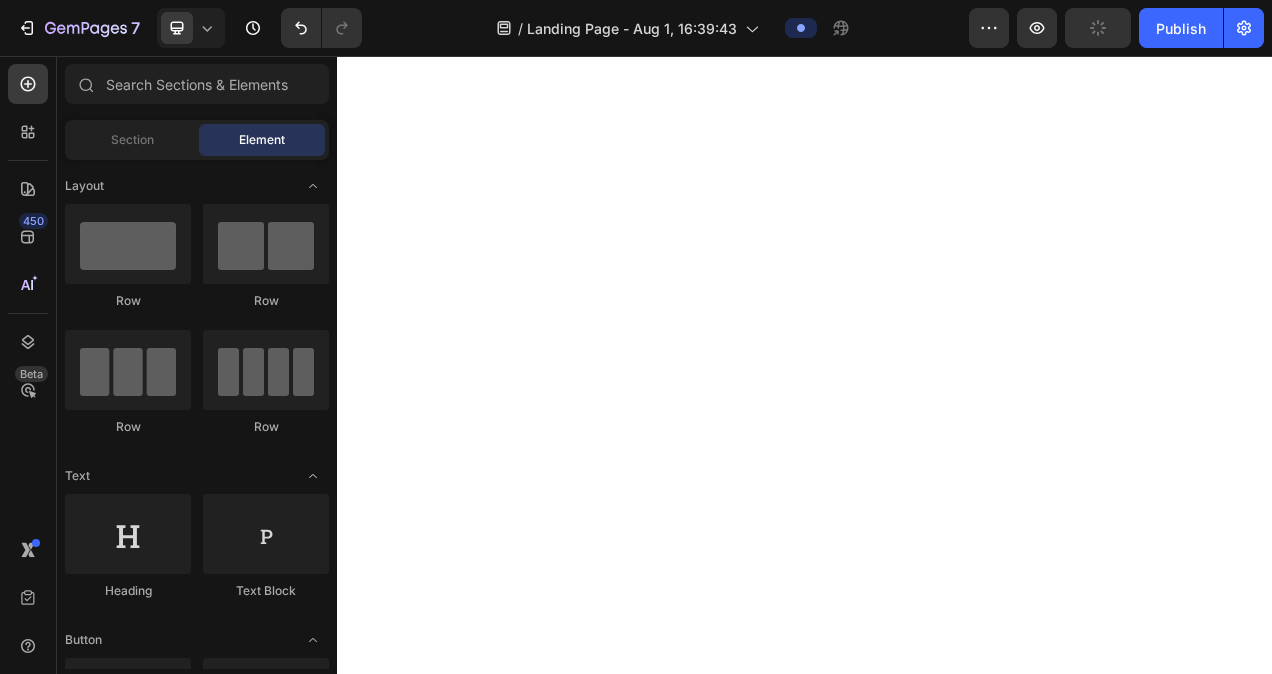 scroll, scrollTop: 0, scrollLeft: 0, axis: both 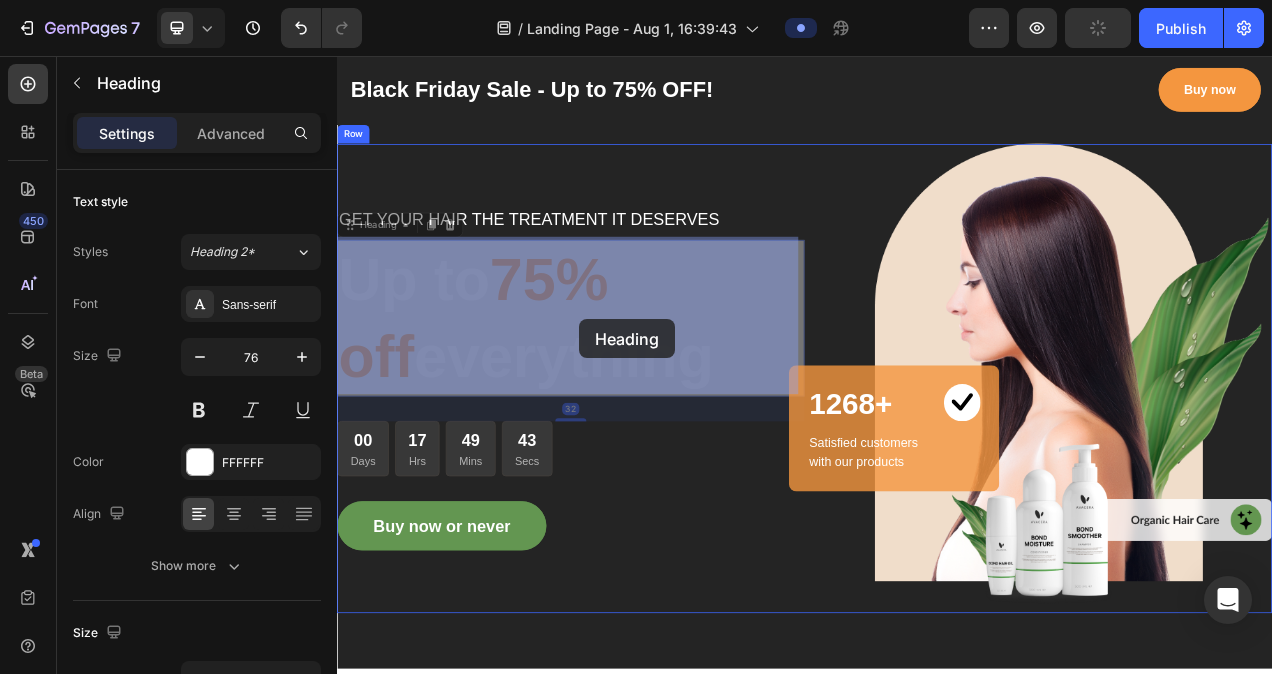 drag, startPoint x: 523, startPoint y: 371, endPoint x: 654, endPoint y: 393, distance: 132.83449 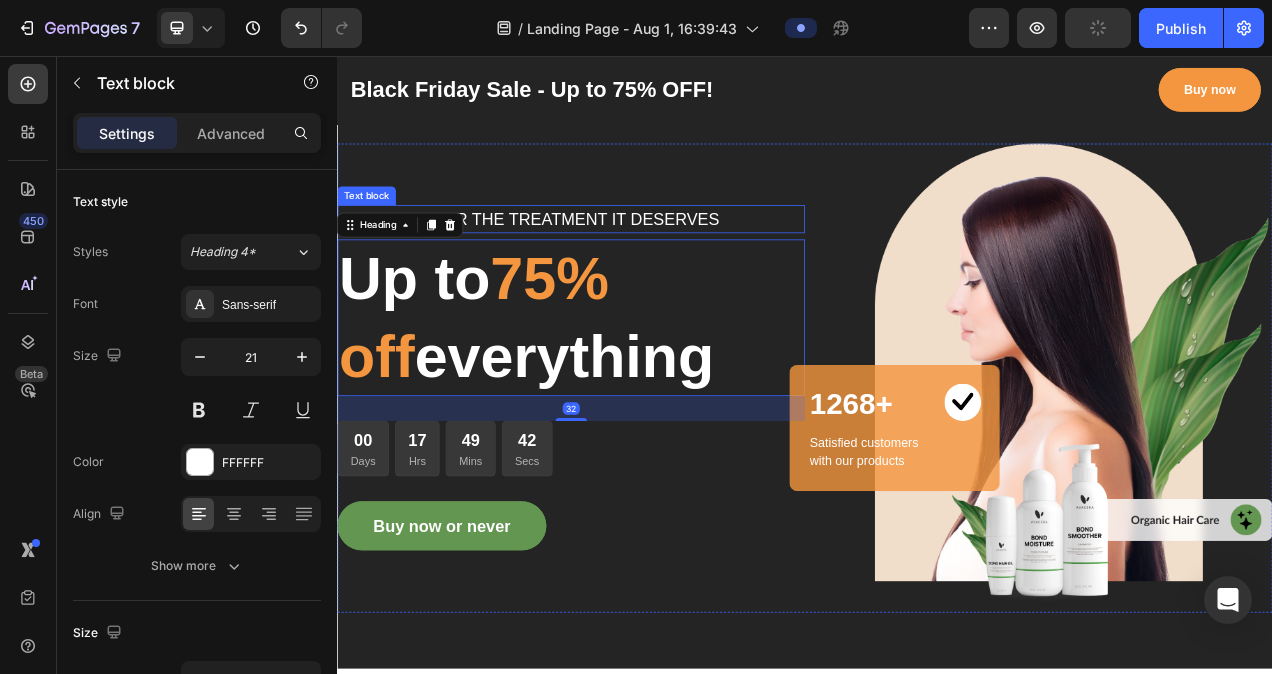 click on "GET YOUR HAIR THE TREATMENT IT DESERVES" at bounding box center [637, 266] 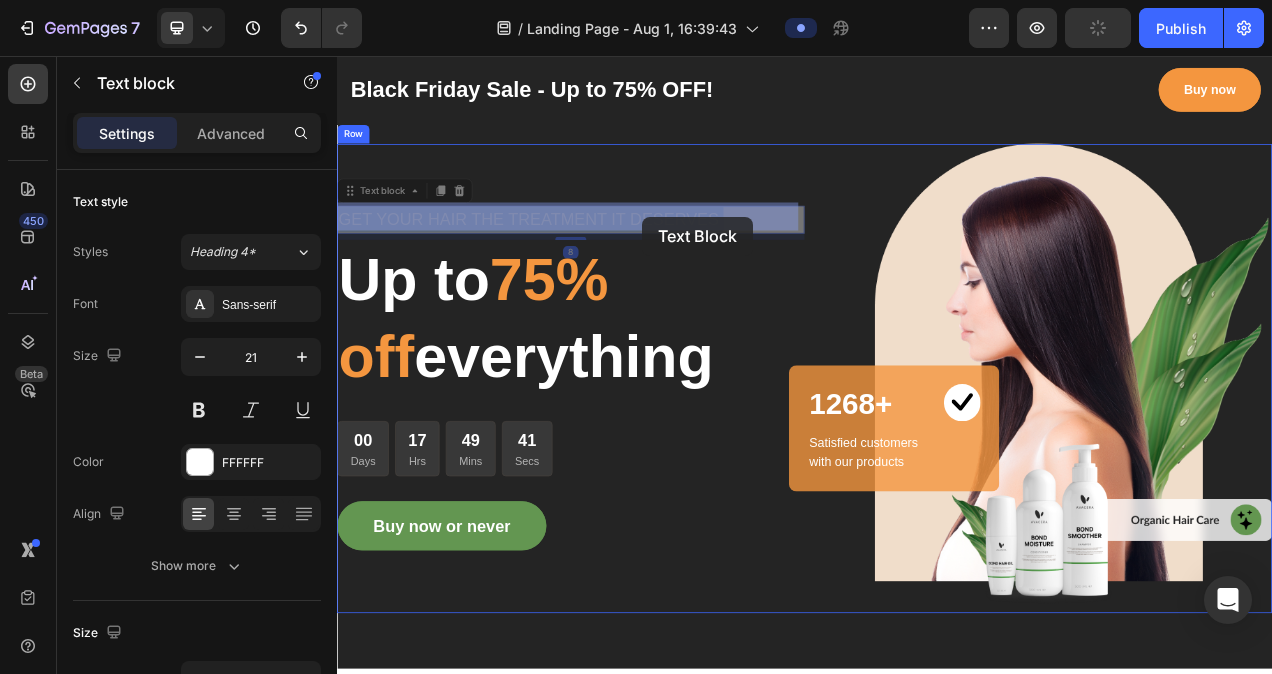 drag, startPoint x: 629, startPoint y: 263, endPoint x: 719, endPoint y: 263, distance: 90 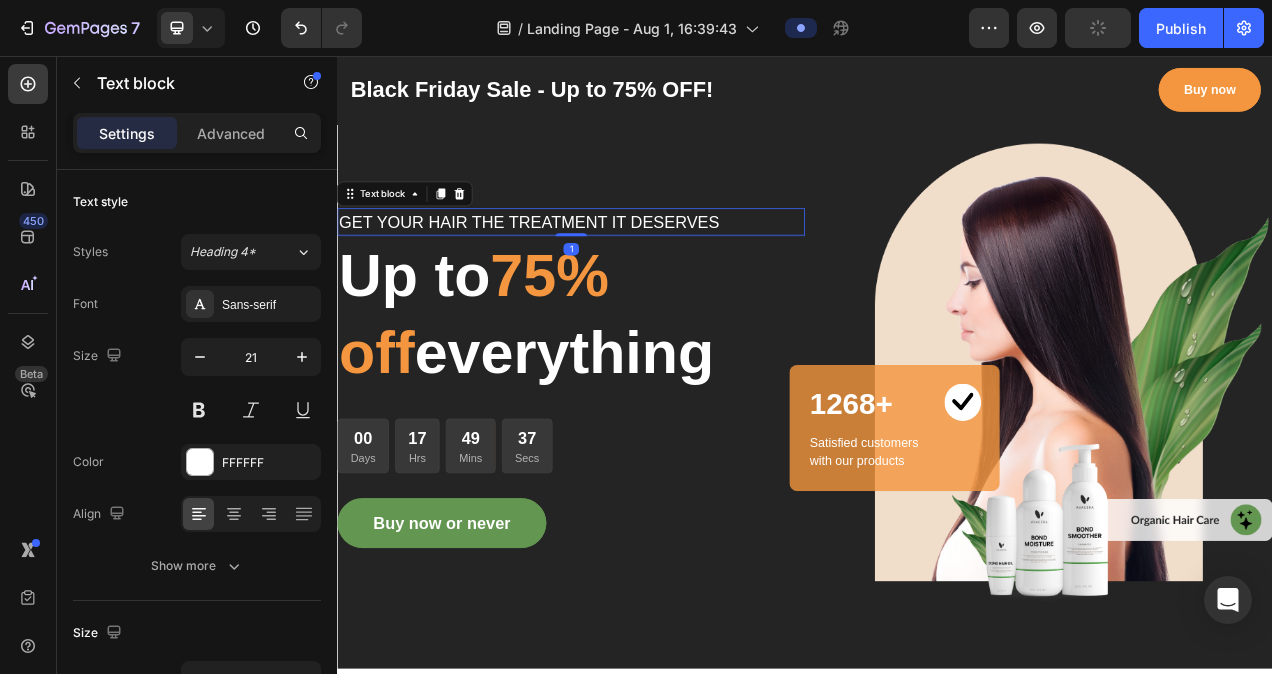 drag, startPoint x: 636, startPoint y: 286, endPoint x: 674, endPoint y: 279, distance: 38.63936 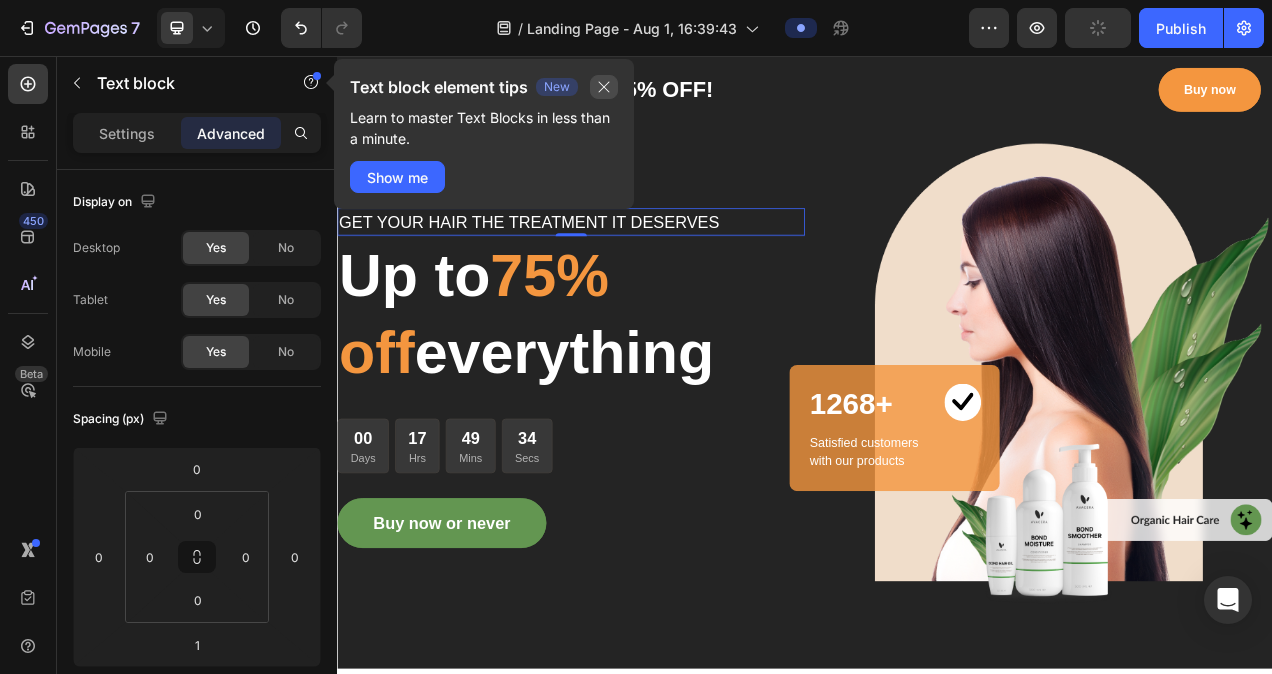 click 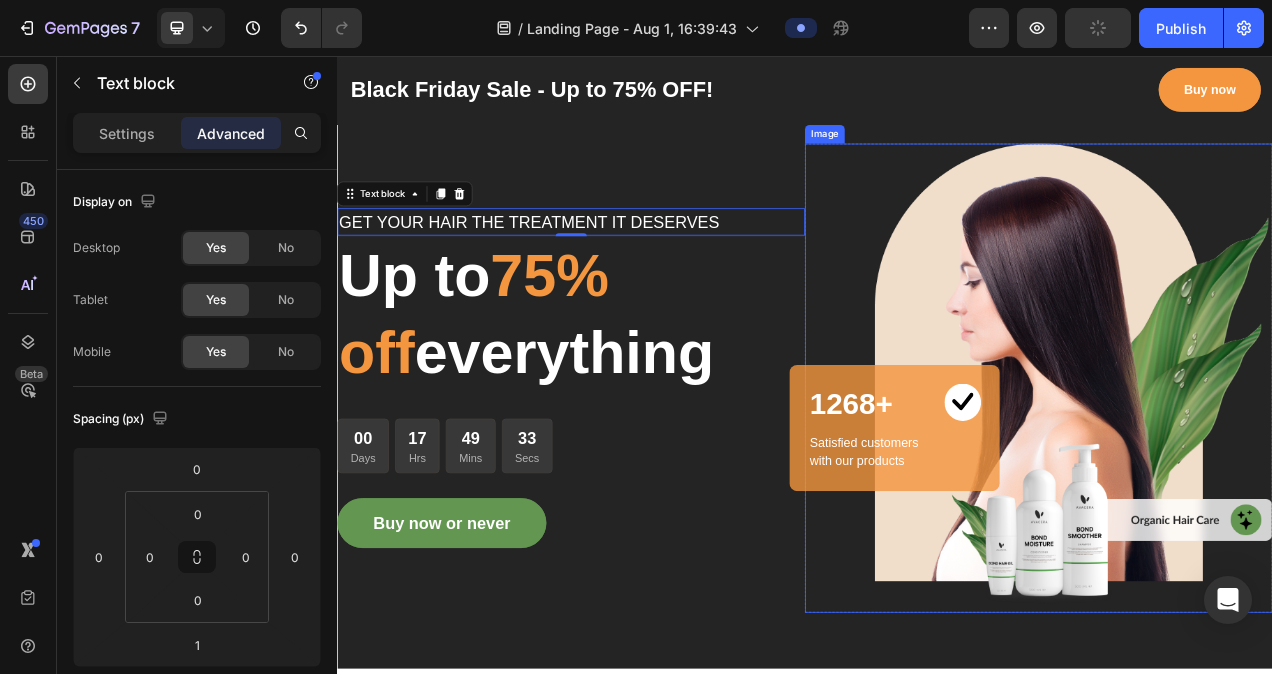 click at bounding box center (1237, 470) 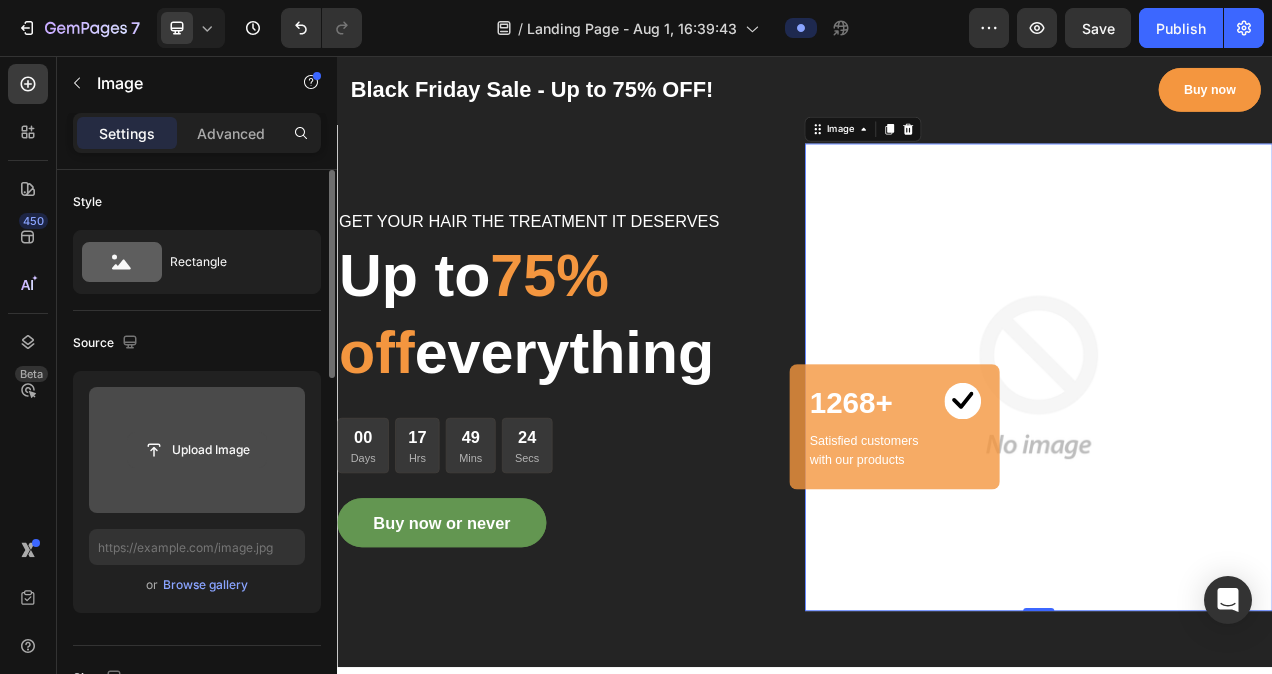 click 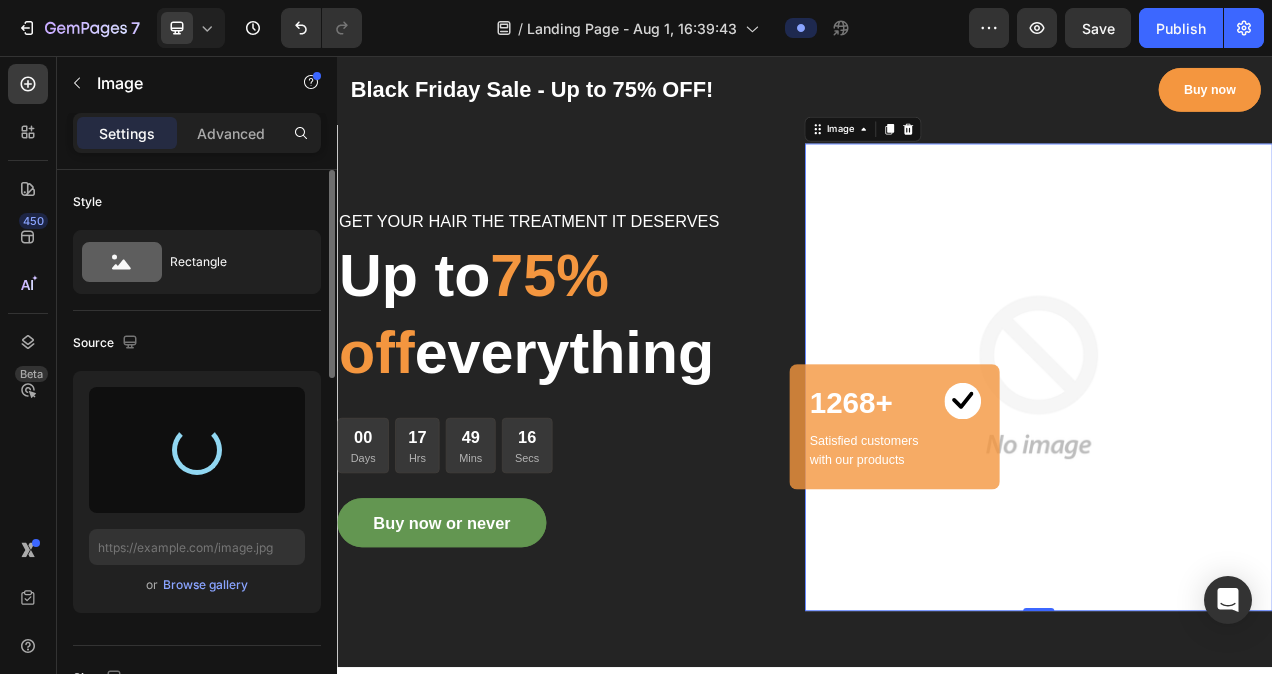 type on "https://cdn.shopify.com/s/files/1/0721/5159/7214/files/gempages_577058422168486803-001b5527-b31e-4a21-8828-97579dccd2a3.png" 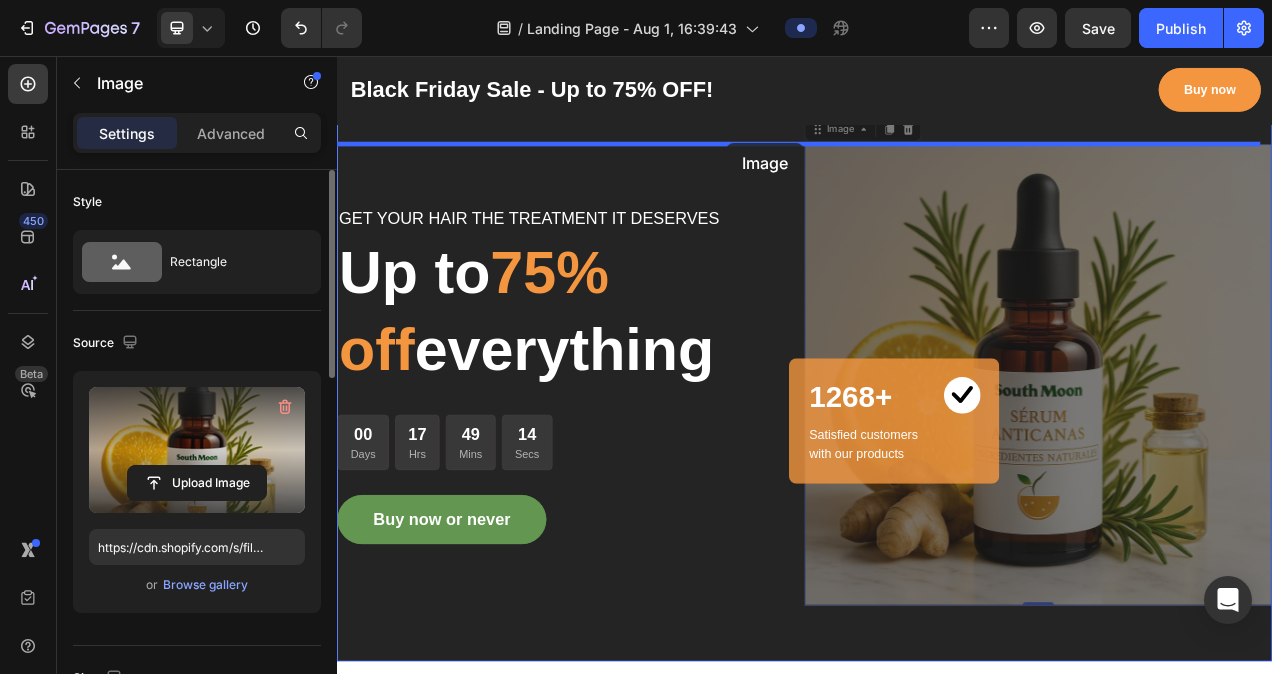 drag, startPoint x: 956, startPoint y: 152, endPoint x: 836, endPoint y: 168, distance: 121.061966 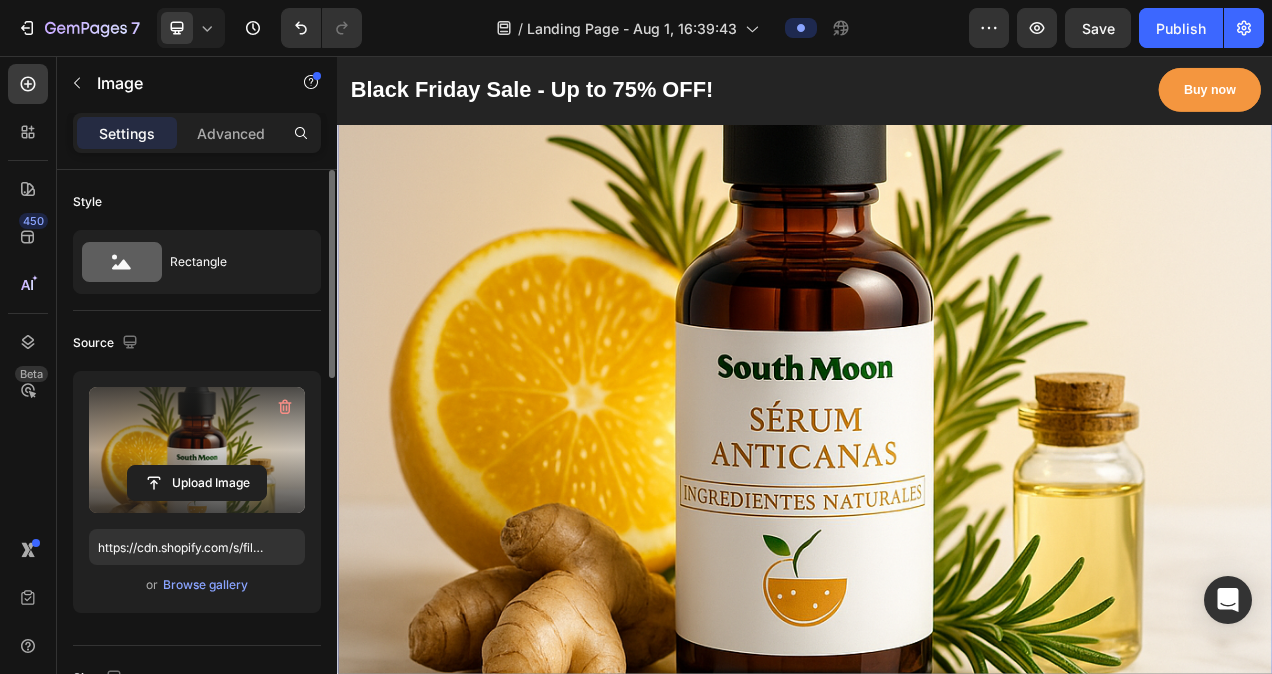 scroll, scrollTop: 0, scrollLeft: 0, axis: both 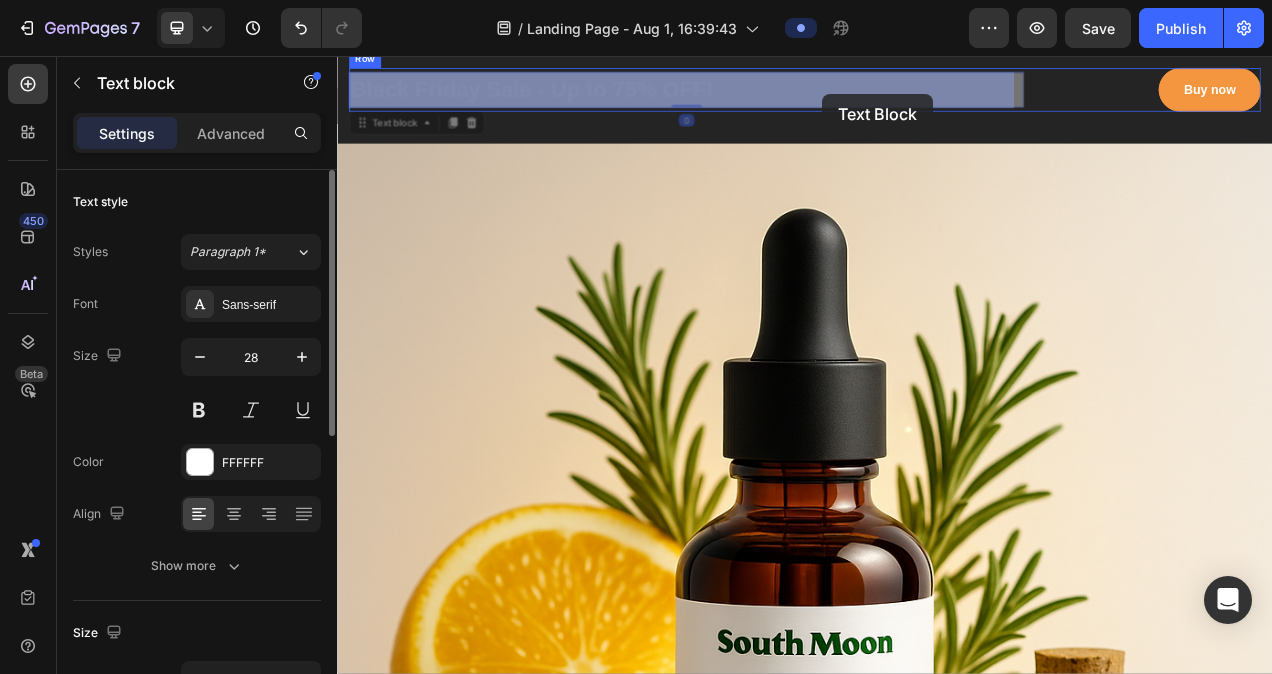 drag, startPoint x: 739, startPoint y: 101, endPoint x: 964, endPoint y: 101, distance: 225 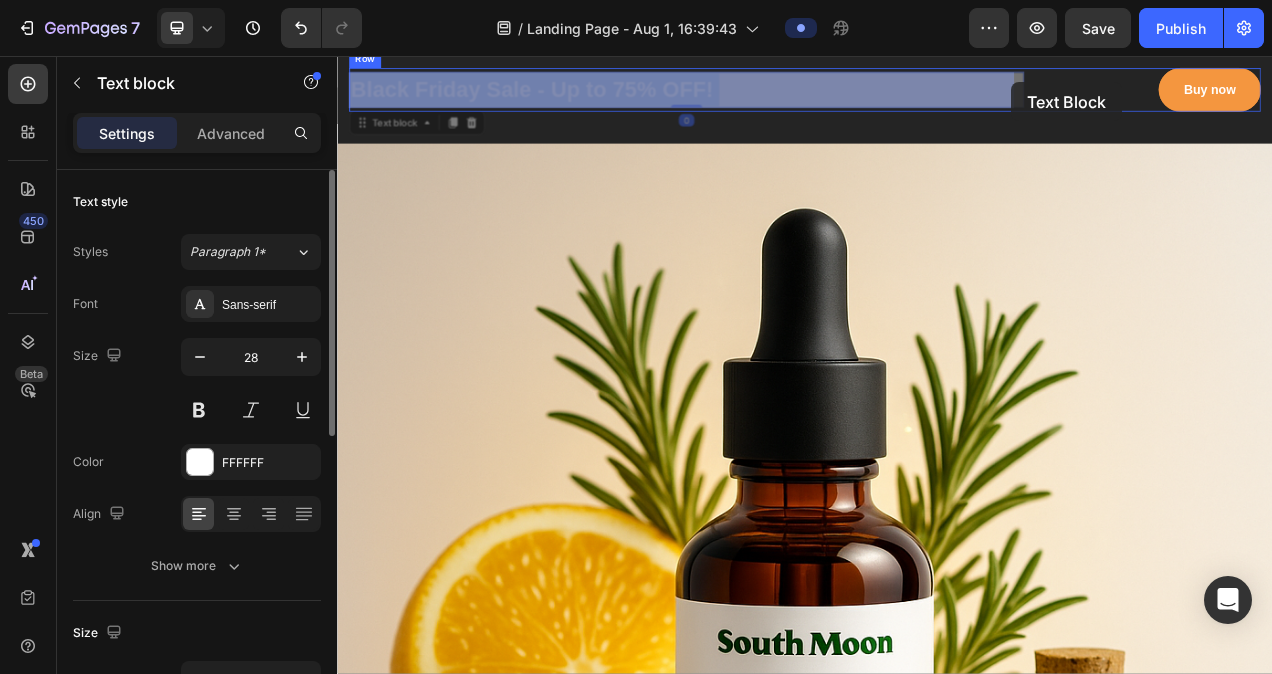 drag, startPoint x: 758, startPoint y: 100, endPoint x: 1205, endPoint y: 95, distance: 447.02795 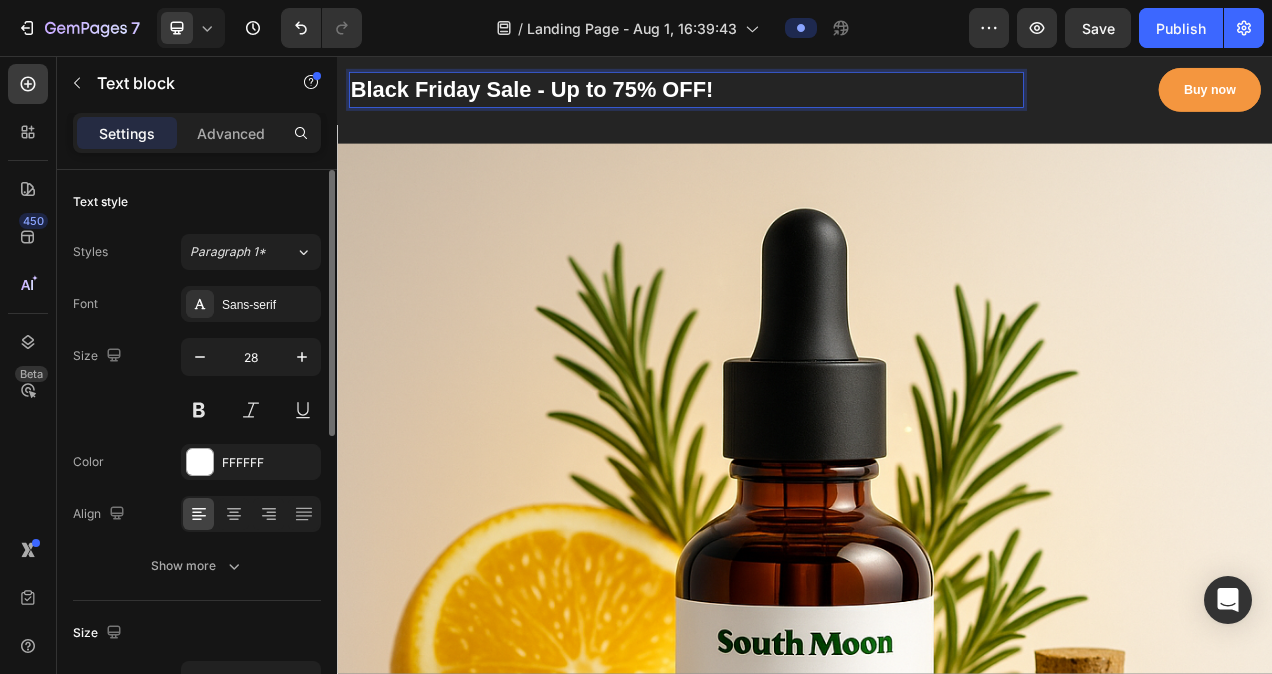 click on "Black Friday Sale - Up to 75% OFF!" at bounding box center [785, 100] 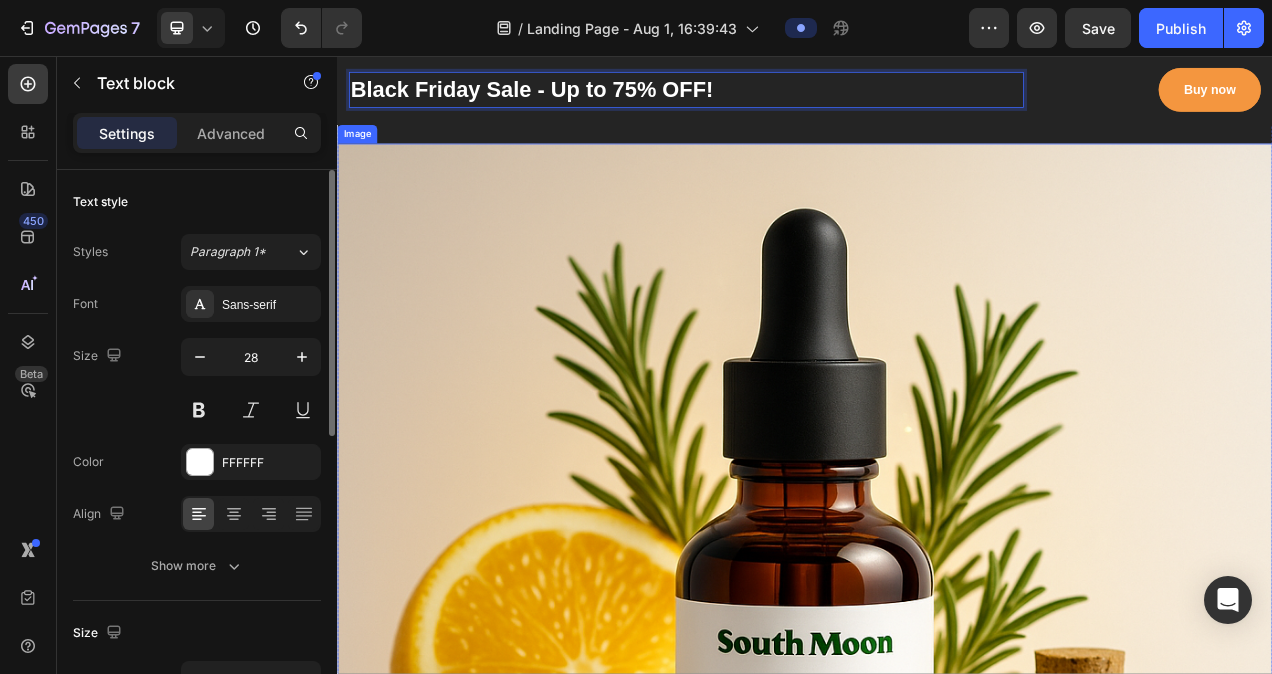click at bounding box center (937, 769) 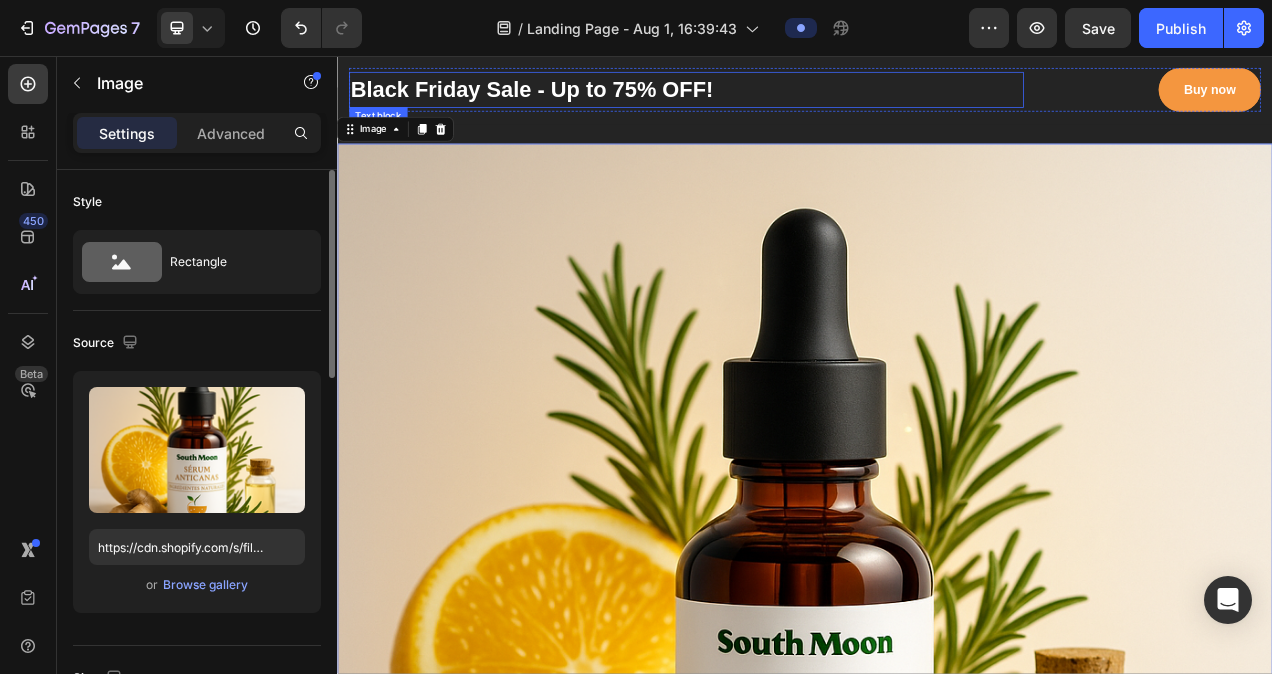 click on "Black Friday Sale - Up to 75% OFF!" at bounding box center (785, 100) 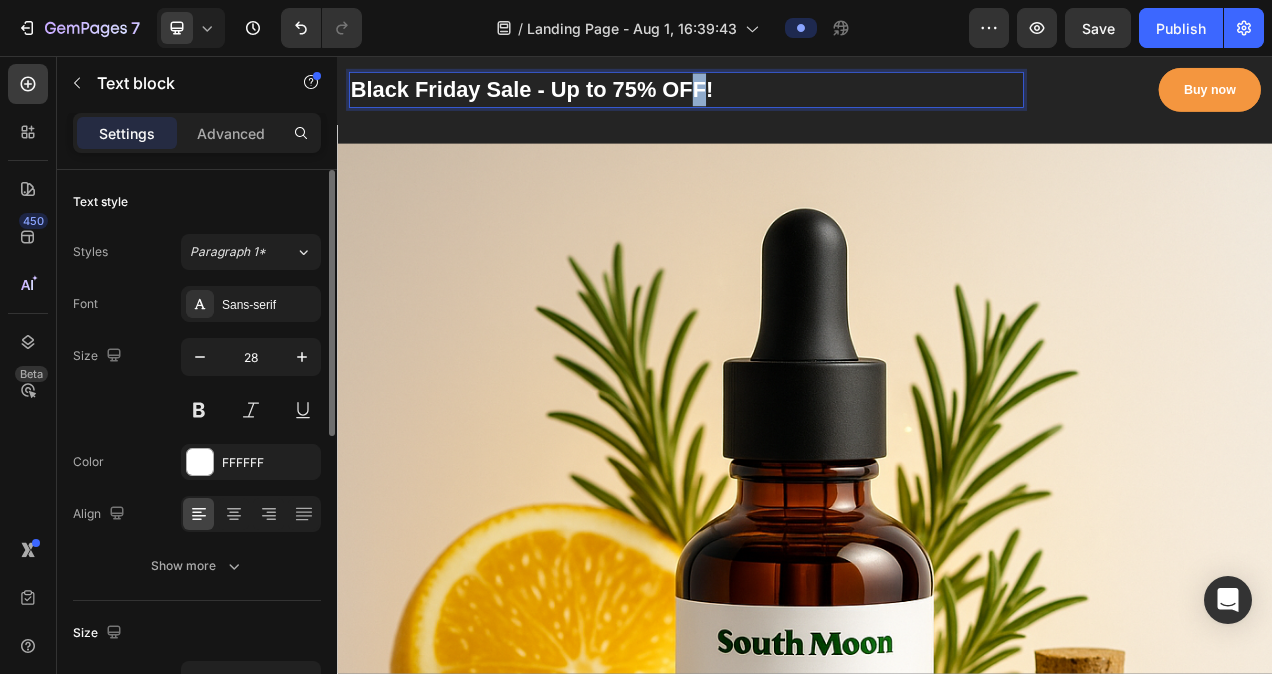 click on "Black Friday Sale - Up to 75% OFF!" at bounding box center [785, 100] 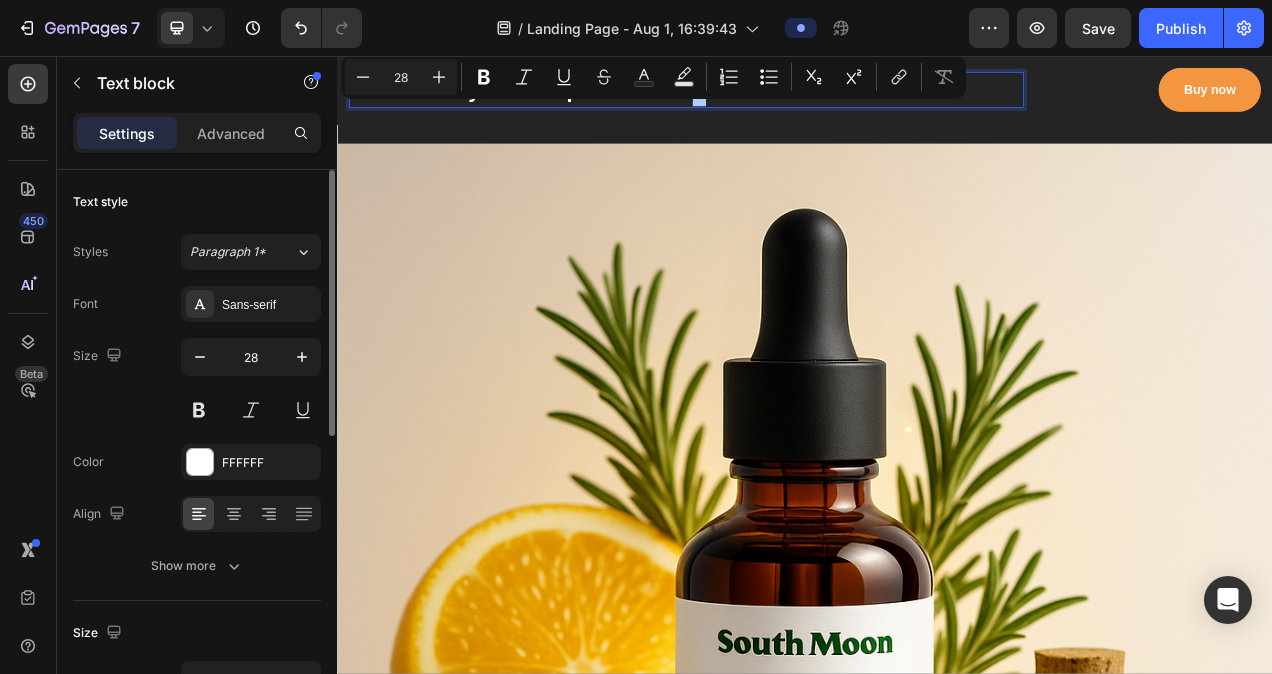 click on "Minus 28 Plus Bold Italic Underline       Strikethrough
Text Color
Text Background Color Numbered List Bulleted List Subscript Superscript       link Remove Format" at bounding box center [653, 77] 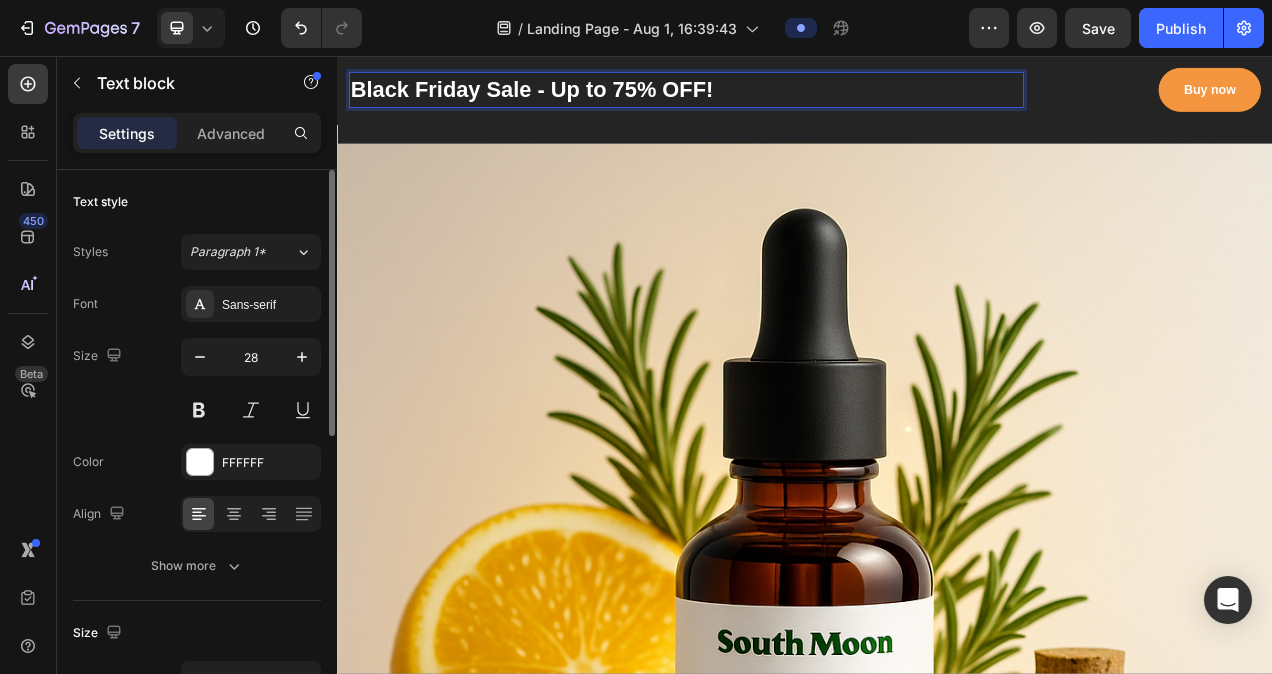 click on "Black Friday Sale - Up to 75% OFF!" at bounding box center [785, 100] 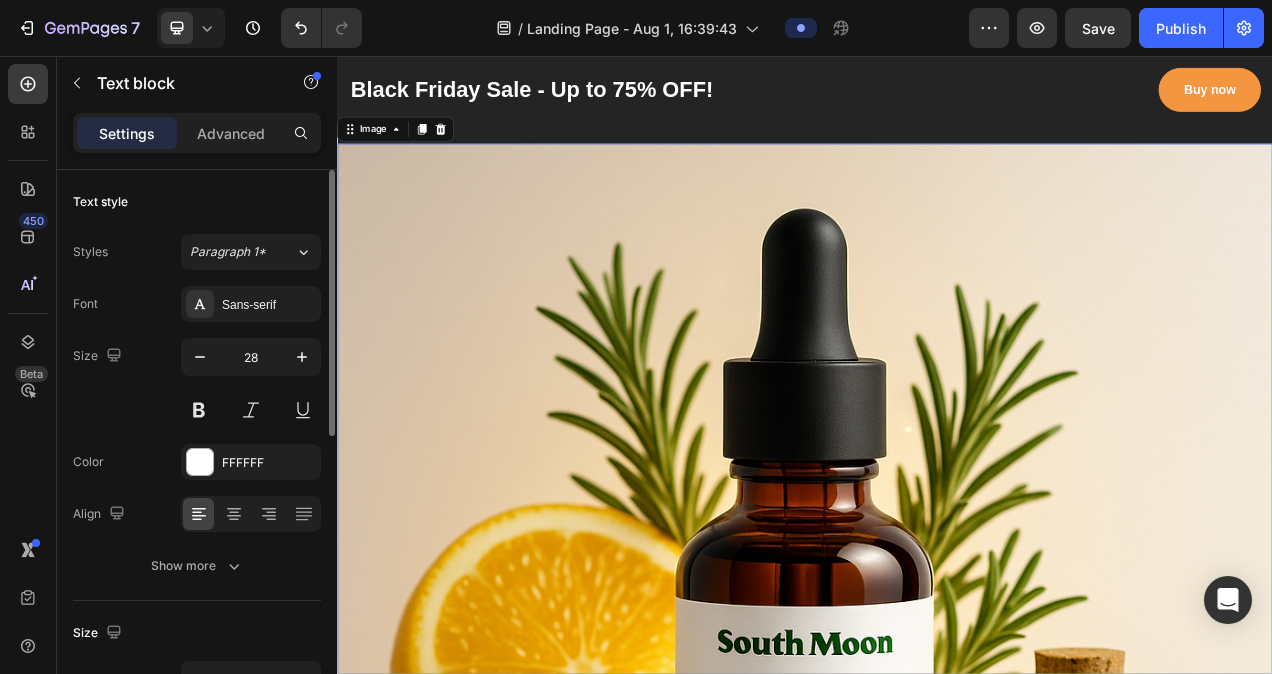 click at bounding box center (937, 769) 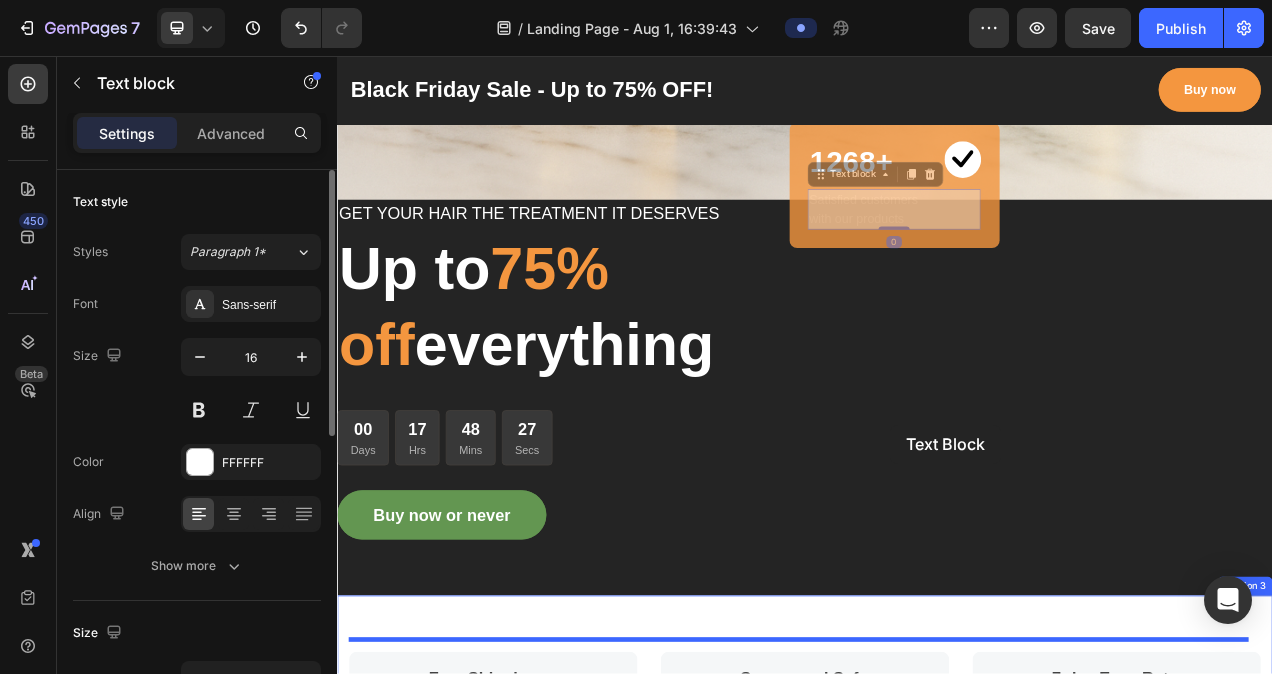 scroll, scrollTop: 1414, scrollLeft: 0, axis: vertical 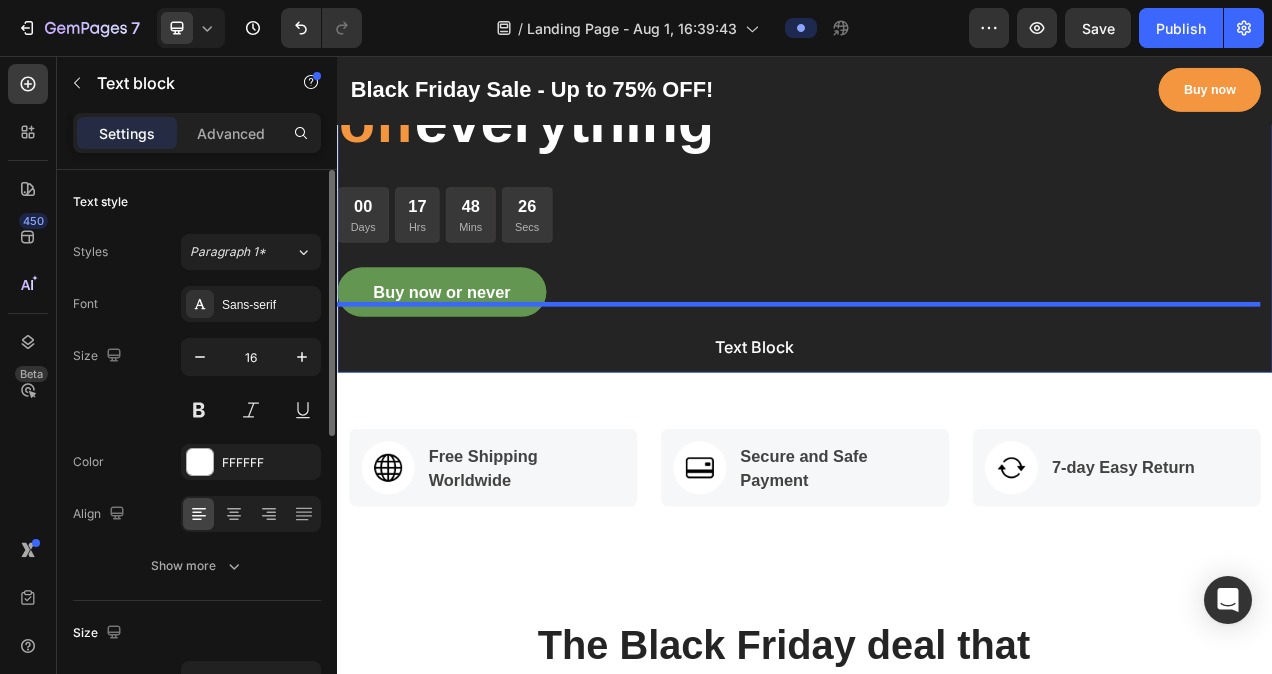 drag, startPoint x: 1065, startPoint y: 591, endPoint x: 802, endPoint y: 404, distance: 322.7042 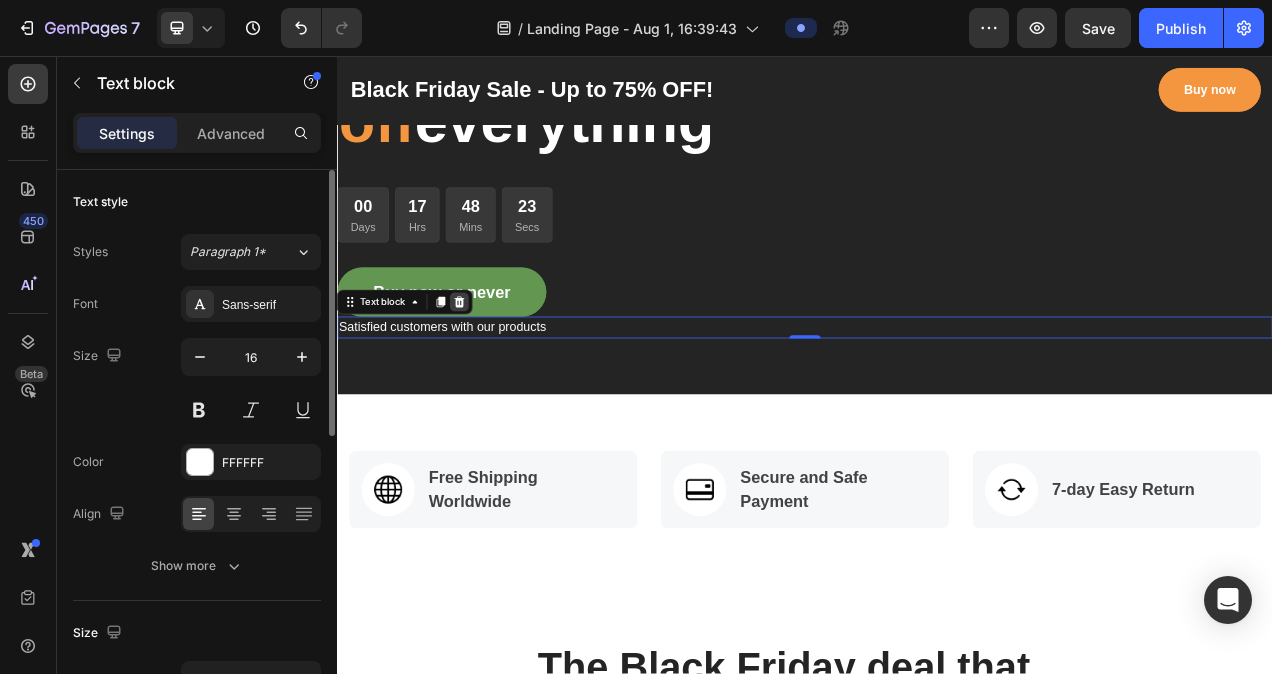 click 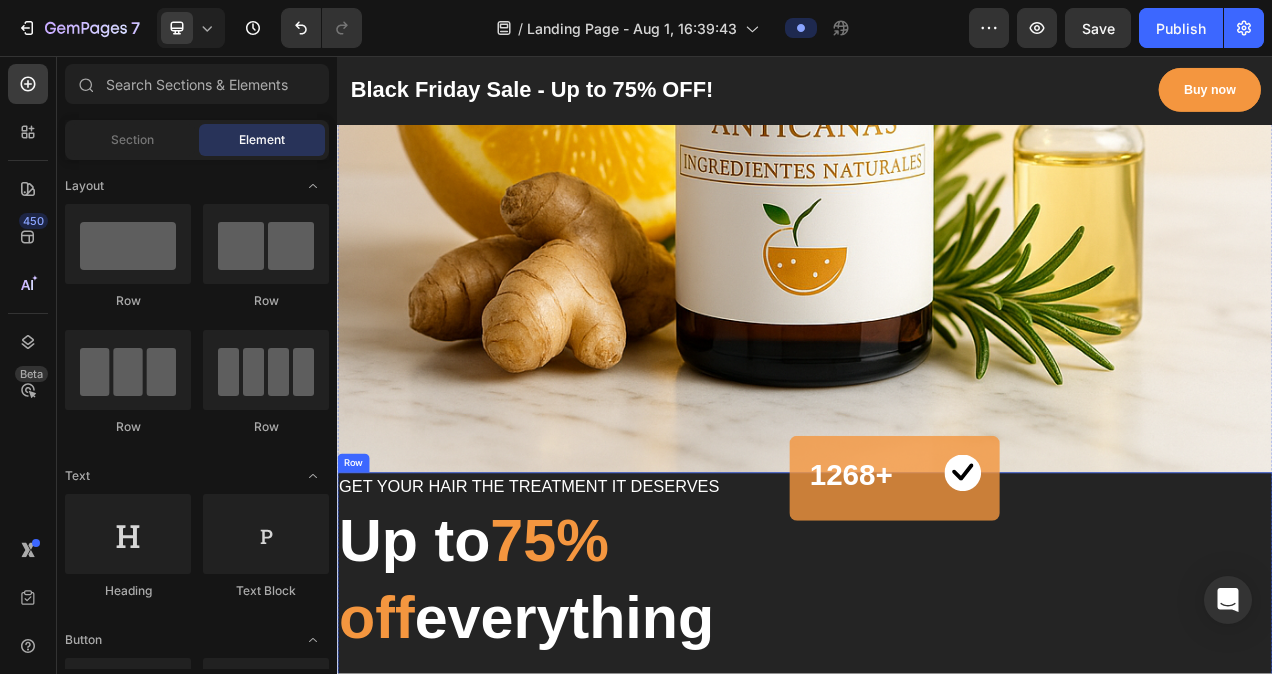 scroll, scrollTop: 914, scrollLeft: 0, axis: vertical 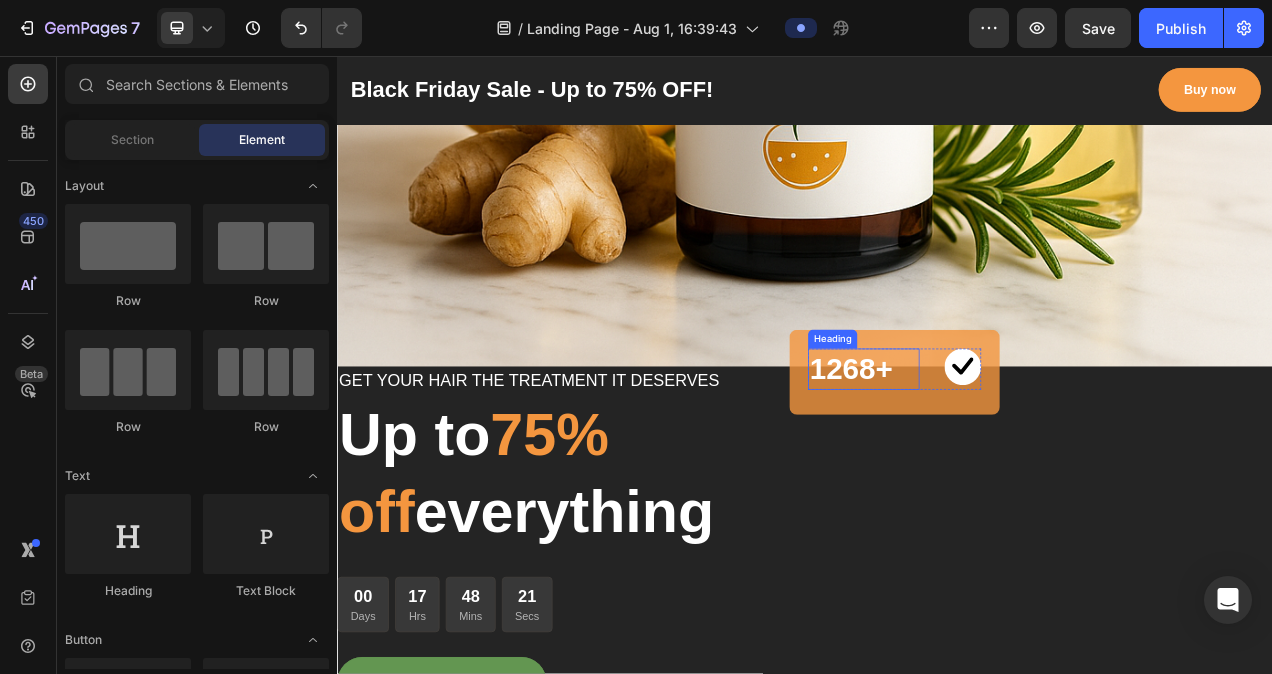 click on "1268+" at bounding box center (1012, 458) 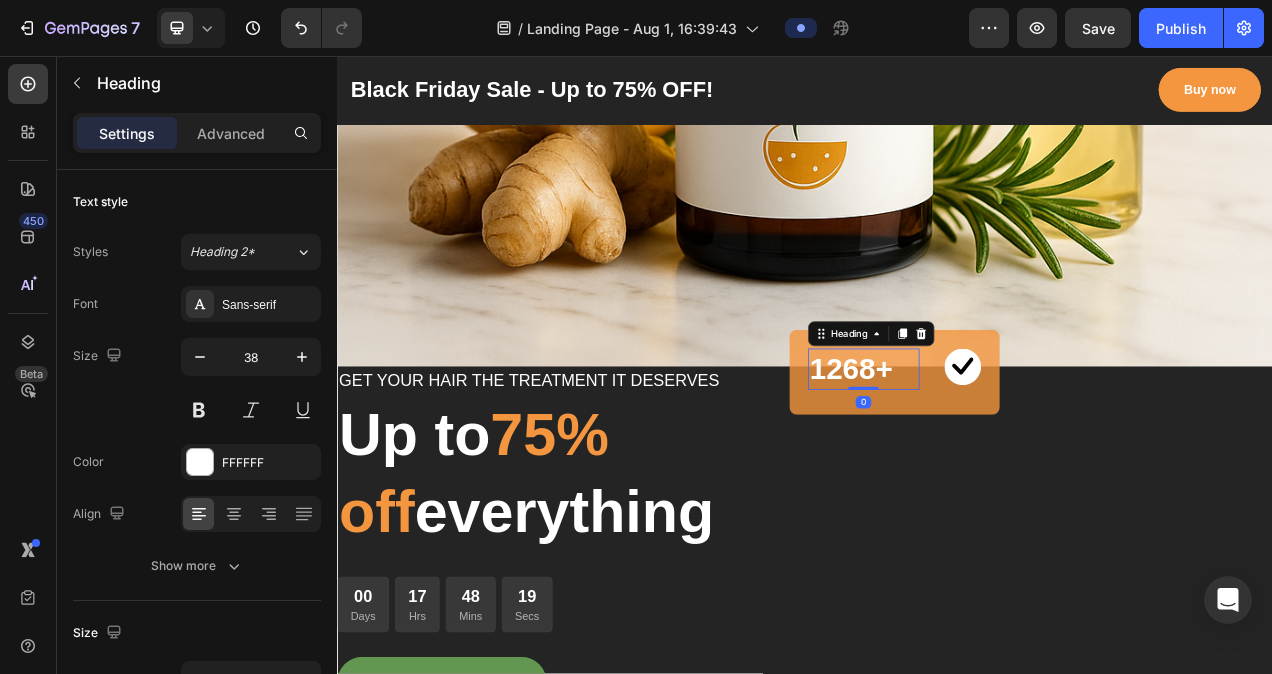 click 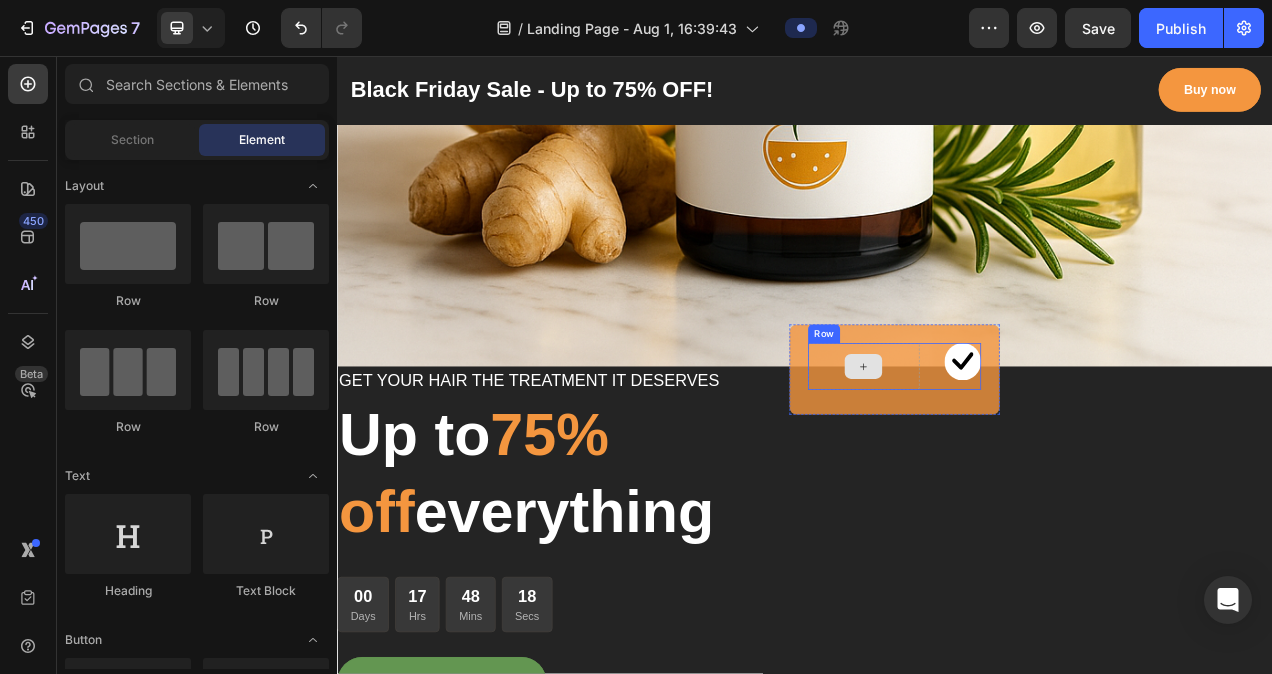 click on "Image Row Row" at bounding box center [1052, 459] 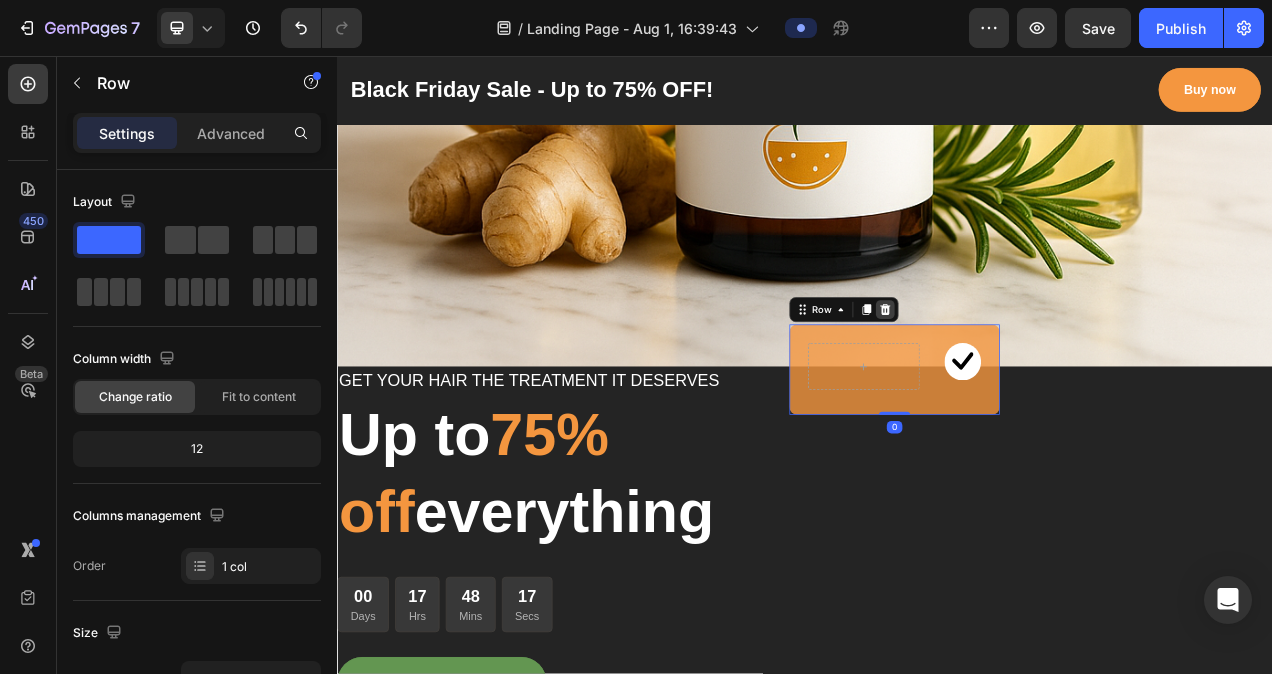 click 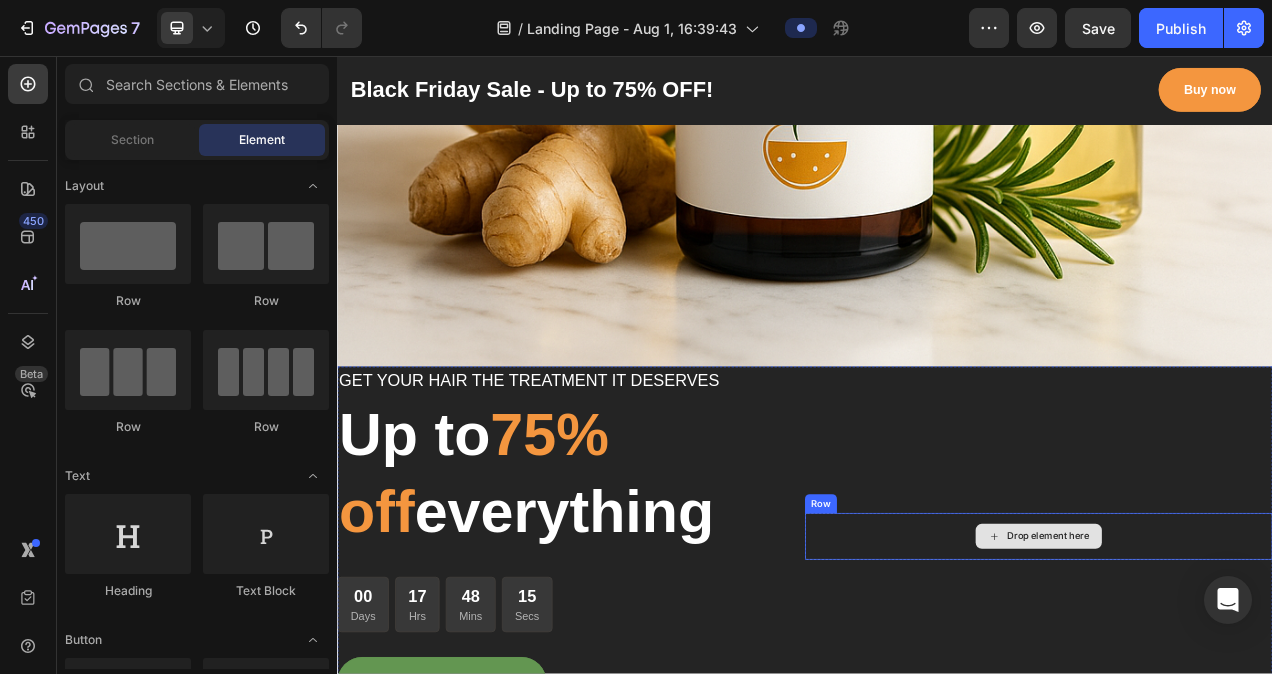 click on "Drop element here" at bounding box center [1237, 673] 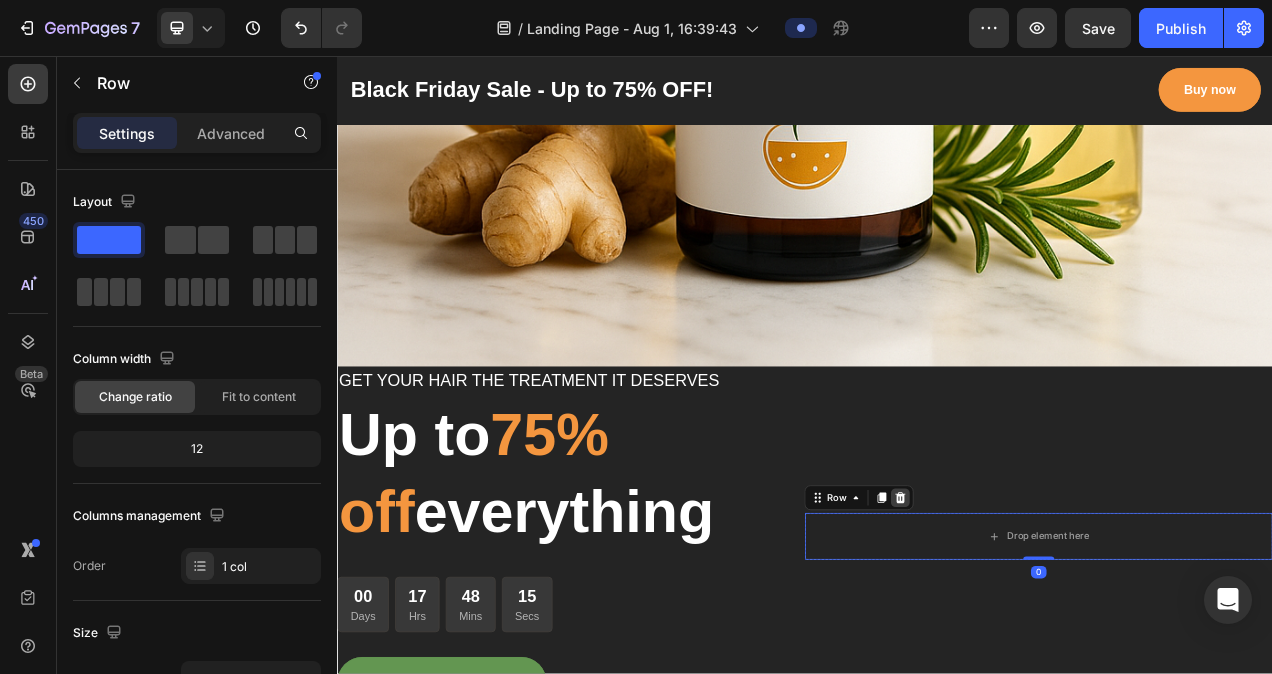 click at bounding box center (1060, 624) 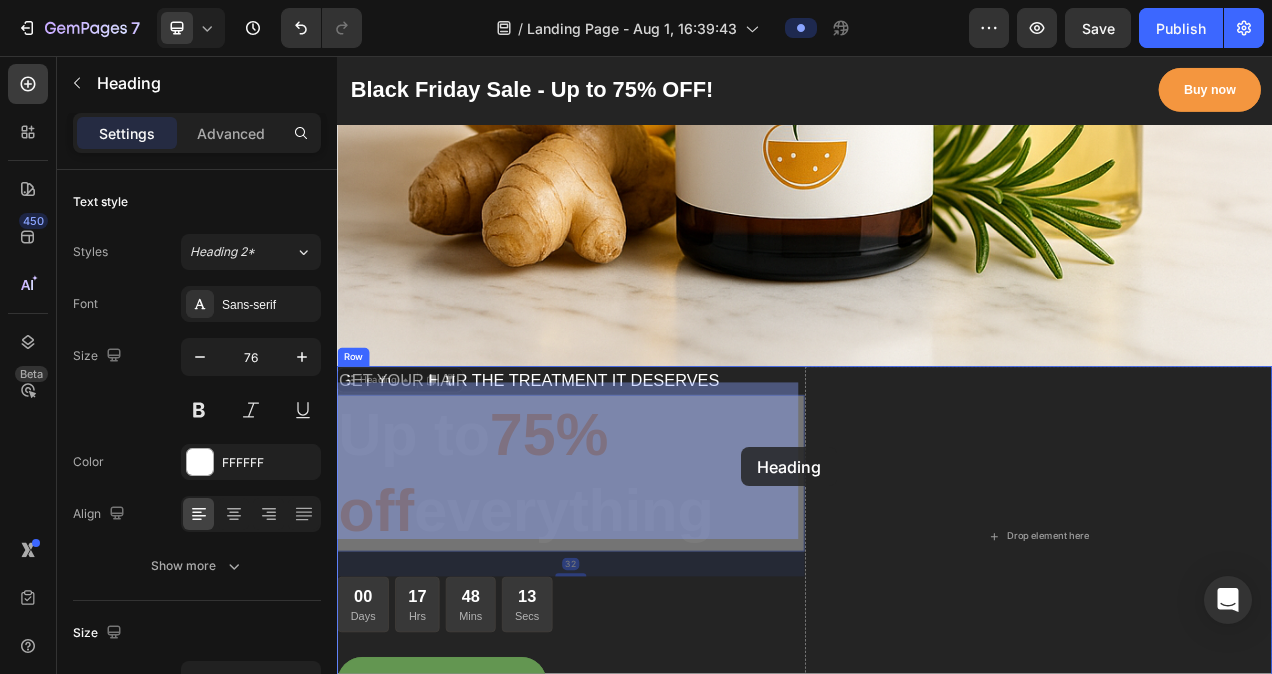 drag, startPoint x: 721, startPoint y: 533, endPoint x: 856, endPoint y: 558, distance: 137.2953 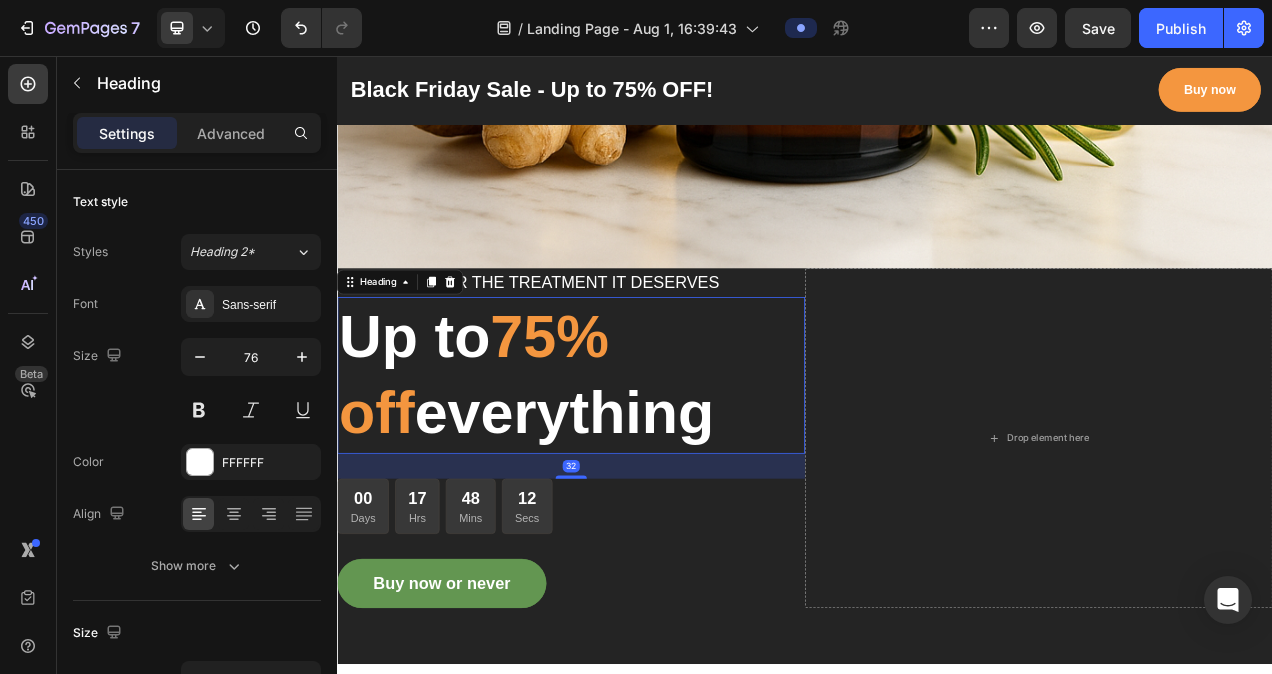 scroll, scrollTop: 1214, scrollLeft: 0, axis: vertical 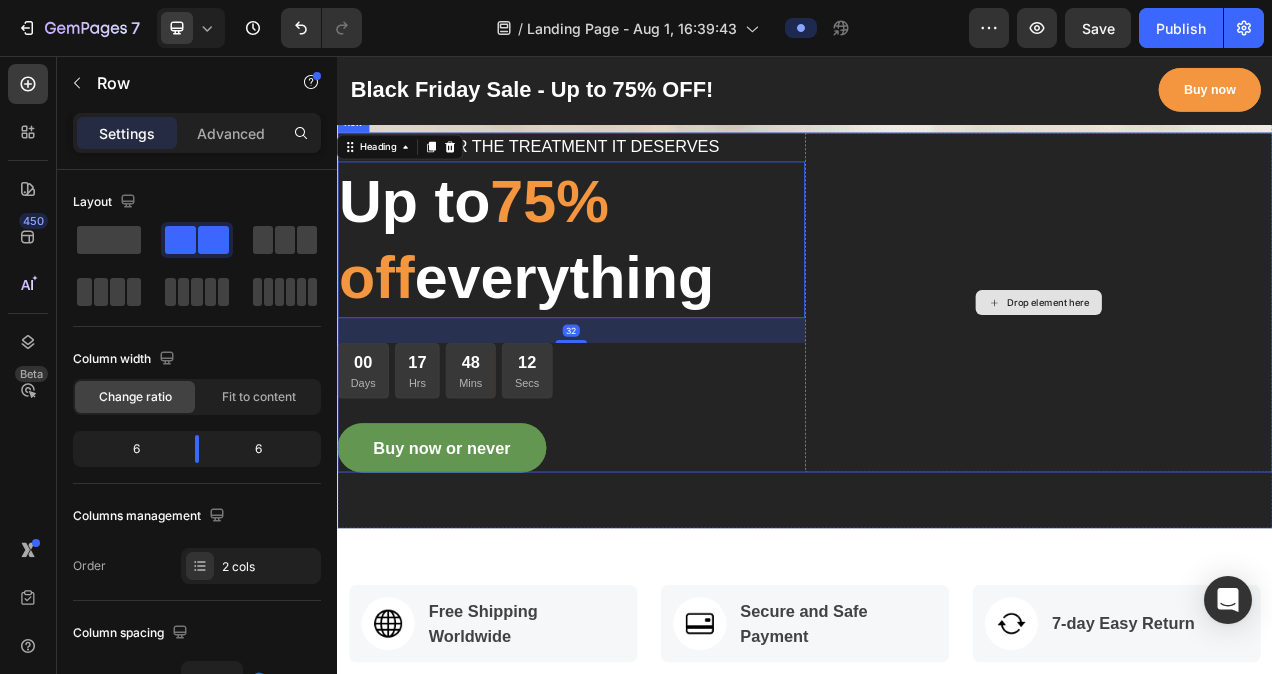 click on "Drop element here" at bounding box center [1237, 373] 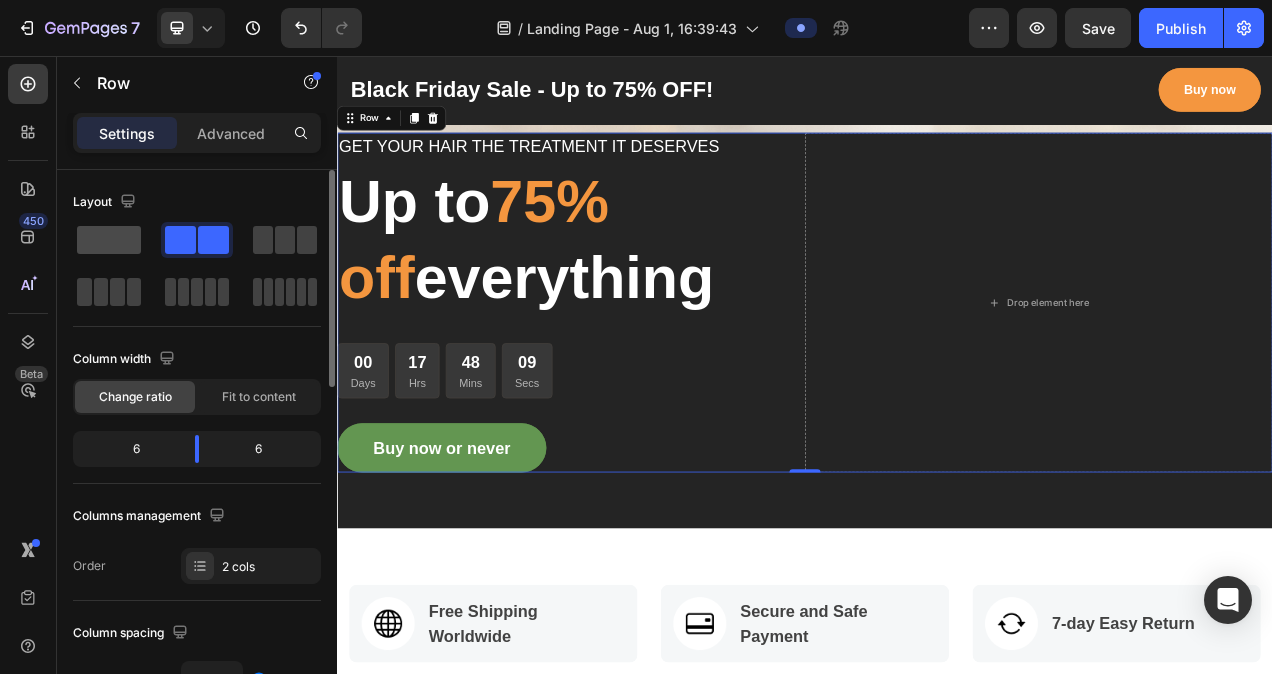 click 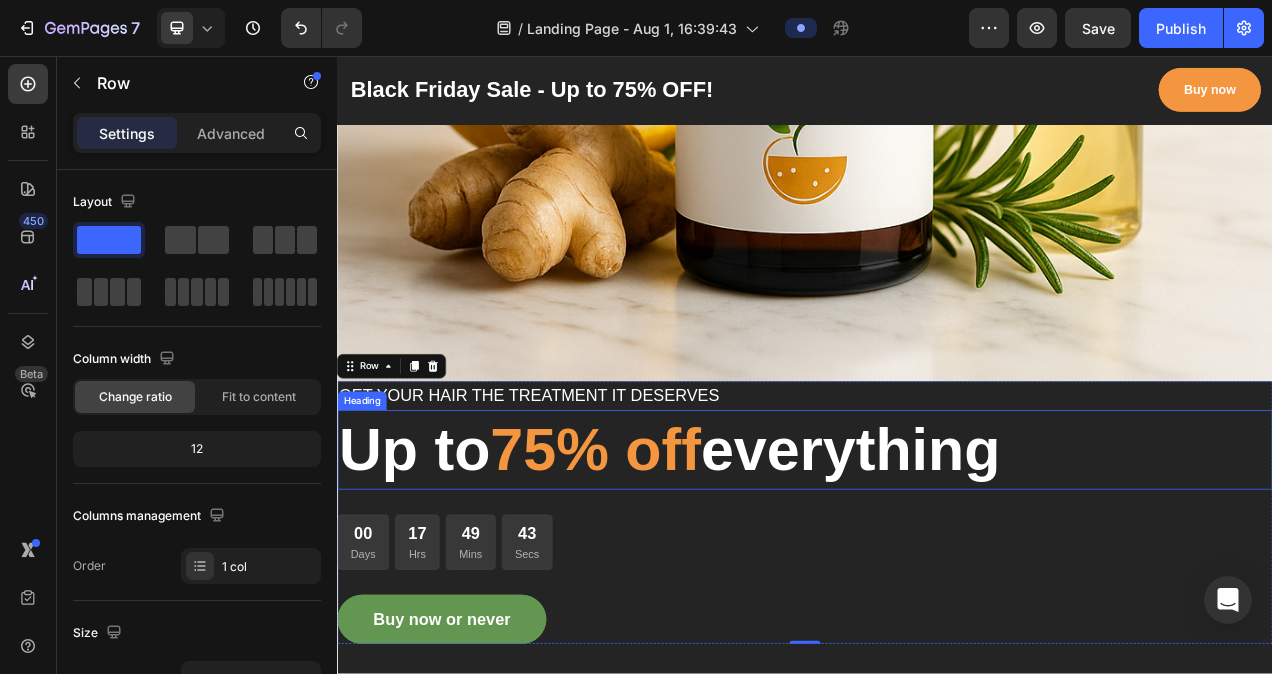 scroll, scrollTop: 914, scrollLeft: 0, axis: vertical 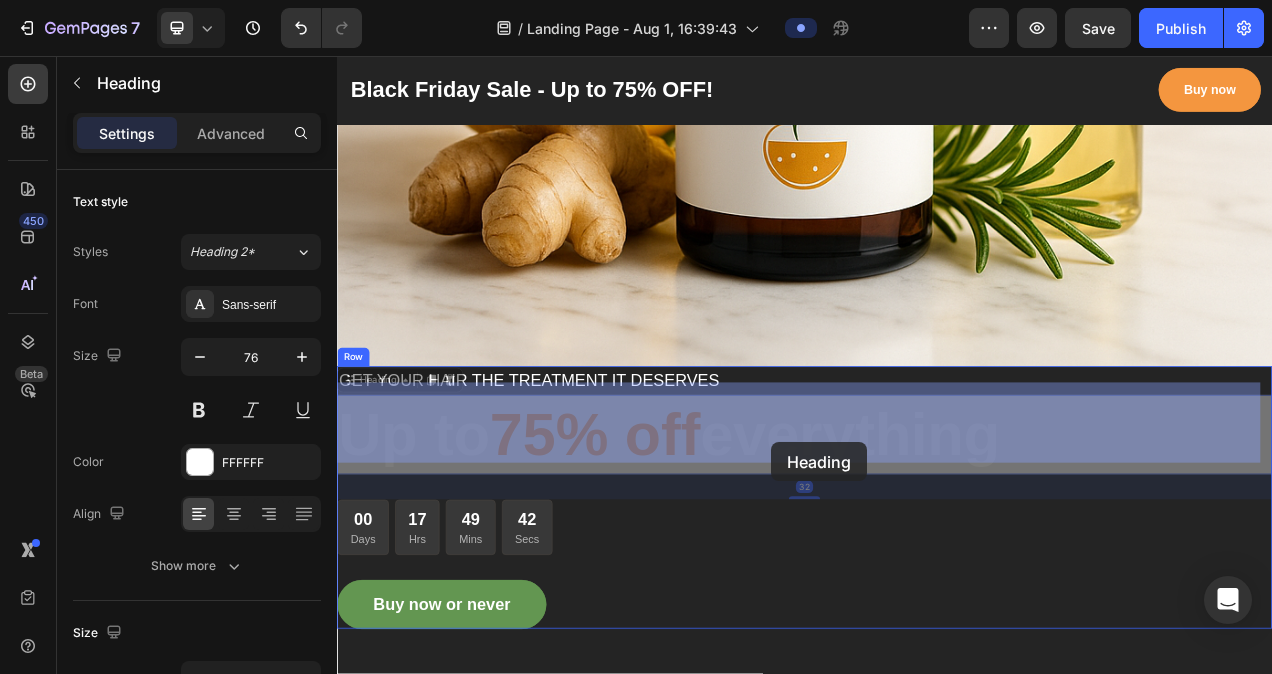 drag, startPoint x: 879, startPoint y: 549, endPoint x: 894, endPoint y: 552, distance: 15.297058 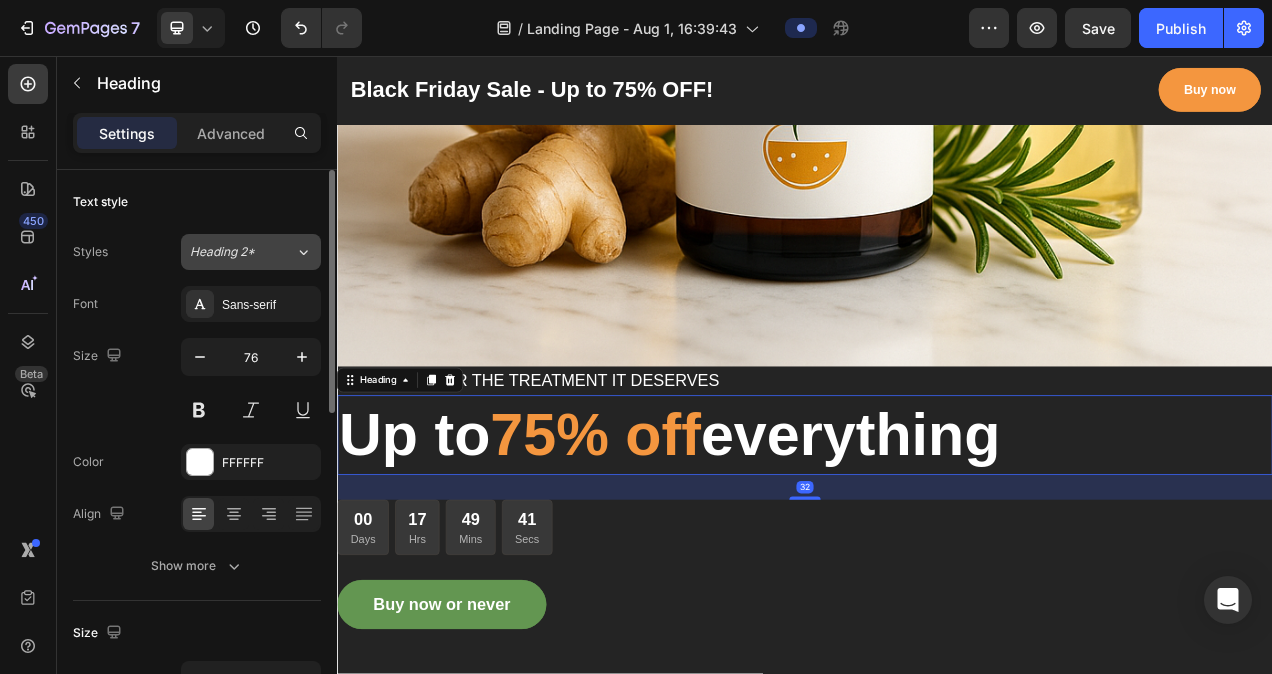 click on "Heading 2*" at bounding box center (242, 252) 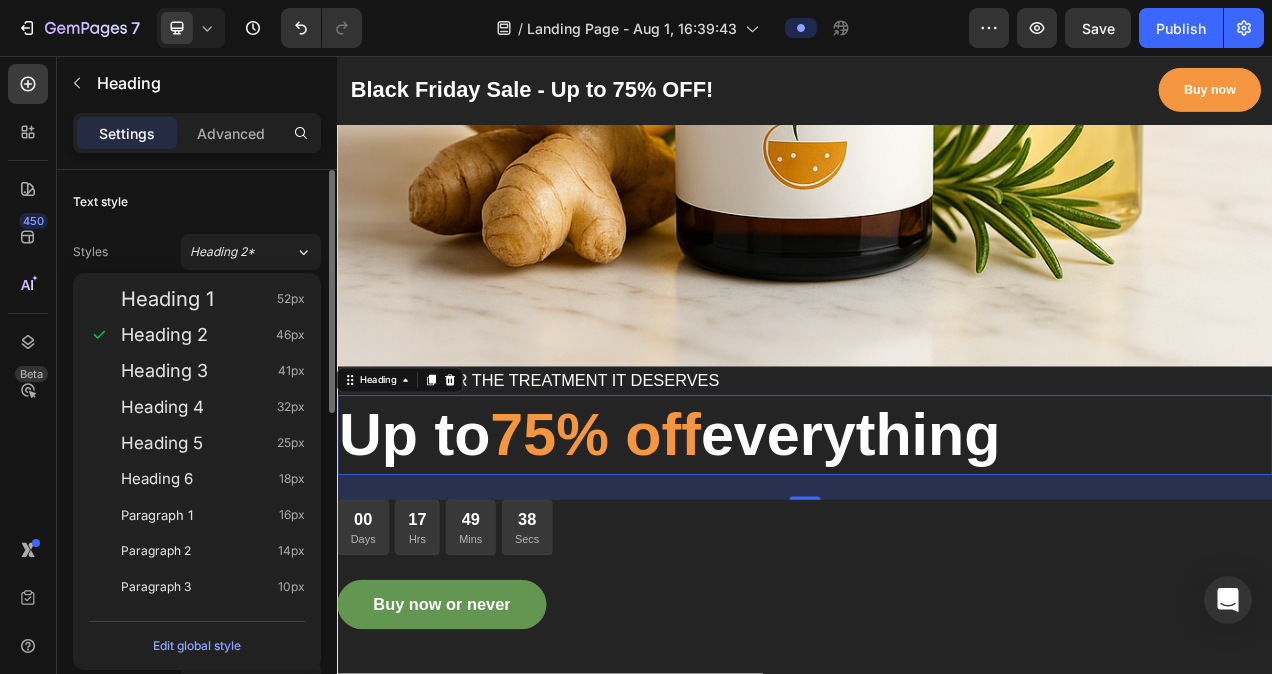 click on "Text style" at bounding box center [197, 202] 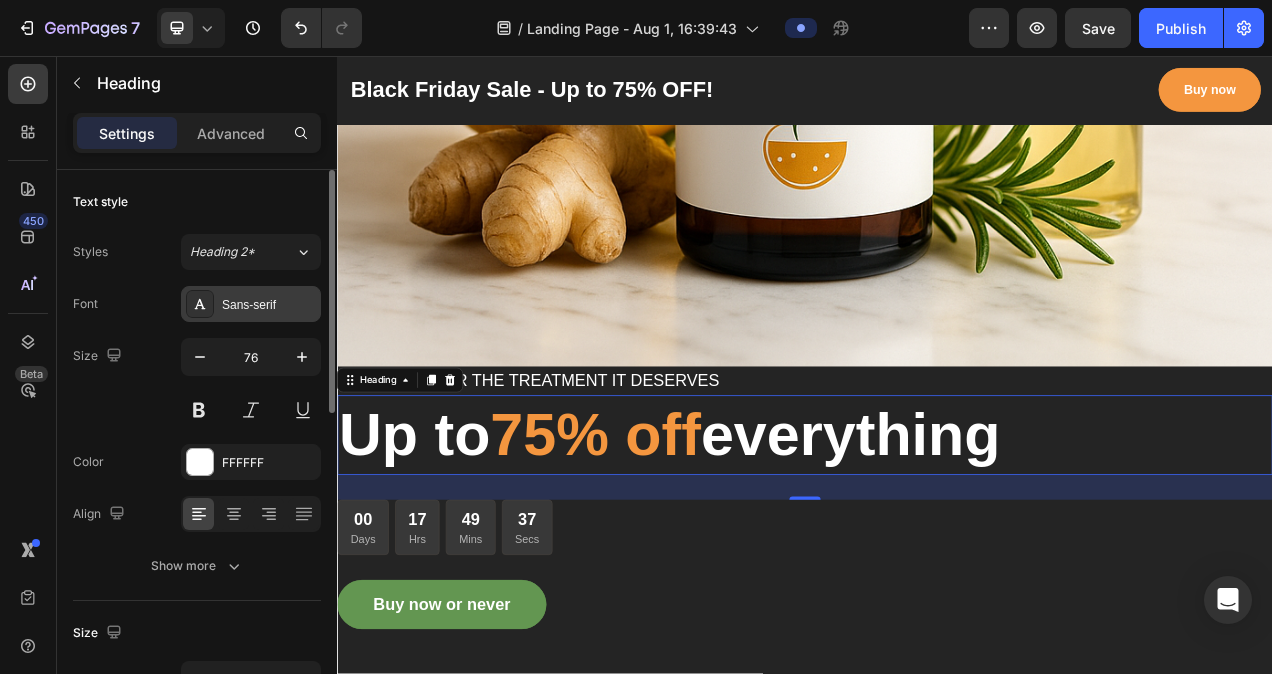 click on "Sans-serif" at bounding box center [251, 304] 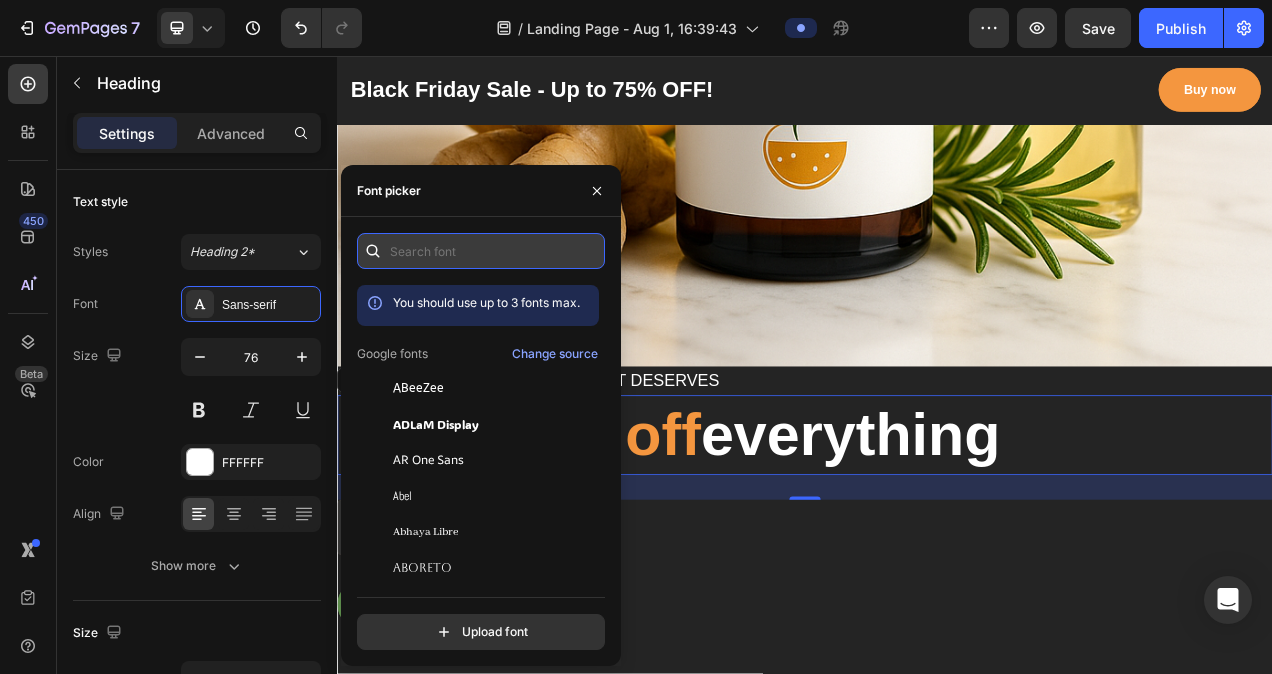 click at bounding box center [481, 251] 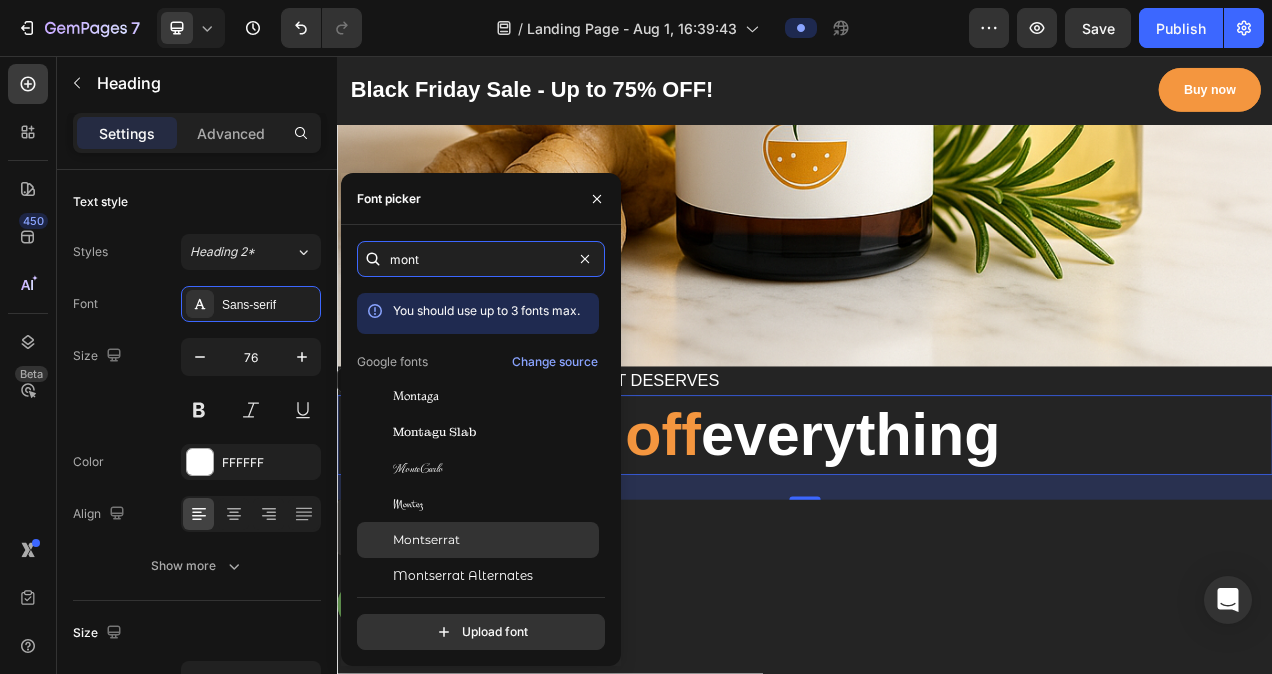 type on "mont" 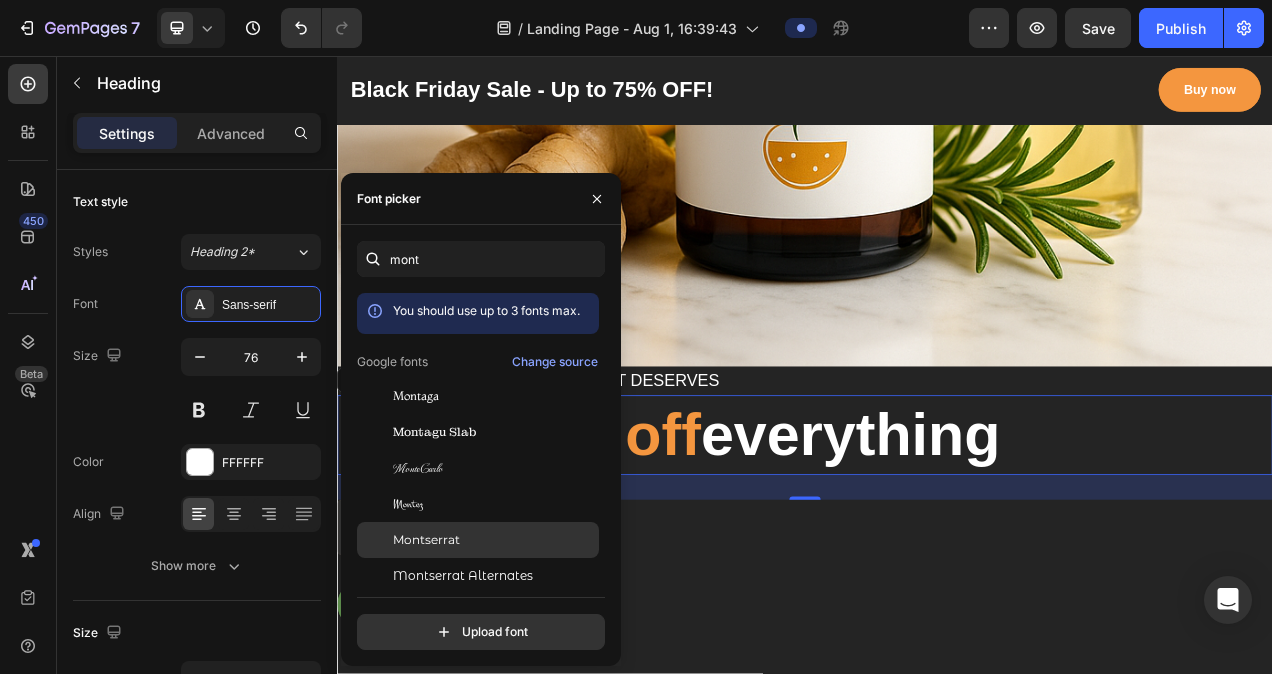 drag, startPoint x: 419, startPoint y: 540, endPoint x: 434, endPoint y: 532, distance: 17 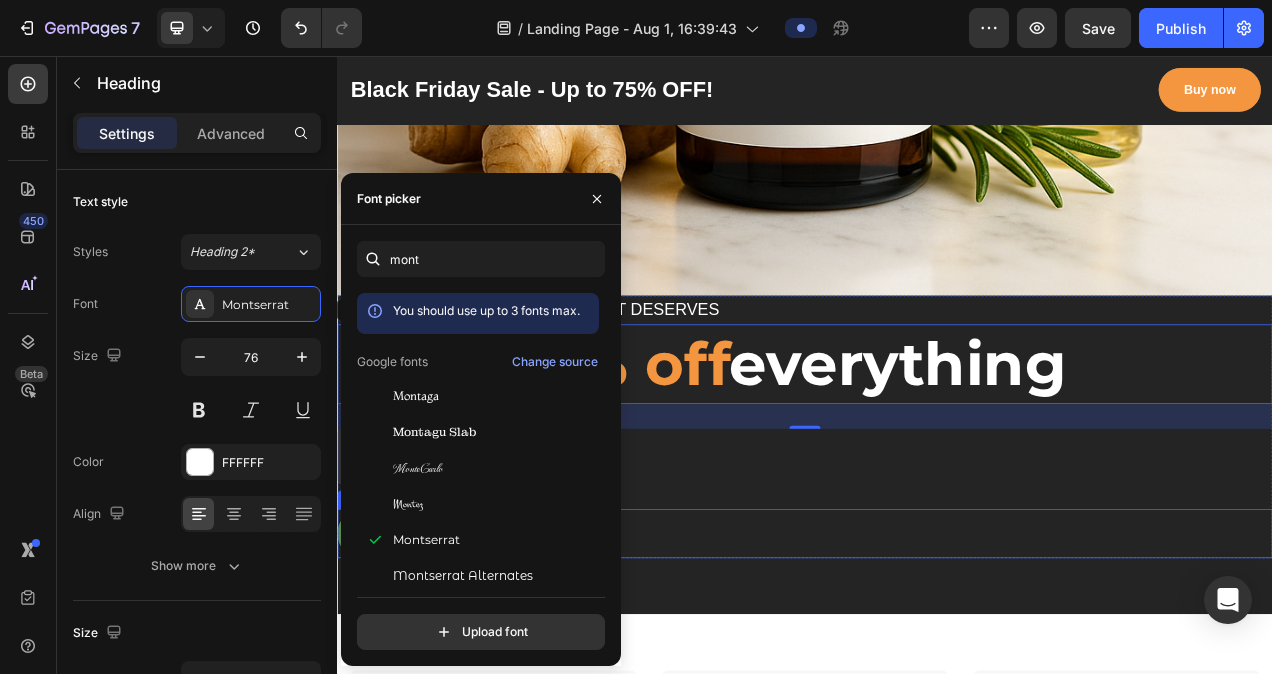 click on "Image GET YOUR HAIR THE TREATMENT IT DESERVES Text block Up to  75% off  everything Heading   32 00 Days 17 Hrs 49 Mins 22 Secs CountDown Timer Buy now or never Button Row Section 2" at bounding box center [937, -68] 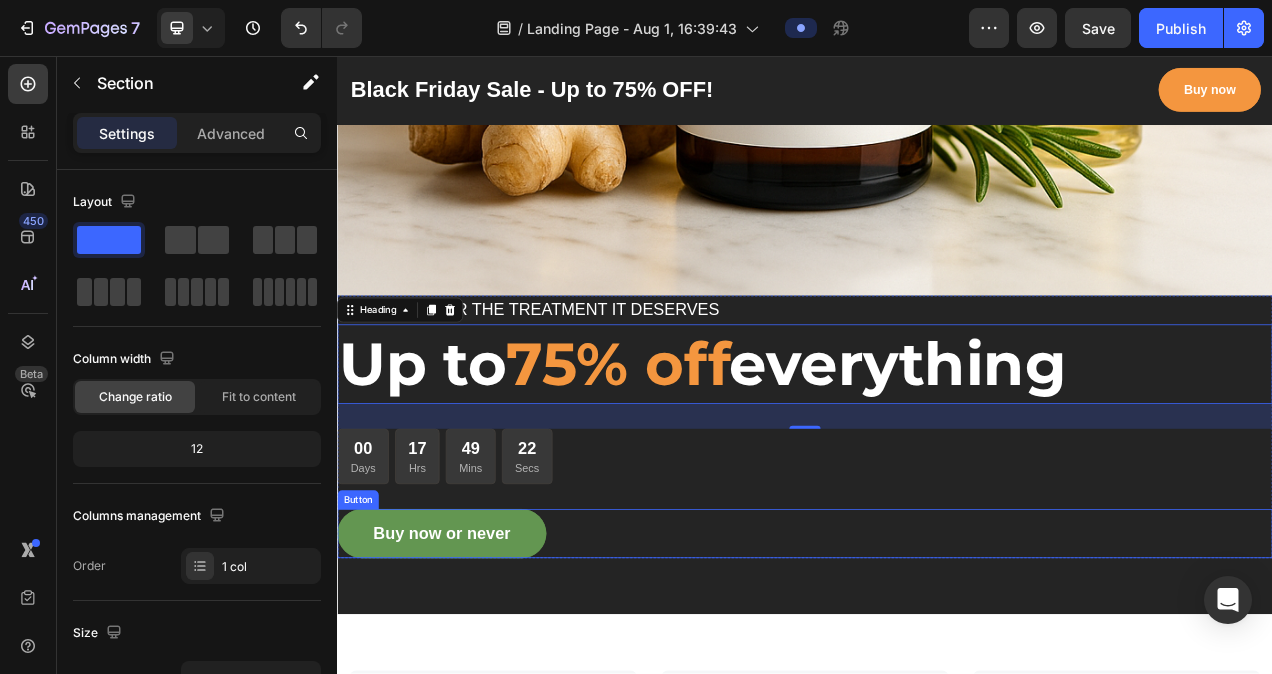 scroll, scrollTop: 1014, scrollLeft: 0, axis: vertical 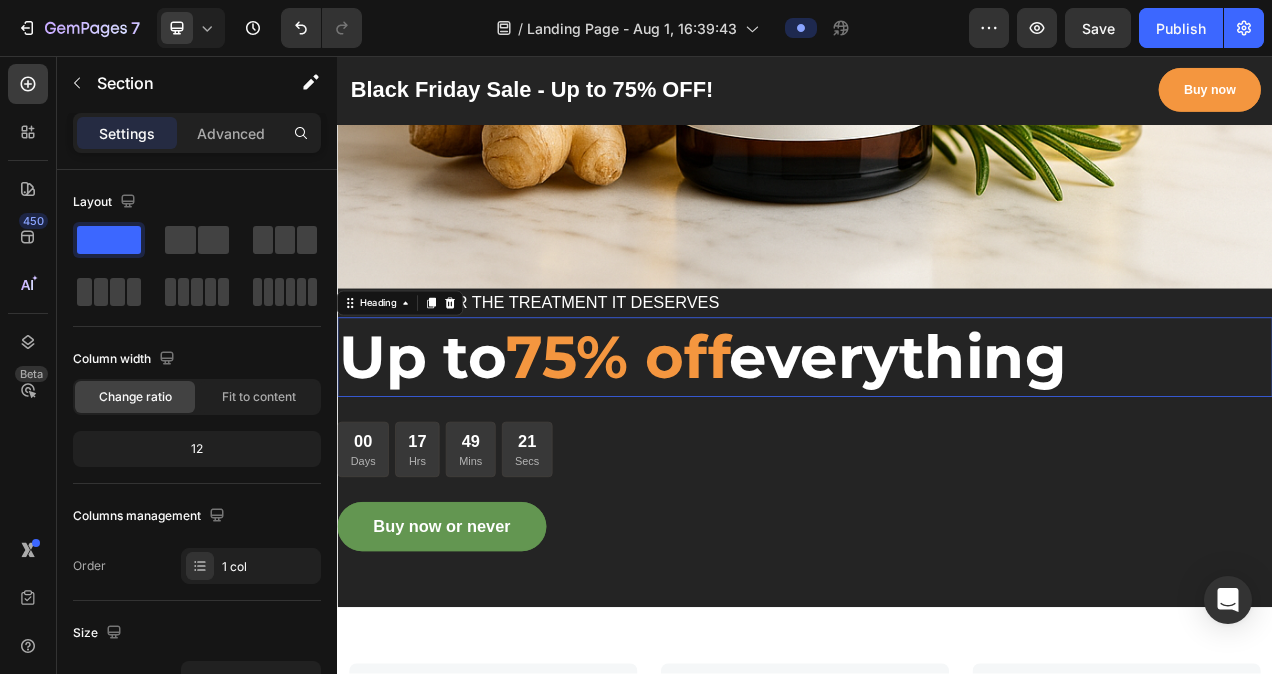 click on "Up to  75% off  everything" at bounding box center (937, 443) 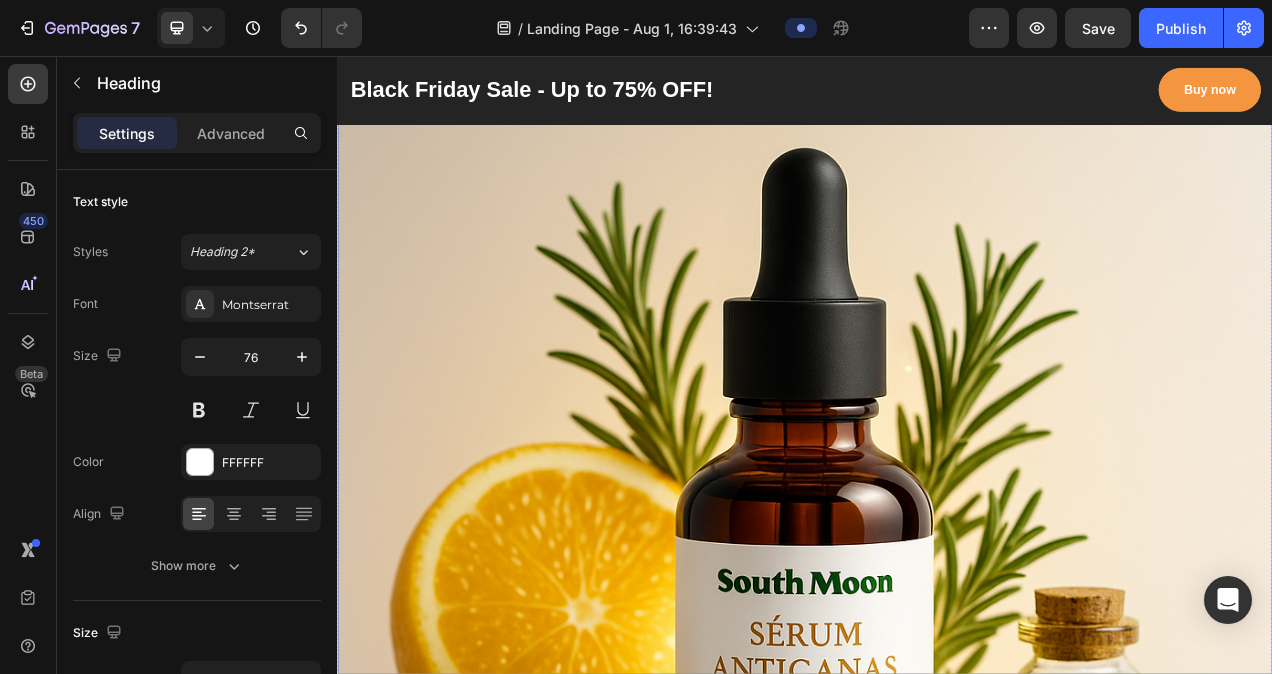 scroll, scrollTop: 0, scrollLeft: 0, axis: both 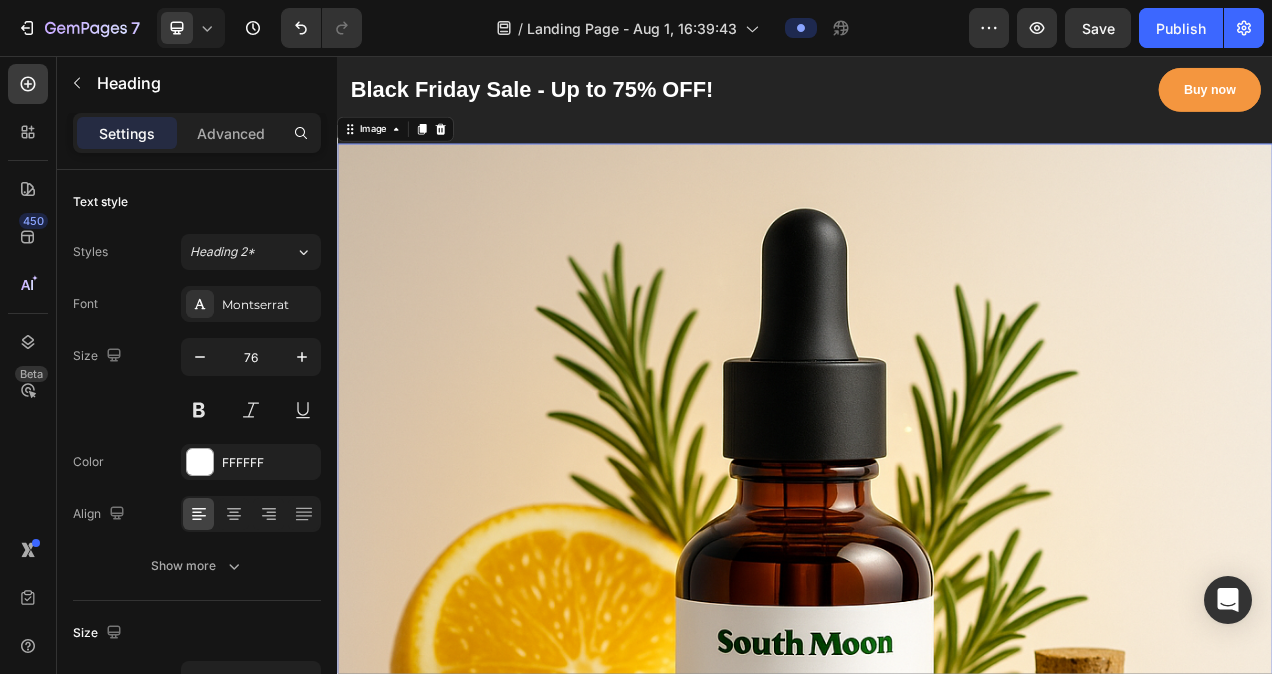 click at bounding box center [937, 769] 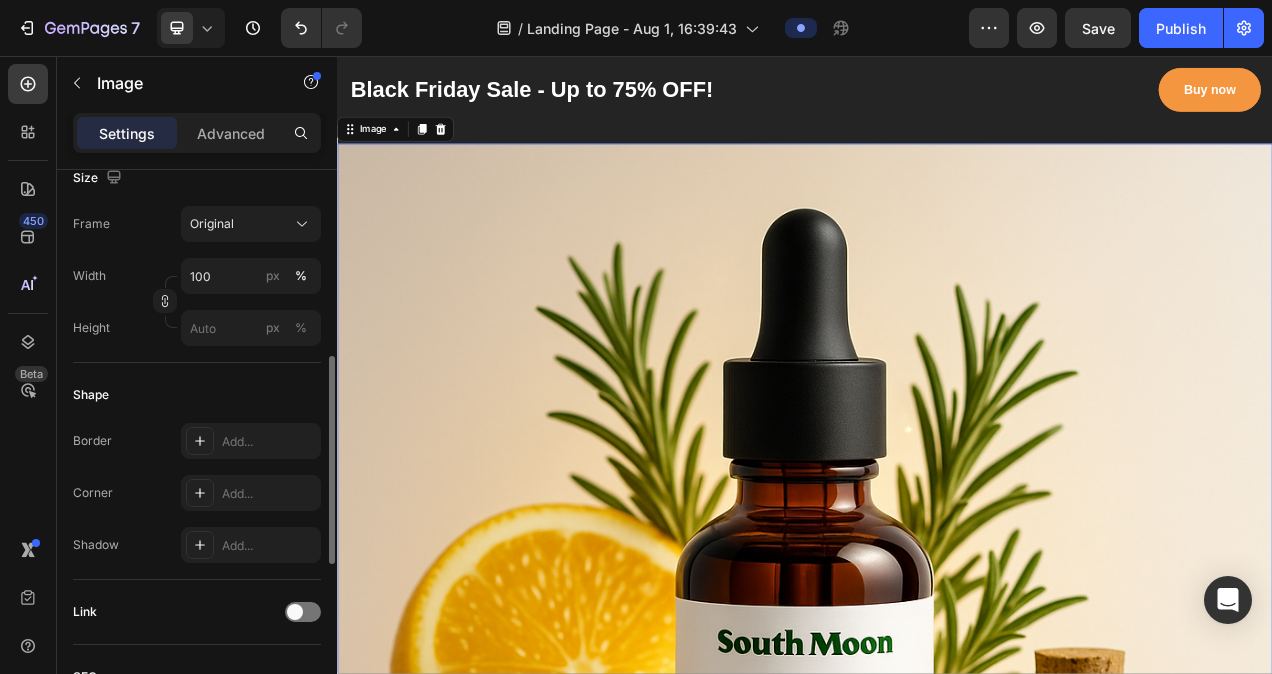 scroll, scrollTop: 0, scrollLeft: 0, axis: both 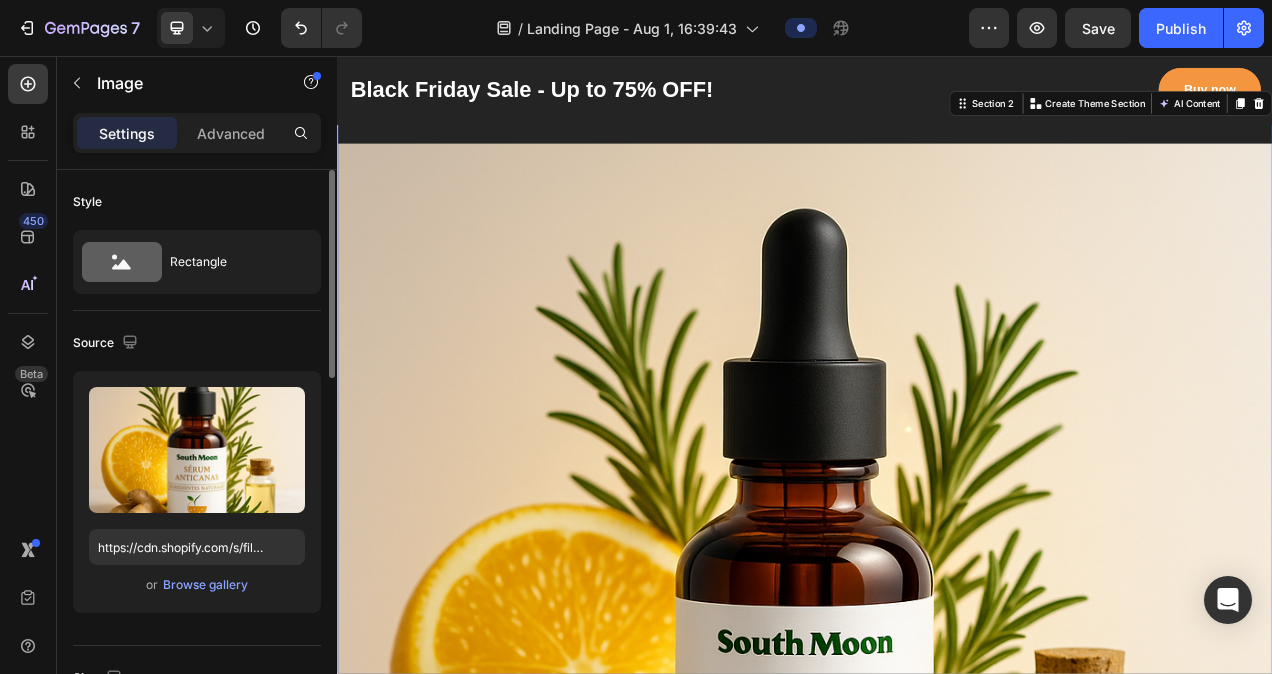 click on "Image GET YOUR HAIR THE TREATMENT IT DESERVES Text block Up to  75% off  everything Heading 00 Days 17 Hrs 49 Mins 09 Secs CountDown Timer Buy now or never Button Row Section 2   You can create reusable sections Create Theme Section AI Content Write with GemAI What would you like to describe here? Tone and Voice Persuasive Product Show more Generate" at bounding box center (937, 937) 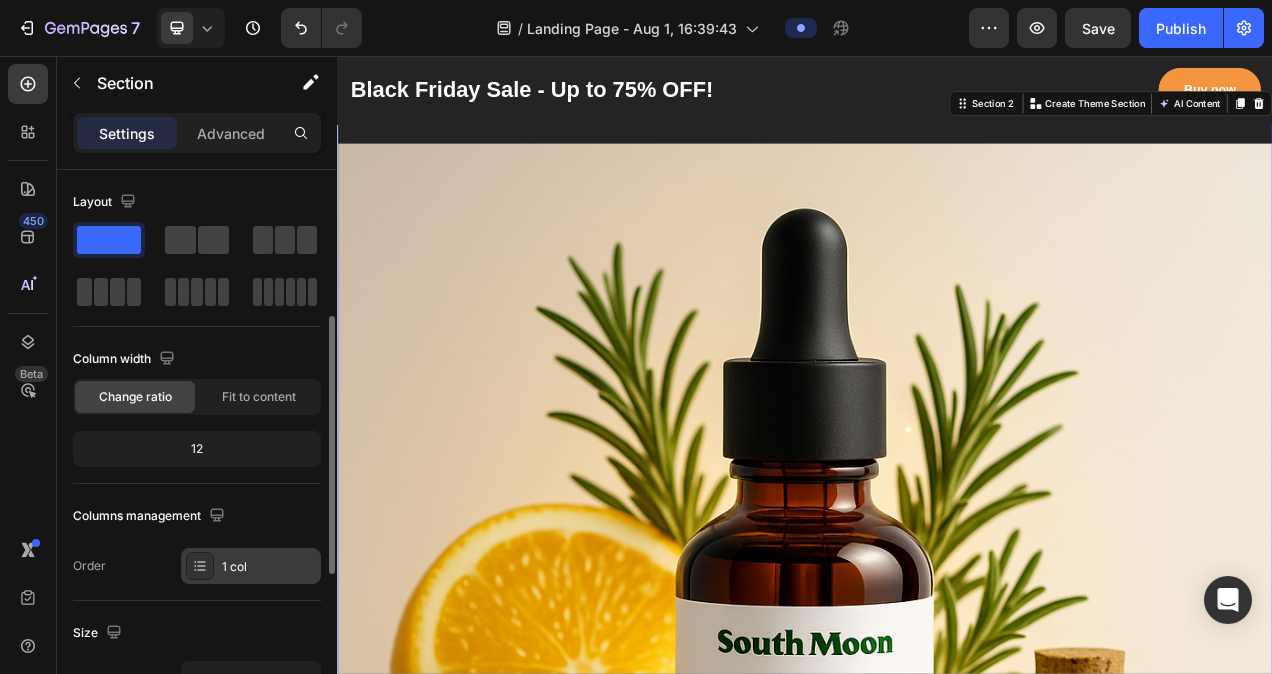 scroll, scrollTop: 400, scrollLeft: 0, axis: vertical 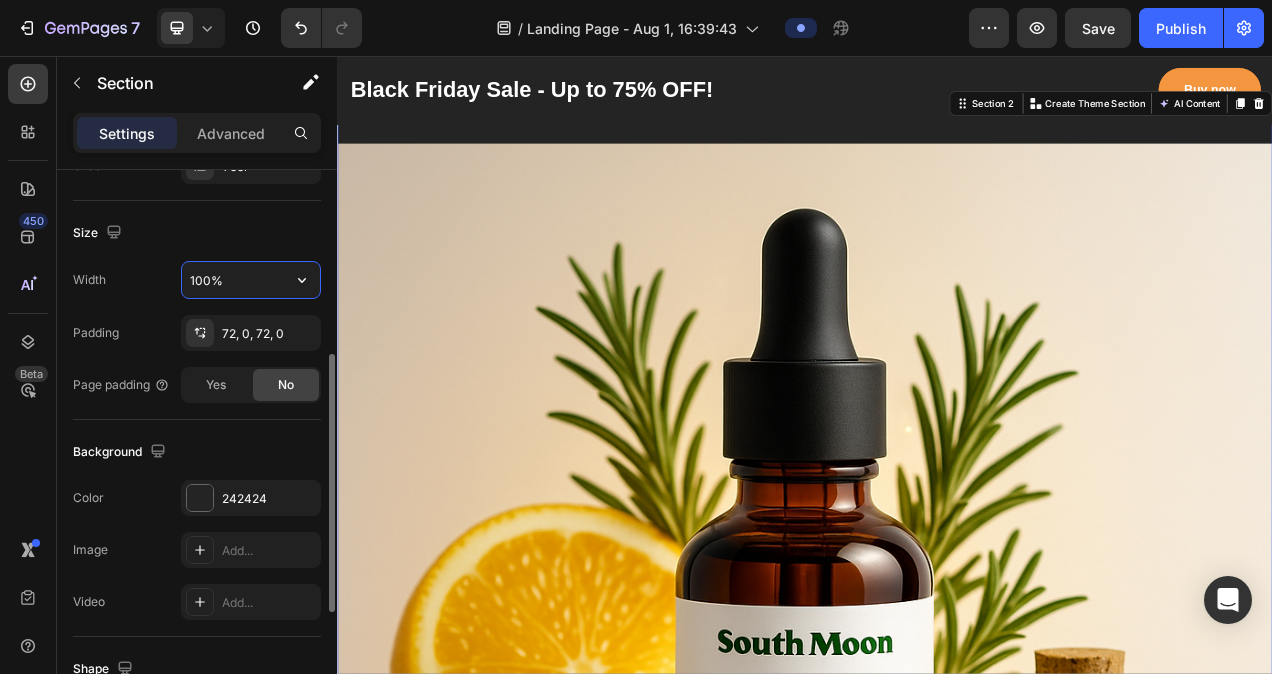 click on "100%" at bounding box center (251, 280) 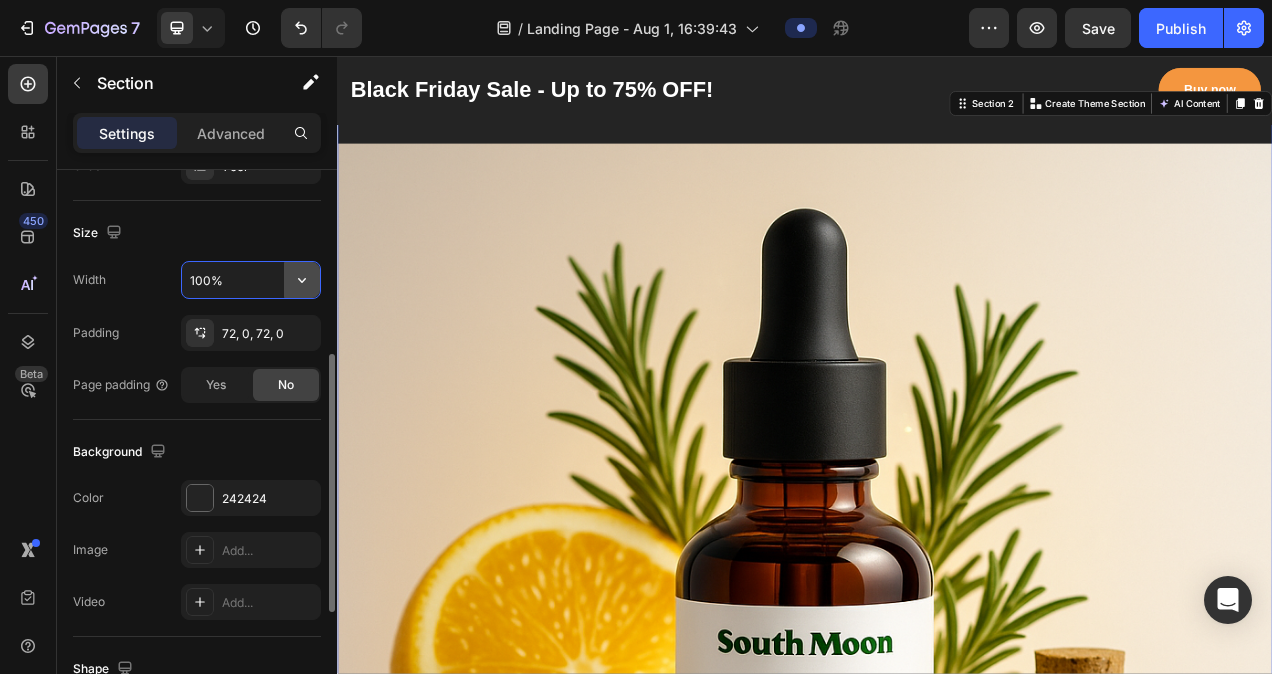 click 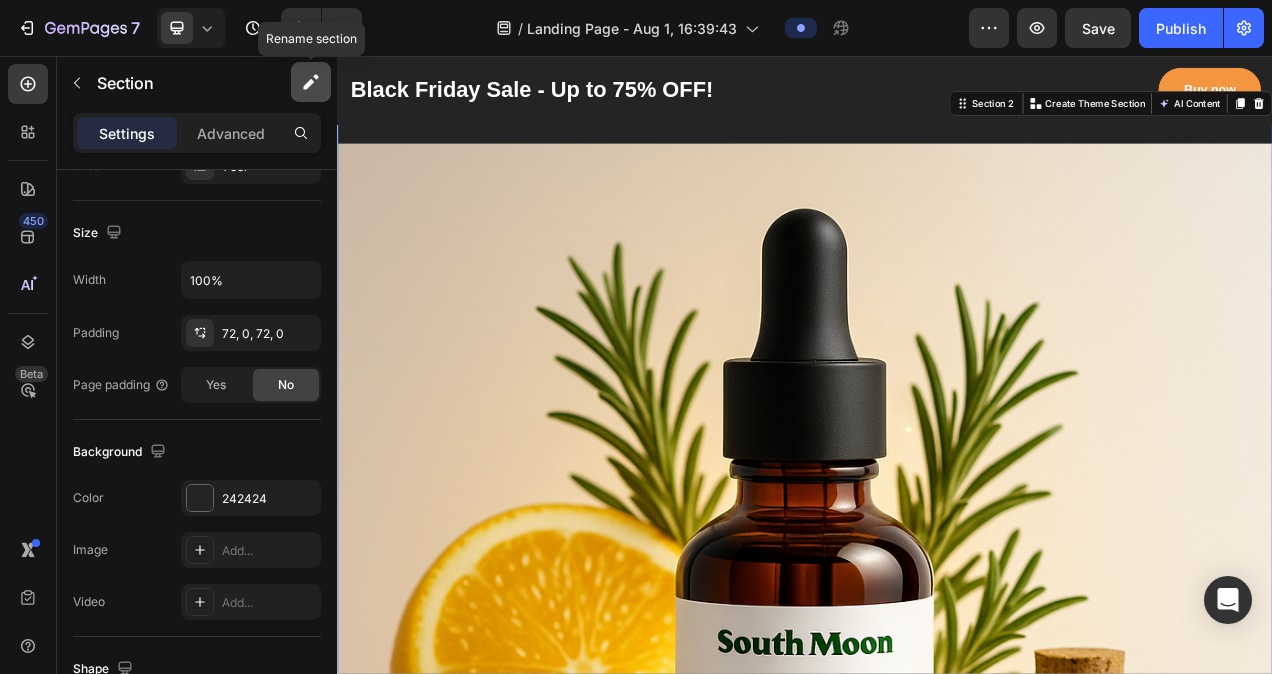 click 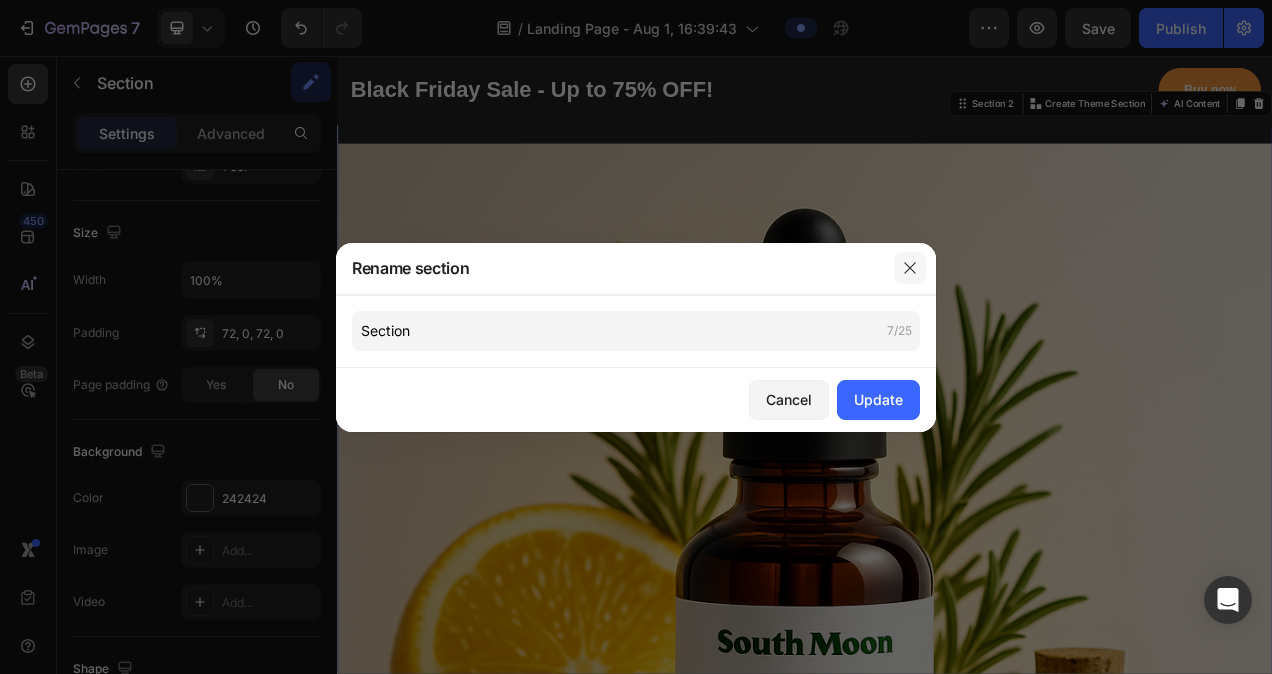 click 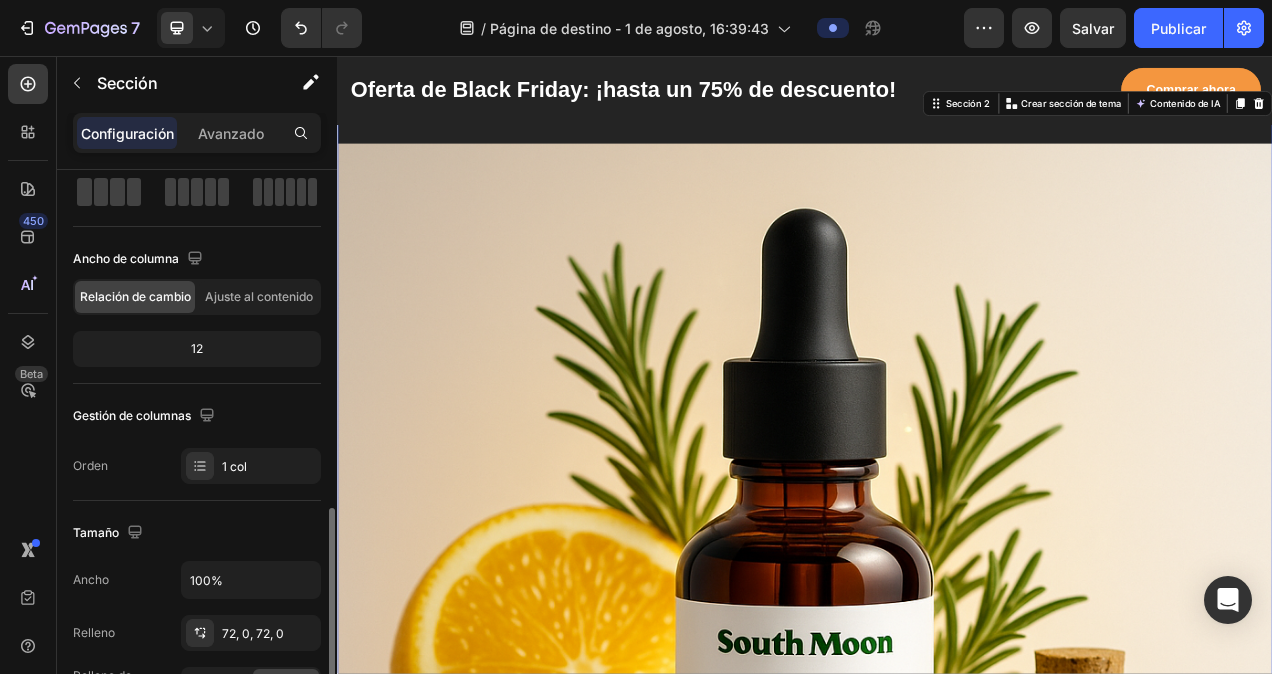 scroll, scrollTop: 500, scrollLeft: 0, axis: vertical 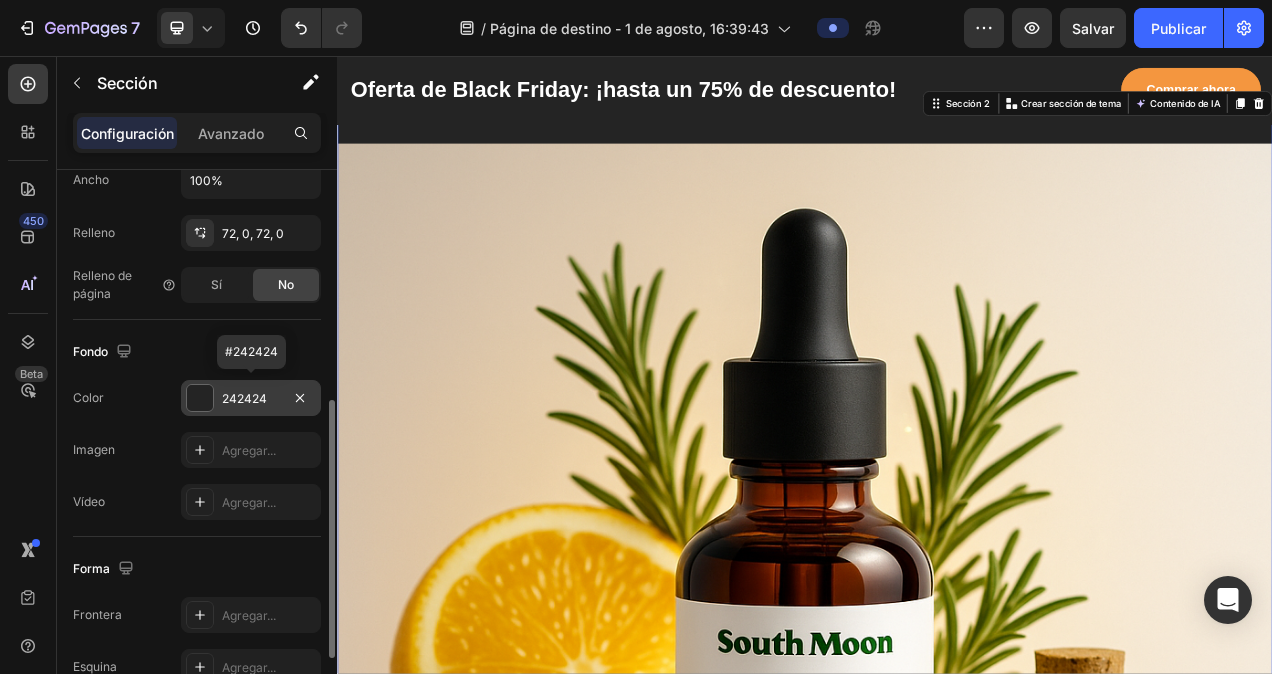 drag, startPoint x: 204, startPoint y: 389, endPoint x: 217, endPoint y: 396, distance: 14.764823 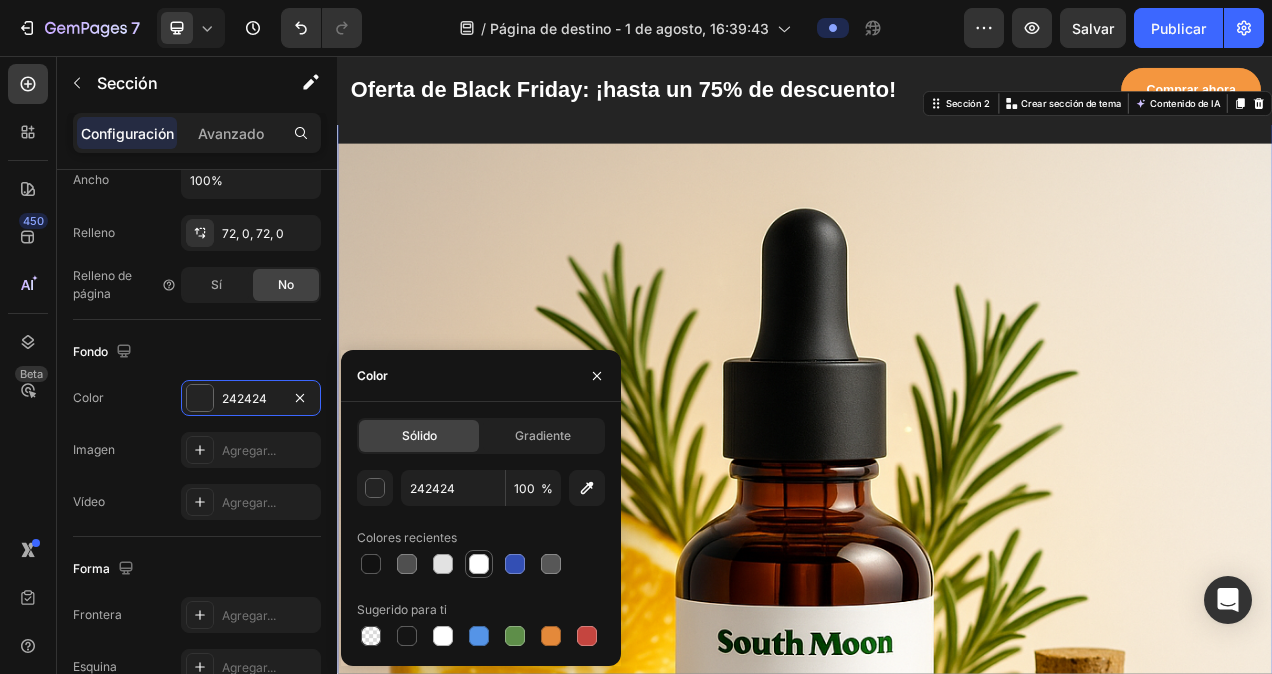 click at bounding box center [479, 564] 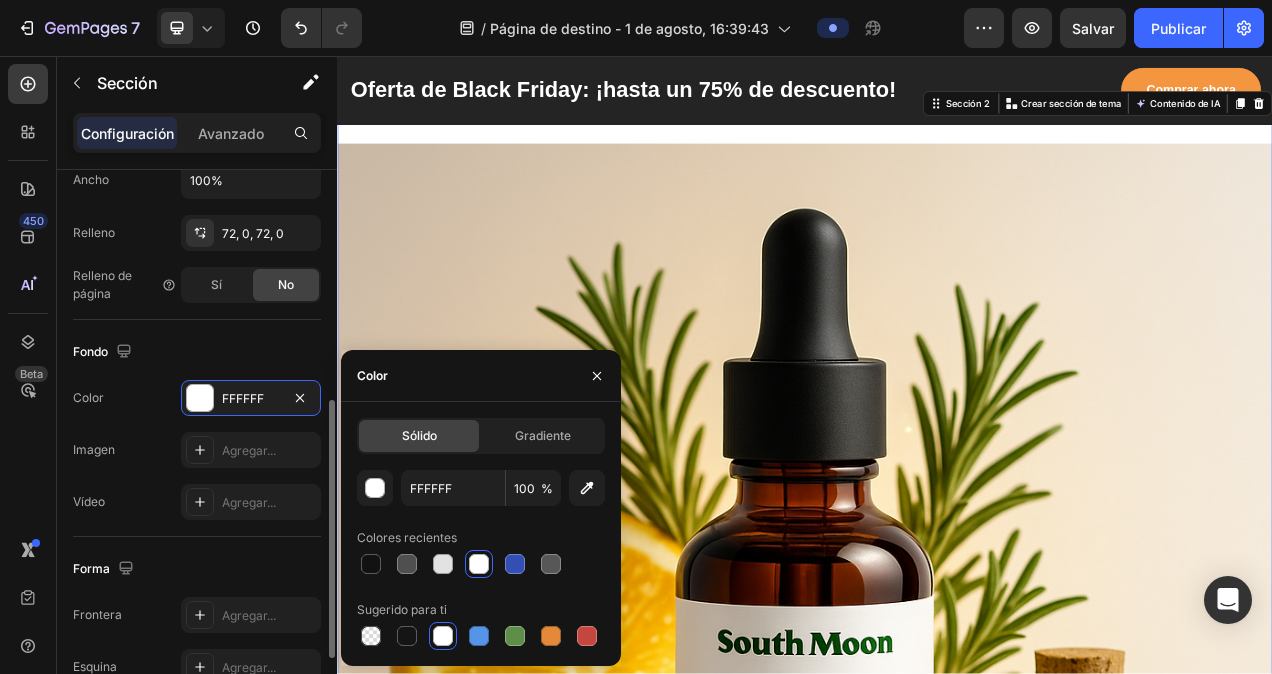 click on "Fondo" at bounding box center [197, 352] 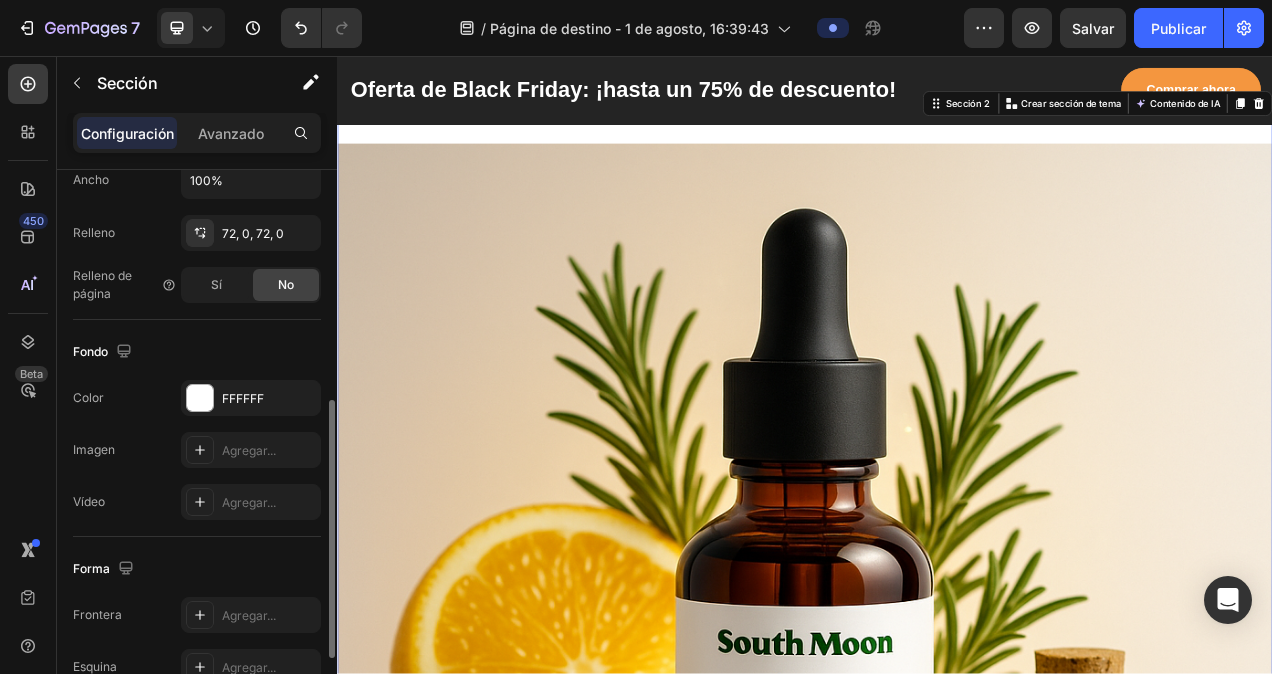 scroll, scrollTop: 656, scrollLeft: 0, axis: vertical 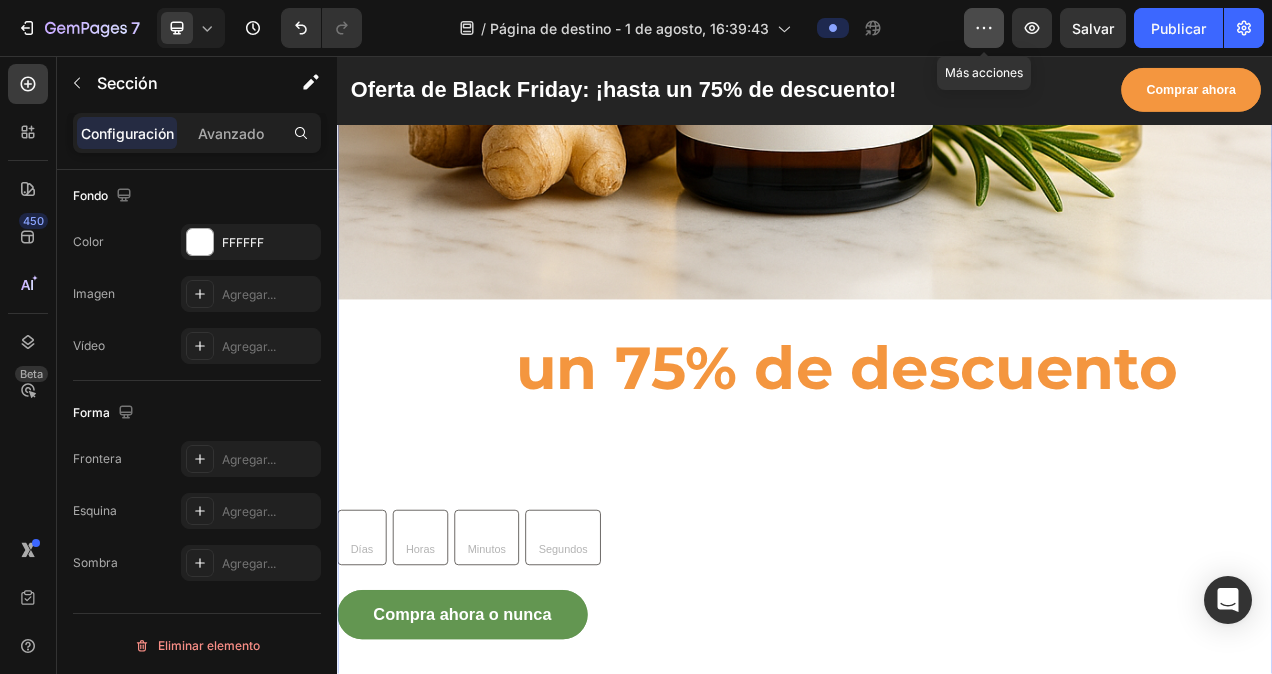 click 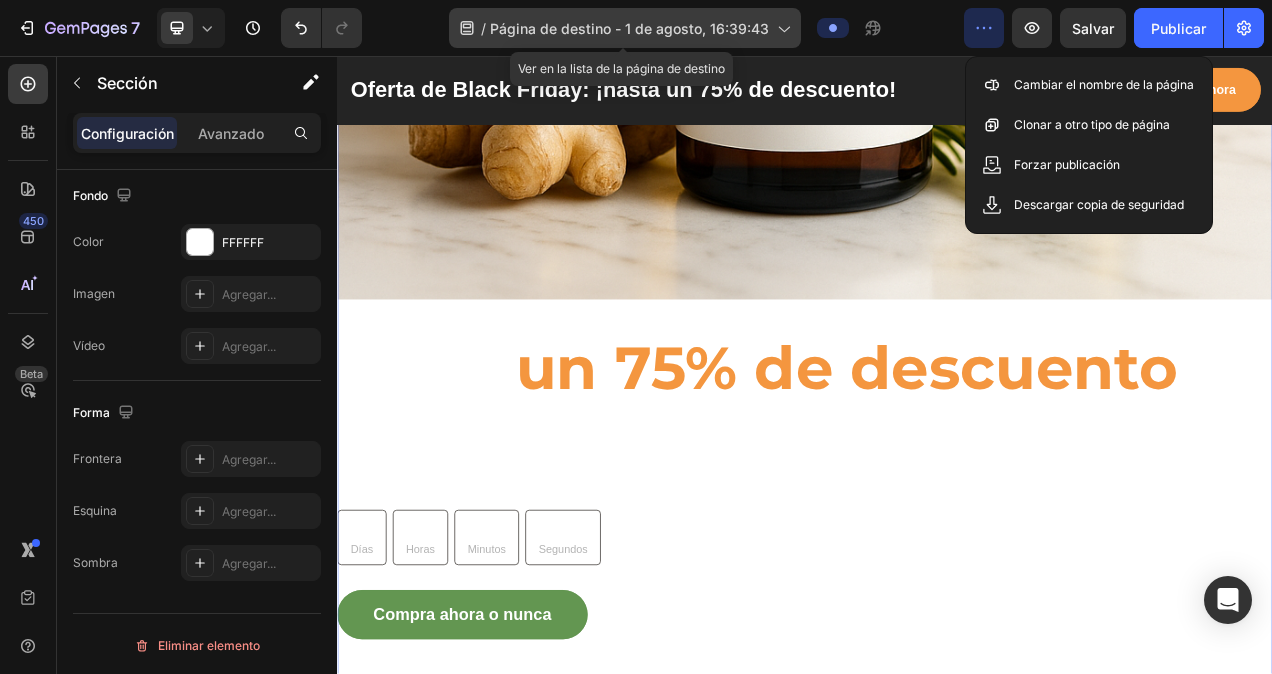 click on "/  Página de destino - 1 de agosto, 16:39:43" 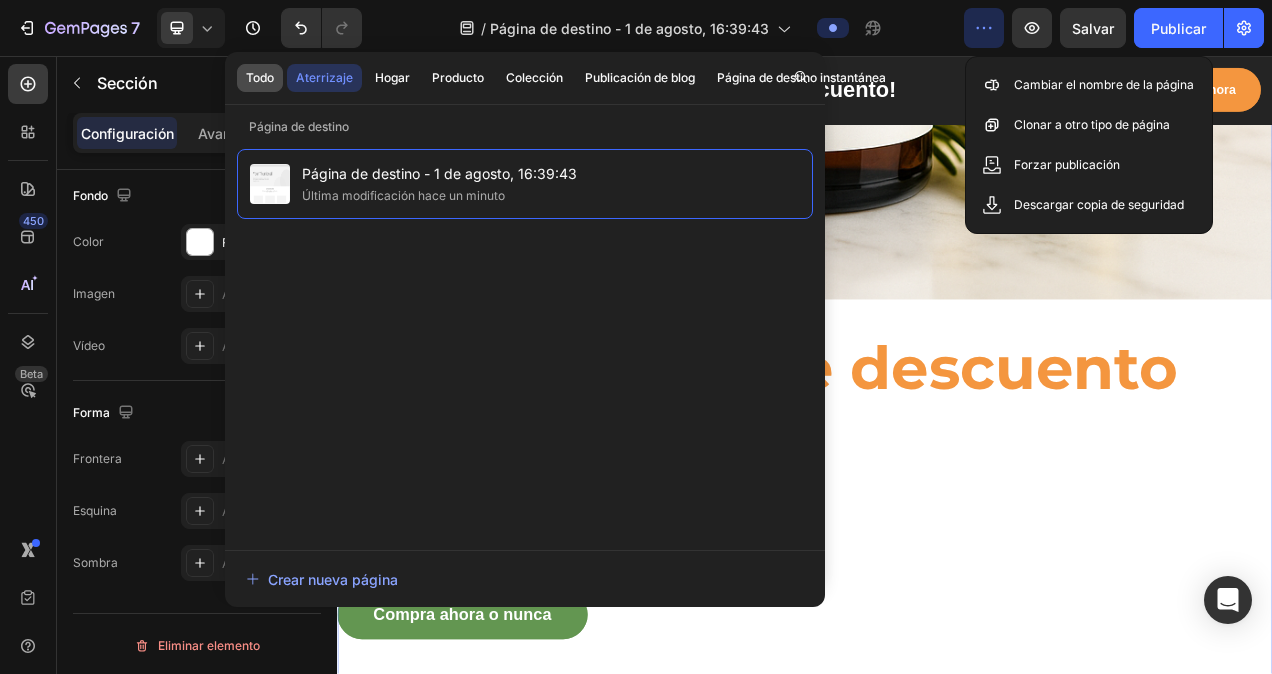 click on "Todo" 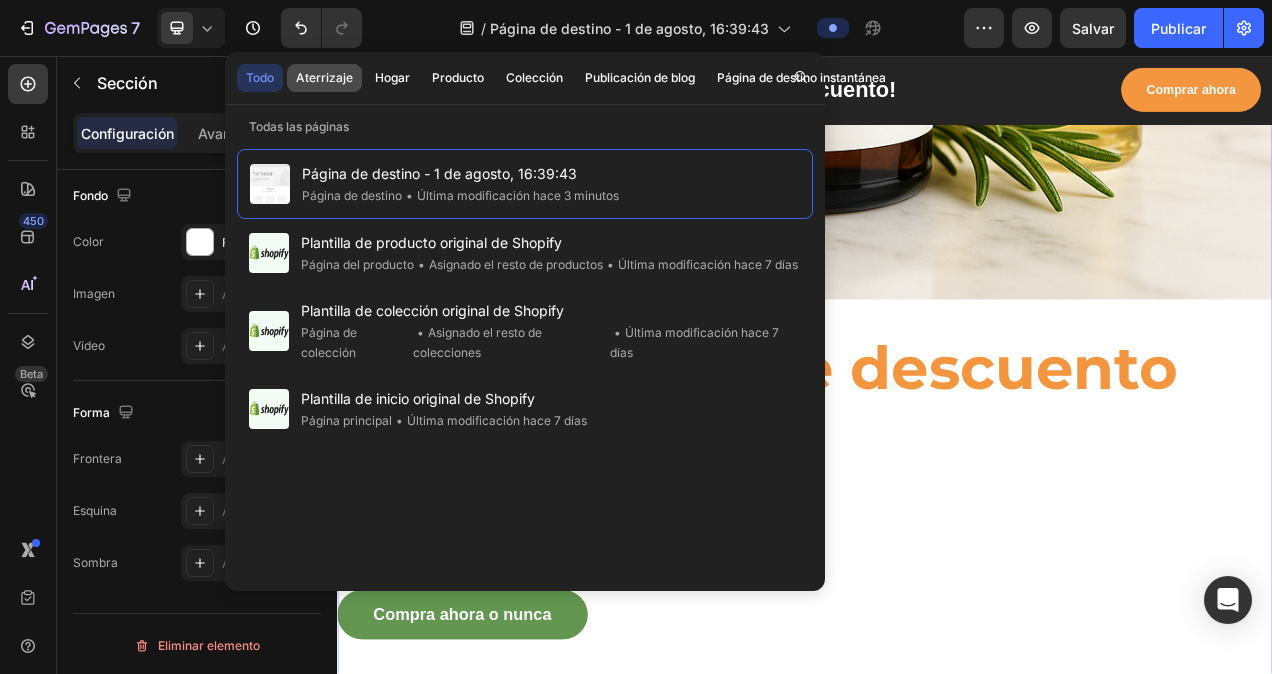 click on "Aterrizaje" 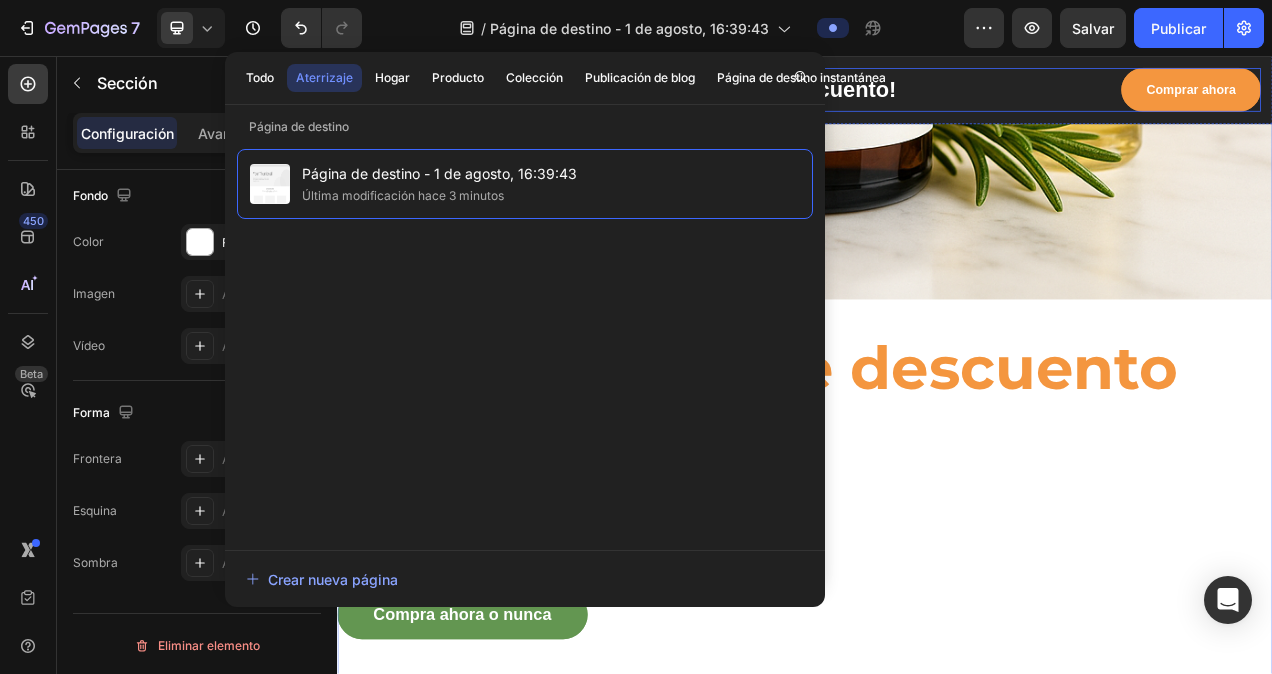 click on "Oferta de Black Friday: ¡hasta un 75% de descuento!" at bounding box center [785, 100] 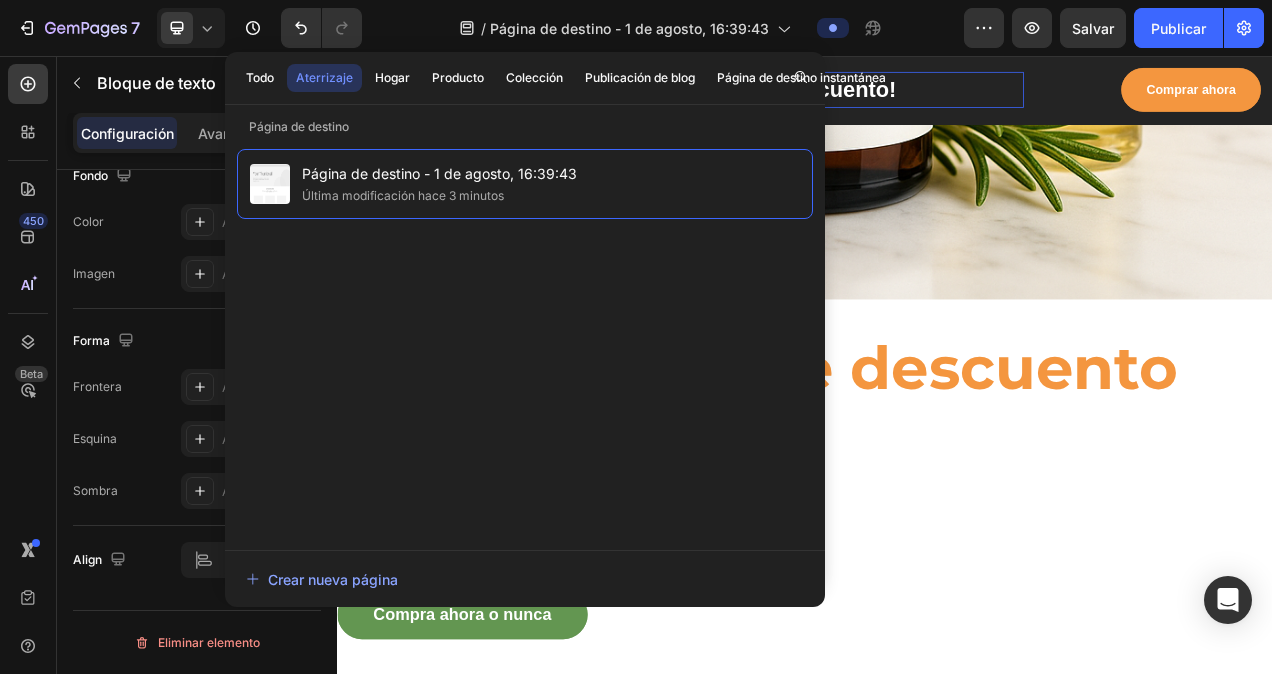scroll, scrollTop: 0, scrollLeft: 0, axis: both 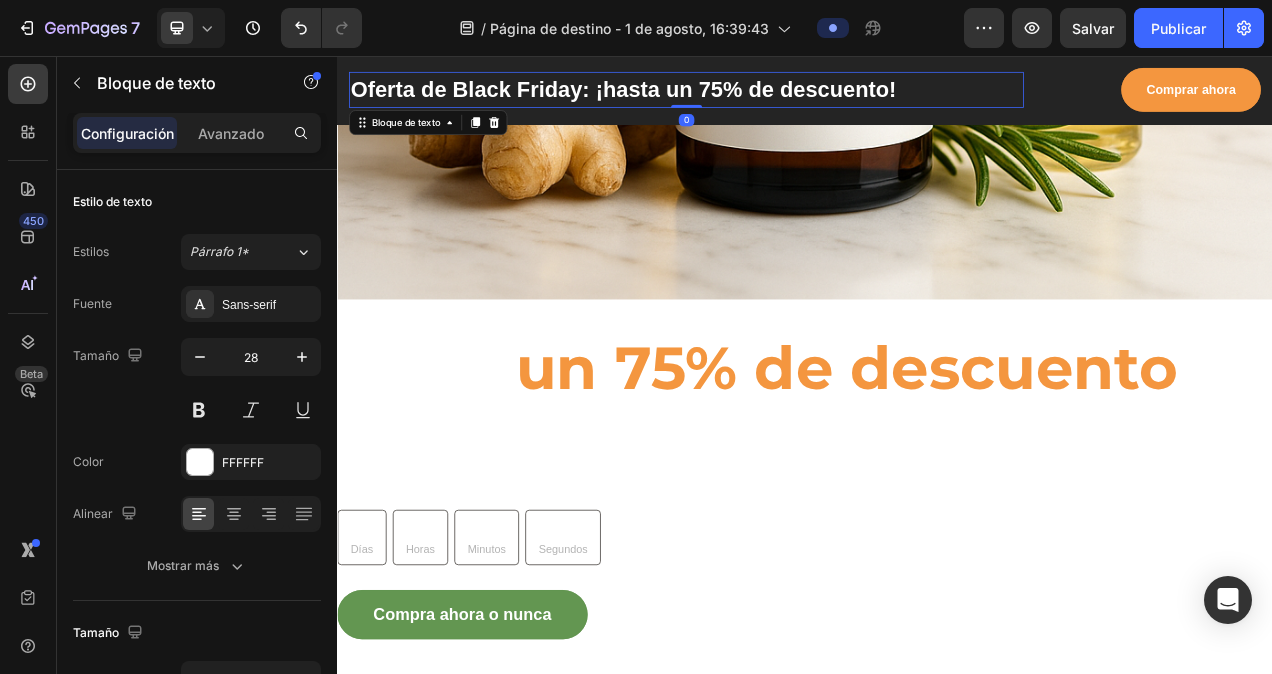 click on "/  Página de destino - 1 de agosto, 16:39:43" 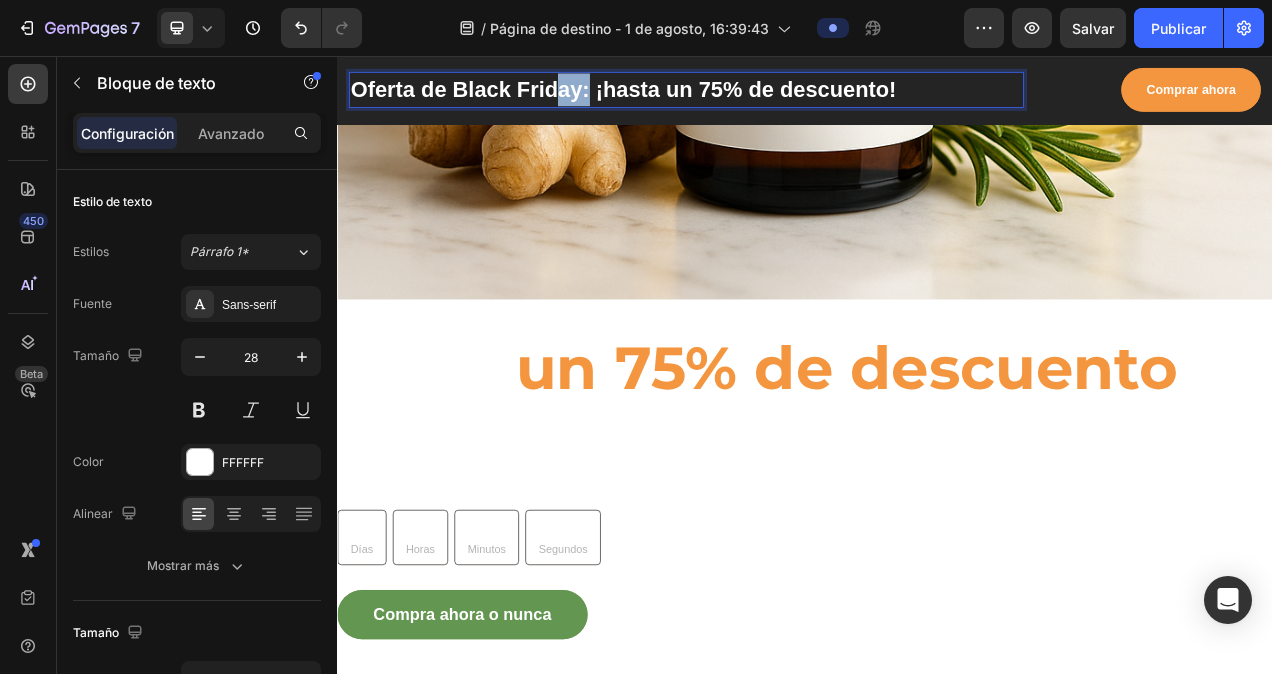 drag, startPoint x: 615, startPoint y: 98, endPoint x: 655, endPoint y: 111, distance: 42.059483 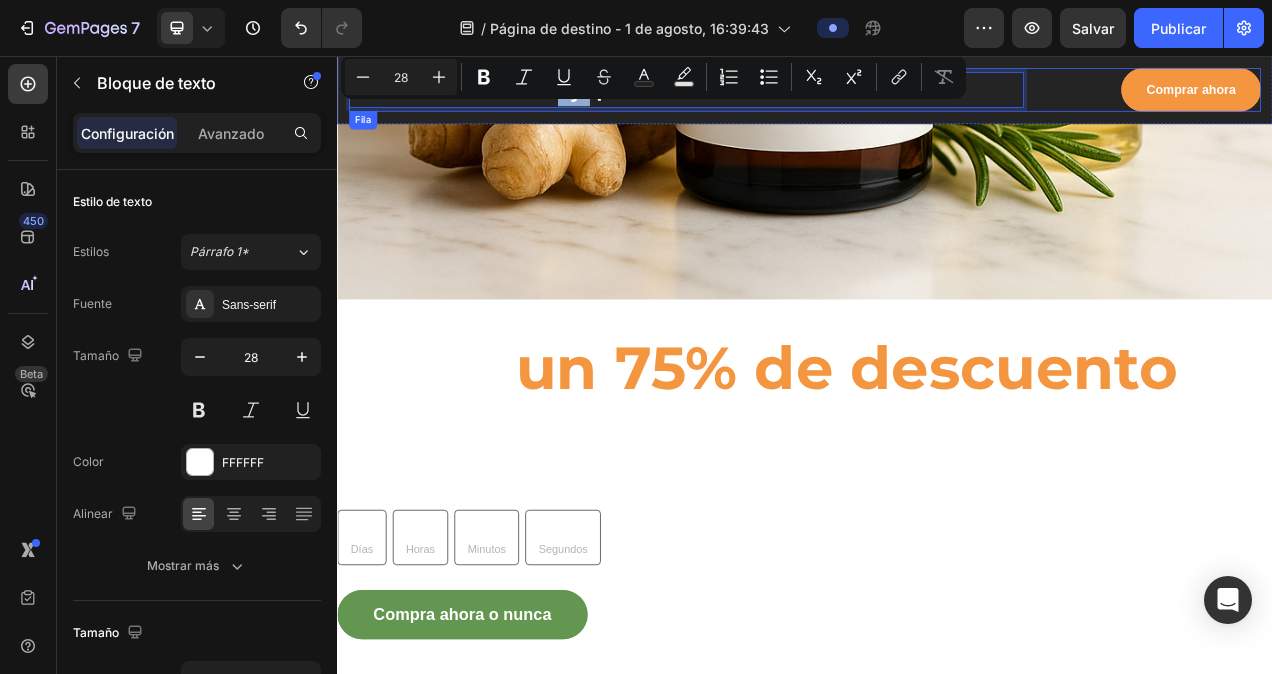 click on "Oferta de Black Friday: ¡hasta un 75% de descuento! Bloque de texto   0" at bounding box center [785, 100] 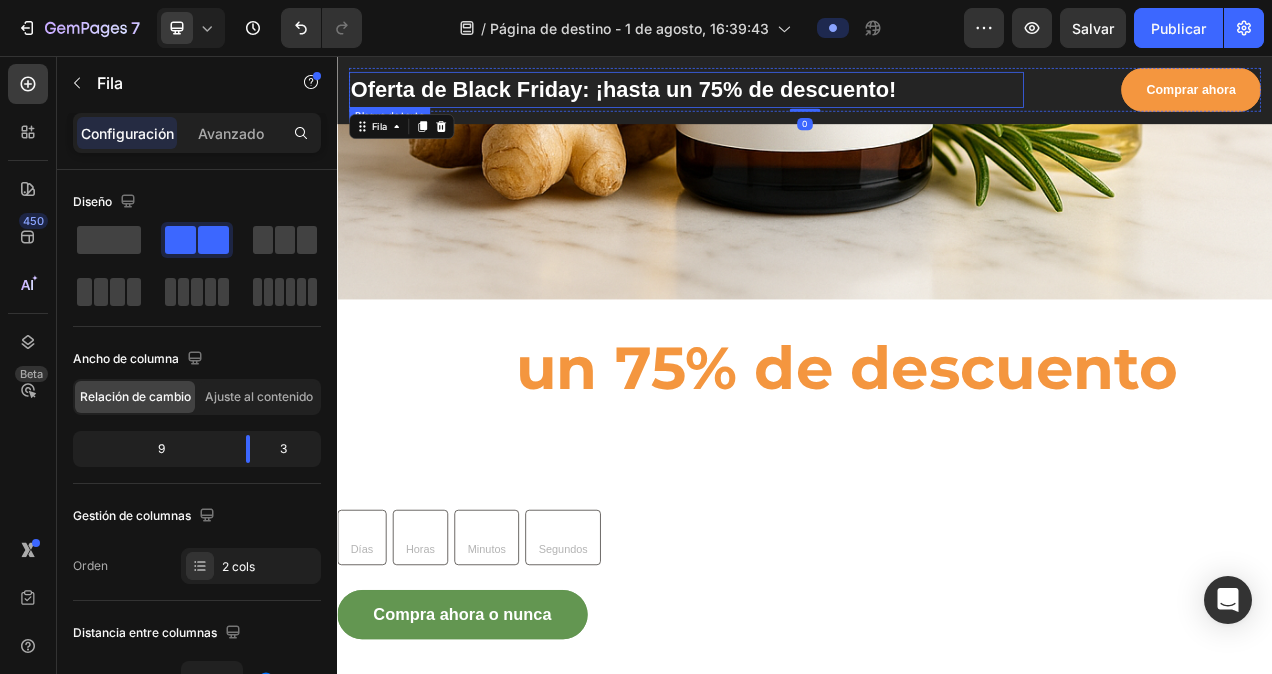 click on "Oferta de Black Friday: ¡hasta un 75% de descuento!" at bounding box center (785, 100) 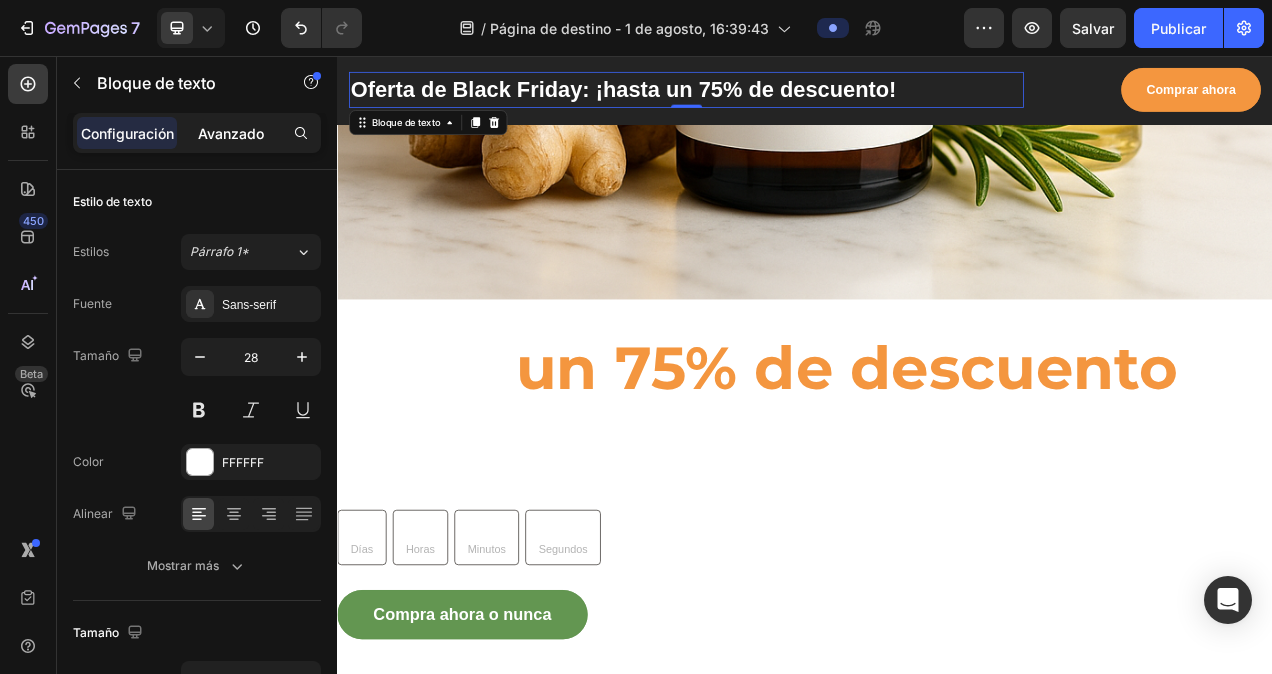 click on "Avanzado" at bounding box center (231, 133) 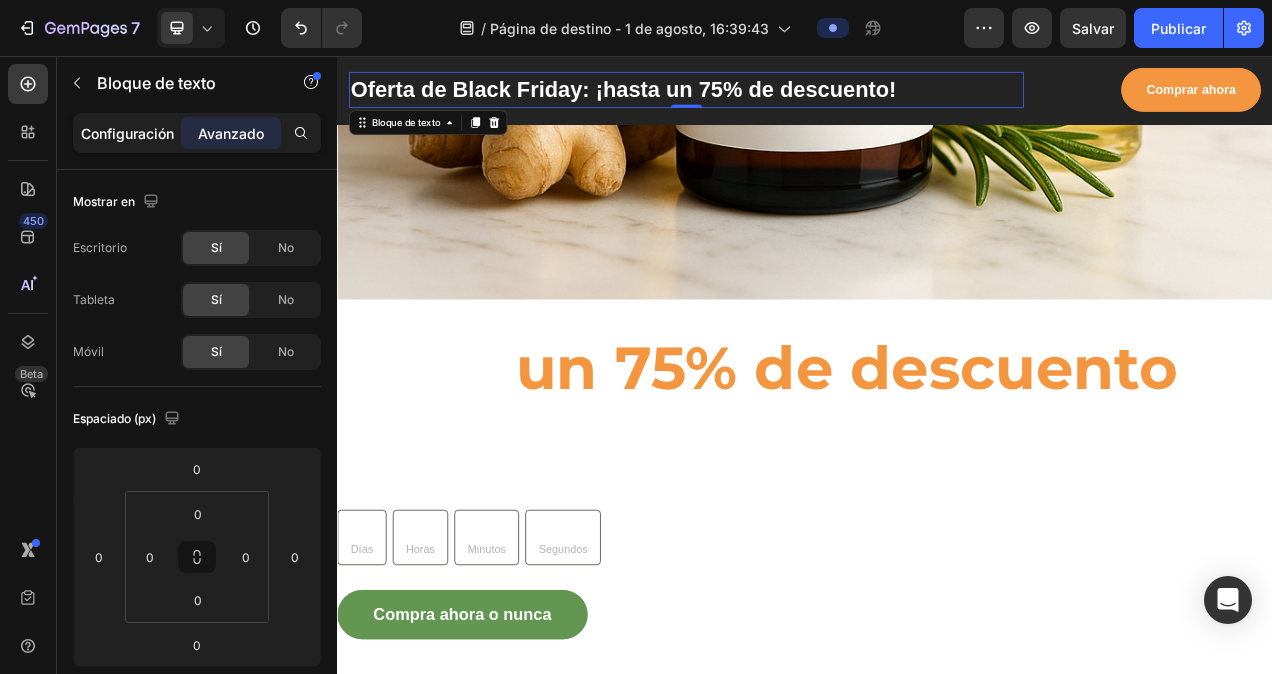 click on "Configuración" at bounding box center [127, 133] 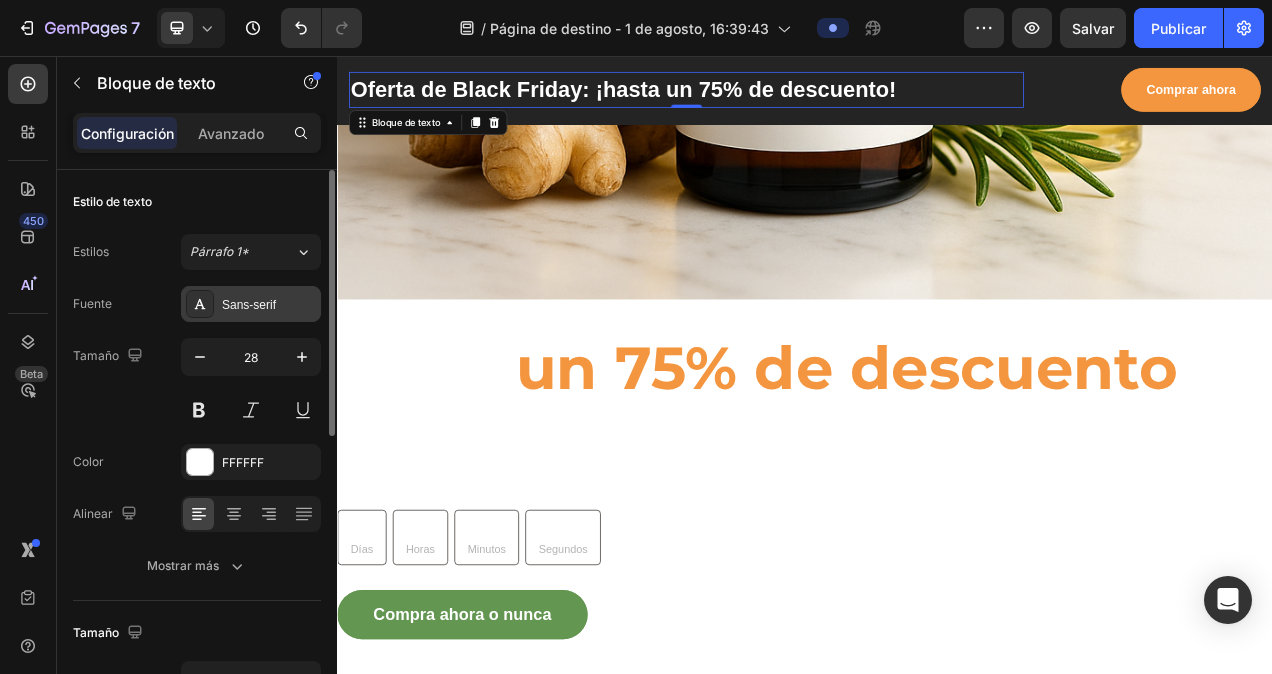 click on "Sans-serif" at bounding box center [251, 304] 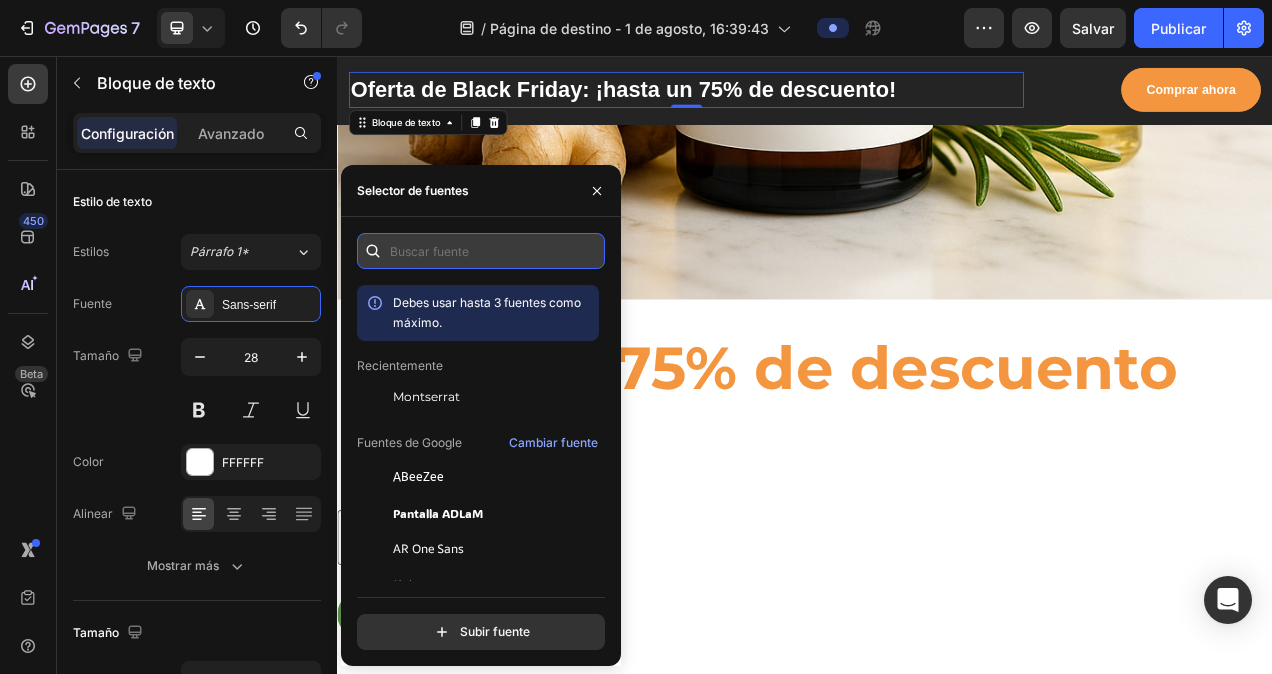click at bounding box center [481, 251] 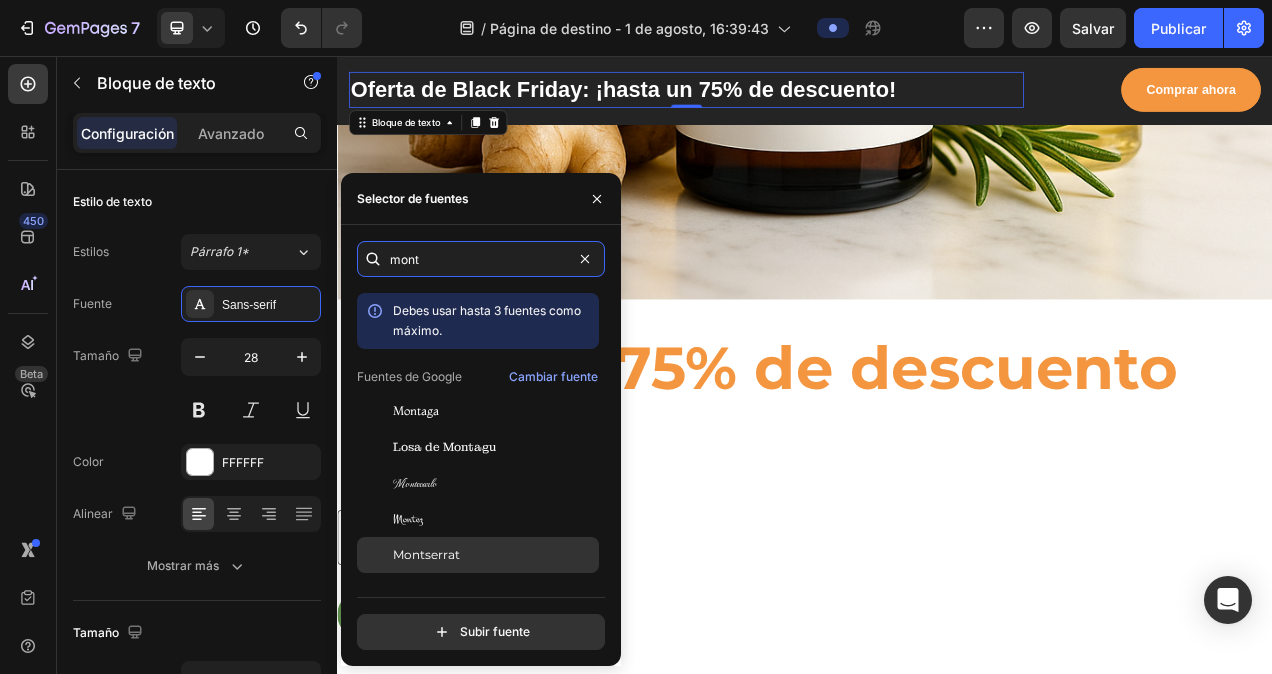 type on "mont" 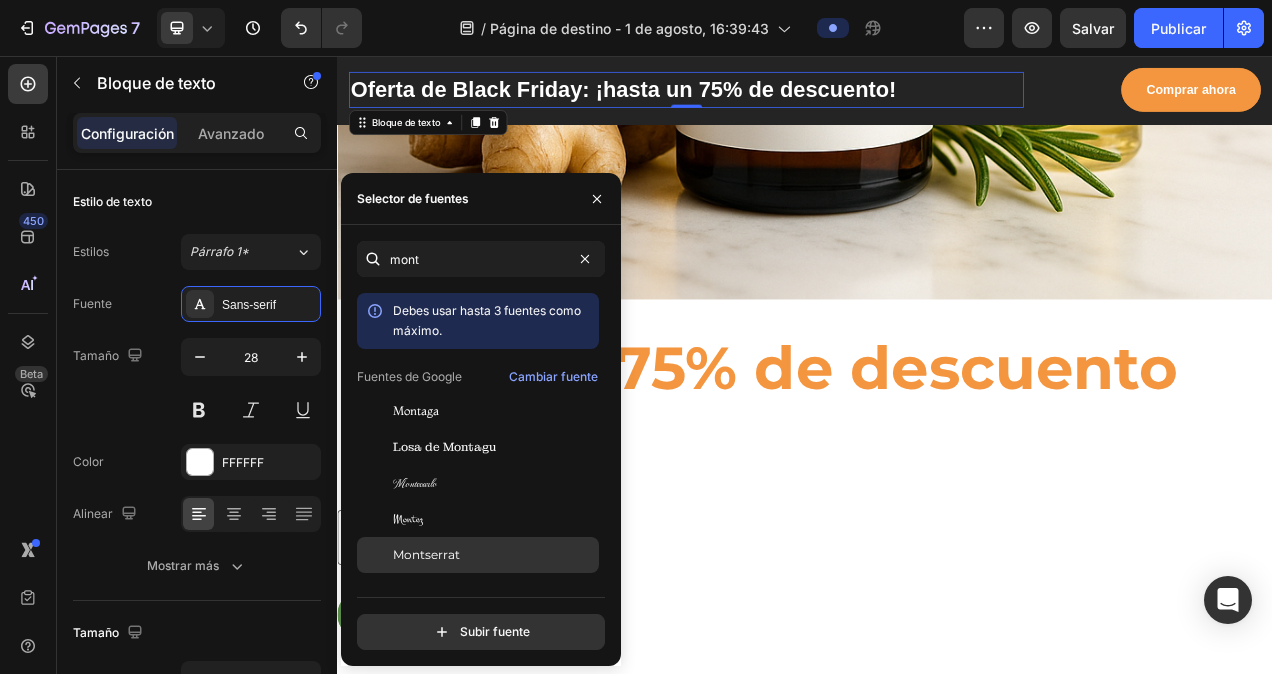 click on "Montserrat" at bounding box center (426, 555) 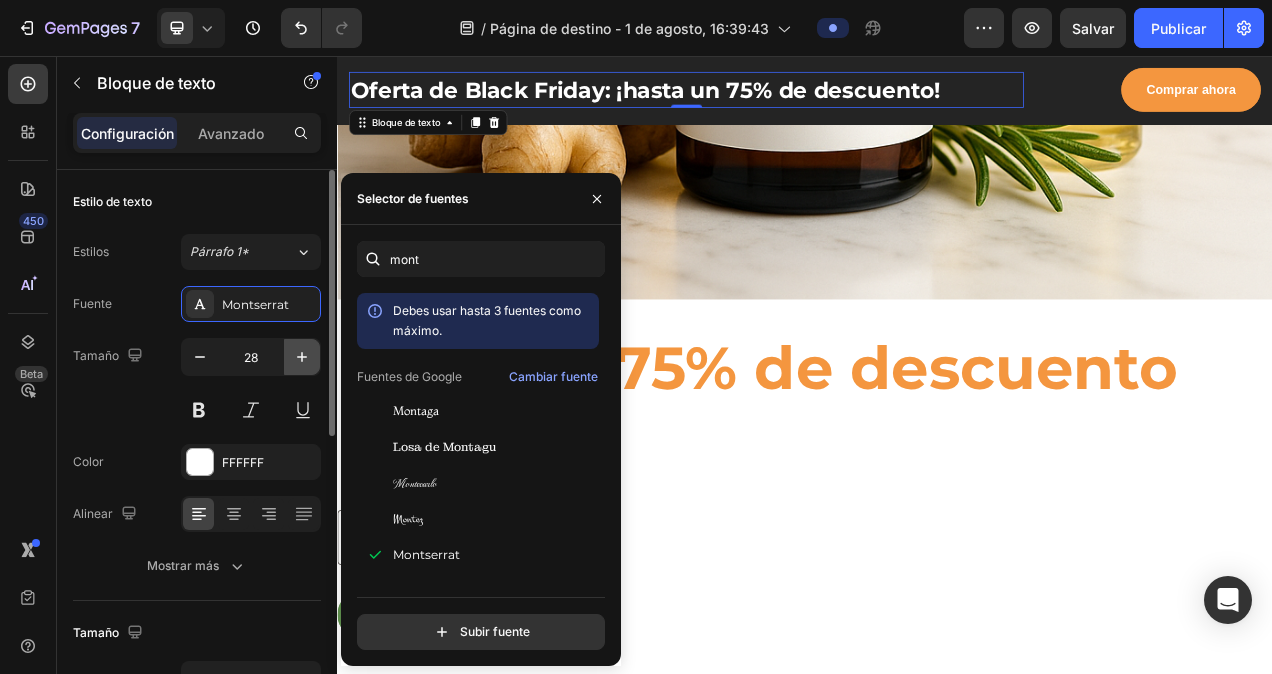 click 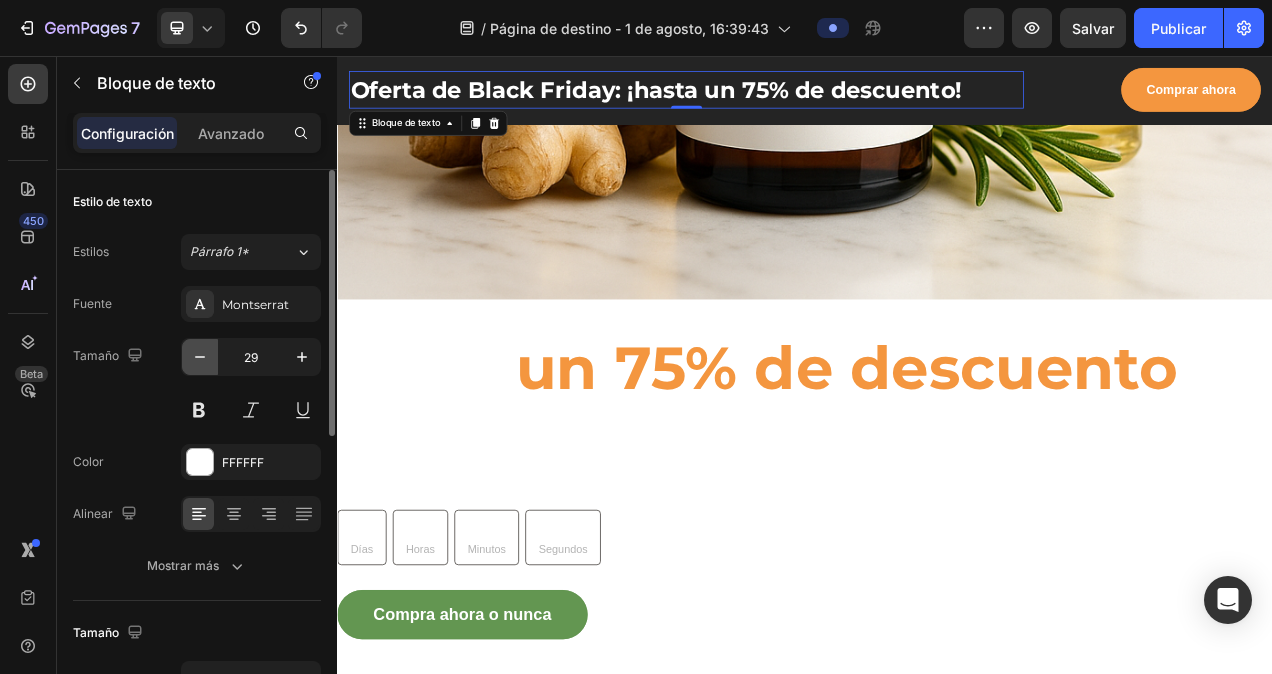 click 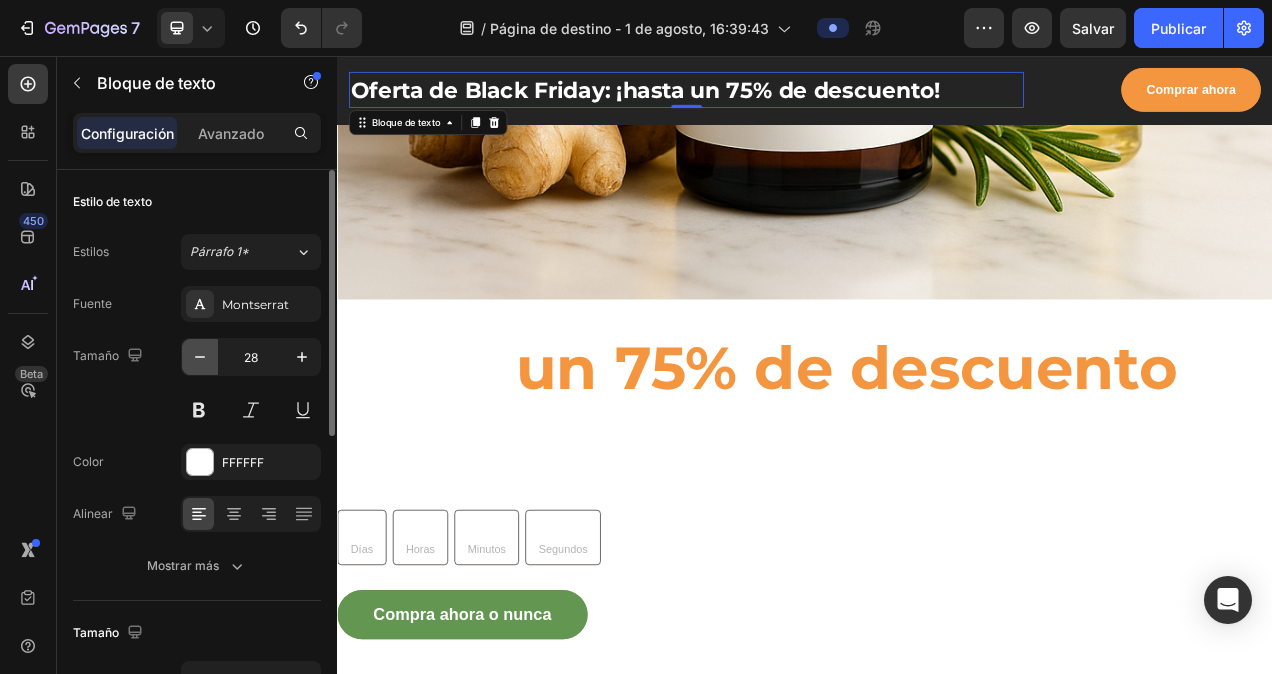 click 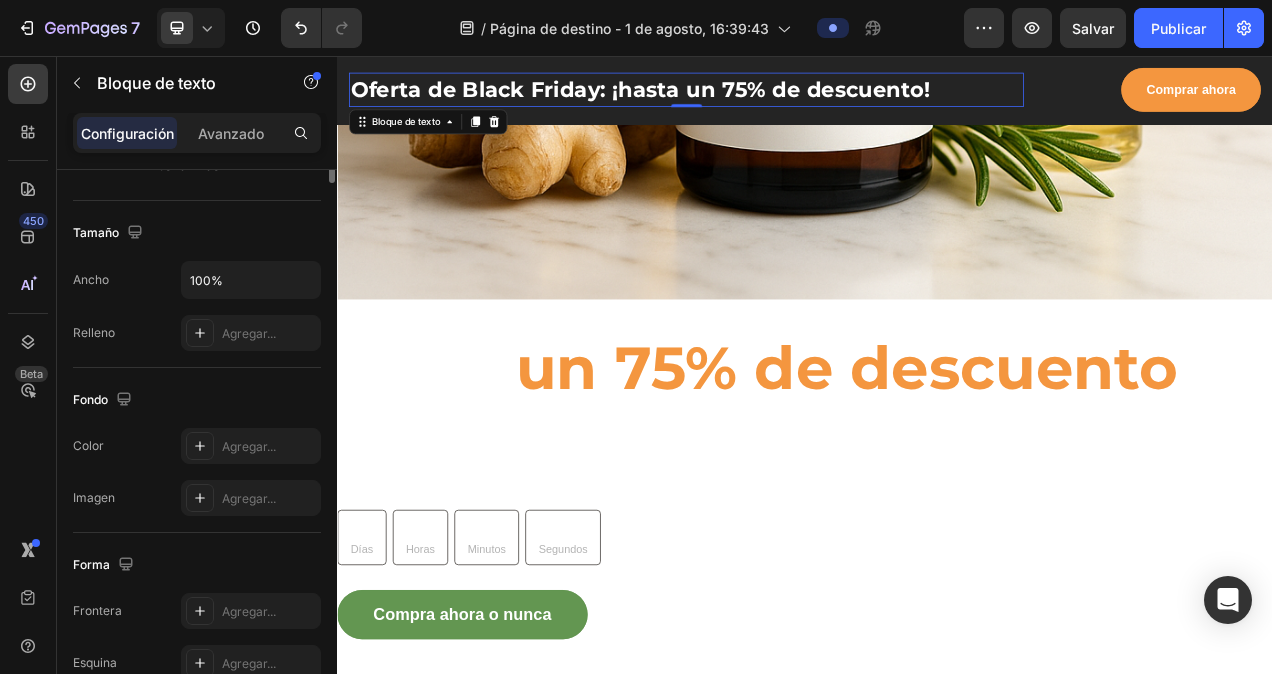 scroll, scrollTop: 0, scrollLeft: 0, axis: both 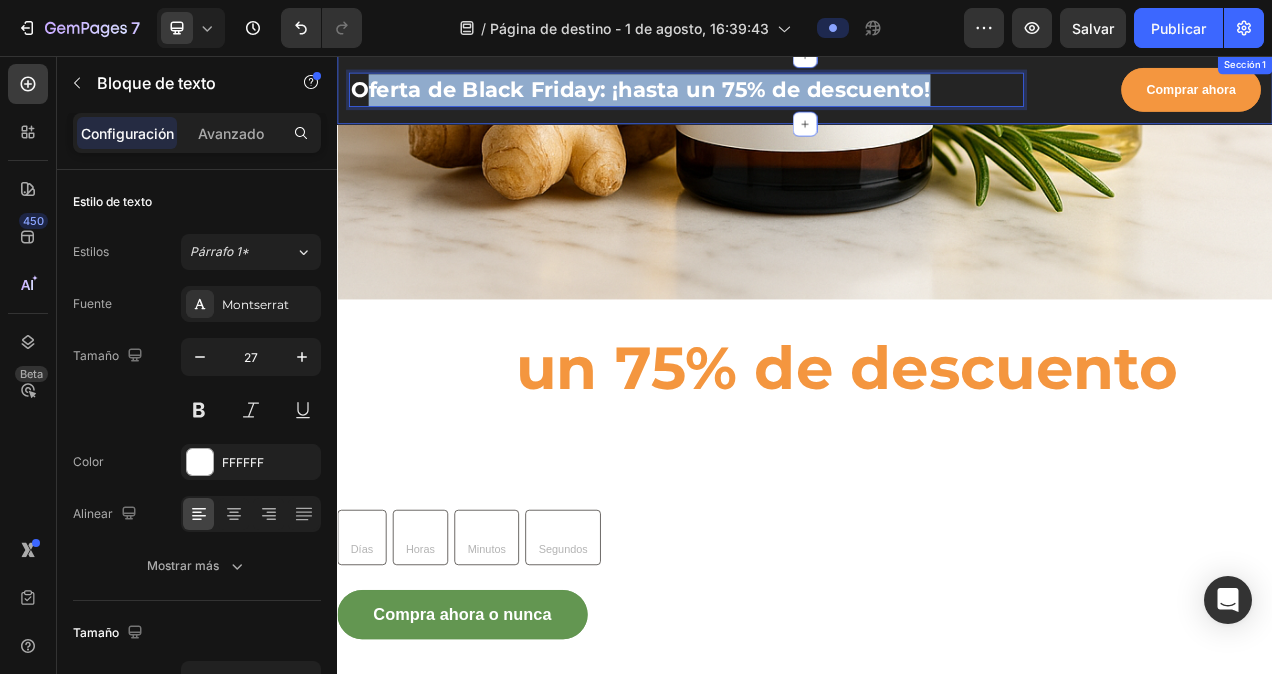 drag, startPoint x: 367, startPoint y: 100, endPoint x: 1111, endPoint y: 129, distance: 744.565 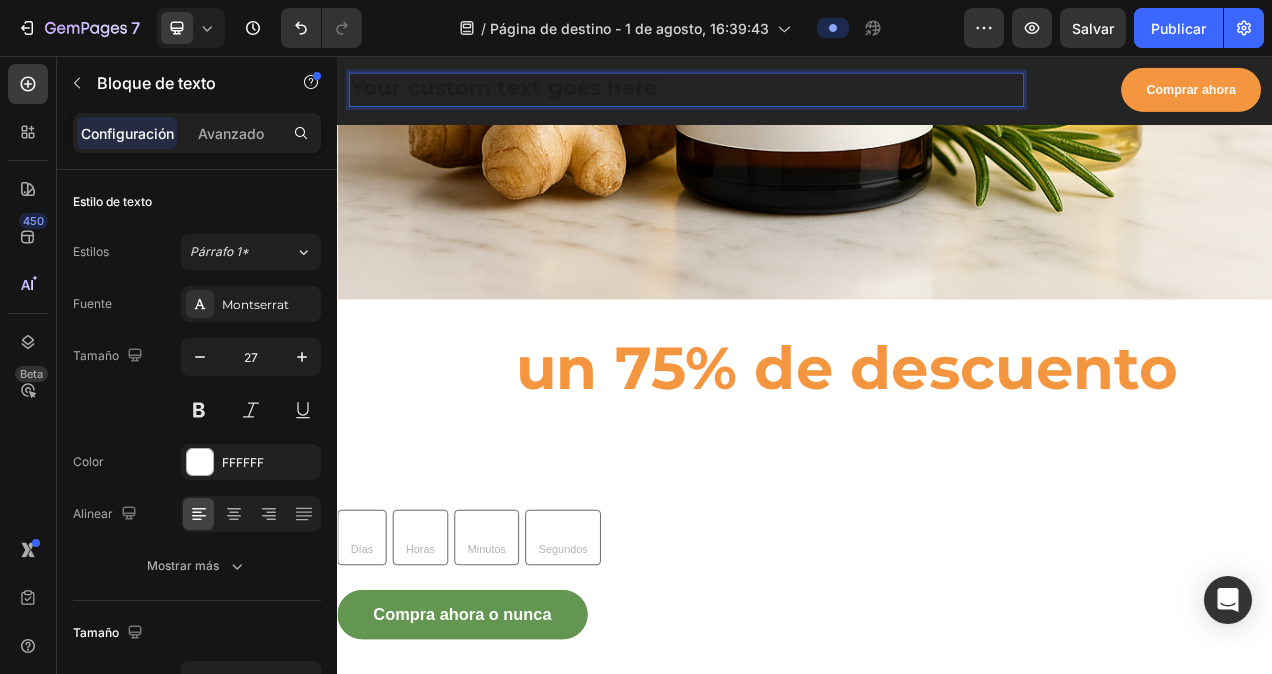 click at bounding box center [785, 100] 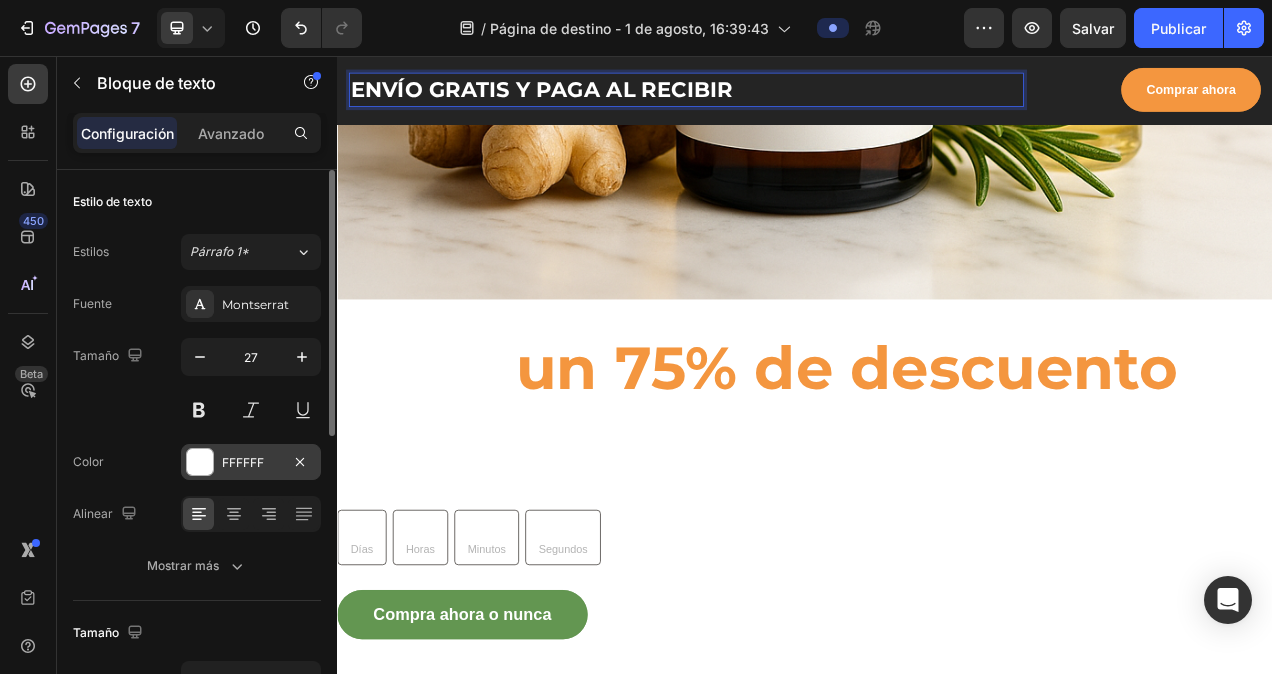click on "FFFFFF" at bounding box center (251, 462) 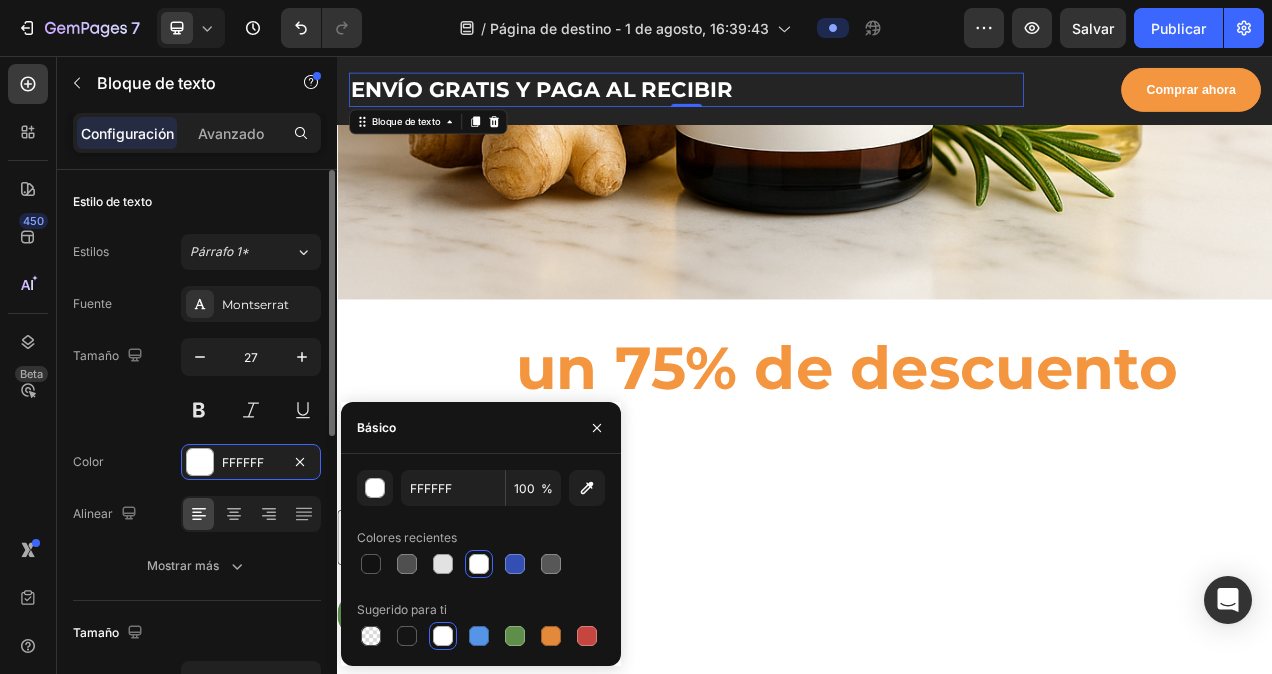 drag, startPoint x: 206, startPoint y: 474, endPoint x: 211, endPoint y: 432, distance: 42.296574 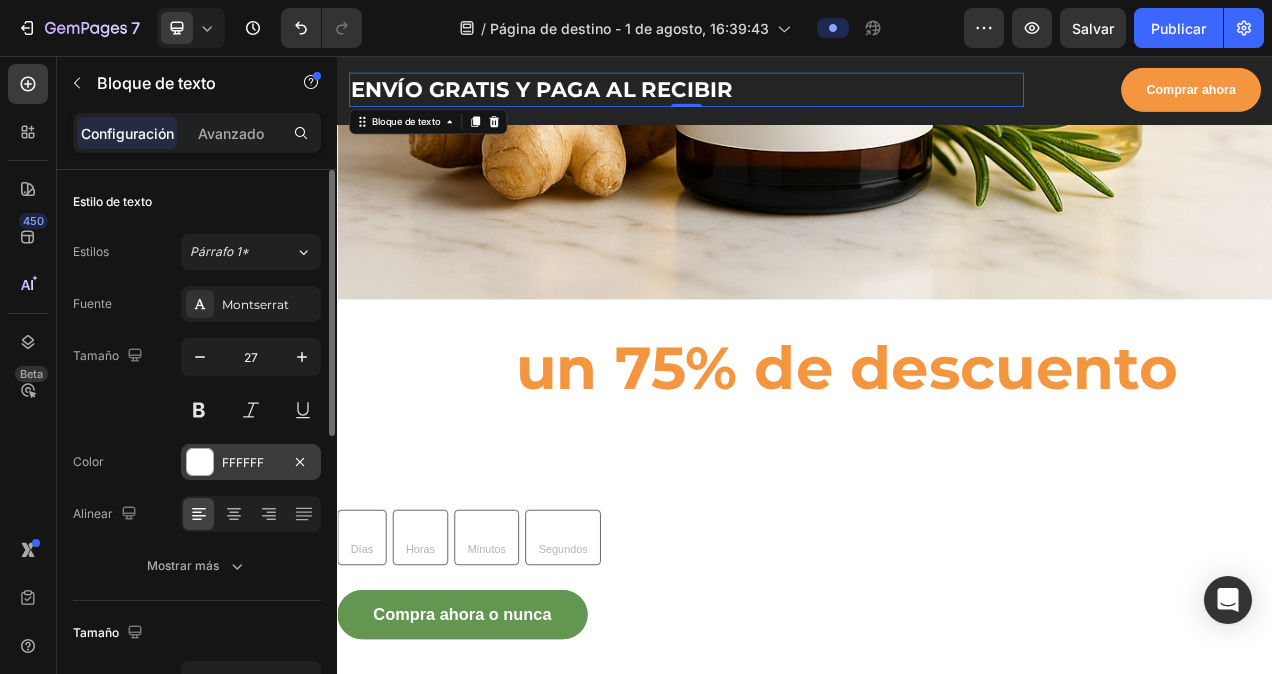 click at bounding box center (200, 462) 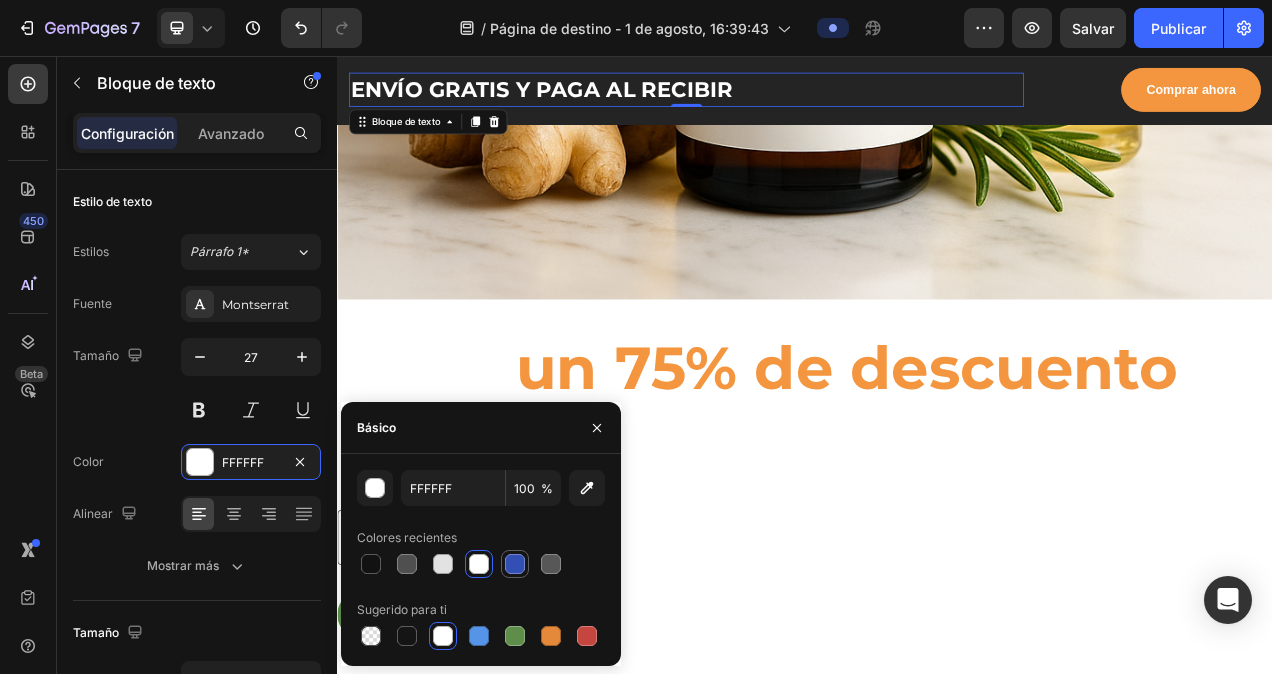 click at bounding box center (515, 564) 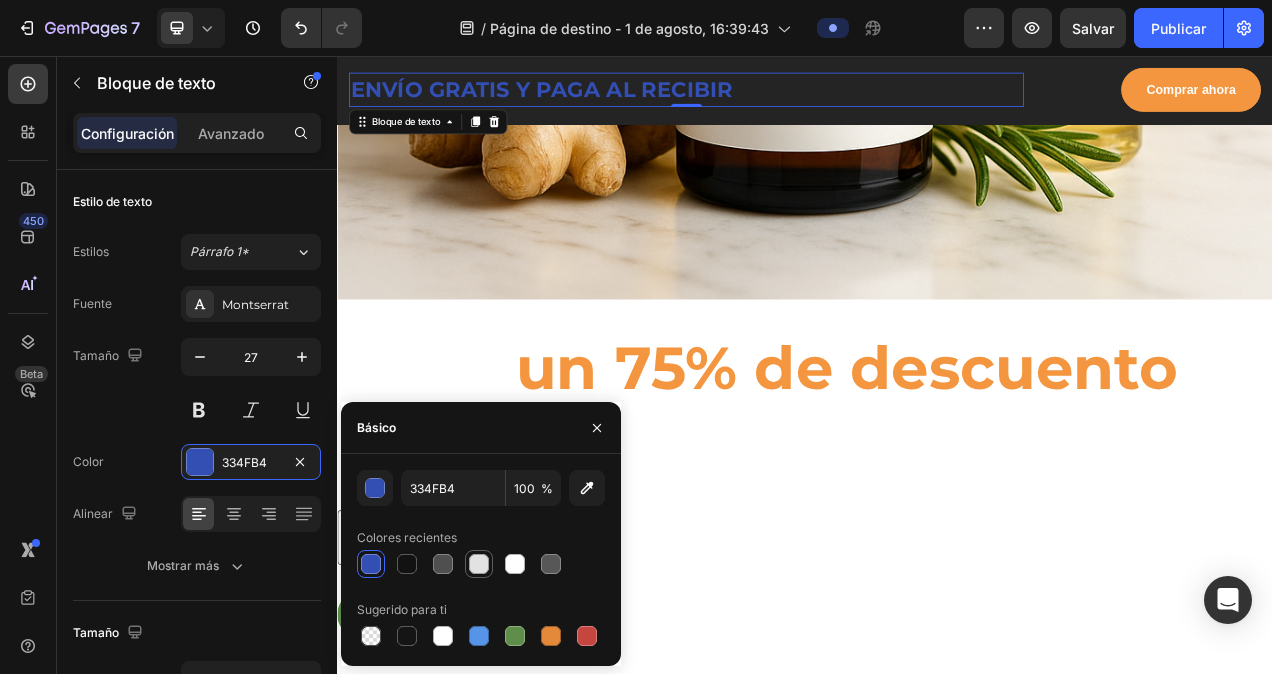 click at bounding box center (479, 564) 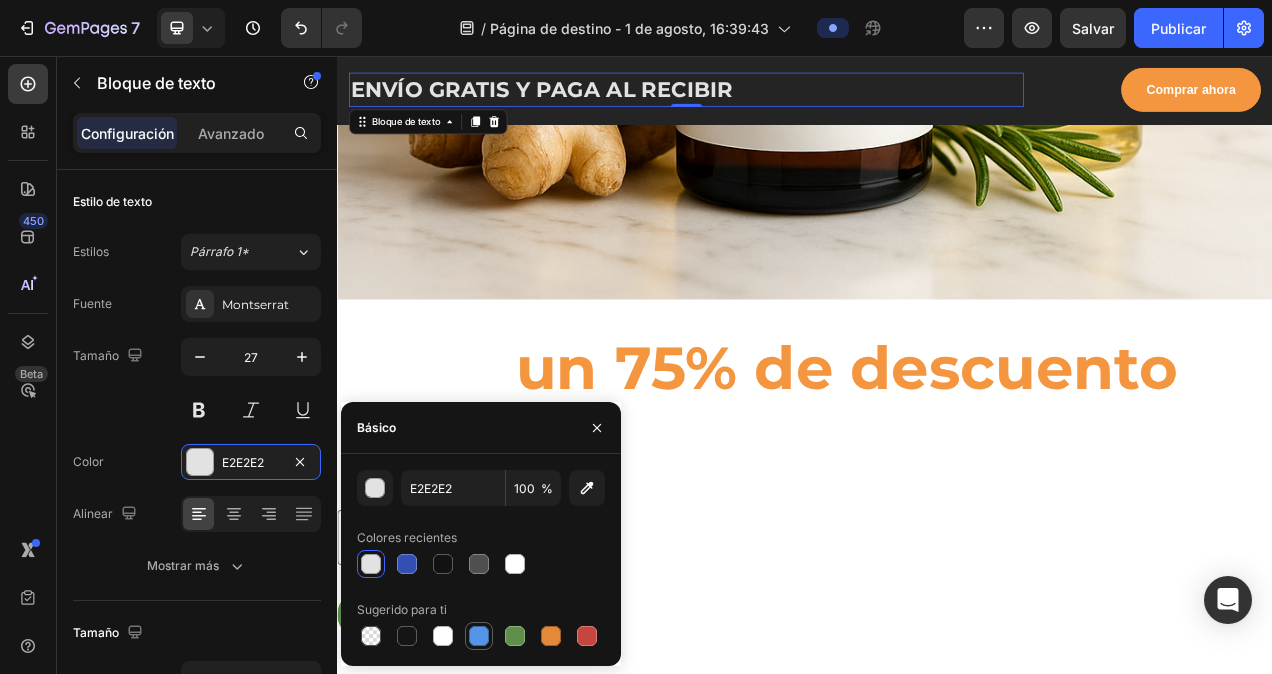 click at bounding box center [479, 636] 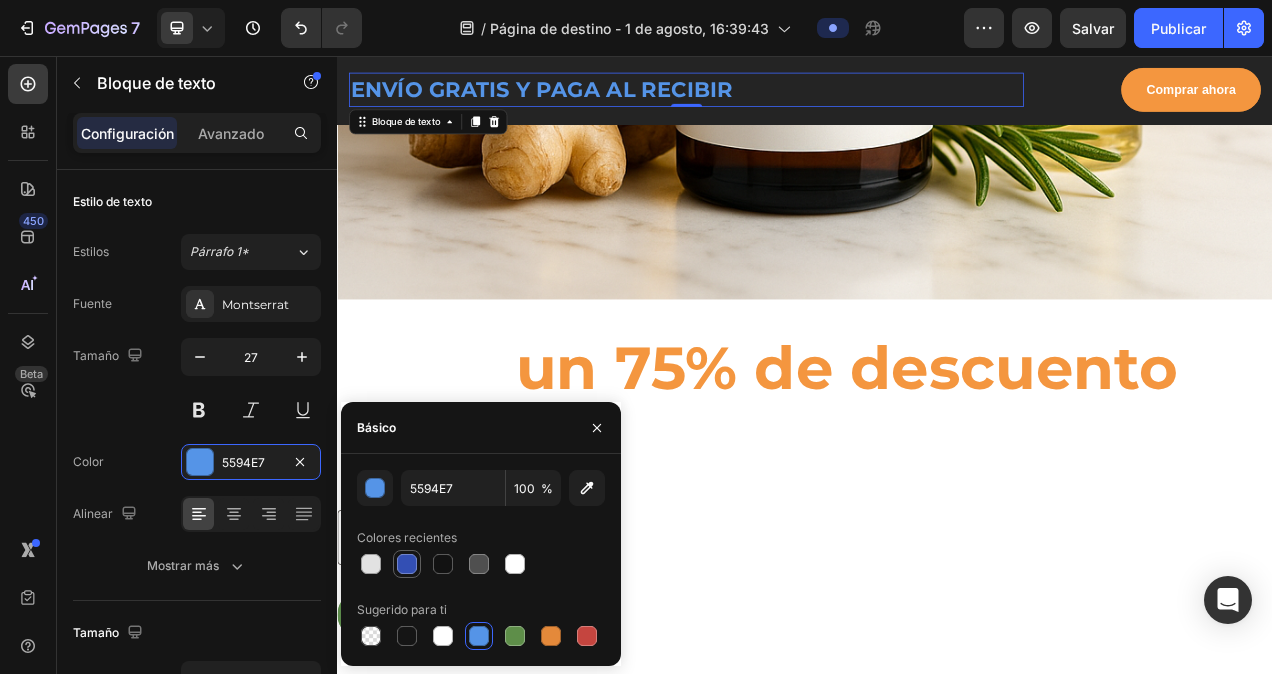 click at bounding box center (407, 564) 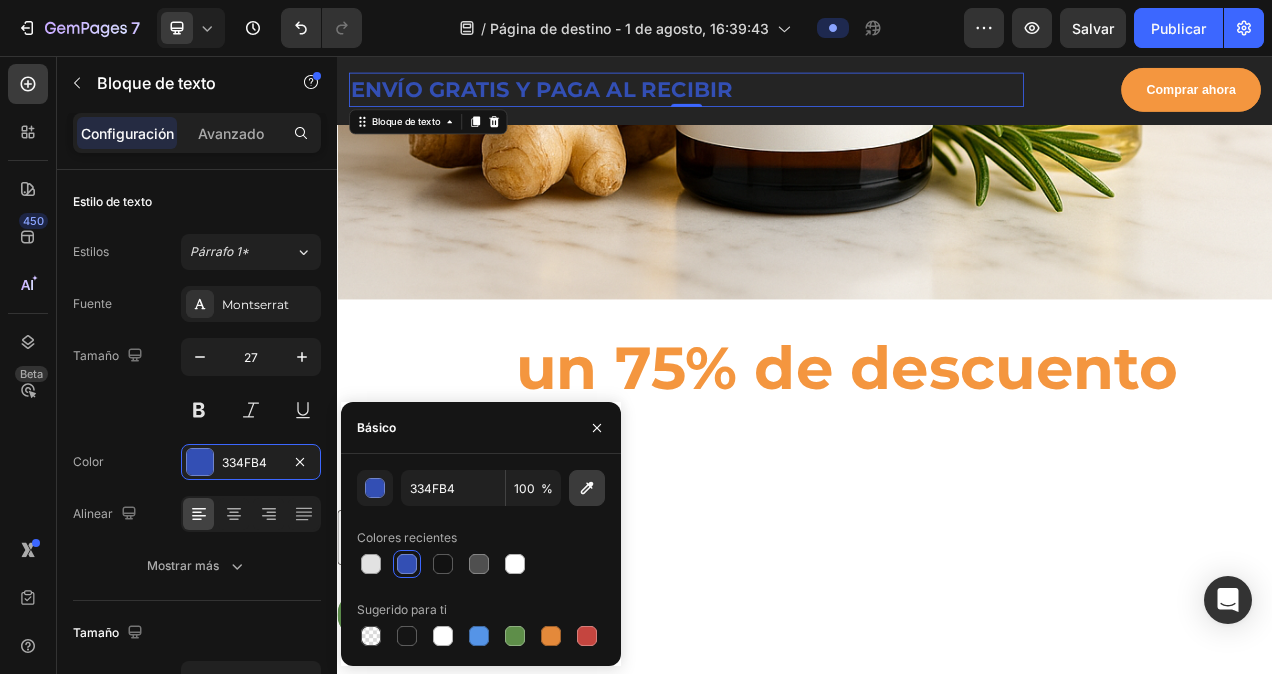 click 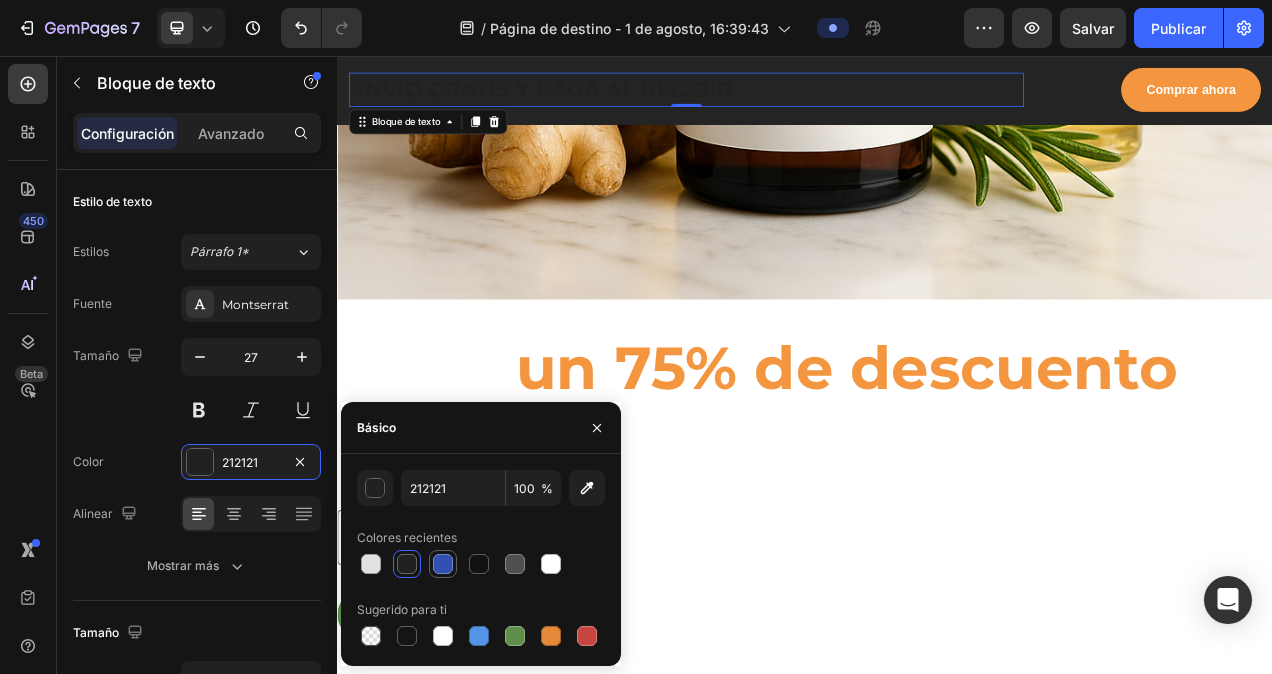 click at bounding box center [443, 564] 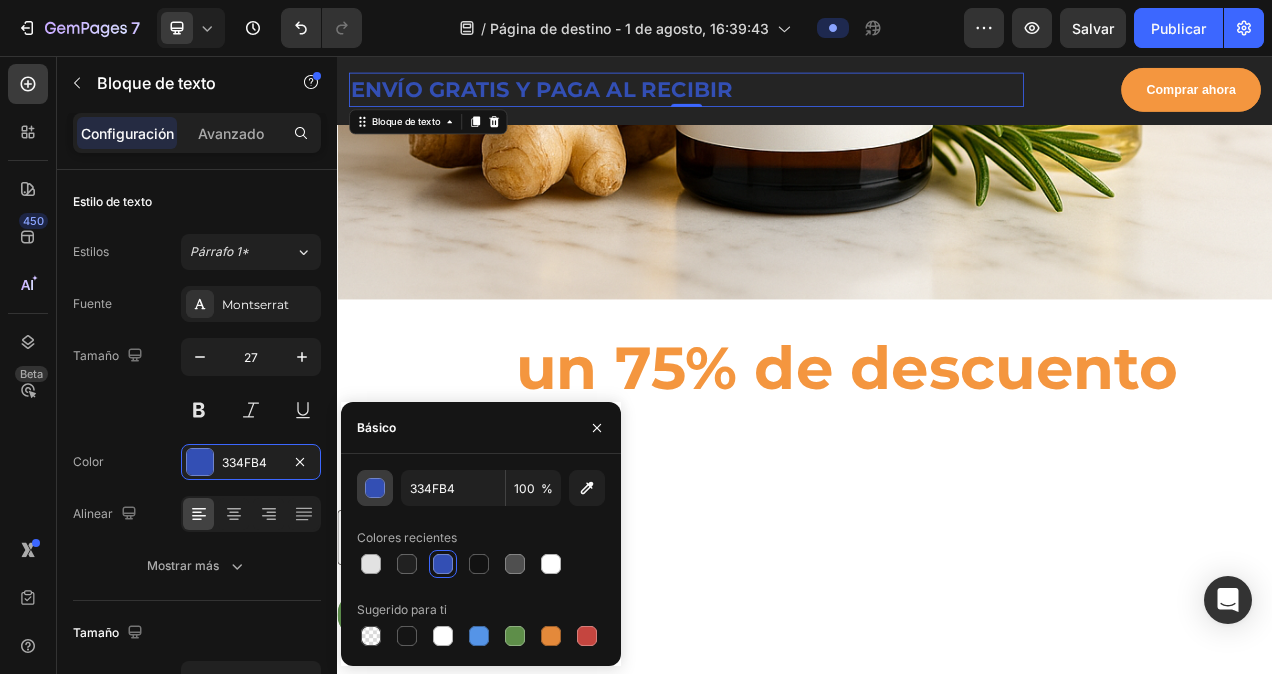 click at bounding box center [375, 488] 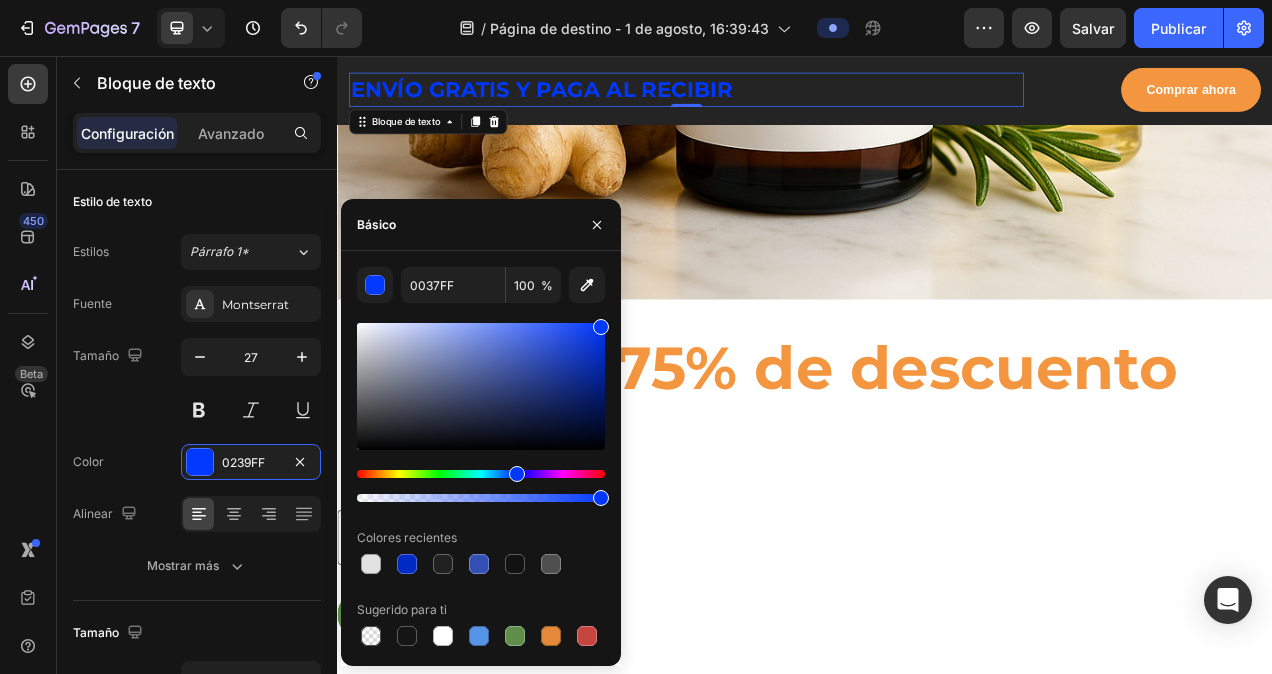type on "0239FF" 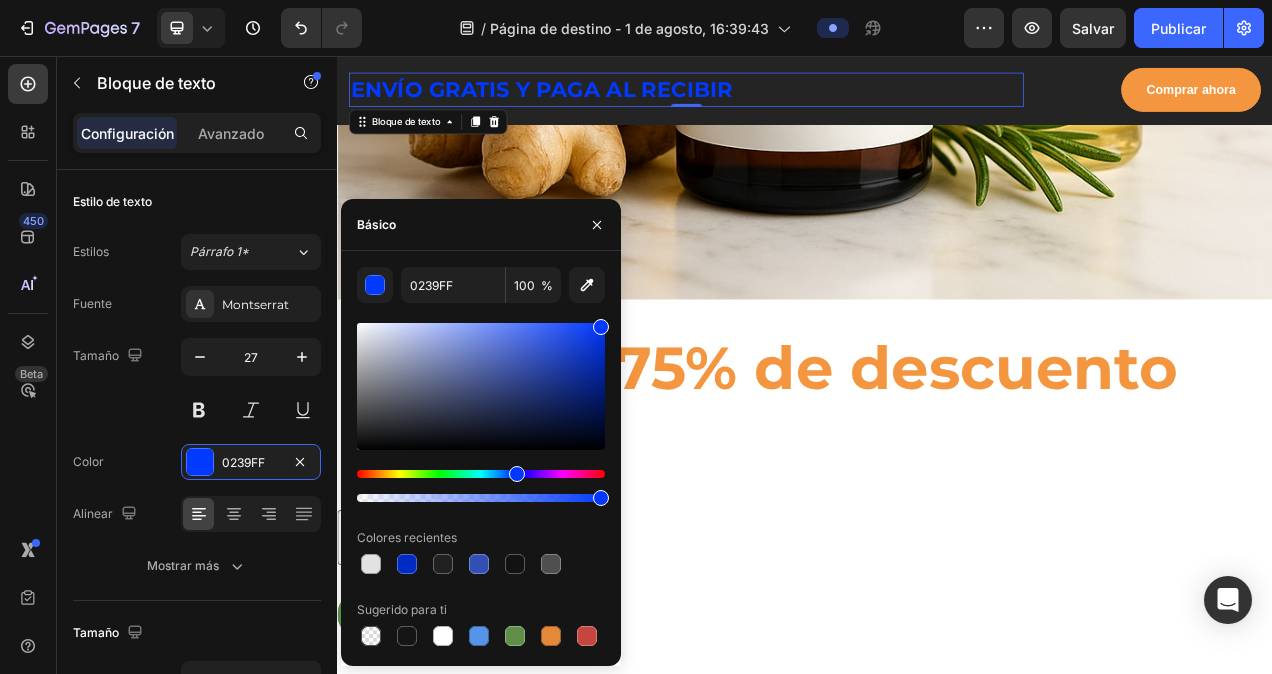 drag, startPoint x: 372, startPoint y: 361, endPoint x: 603, endPoint y: 260, distance: 252.11505 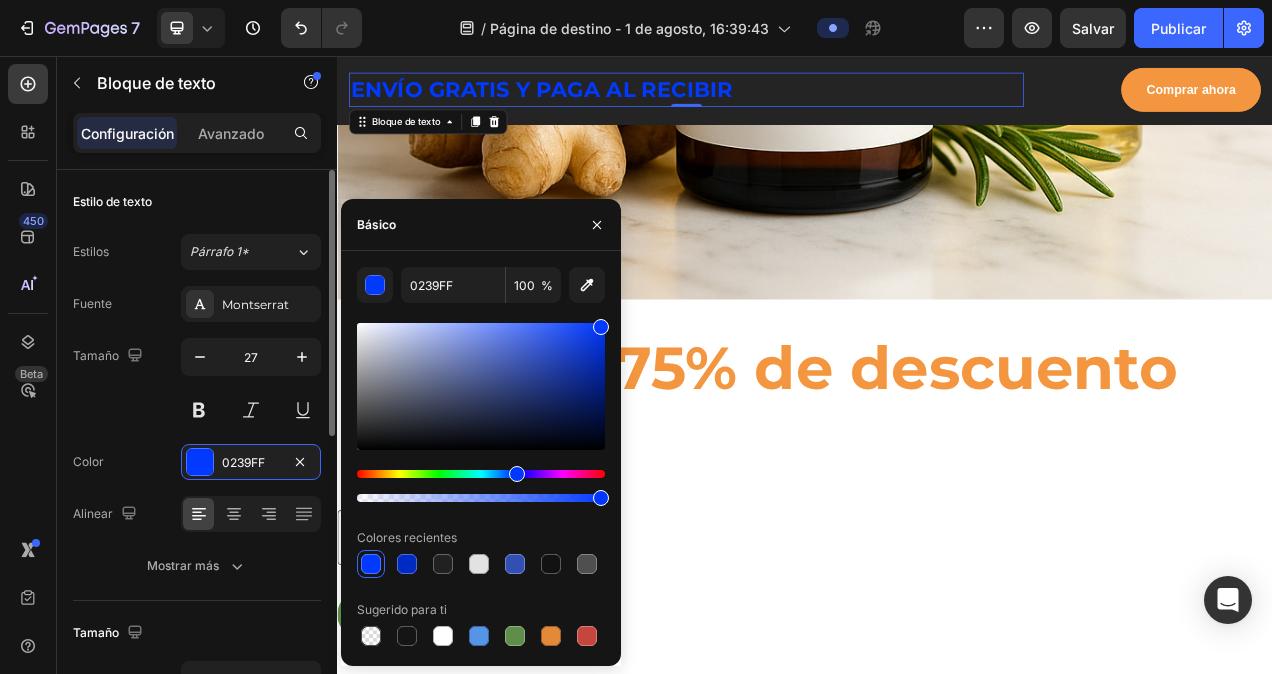 drag, startPoint x: 116, startPoint y: 416, endPoint x: 133, endPoint y: 403, distance: 21.400934 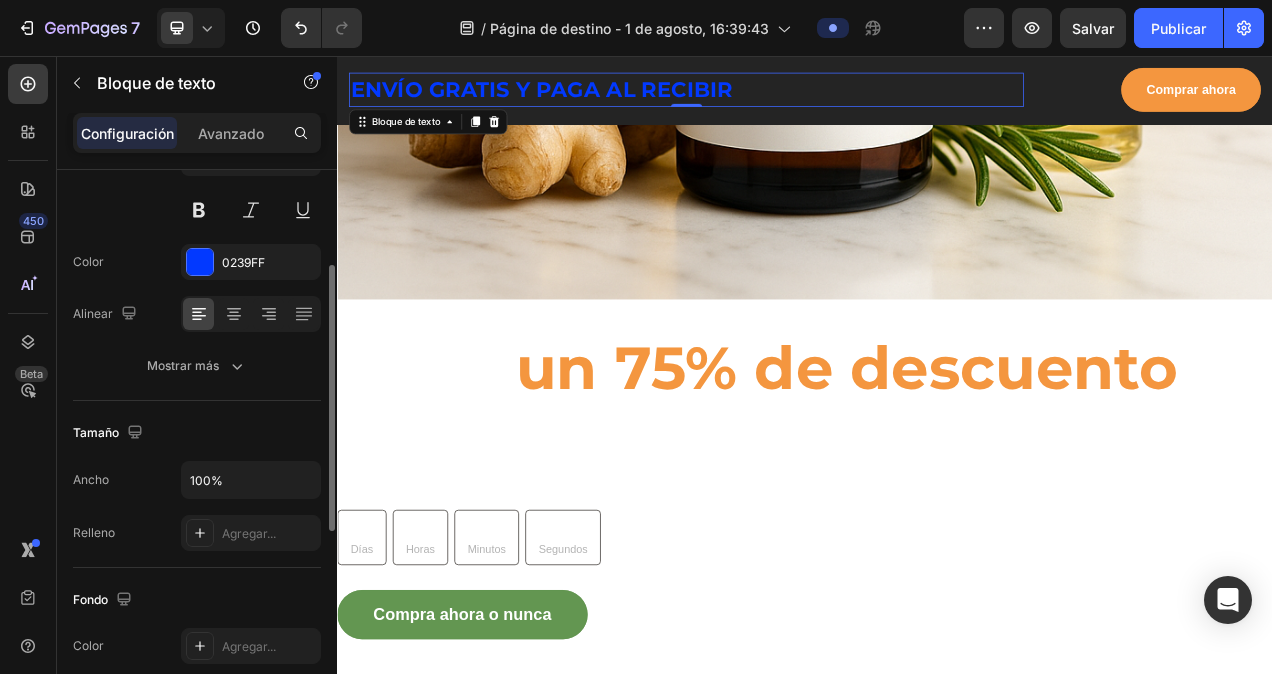 scroll, scrollTop: 100, scrollLeft: 0, axis: vertical 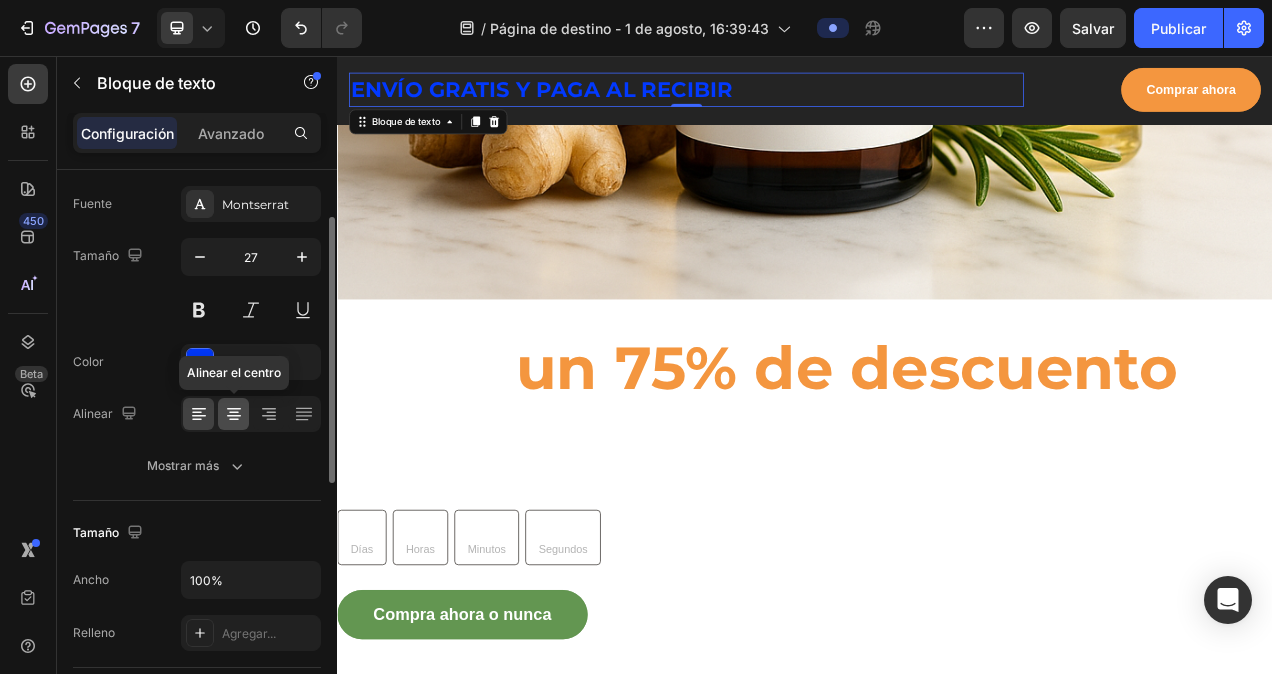 click 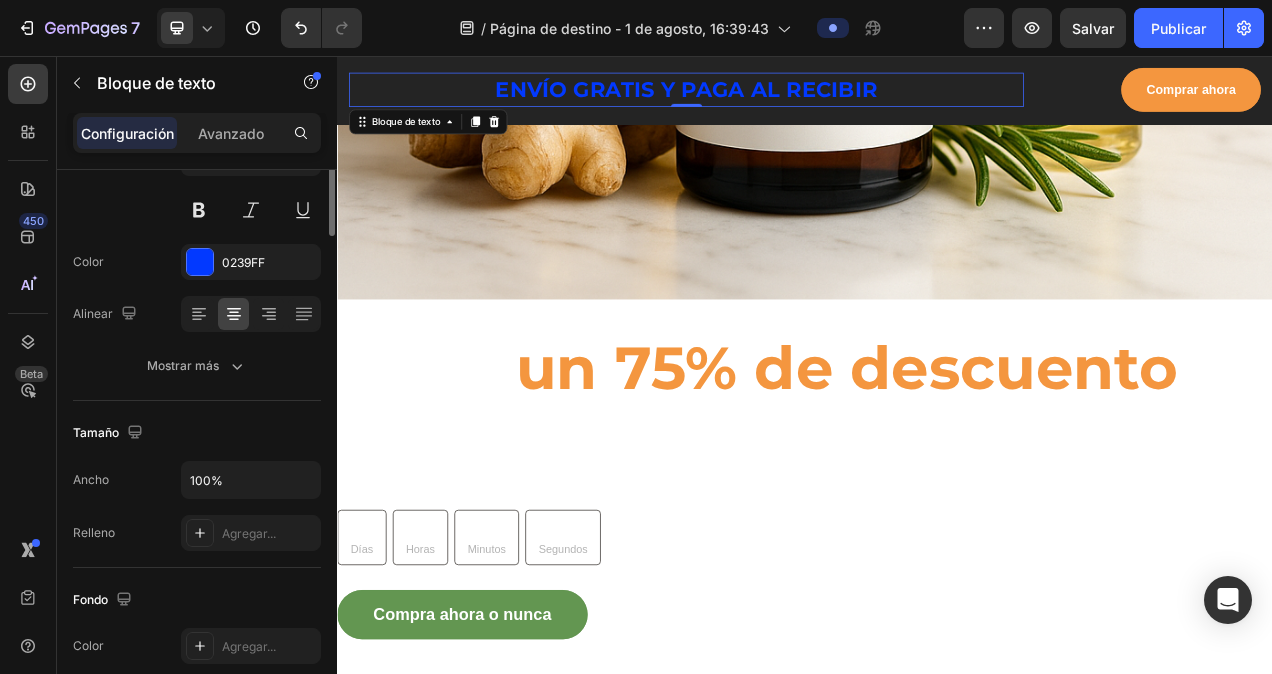 scroll, scrollTop: 0, scrollLeft: 0, axis: both 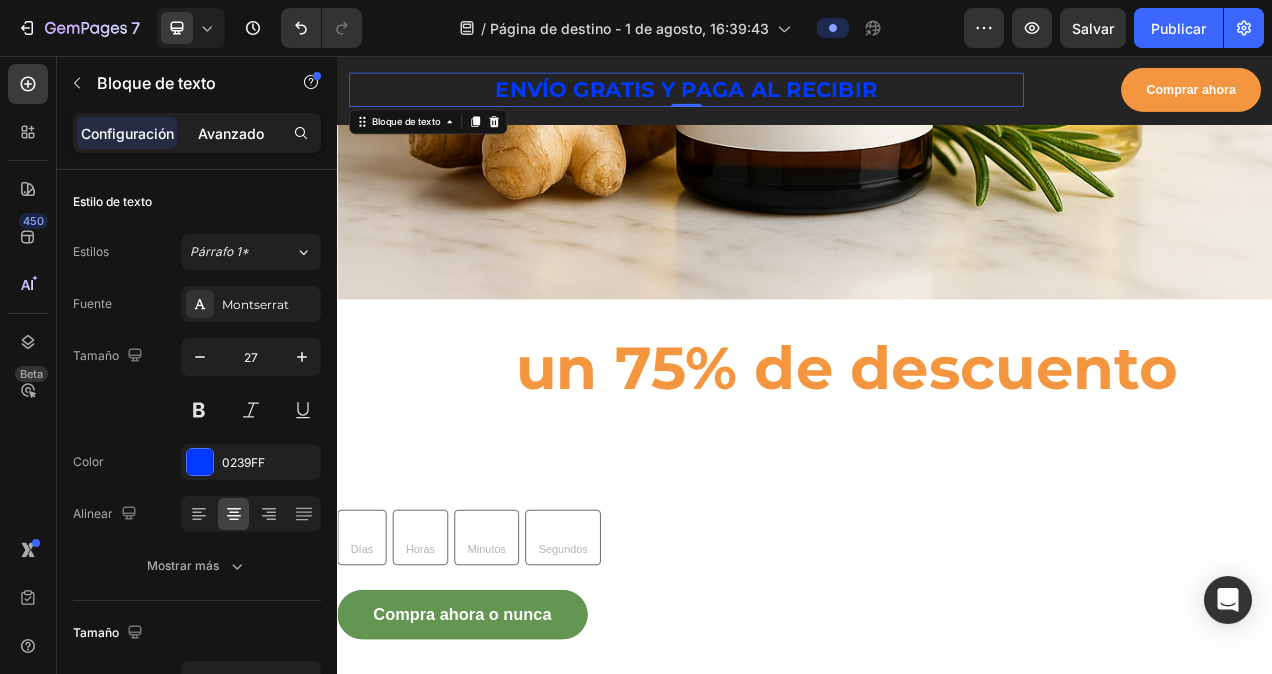 click on "Avanzado" at bounding box center [231, 133] 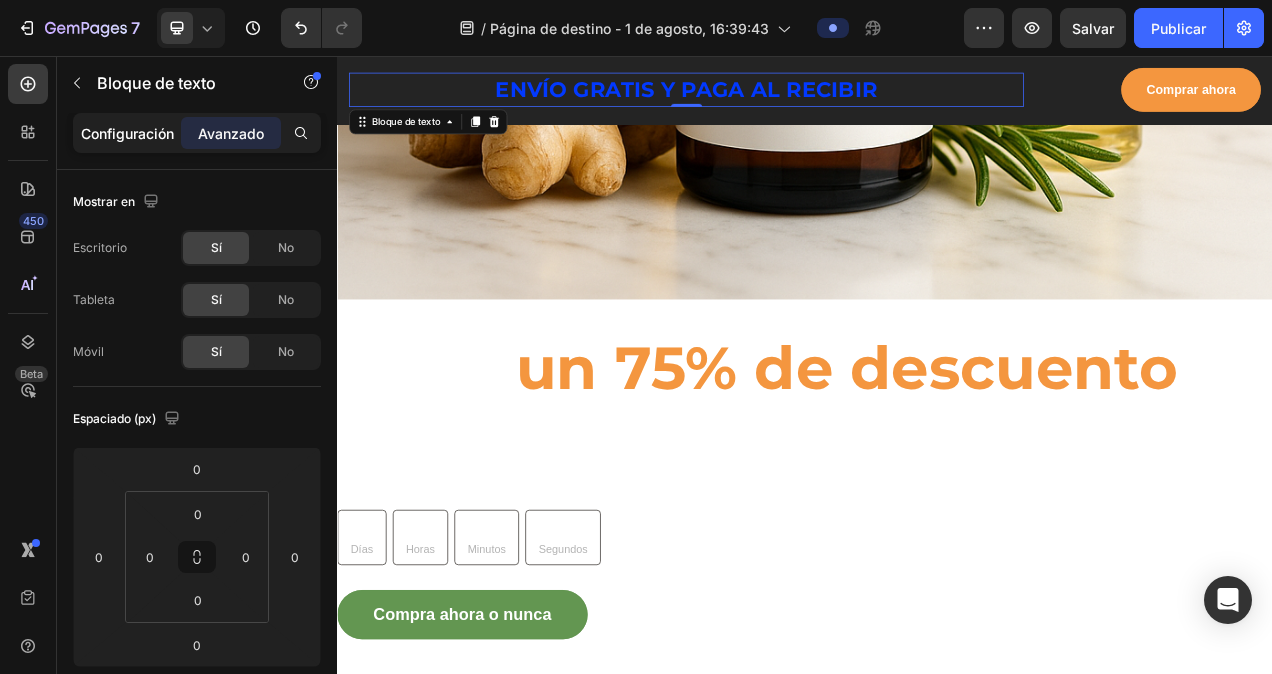 click on "Configuración" at bounding box center (127, 133) 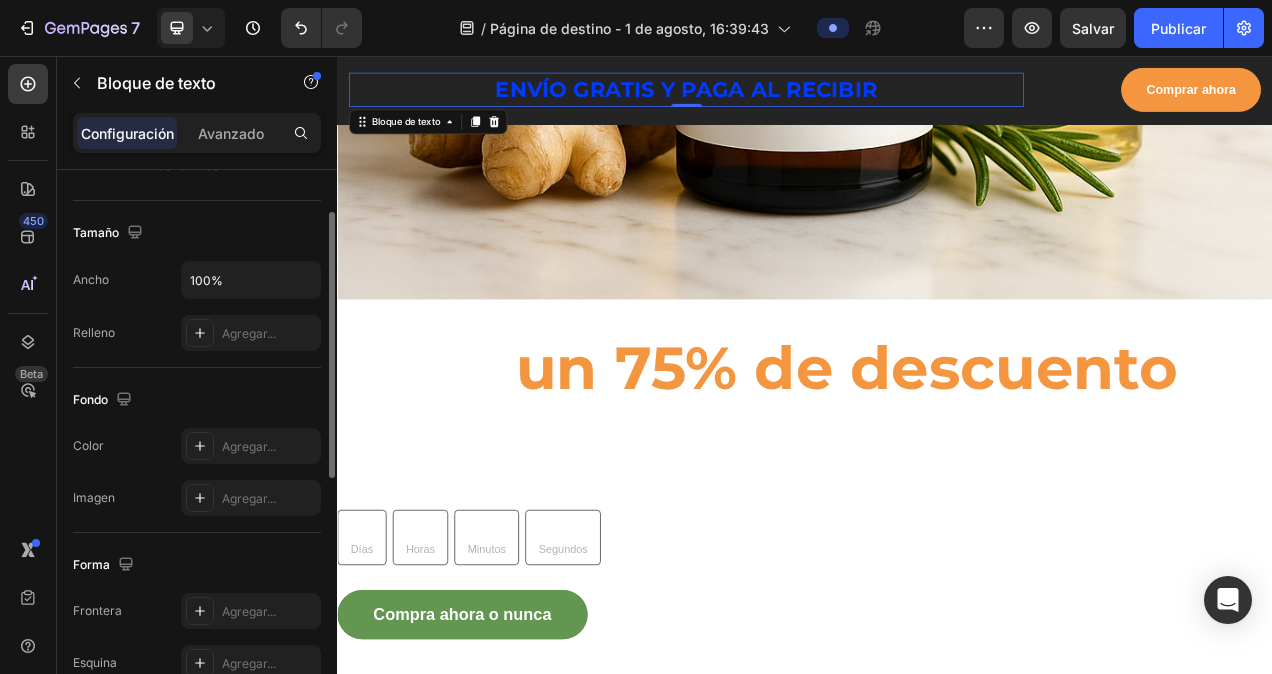 scroll, scrollTop: 0, scrollLeft: 0, axis: both 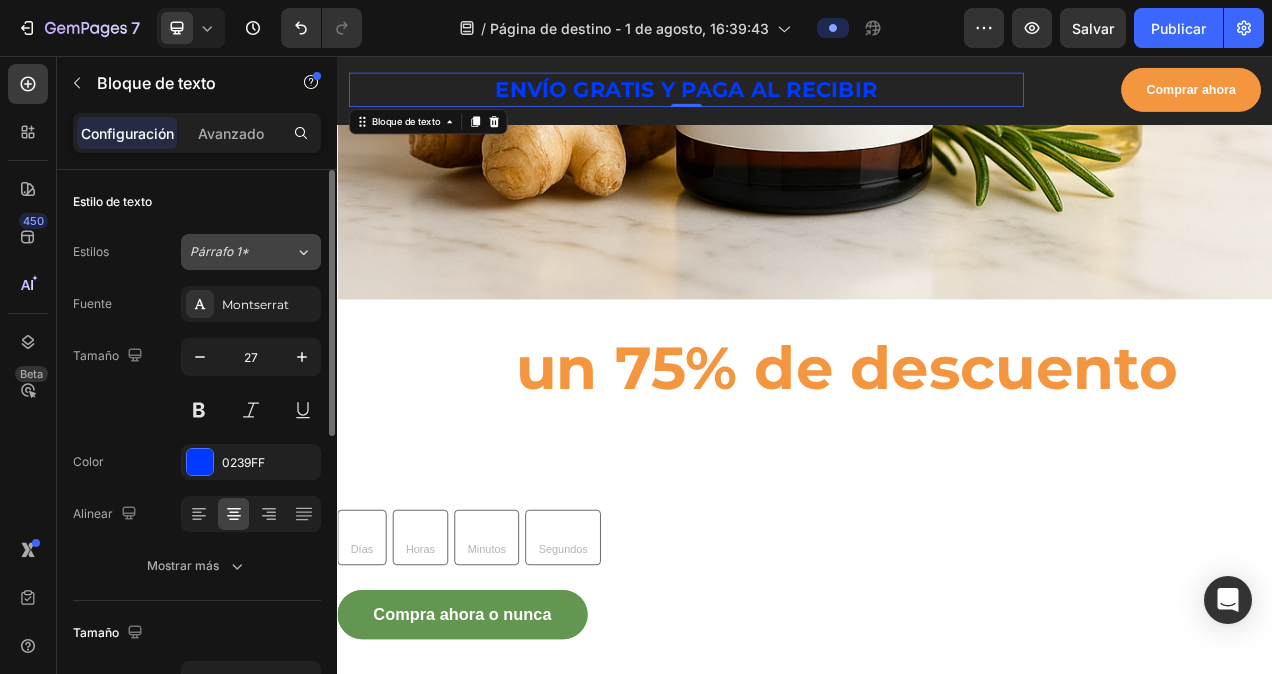click on "Párrafo 1*" at bounding box center [242, 252] 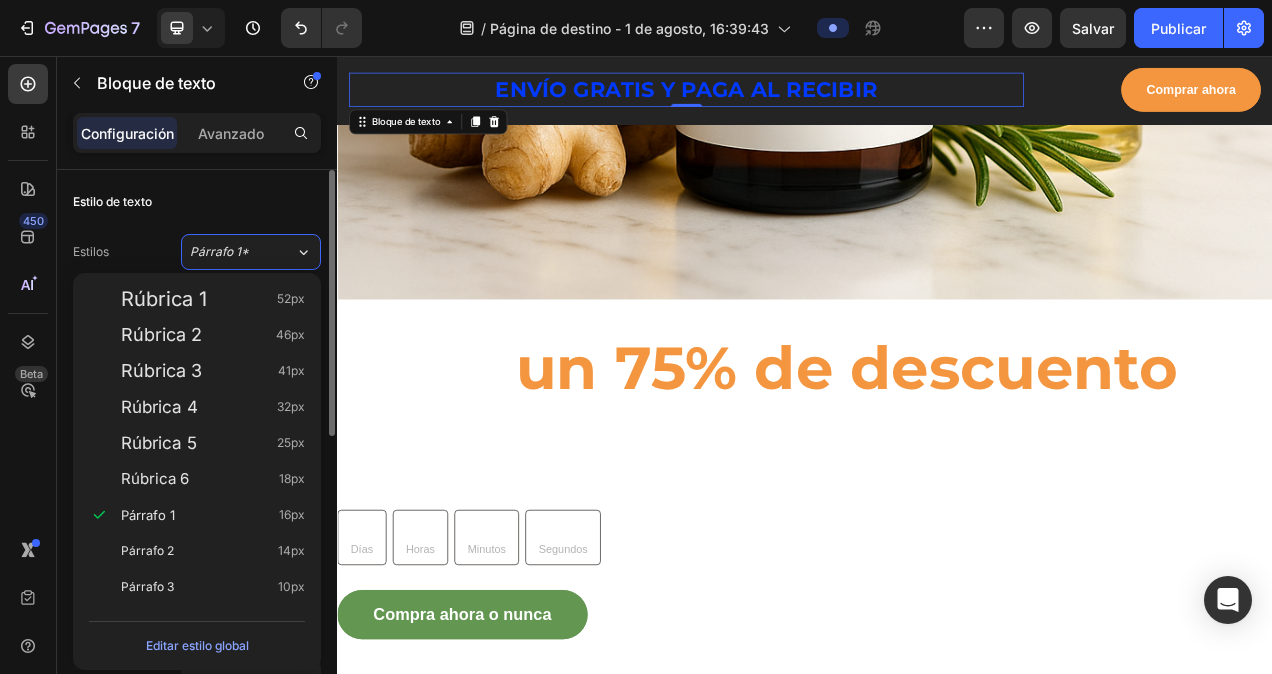 click on "Estilo de texto" at bounding box center [197, 202] 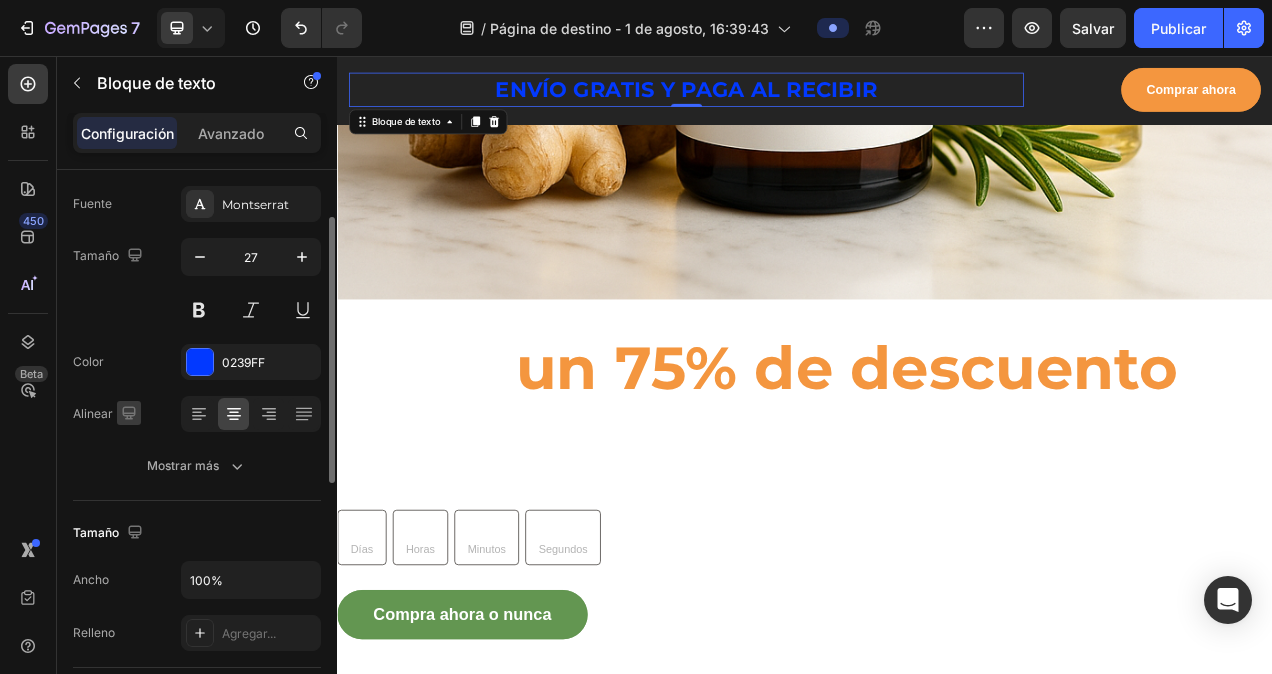 scroll, scrollTop: 200, scrollLeft: 0, axis: vertical 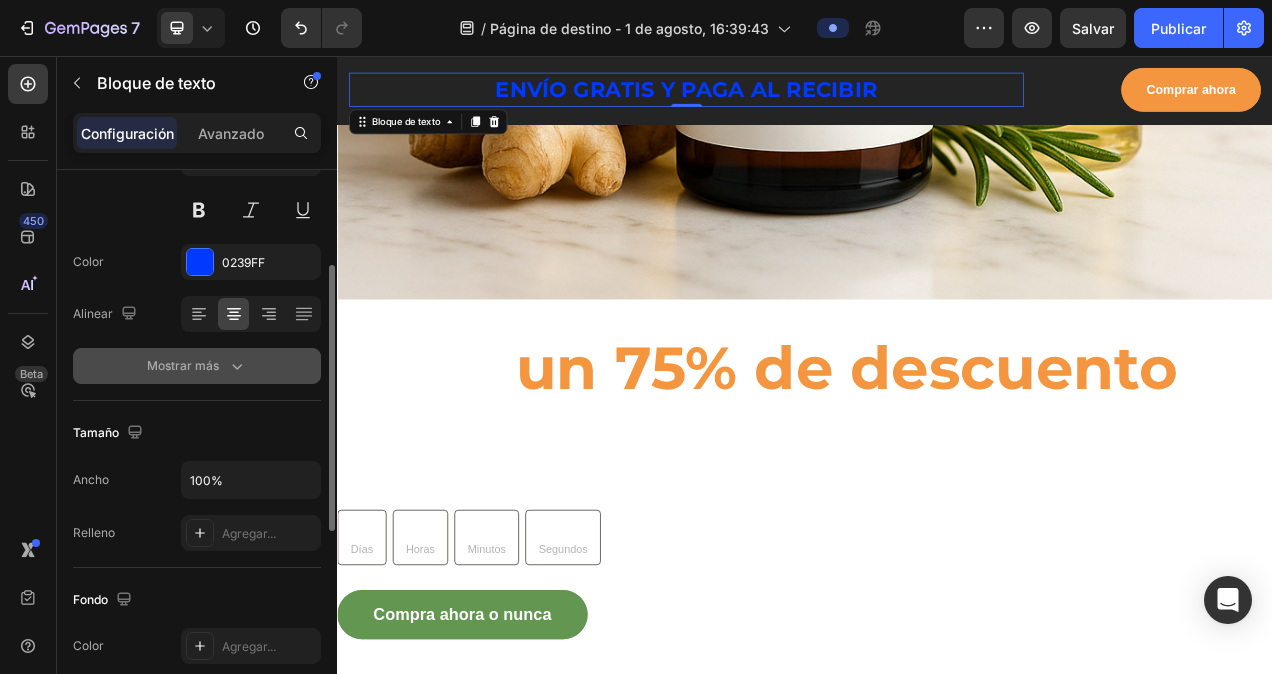 click on "Mostrar más" 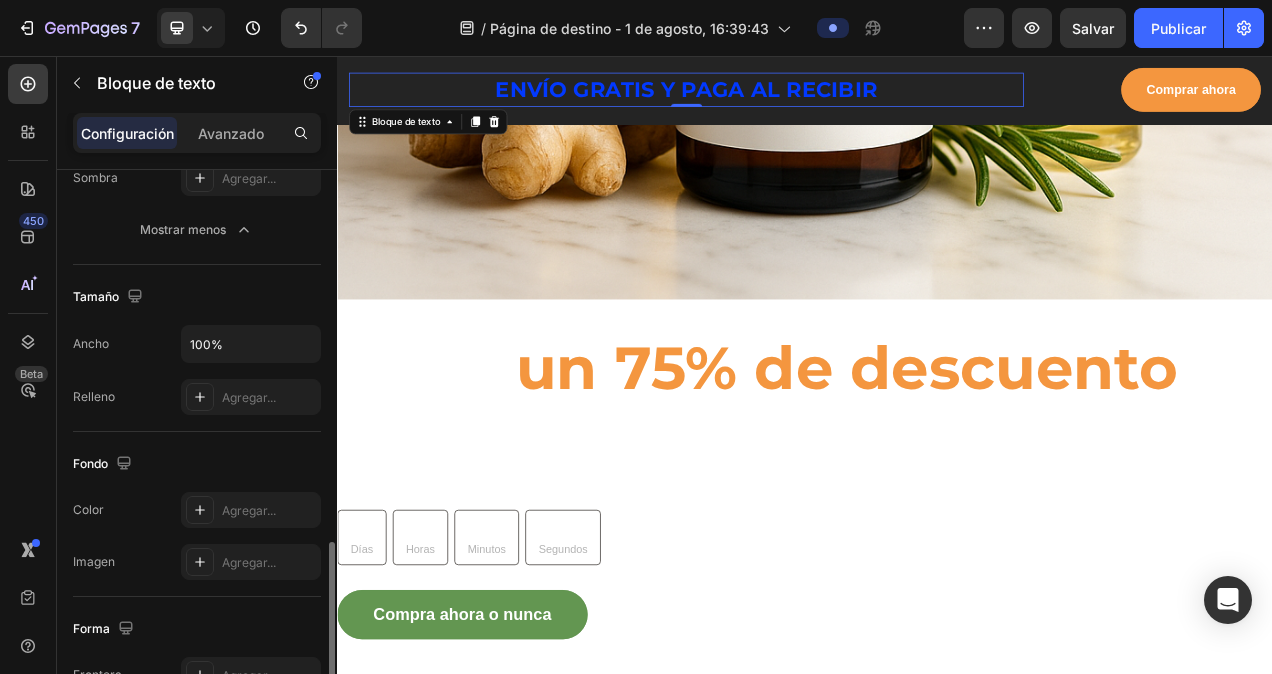 scroll, scrollTop: 700, scrollLeft: 0, axis: vertical 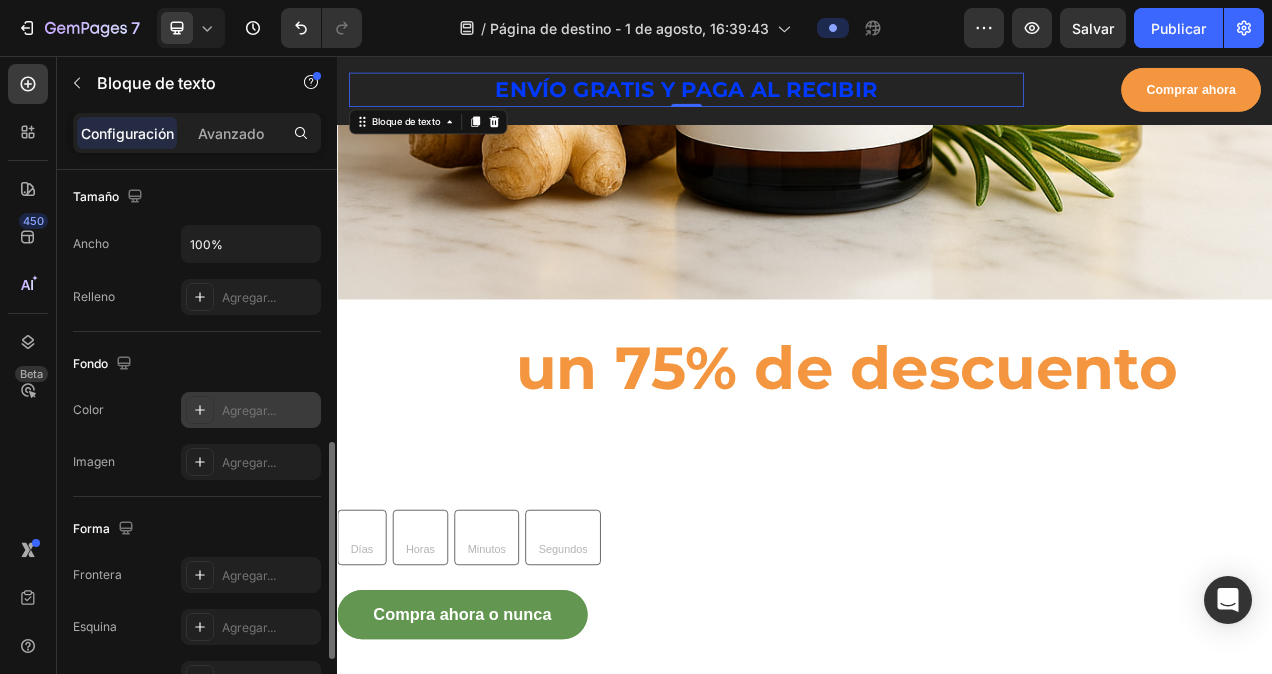 click at bounding box center (200, 410) 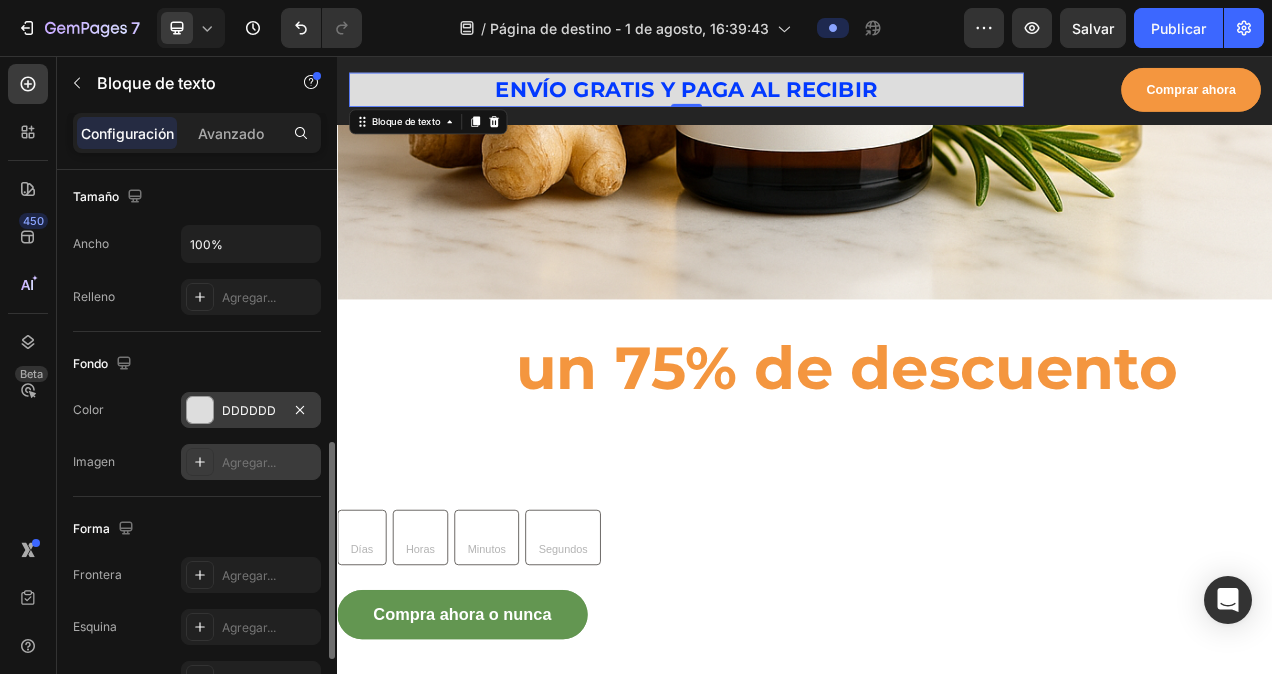 click 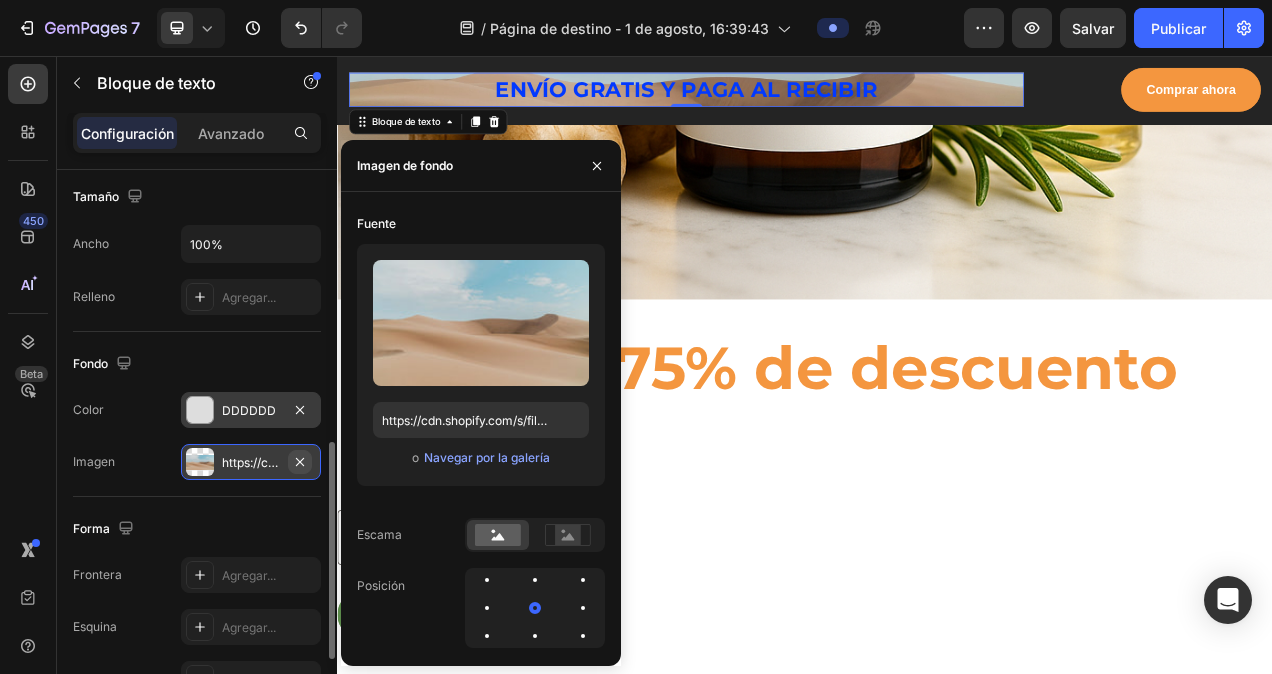 click 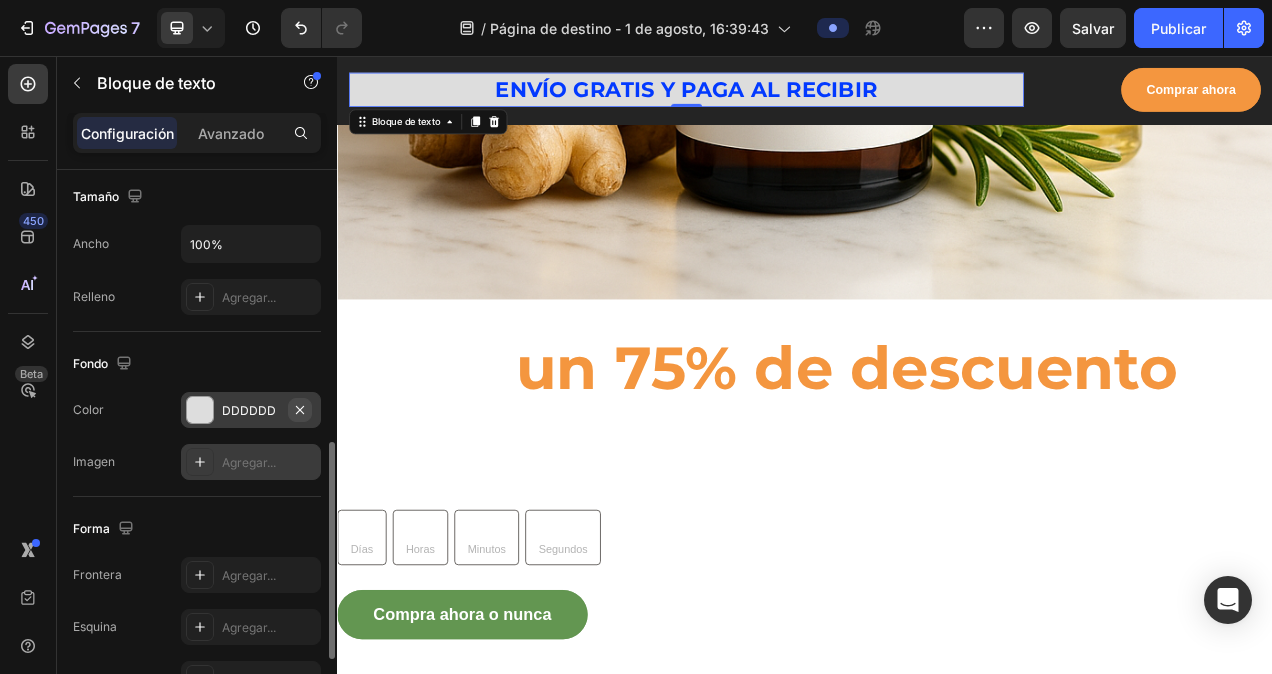 click 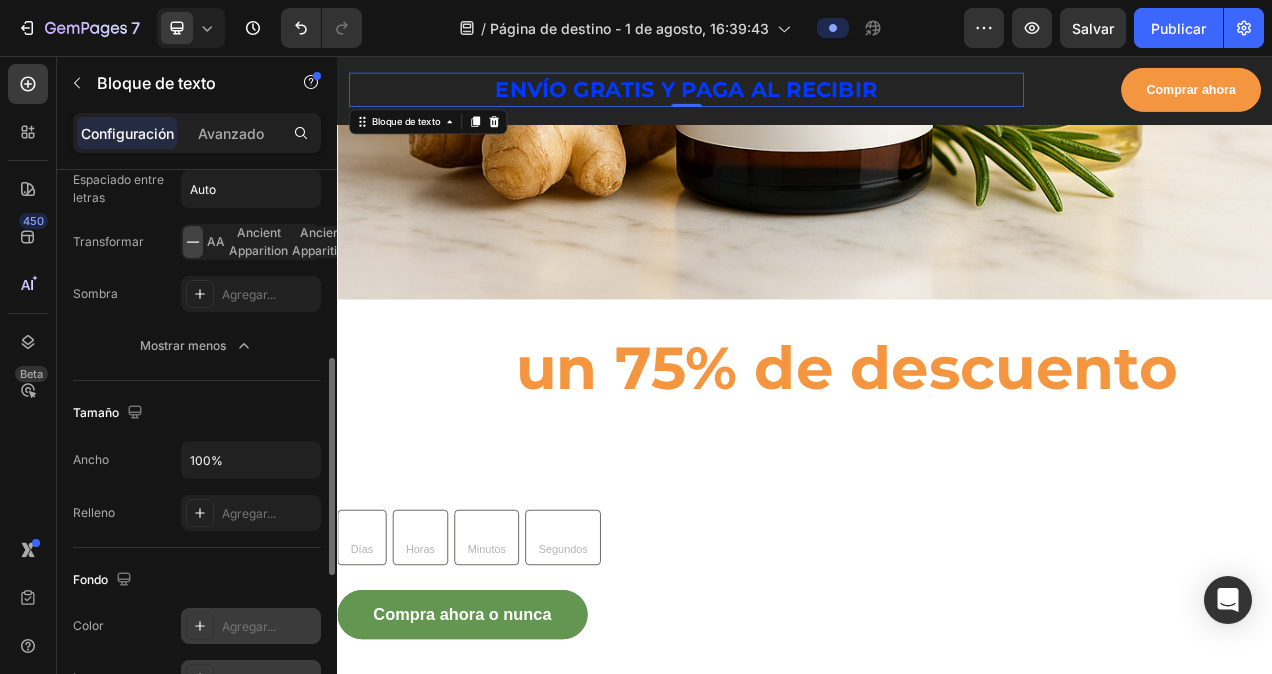 scroll, scrollTop: 0, scrollLeft: 0, axis: both 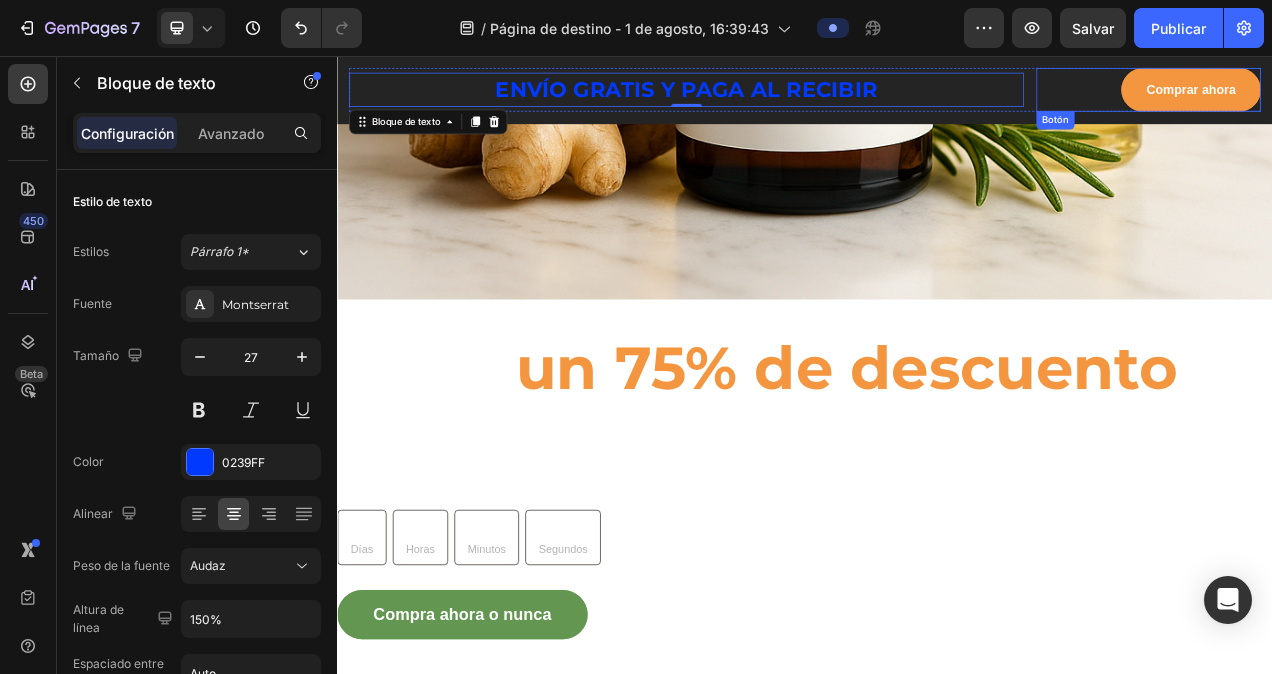 click on "Comprar ahora Botón" at bounding box center [1378, 100] 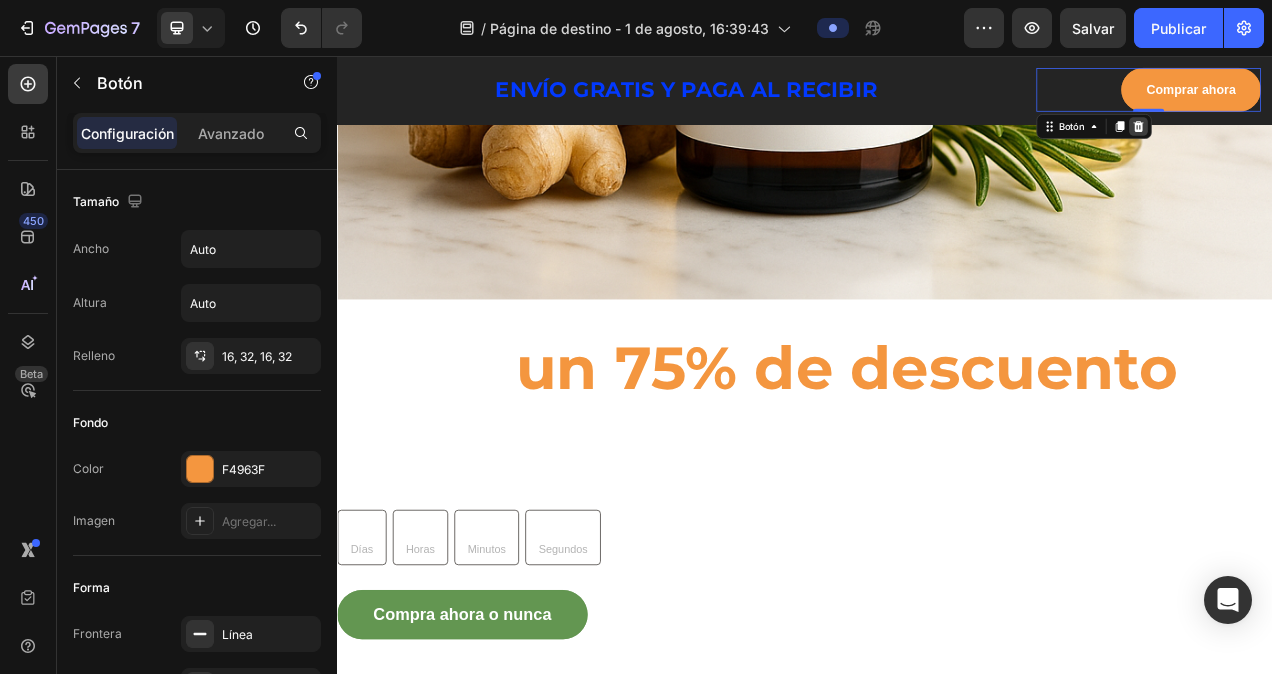 click 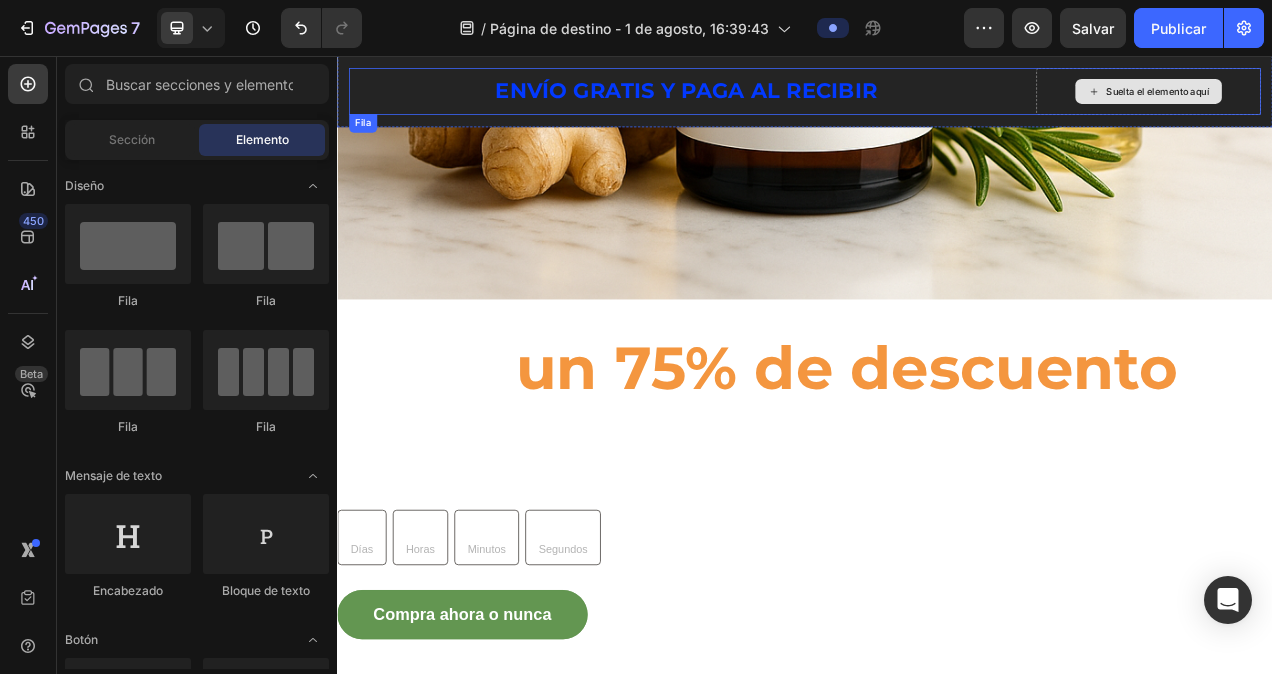 click 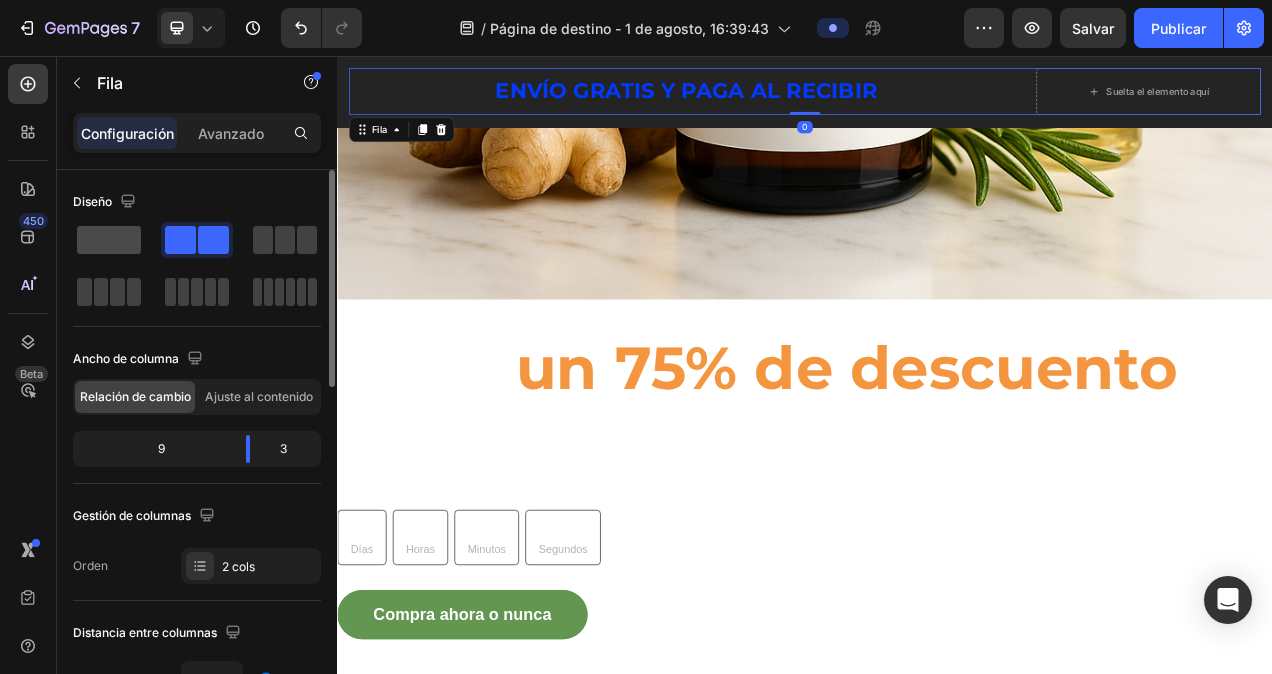 click 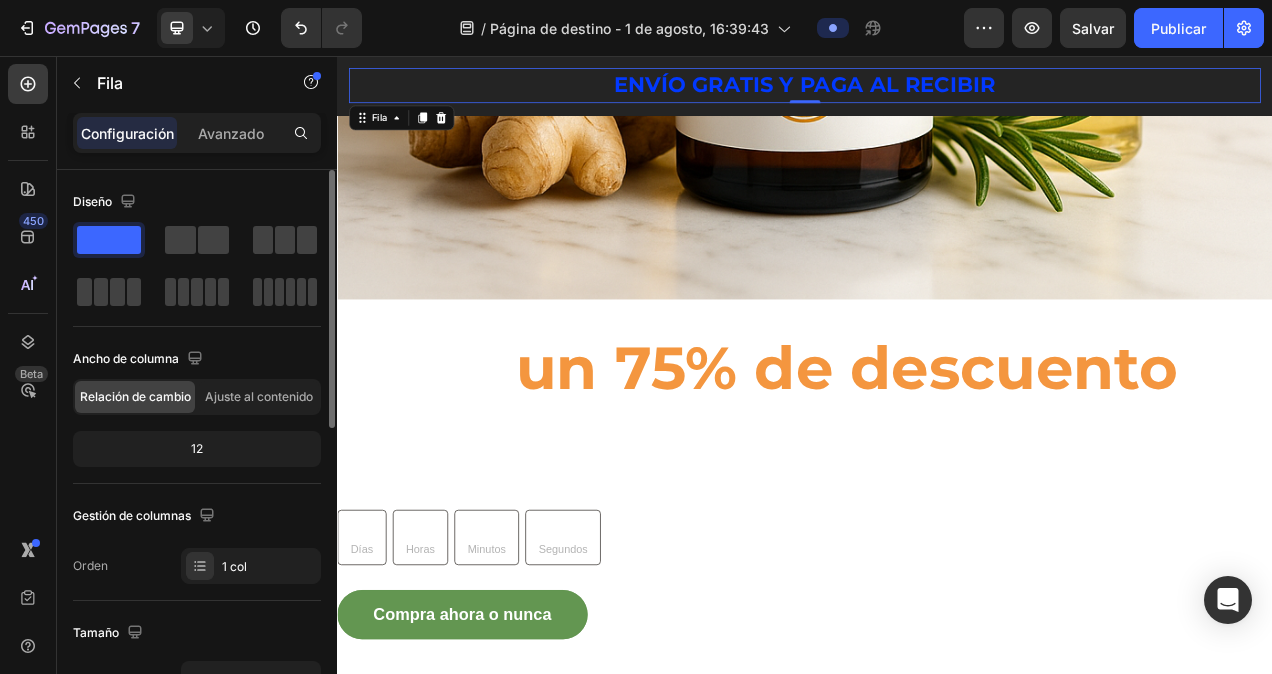 click 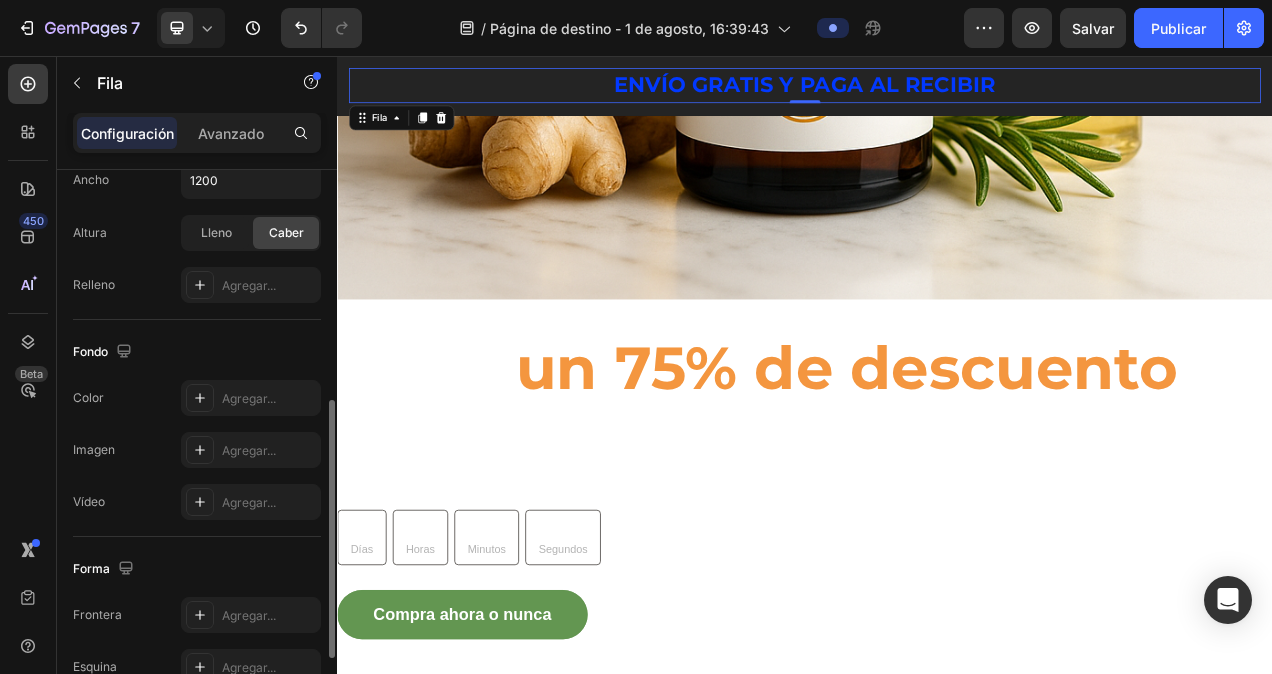 scroll, scrollTop: 0, scrollLeft: 0, axis: both 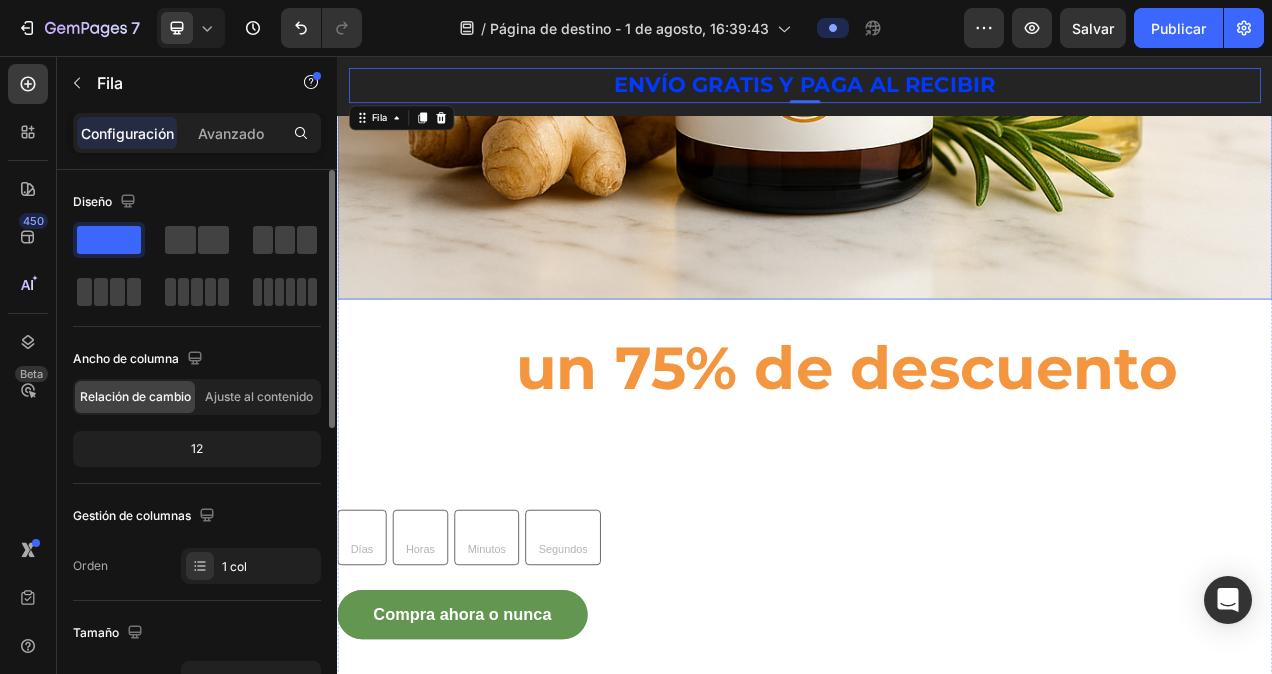 click at bounding box center (937, -231) 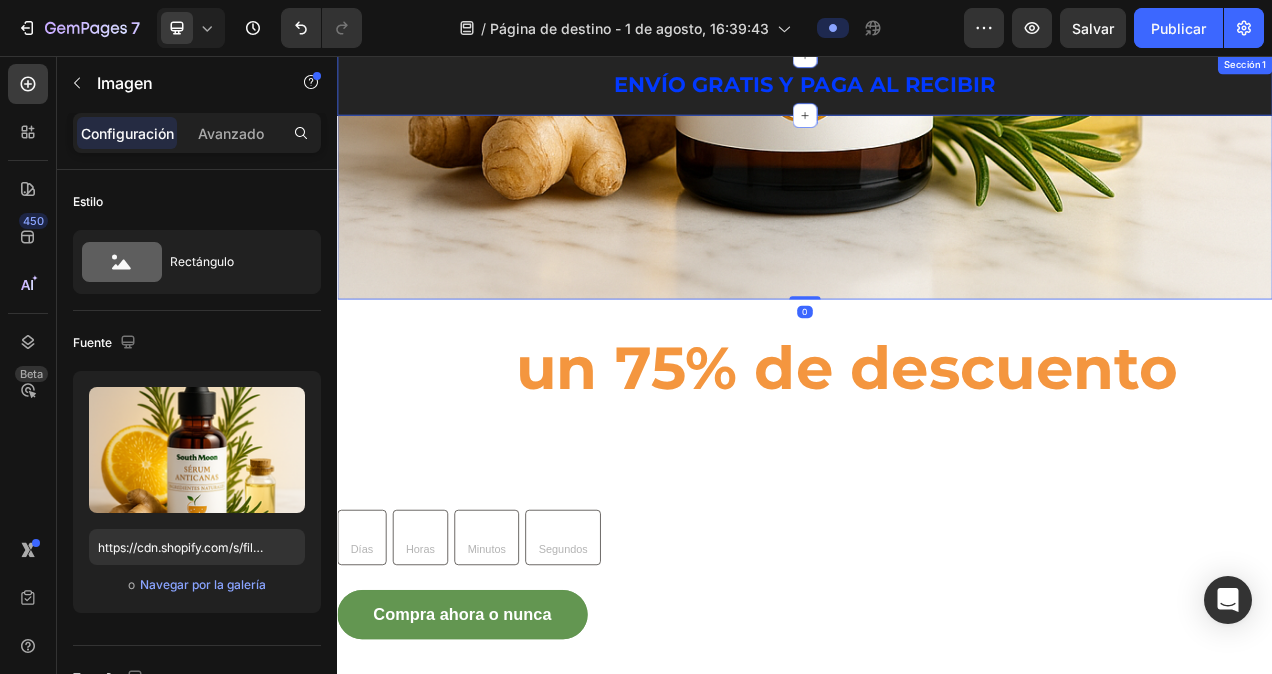 click on "ENVÍO GRATIS Y PAGA AL RECIBIR Bloque de texto Fila Sección 1" at bounding box center (937, 94) 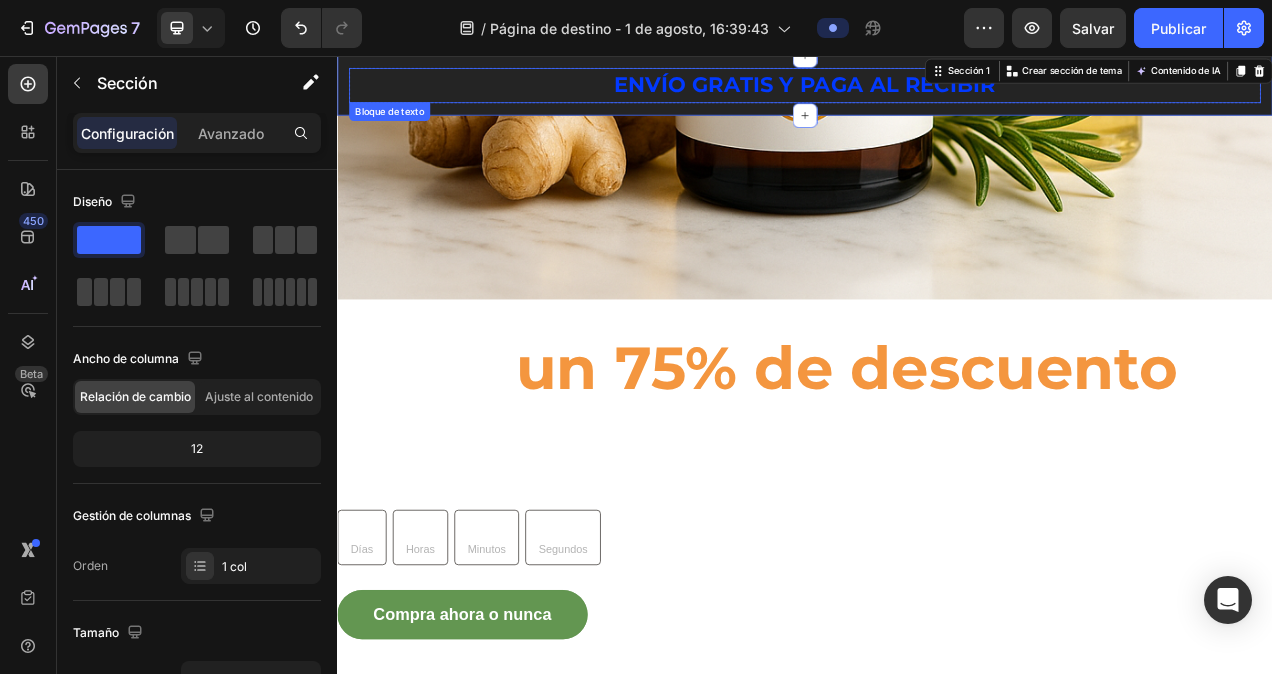 click on "ENVÍO GRATIS Y PAGA AL RECIBIR" at bounding box center [937, 94] 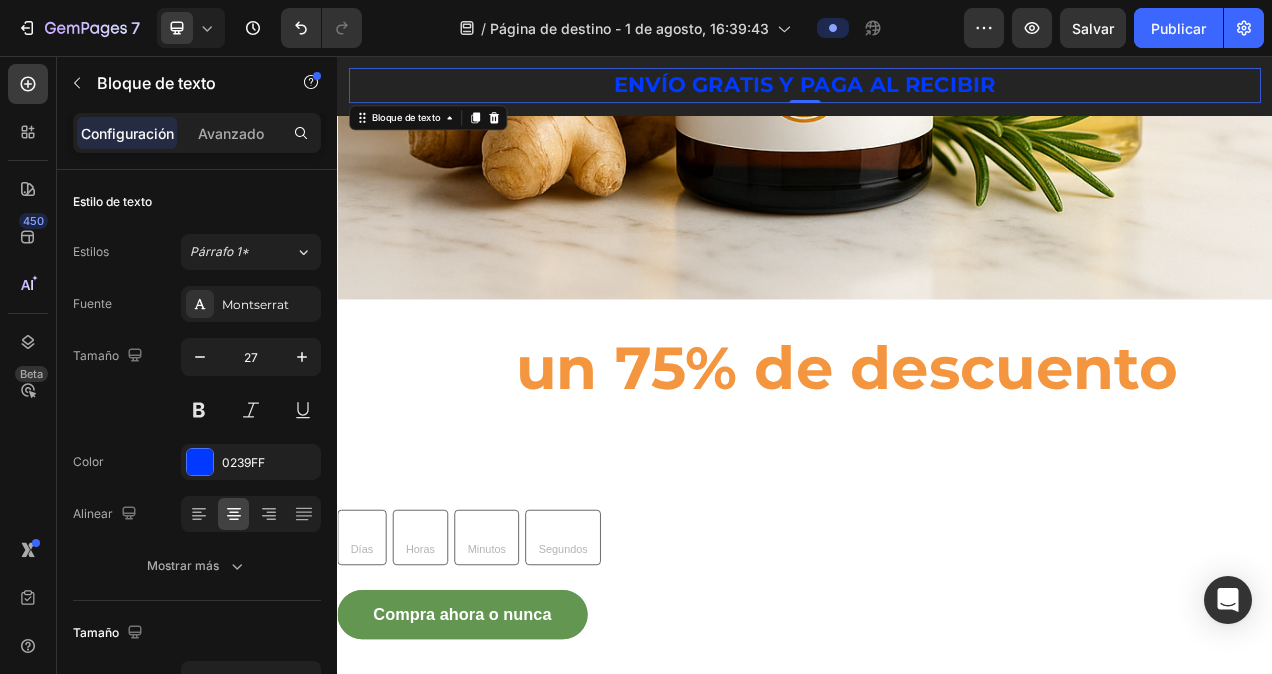 click on "7   /  Página de destino - 1 de agosto, 16:39:43 Preview  Salvar   Publicar" 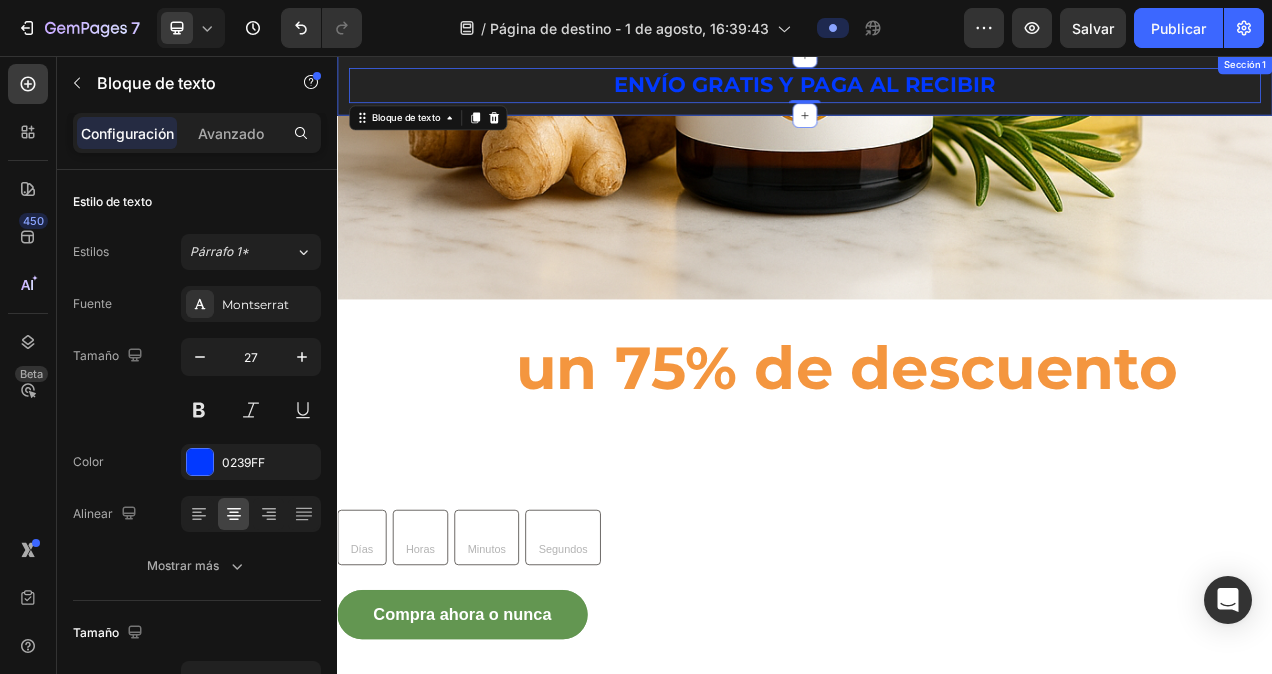 click on "ENVÍO GRATIS Y PAGA AL RECIBIR Bloque de texto   0 Fila Sección 1" at bounding box center (937, 94) 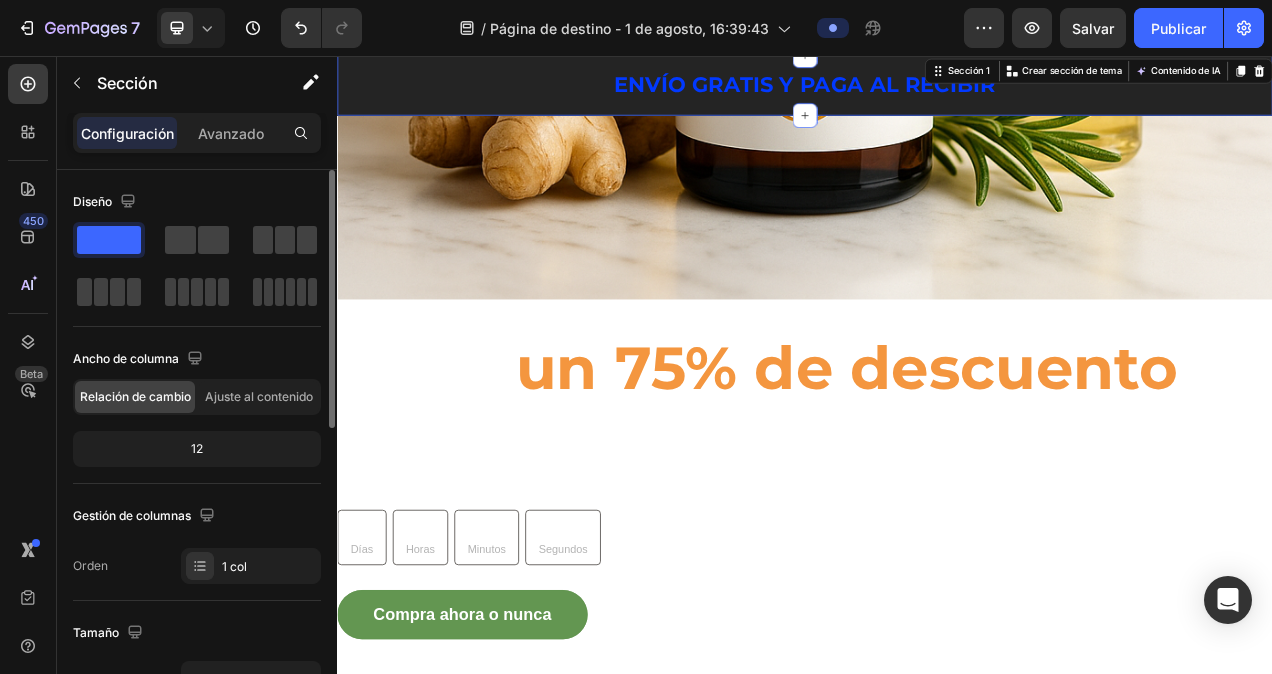 click 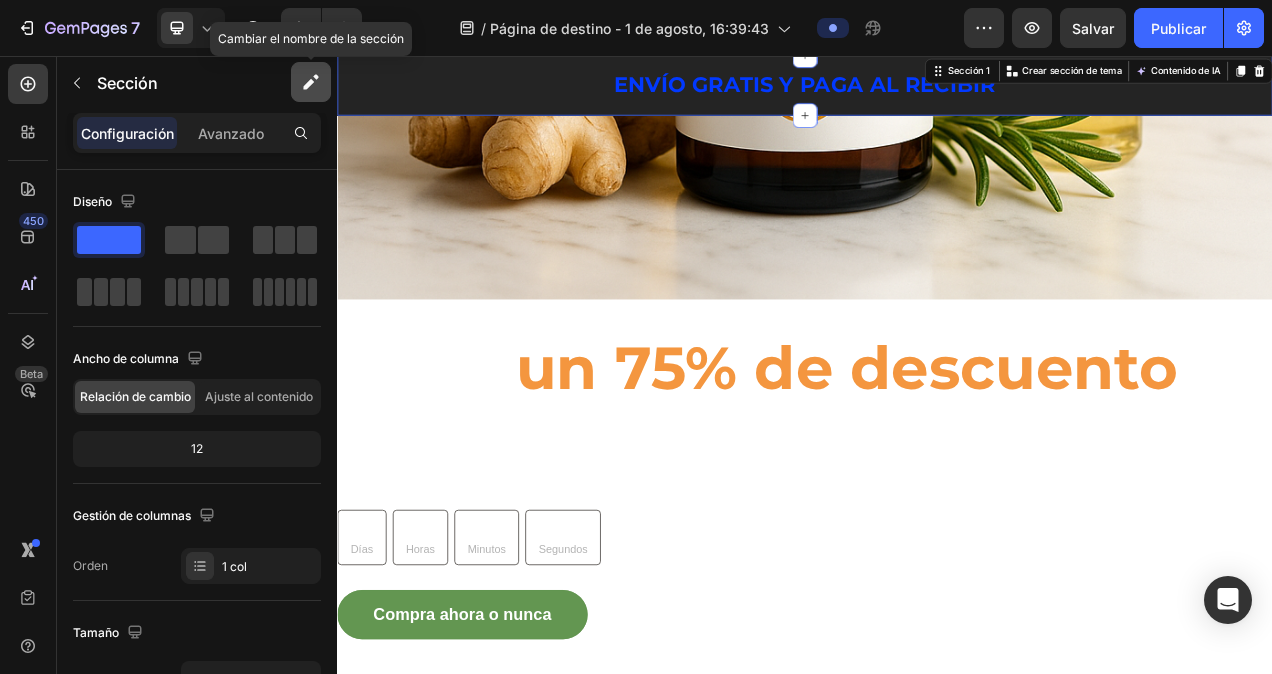 click 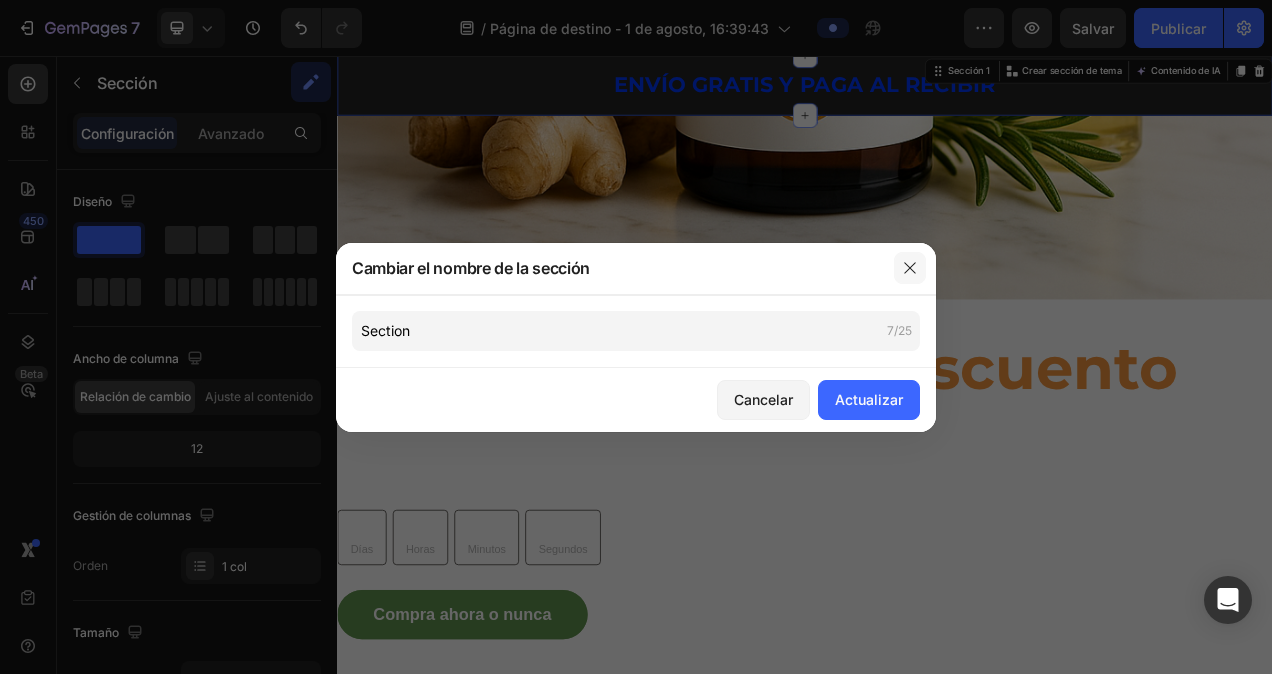 click 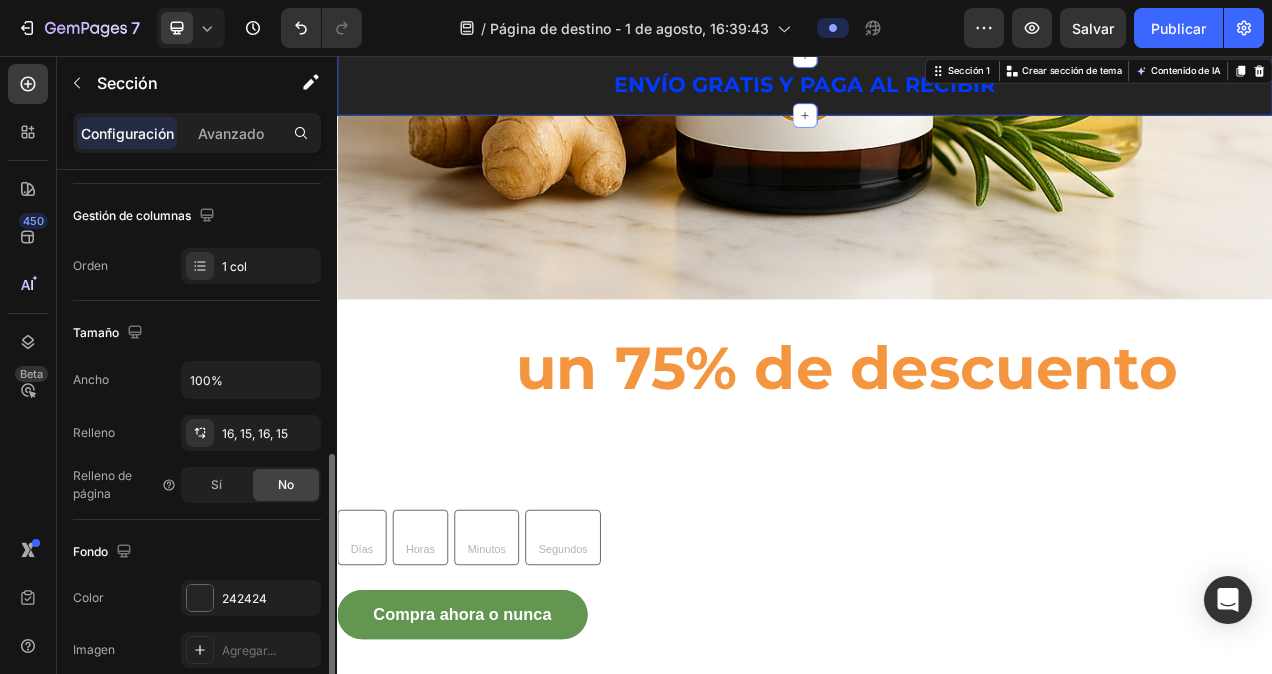 scroll, scrollTop: 500, scrollLeft: 0, axis: vertical 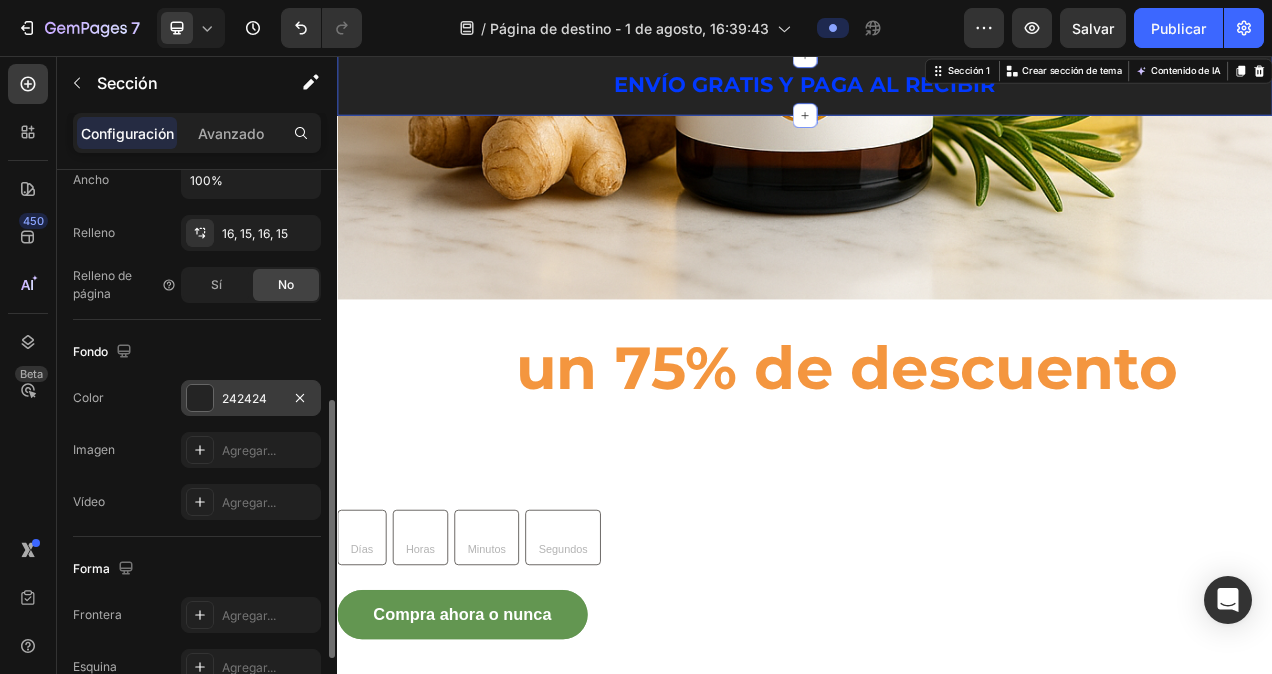 click at bounding box center [200, 398] 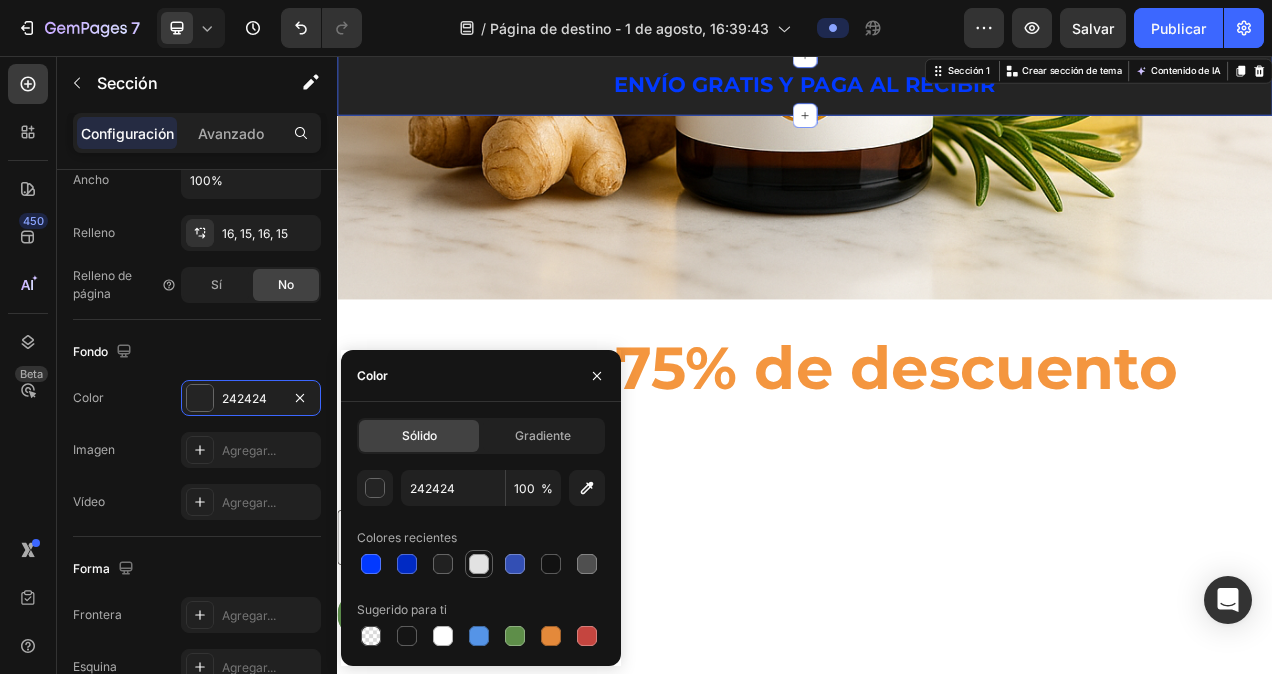 click at bounding box center (479, 564) 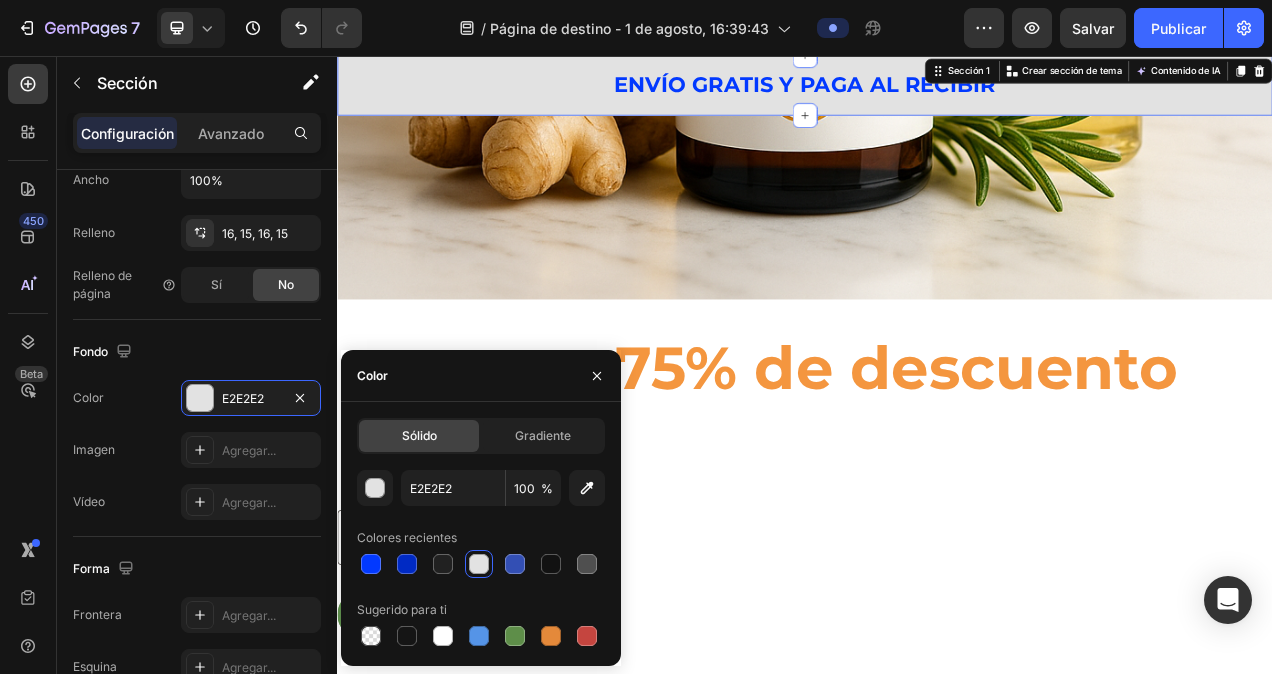 click on "Hasta  un 75% de descuento  en todo" at bounding box center (937, 507) 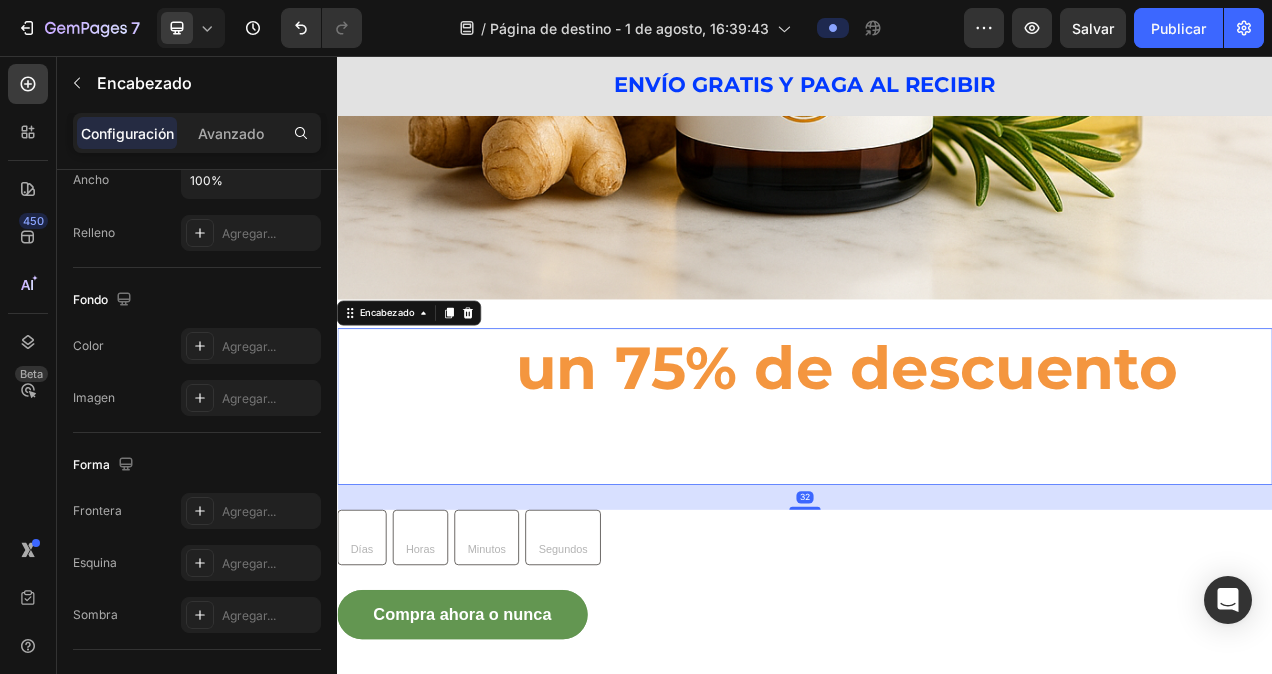 scroll, scrollTop: 0, scrollLeft: 0, axis: both 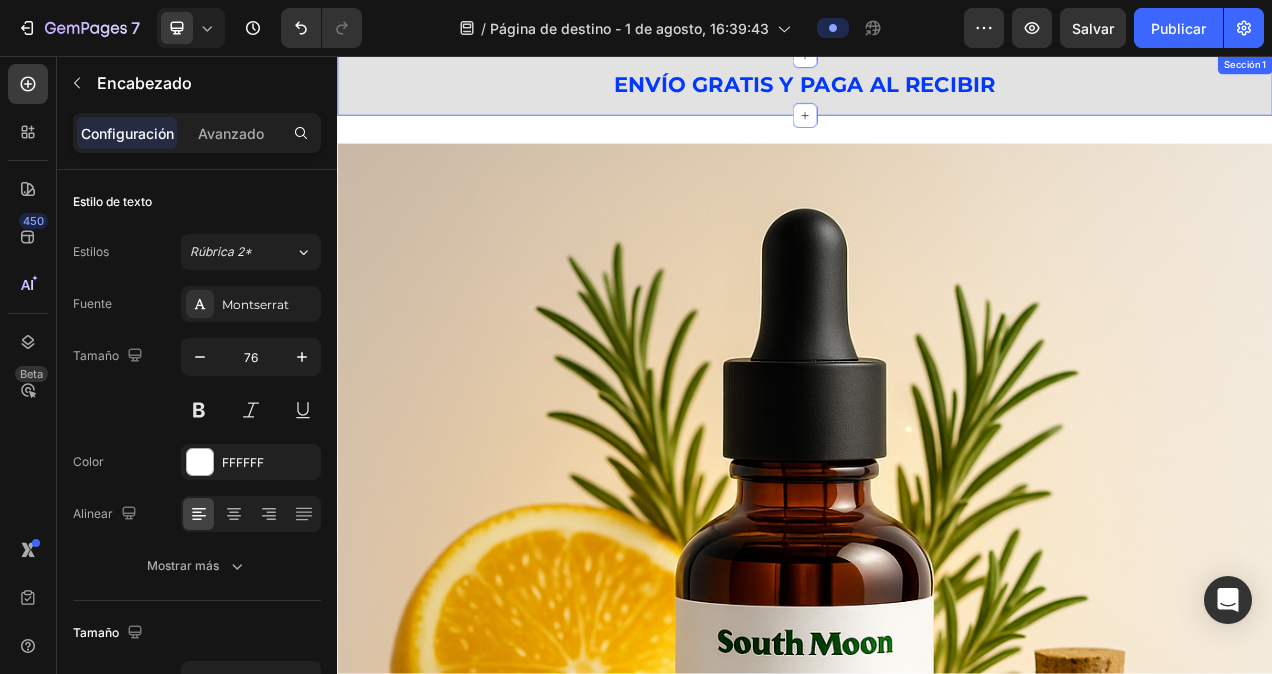 click on "ENVÍO GRATIS Y PAGA AL RECIBIR Bloque de texto Fila Sección 1" at bounding box center (937, 94) 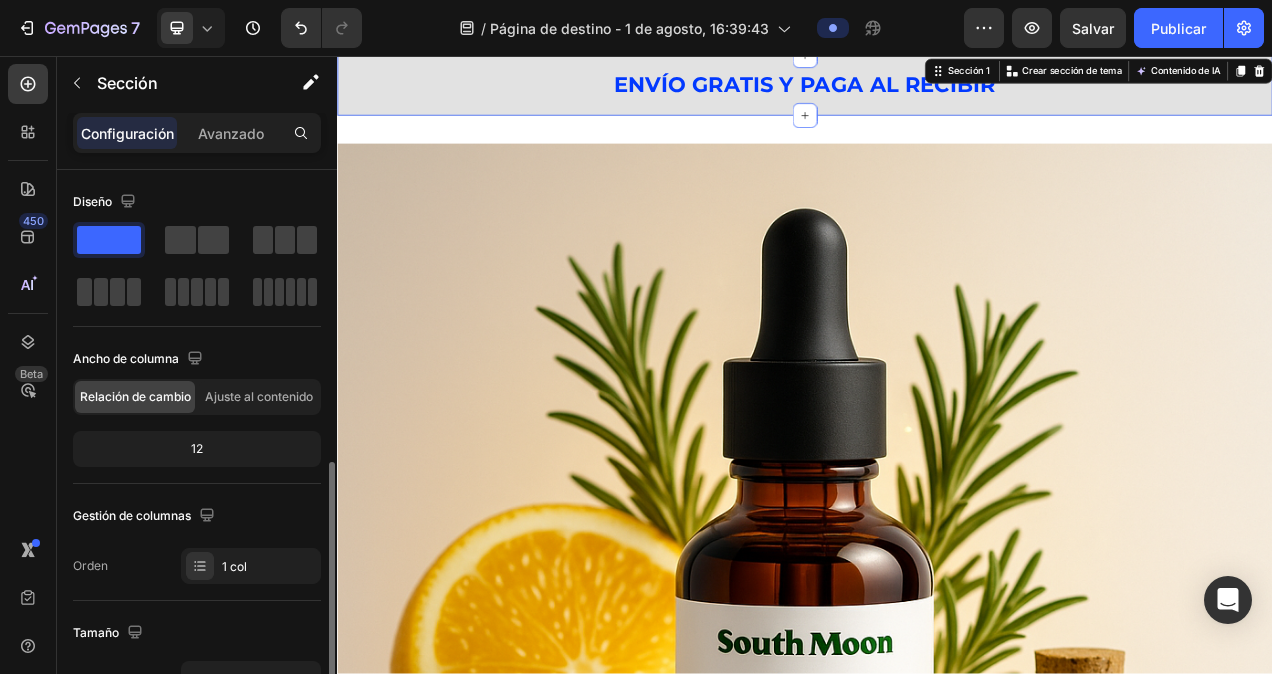 scroll, scrollTop: 400, scrollLeft: 0, axis: vertical 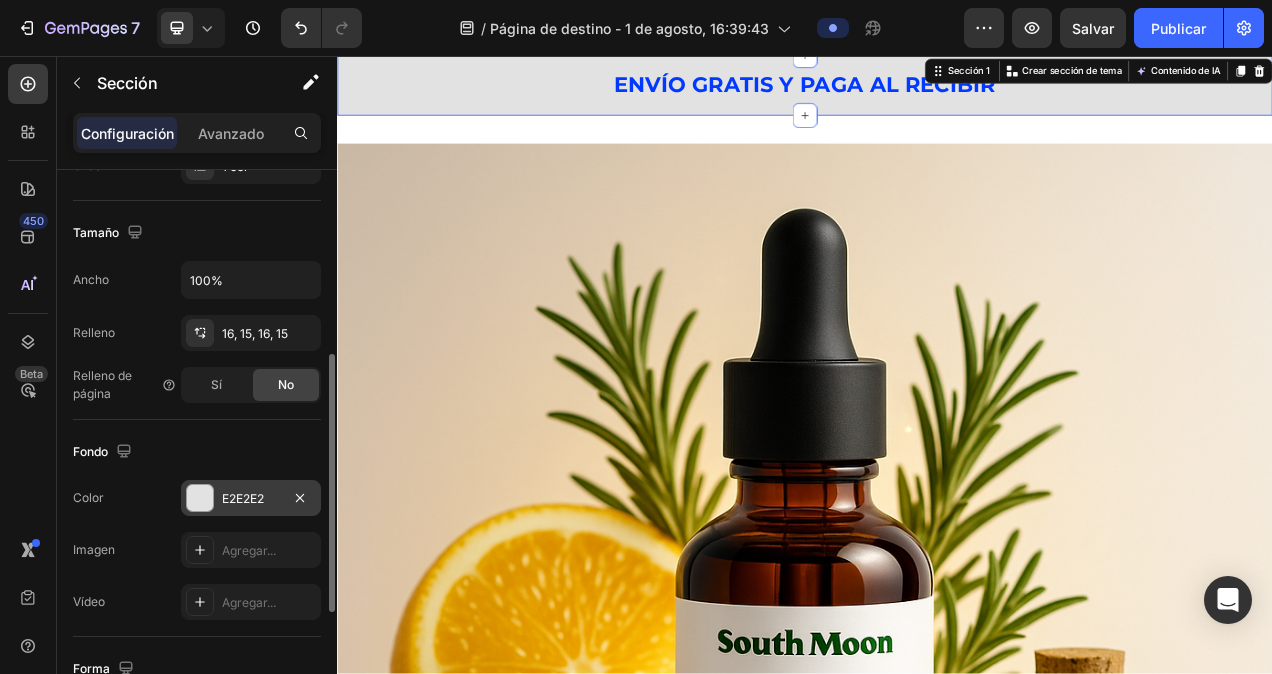 click at bounding box center [200, 498] 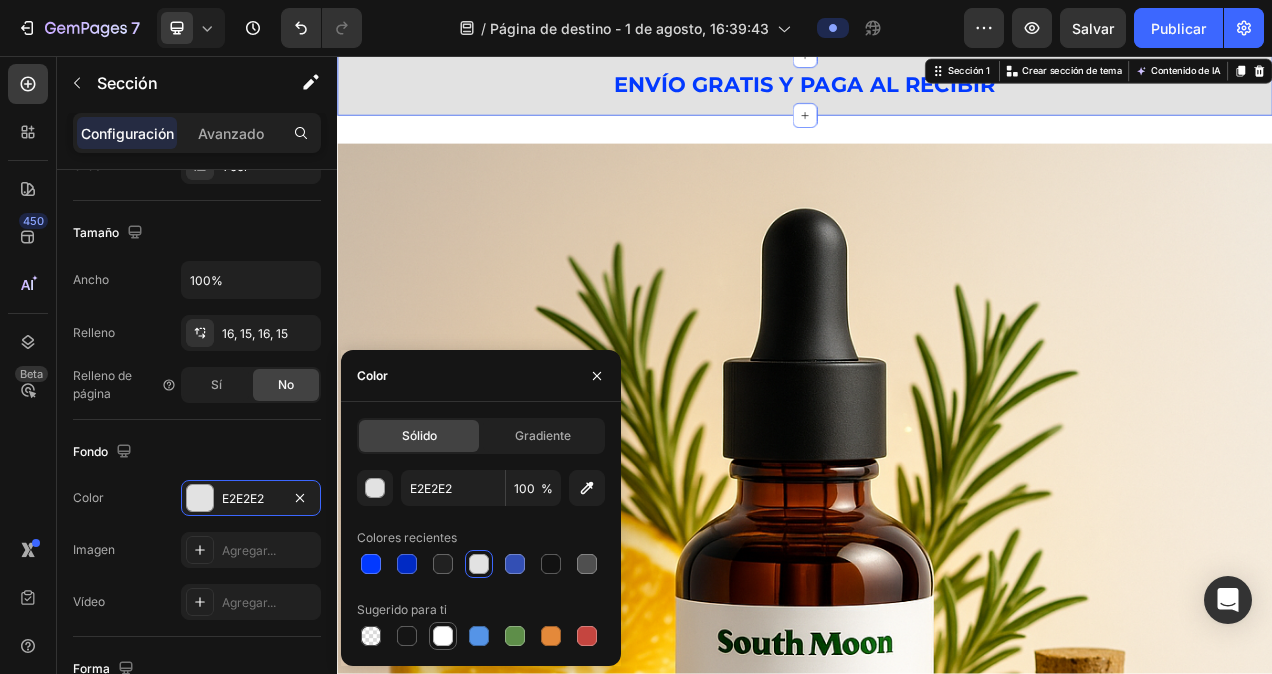 click at bounding box center [443, 636] 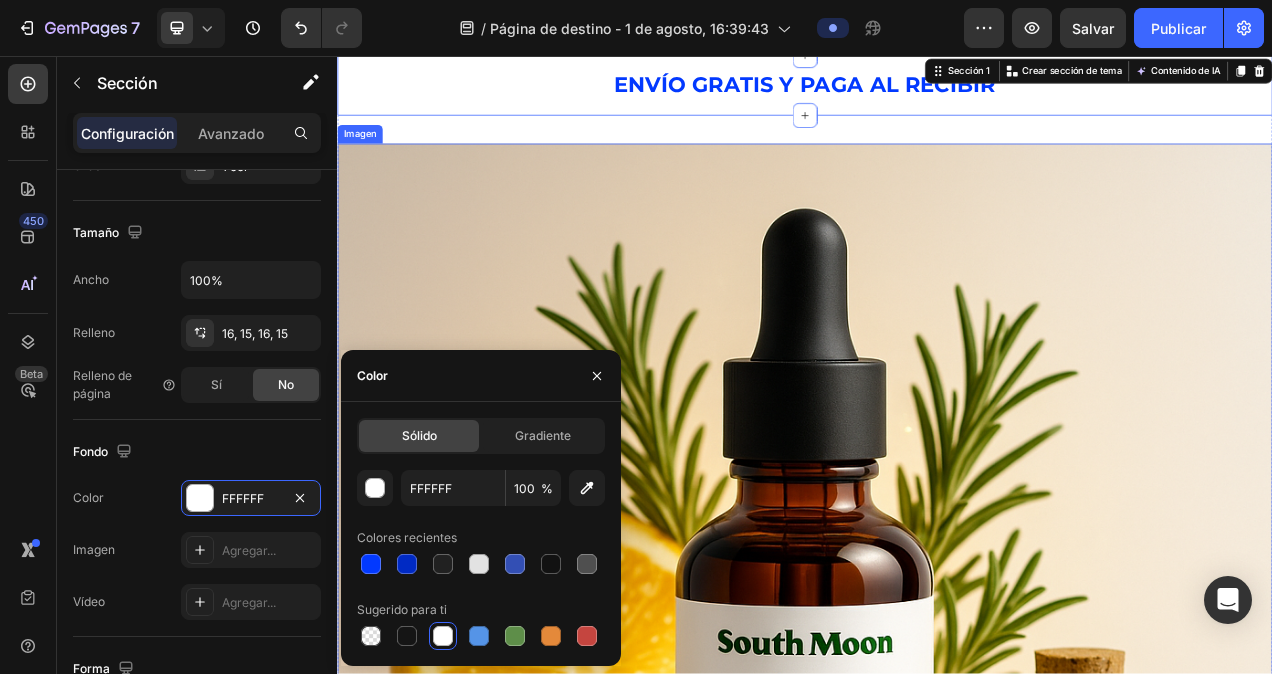 click at bounding box center (937, 769) 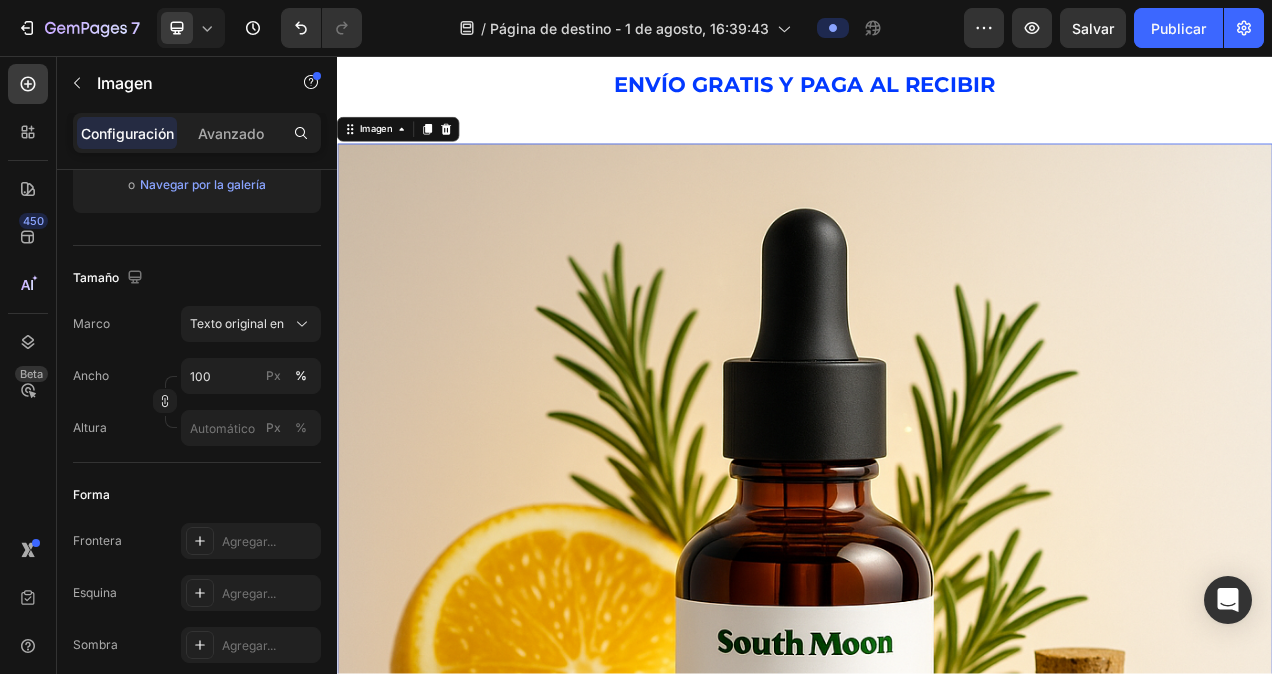 scroll, scrollTop: 0, scrollLeft: 0, axis: both 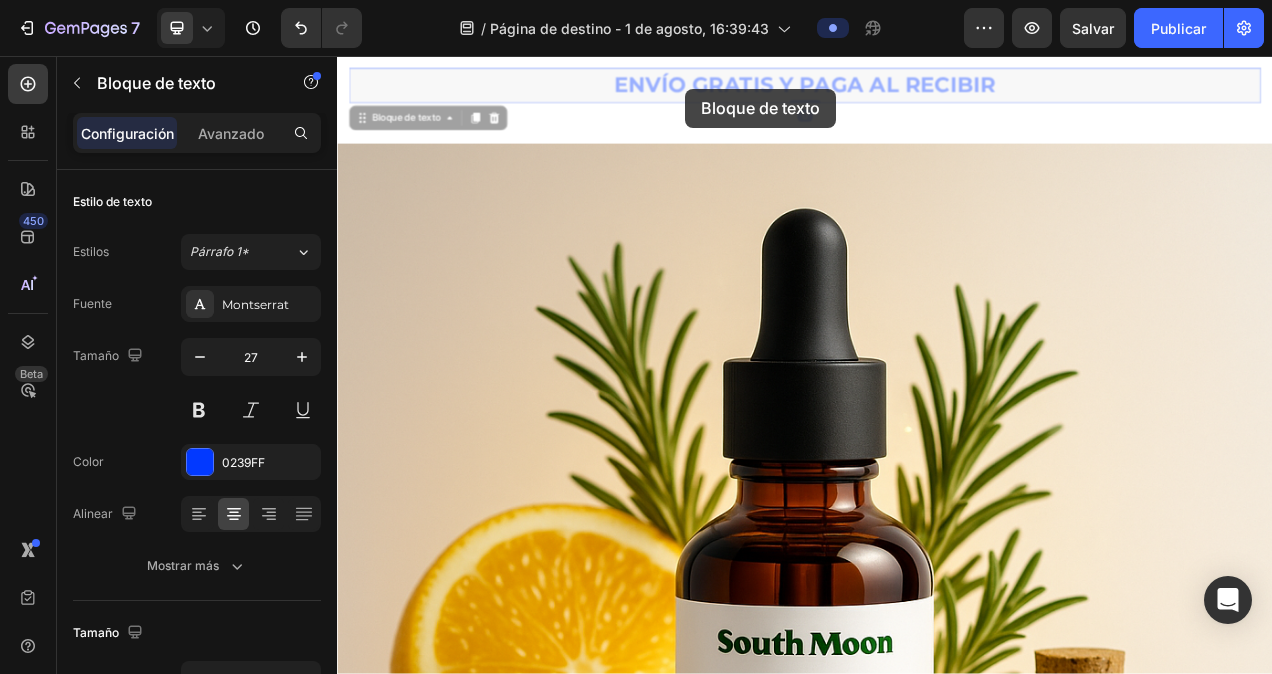drag, startPoint x: 784, startPoint y: 98, endPoint x: 784, endPoint y: 115, distance: 17 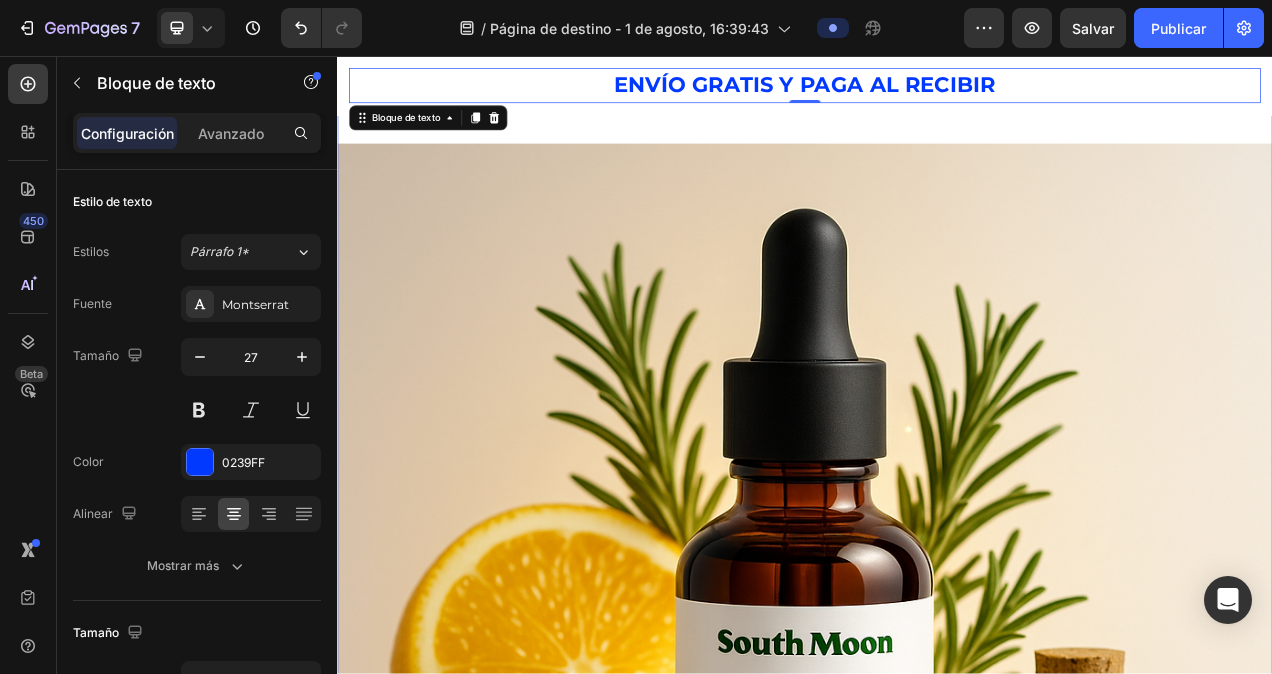 click on "Imagen DALE A TU CABELLO EL TRATAMIENTO QUE SE MERECE Bloque de texto Hasta  un 75% de descuento  en todo Encabezado 00 Días 17 Horas 44 Minutos 58 Segundos Temporizador Compra ahora o nunca Botón Fila Sección 2" at bounding box center (937, 987) 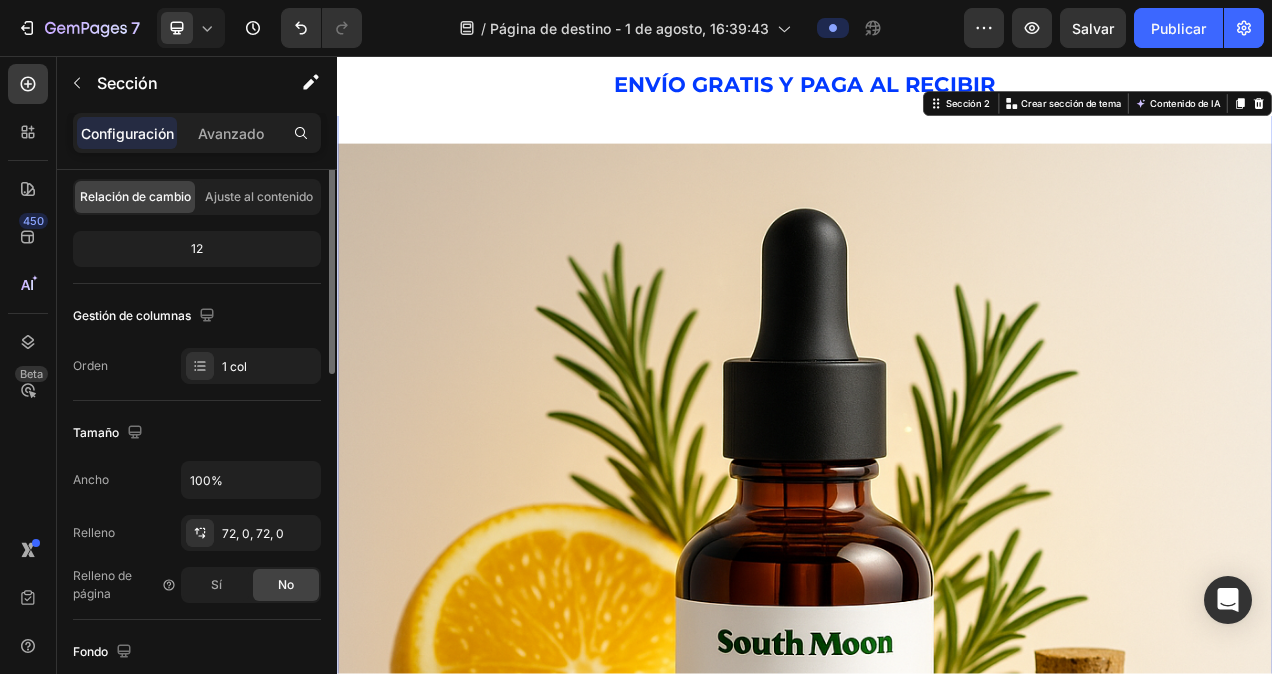 scroll, scrollTop: 300, scrollLeft: 0, axis: vertical 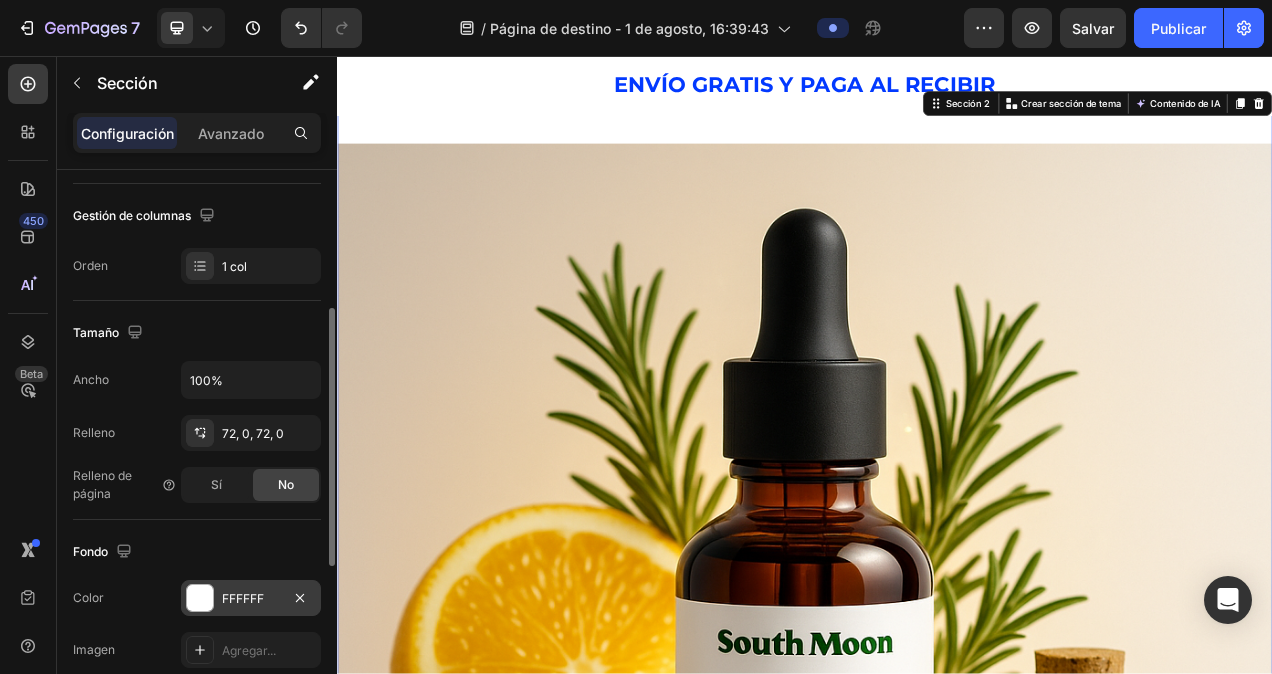 click at bounding box center (200, 598) 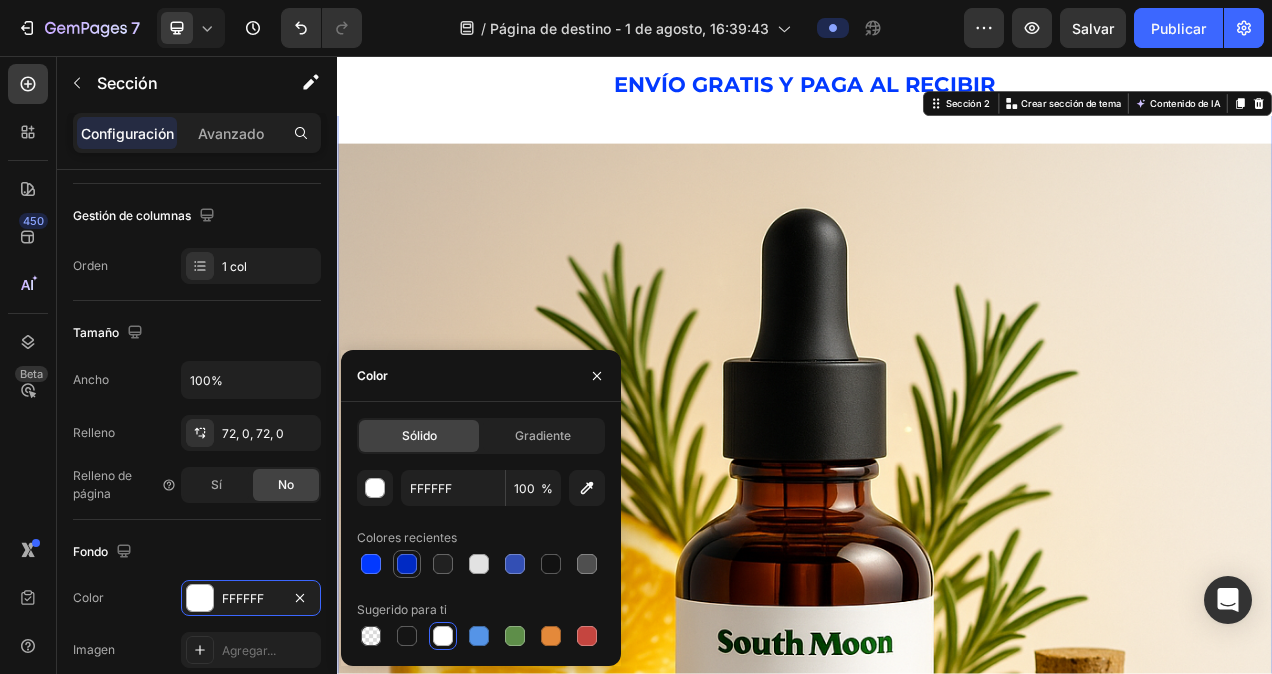 click at bounding box center [407, 564] 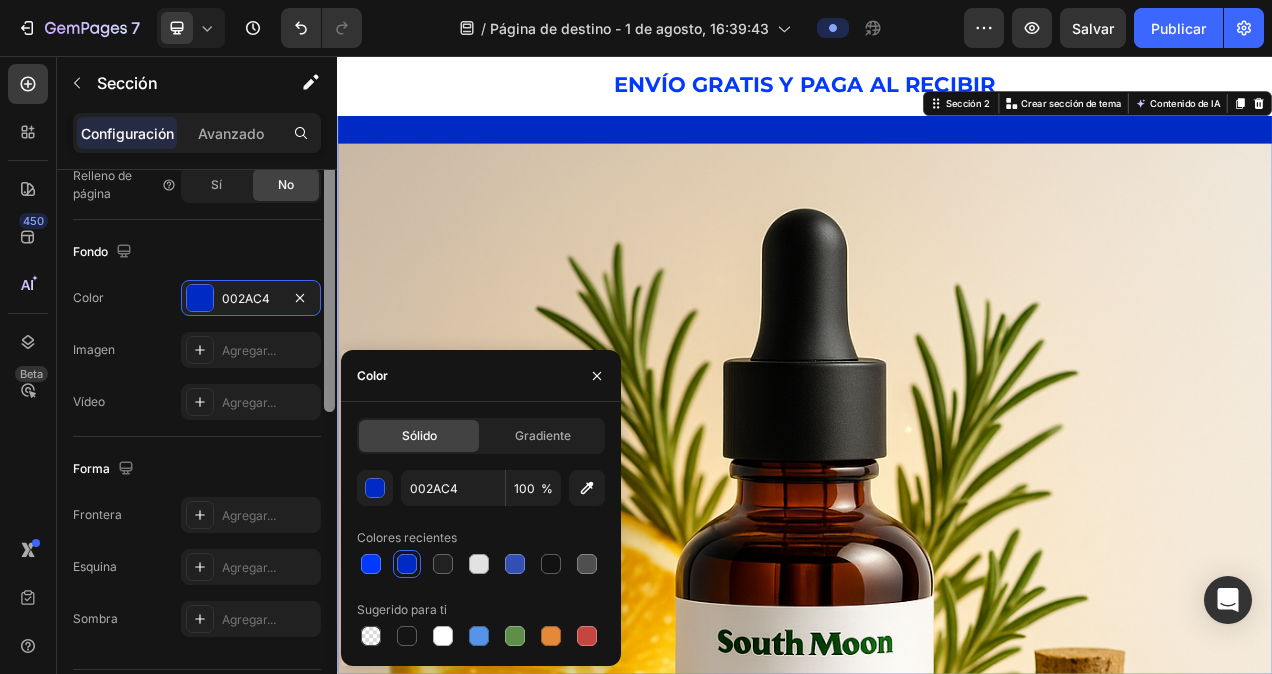 scroll, scrollTop: 400, scrollLeft: 0, axis: vertical 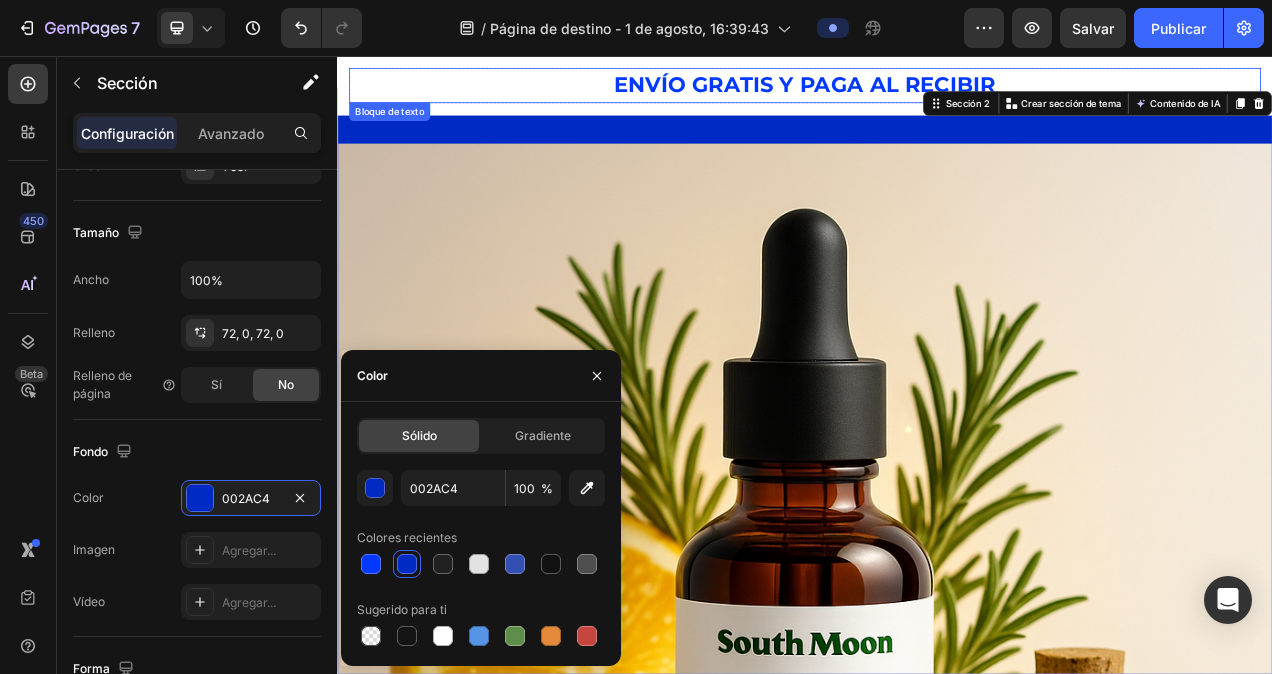 click on "ENVÍO GRATIS Y PAGA AL RECIBIR" at bounding box center [937, 94] 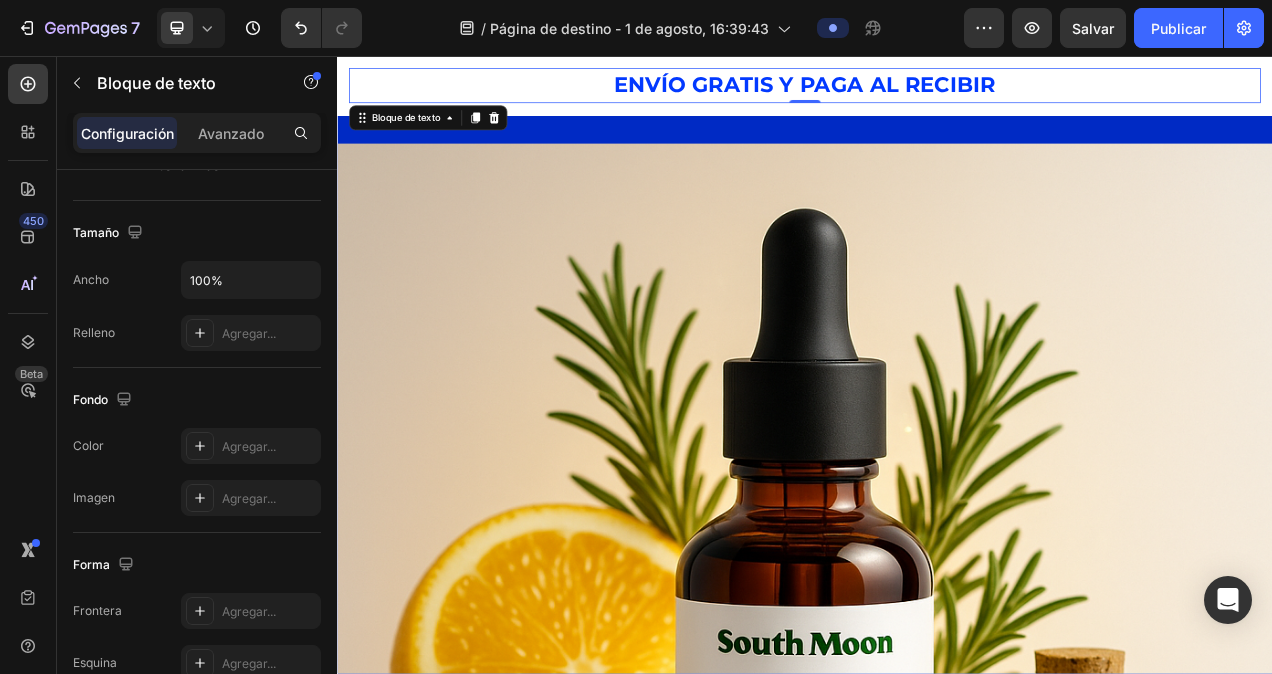 scroll, scrollTop: 0, scrollLeft: 0, axis: both 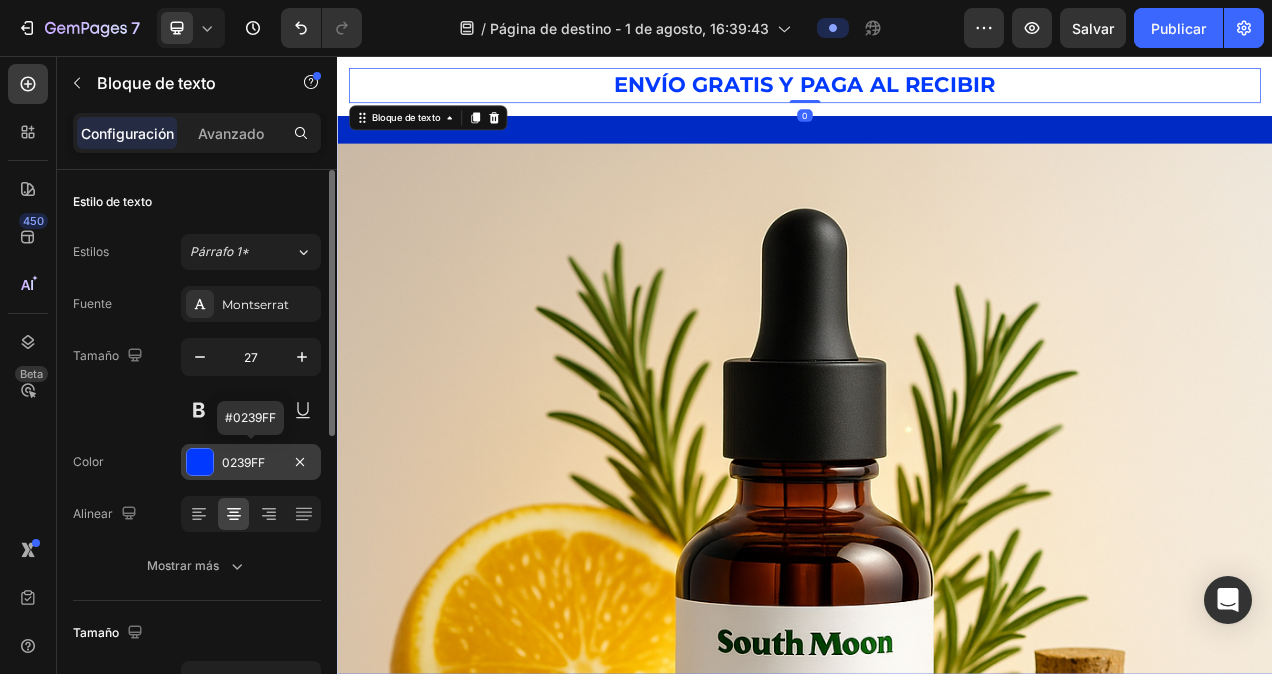 click at bounding box center (200, 462) 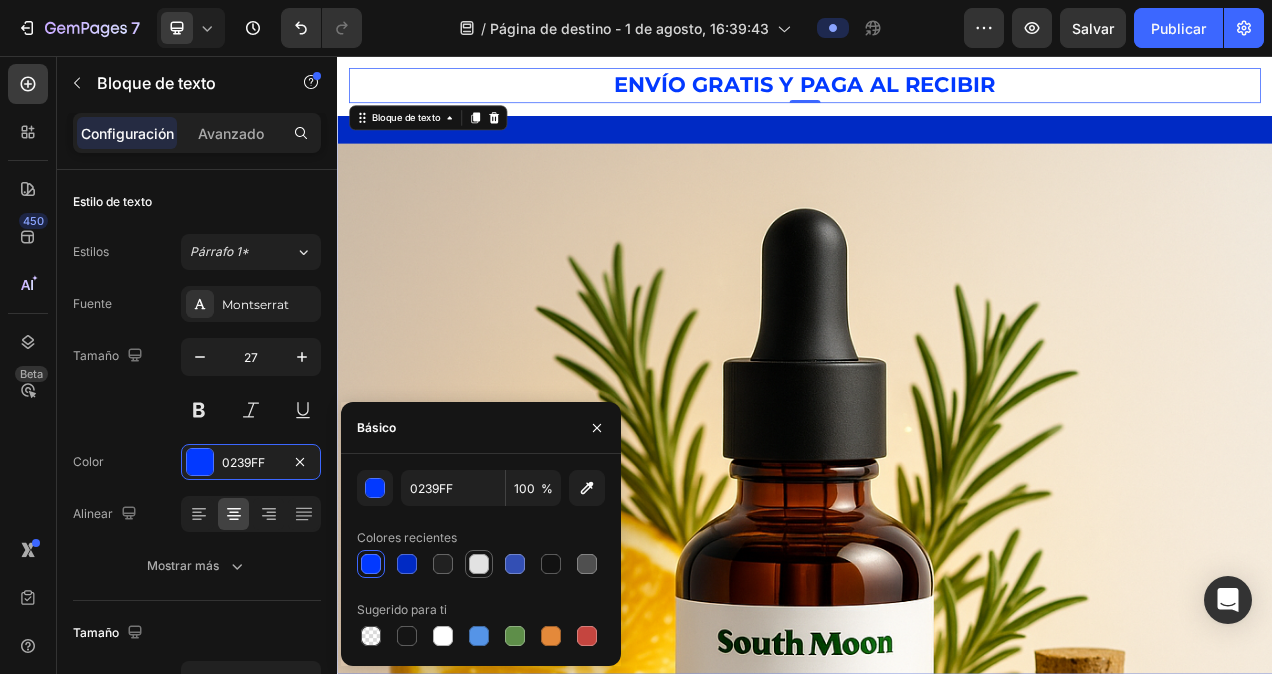click at bounding box center [479, 564] 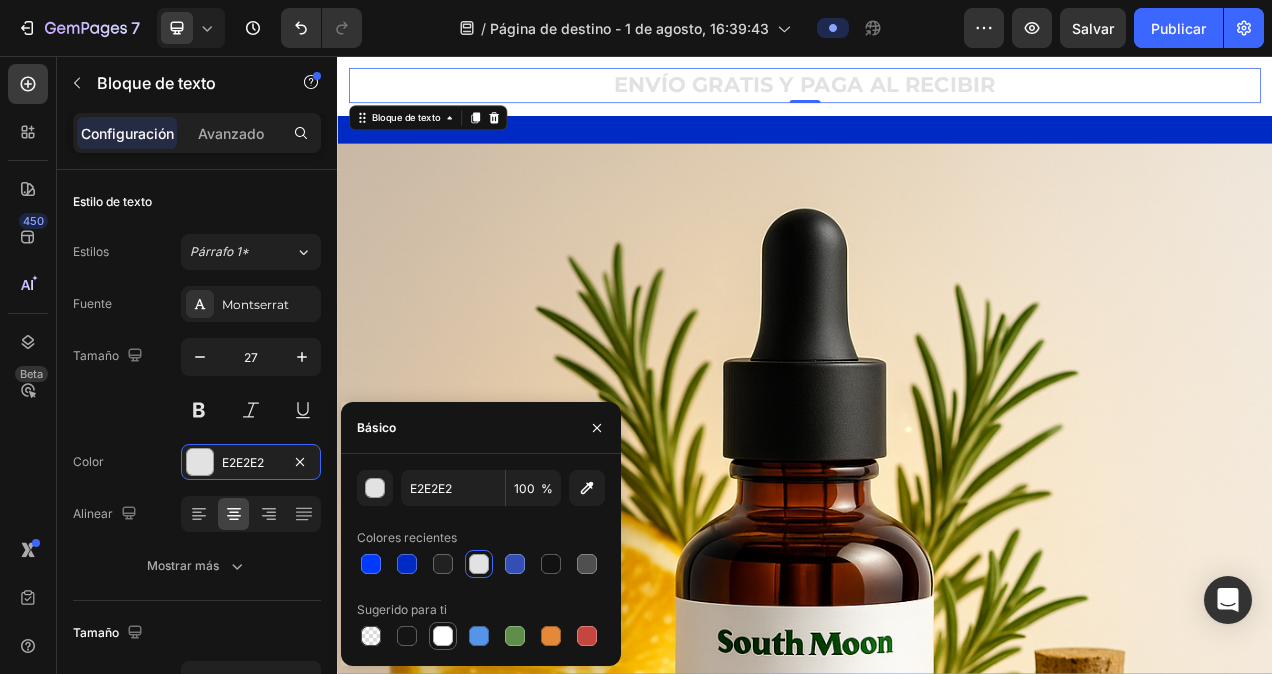click at bounding box center [443, 636] 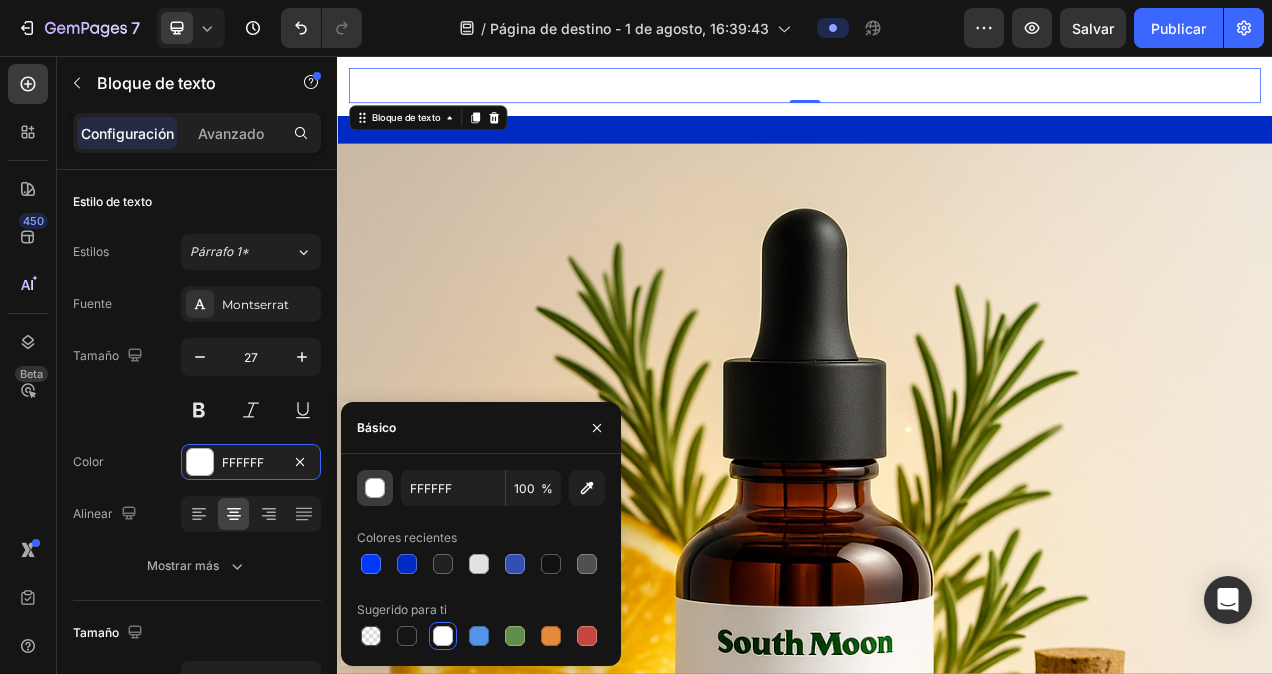 click at bounding box center [375, 488] 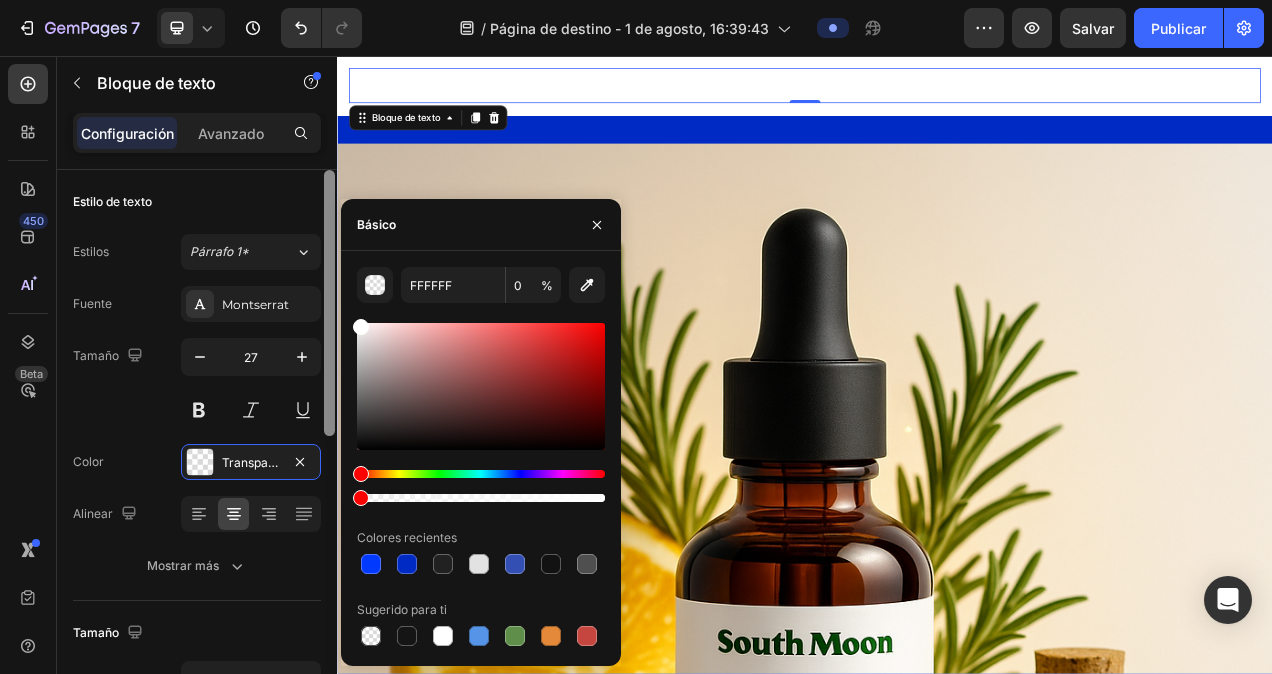 drag, startPoint x: 596, startPoint y: 498, endPoint x: 327, endPoint y: 492, distance: 269.0669 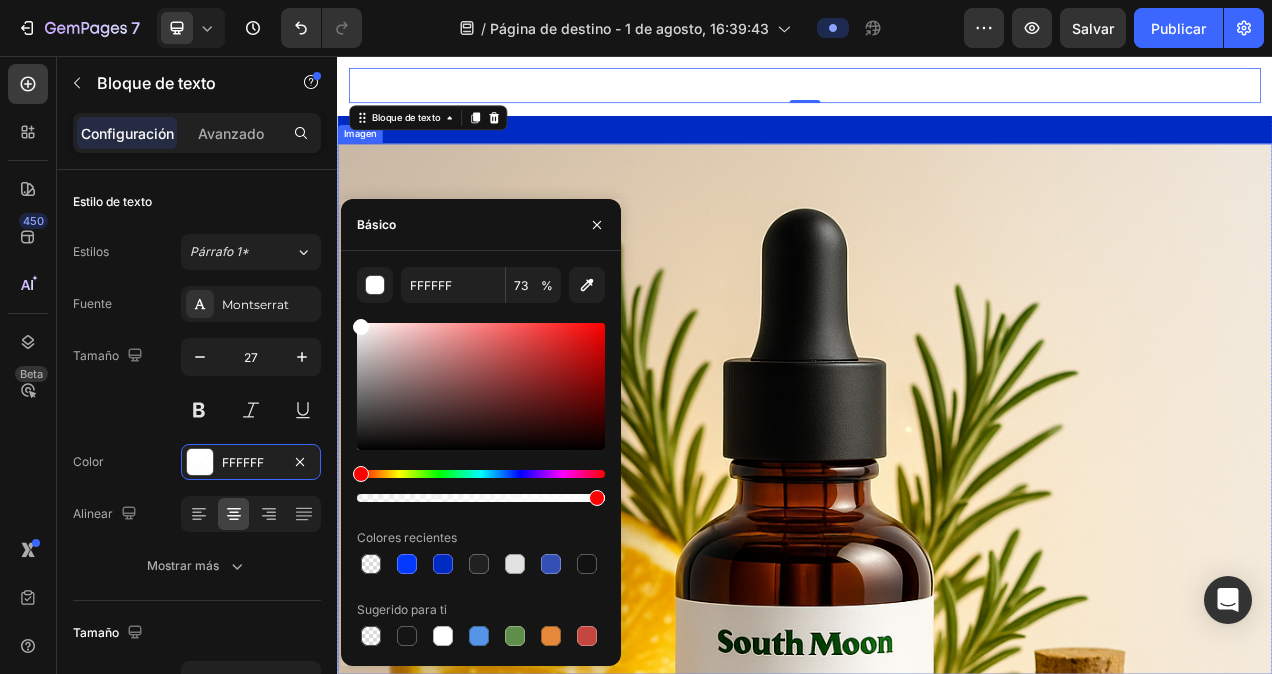 type on "95" 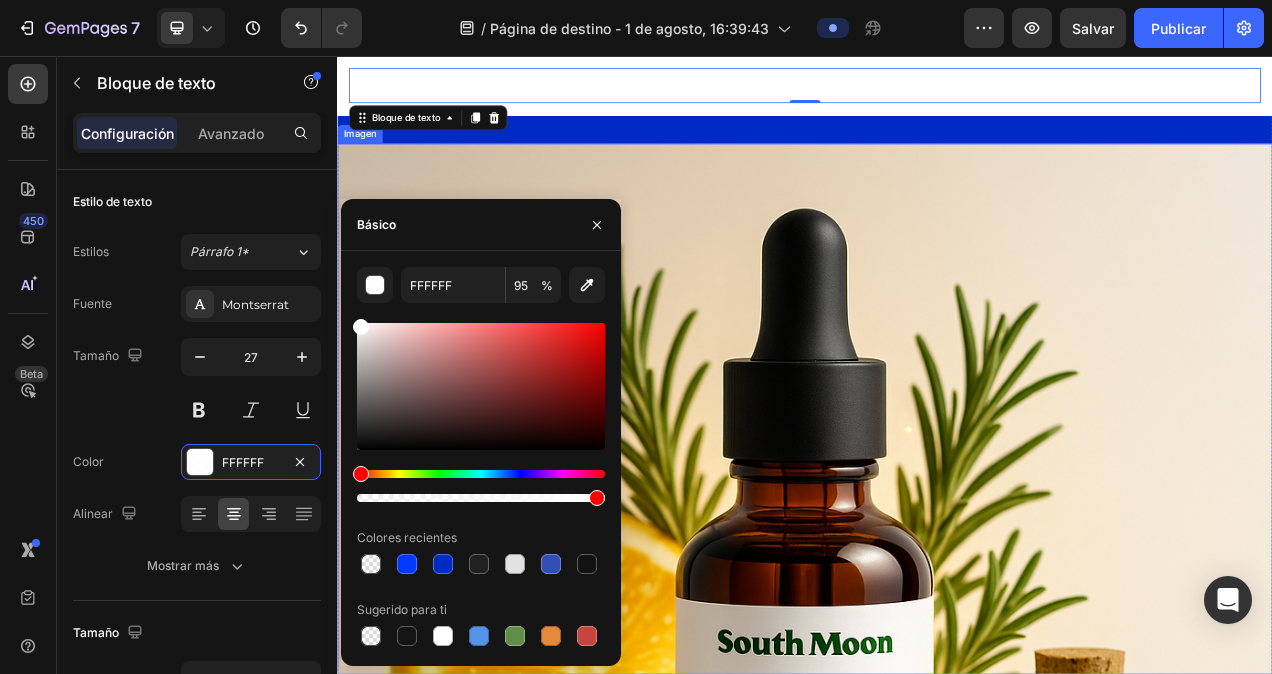 drag, startPoint x: 701, startPoint y: 556, endPoint x: 719, endPoint y: 627, distance: 73.24616 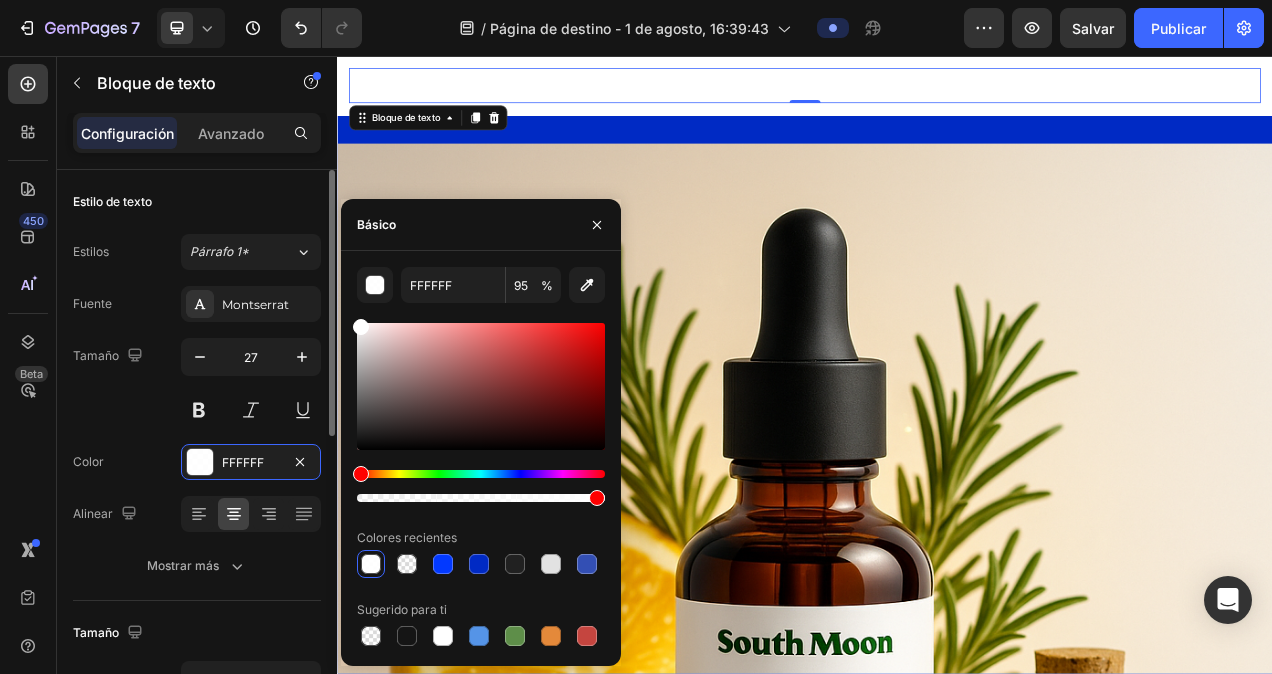 click on "Tamaño 27" at bounding box center [197, 383] 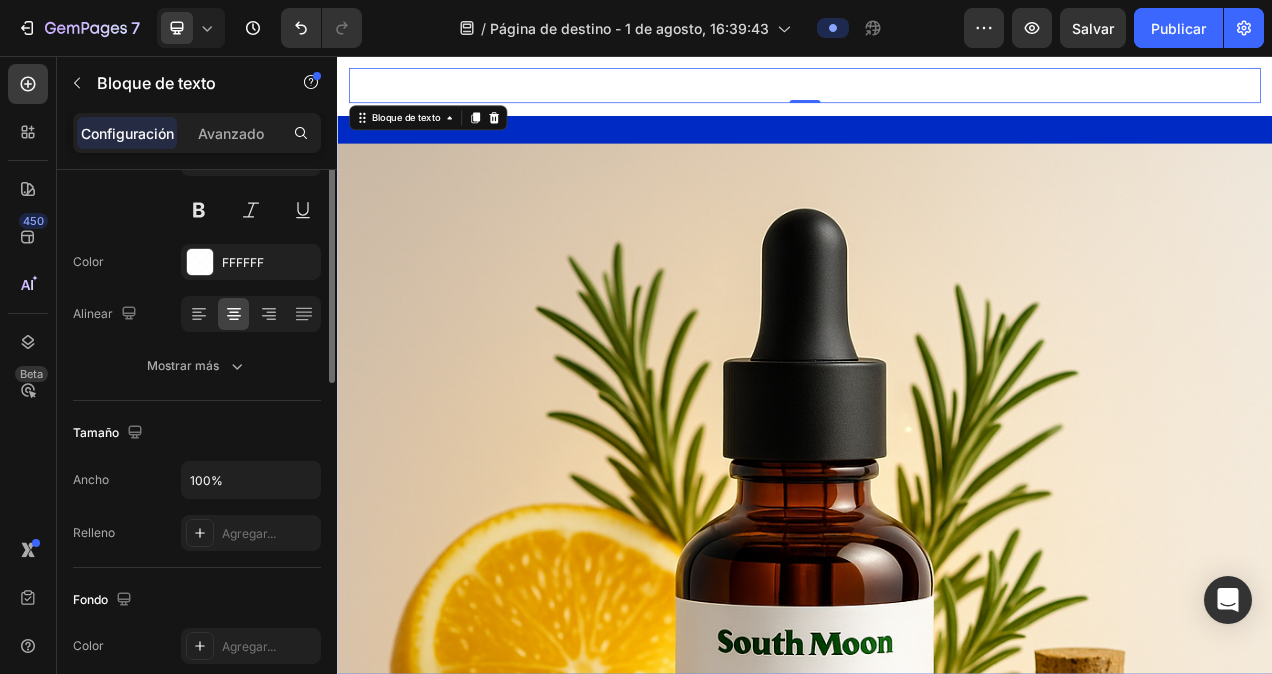 scroll, scrollTop: 0, scrollLeft: 0, axis: both 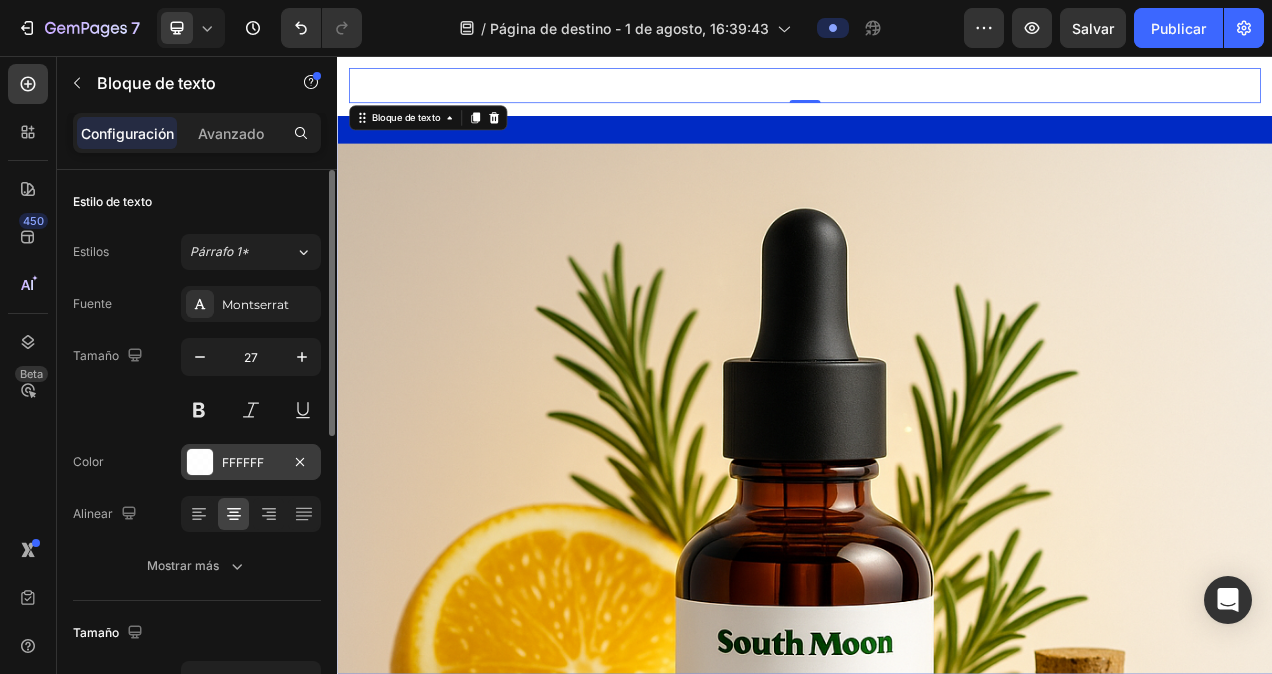 click at bounding box center [200, 462] 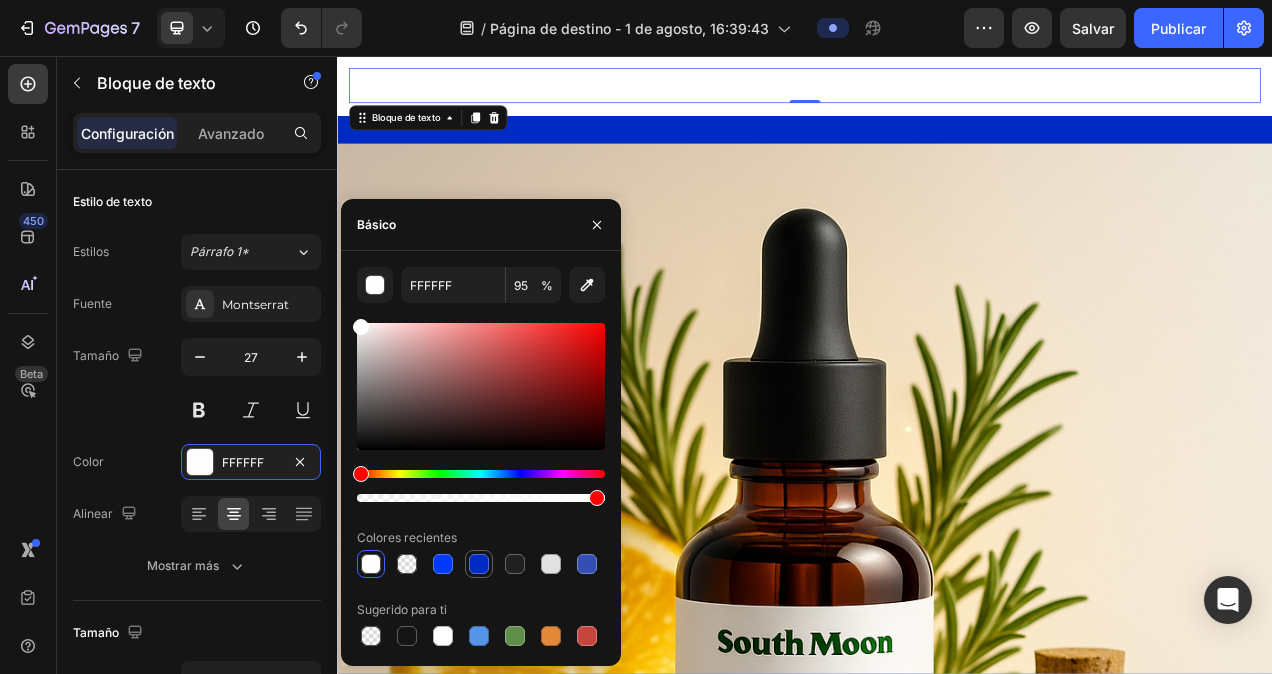 click at bounding box center (479, 564) 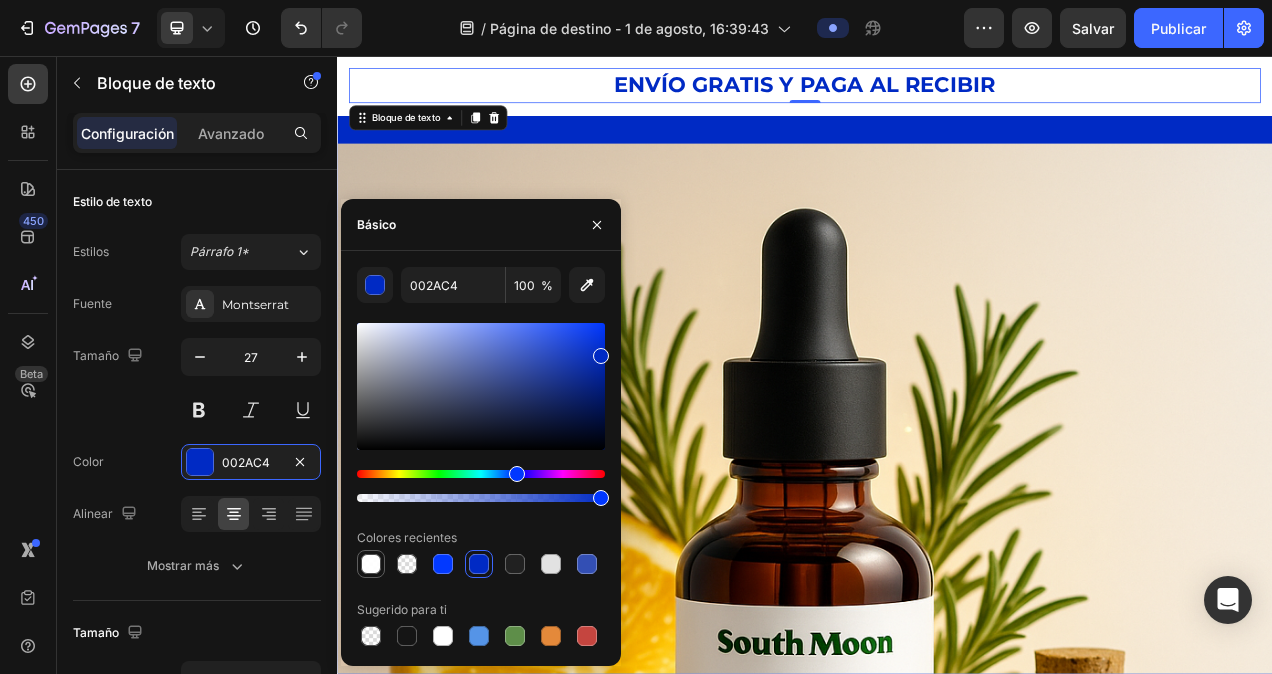 click at bounding box center [371, 564] 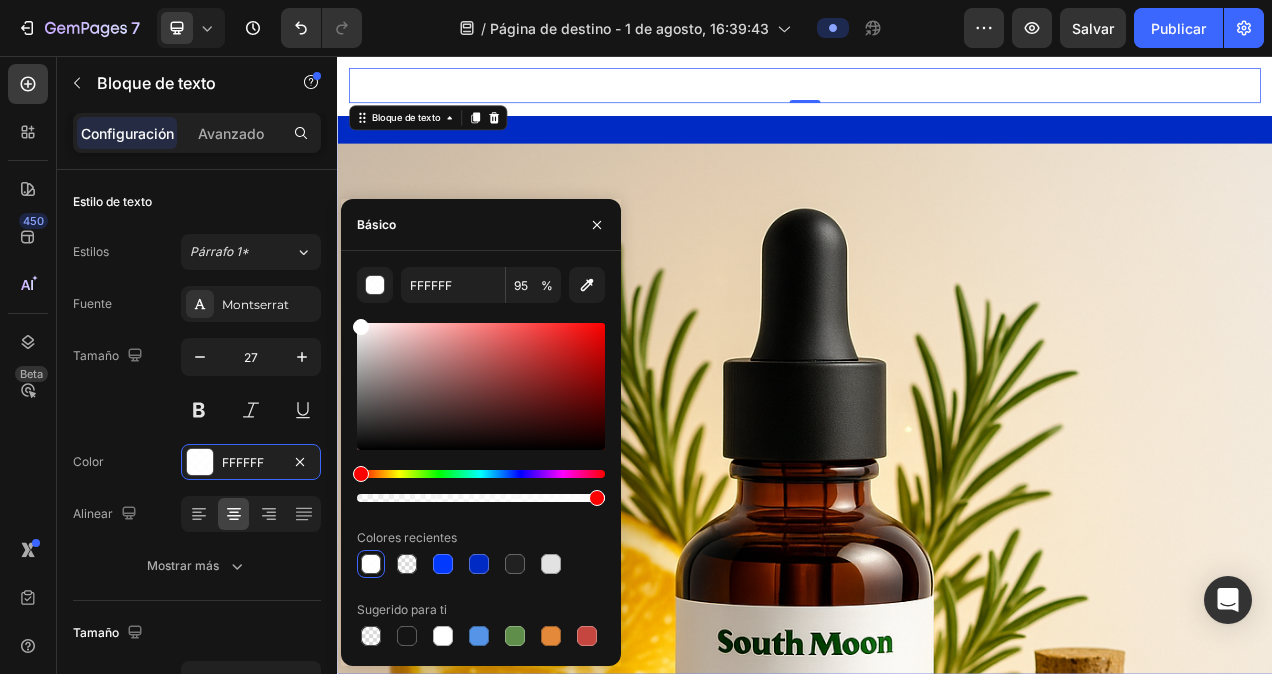 click on "ENVÍO GRATIS Y PAGA AL RECIBIR" at bounding box center [937, 94] 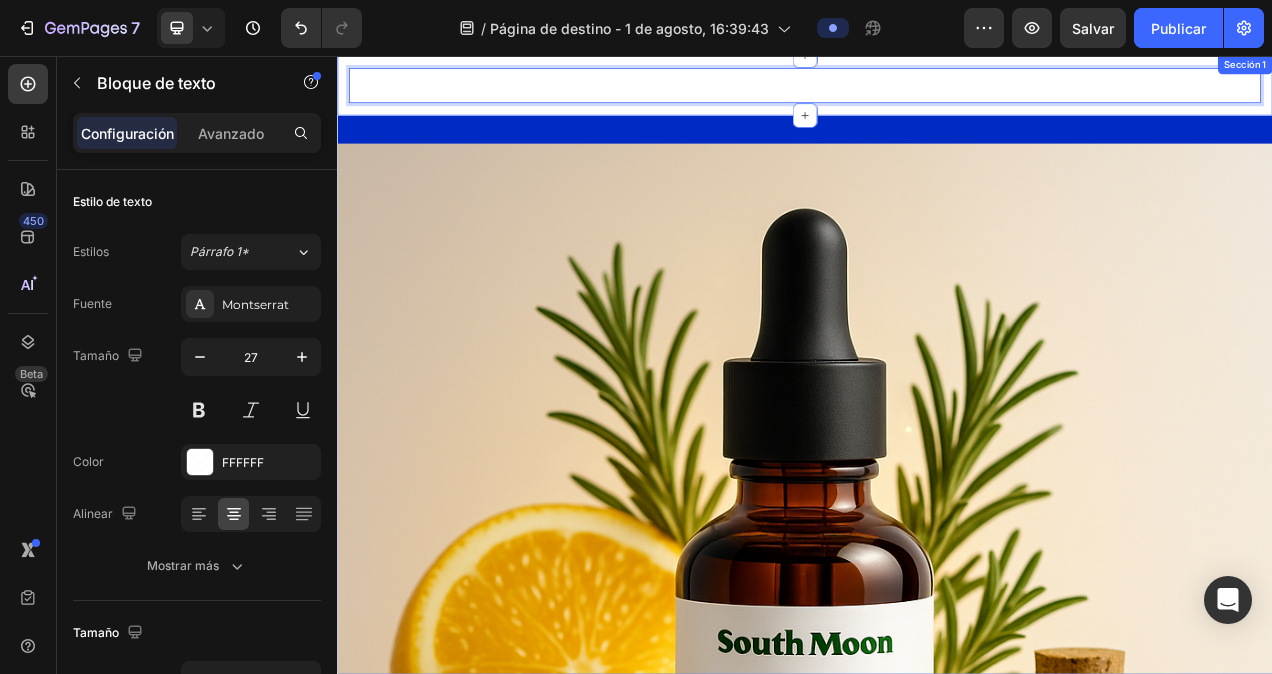click on "ENVÍO GRATIS Y PAGA AL RECIBIR Bloque de texto   0 Fila Sección 1" at bounding box center (937, 94) 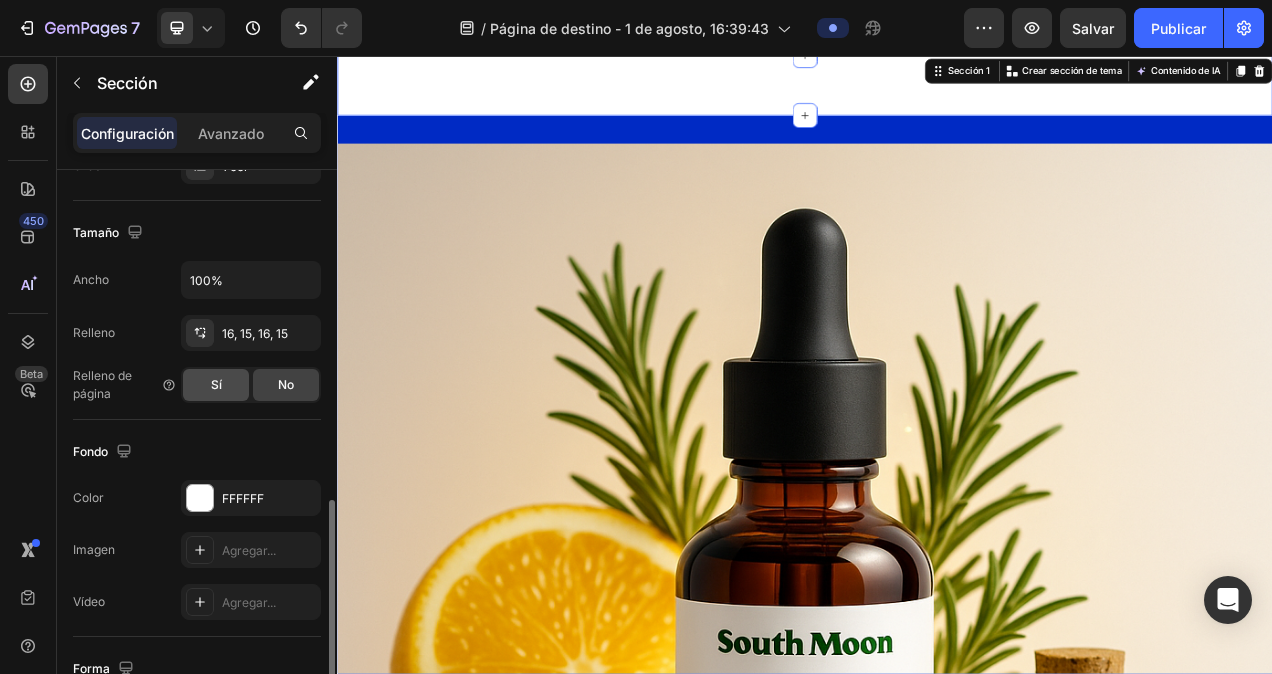scroll, scrollTop: 500, scrollLeft: 0, axis: vertical 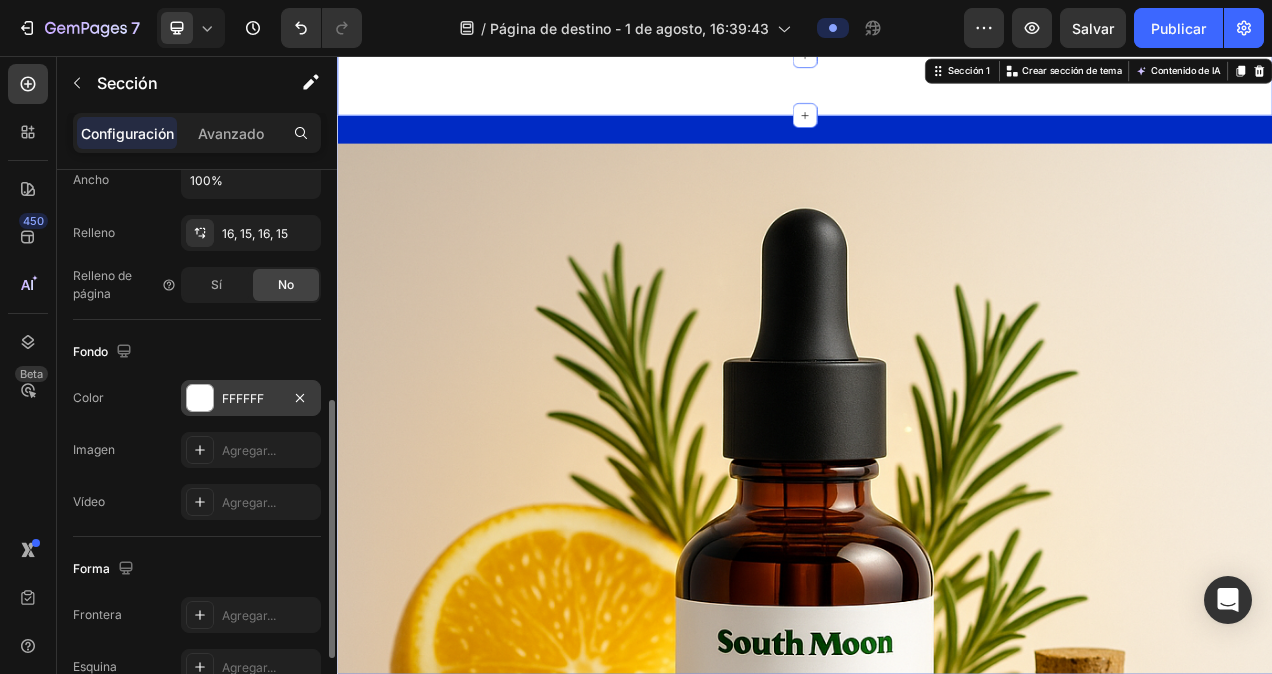 click at bounding box center (200, 398) 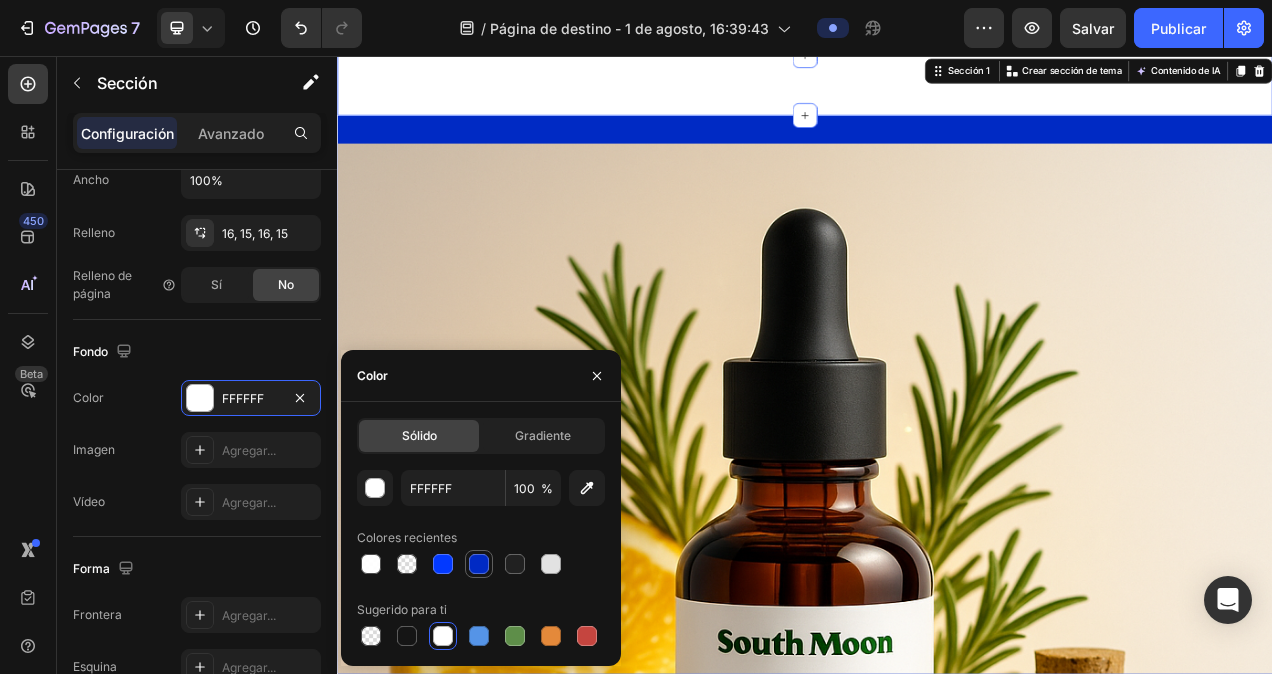 click at bounding box center [479, 564] 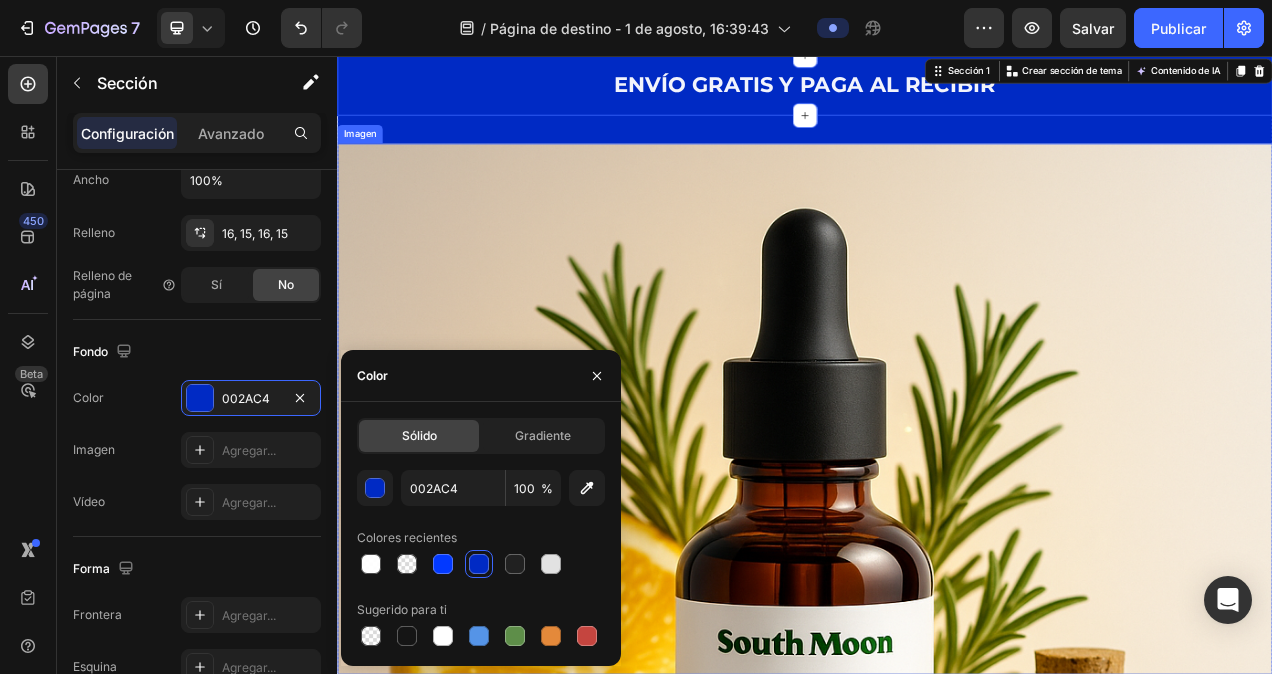 click at bounding box center [937, 769] 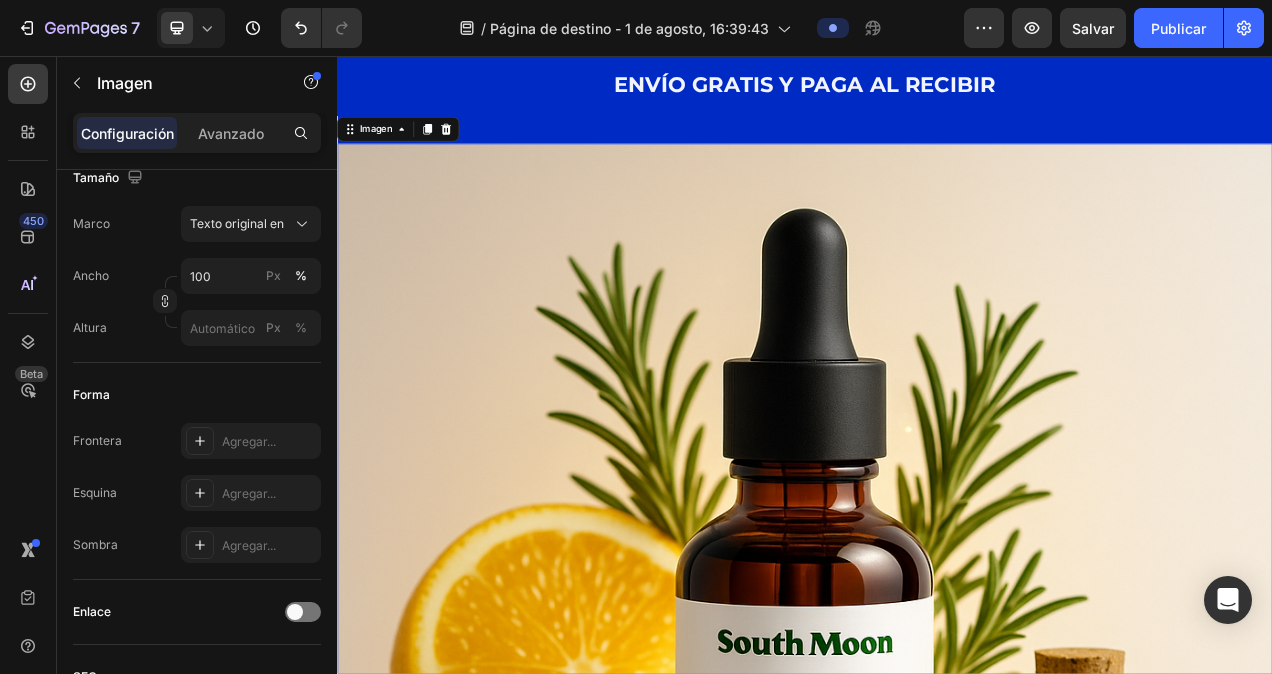 scroll, scrollTop: 0, scrollLeft: 0, axis: both 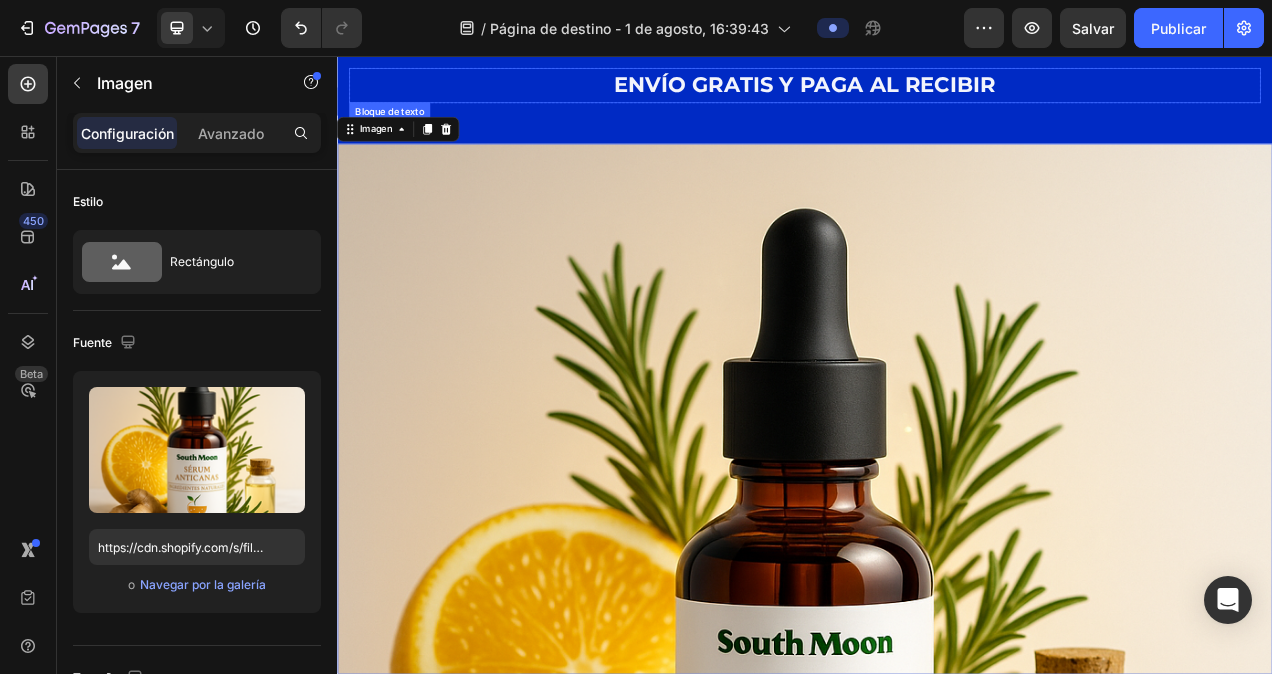 click on "ENVÍO GRATIS Y PAGA AL RECIBIR" at bounding box center (937, 94) 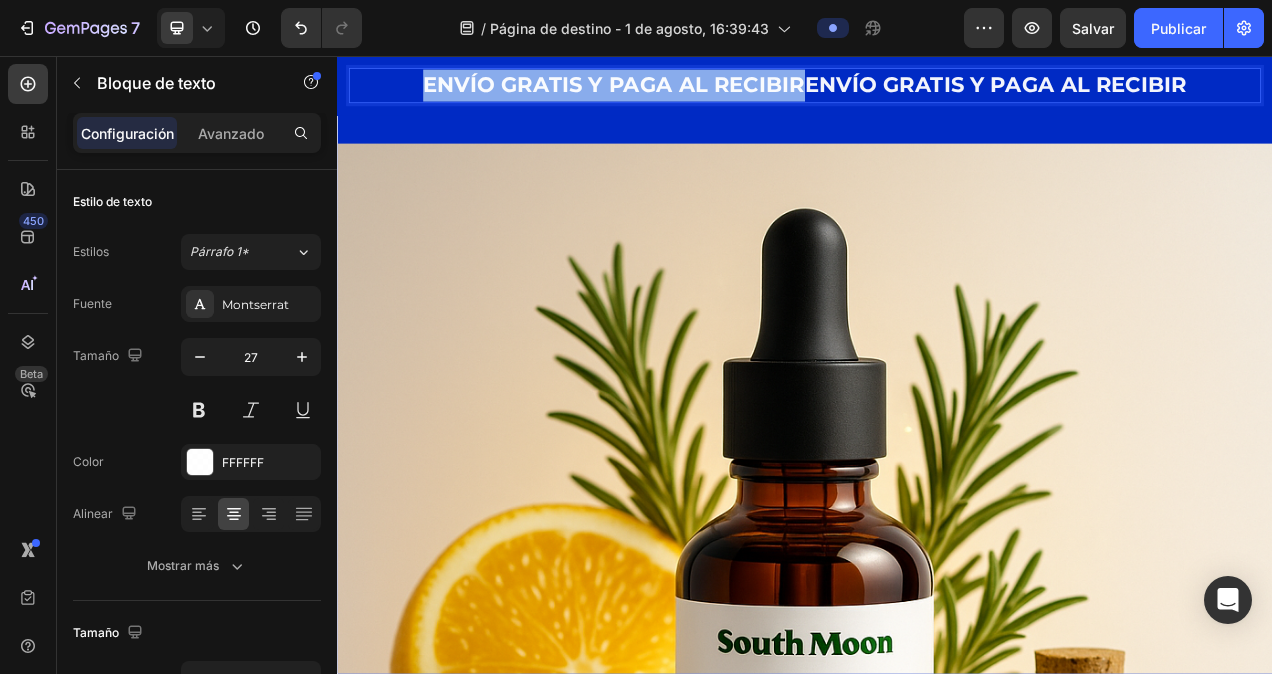 drag, startPoint x: 929, startPoint y: 94, endPoint x: 454, endPoint y: 91, distance: 475.00946 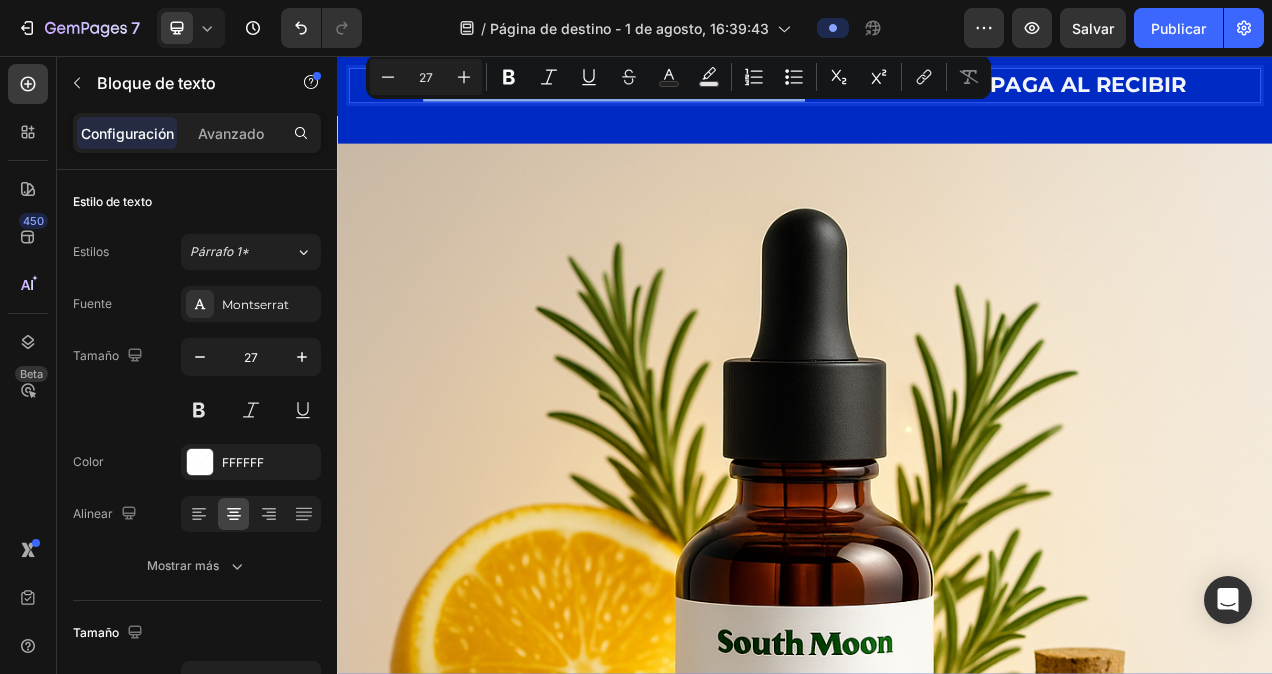 click on "Minus 27 Plus Bold Italic Underline       Strikethrough
Text Color
Text Background Color Numbered List Bulleted List Subscript Superscript       link Remove Format" at bounding box center [678, 77] 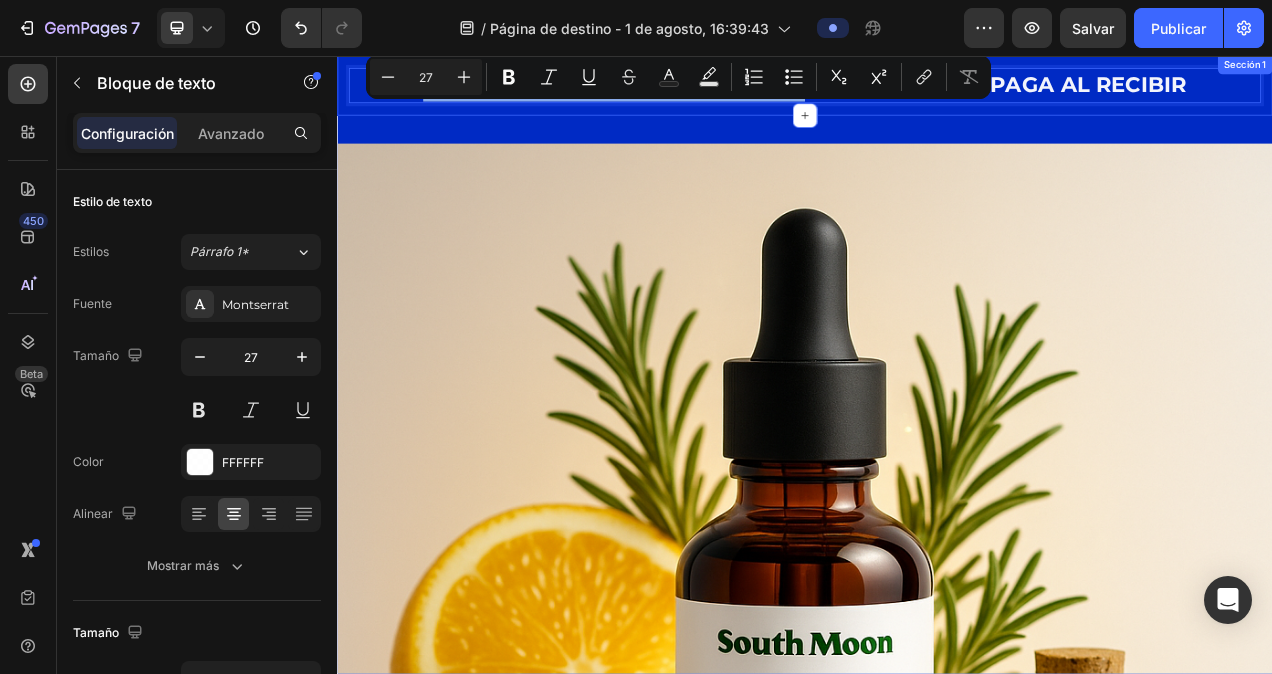 click on "Imagen DALE A TU CABELLO EL TRATAMIENTO QUE SE MERECE Bloque de texto Hasta  un 75% de descuento  en todo Encabezado 00 Días 17 Horas 43 Minutos 30 Segundos Temporizador Compra ahora o nunca Botón Fila Sección 2" at bounding box center (937, 987) 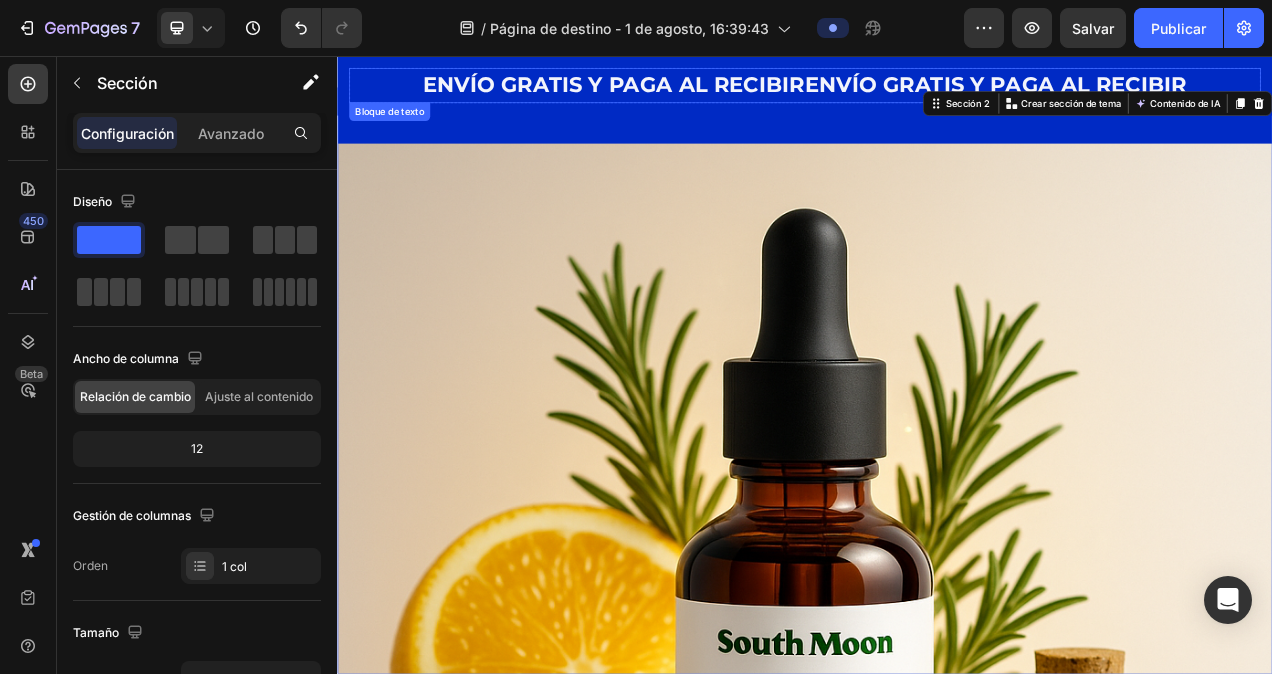 click on "ENVÍO GRATIS Y PAGA AL RECIBIRENVÍO GRATIS Y PAGA AL RECIBIR" at bounding box center [937, 94] 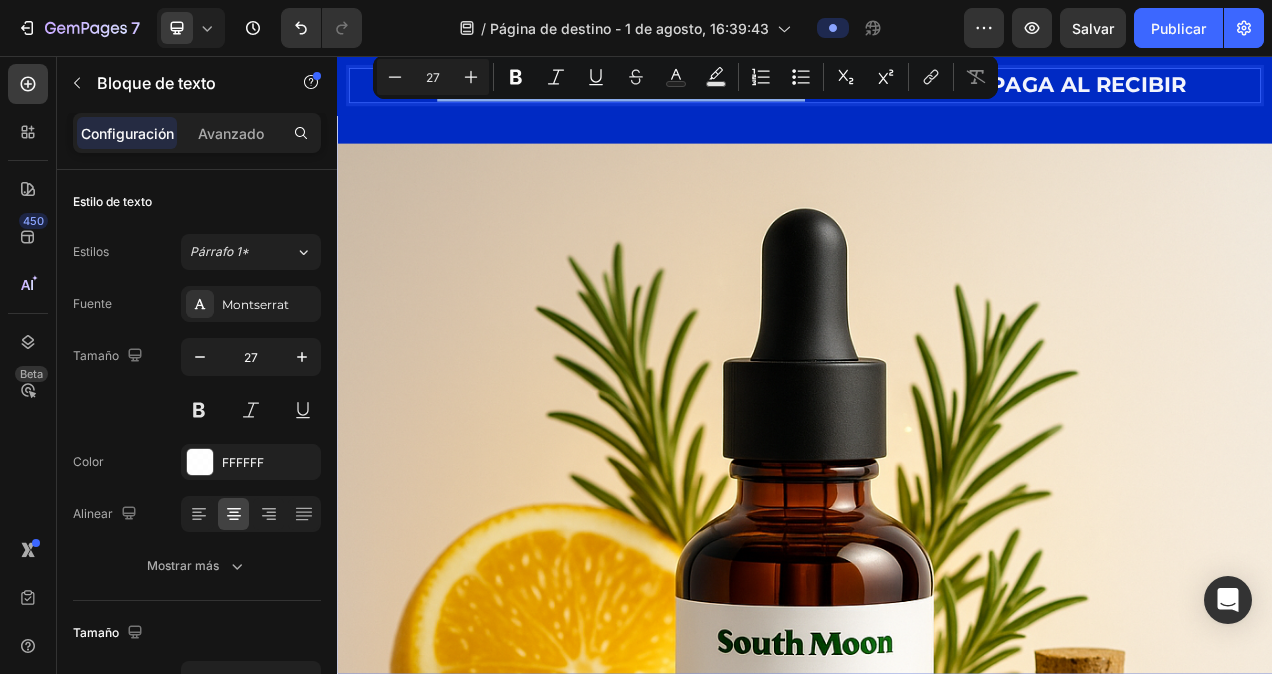 drag, startPoint x: 926, startPoint y: 93, endPoint x: 463, endPoint y: 114, distance: 463.47598 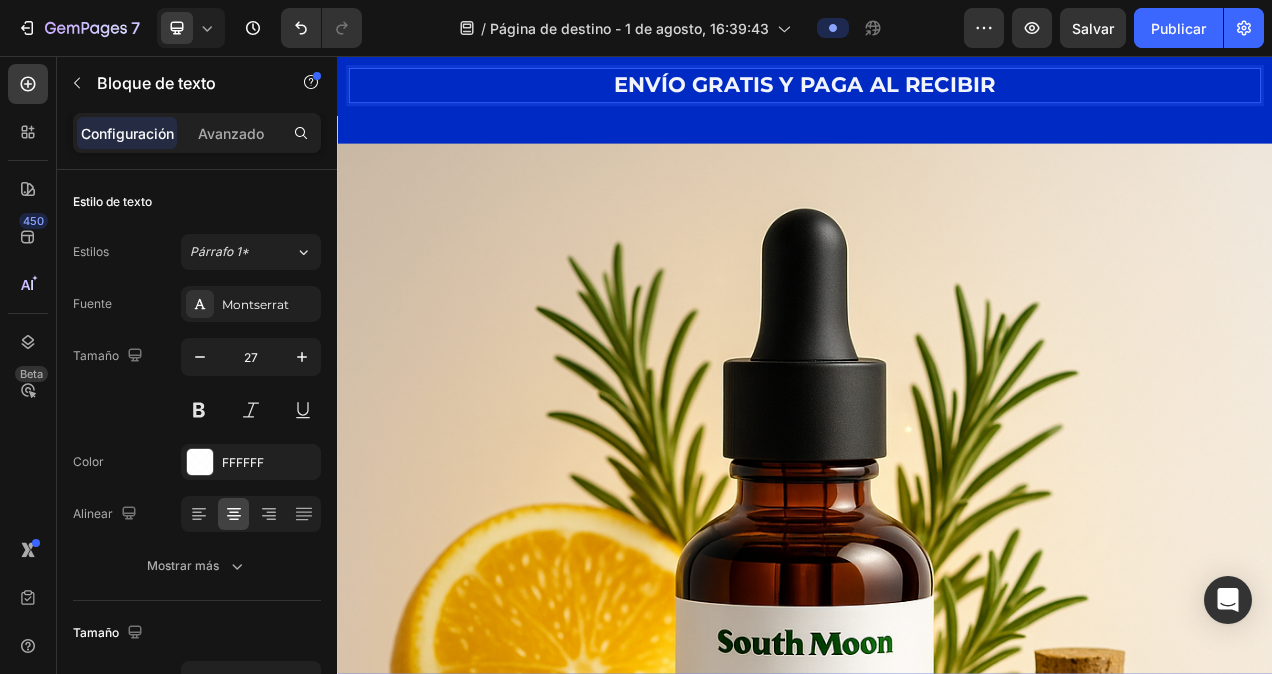 click on "ENVÍO GRATIS Y PAGA AL RECIBIR" at bounding box center (937, 94) 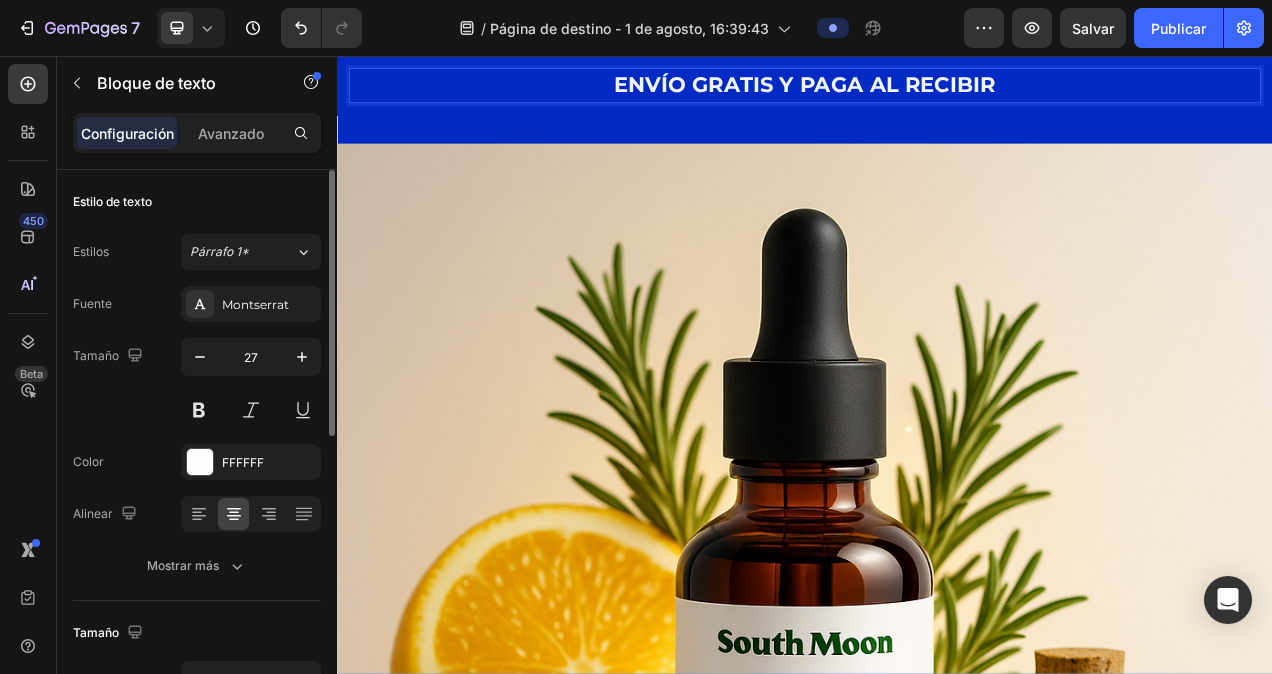 drag, startPoint x: 352, startPoint y: 37, endPoint x: 277, endPoint y: 192, distance: 172.19176 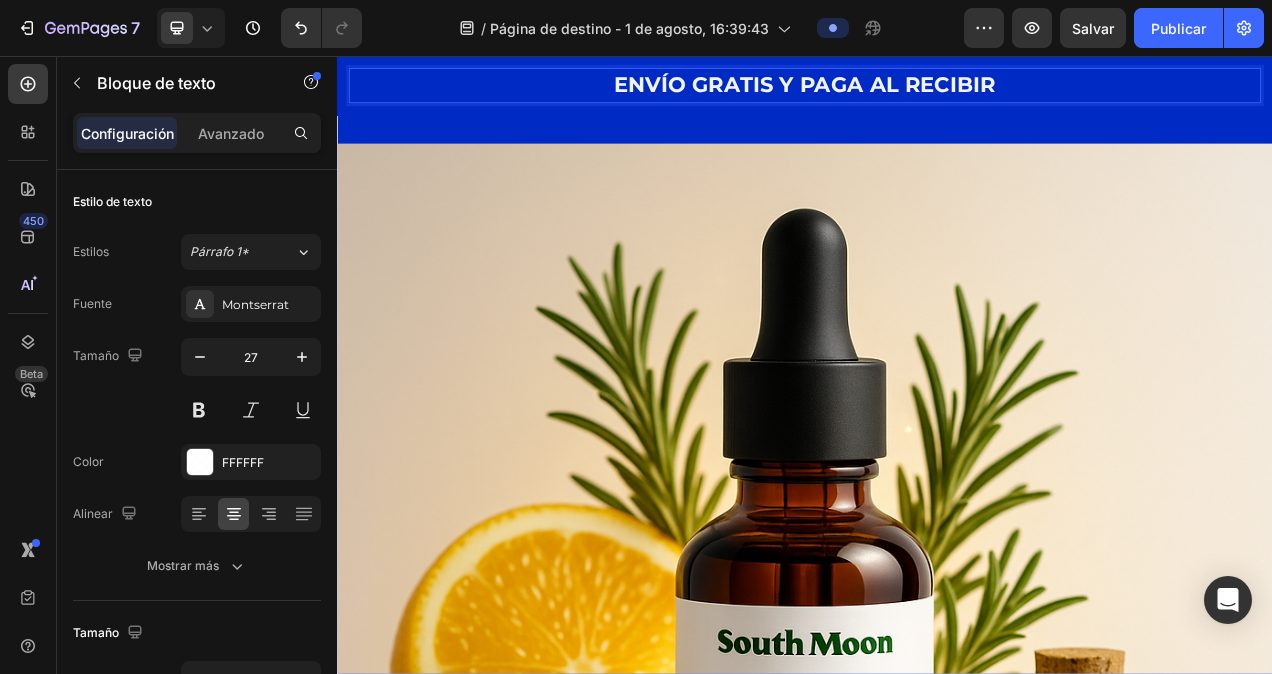 click on "ENVÍO GRATIS Y PAGA AL RECIBIR" at bounding box center (937, 94) 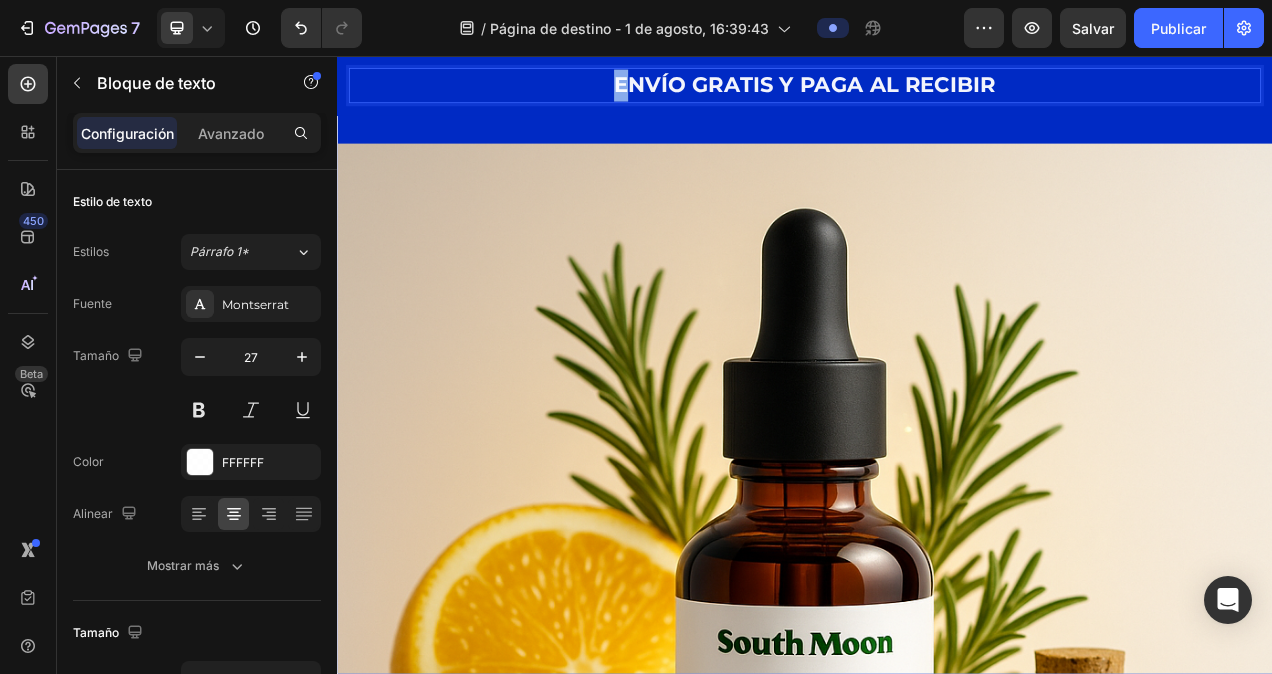 drag, startPoint x: 685, startPoint y: 97, endPoint x: 702, endPoint y: 97, distance: 17 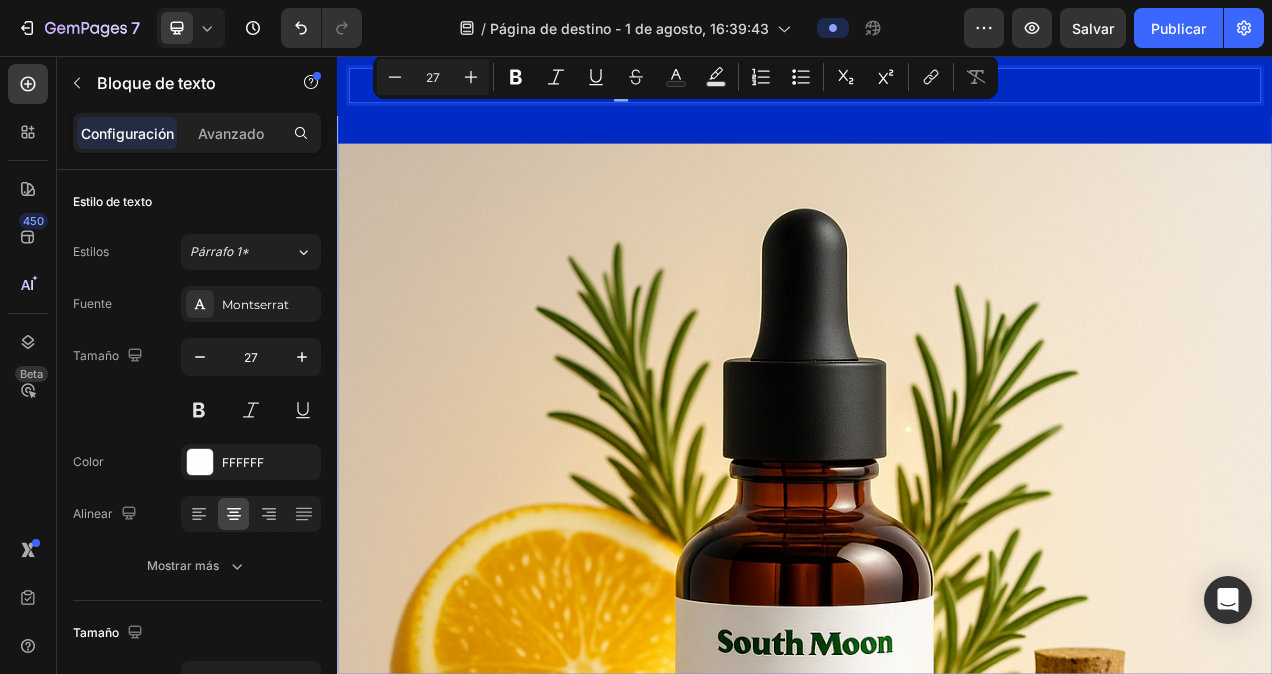 click on "Imagen DALE A TU CABELLO EL TRATAMIENTO QUE SE MERECE Bloque de texto Hasta  un 75% de descuento  en todo Encabezado 00 Días 17 Horas 43 Minutos 01 Segundos Temporizador Compra ahora o nunca Botón Fila Sección 2" at bounding box center [937, 987] 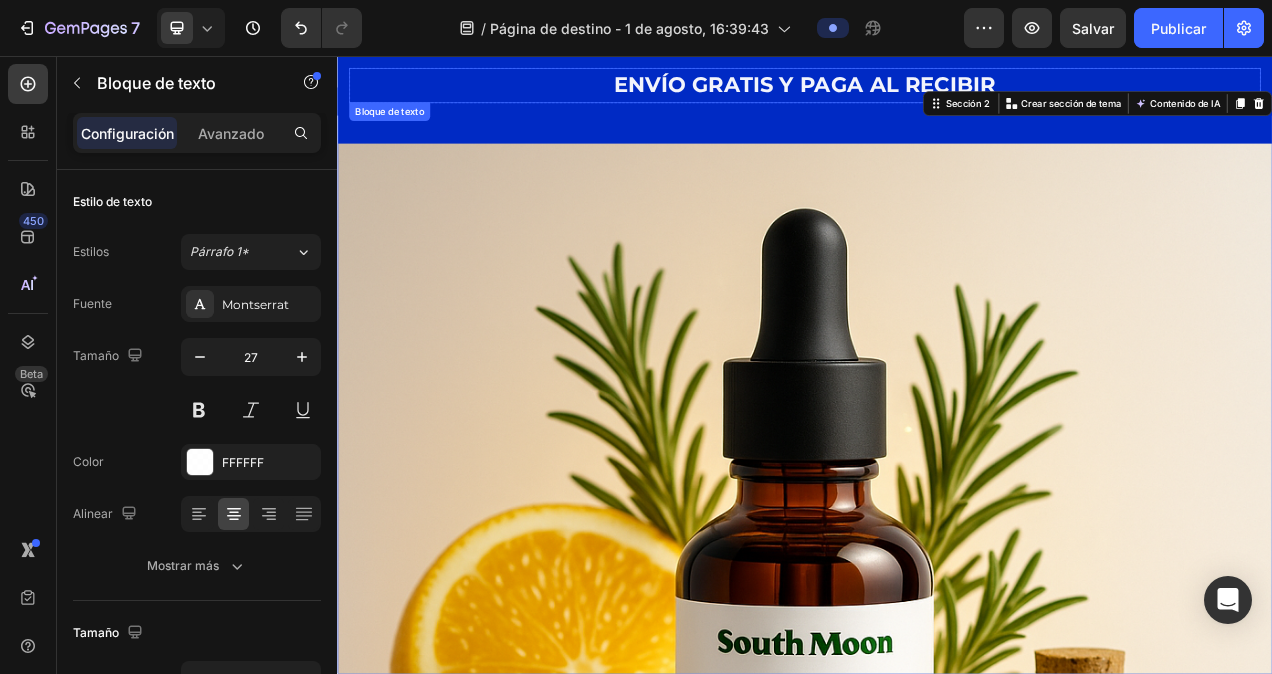 click on "ENVÍO GRATIS Y PAGA AL RECIBIR" at bounding box center (937, 94) 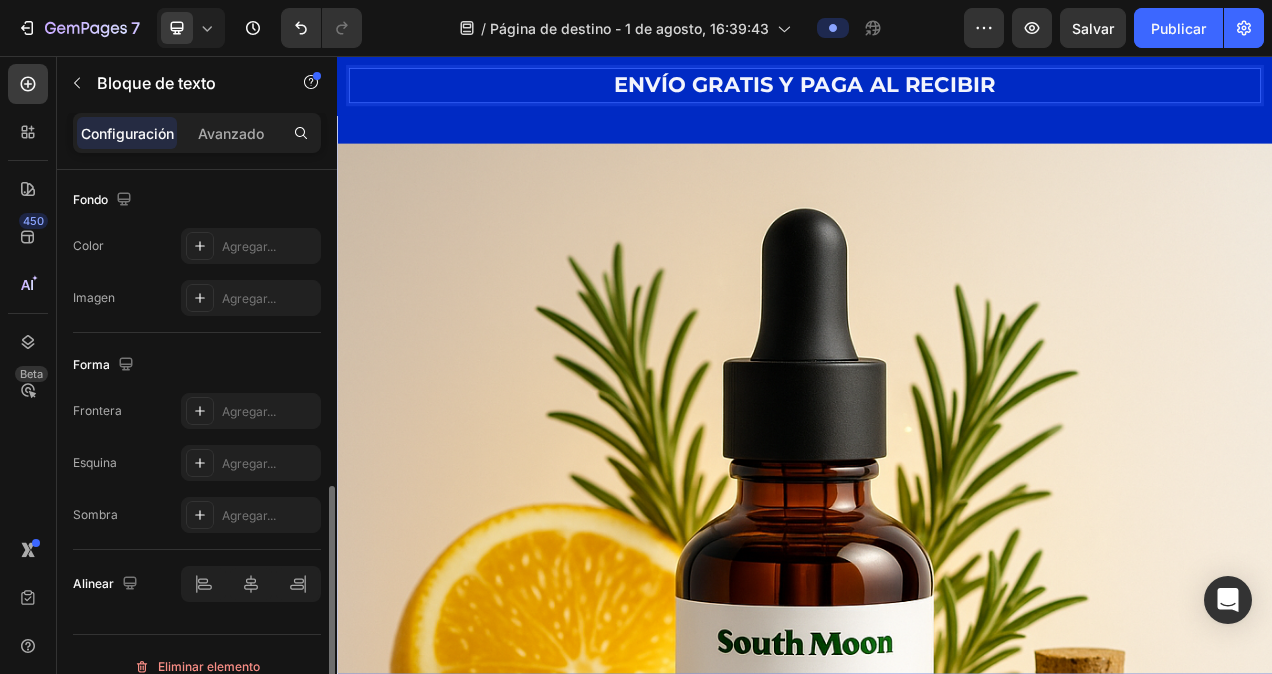 scroll, scrollTop: 621, scrollLeft: 0, axis: vertical 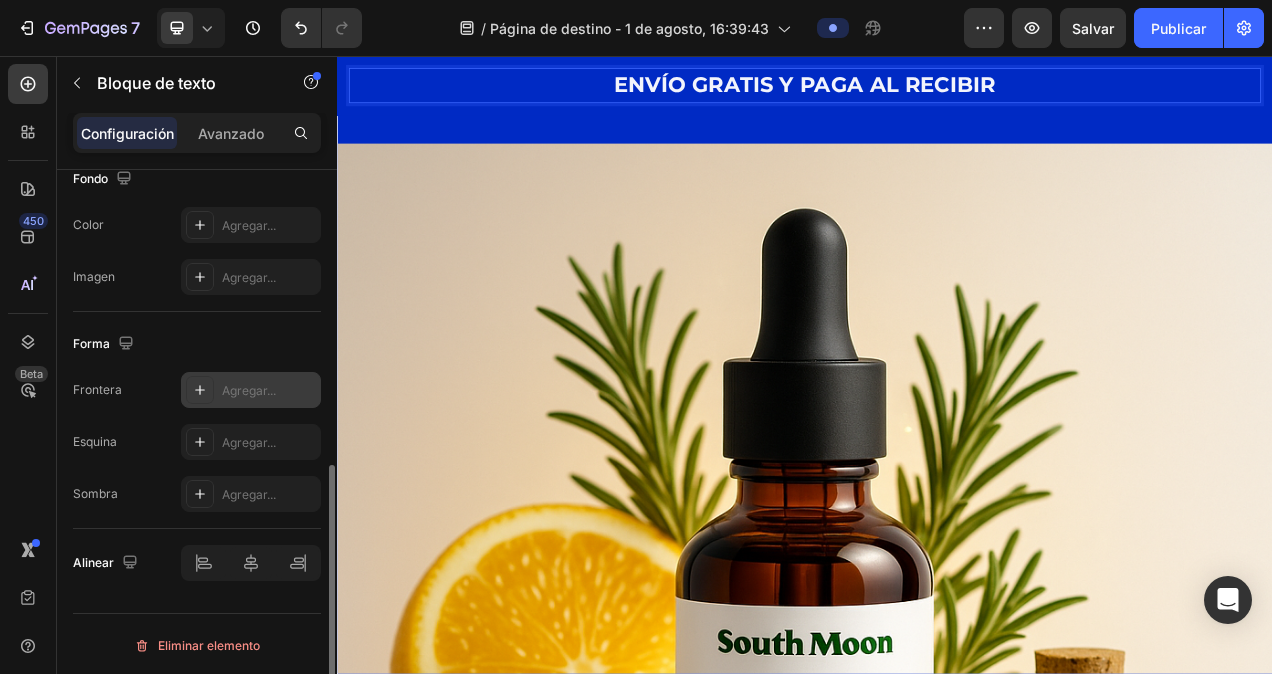 click 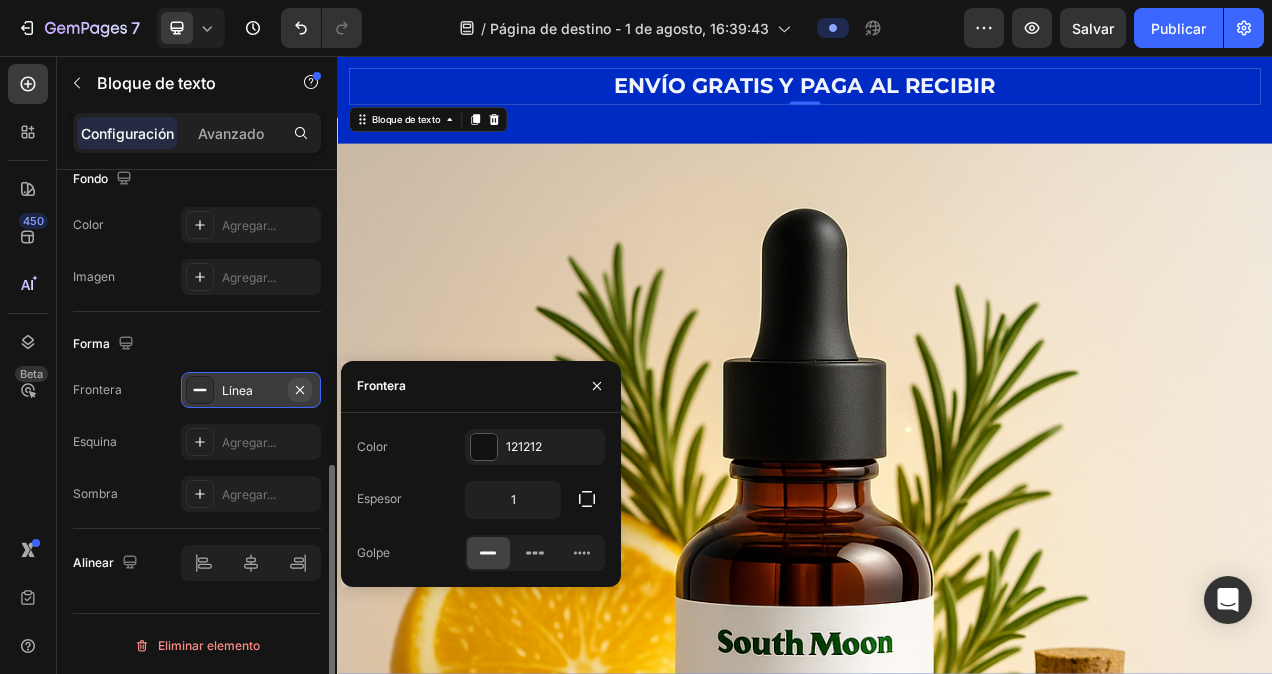 click 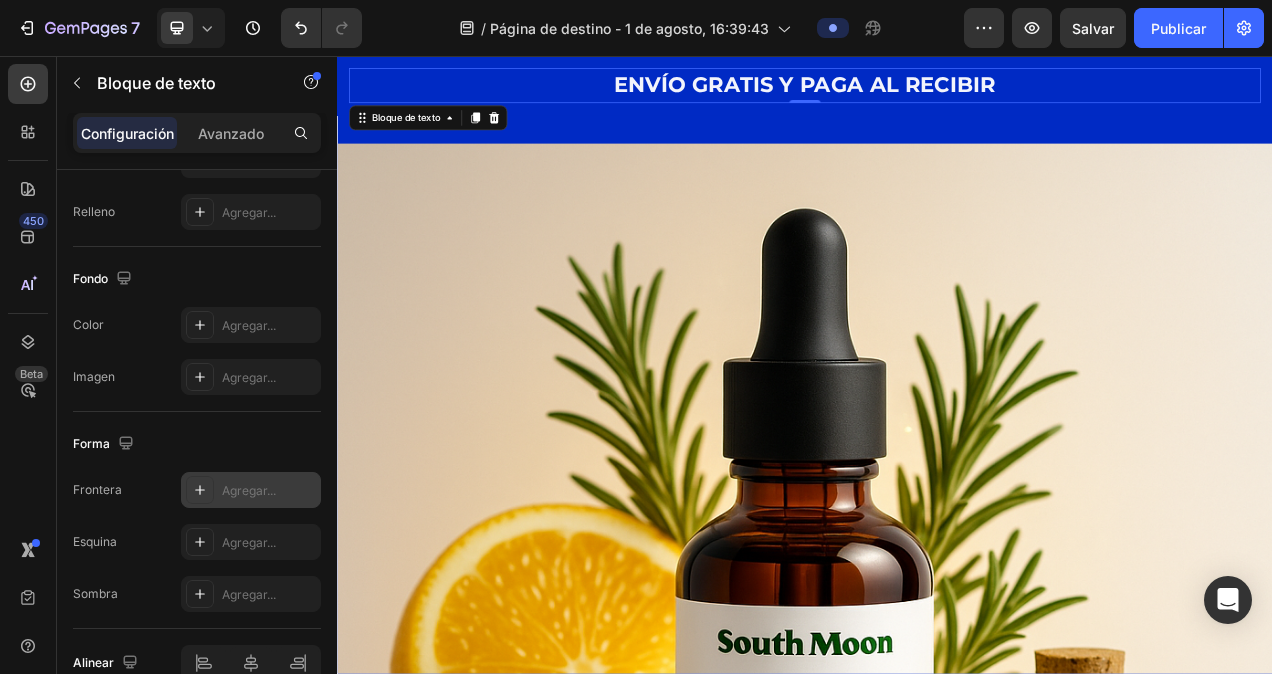 scroll, scrollTop: 0, scrollLeft: 0, axis: both 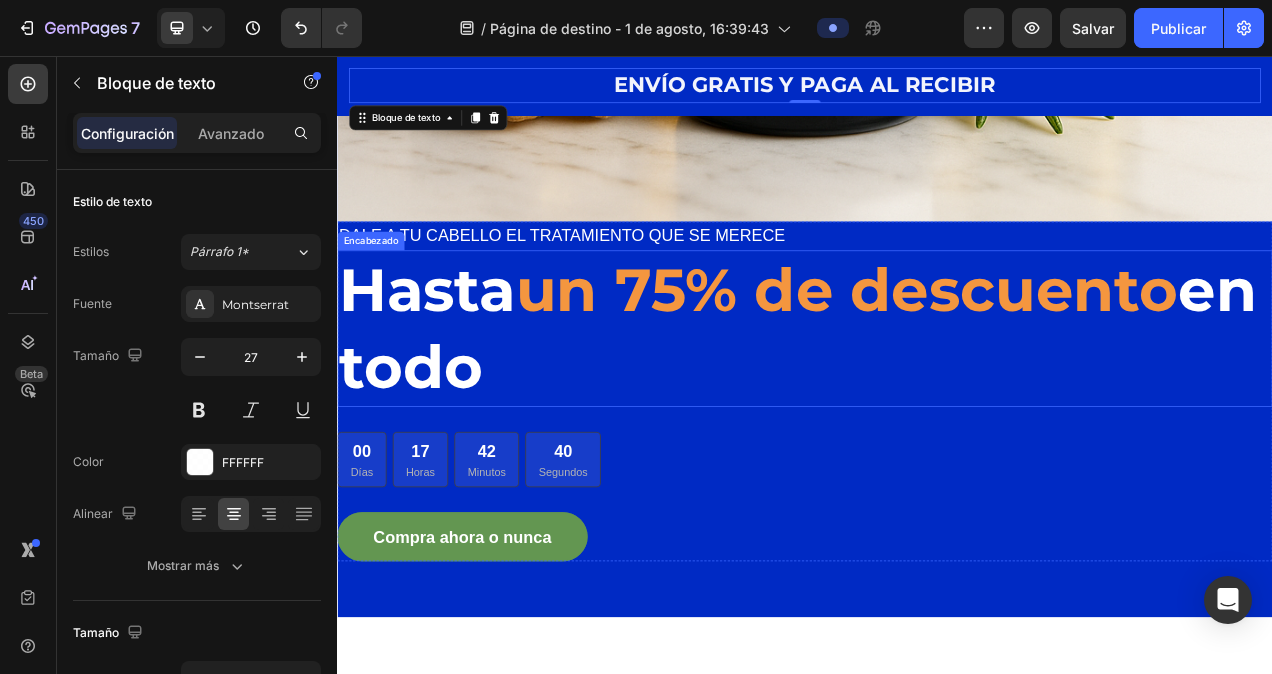 click on "Hasta  un 75% de descuento  en todo" at bounding box center (937, 407) 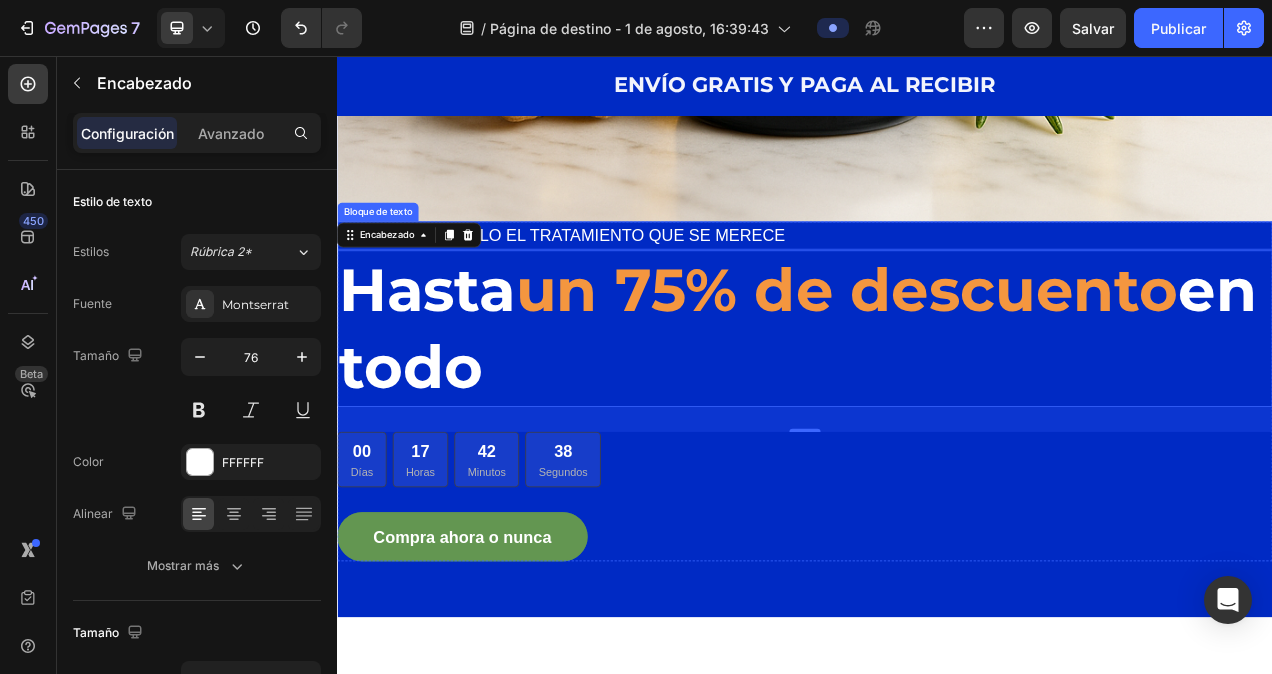 click on "DALE A TU CABELLO EL TRATAMIENTO QUE SE MERECE" at bounding box center (937, 287) 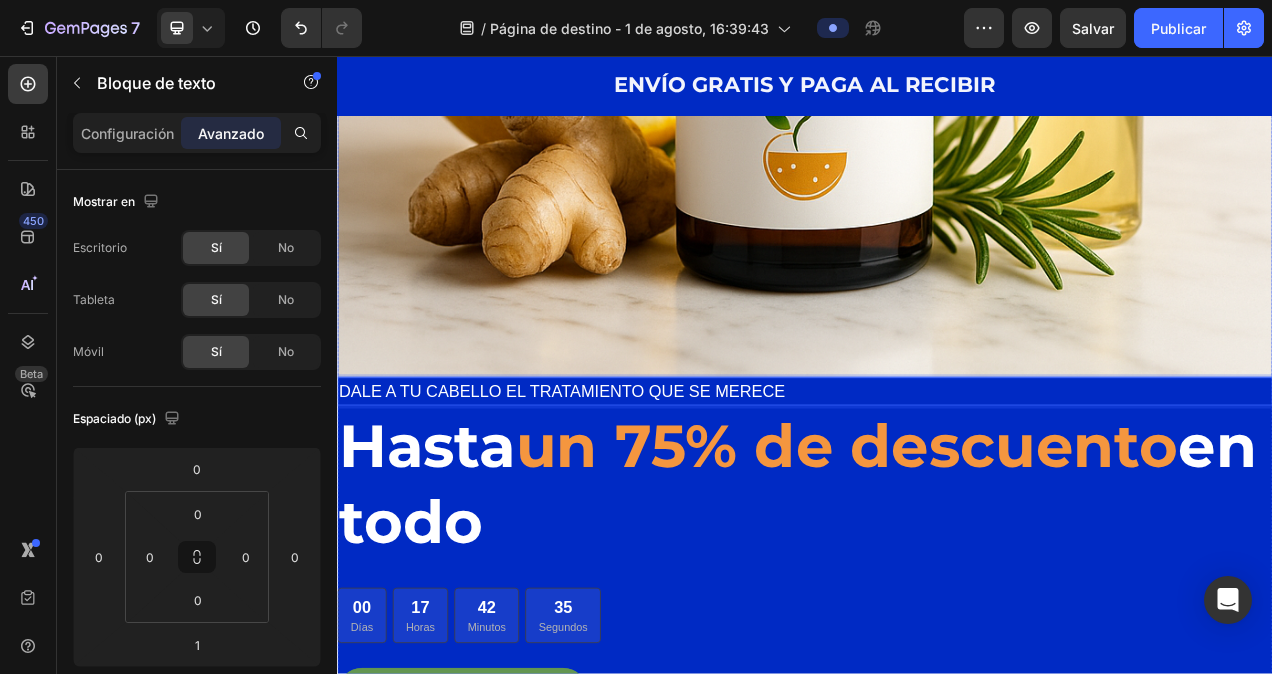 scroll, scrollTop: 1200, scrollLeft: 0, axis: vertical 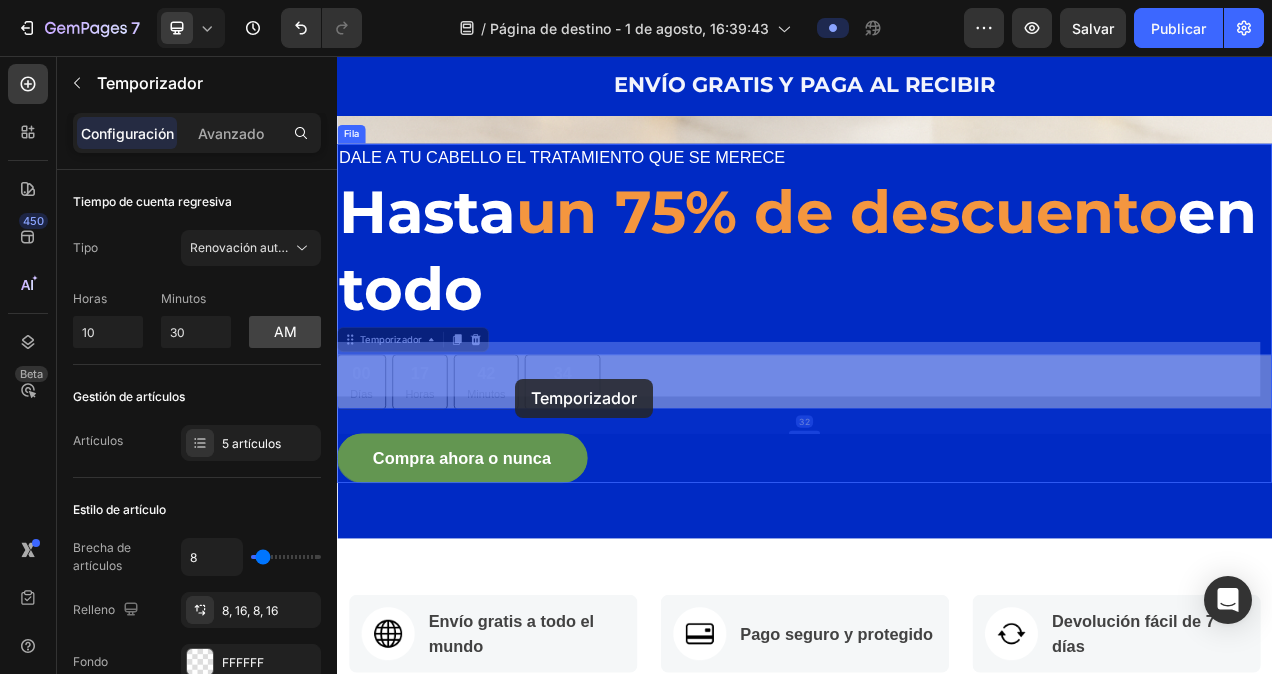 drag, startPoint x: 565, startPoint y: 458, endPoint x: 490, endPoint y: 470, distance: 75.95393 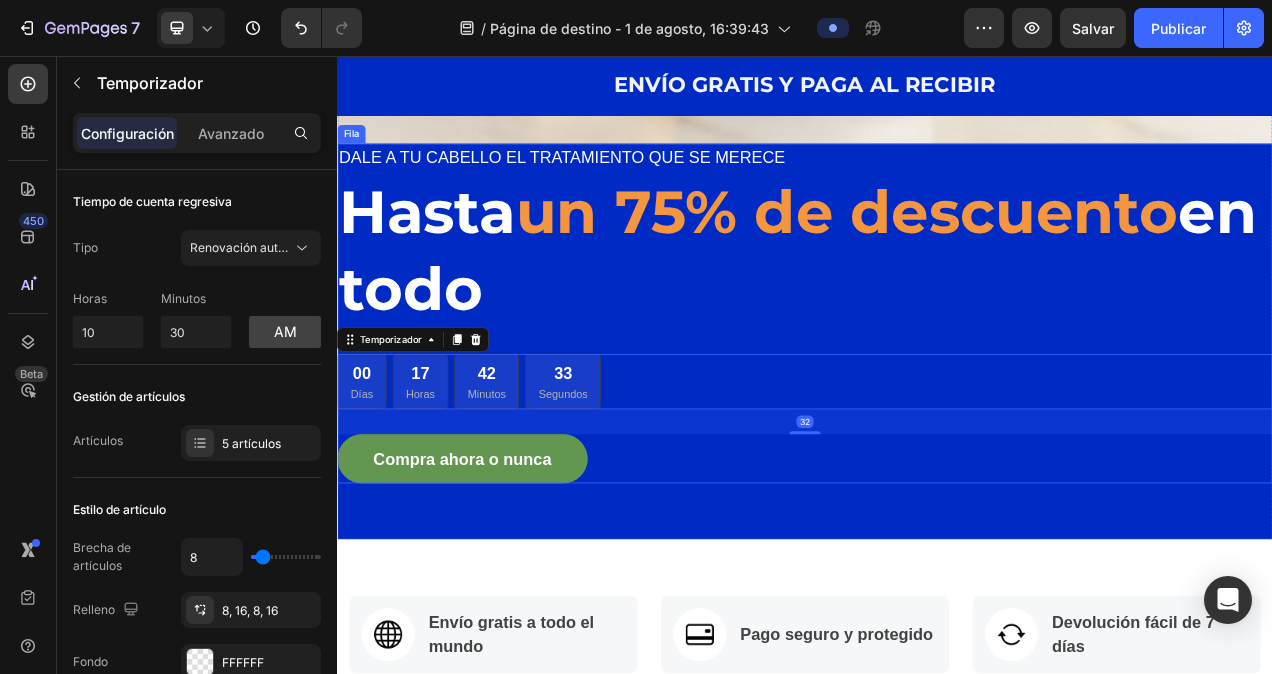 click on "DALE A TU CABELLO EL TRATAMIENTO QUE SE MERECE Bloque de texto Hasta  un 75% de descuento  en todo Encabezado 00 Días 17 Horas 42 Minutos 33 Segundos Temporizador   32 Compra ahora o nunca Botón" at bounding box center (937, 387) 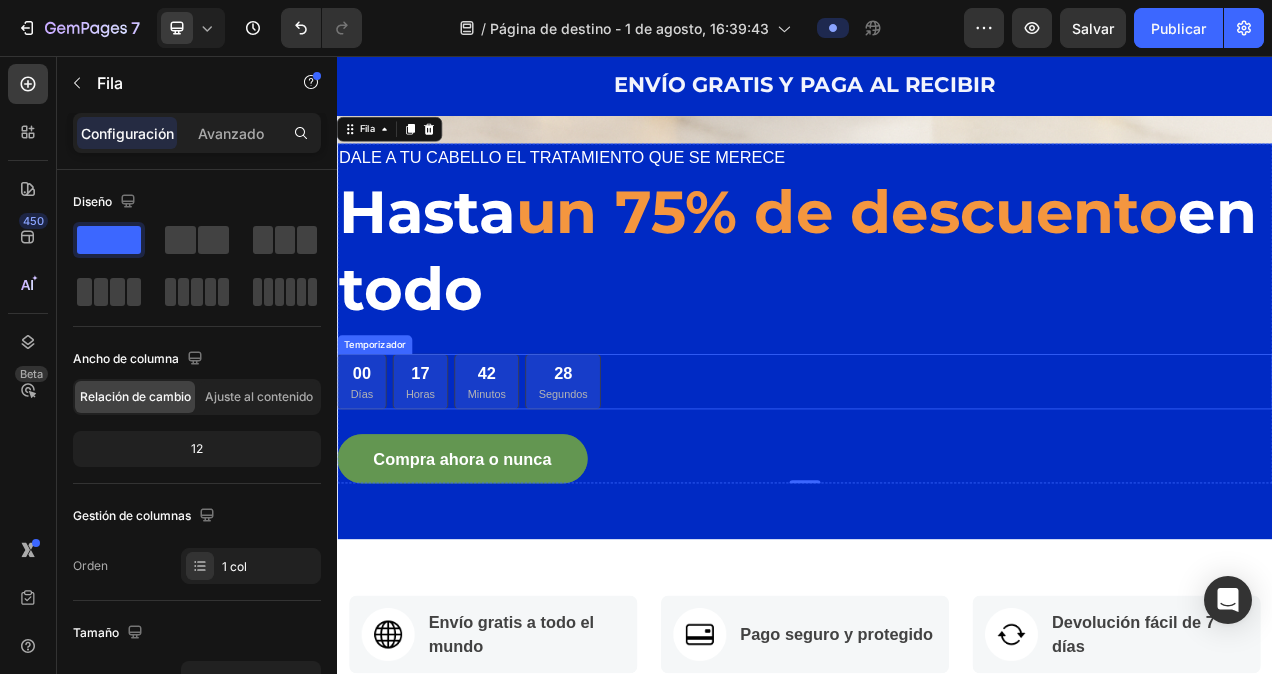 click on "17" at bounding box center [443, 464] 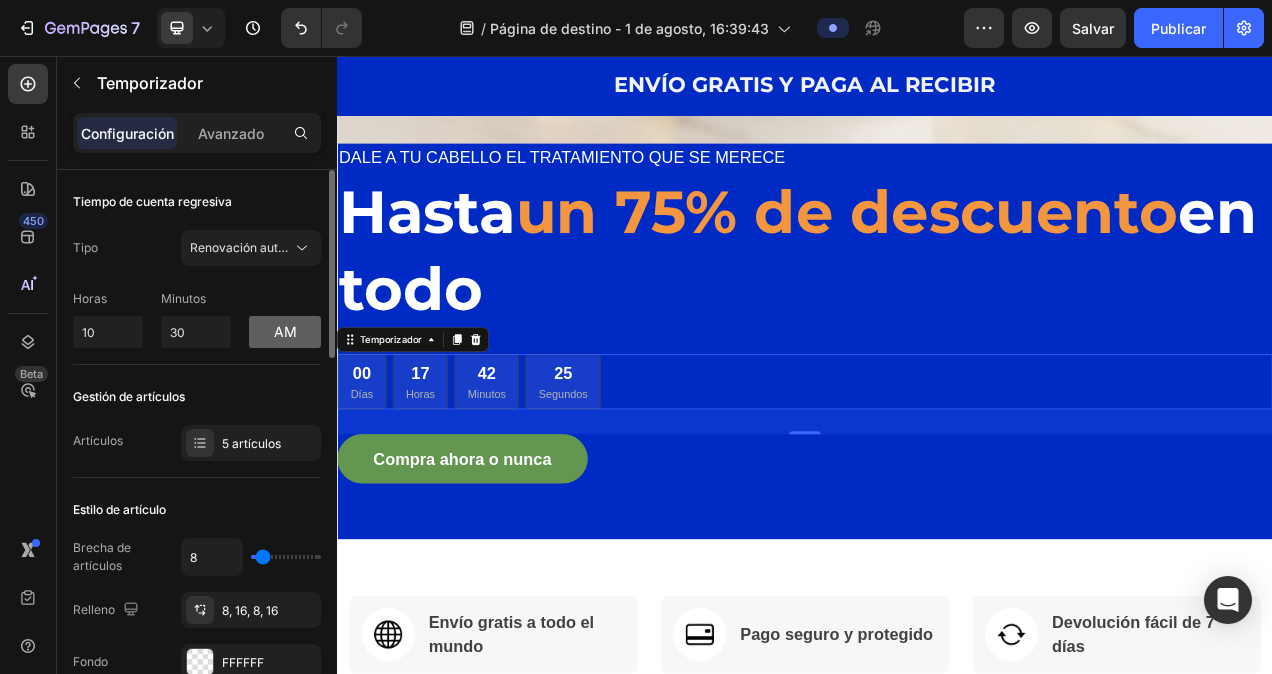 click on "AM" at bounding box center (285, 332) 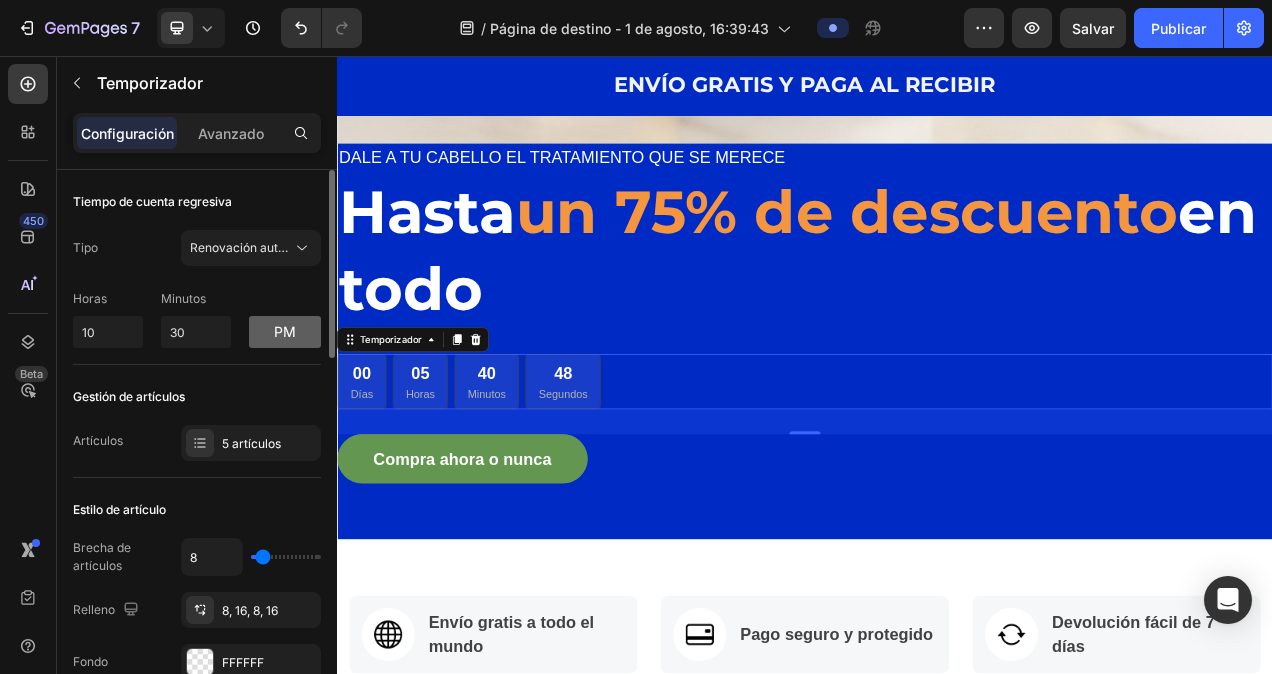 click on "PM" at bounding box center (285, 332) 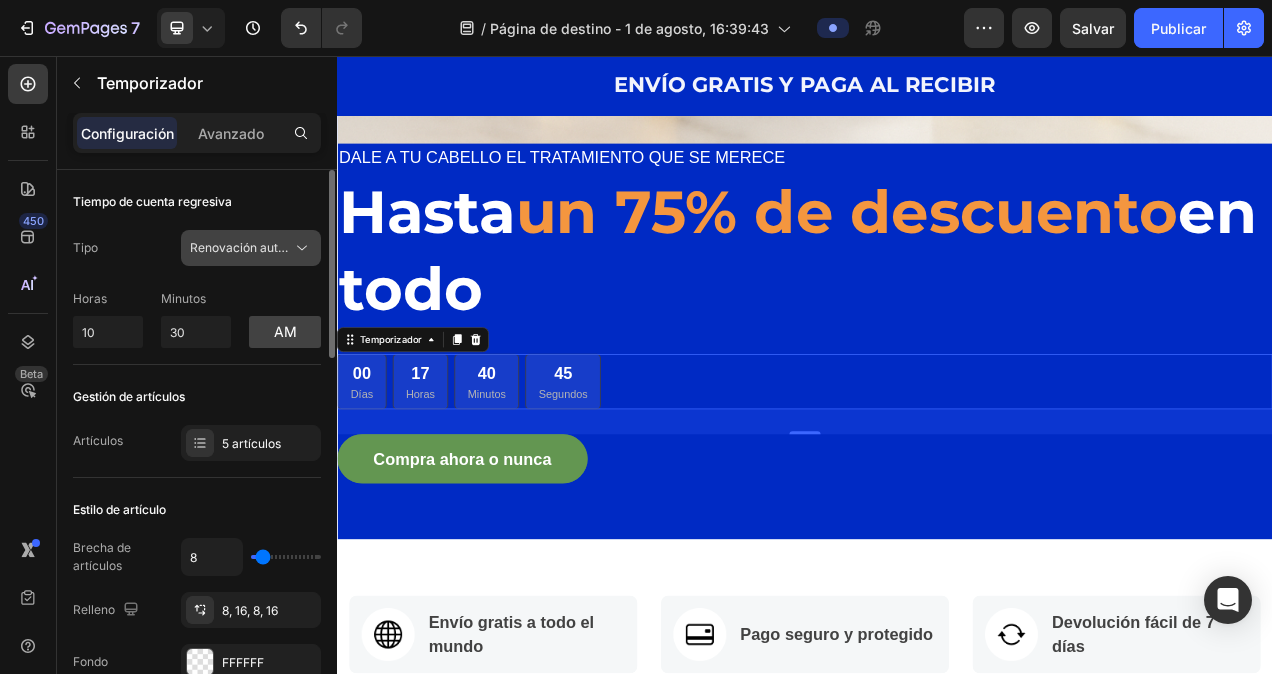 click on "Renovación automática" at bounding box center (257, 247) 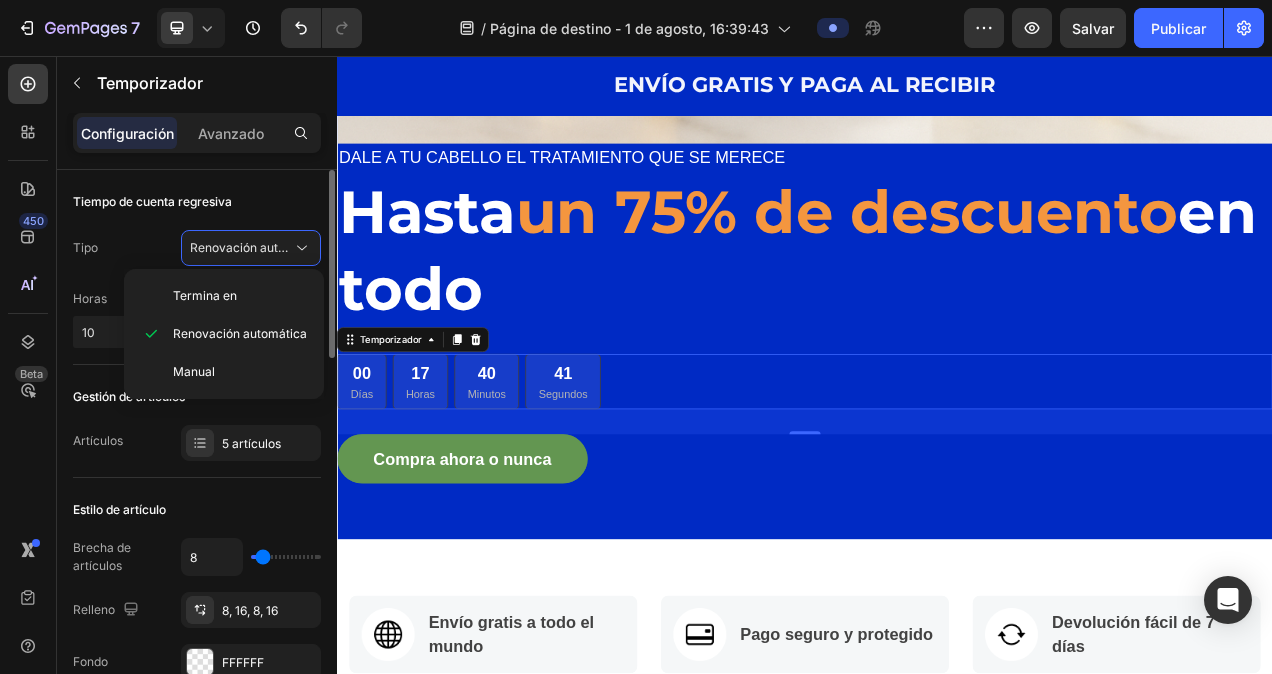 click on "Tipo Renovación automática" at bounding box center [197, 248] 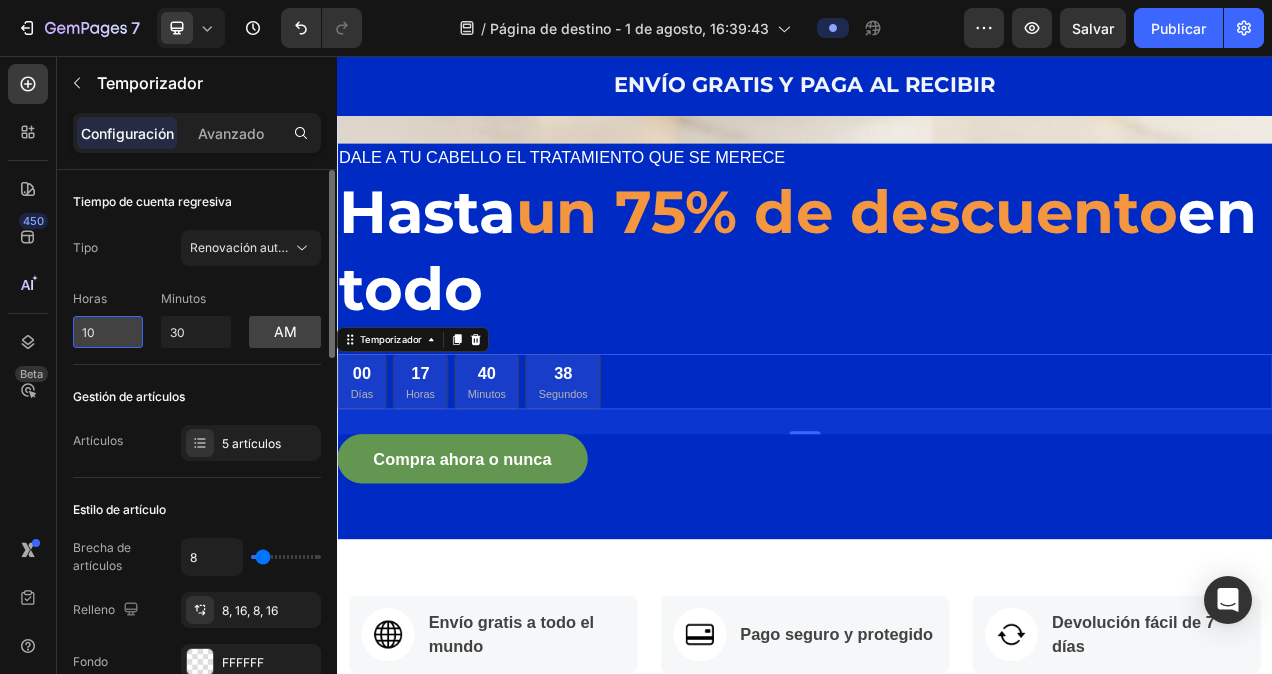 click on "10" at bounding box center (108, 332) 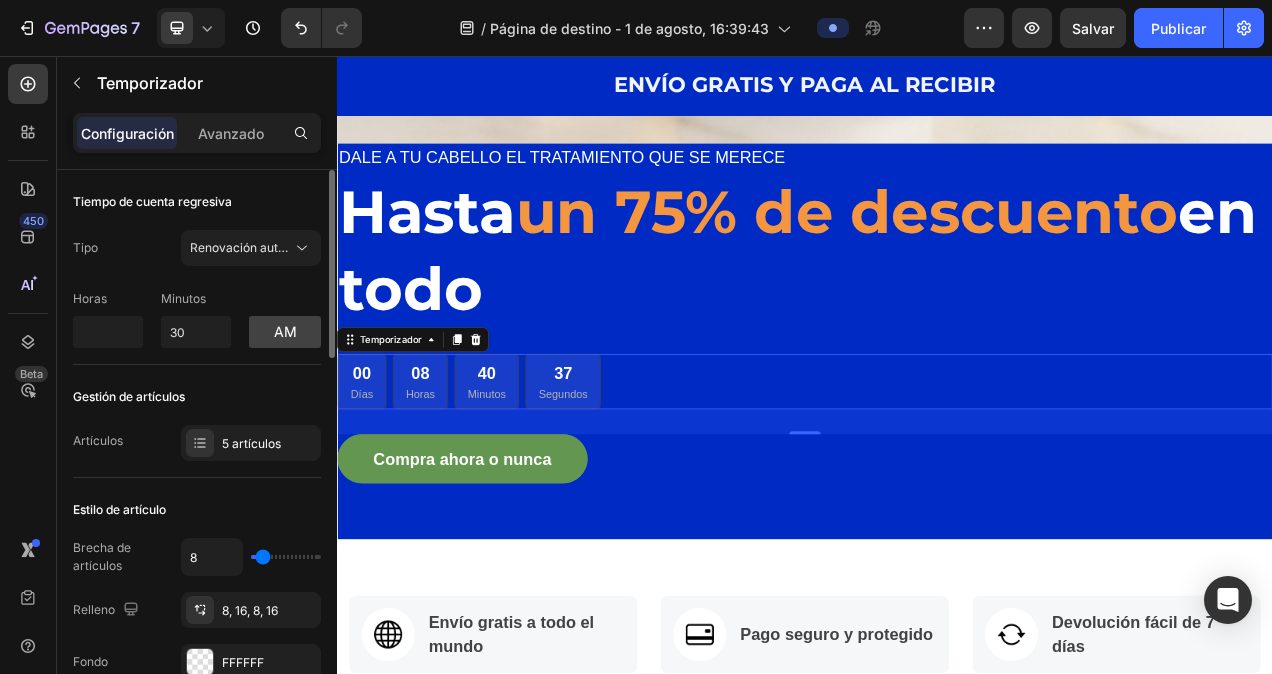 type on "0" 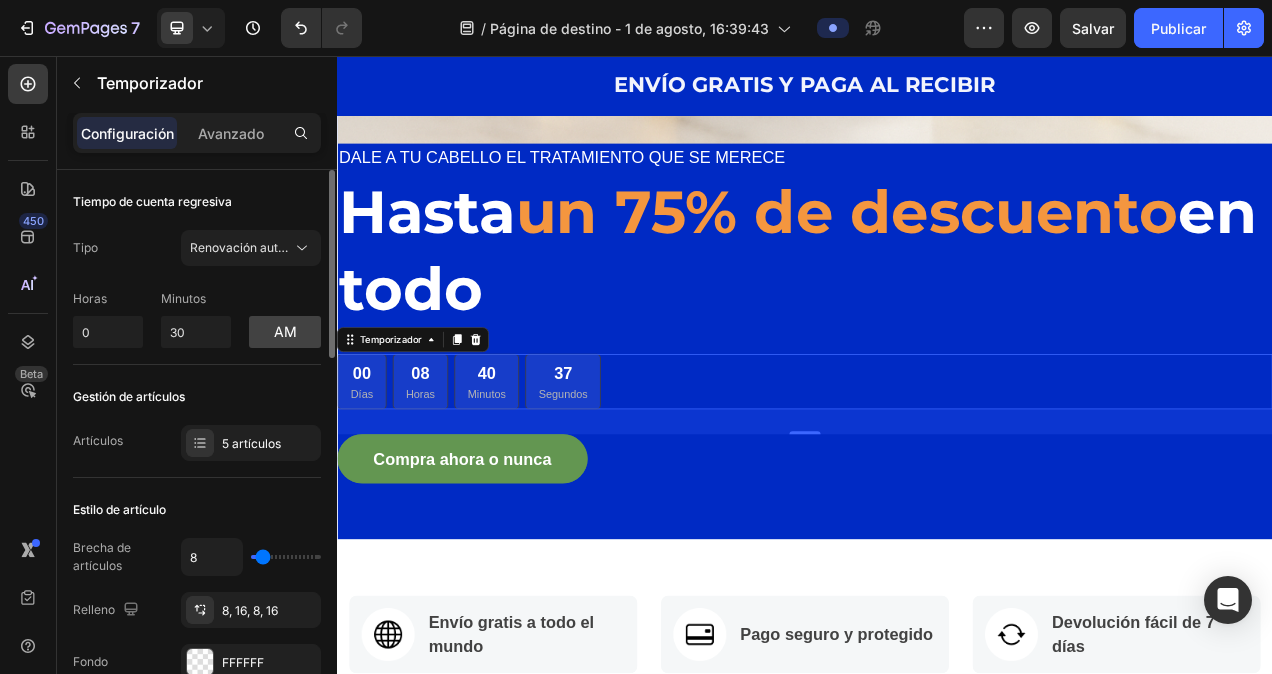 click on "Gestión de artículos Artículos 5 artículos" 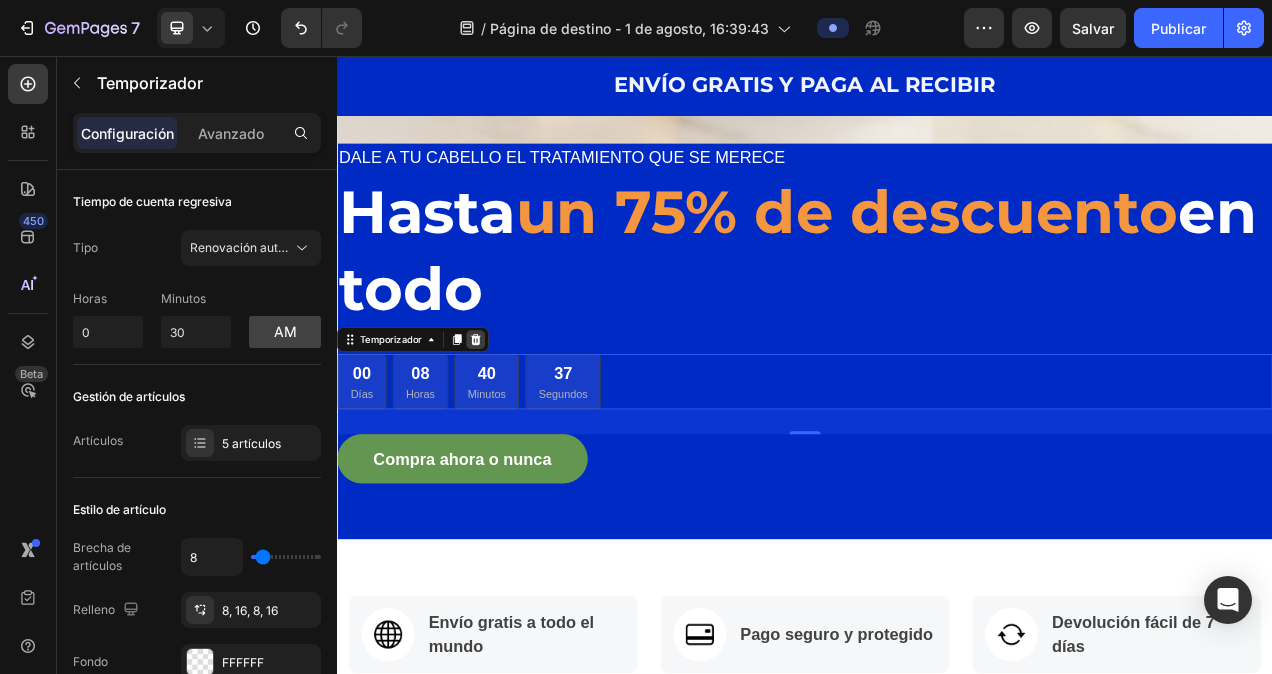 click 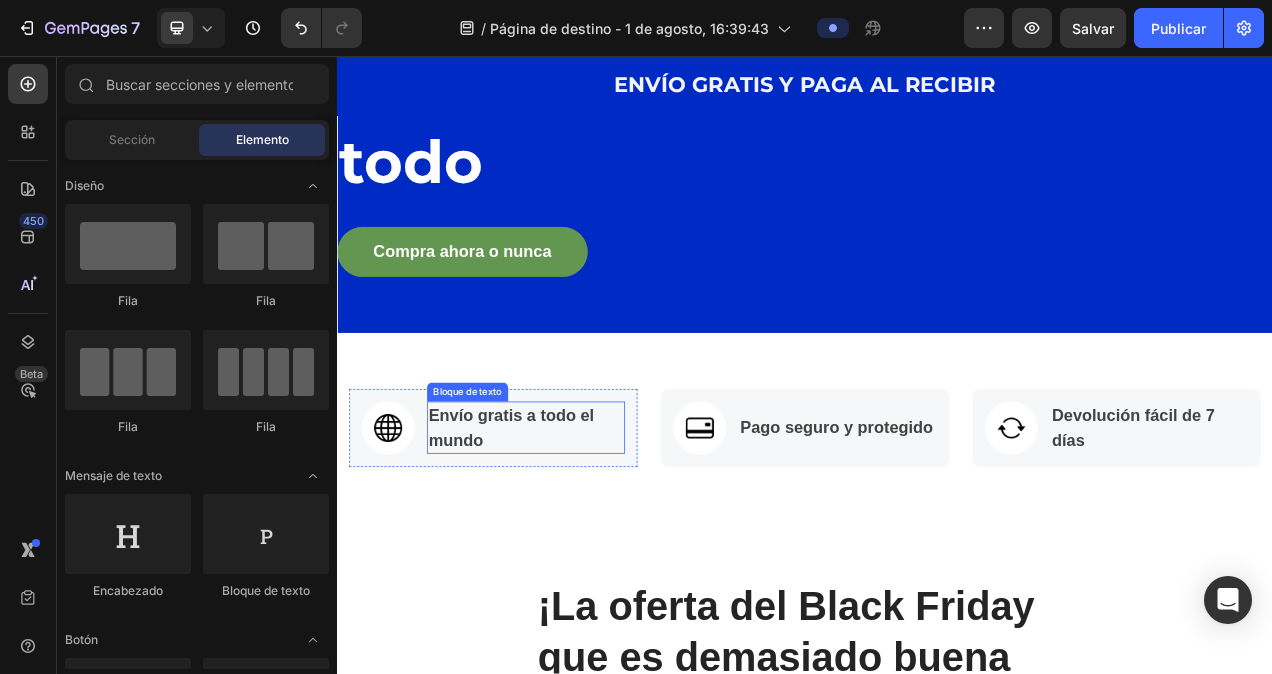 scroll, scrollTop: 1600, scrollLeft: 0, axis: vertical 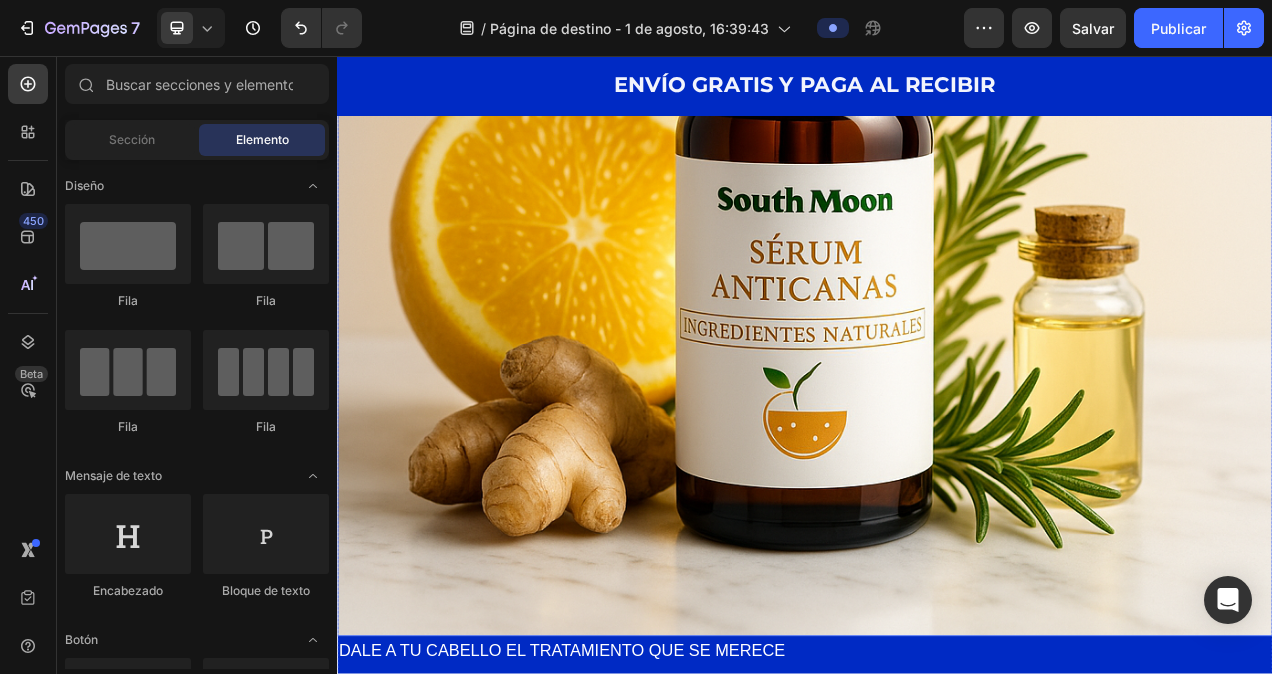click at bounding box center [937, 201] 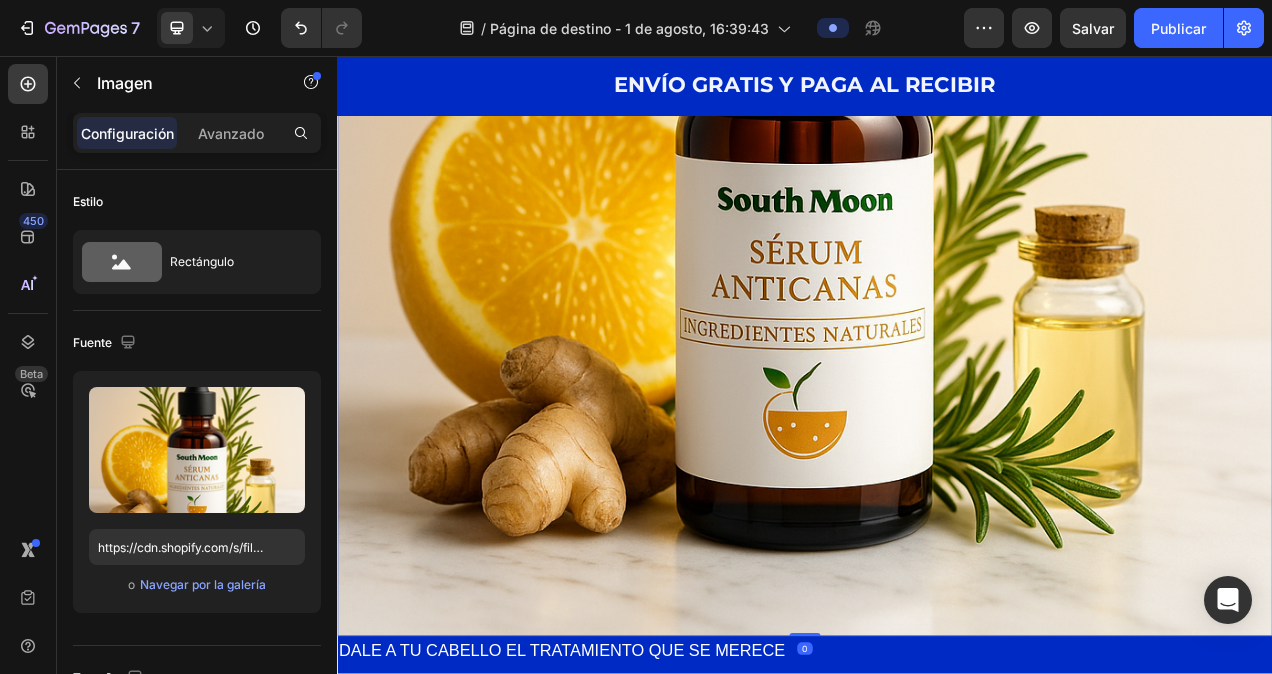 scroll, scrollTop: 600, scrollLeft: 0, axis: vertical 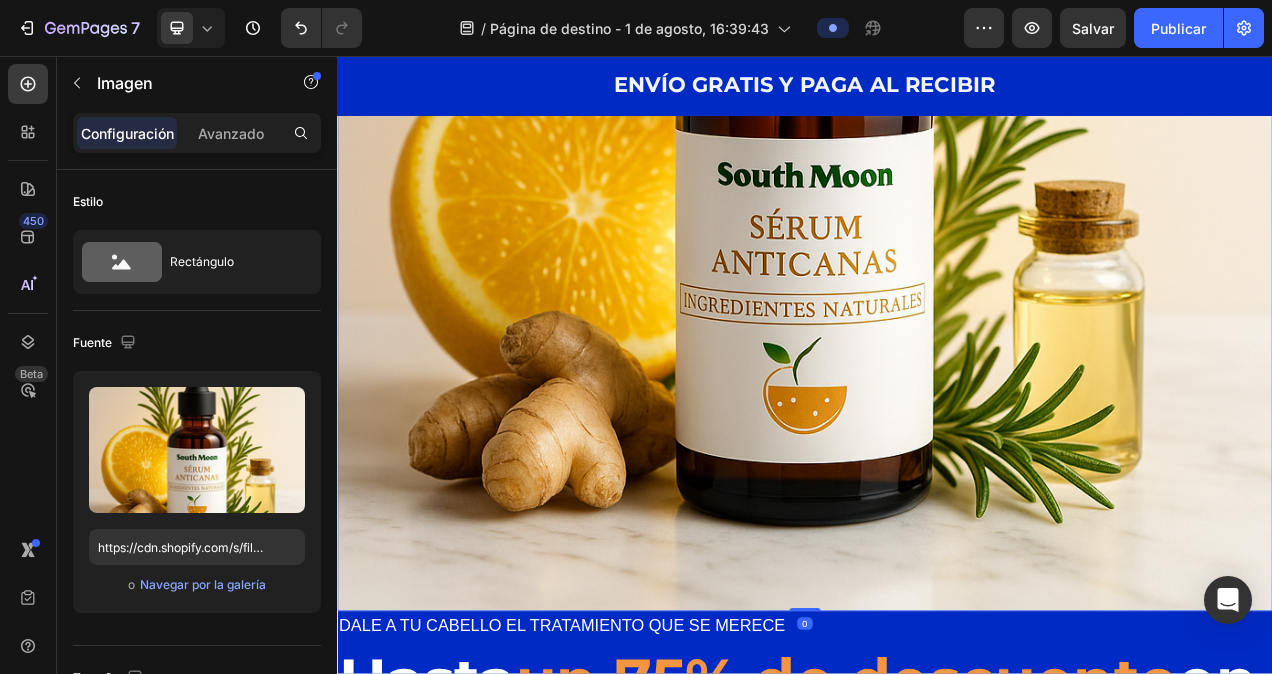 click at bounding box center (937, 169) 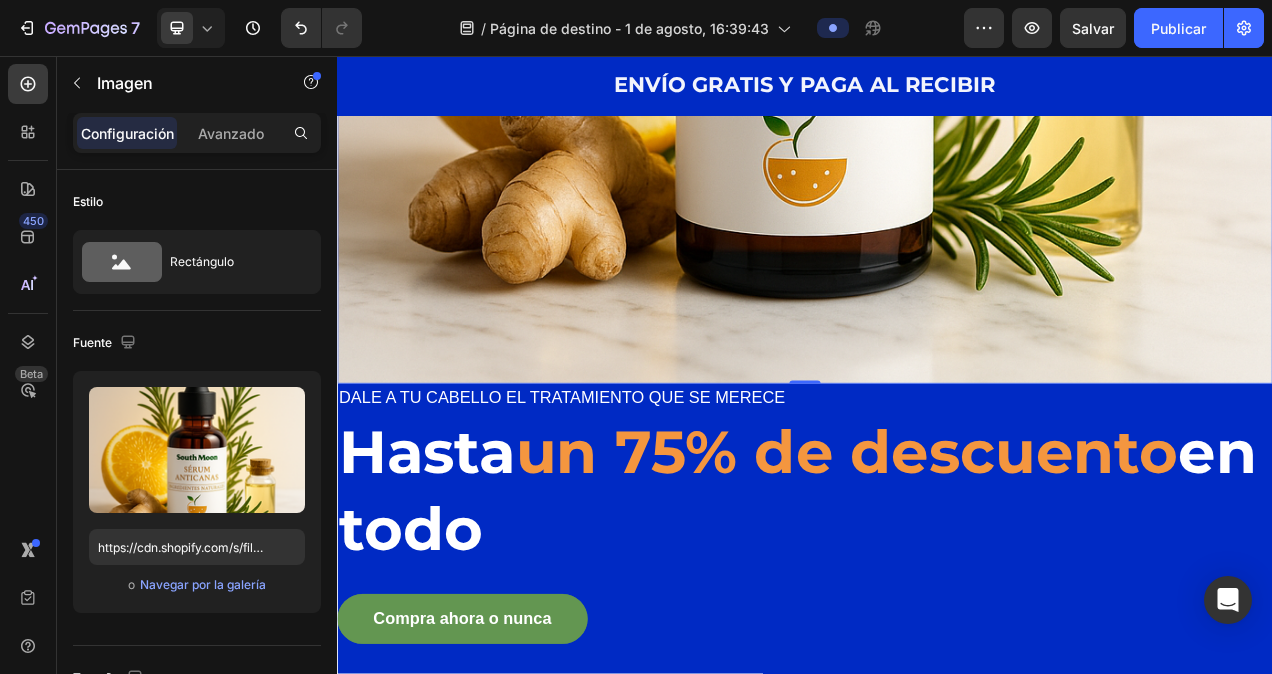 scroll, scrollTop: 1000, scrollLeft: 0, axis: vertical 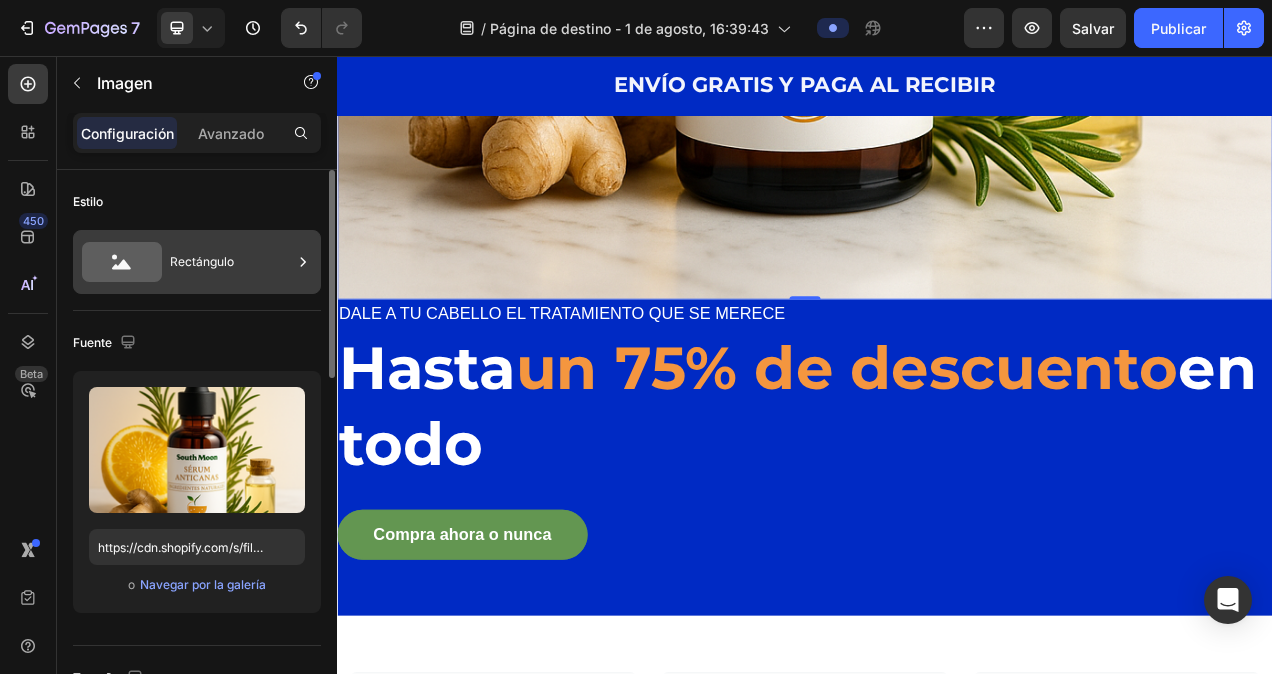 click 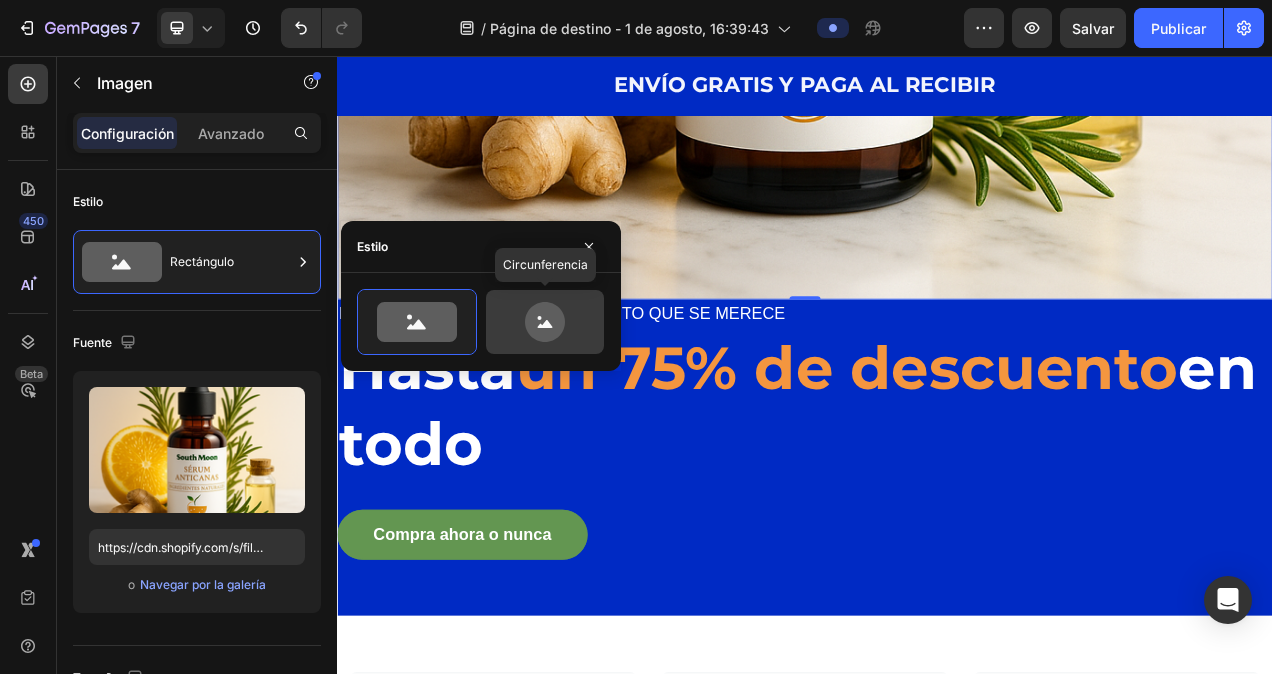 click 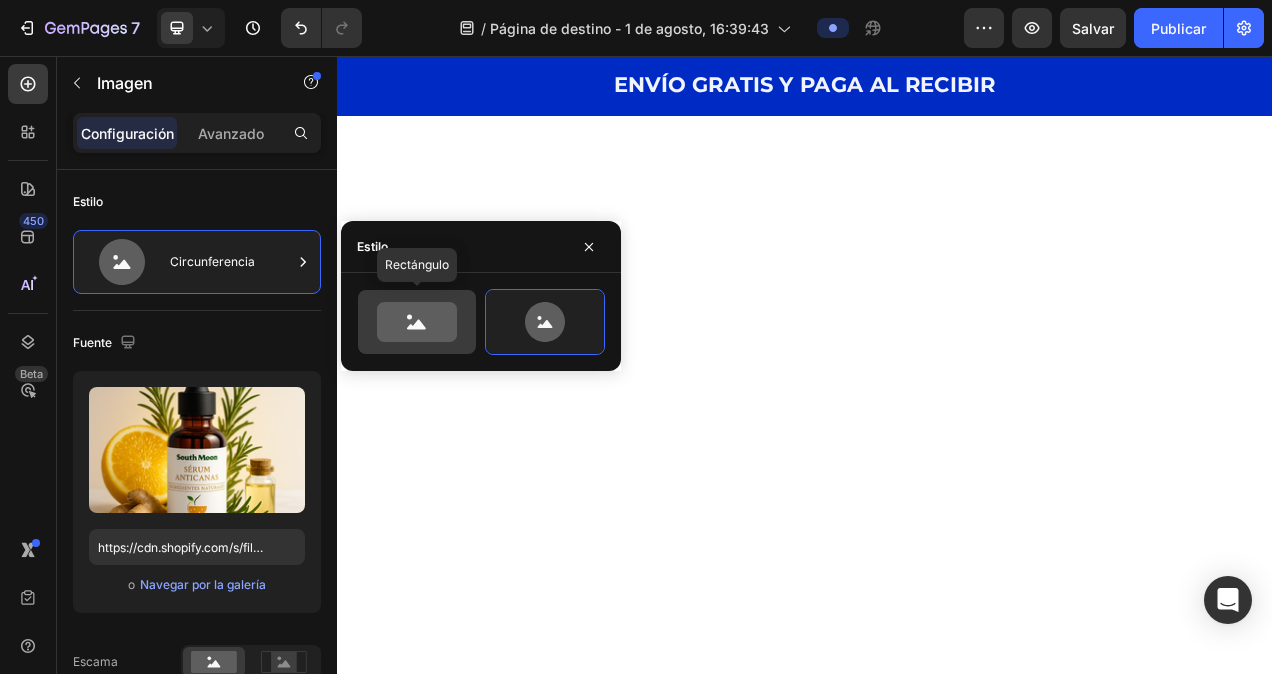 click 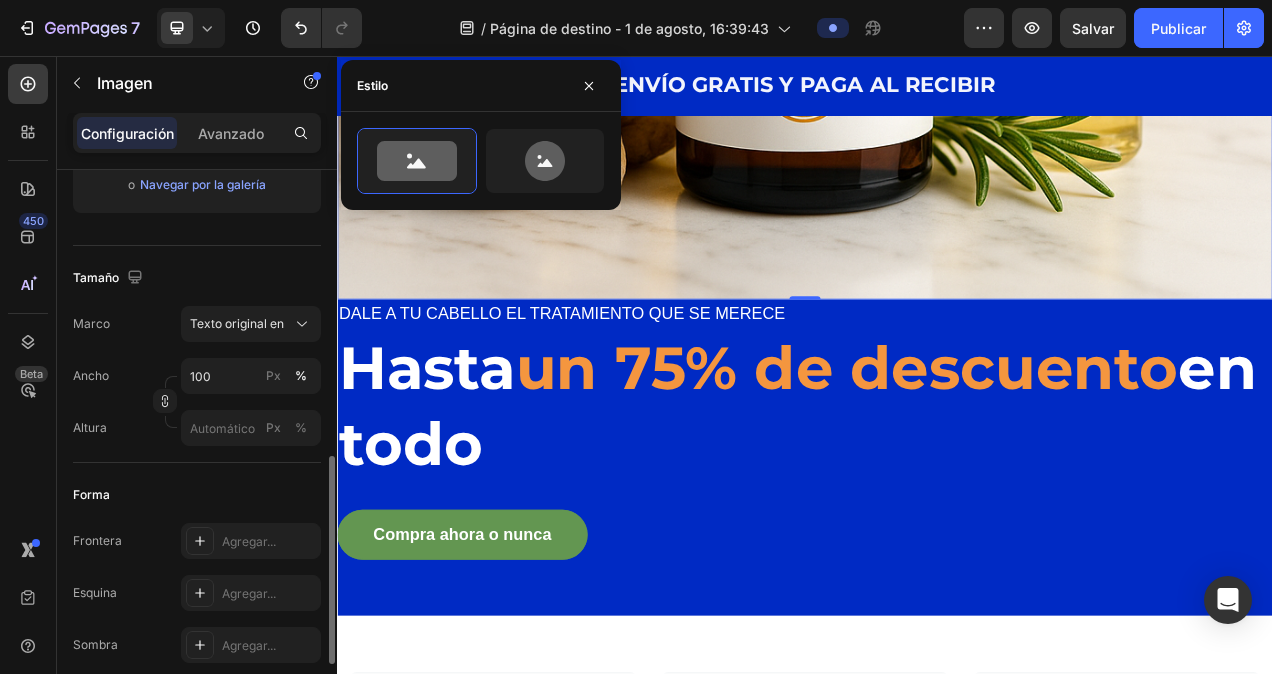 scroll, scrollTop: 500, scrollLeft: 0, axis: vertical 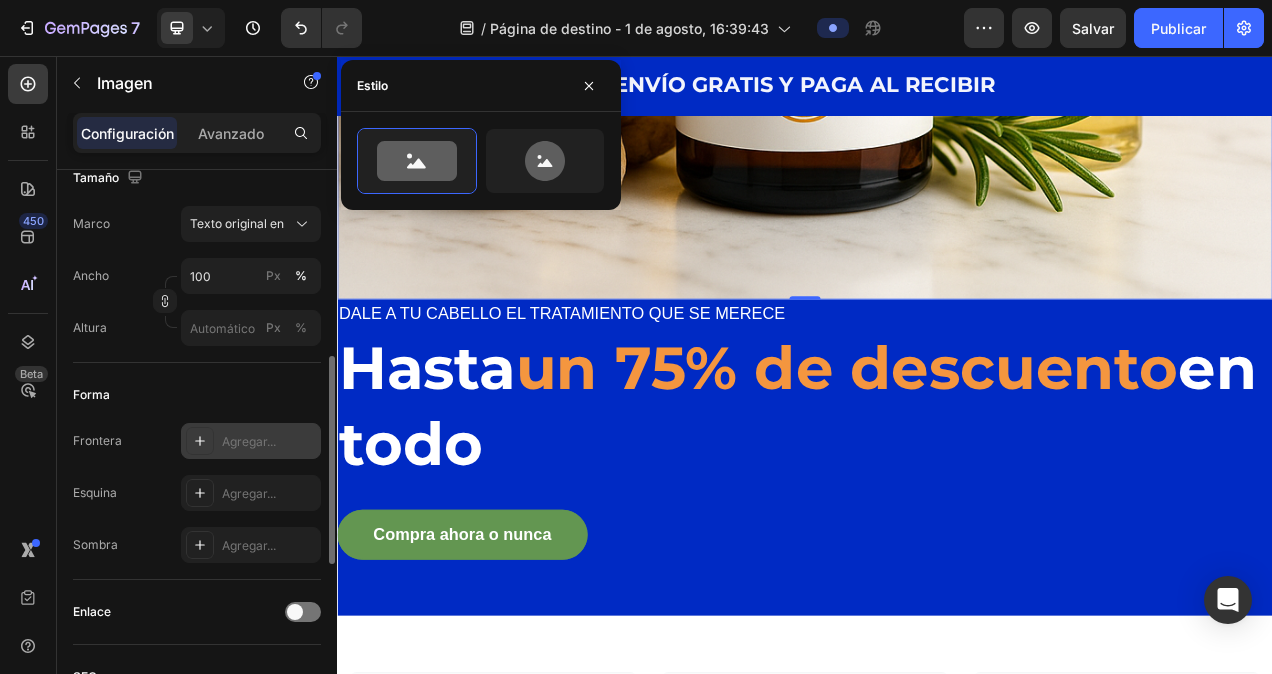 click at bounding box center [200, 441] 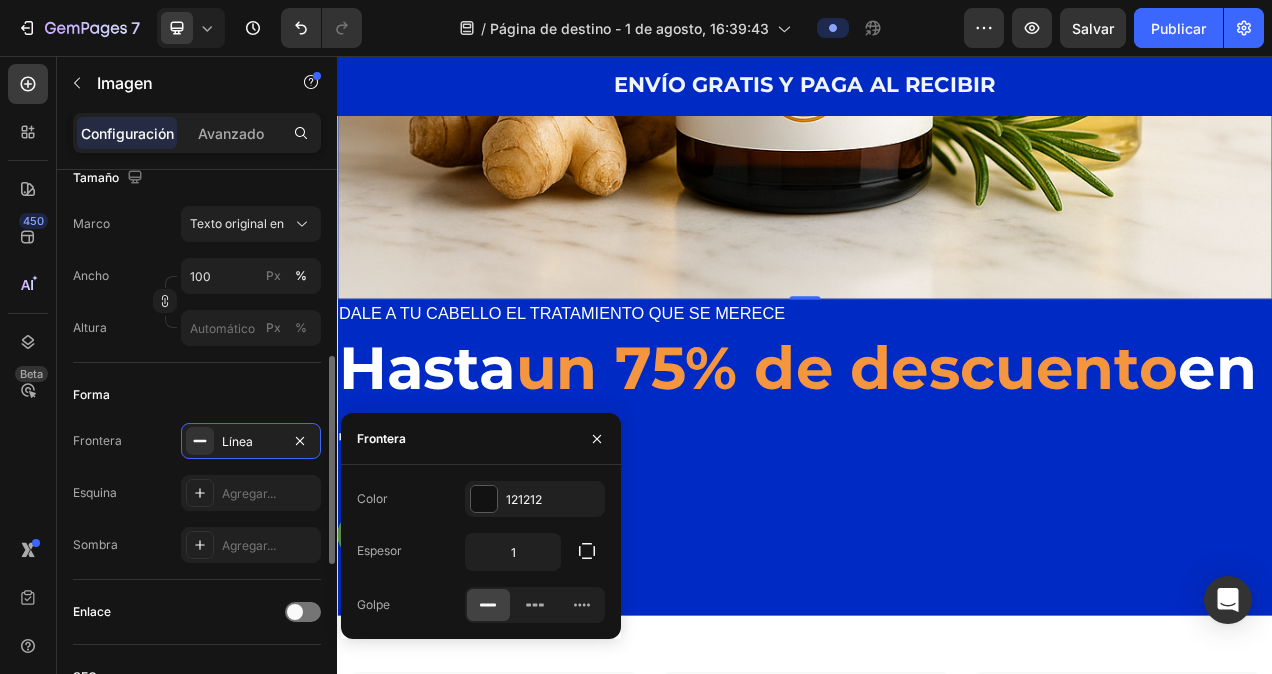 click on "Tamaño Marco Texto original en Ancho 100 Px % Altura Px %" 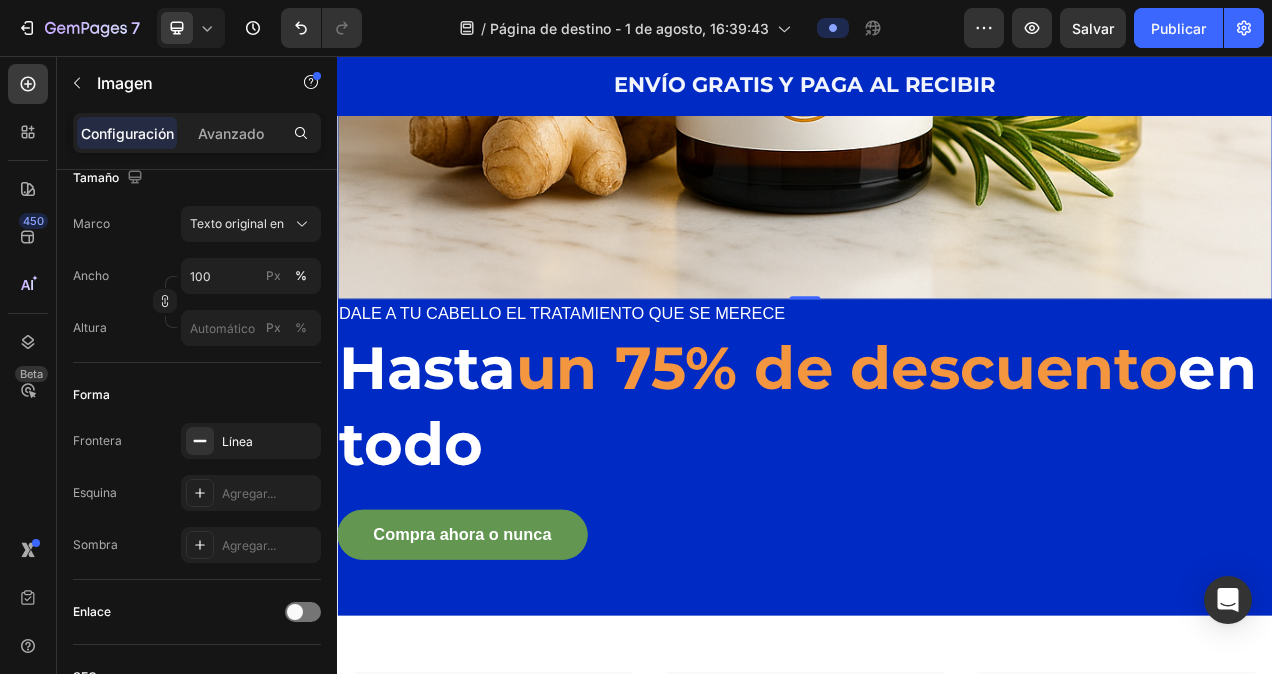 scroll, scrollTop: 0, scrollLeft: 0, axis: both 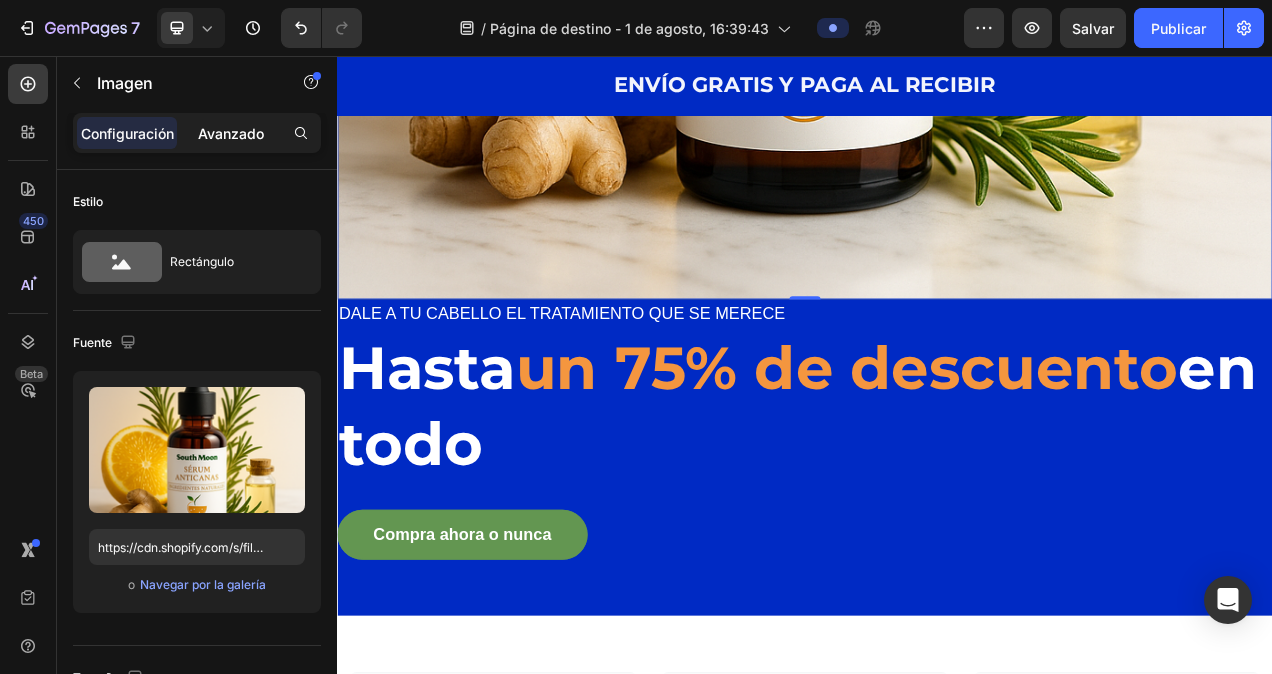 click on "Avanzado" at bounding box center (231, 133) 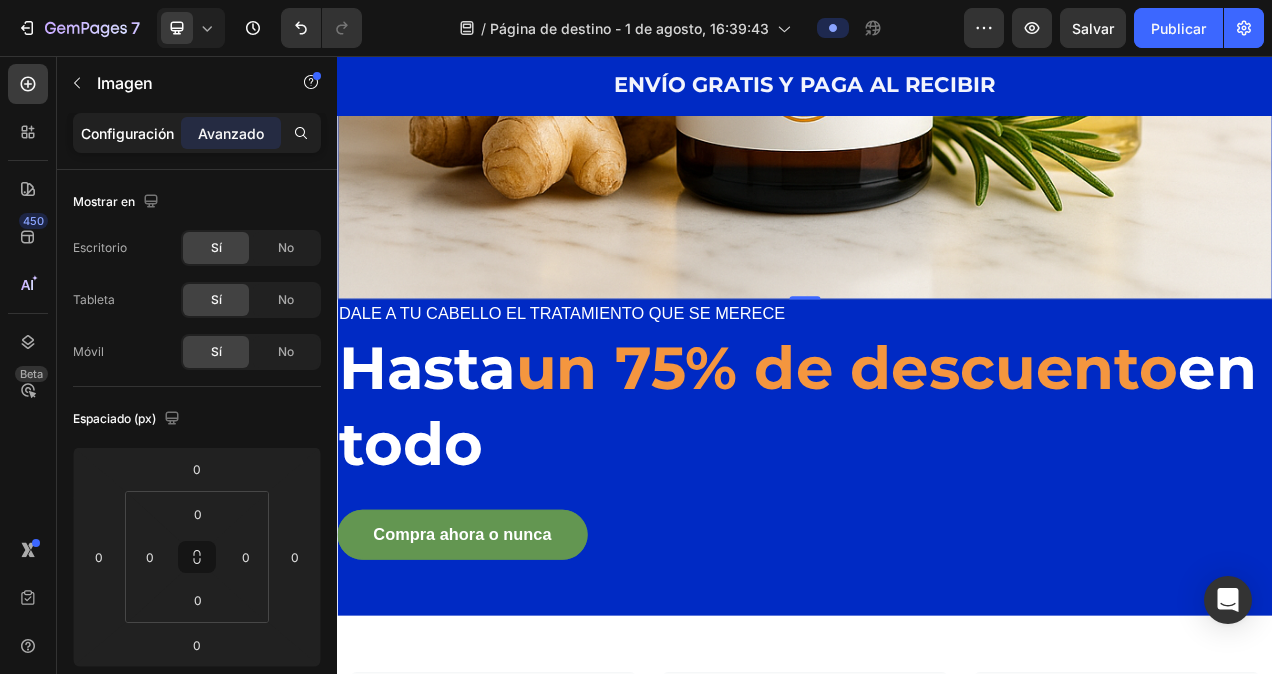 click on "Configuración" at bounding box center (127, 133) 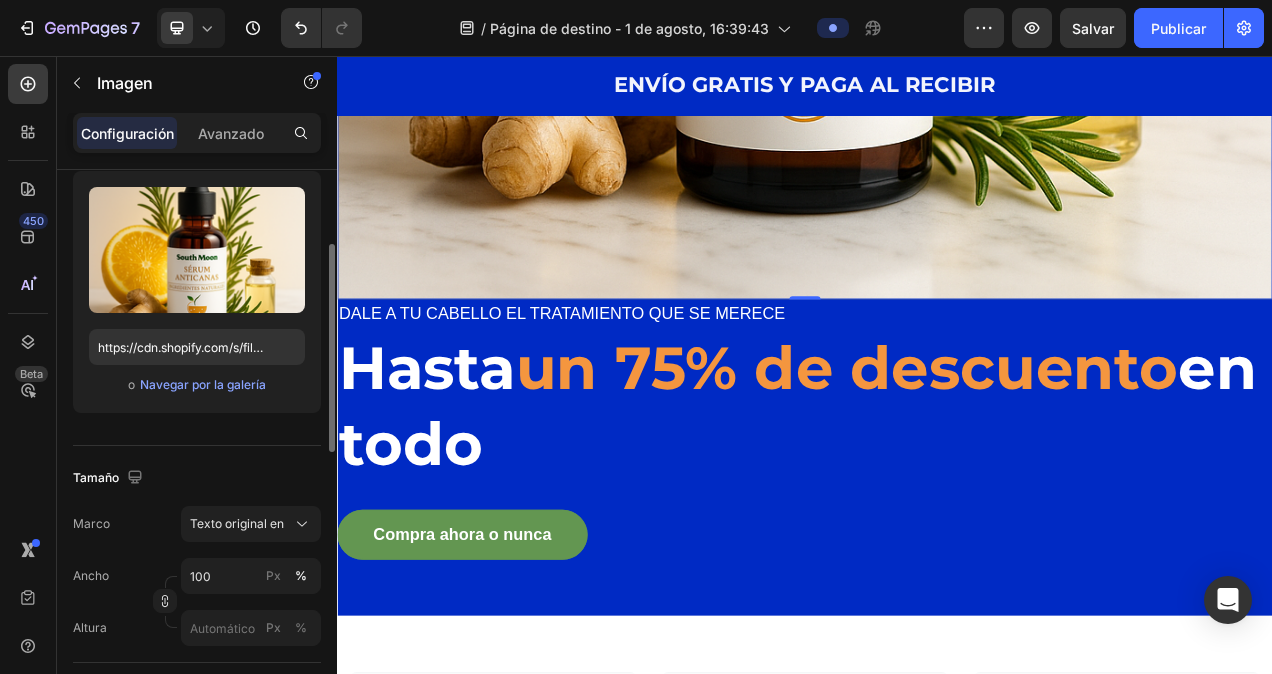 scroll, scrollTop: 0, scrollLeft: 0, axis: both 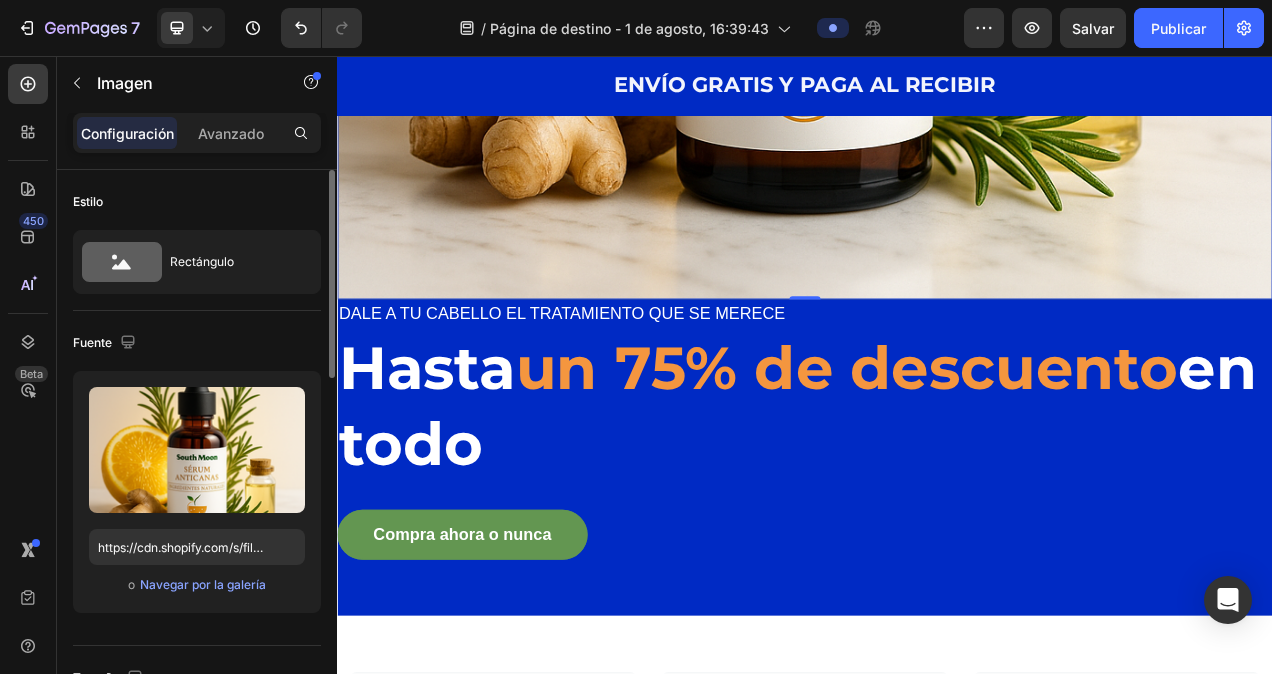 click on "Fuente" 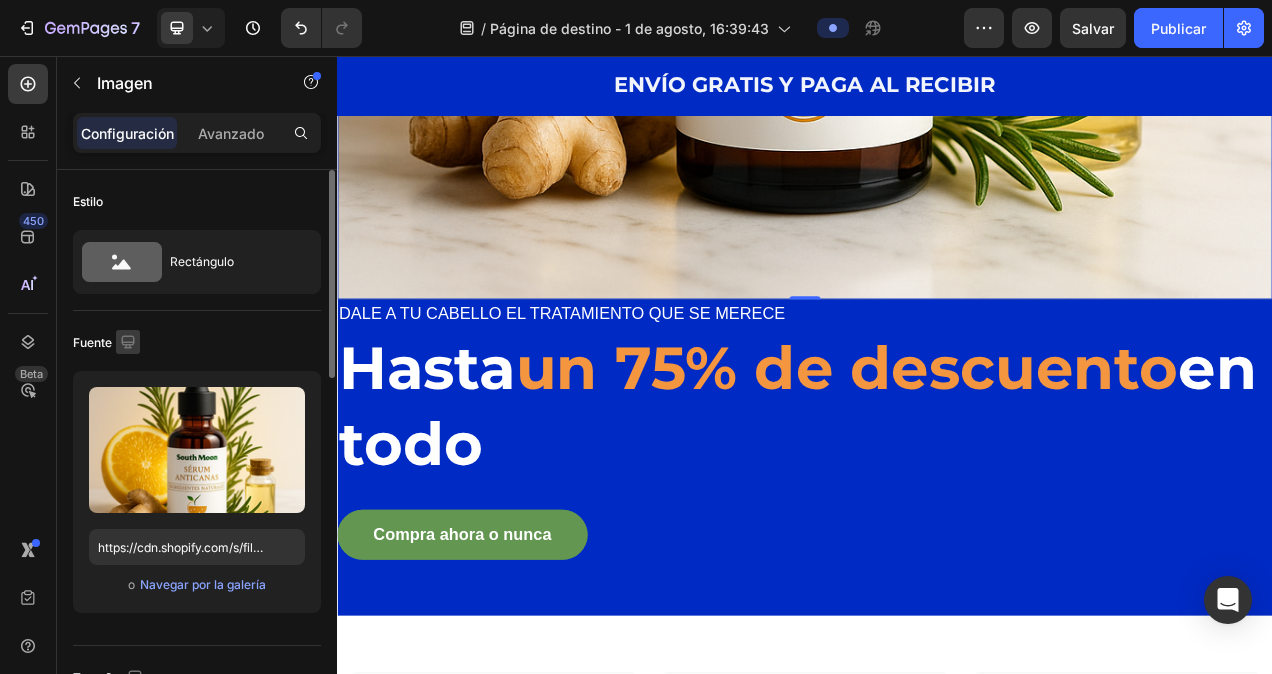 click 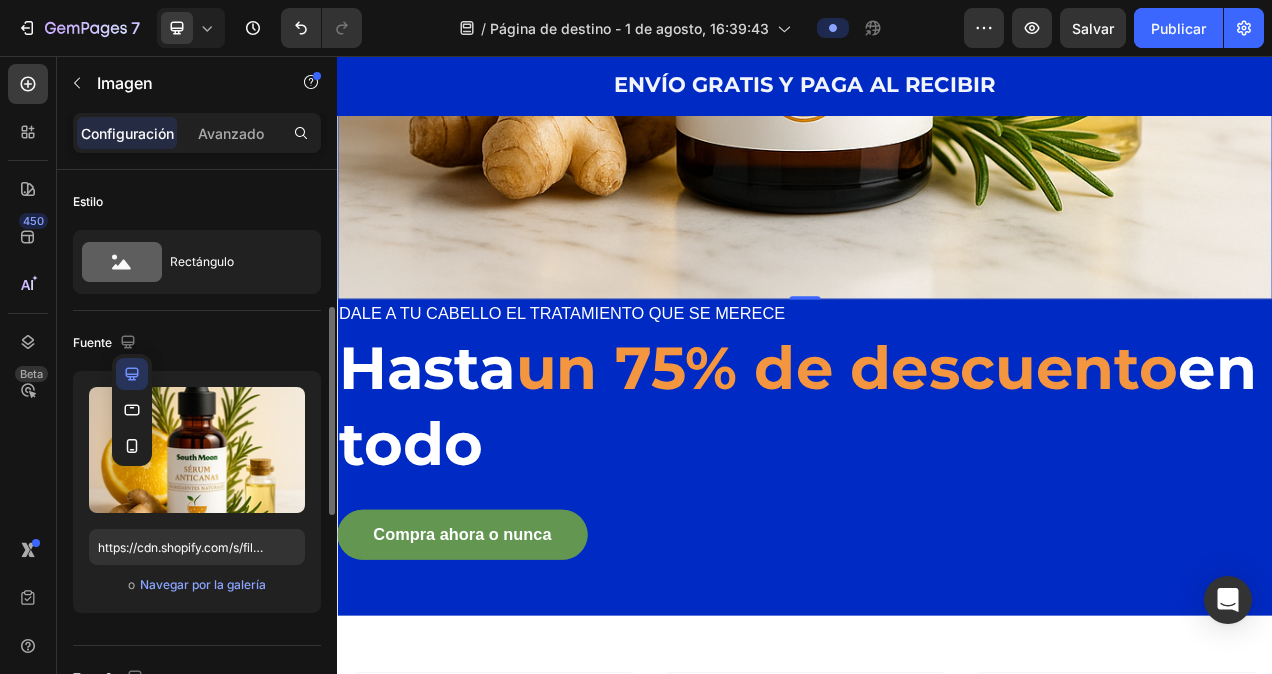 scroll, scrollTop: 200, scrollLeft: 0, axis: vertical 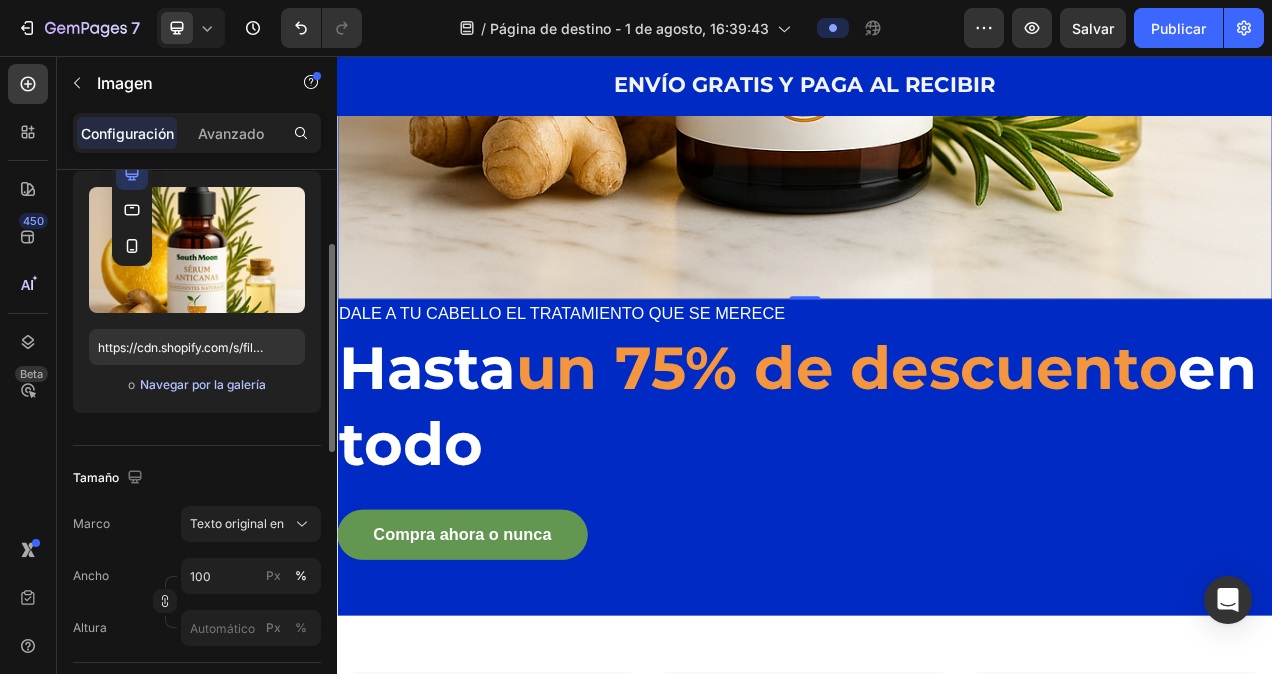 click on "Navegar por la galería" 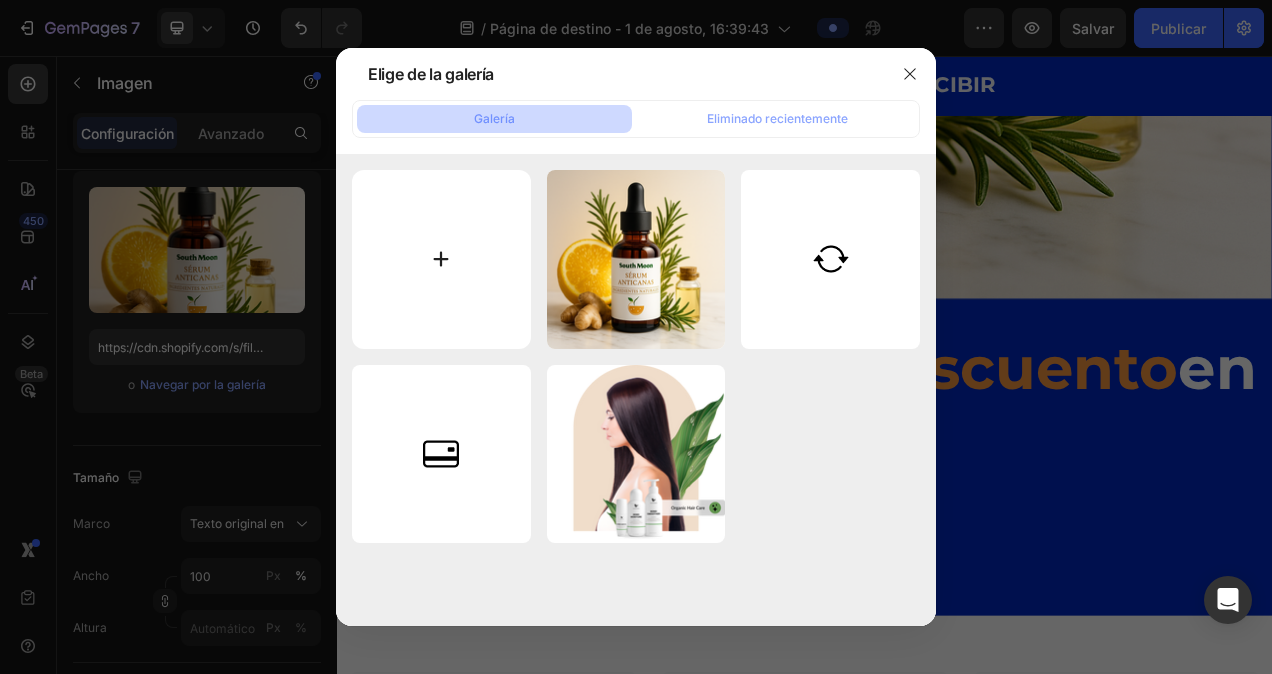 click at bounding box center [441, 259] 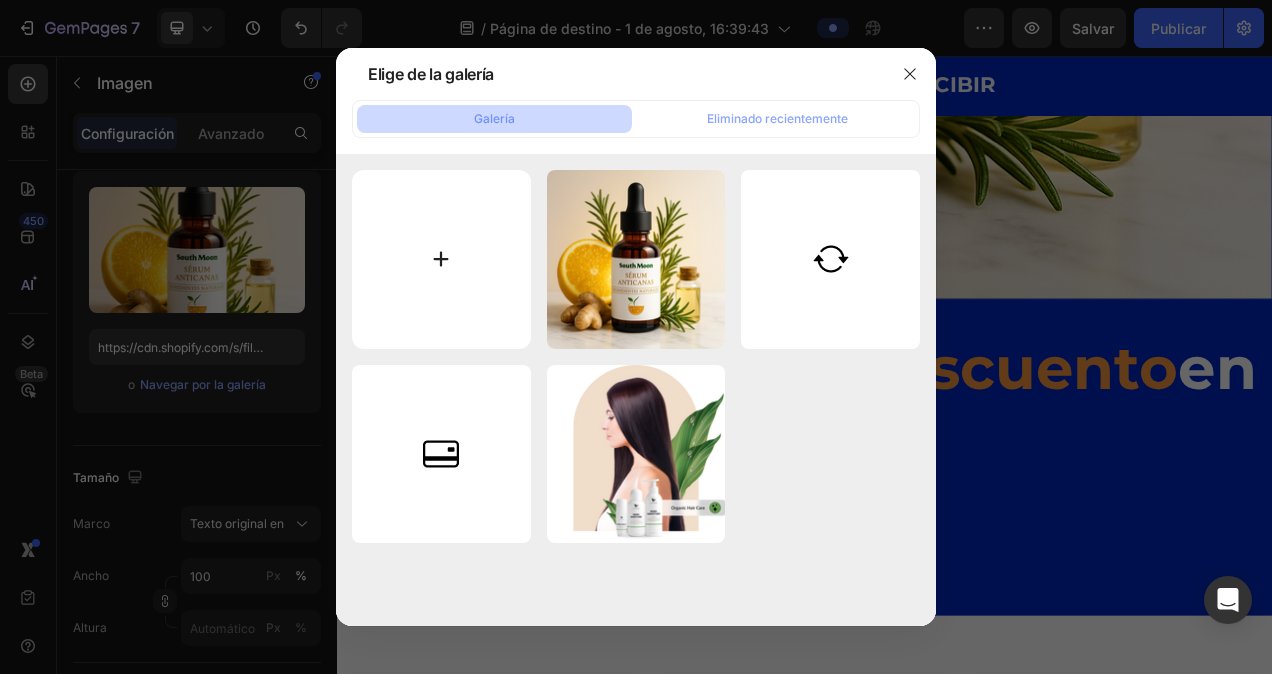 type on "C:\fakepath\ChatGPT Image 1 ago [DATE], [TIME] p.m..png" 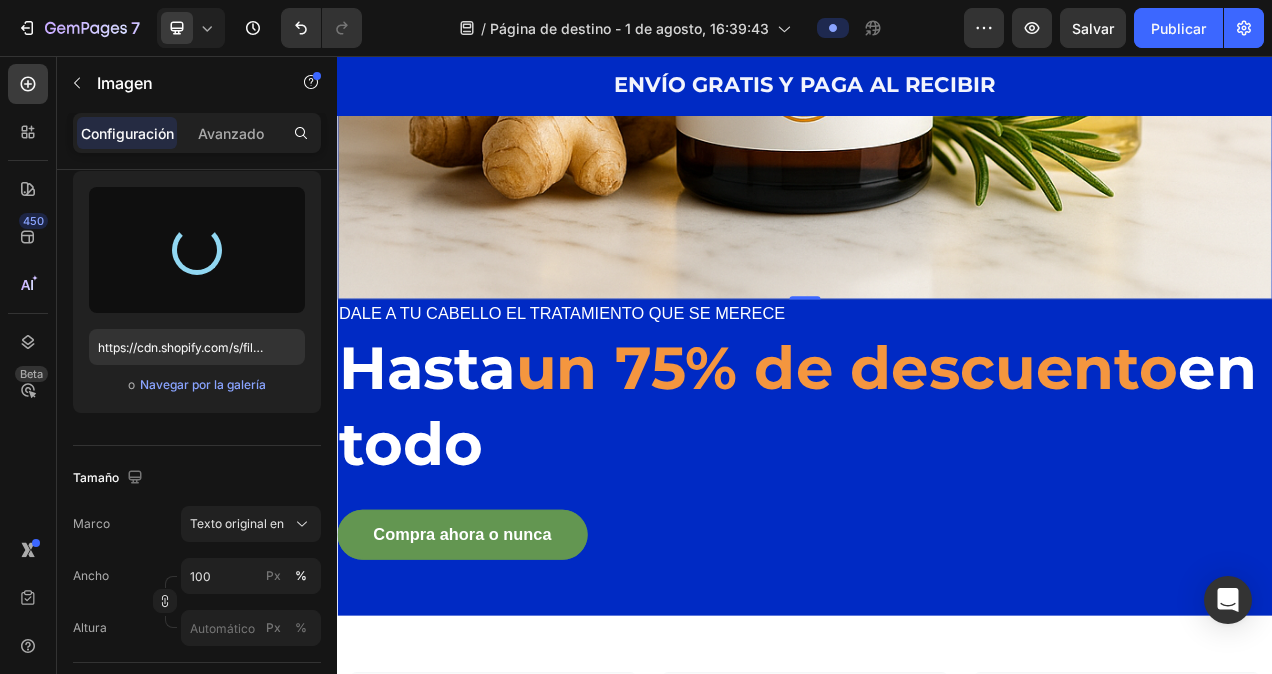 type on "https://cdn.shopify.com/s/files/1/0721/5159/7214/files/gempages_577058422168486803-2c17caf7-4888-46e4-b5b4-4dd33d333d9a.png" 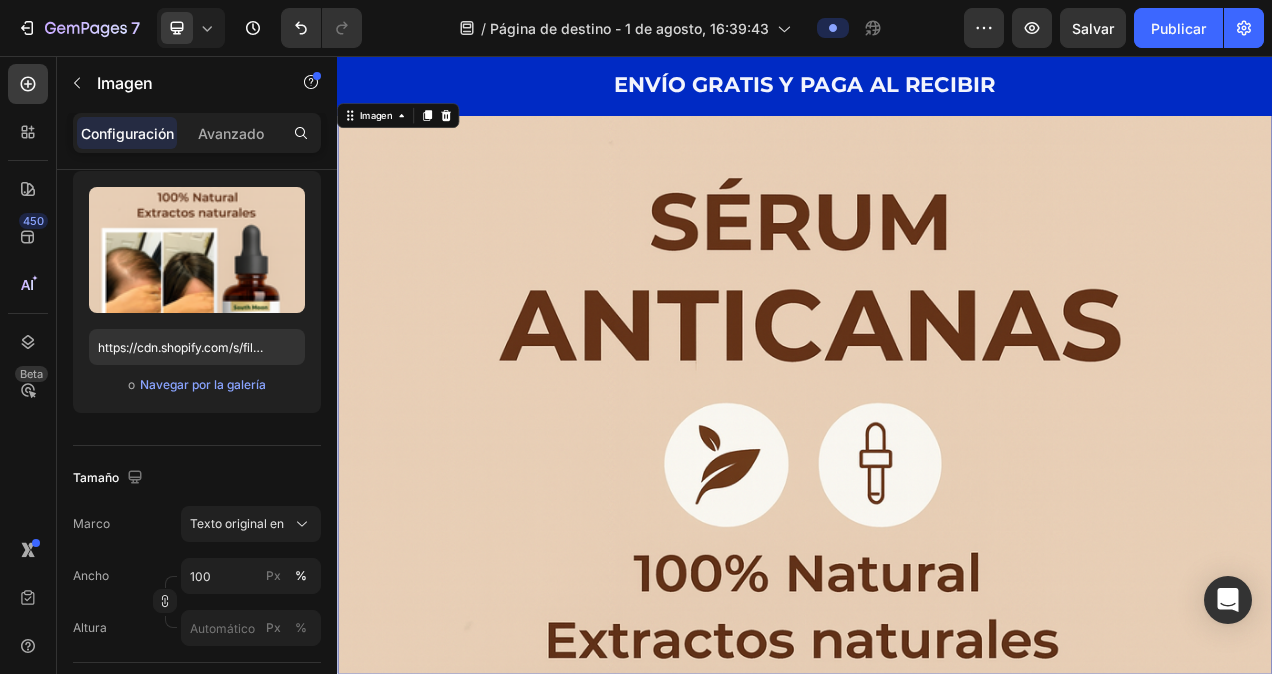 scroll, scrollTop: 0, scrollLeft: 0, axis: both 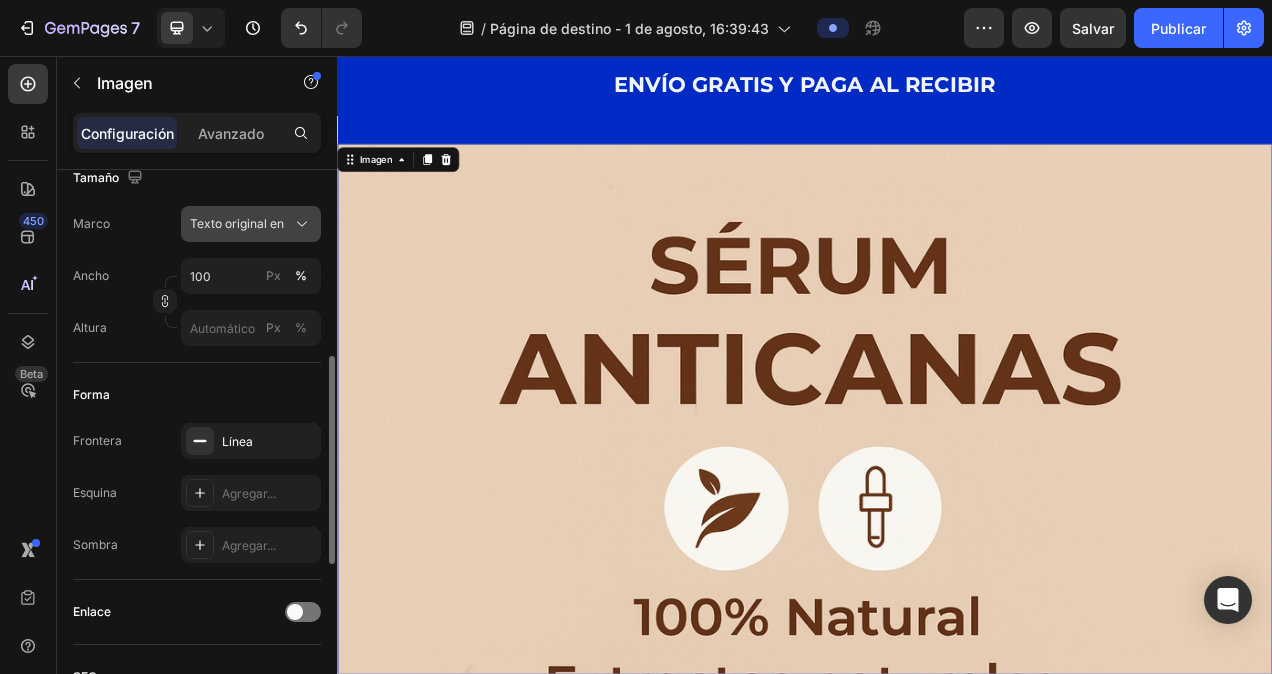 click on "Texto original en" at bounding box center (251, 224) 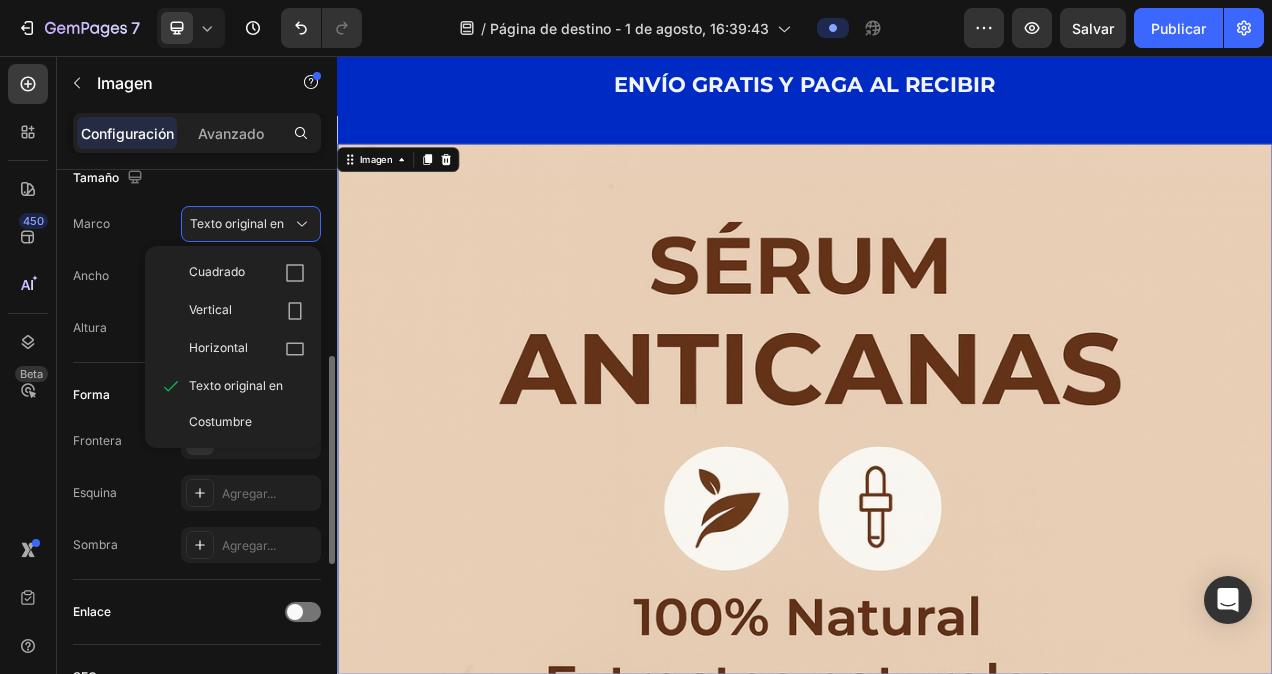 click on "Ancho 100 Px %" at bounding box center (197, 276) 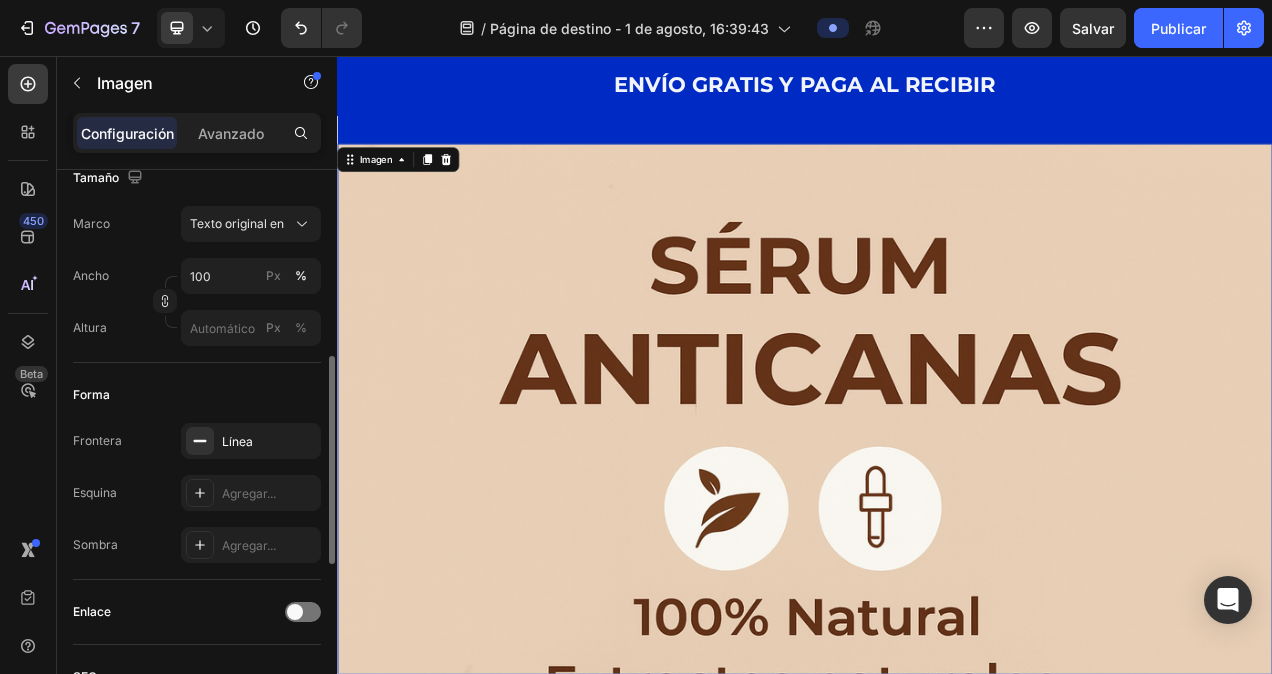 drag, startPoint x: 86, startPoint y: 272, endPoint x: 100, endPoint y: 243, distance: 32.202484 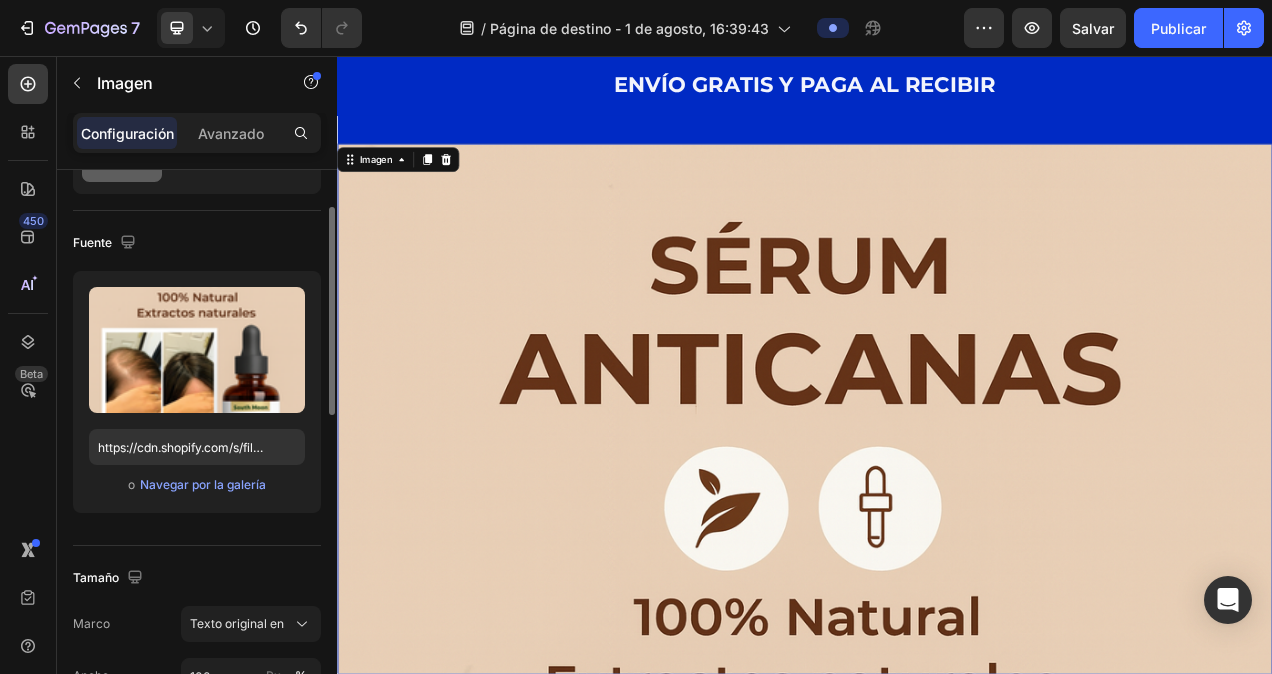 scroll, scrollTop: 0, scrollLeft: 0, axis: both 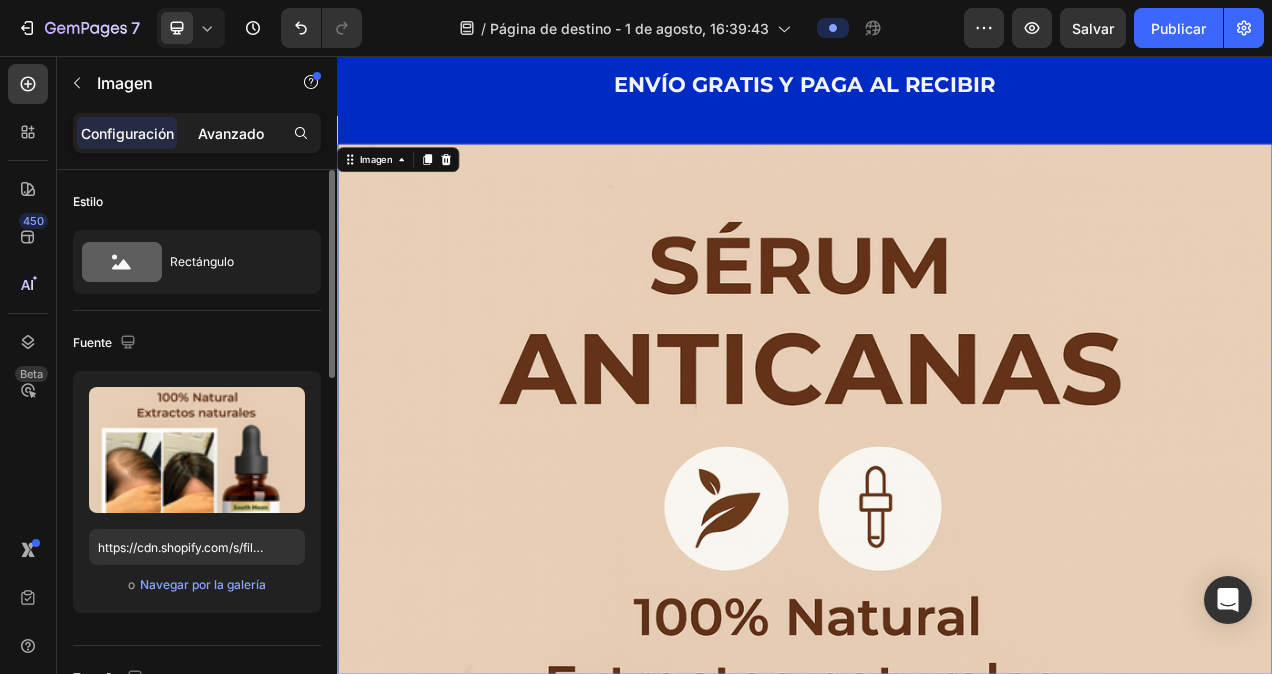 click on "Avanzado" at bounding box center [231, 133] 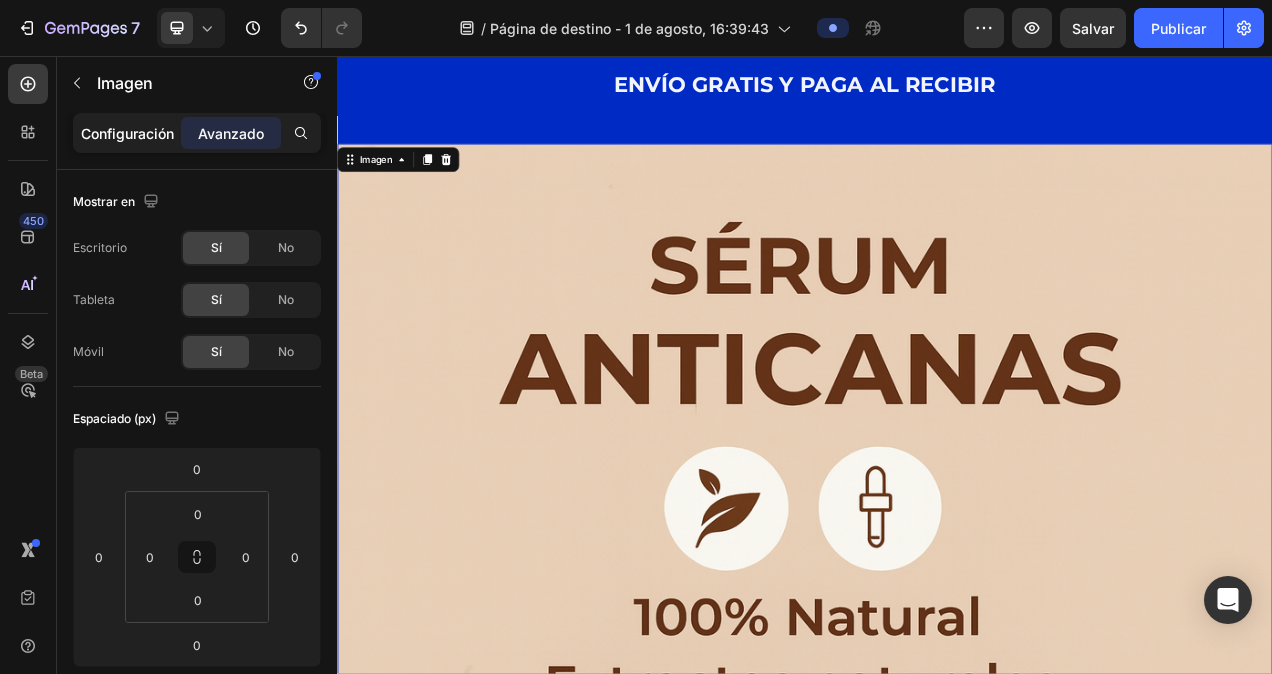 click on "Configuración" at bounding box center [127, 133] 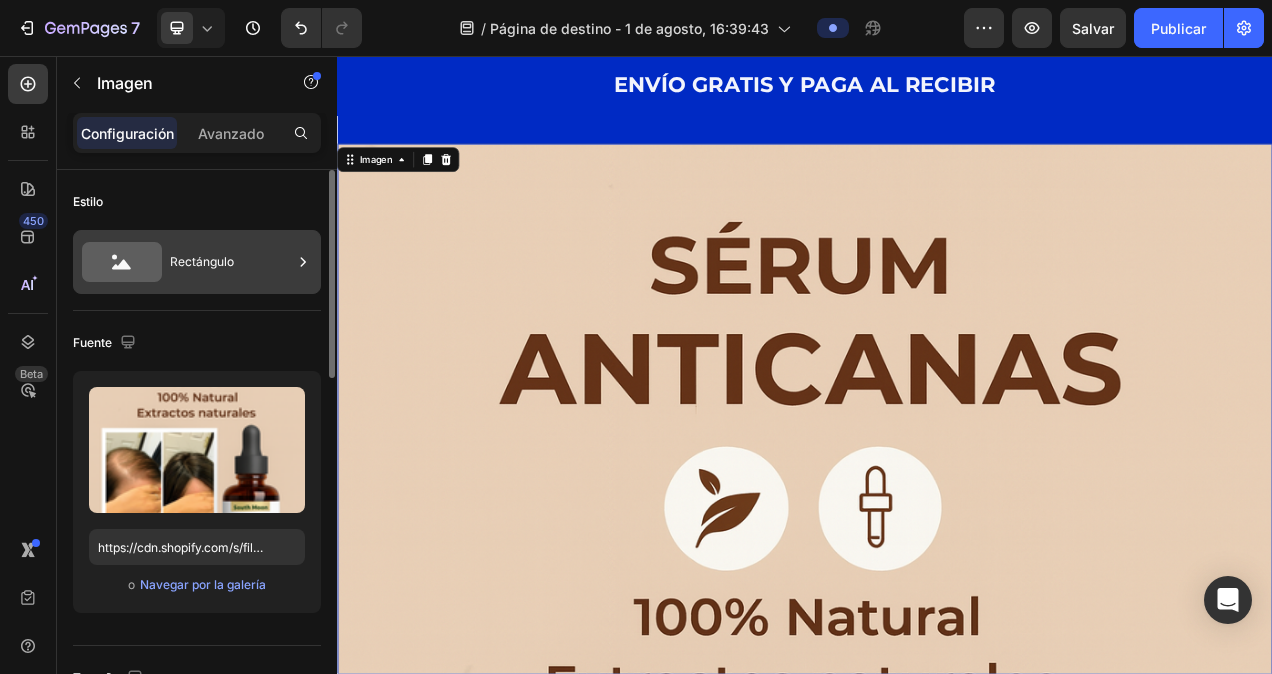 click 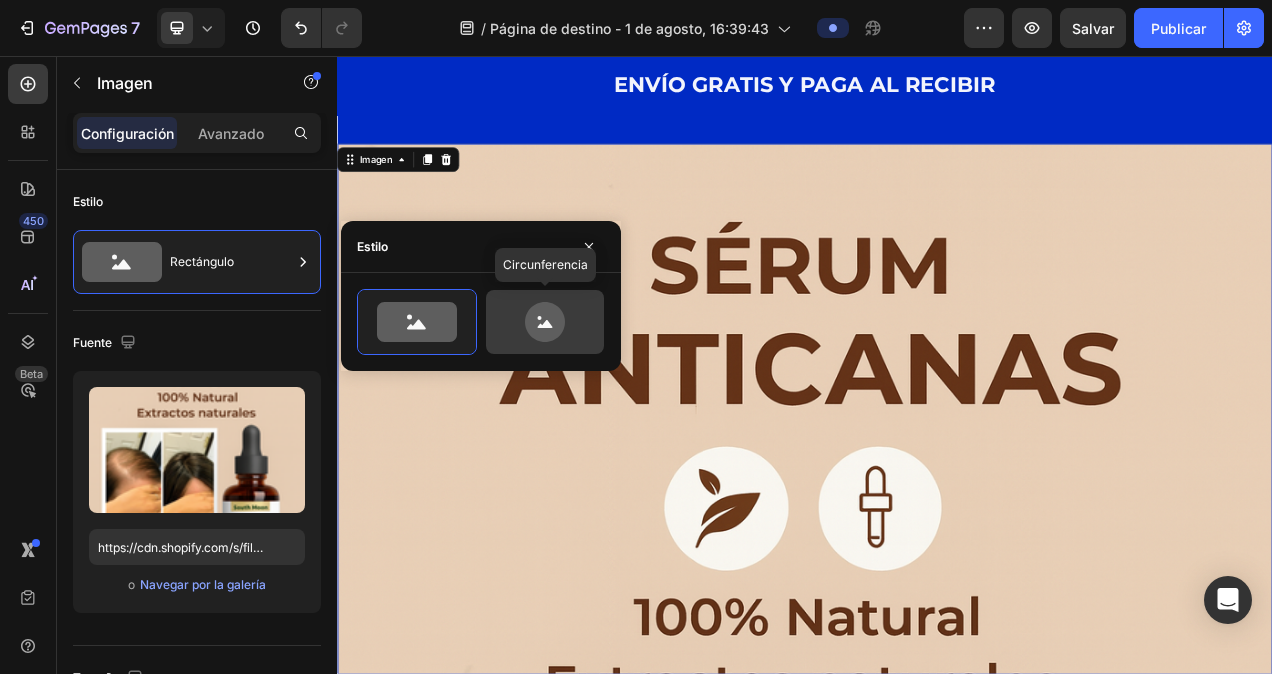 click 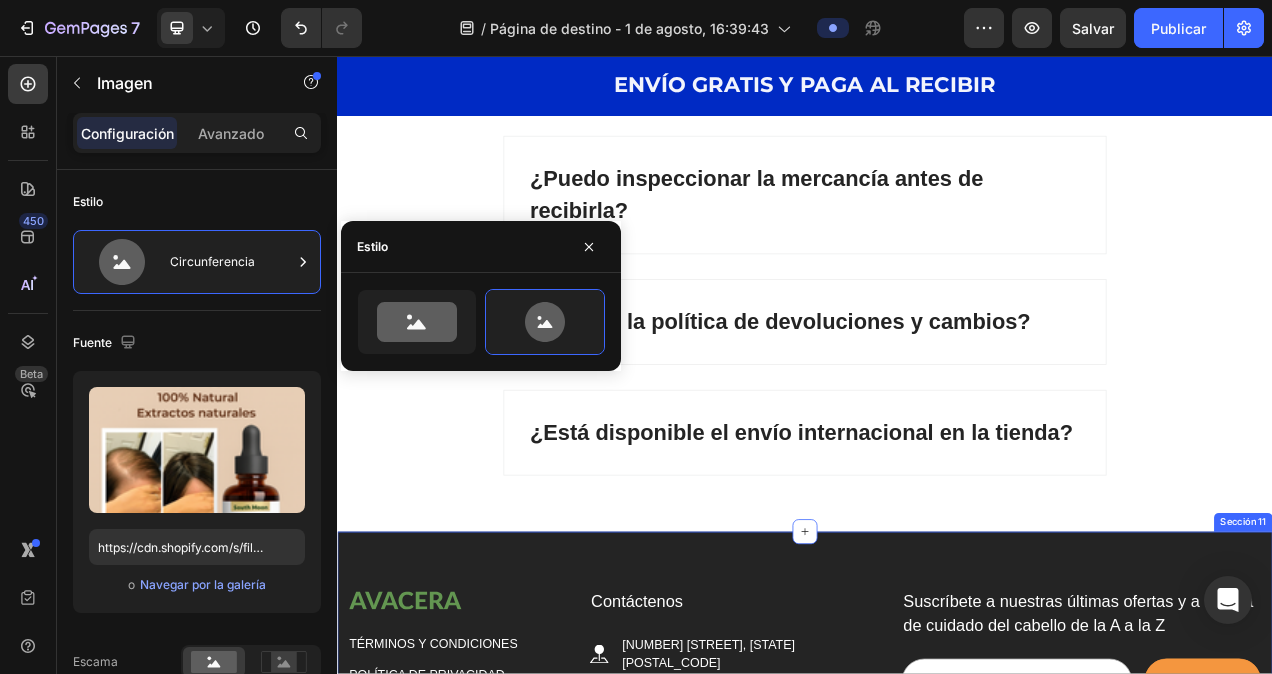 scroll, scrollTop: 5529, scrollLeft: 0, axis: vertical 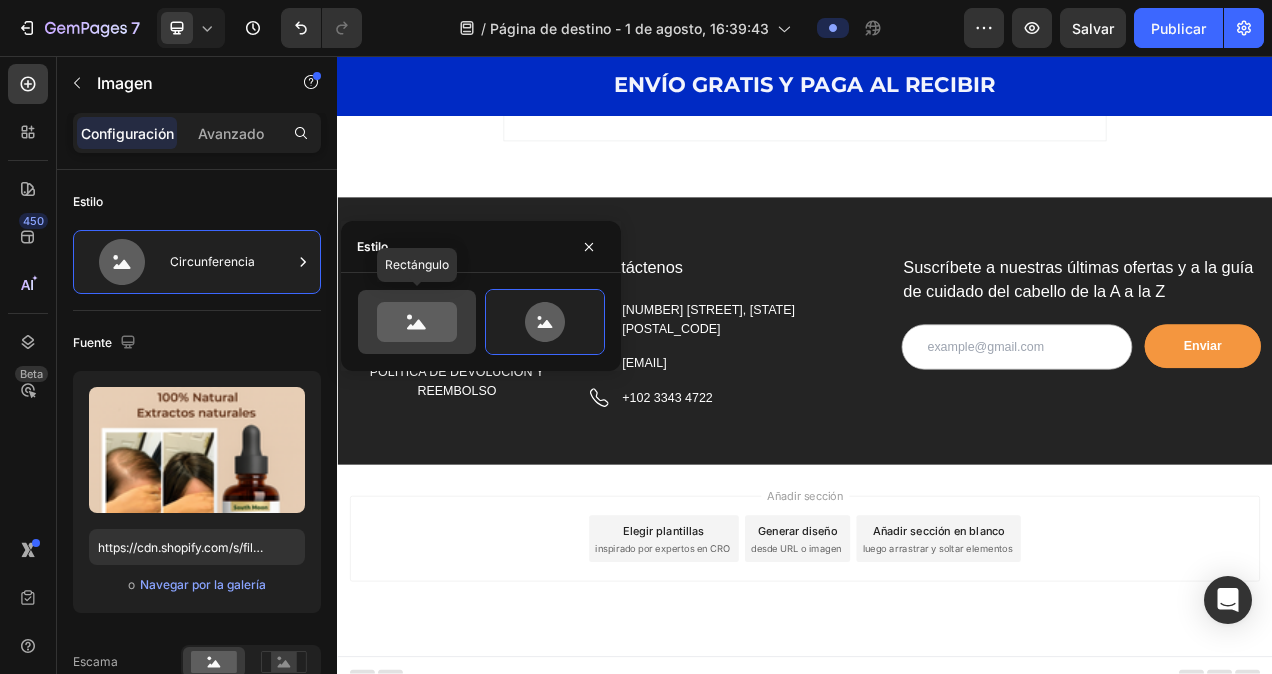 click 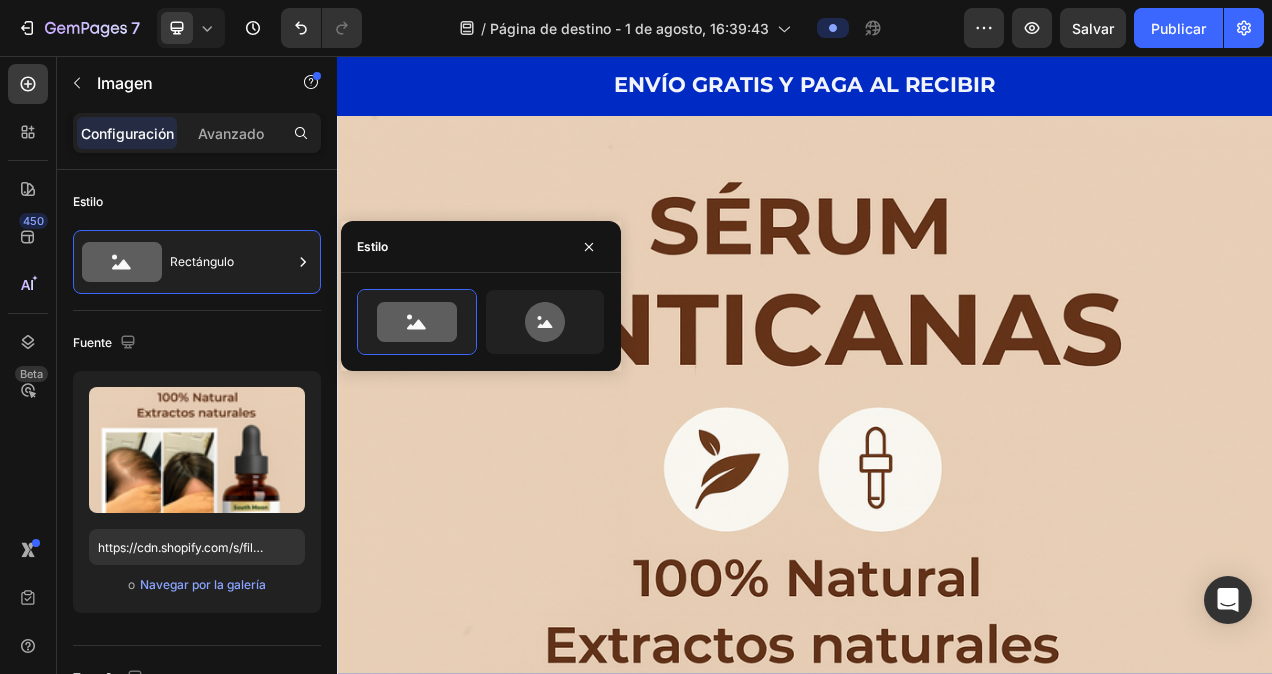 scroll, scrollTop: 0, scrollLeft: 0, axis: both 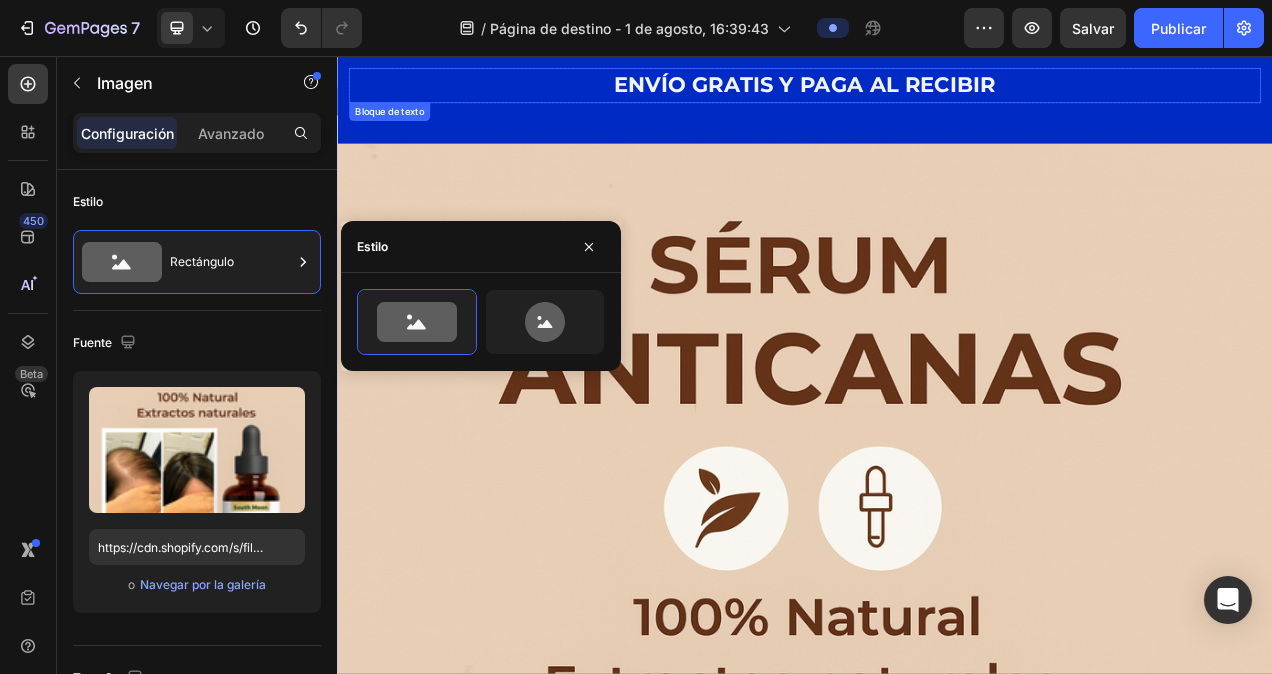 click on "ENVÍO GRATIS Y PAGA AL RECIBIR" at bounding box center [937, 94] 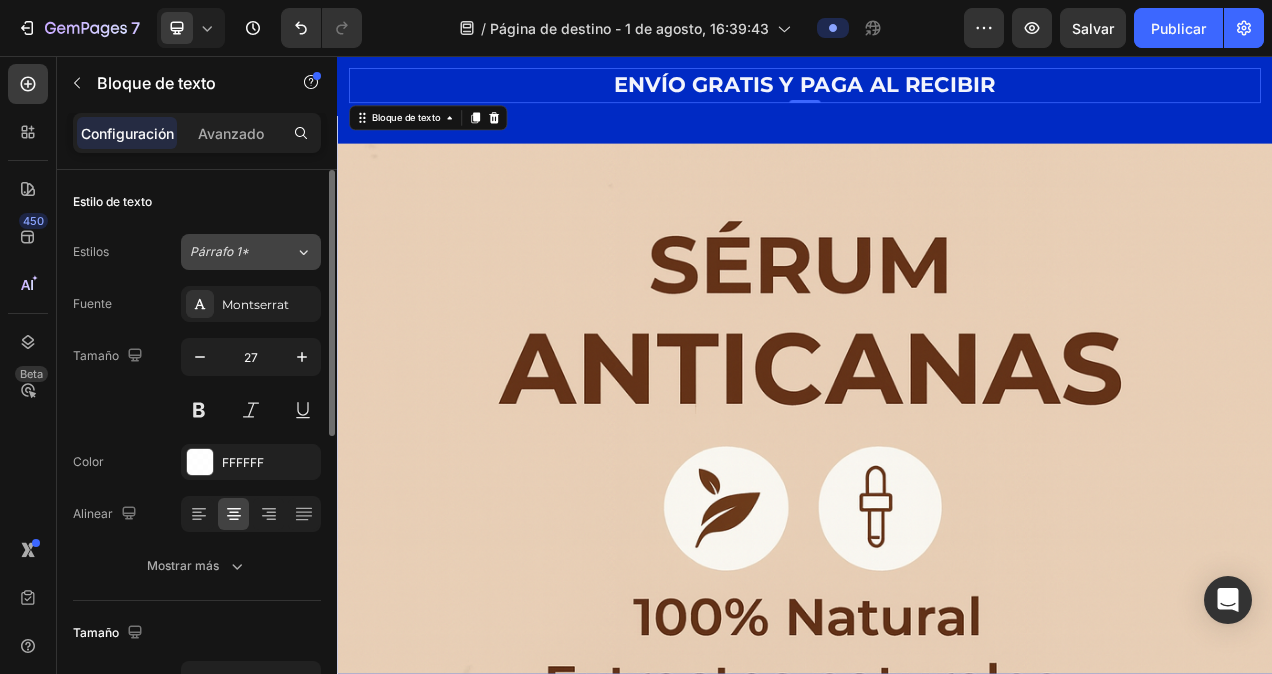 click on "Párrafo 1*" 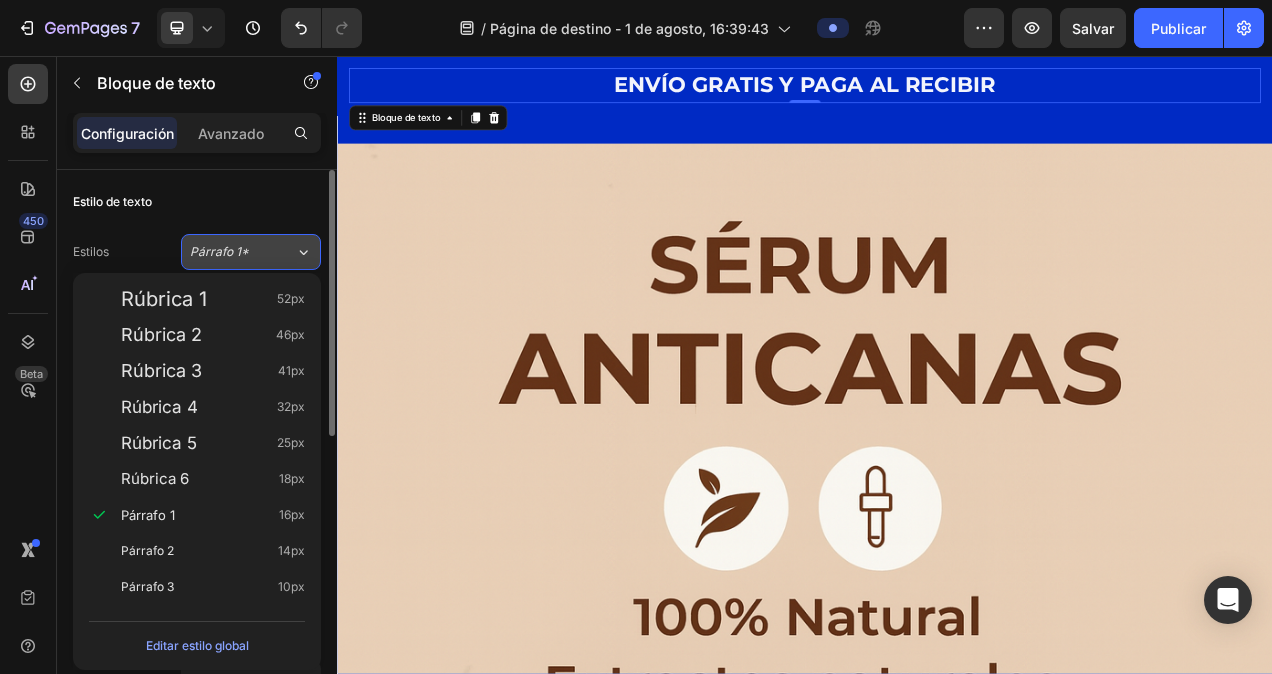 click on "Párrafo 1*" at bounding box center [230, 252] 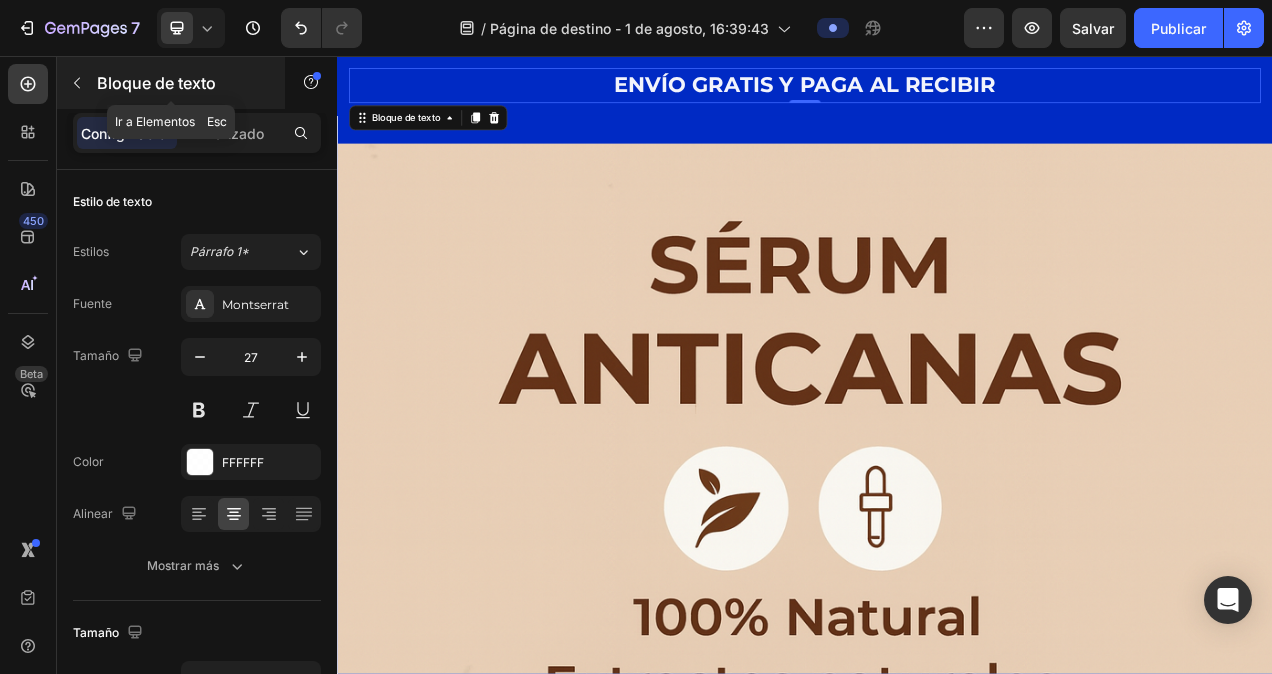 click 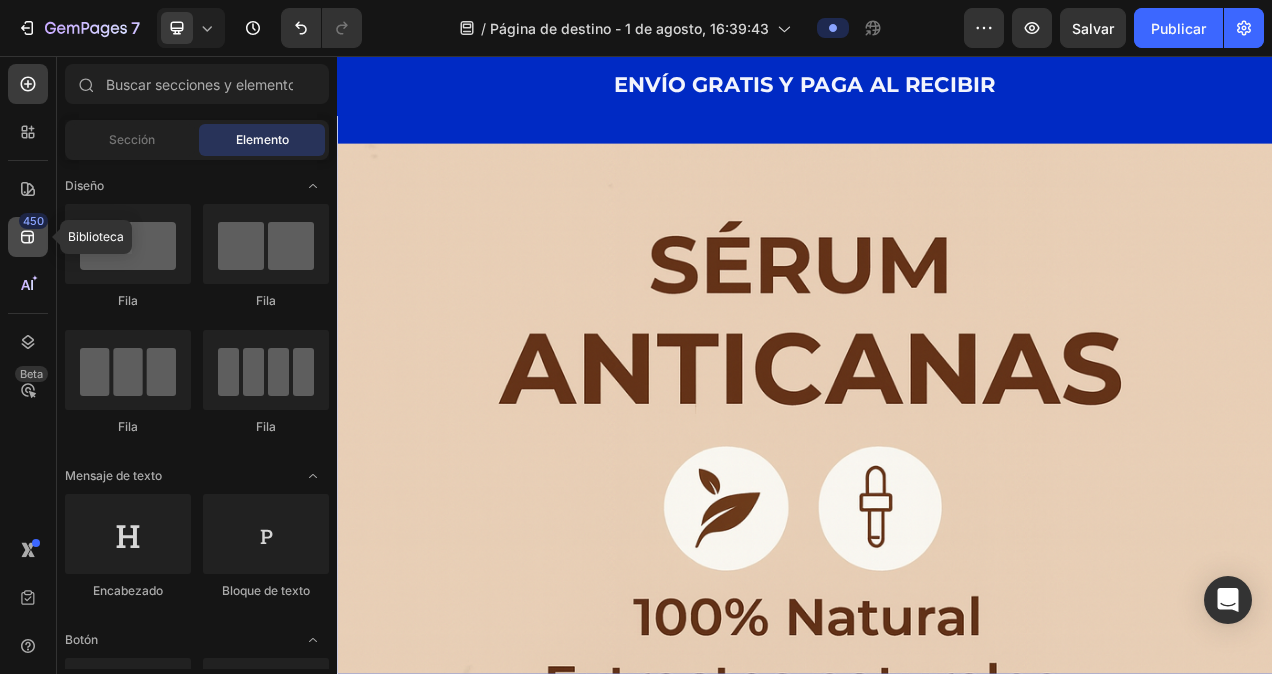 click 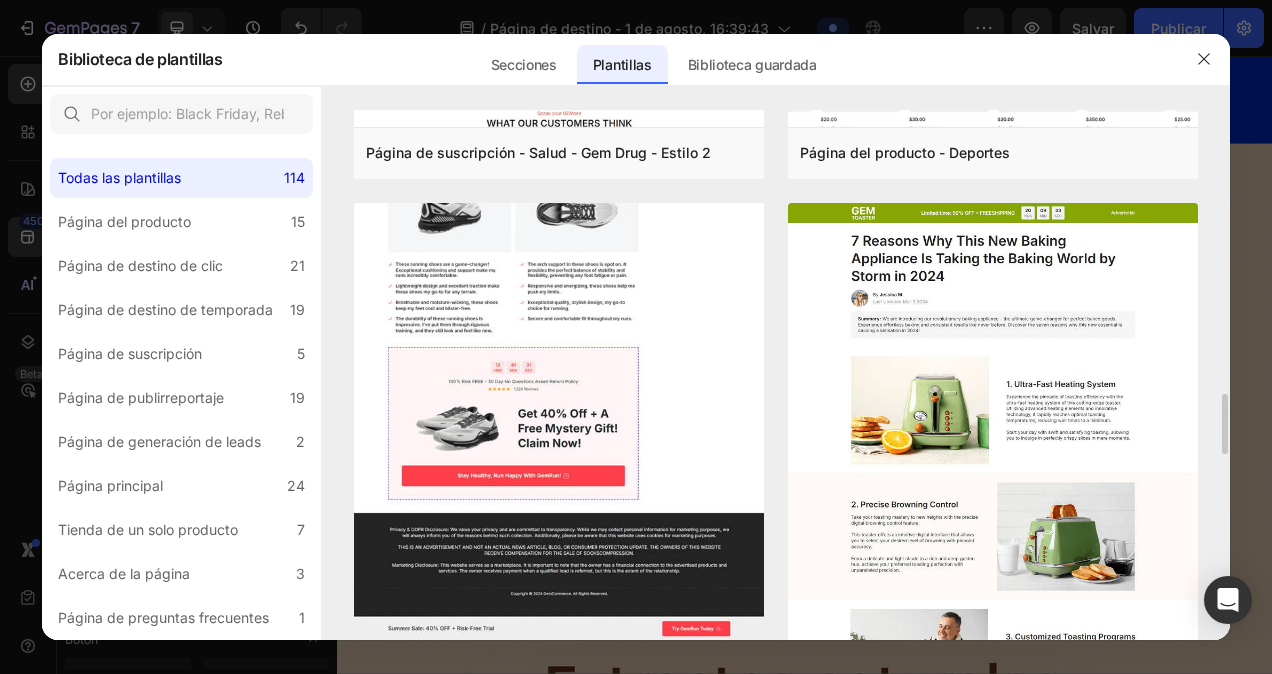 scroll, scrollTop: 2800, scrollLeft: 0, axis: vertical 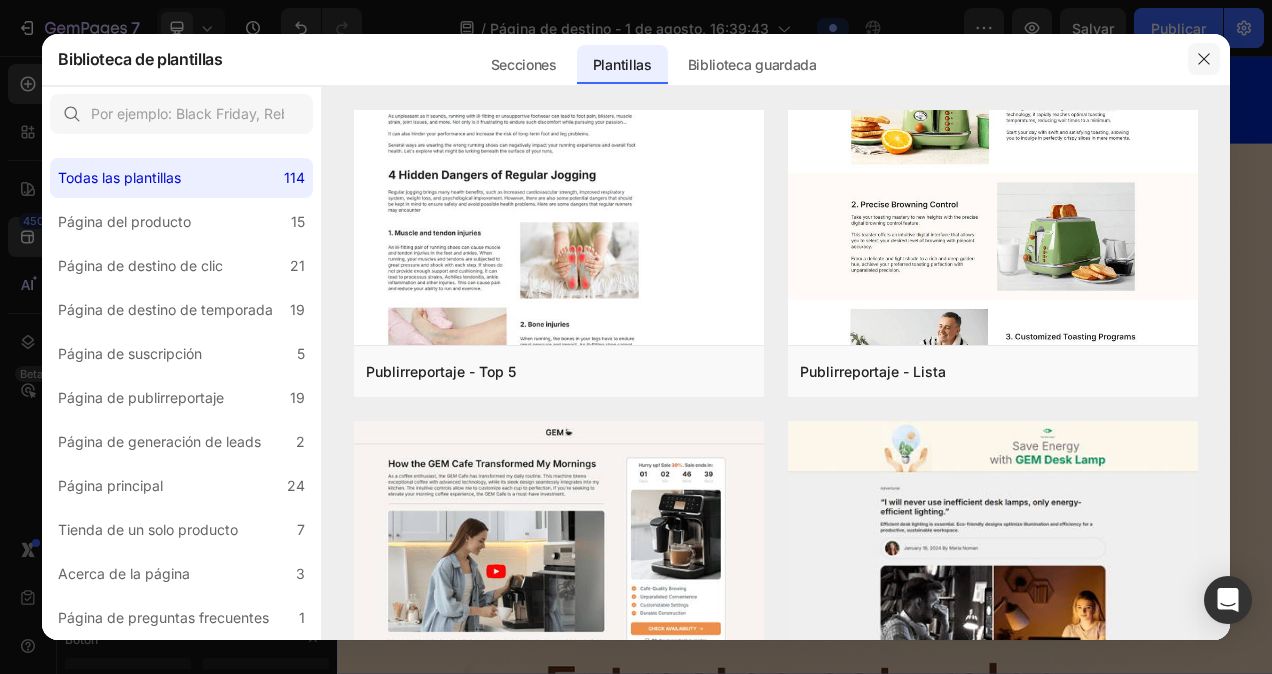 click 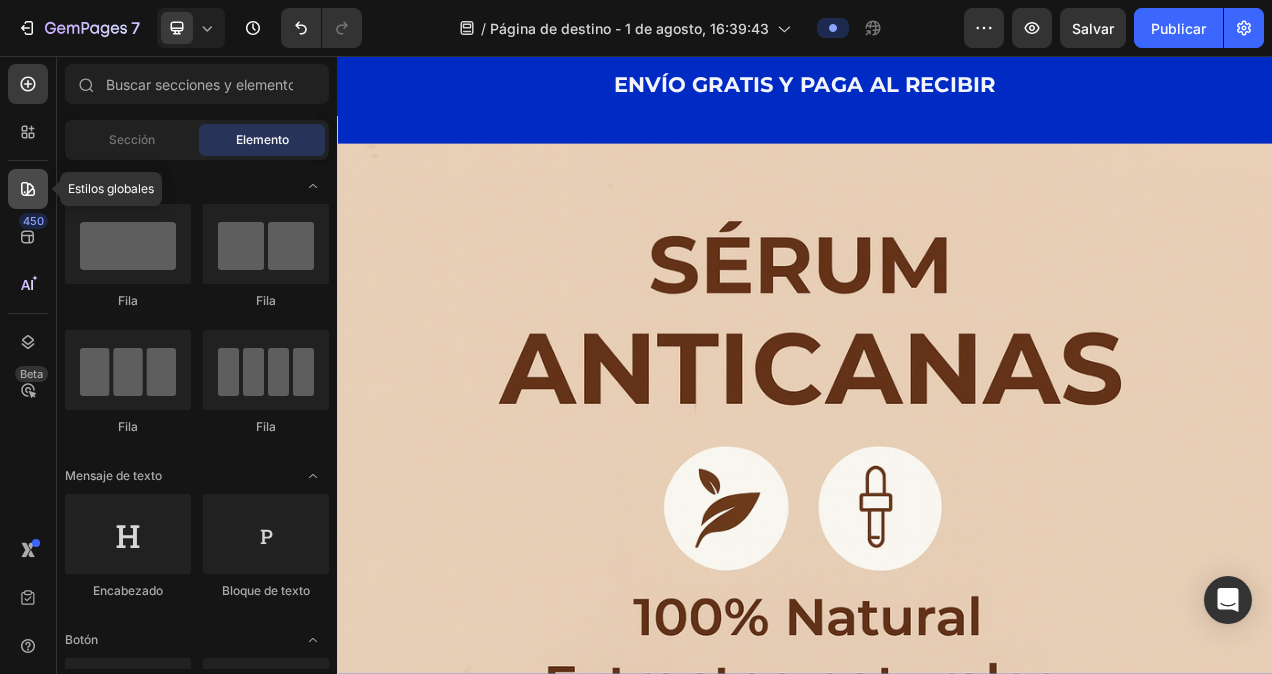click 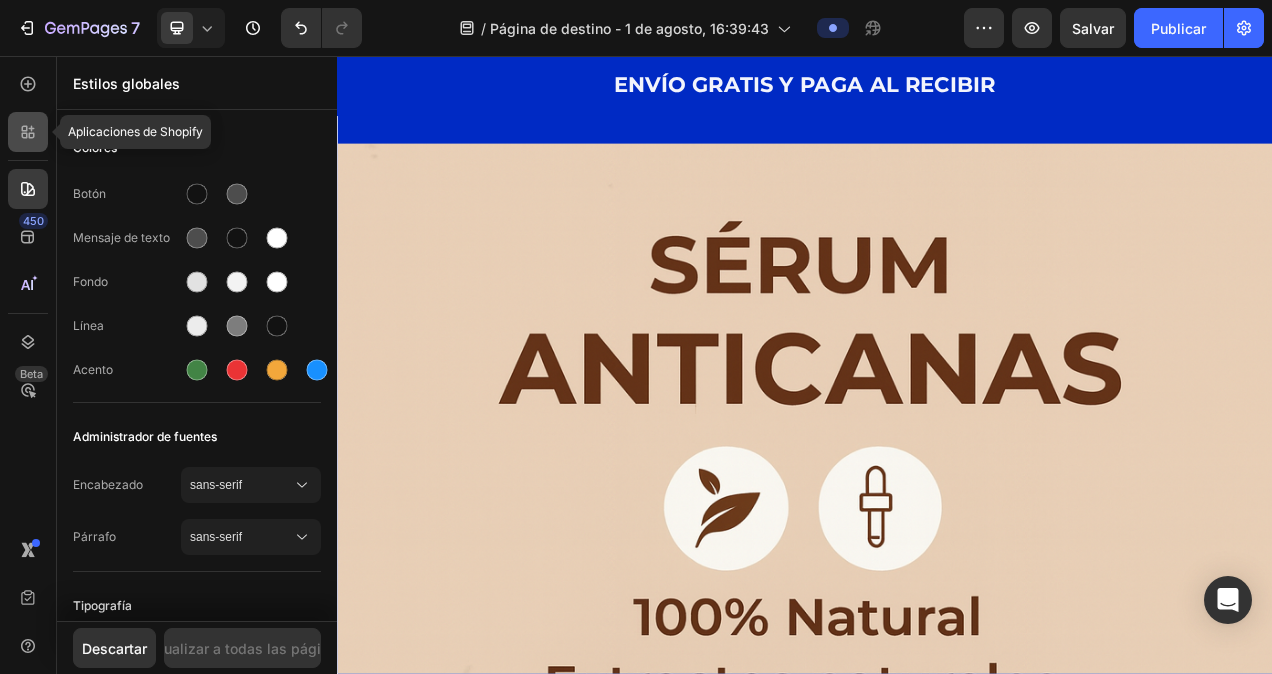 click 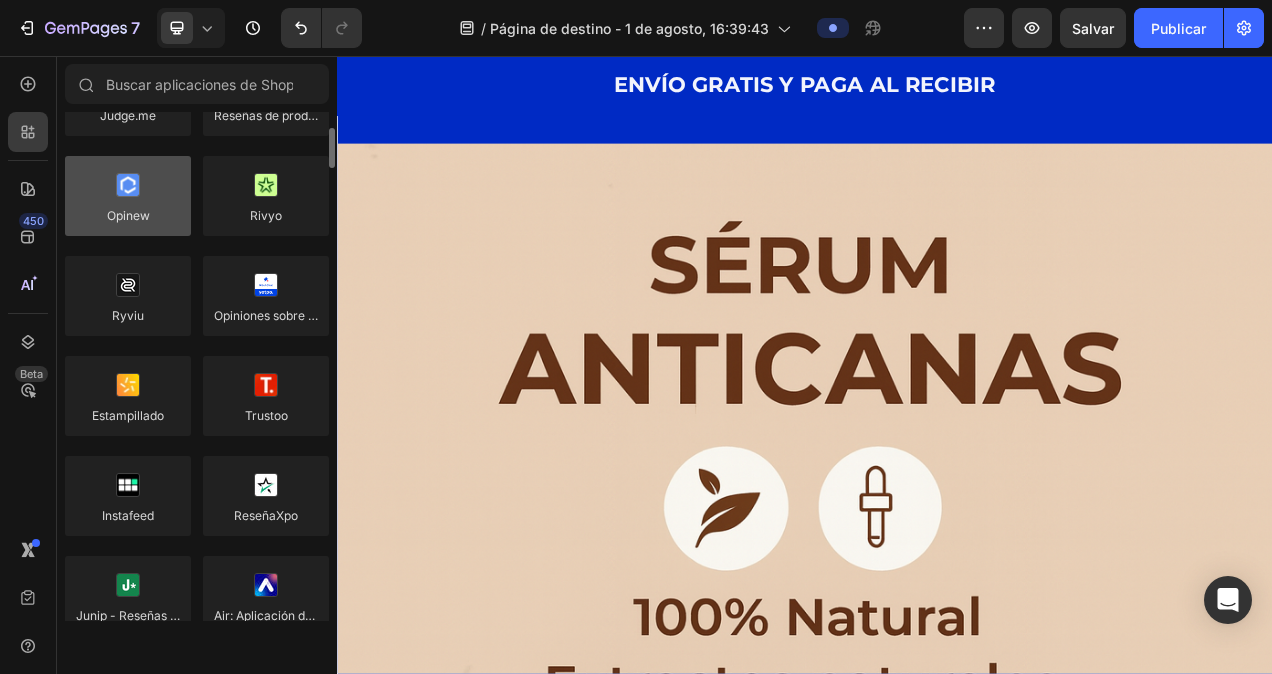 scroll, scrollTop: 0, scrollLeft: 0, axis: both 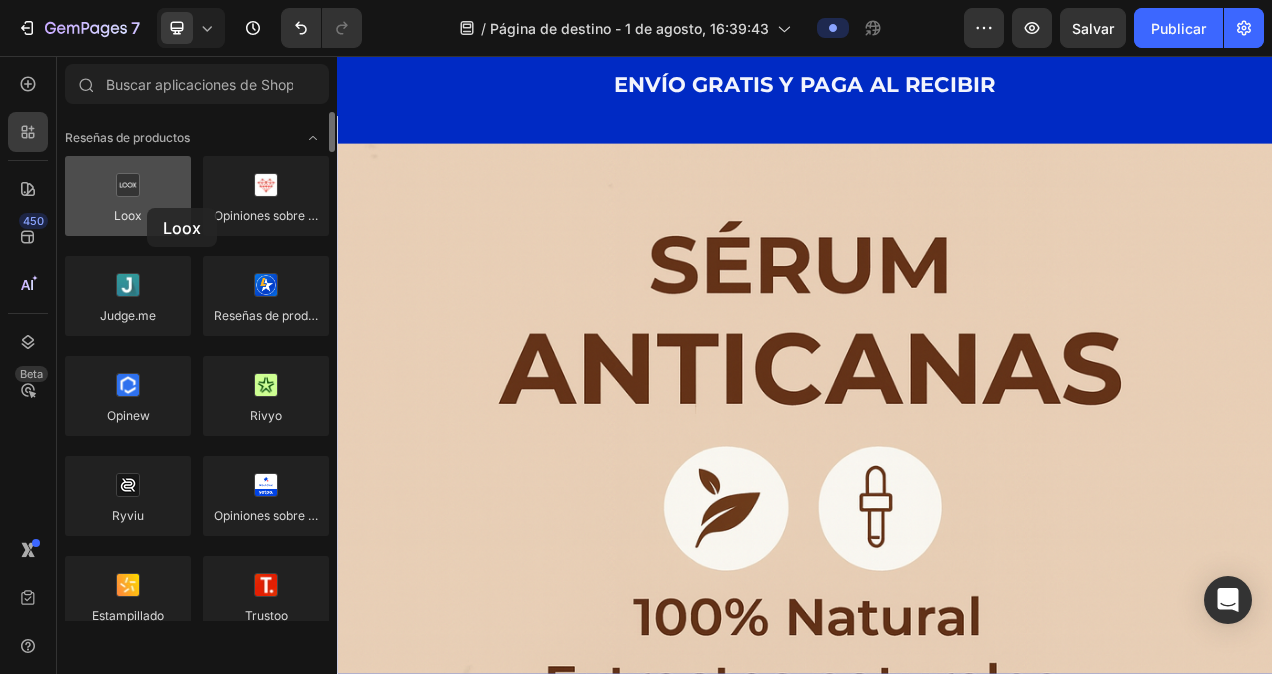 click at bounding box center (128, 196) 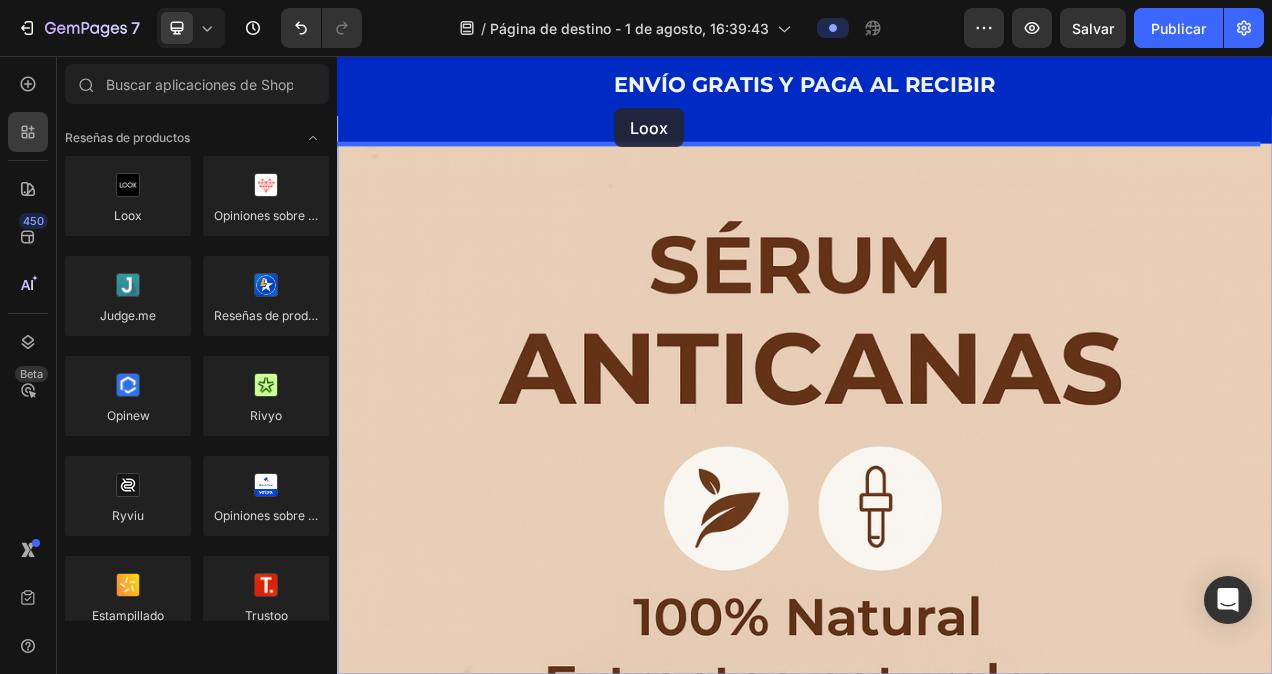 drag, startPoint x: 484, startPoint y: 264, endPoint x: 704, endPoint y: 119, distance: 263.48624 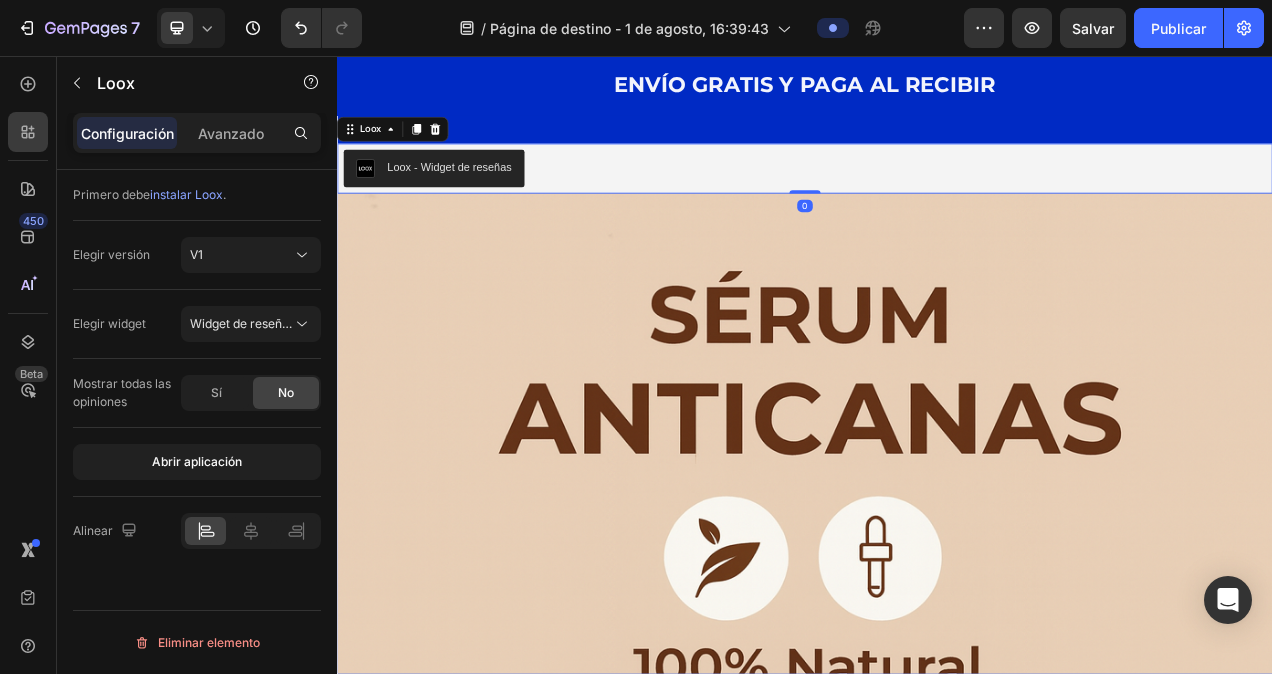 click at bounding box center [373, 201] 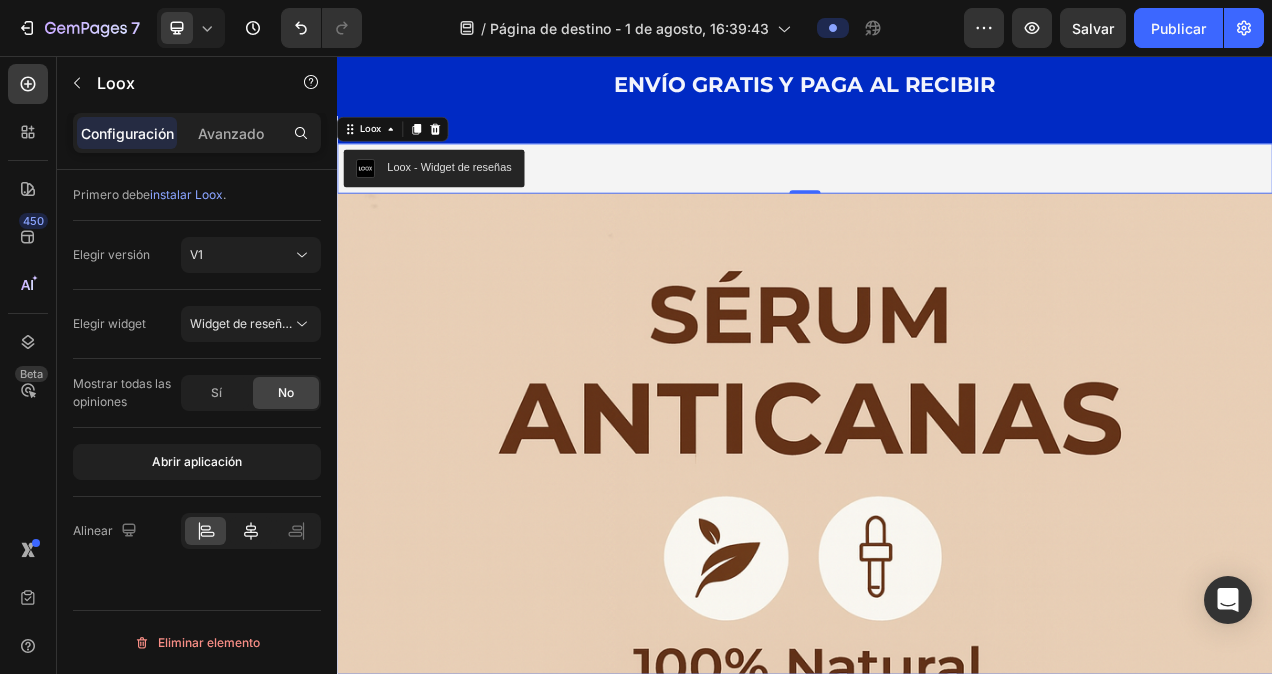 click 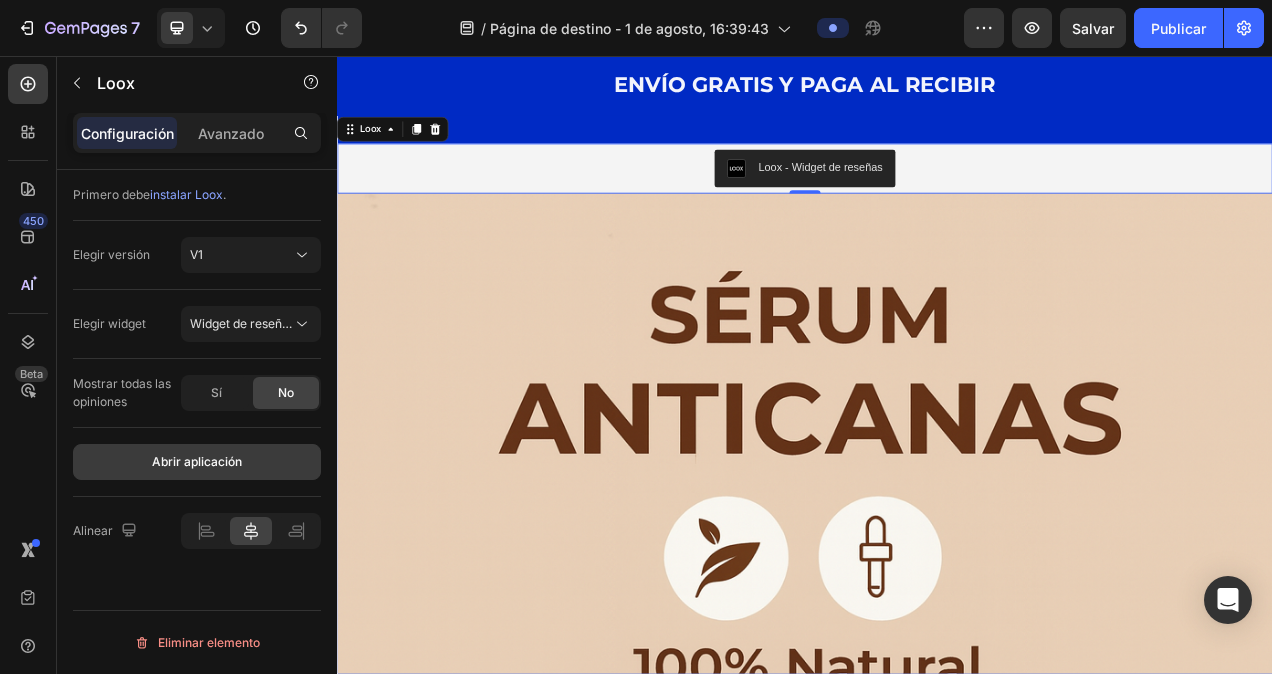 click on "Abrir aplicación" at bounding box center [197, 462] 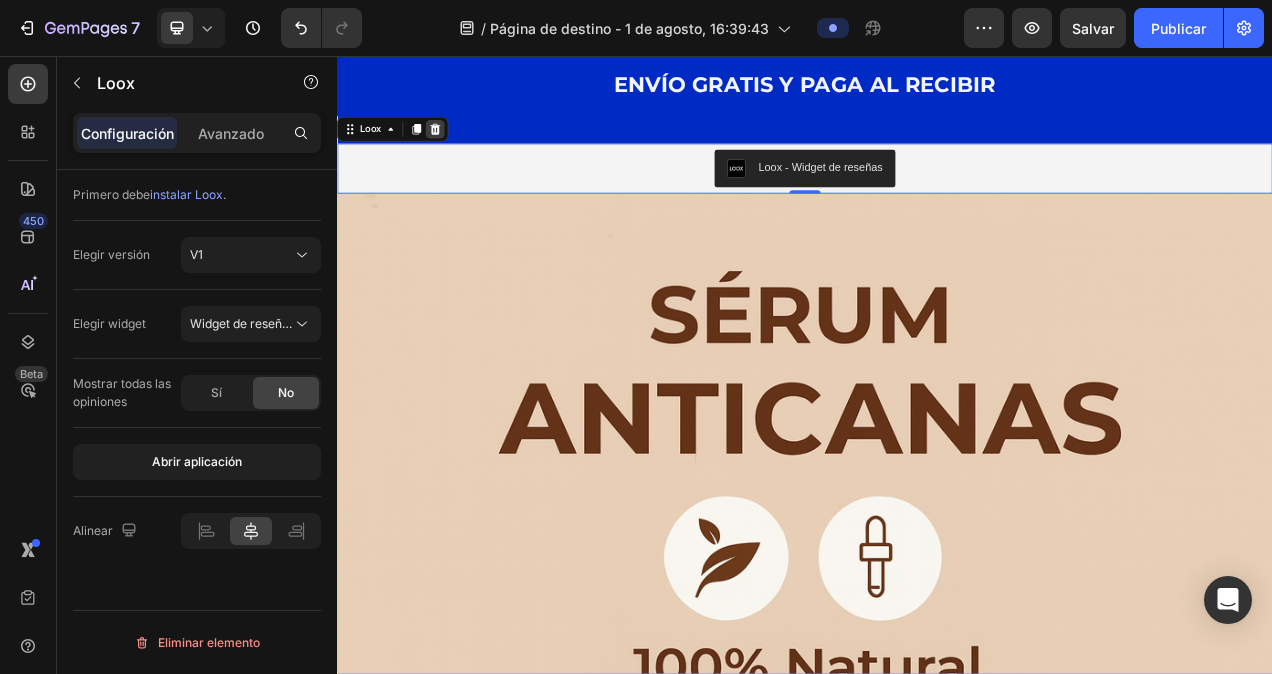 click 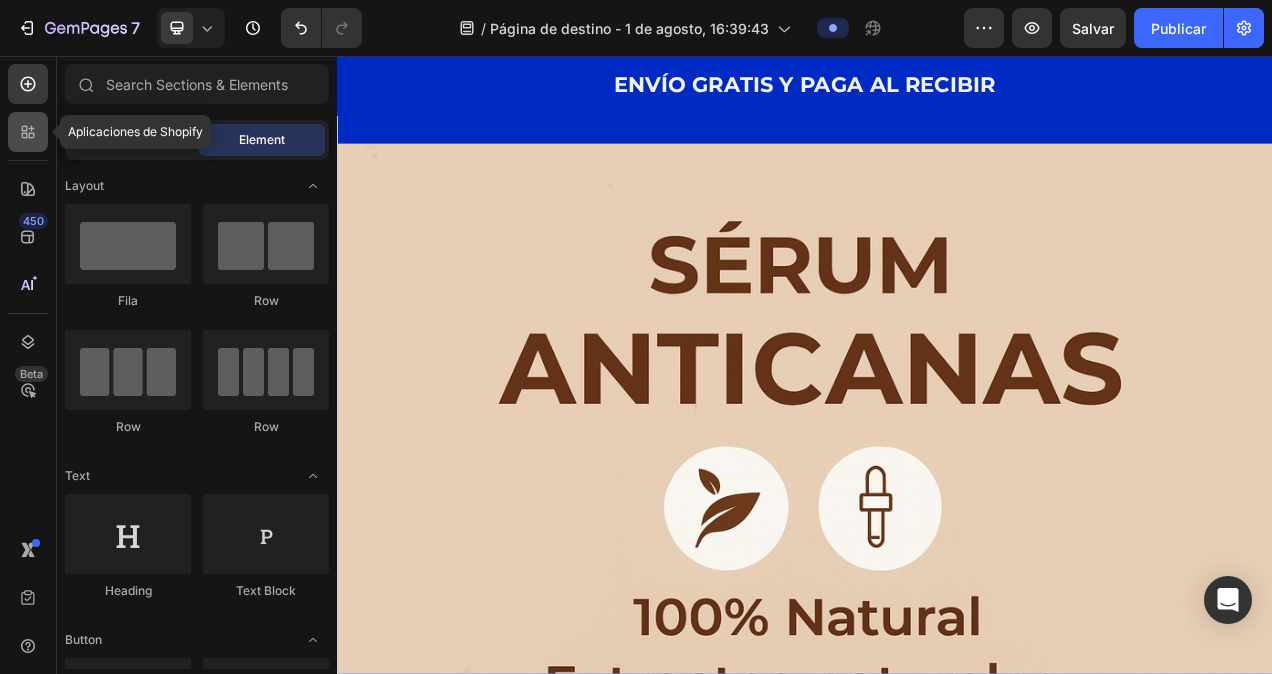 click 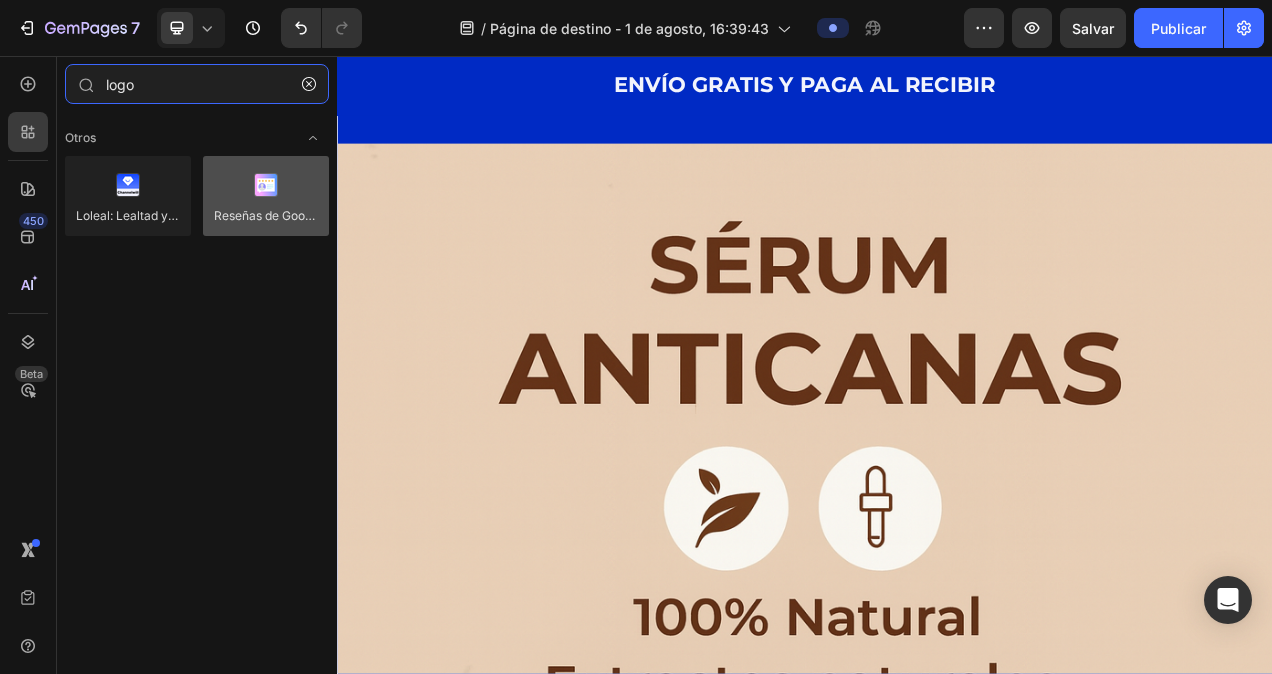 type on "logo" 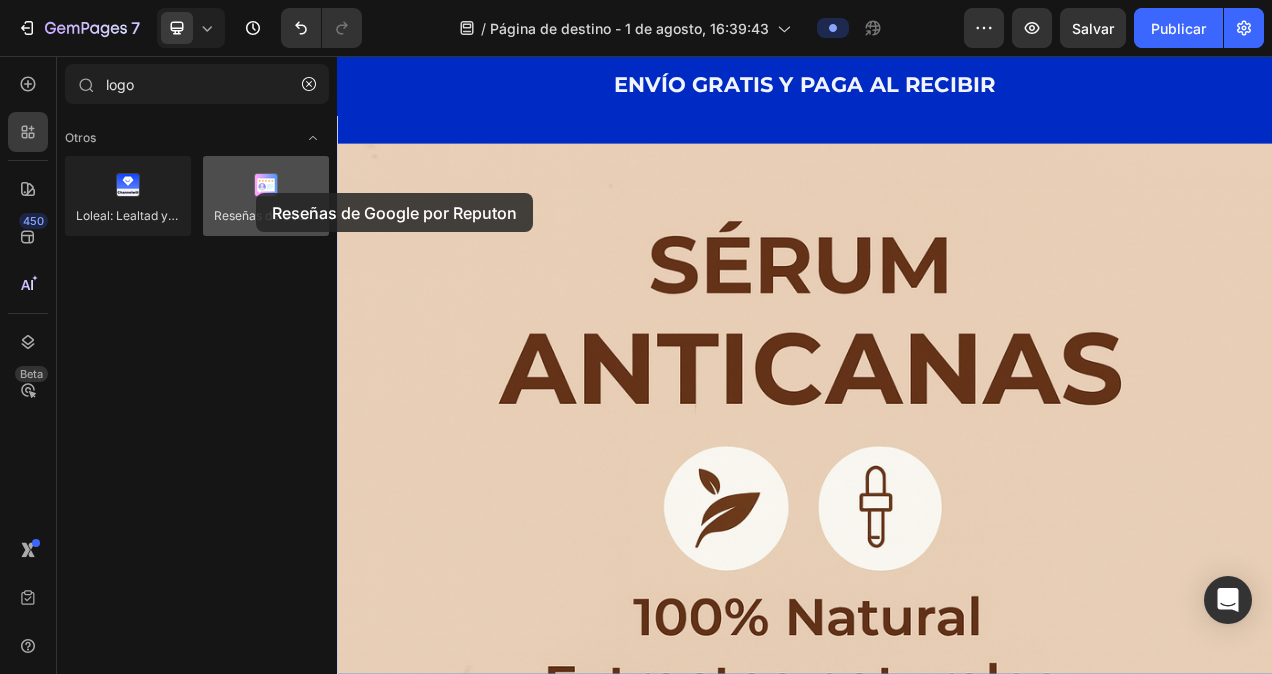 click at bounding box center [266, 196] 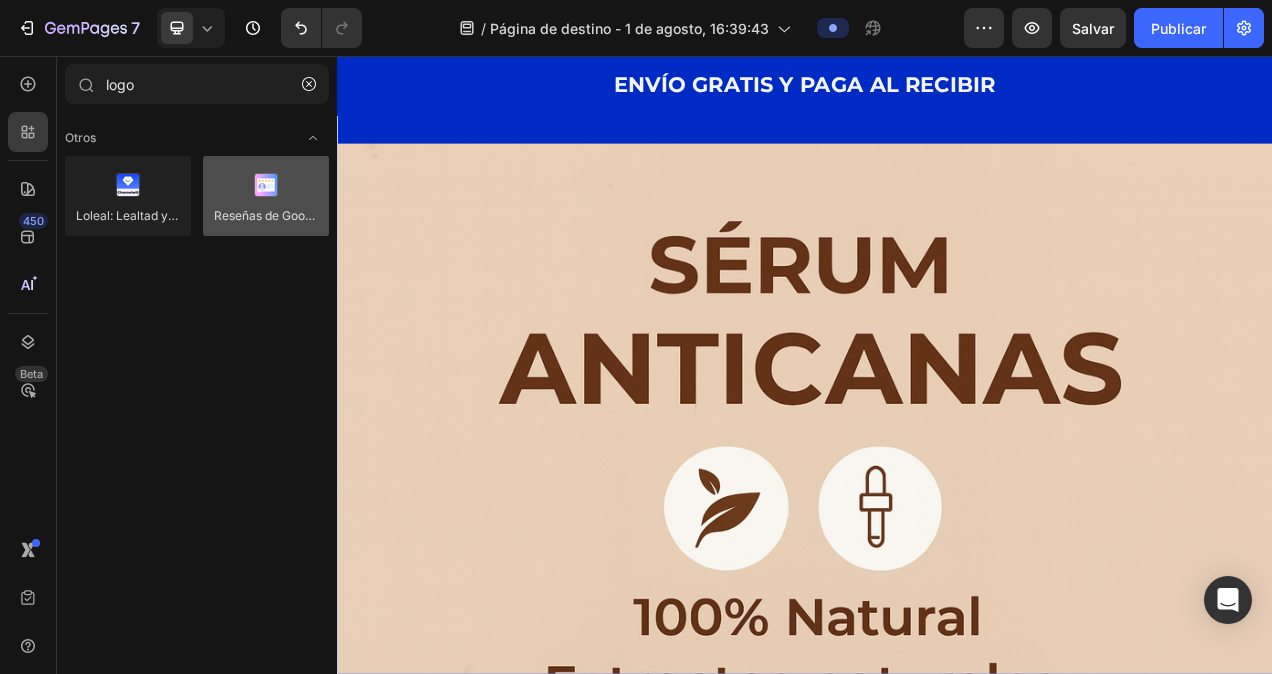 click at bounding box center (266, 196) 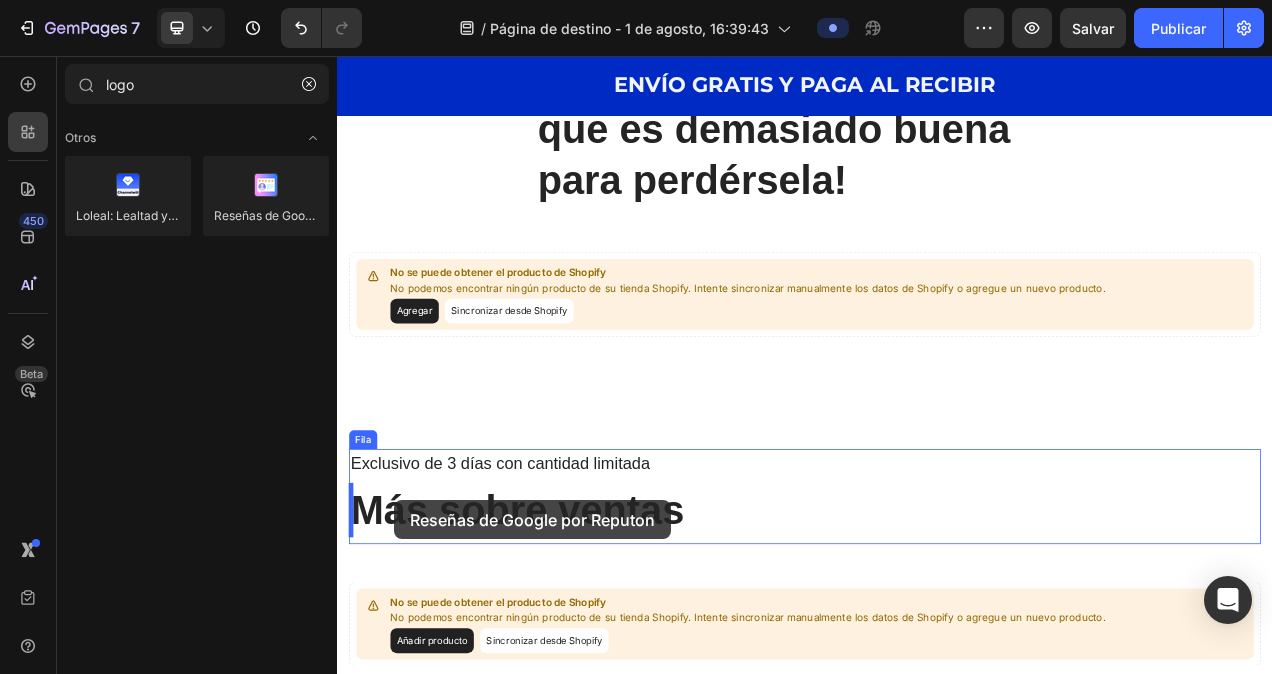 scroll, scrollTop: 2673, scrollLeft: 0, axis: vertical 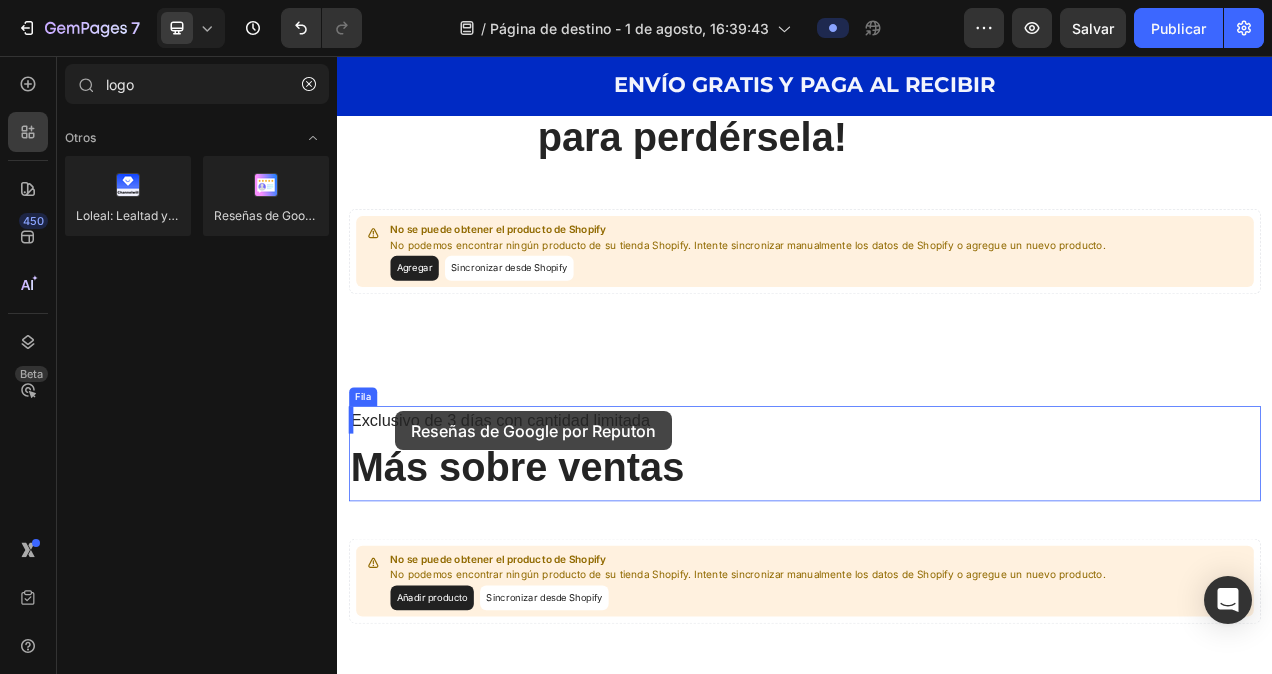 drag, startPoint x: 587, startPoint y: 254, endPoint x: 413, endPoint y: 514, distance: 312.8514 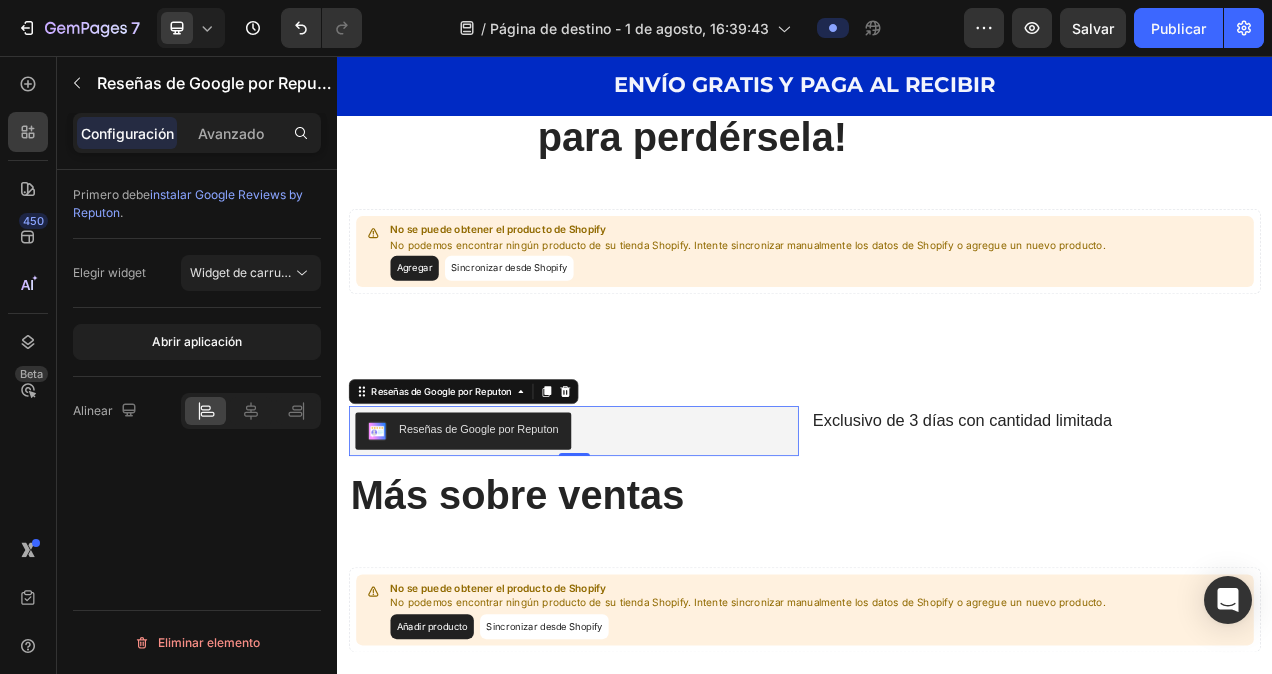 click on "Reseñas de Google por Reputon" at bounding box center (498, 538) 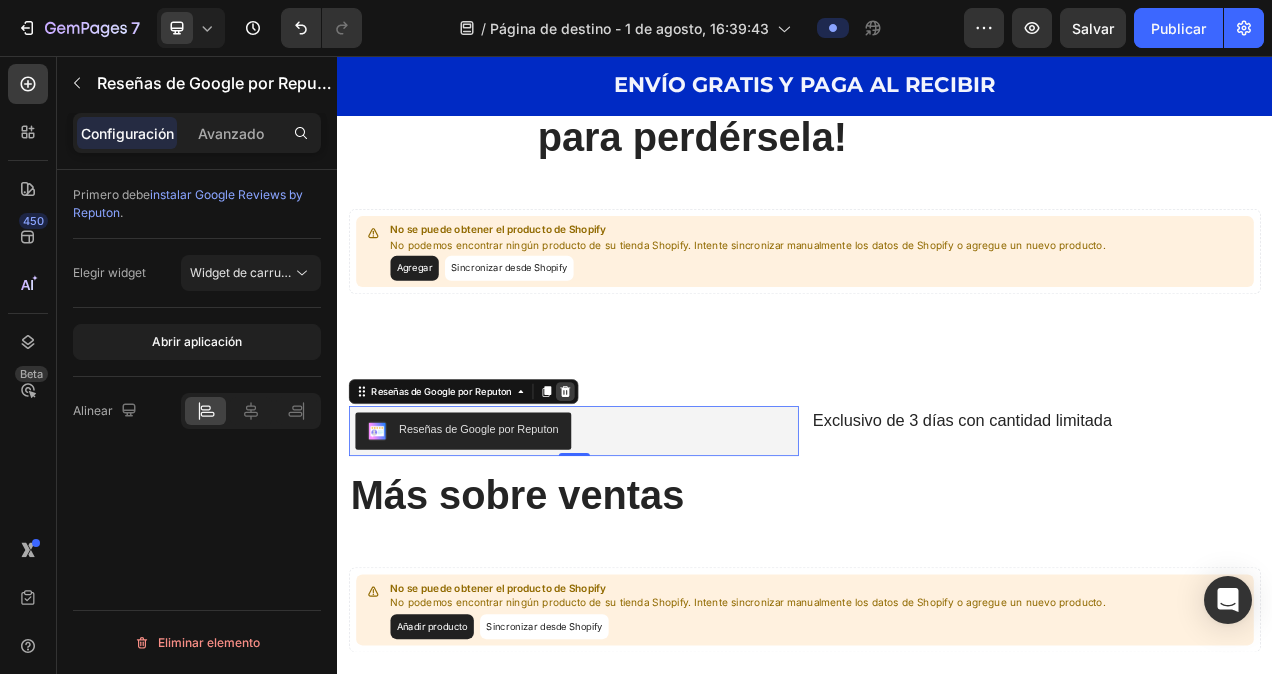 click 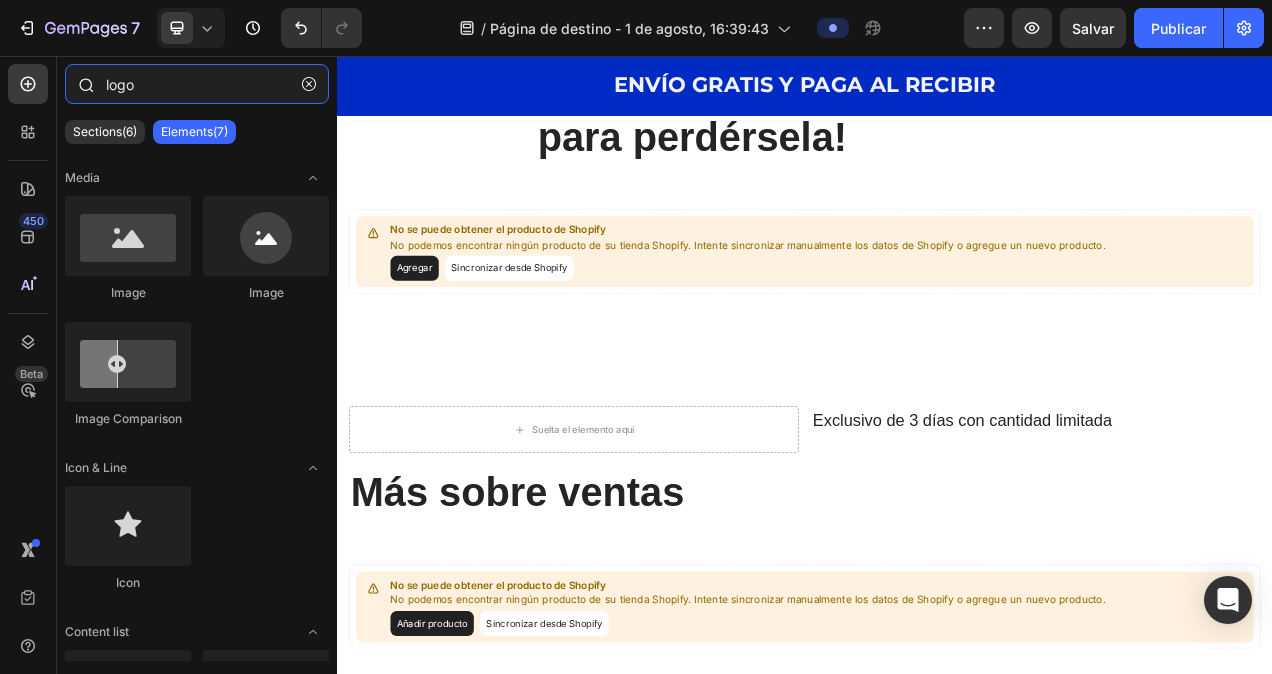 click on "logo" at bounding box center (197, 84) 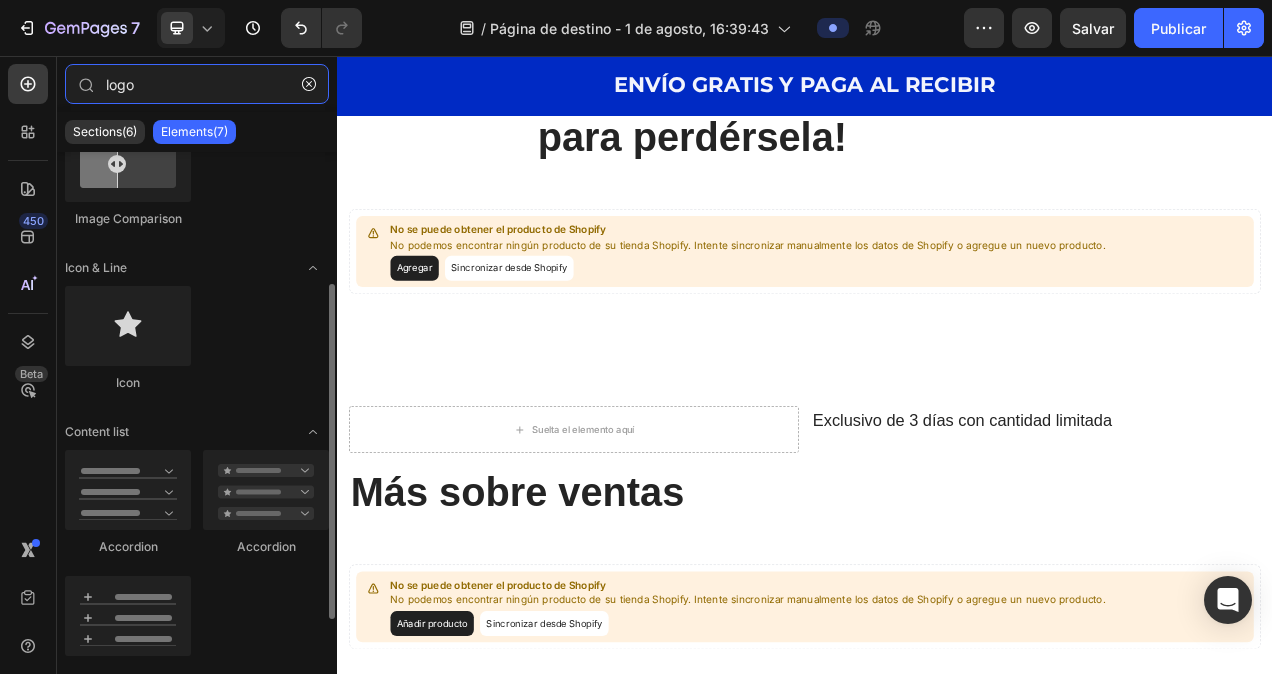 scroll, scrollTop: 0, scrollLeft: 0, axis: both 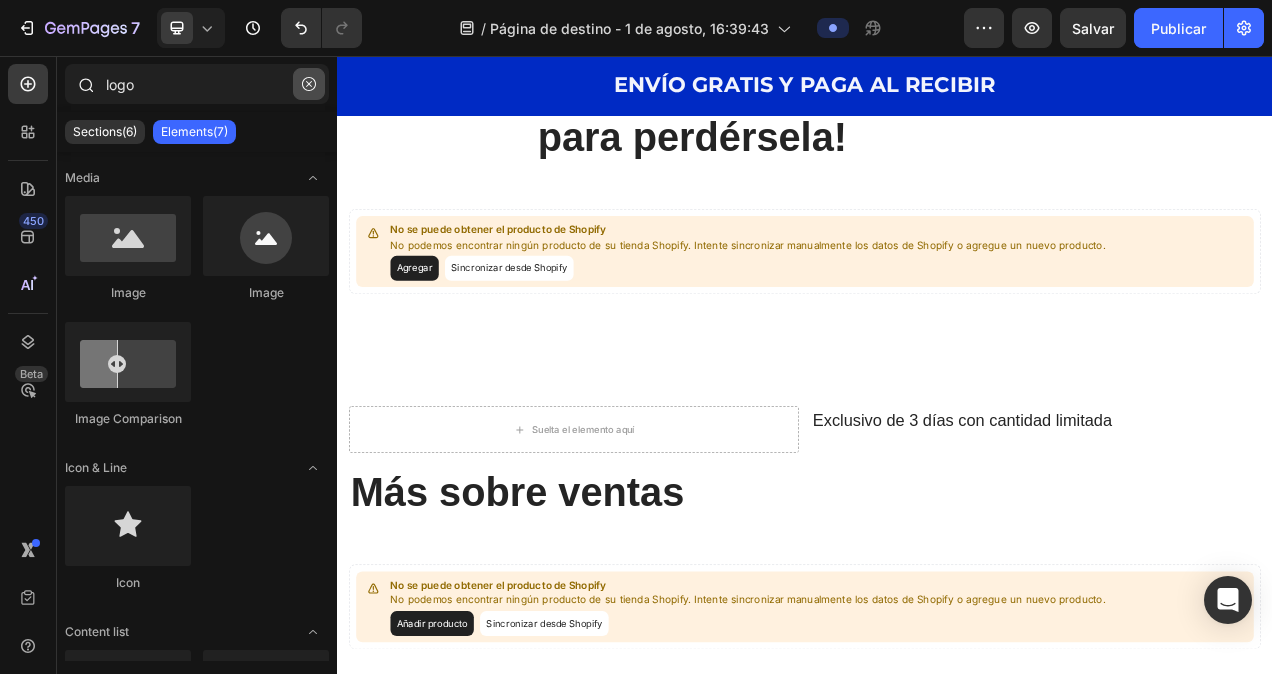 click 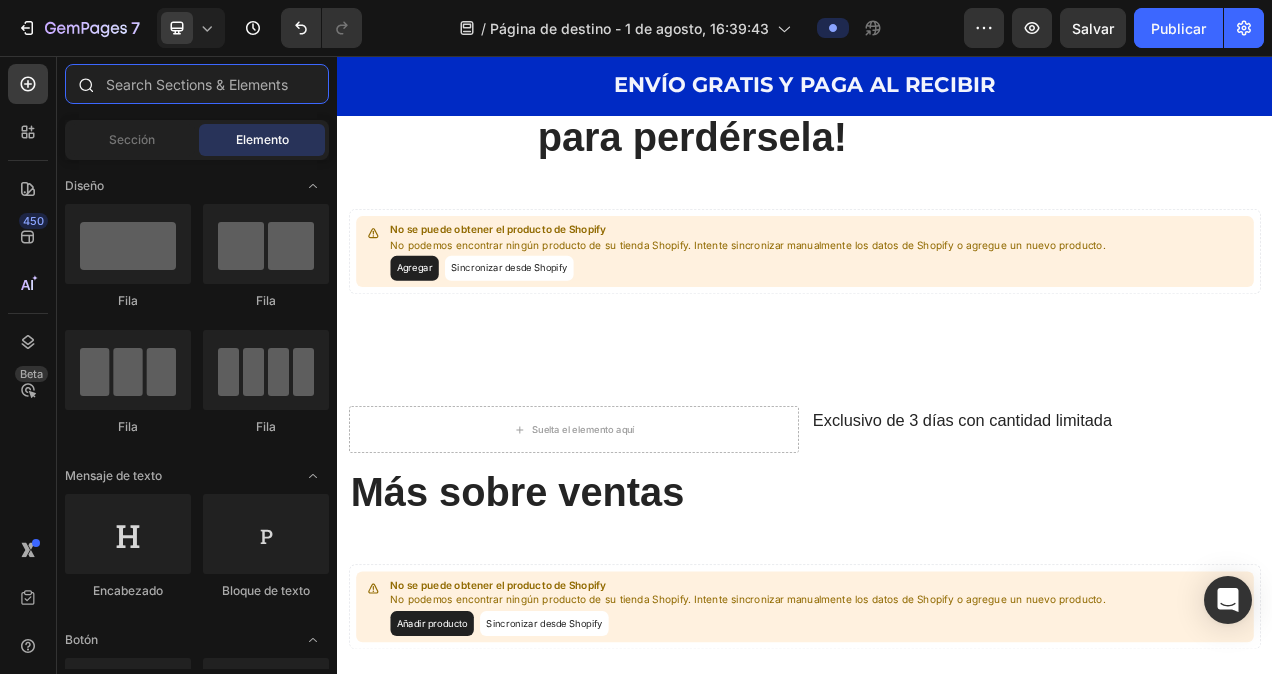 click at bounding box center [197, 84] 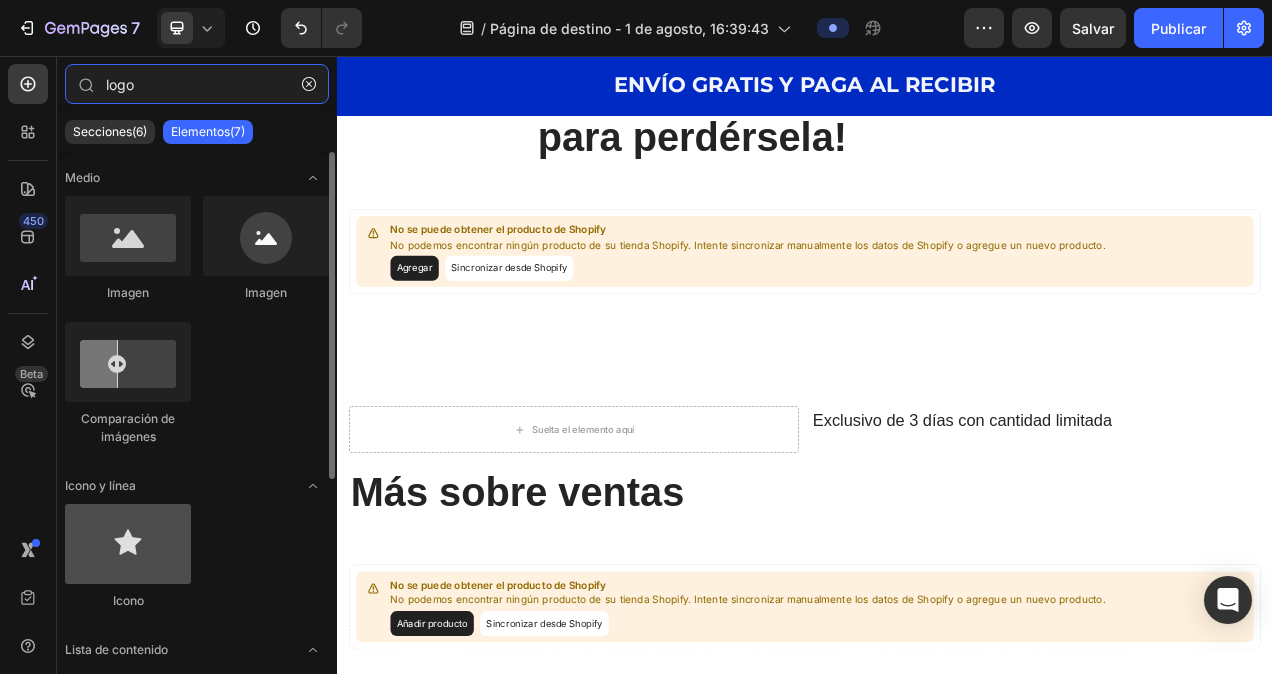 type on "logo" 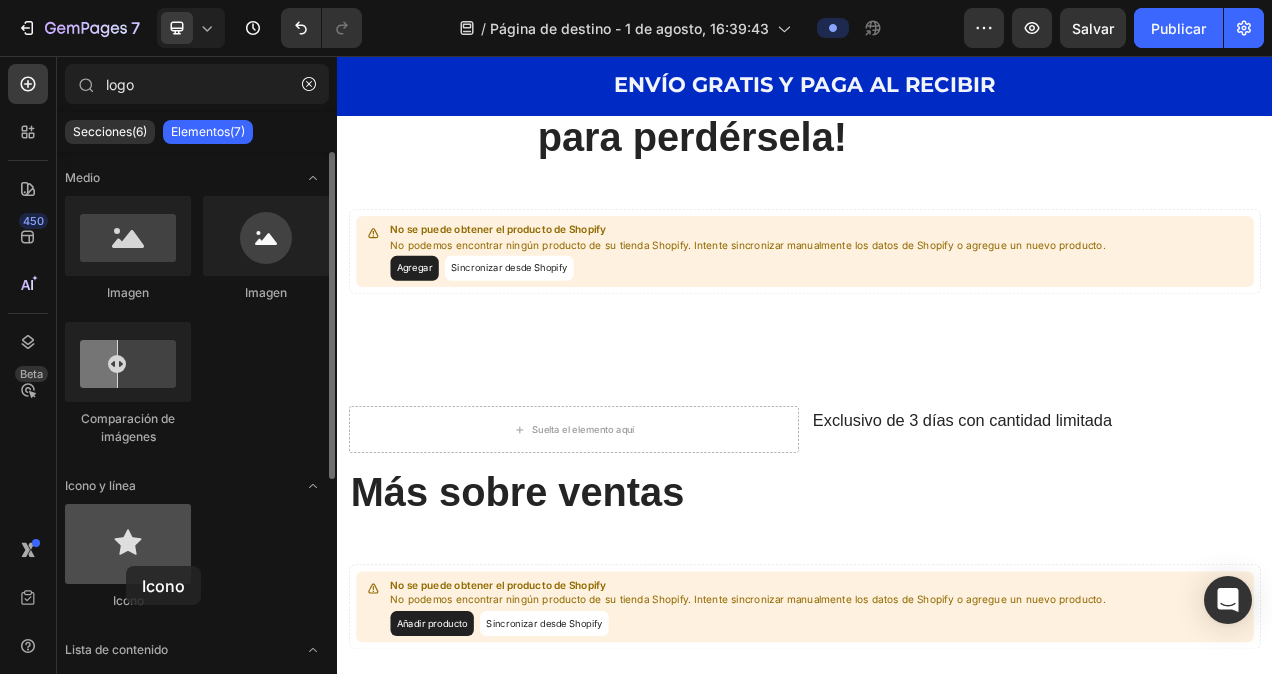 click at bounding box center (128, 544) 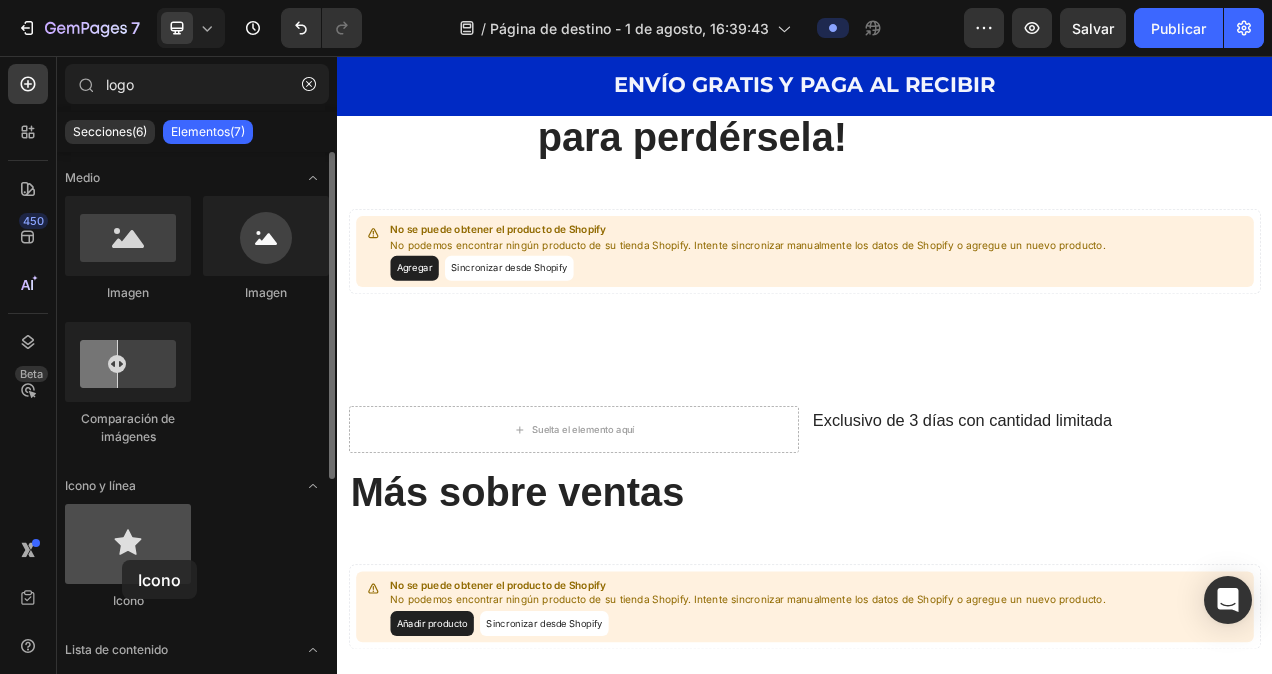 click at bounding box center (128, 544) 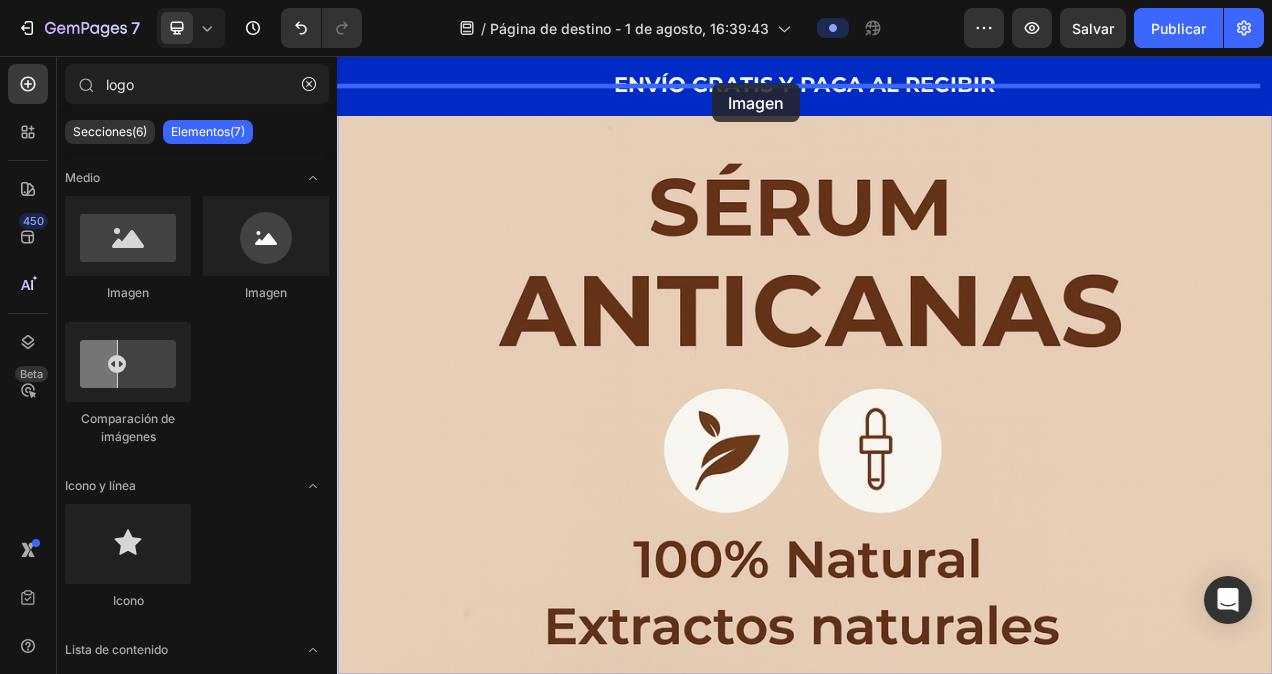 scroll, scrollTop: 0, scrollLeft: 0, axis: both 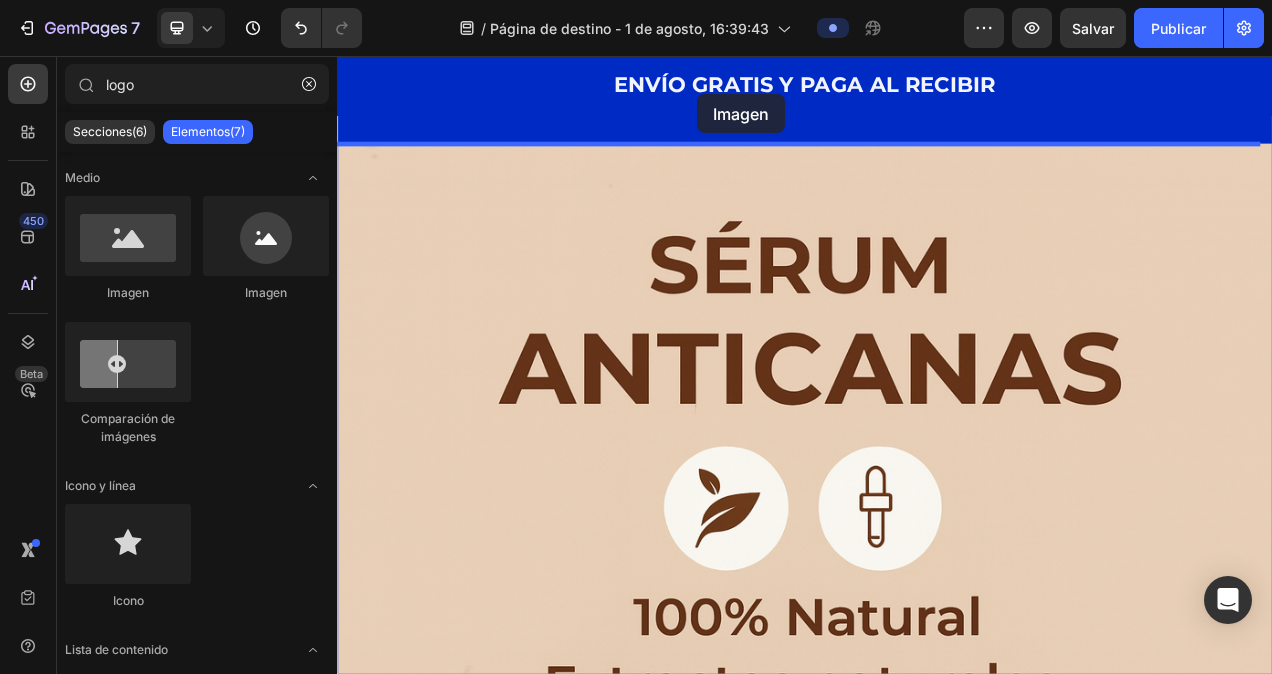 drag, startPoint x: 445, startPoint y: 300, endPoint x: 799, endPoint y: 105, distance: 404.15466 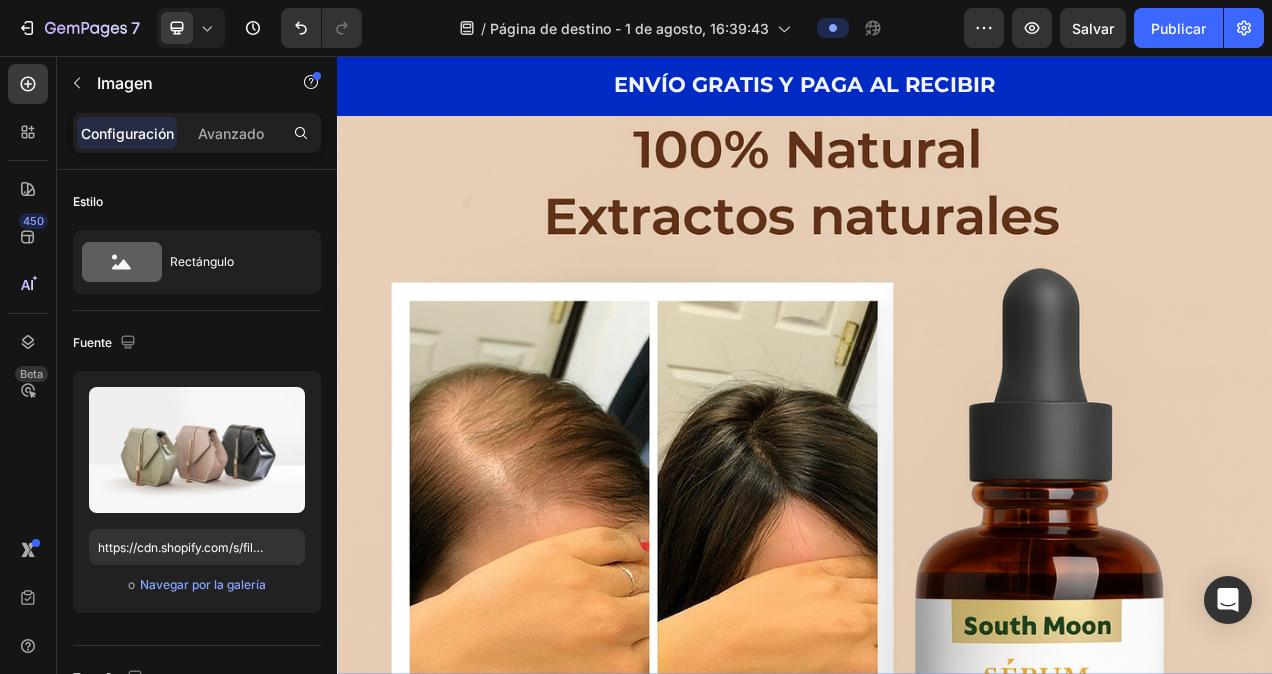 scroll, scrollTop: 0, scrollLeft: 0, axis: both 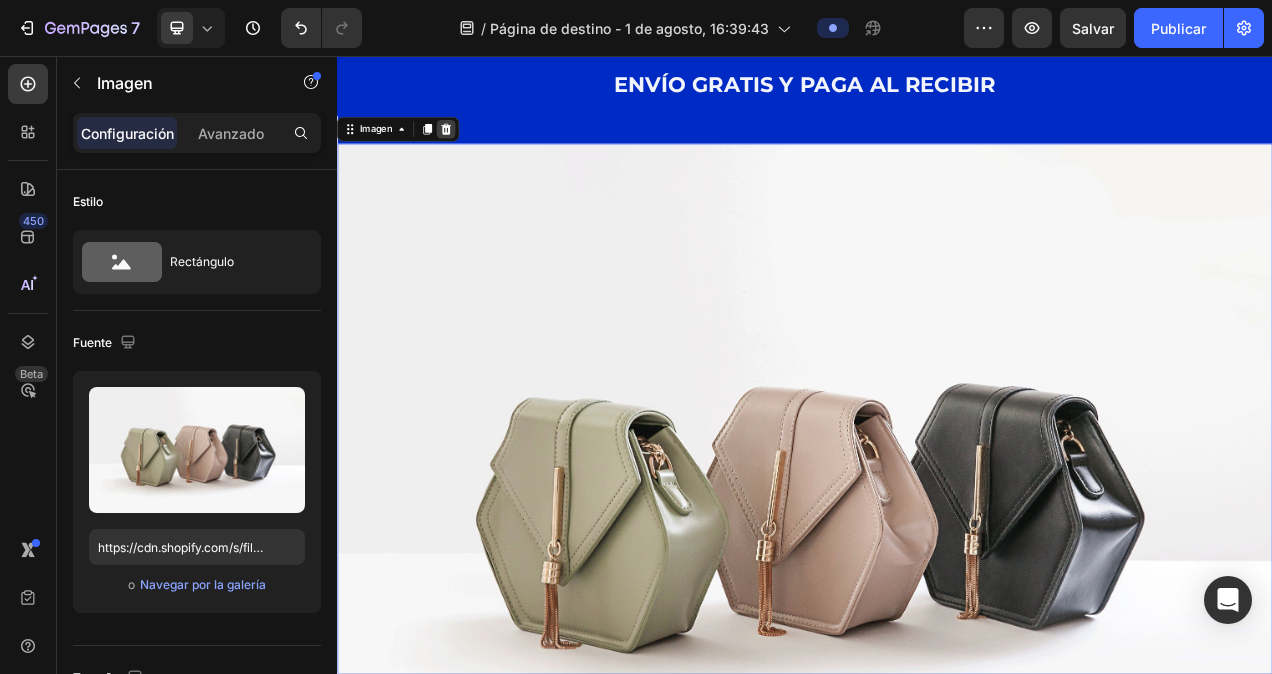 click 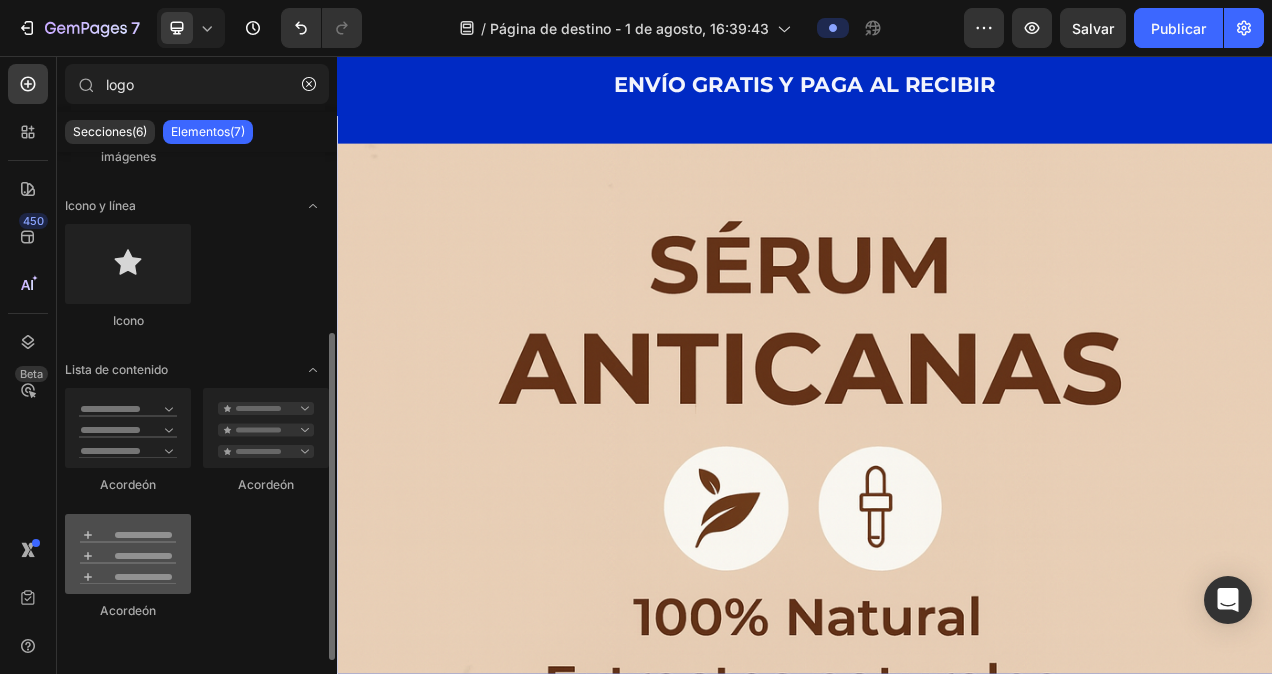 scroll, scrollTop: 0, scrollLeft: 0, axis: both 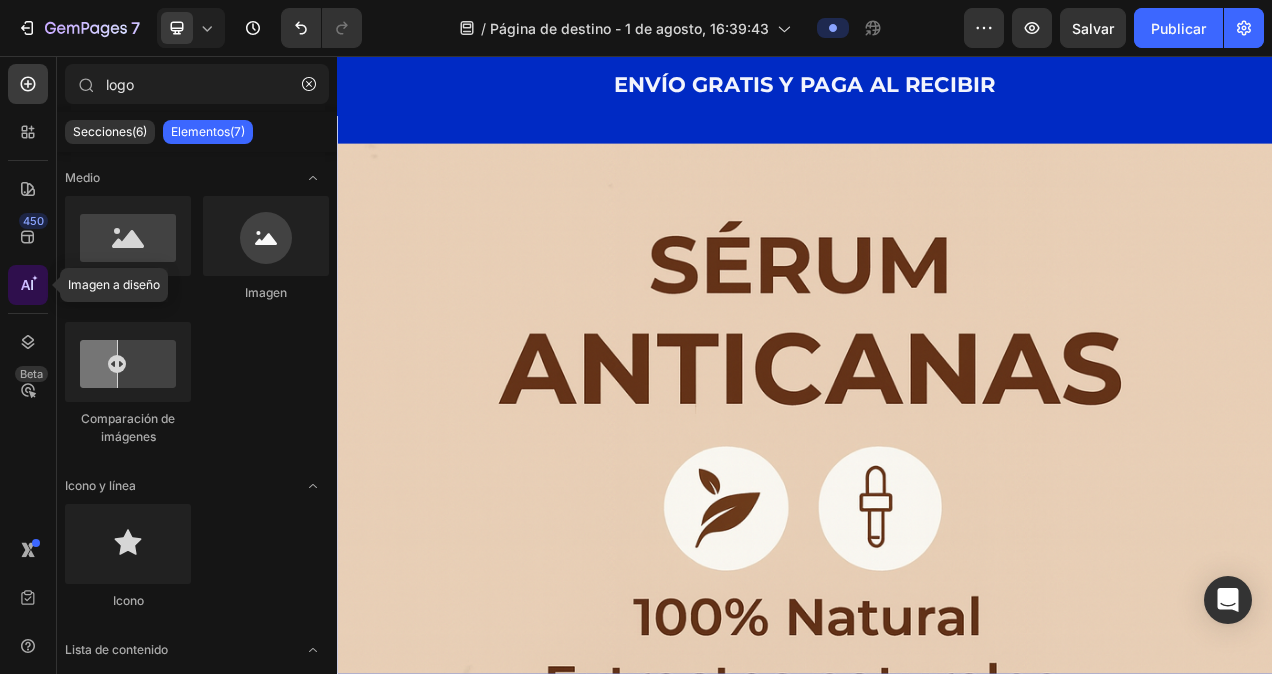click 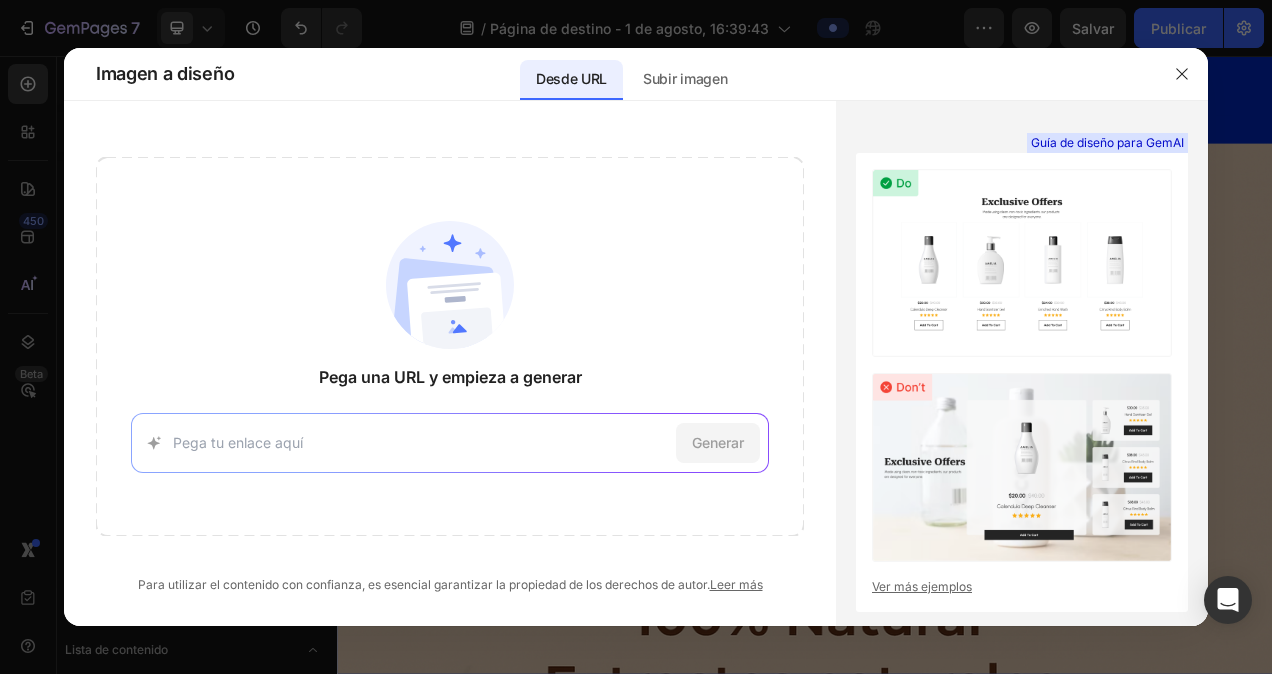 click on "Generar" at bounding box center [449, 443] 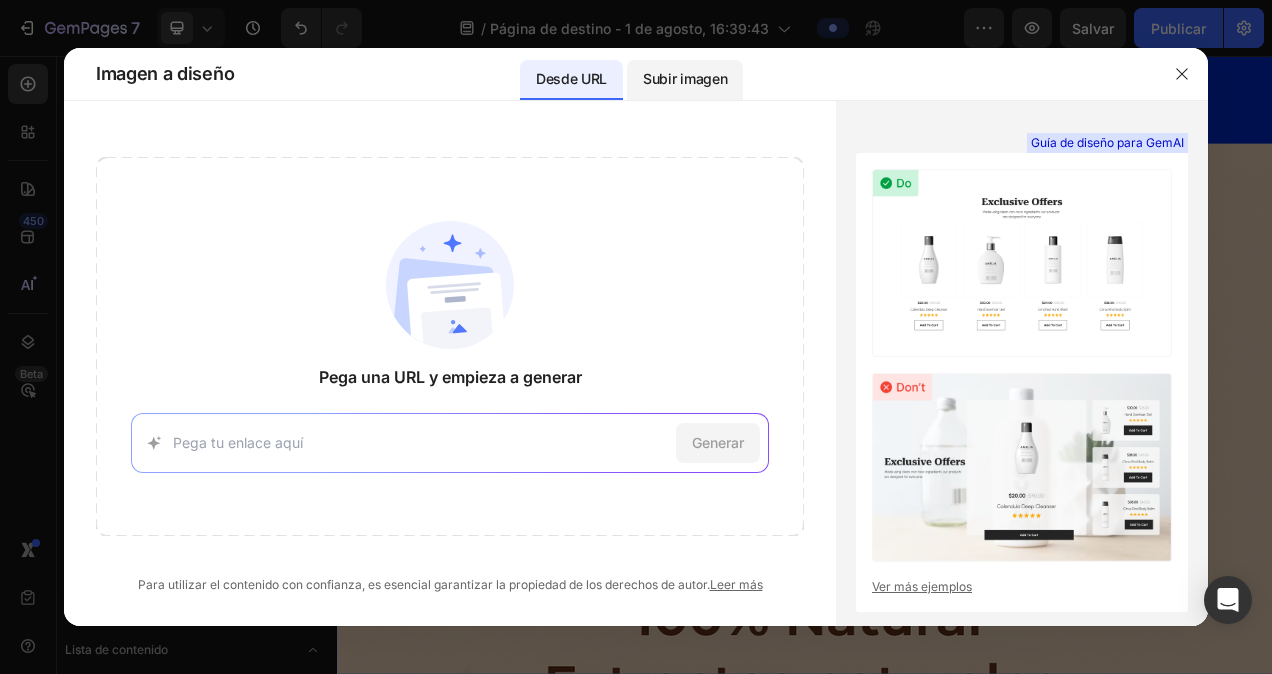 click on "Subir imagen" at bounding box center (685, 79) 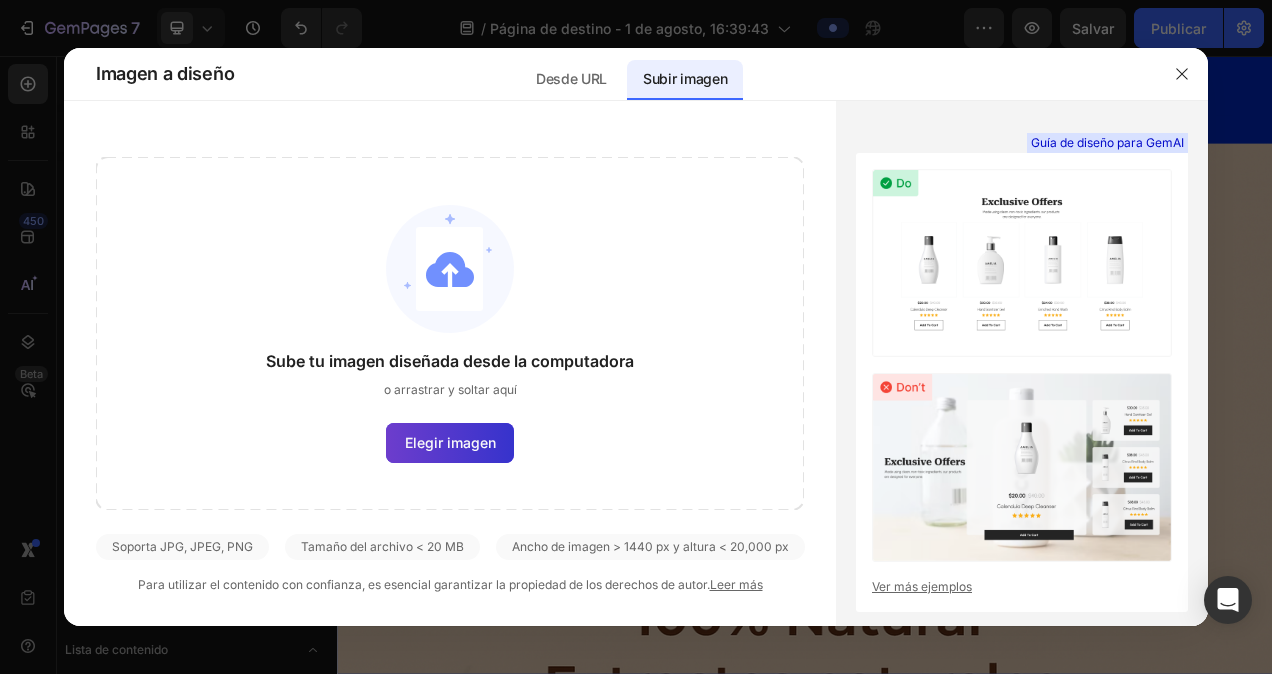 click on "Elegir imagen" at bounding box center (450, 442) 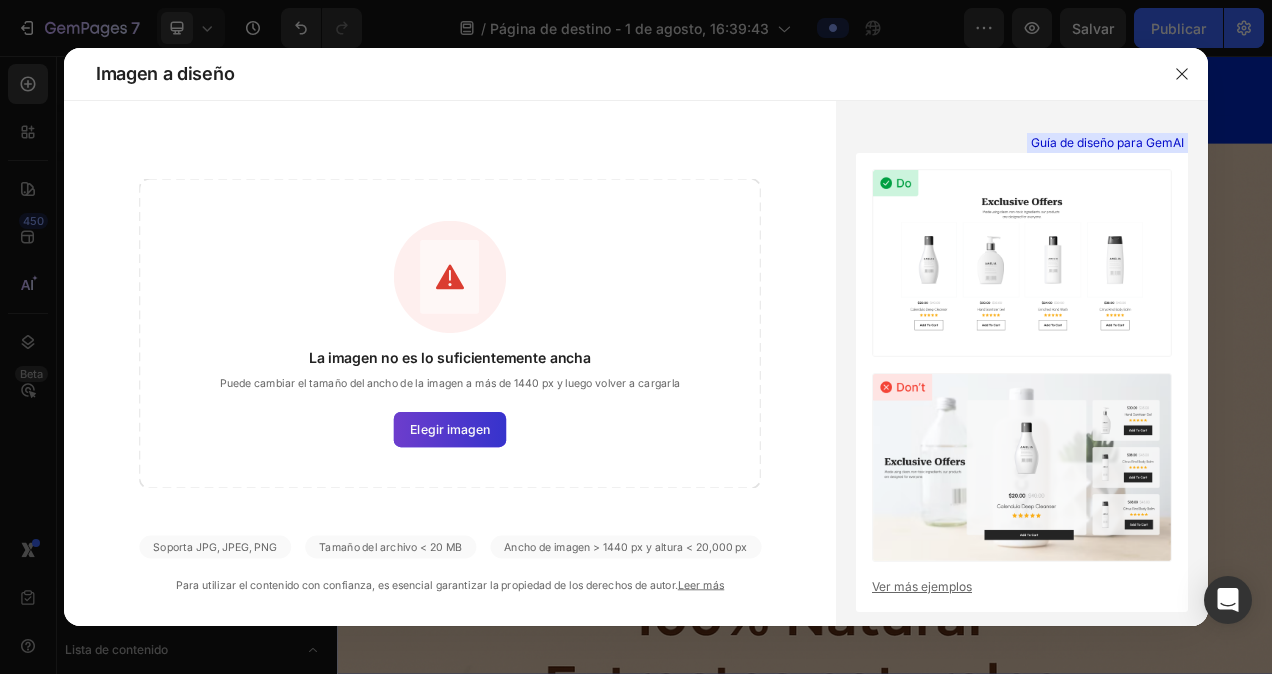 click on "Elegir imagen" at bounding box center [450, 429] 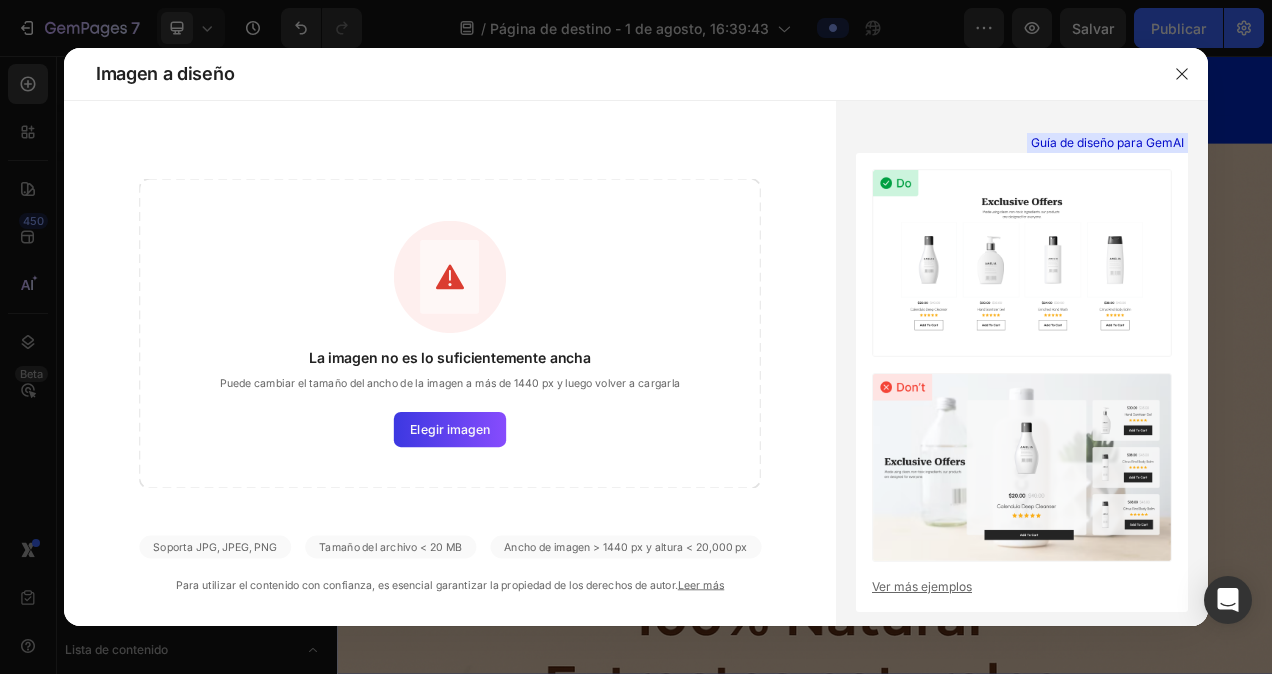 click on "Soporta JPG, JPEG, PNG" 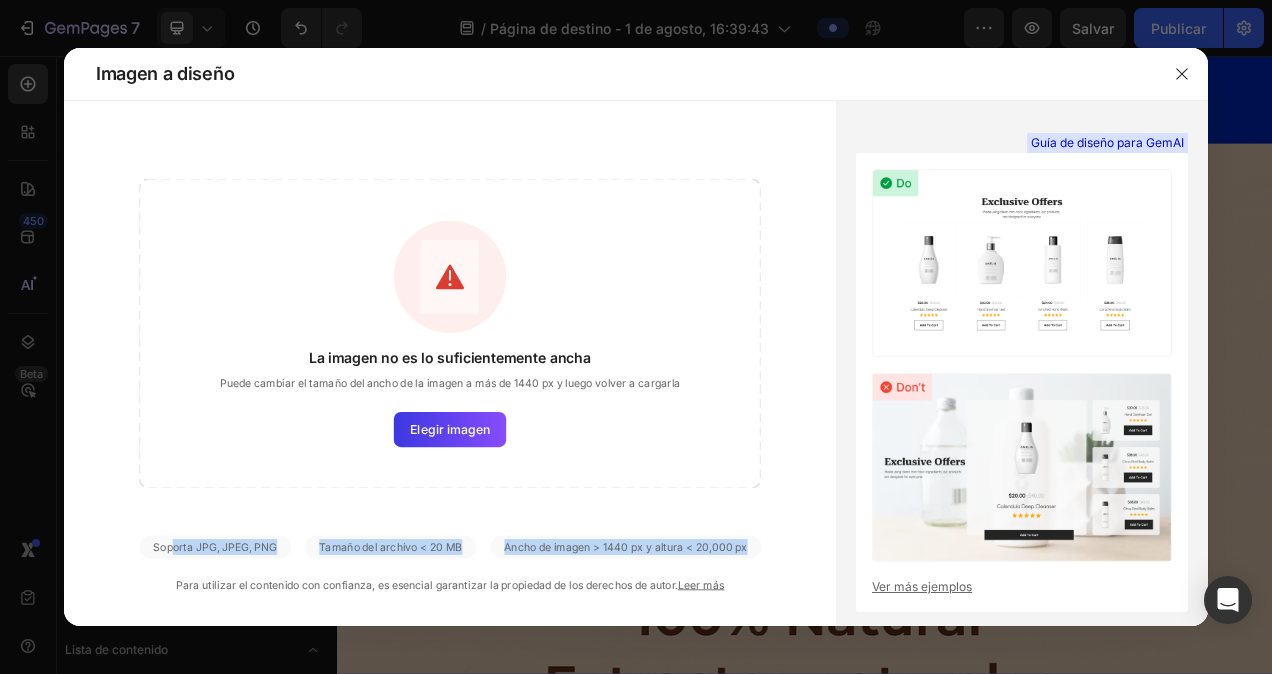 drag, startPoint x: 262, startPoint y: 545, endPoint x: 785, endPoint y: 552, distance: 523.0468 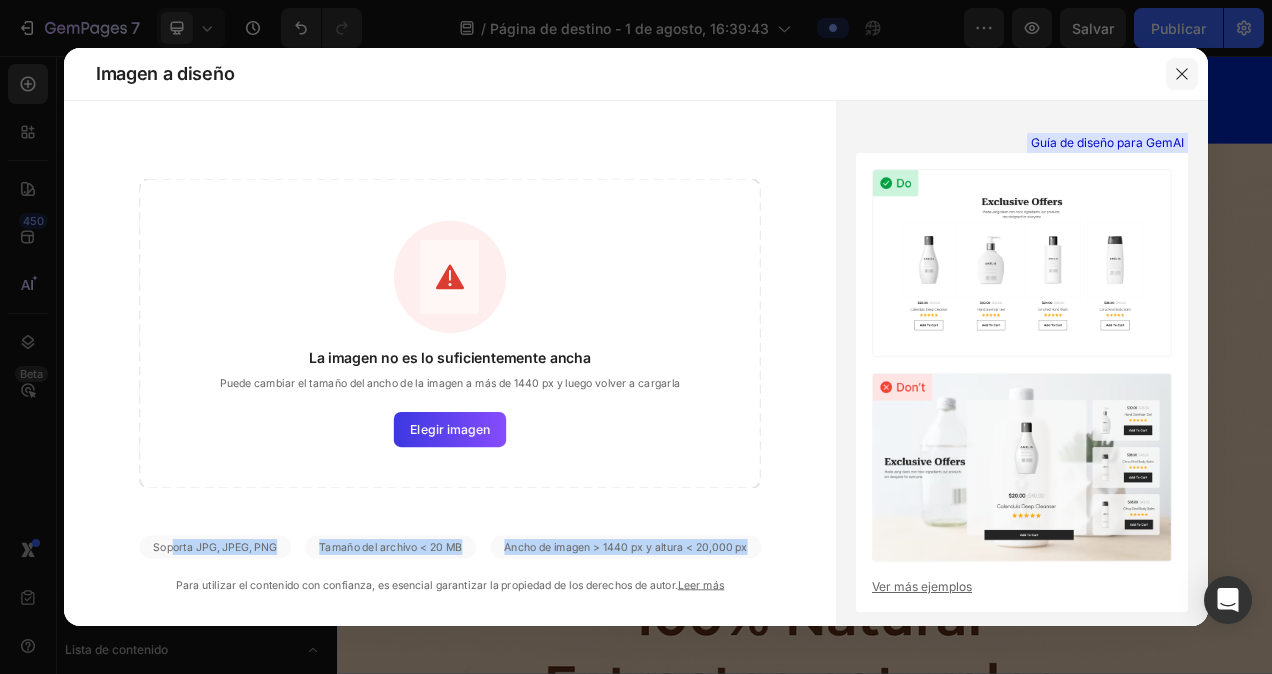 drag, startPoint x: 1192, startPoint y: 66, endPoint x: 1001, endPoint y: 29, distance: 194.55077 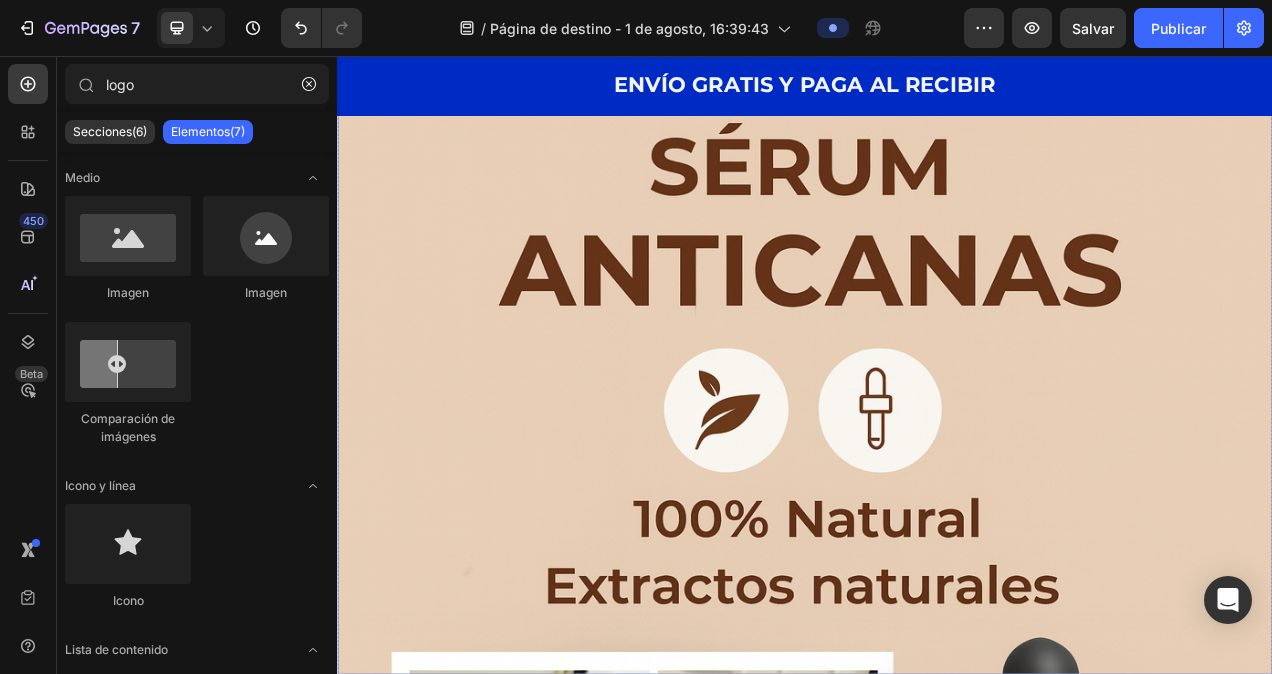 scroll, scrollTop: 0, scrollLeft: 0, axis: both 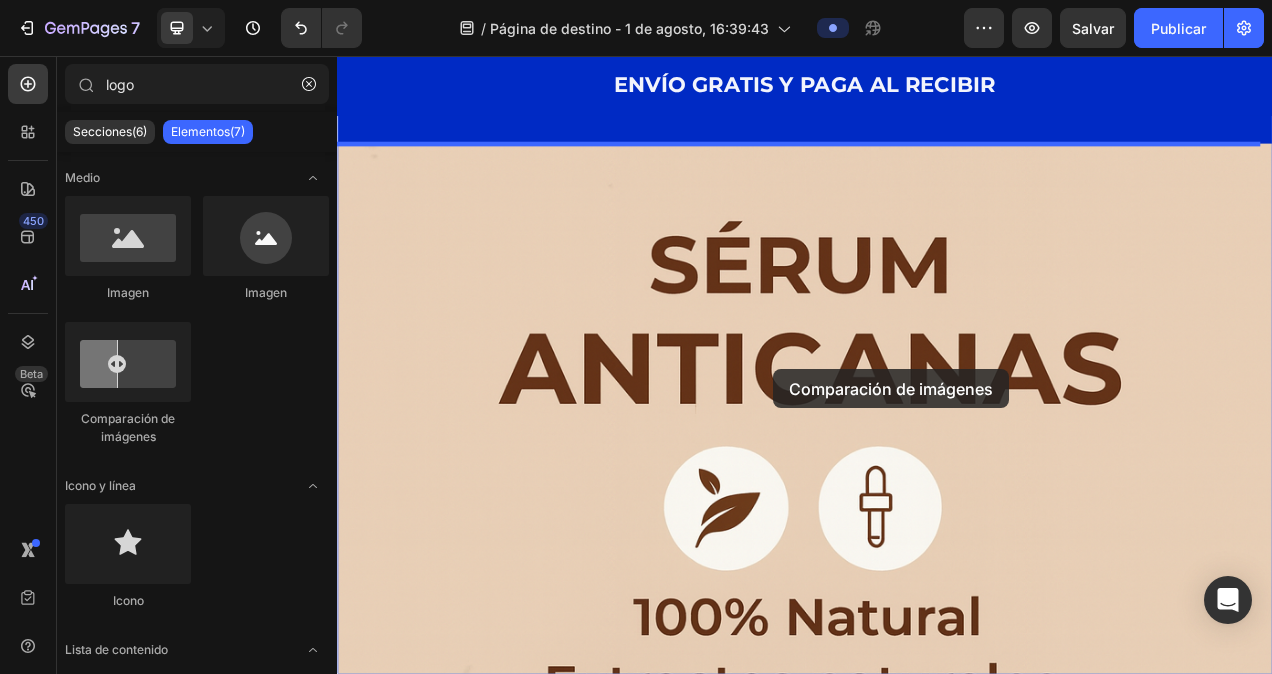 drag, startPoint x: 453, startPoint y: 426, endPoint x: 950, endPoint y: 454, distance: 497.78812 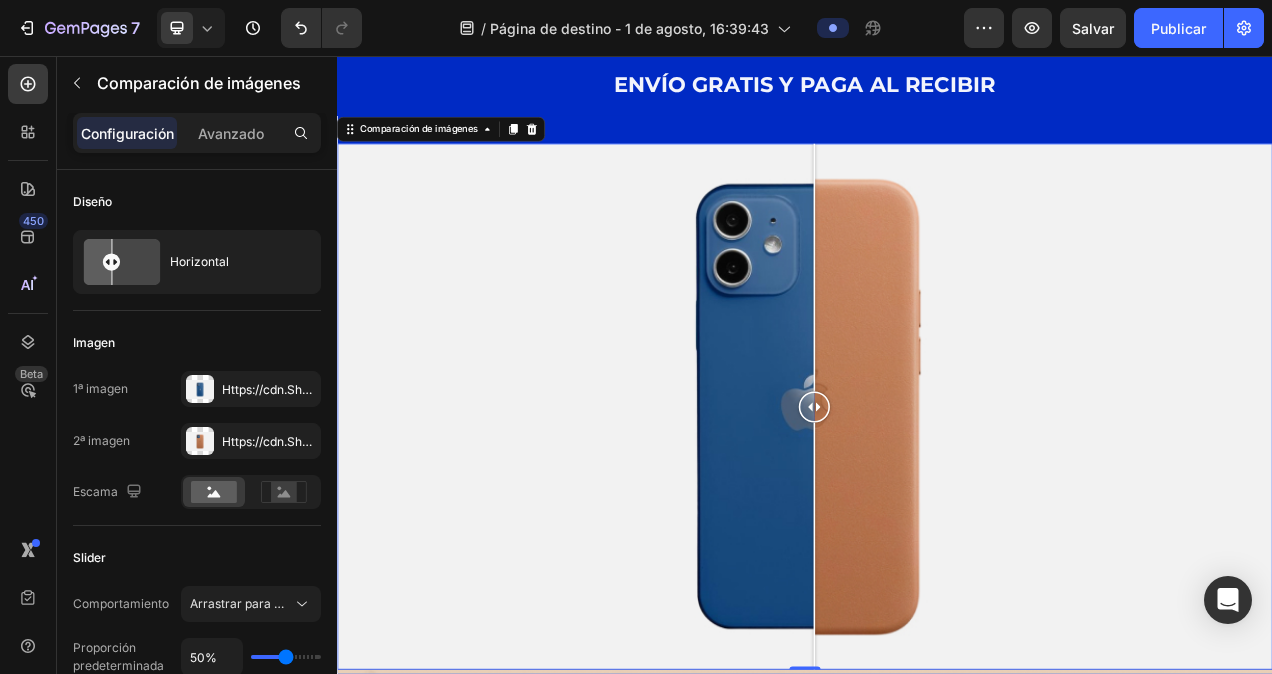 drag, startPoint x: 823, startPoint y: 465, endPoint x: 937, endPoint y: 479, distance: 114.85643 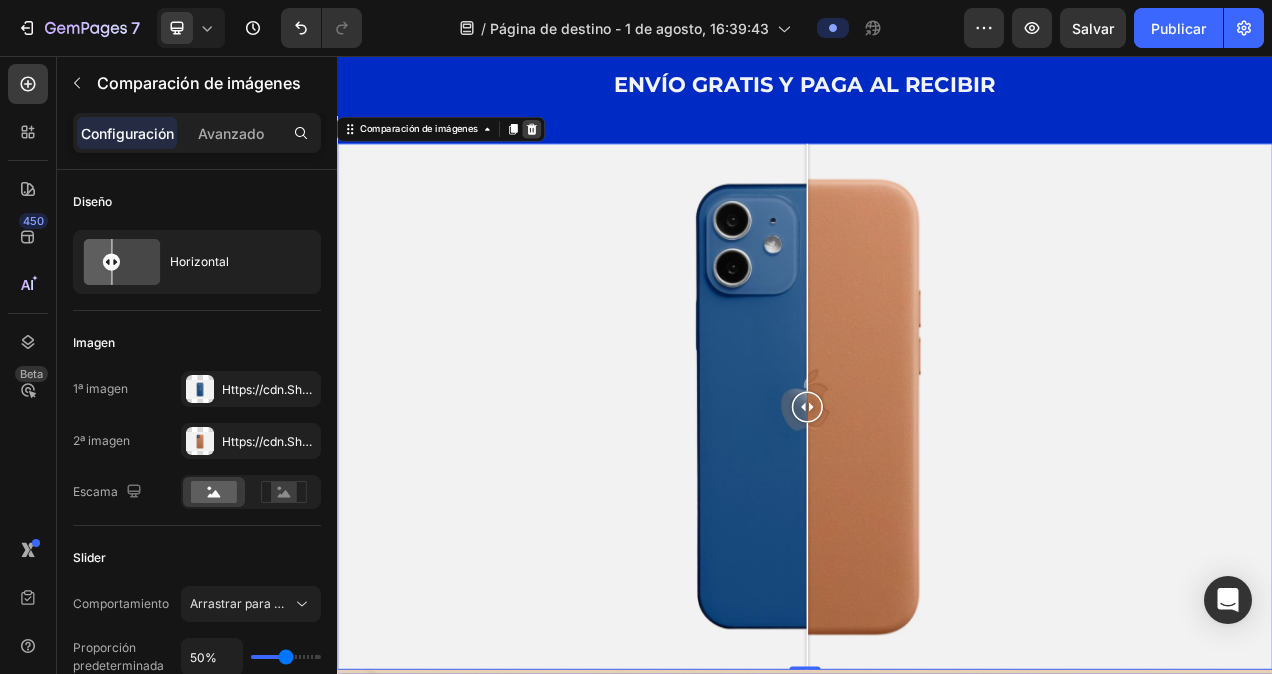 click 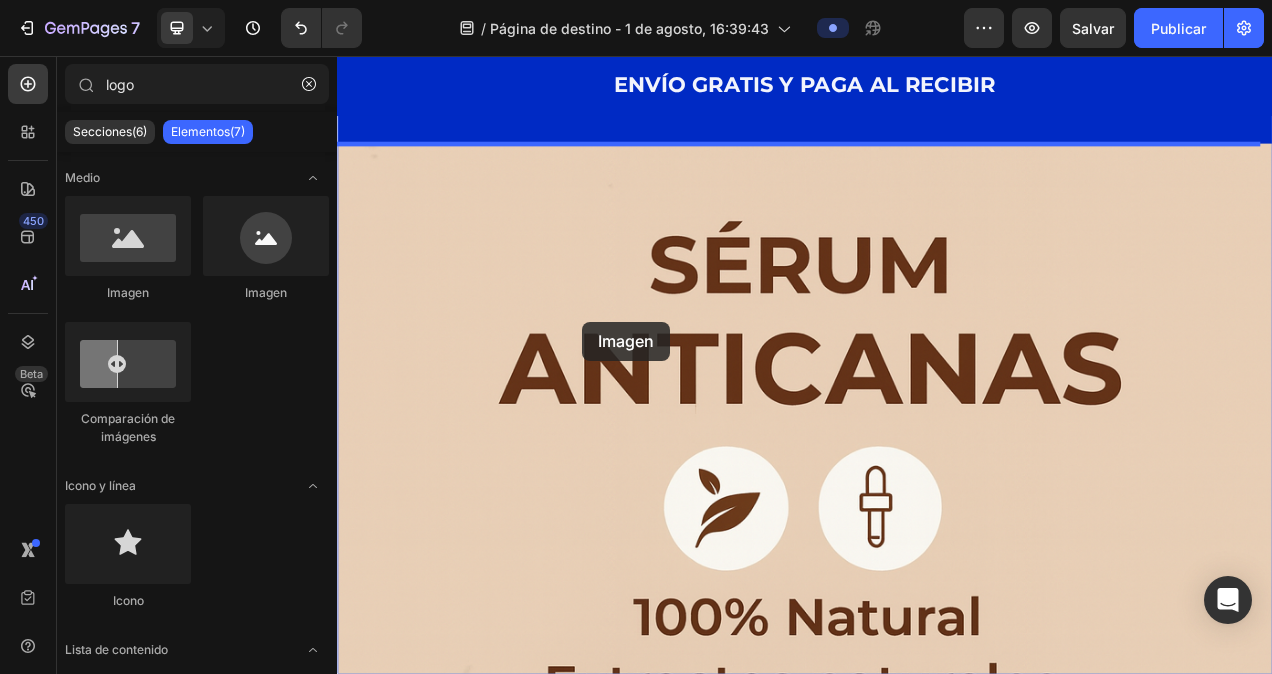 drag, startPoint x: 469, startPoint y: 318, endPoint x: 788, endPoint y: 391, distance: 327.2461 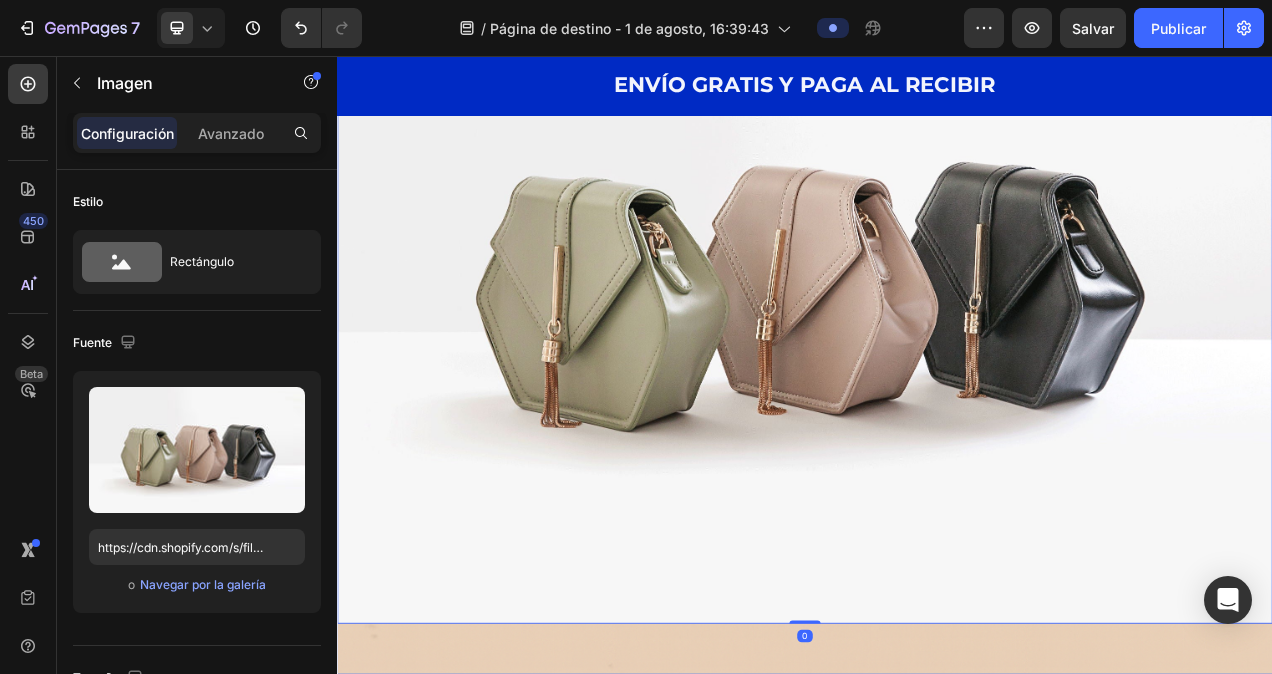 scroll, scrollTop: 0, scrollLeft: 0, axis: both 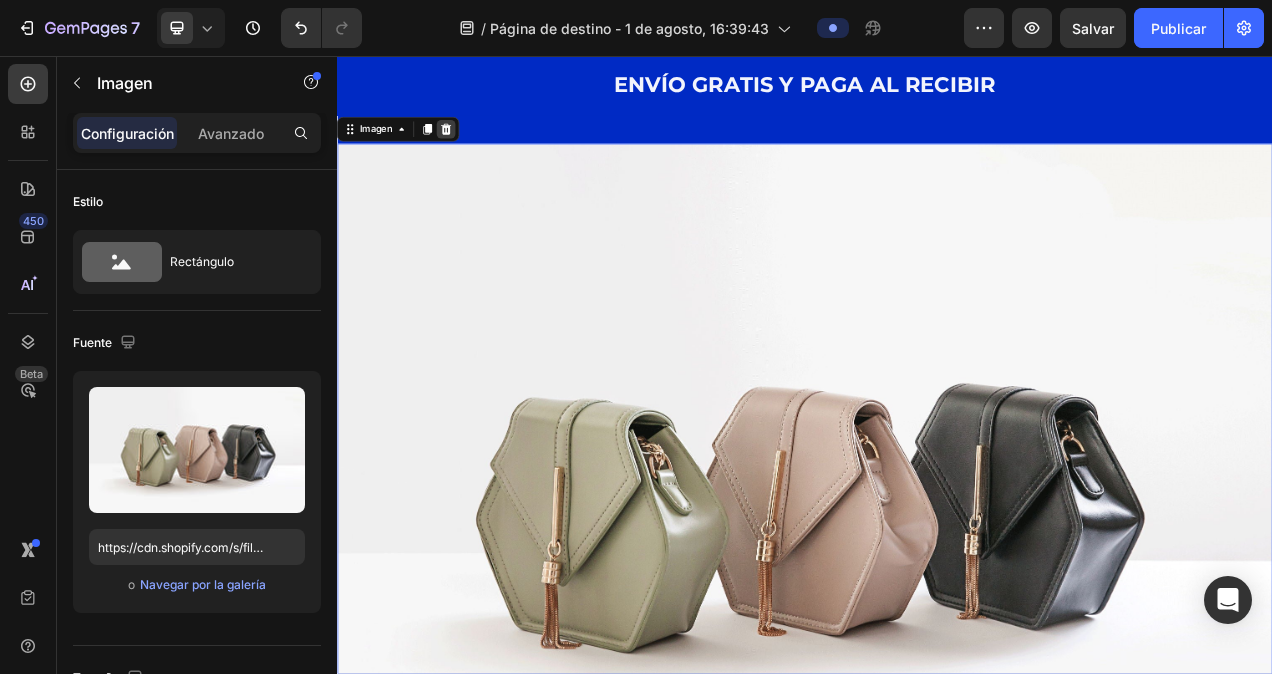 click 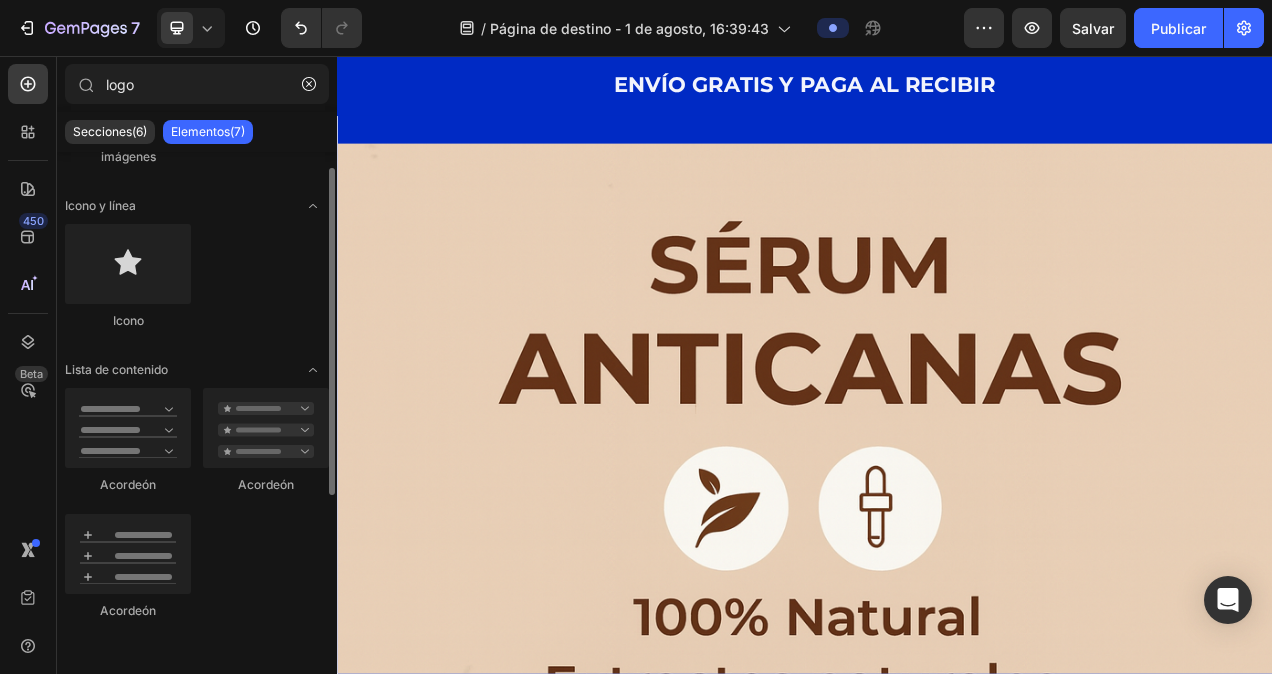 scroll, scrollTop: 0, scrollLeft: 0, axis: both 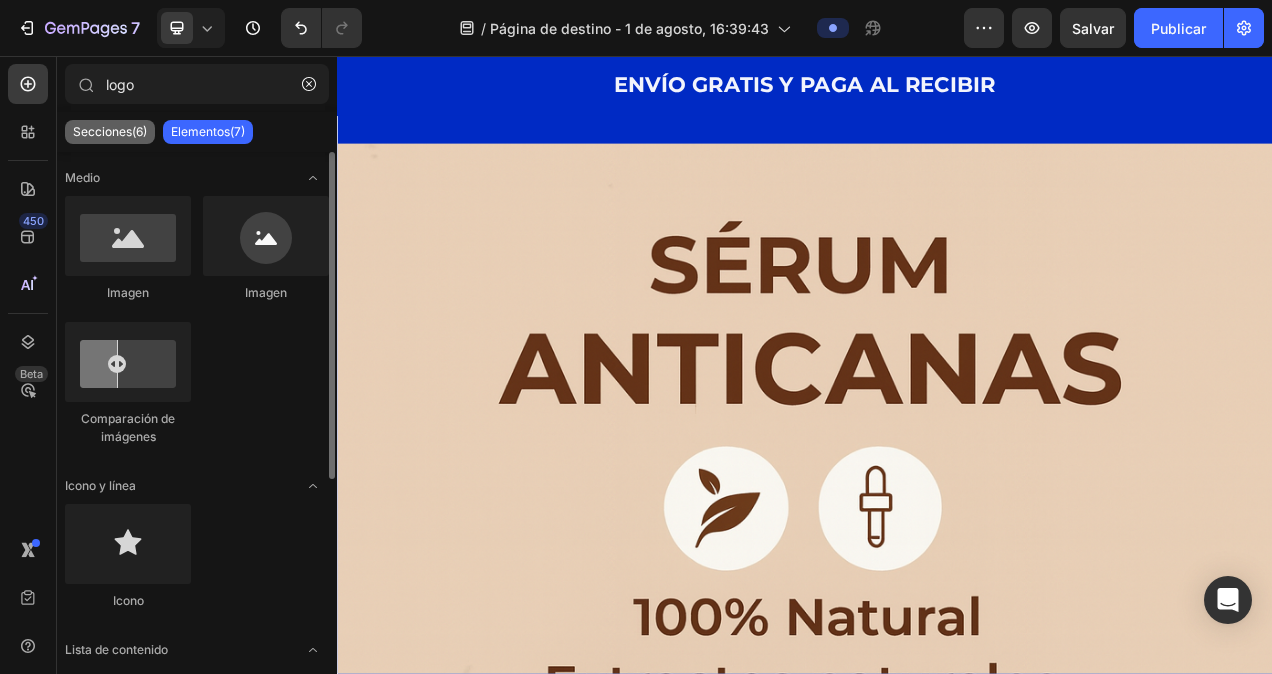 click on "Secciones(6)" 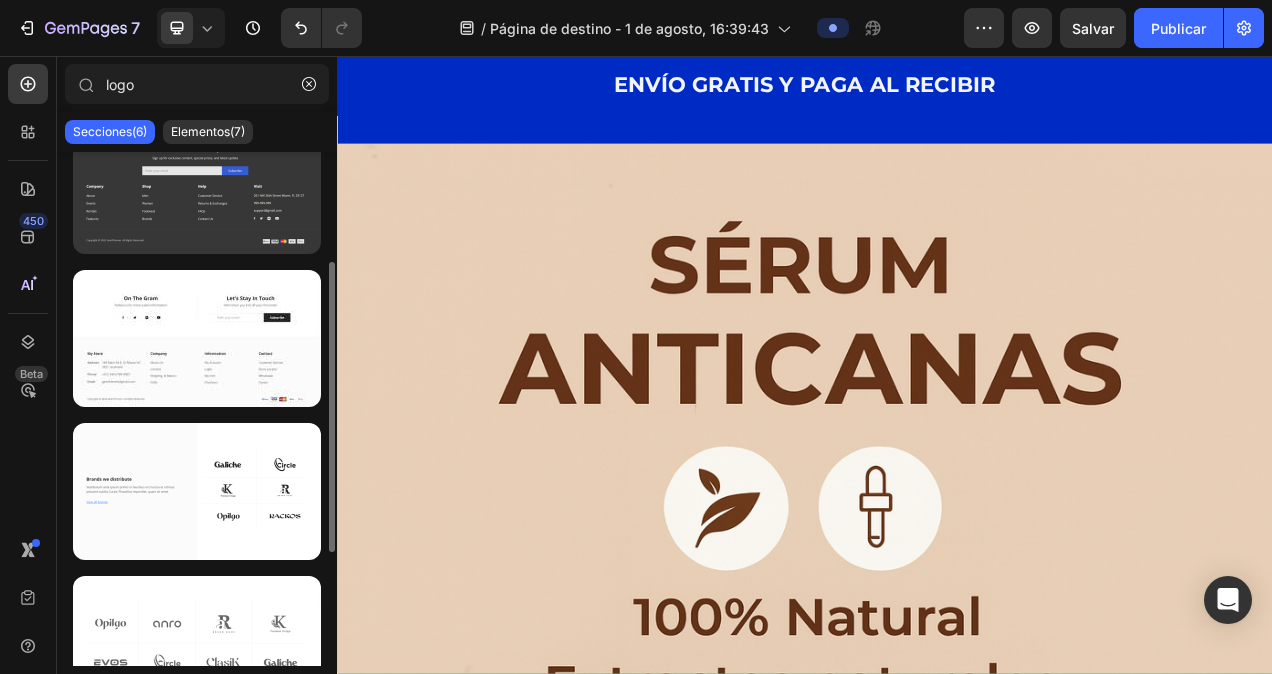 scroll, scrollTop: 0, scrollLeft: 0, axis: both 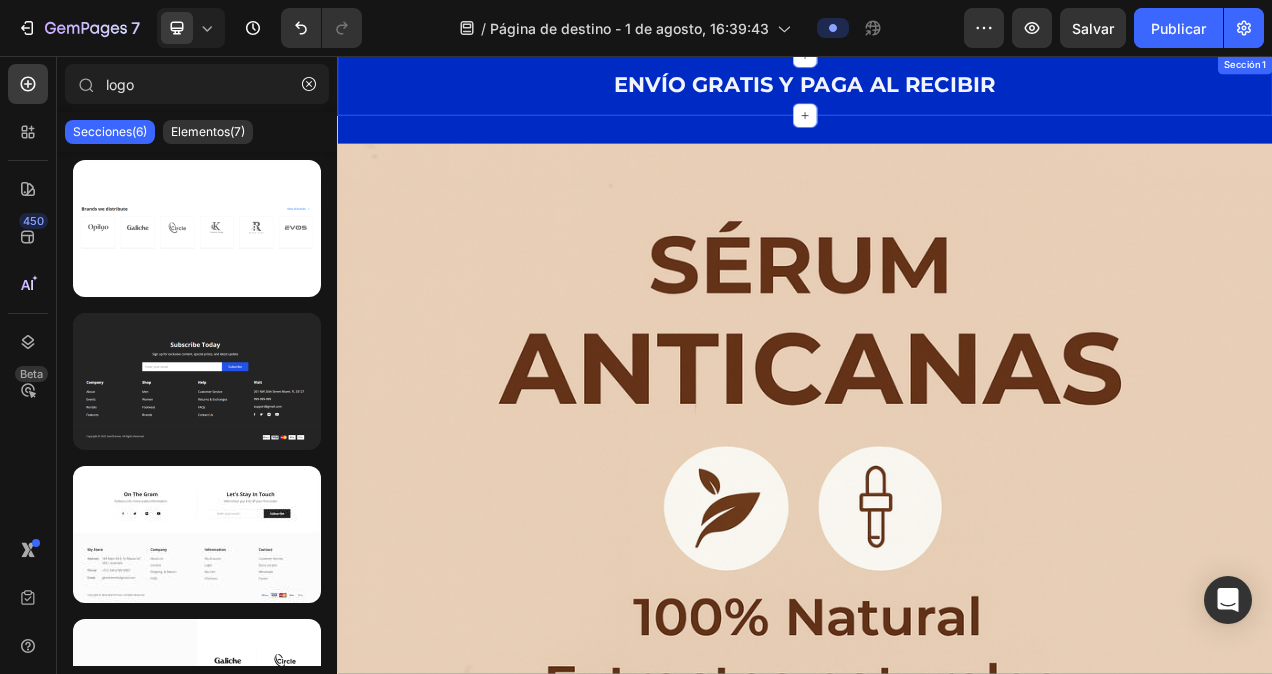 click on "ENVÍO GRATIS Y PAGA AL RECIBIR" at bounding box center [937, 94] 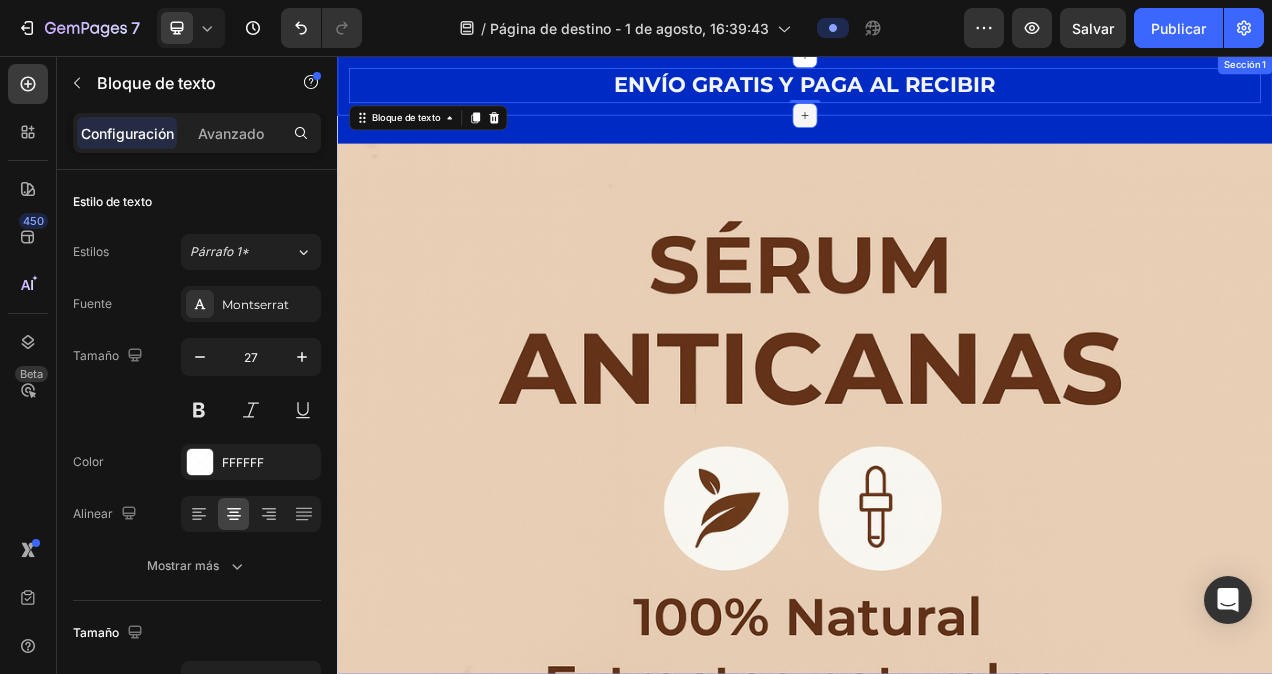 click 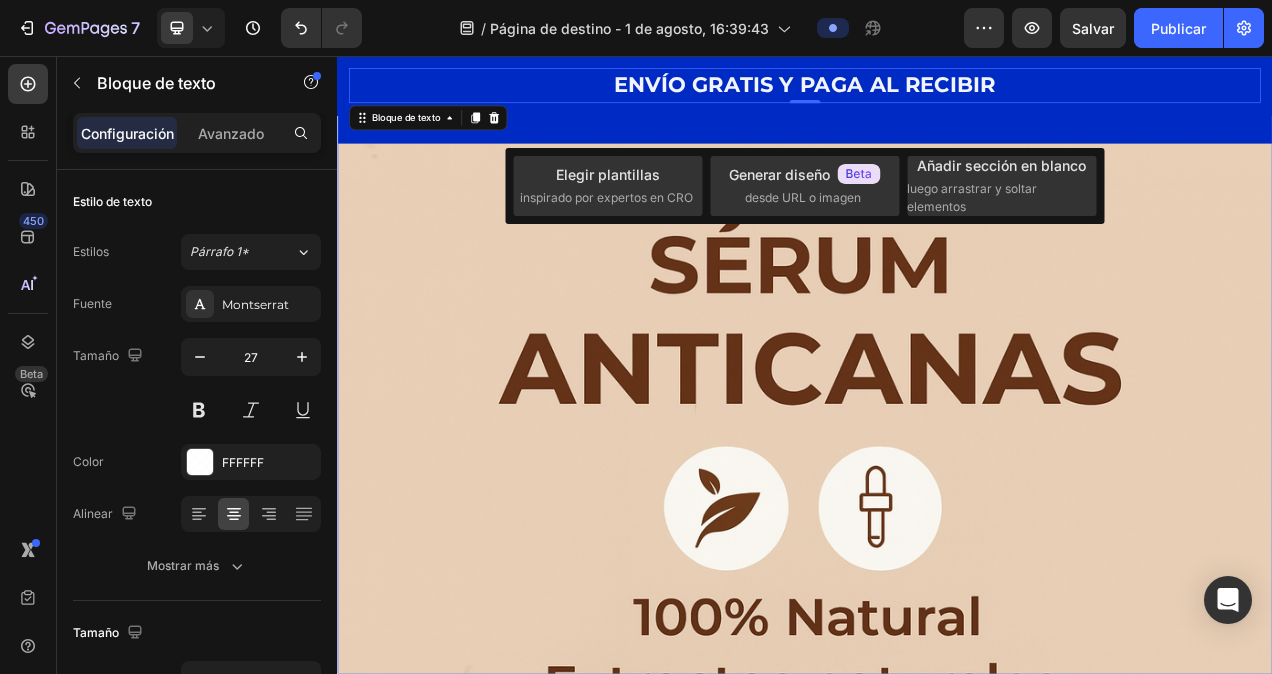 click on "ENVÍO GRATIS Y PAGA AL RECIBIR Bloque de texto   0 Fila Sección 1" at bounding box center (937, 94) 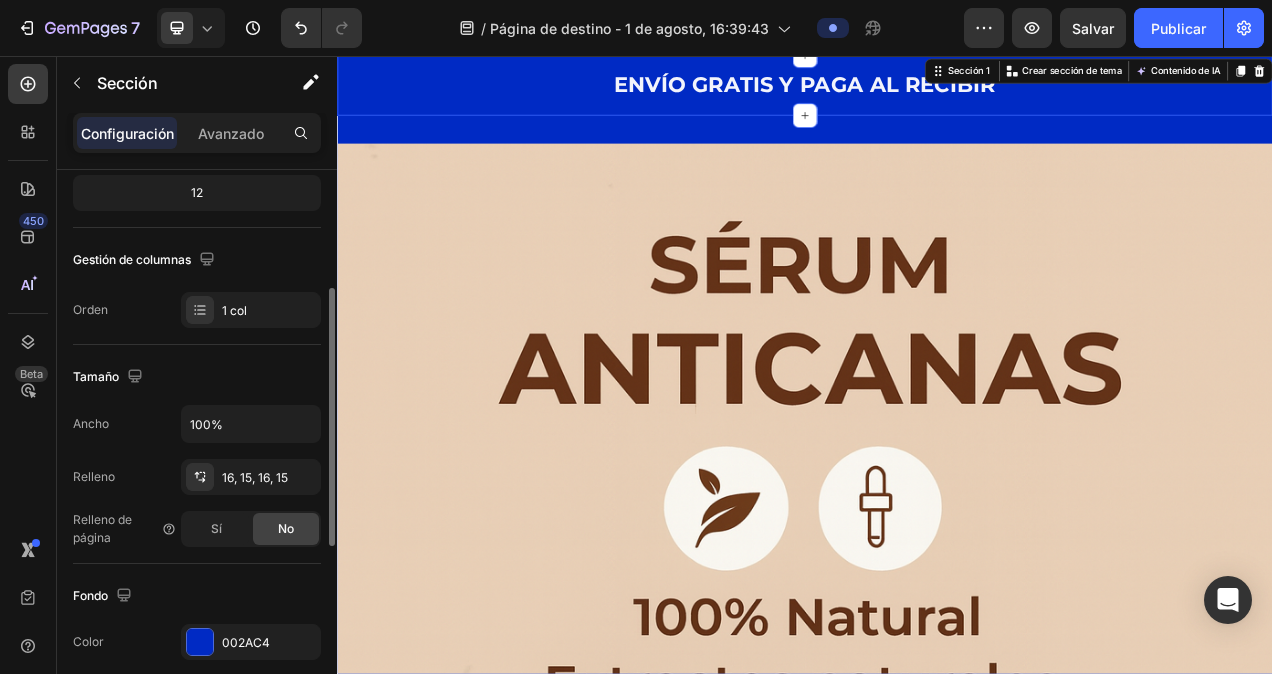 scroll, scrollTop: 0, scrollLeft: 0, axis: both 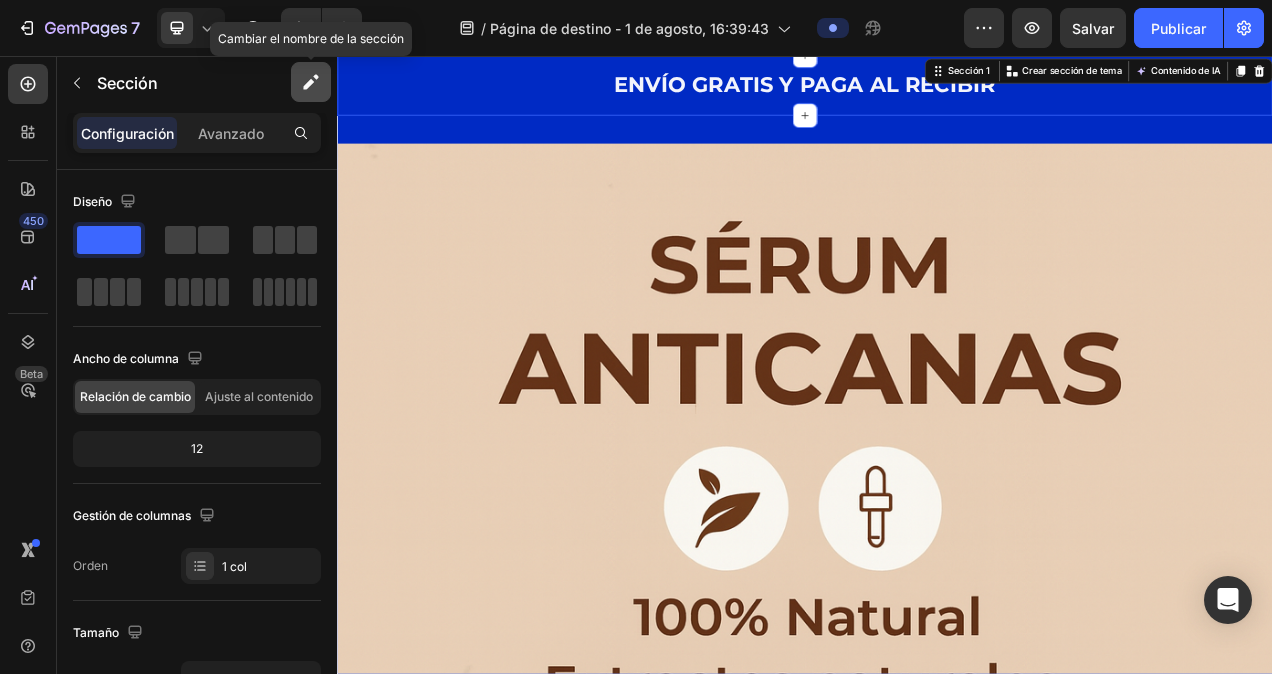 click 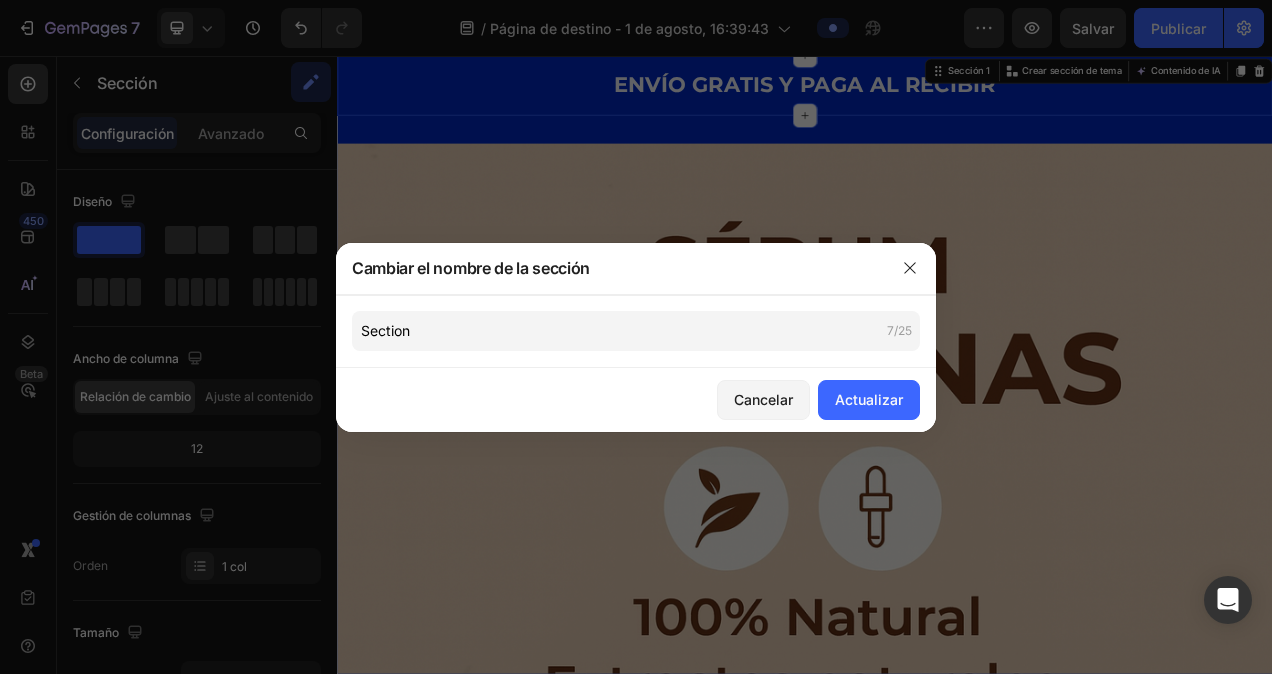 click at bounding box center [636, 337] 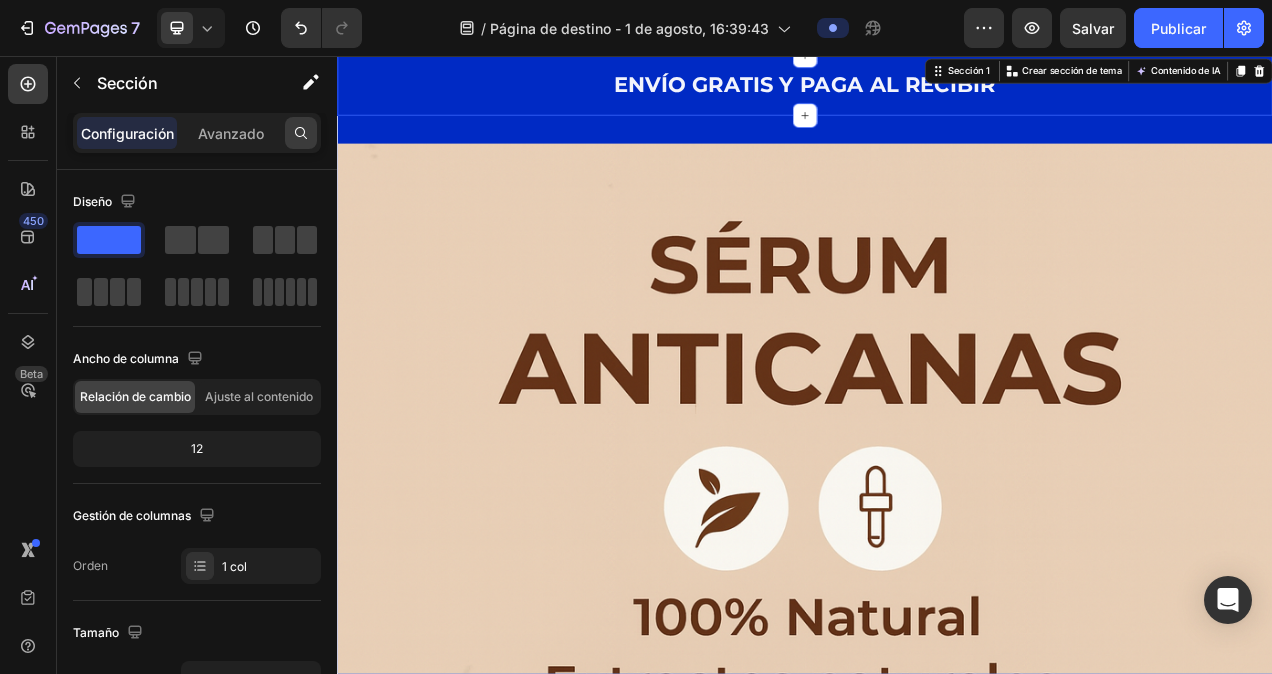 click 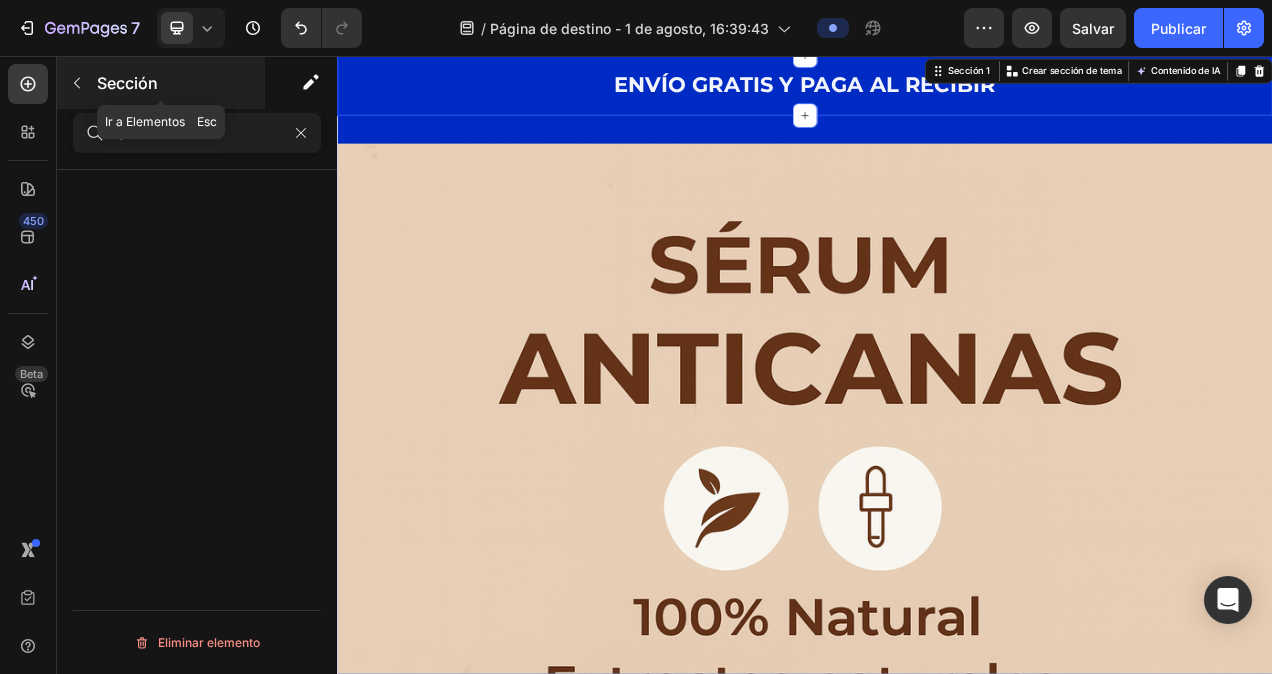 type on "lo" 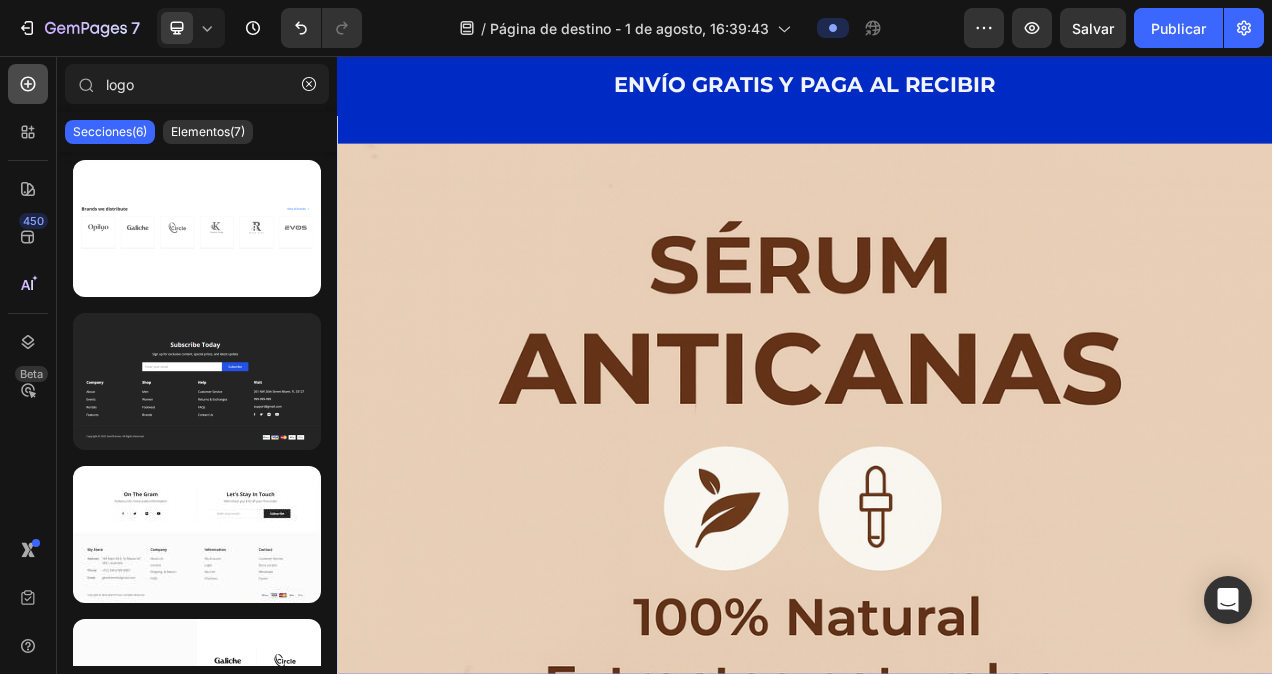 click 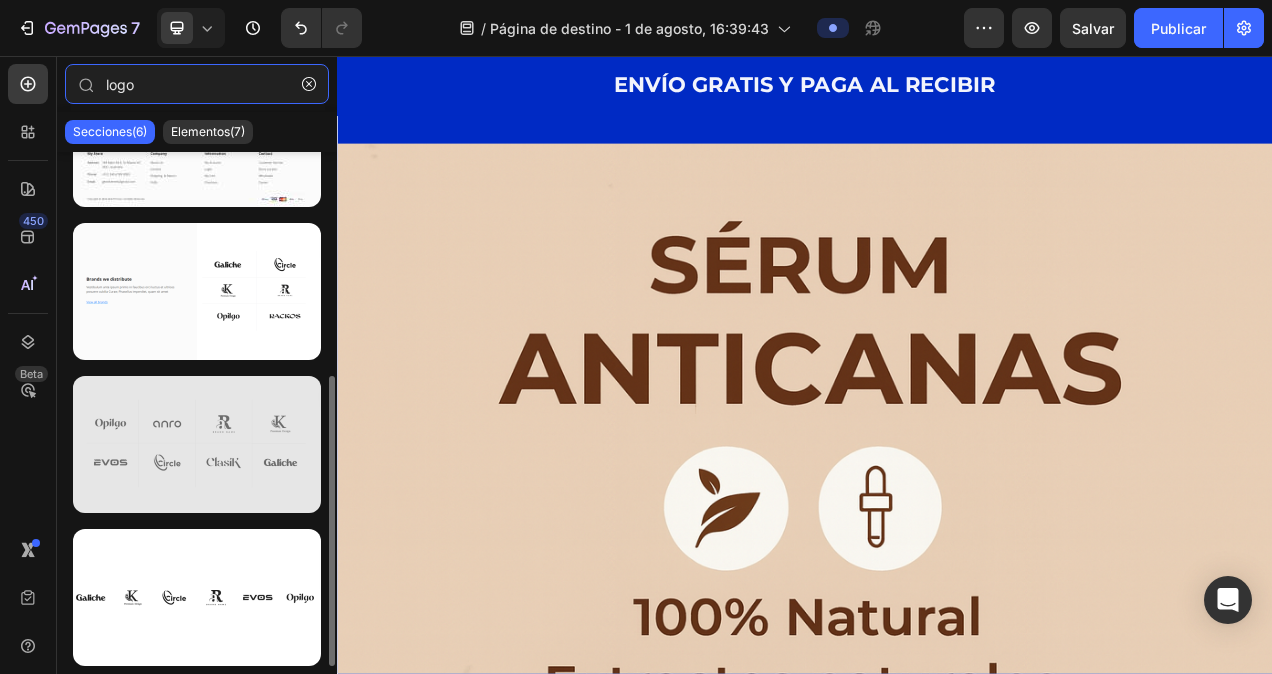 scroll, scrollTop: 0, scrollLeft: 0, axis: both 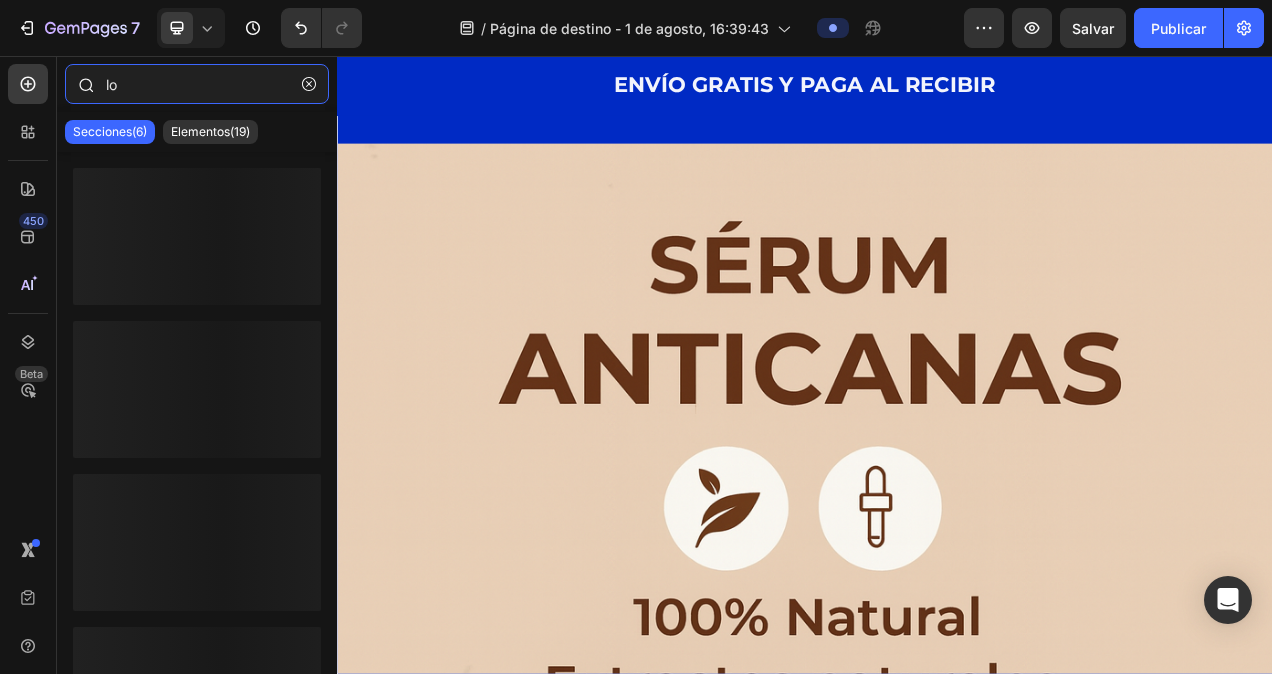 type on "l" 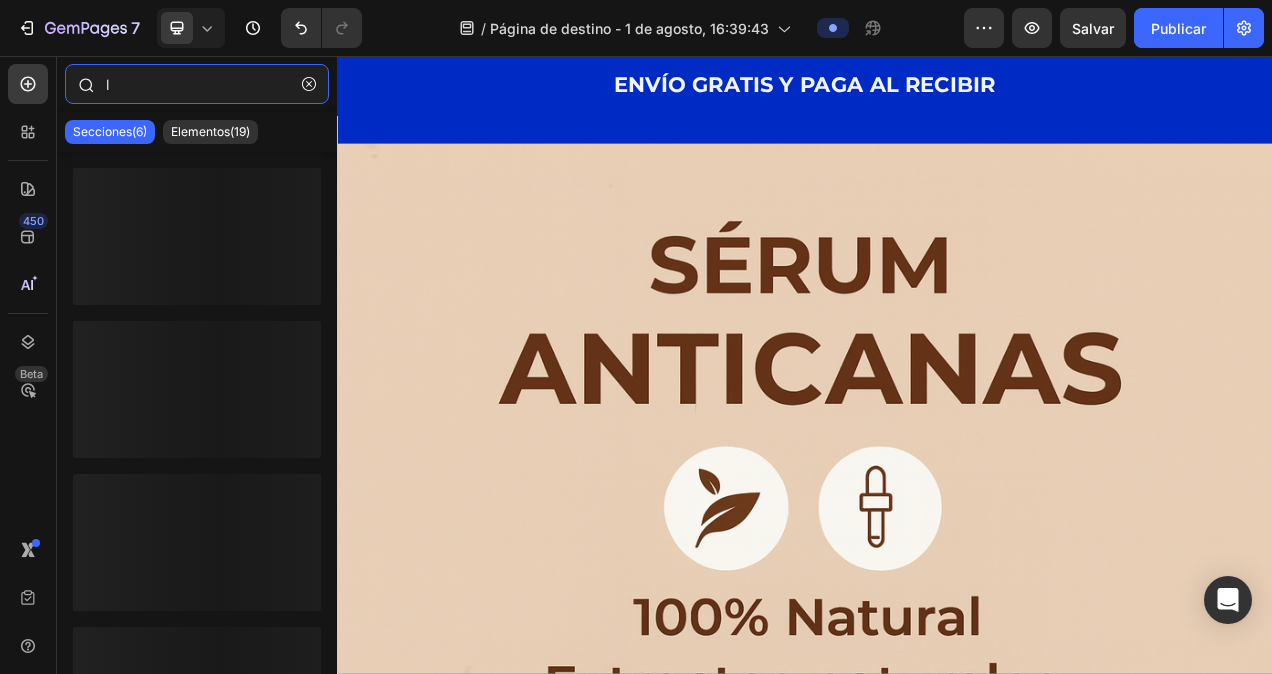 type 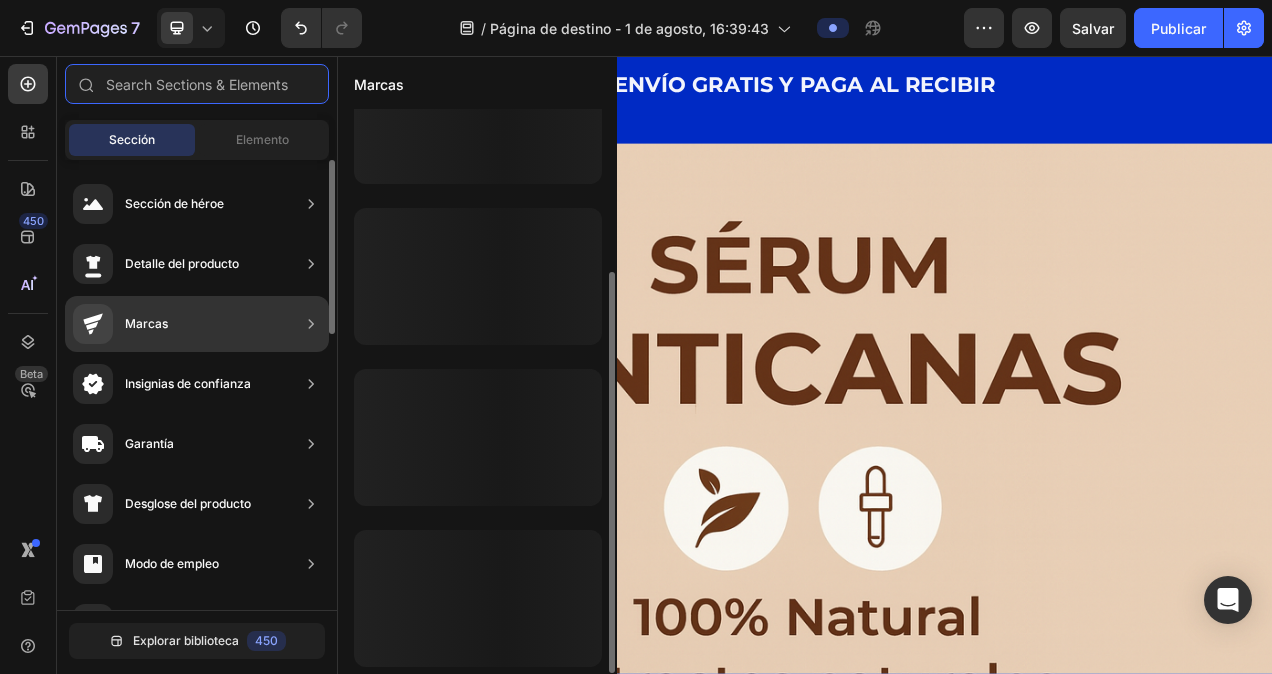 scroll, scrollTop: 229, scrollLeft: 0, axis: vertical 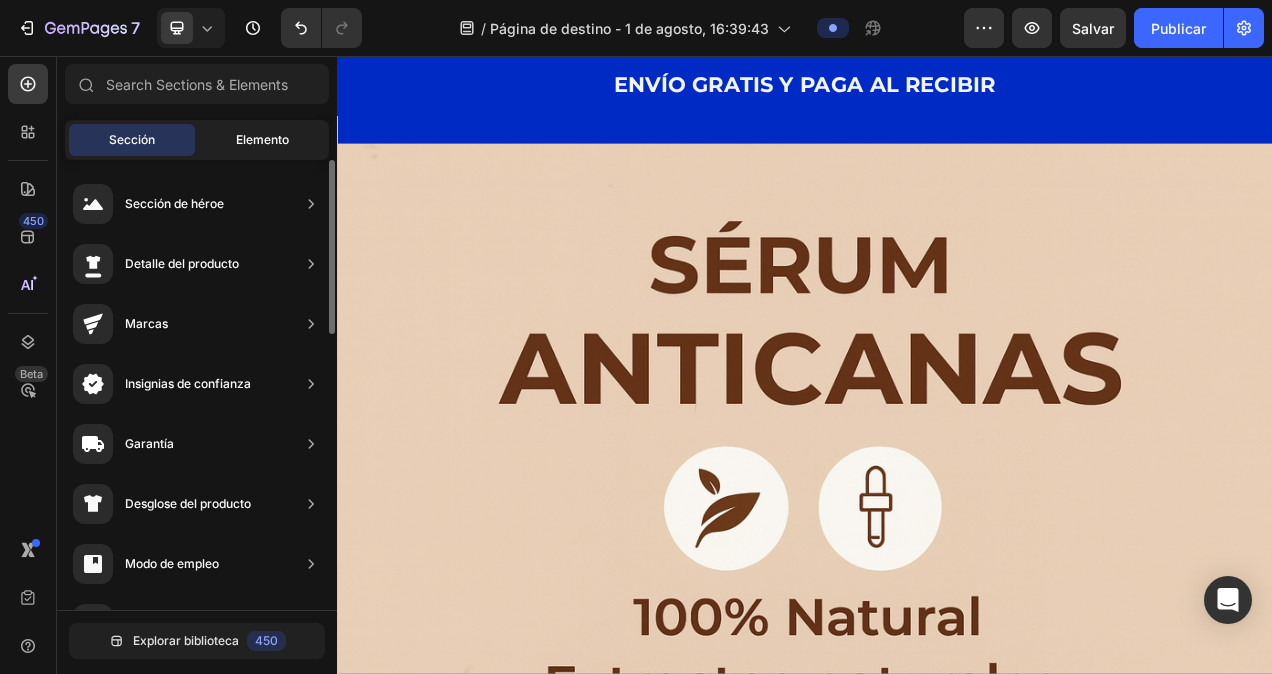 click on "Elemento" at bounding box center (262, 140) 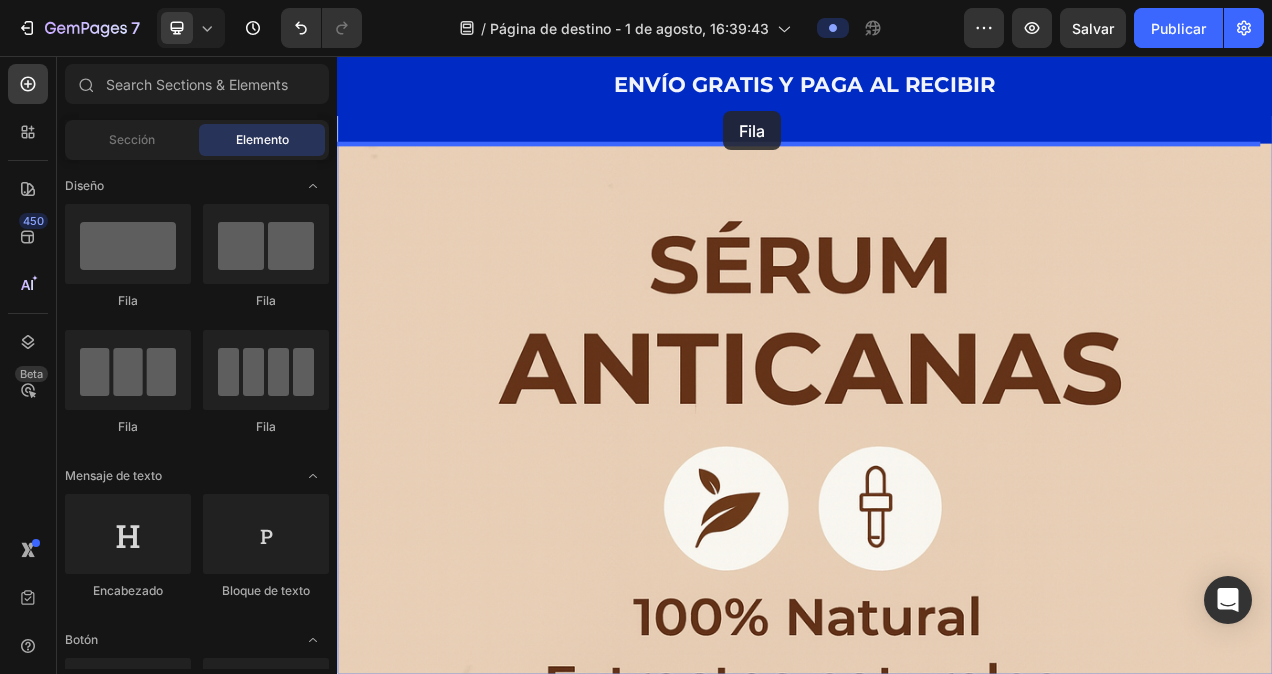 drag, startPoint x: 625, startPoint y: 288, endPoint x: 833, endPoint y: 127, distance: 263.03043 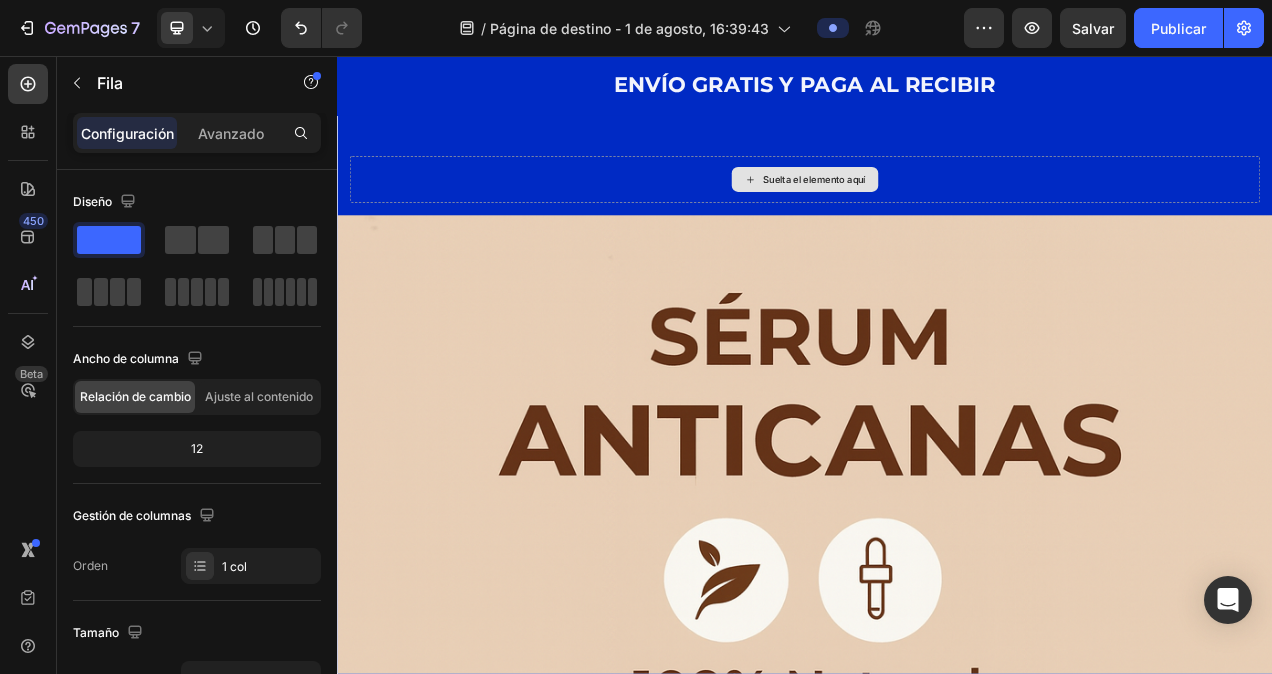 click on "Suelta el elemento aquí" at bounding box center [949, 215] 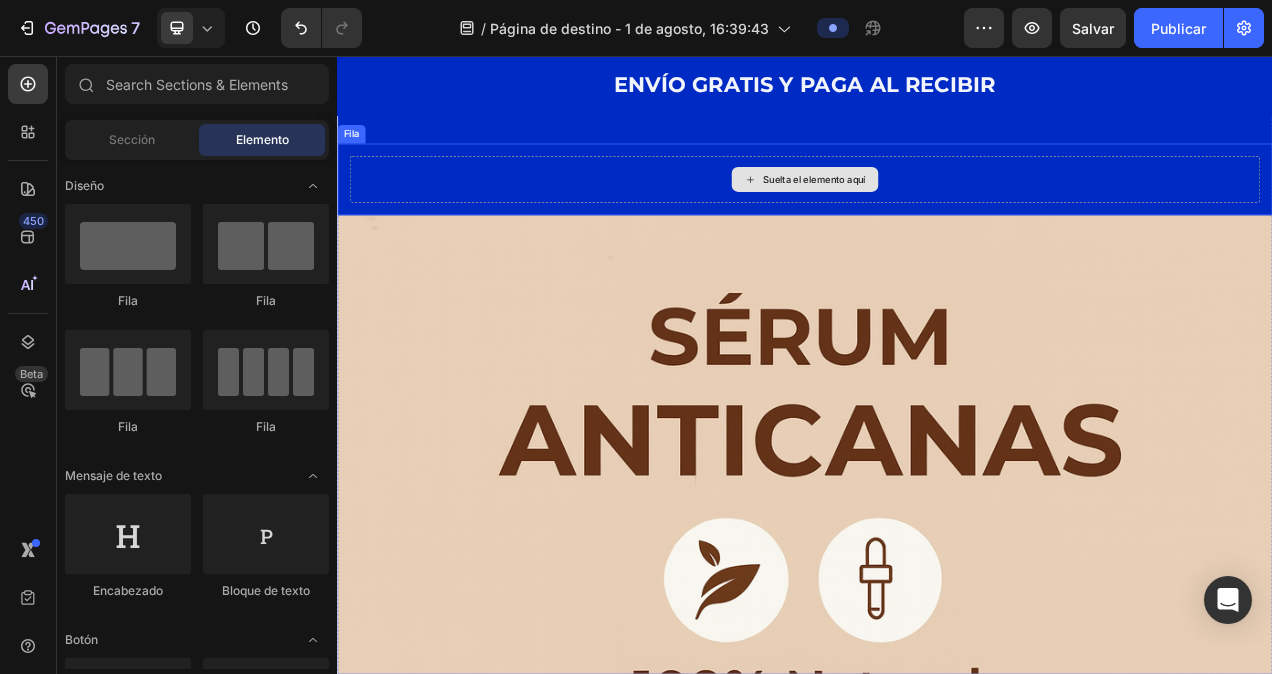 click on "Suelta el elemento aquí" at bounding box center (949, 215) 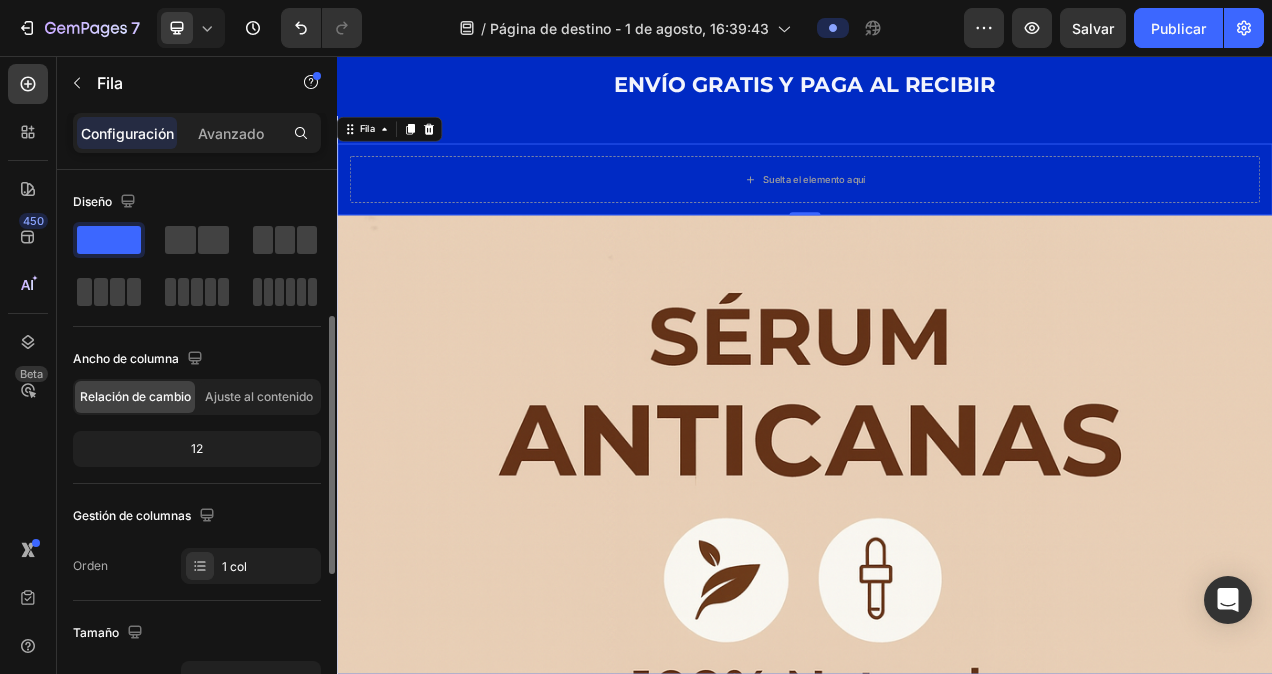 scroll, scrollTop: 100, scrollLeft: 0, axis: vertical 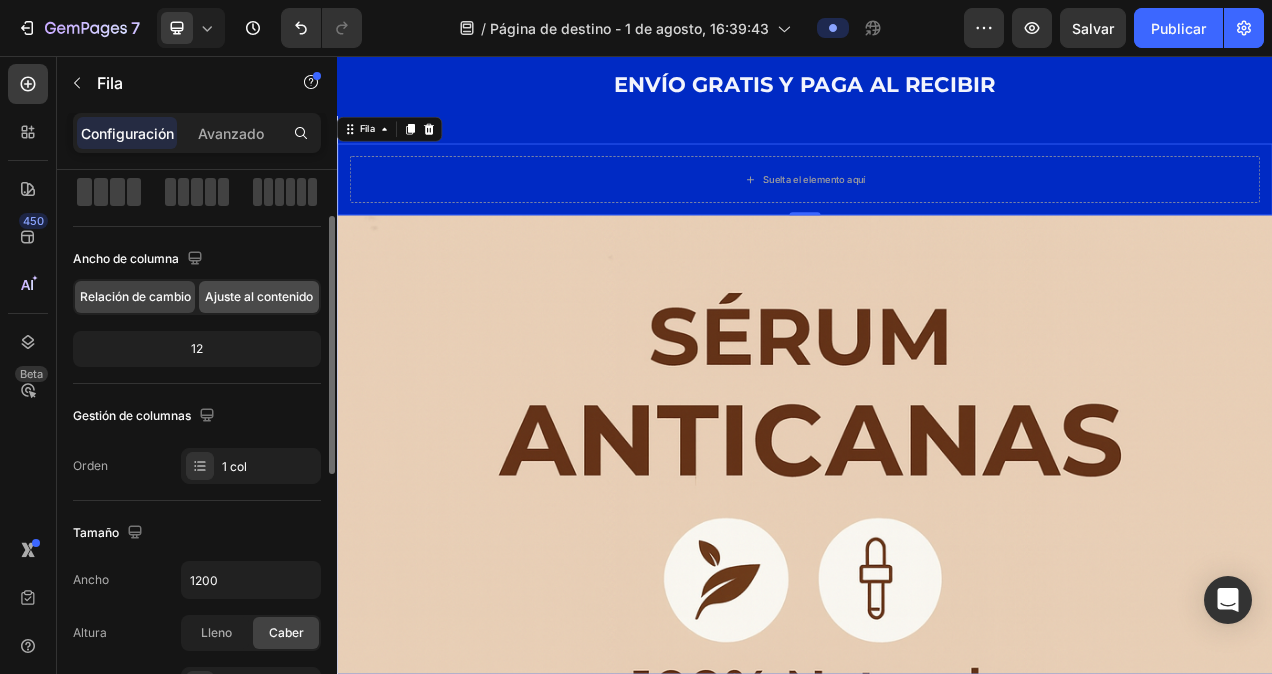 click on "Ajuste al contenido" 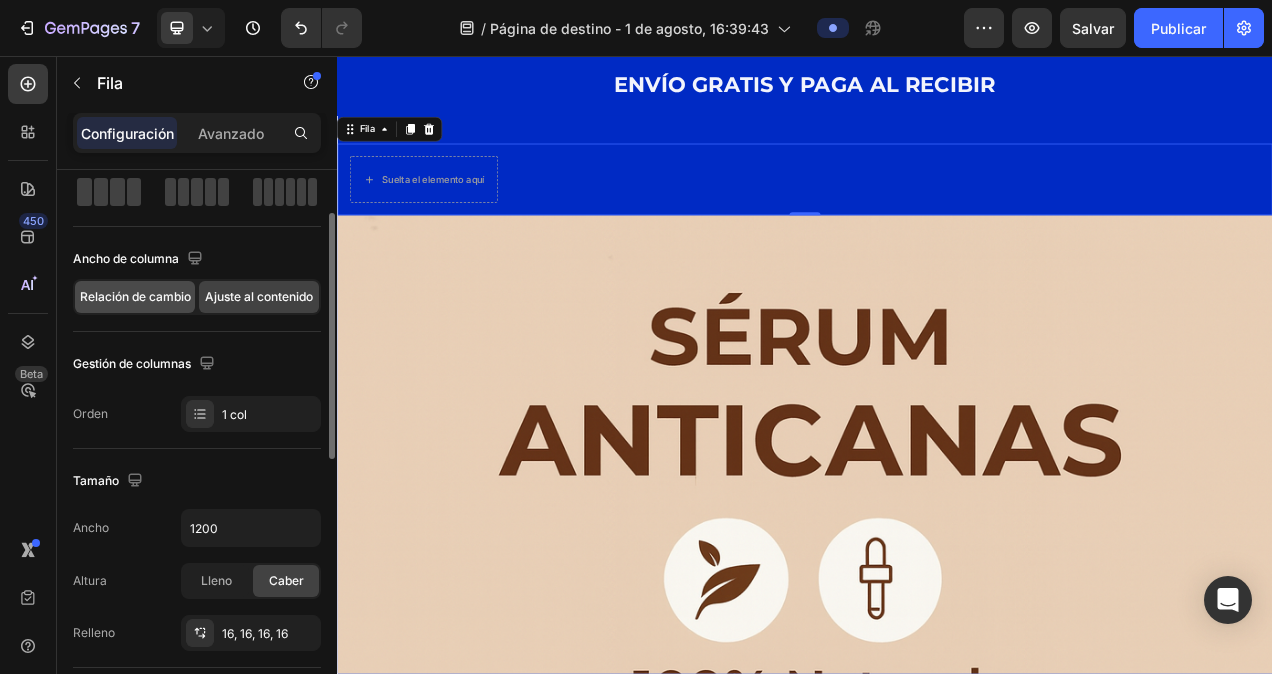 click on "Relación de cambio" 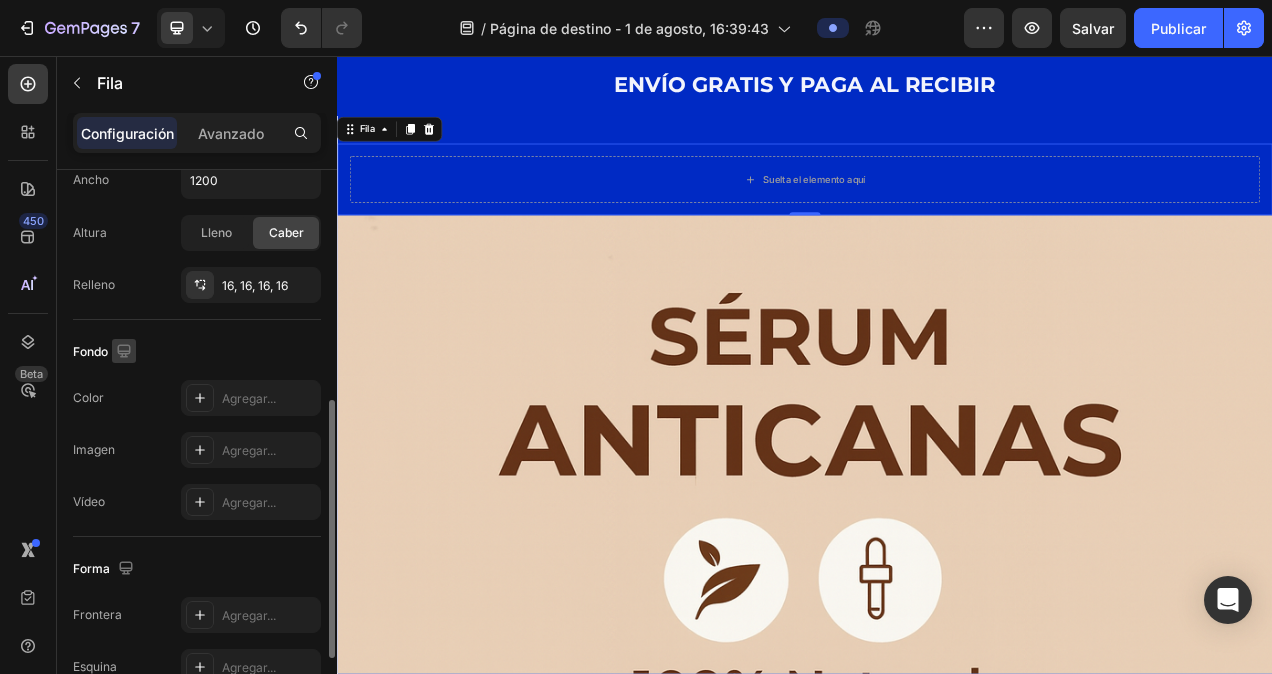 scroll, scrollTop: 656, scrollLeft: 0, axis: vertical 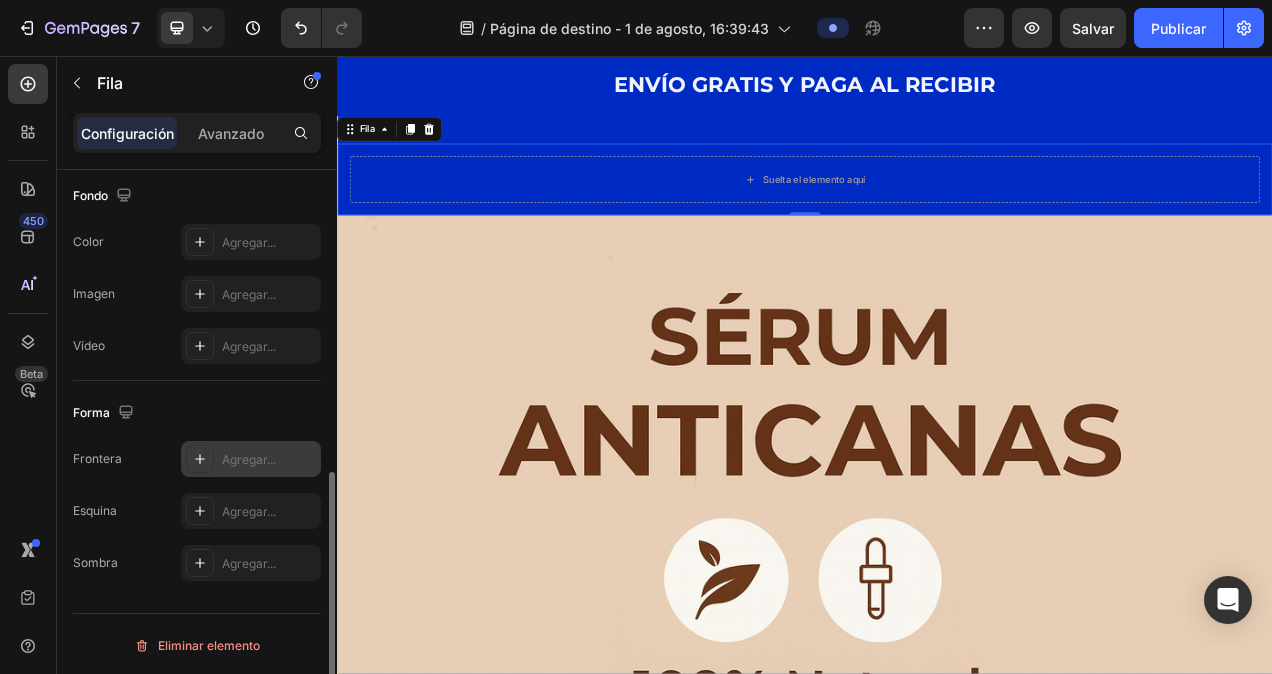 click 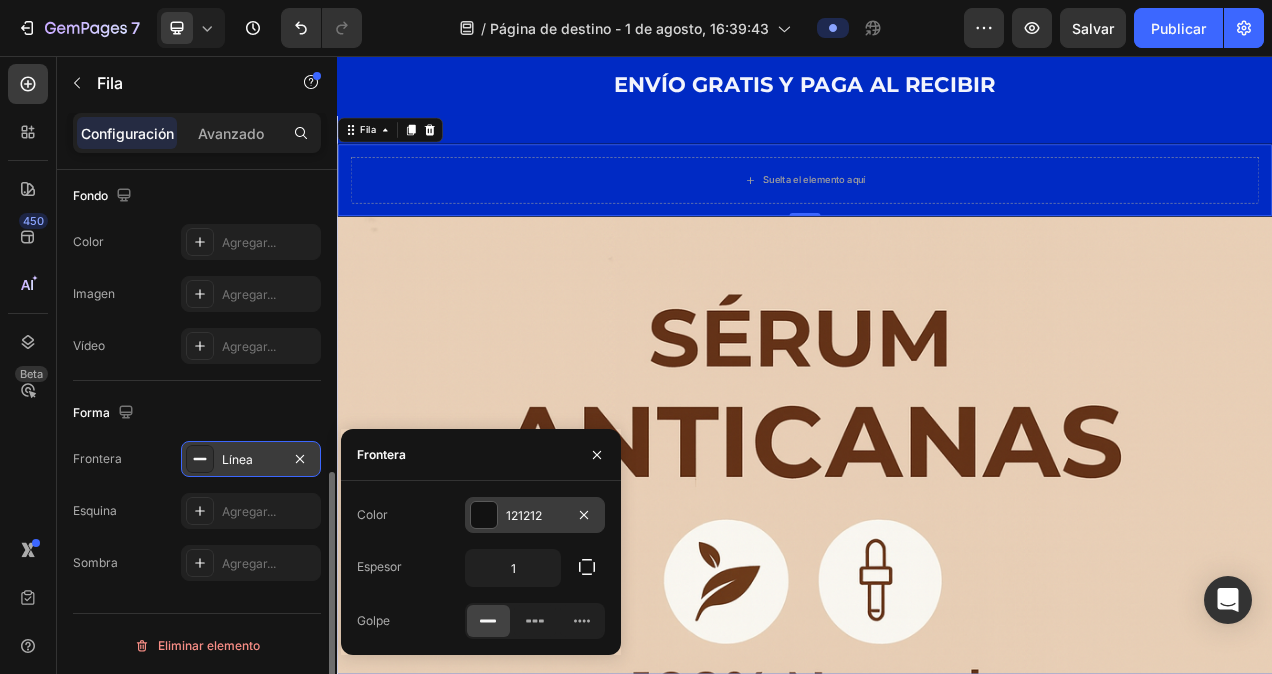 click at bounding box center (484, 515) 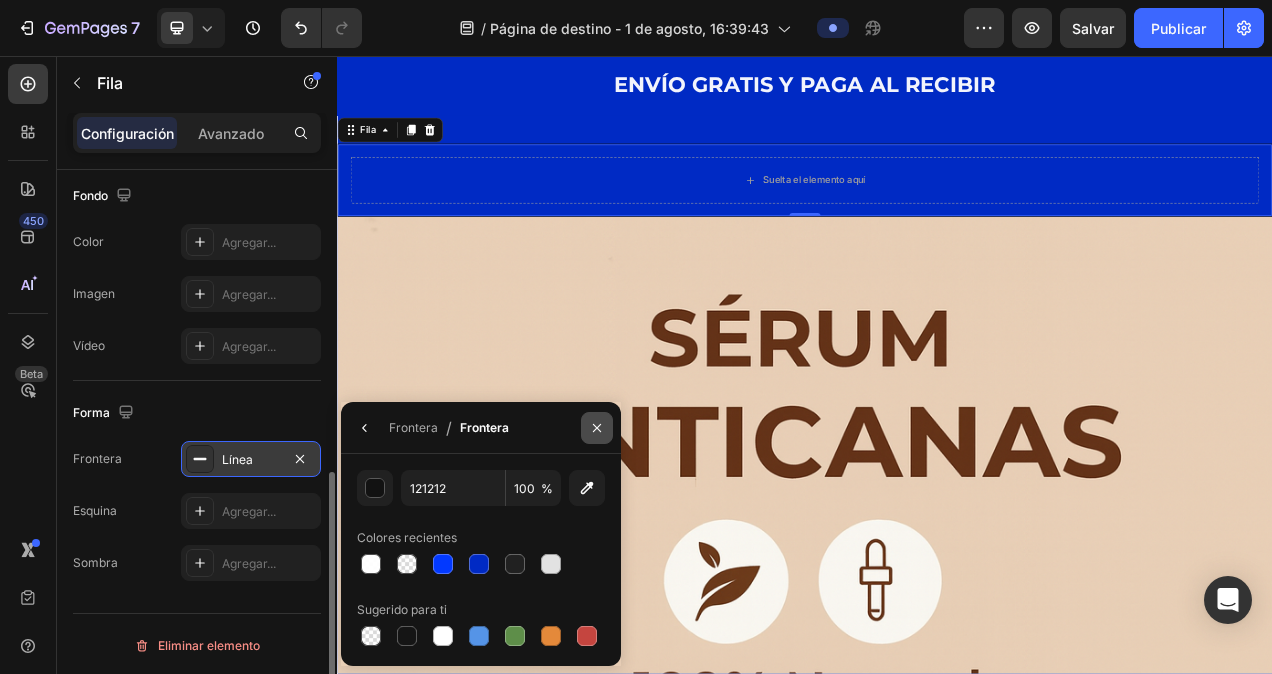 click 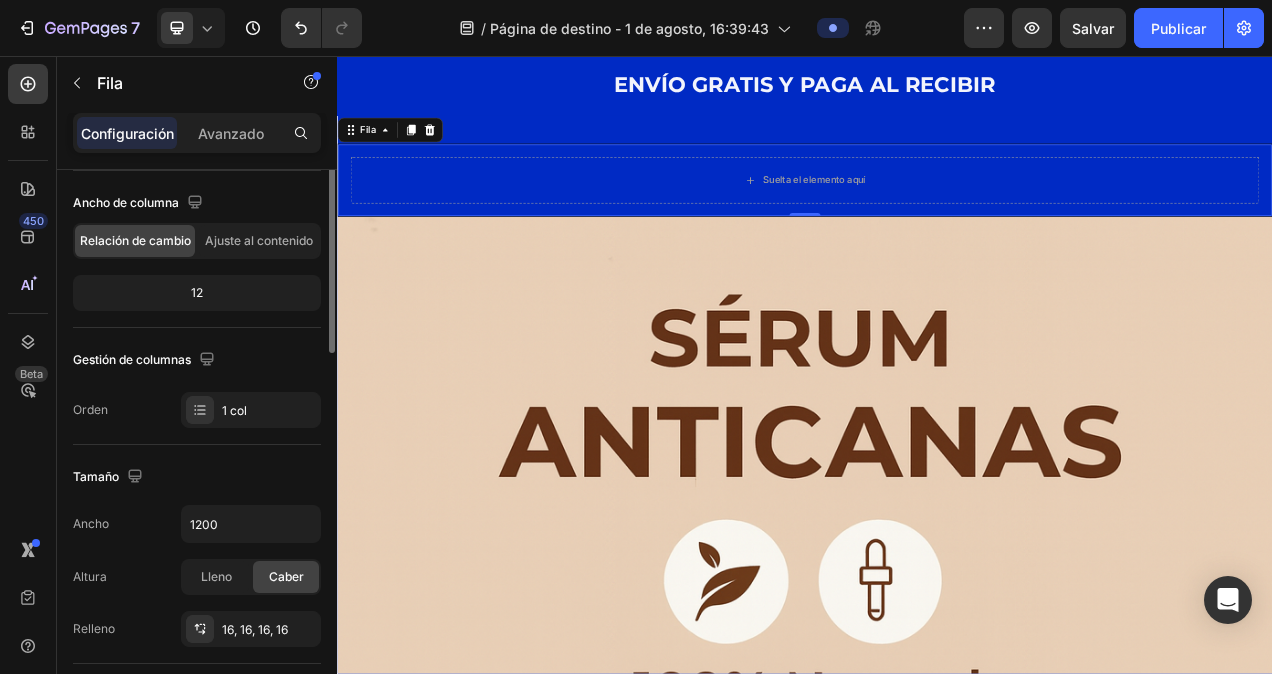 scroll, scrollTop: 0, scrollLeft: 0, axis: both 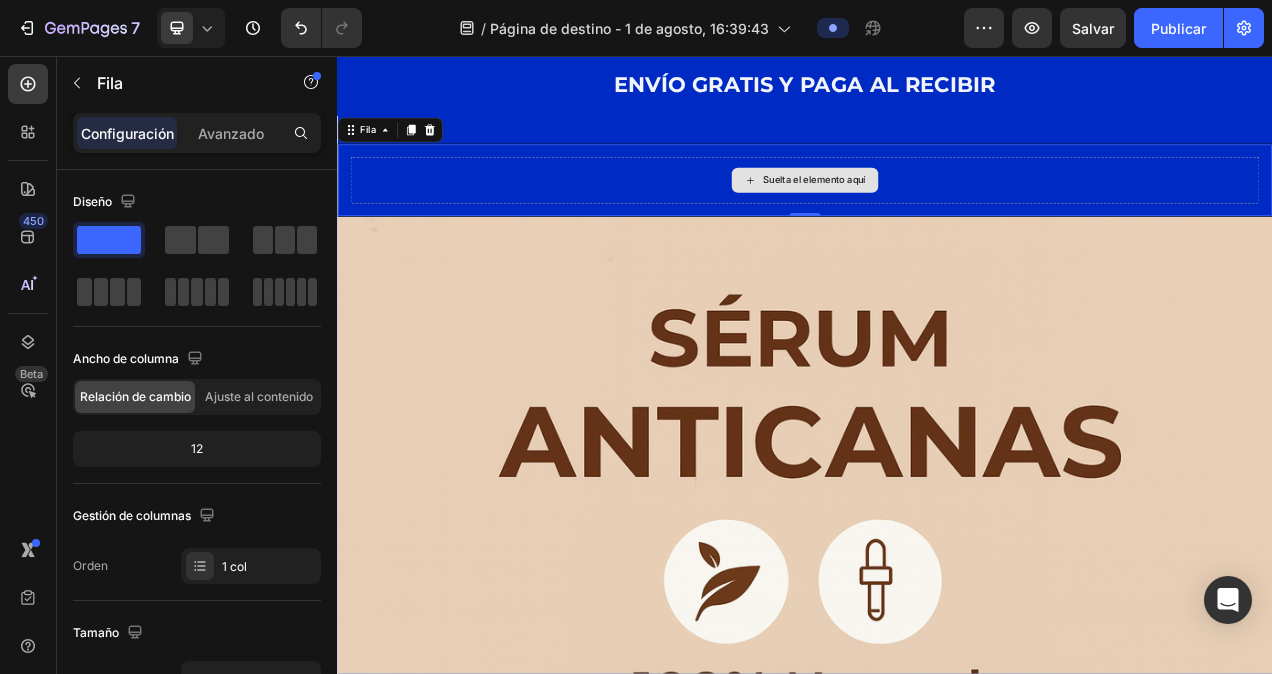 click at bounding box center (937, 1163) 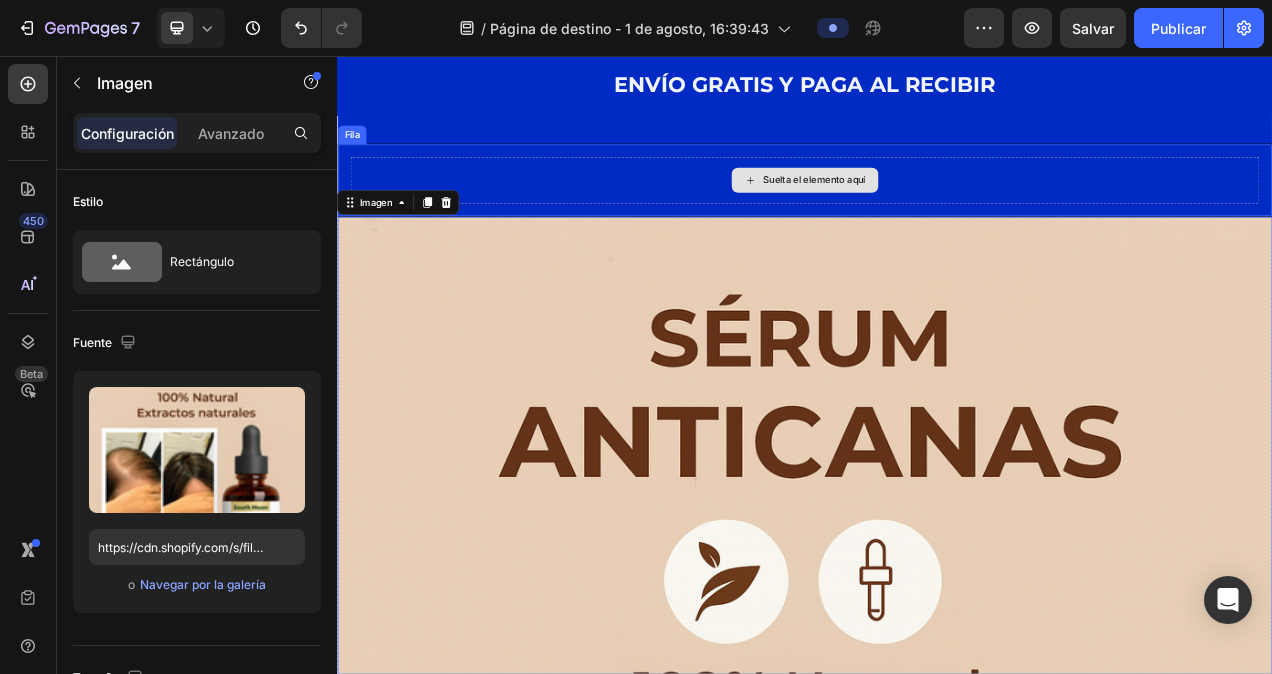 click on "Suelta el elemento aquí" at bounding box center [937, 216] 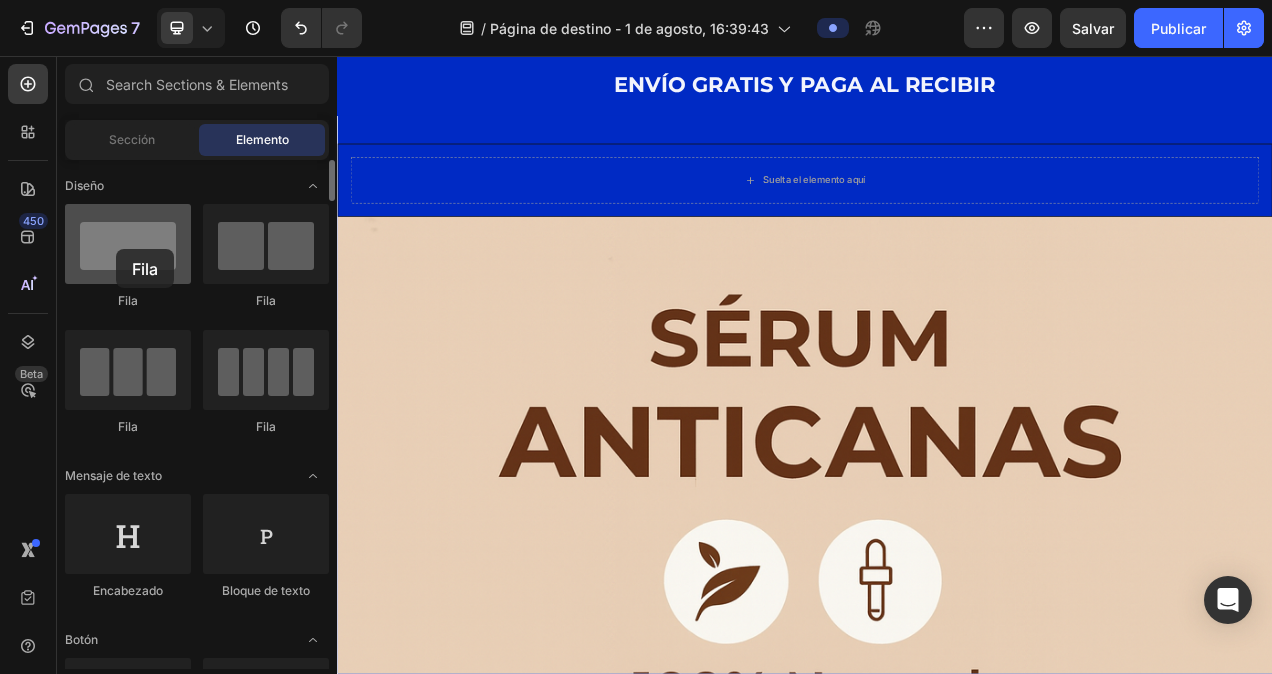 click at bounding box center [128, 244] 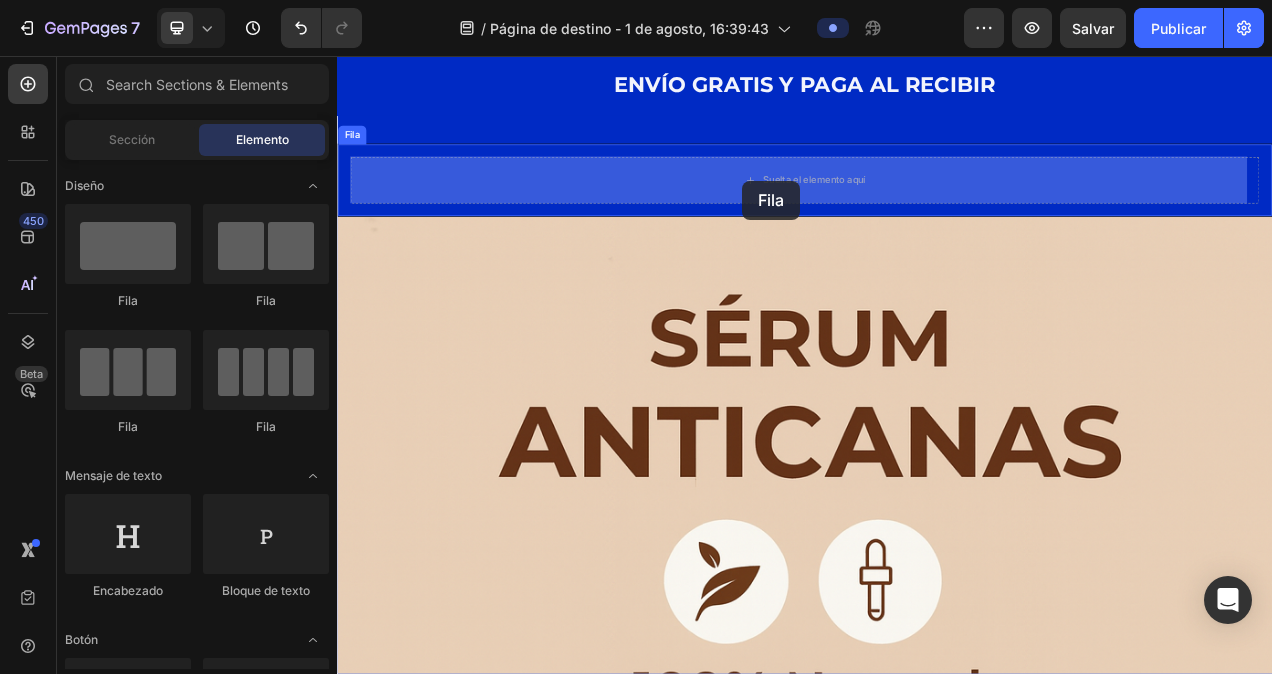 drag, startPoint x: 453, startPoint y: 305, endPoint x: 857, endPoint y: 214, distance: 414.12195 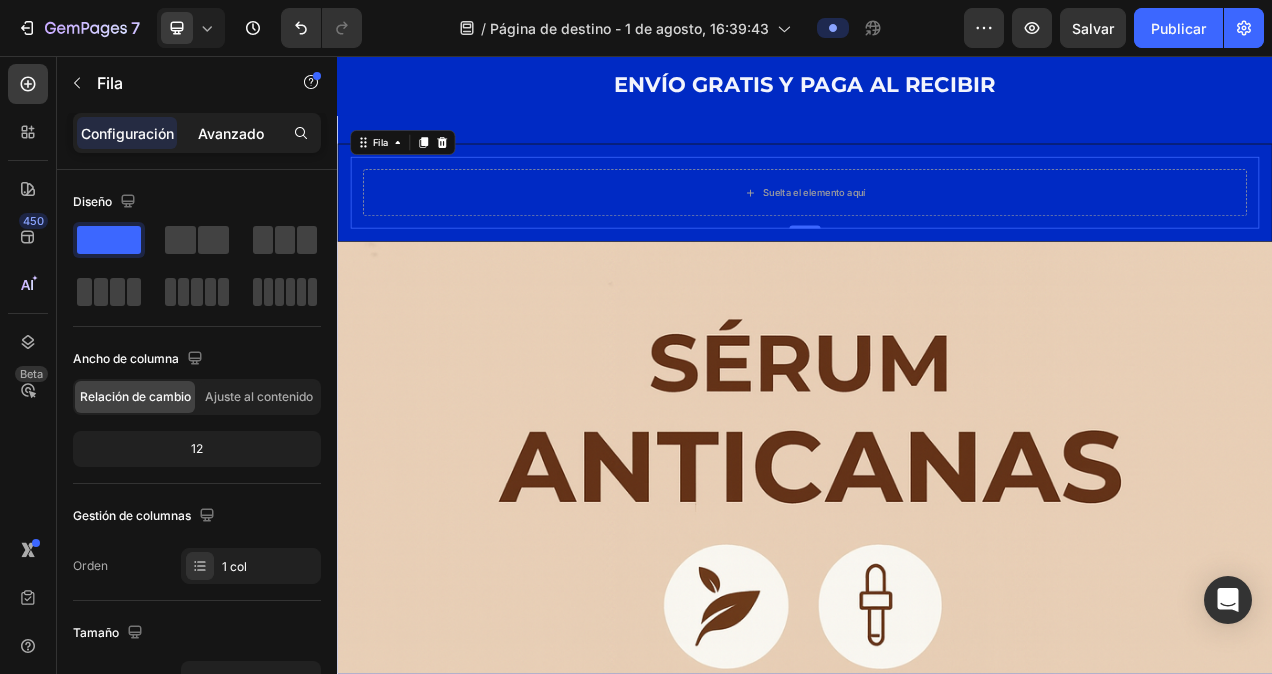 click on "Avanzado" 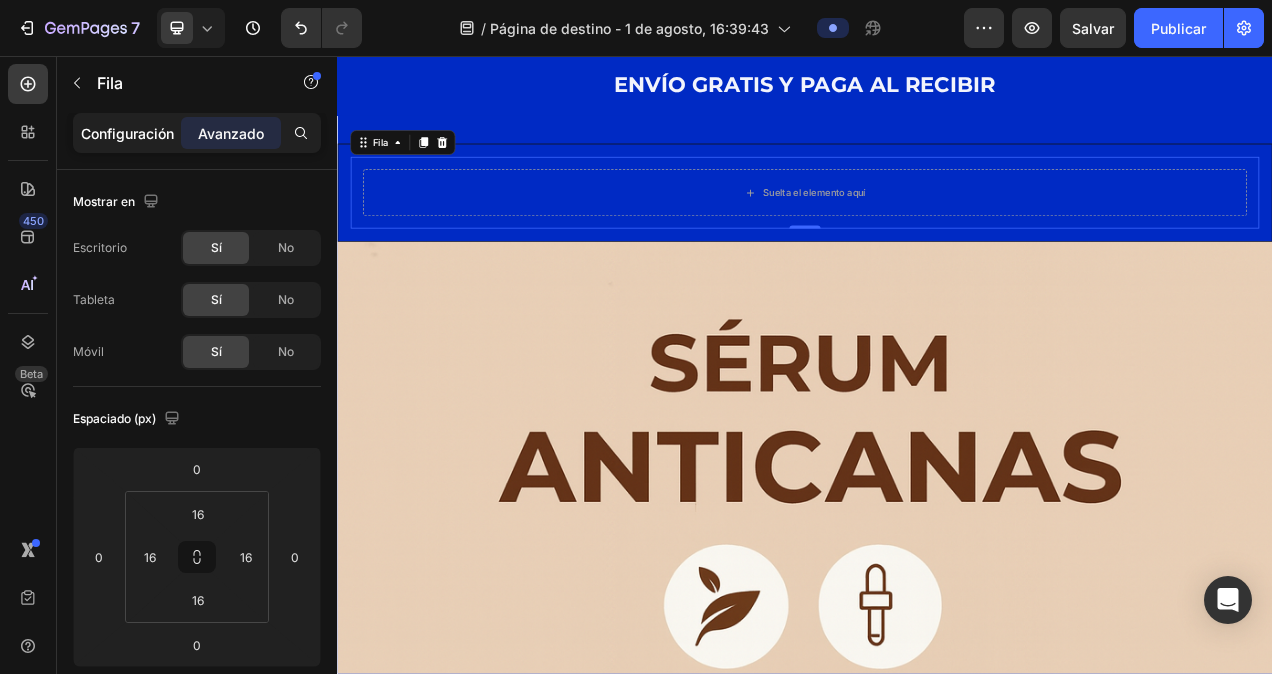 click on "Configuración" at bounding box center (127, 133) 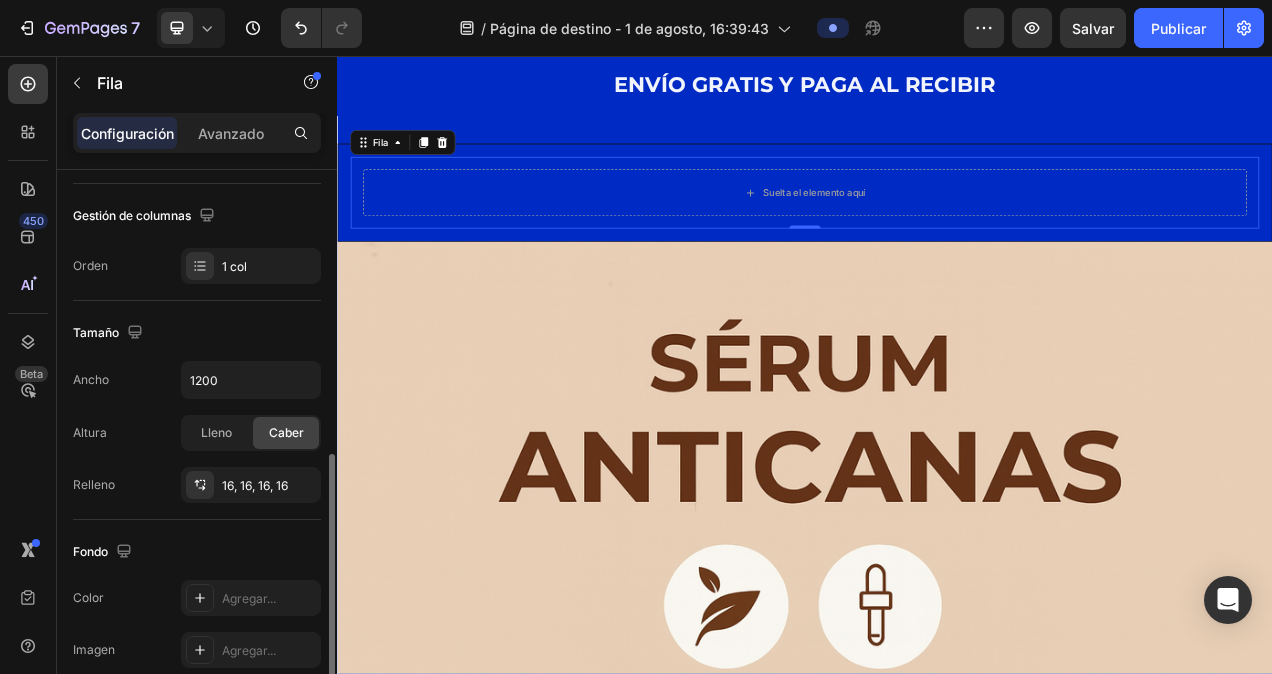 scroll, scrollTop: 400, scrollLeft: 0, axis: vertical 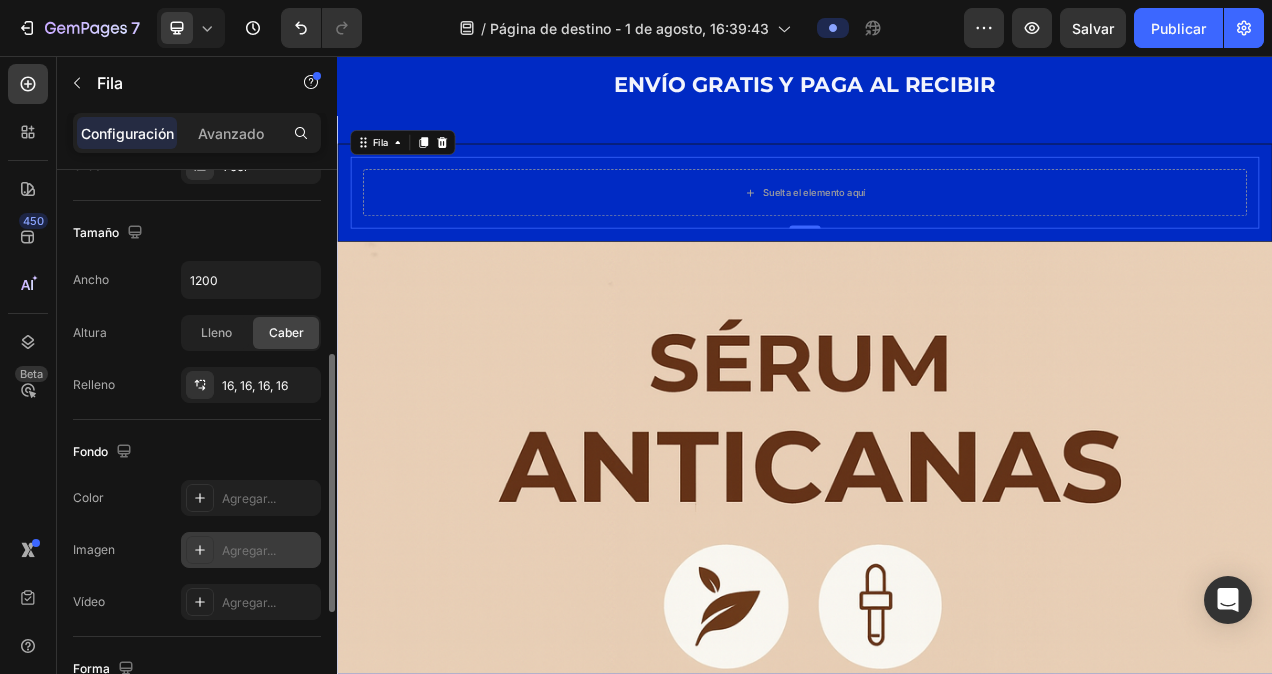 click 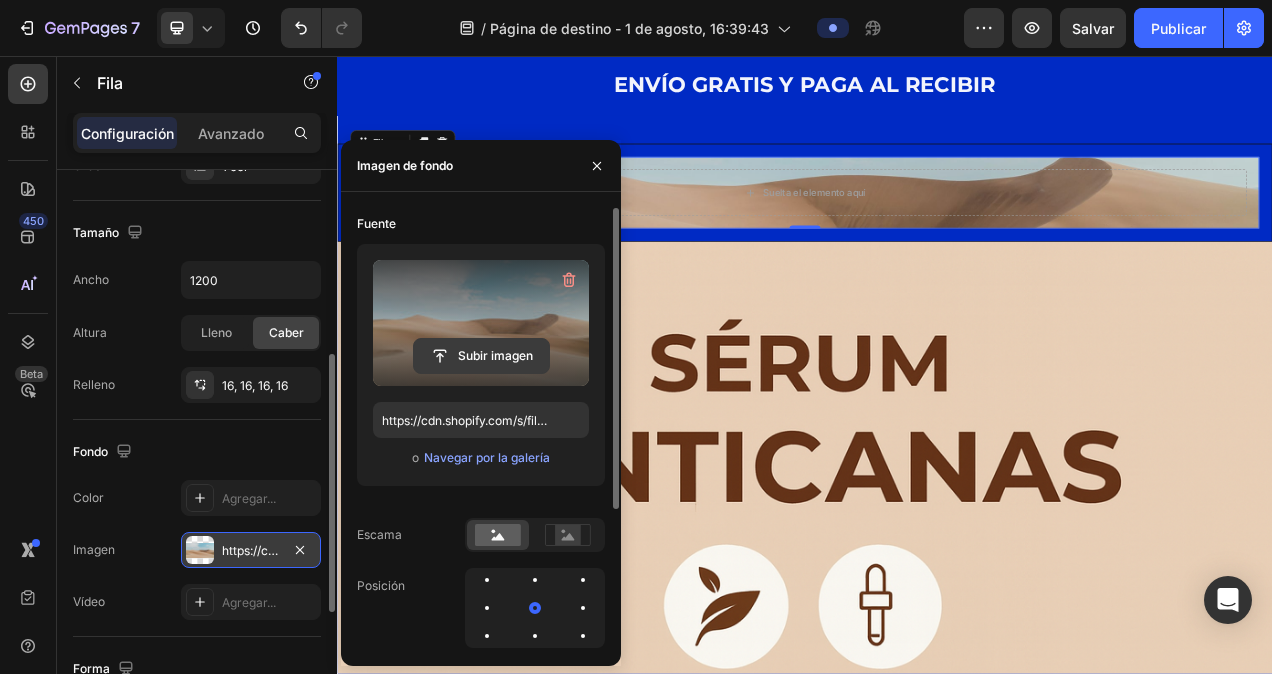 click 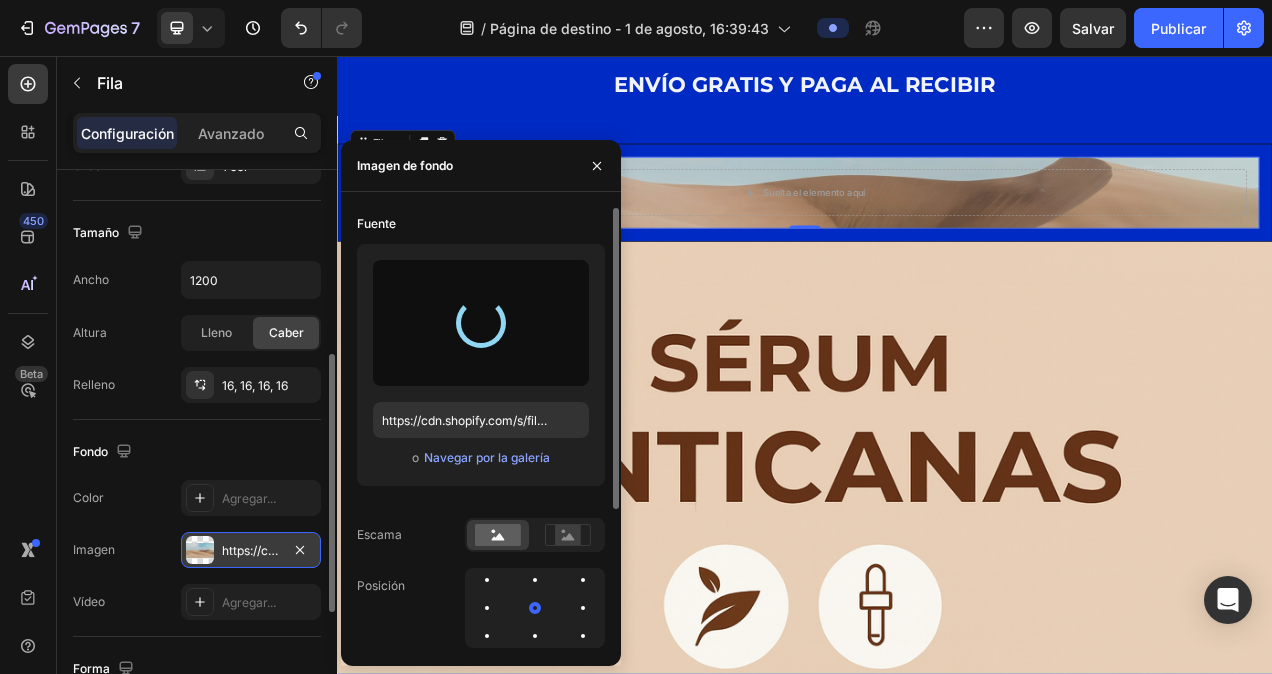 scroll, scrollTop: 500, scrollLeft: 0, axis: vertical 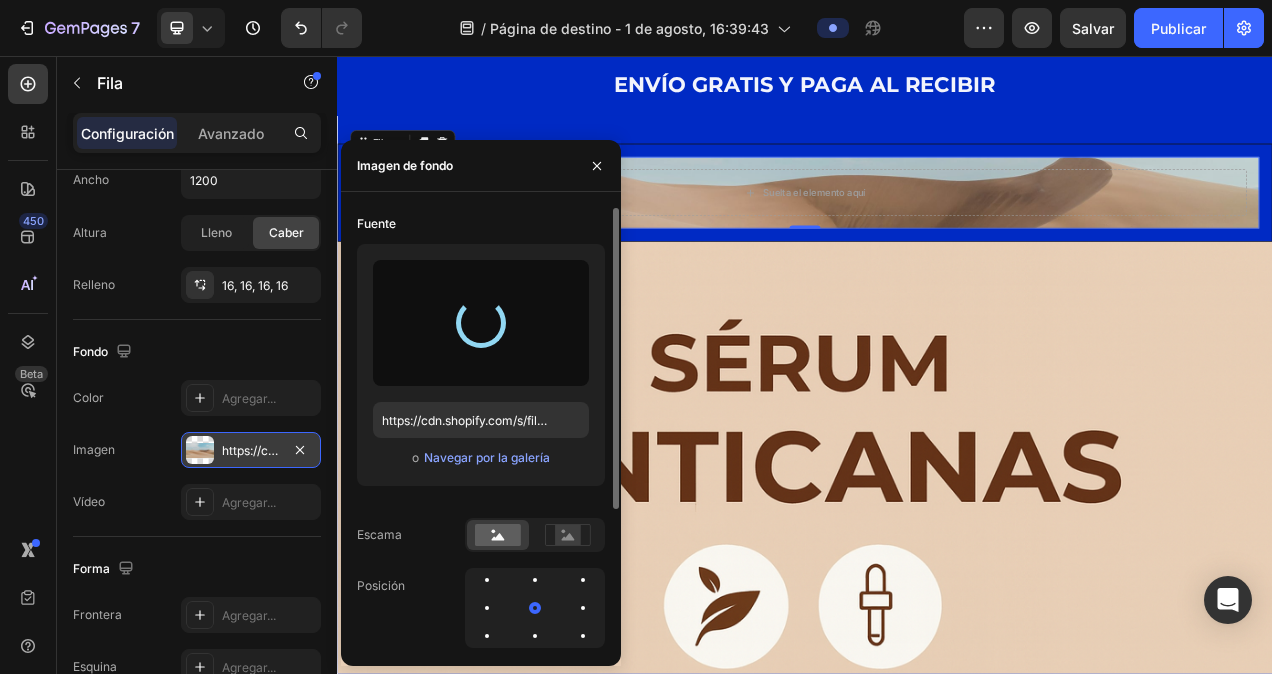 type on "https://cdn.shopify.com/s/files/1/0721/5159/7214/files/gempages_577058422168486803-33374824-bc21-46cc-afa0-5e2e90cecc94.png" 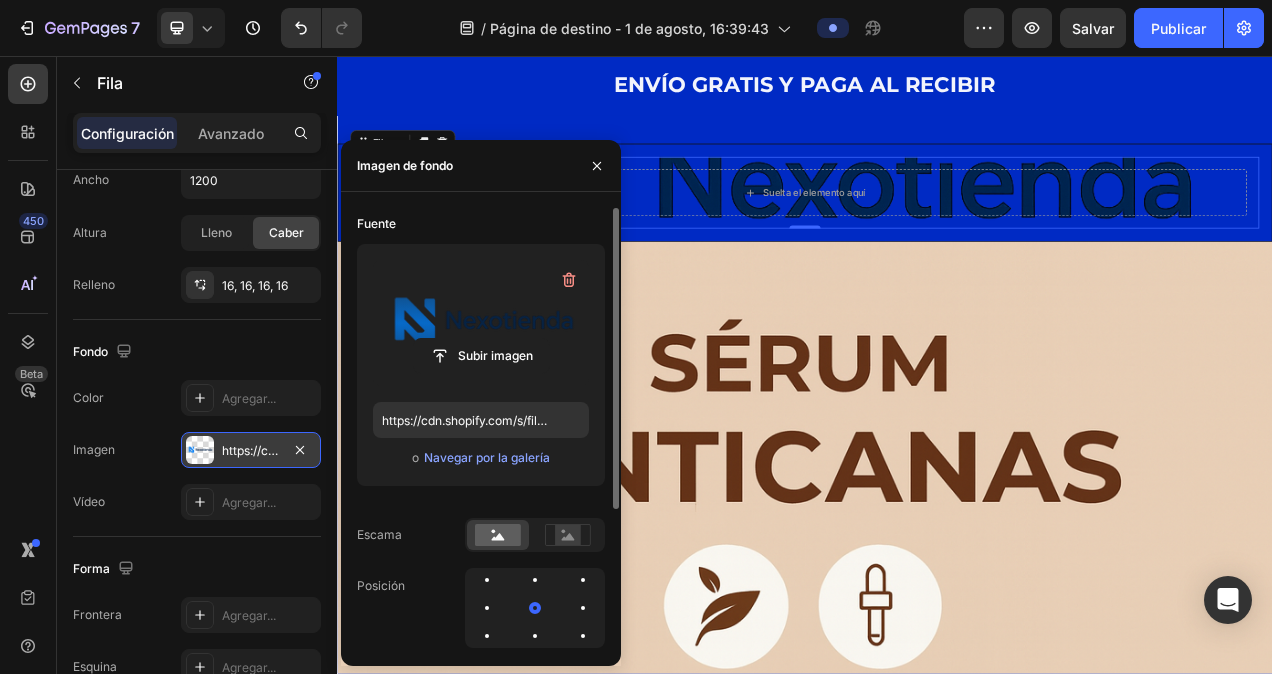 scroll, scrollTop: 0, scrollLeft: 0, axis: both 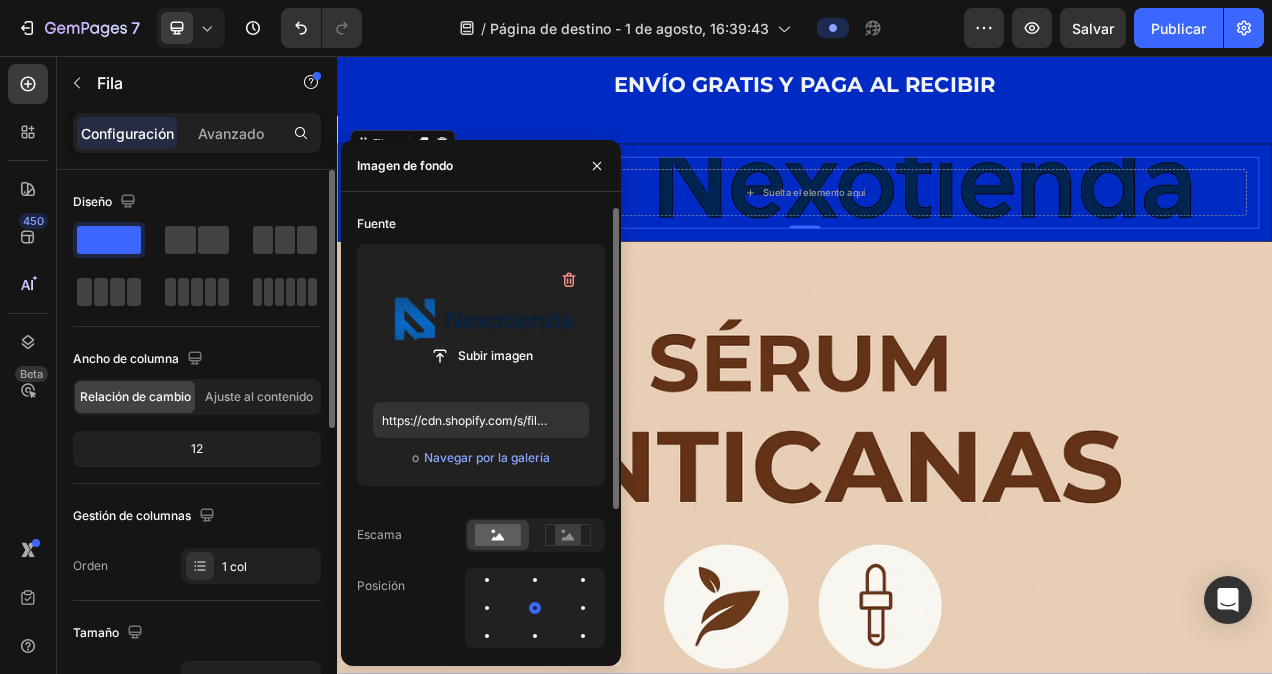 click 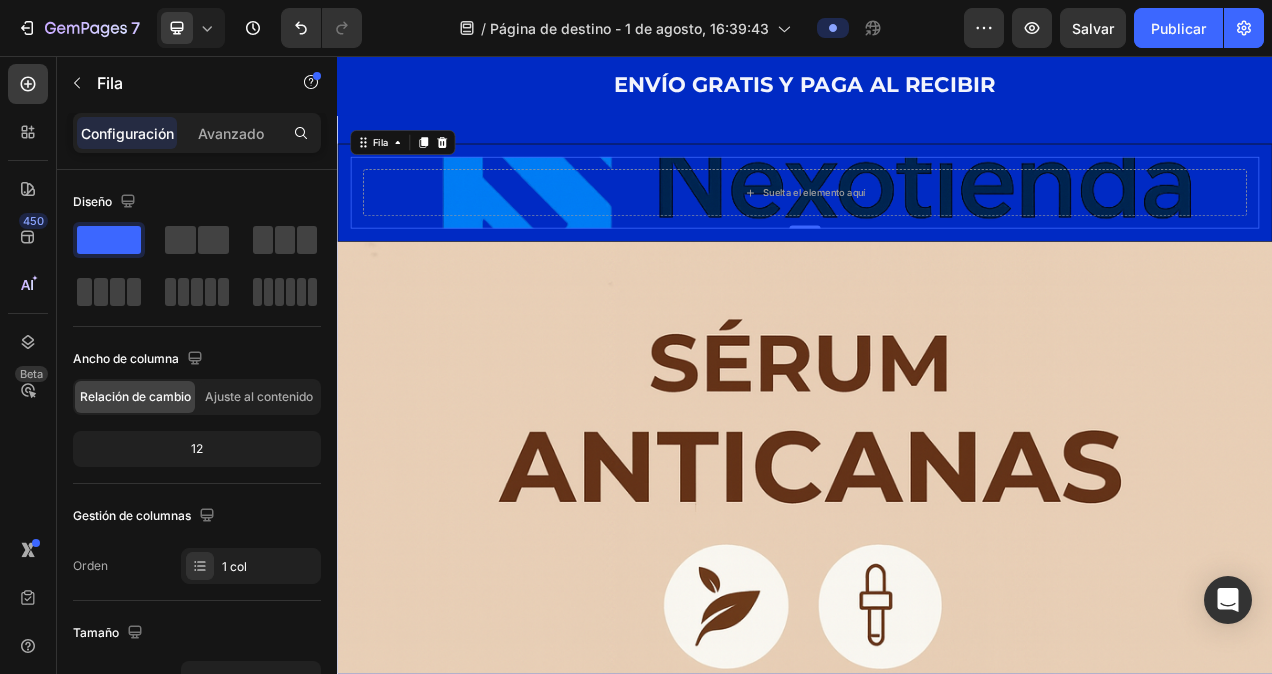 click 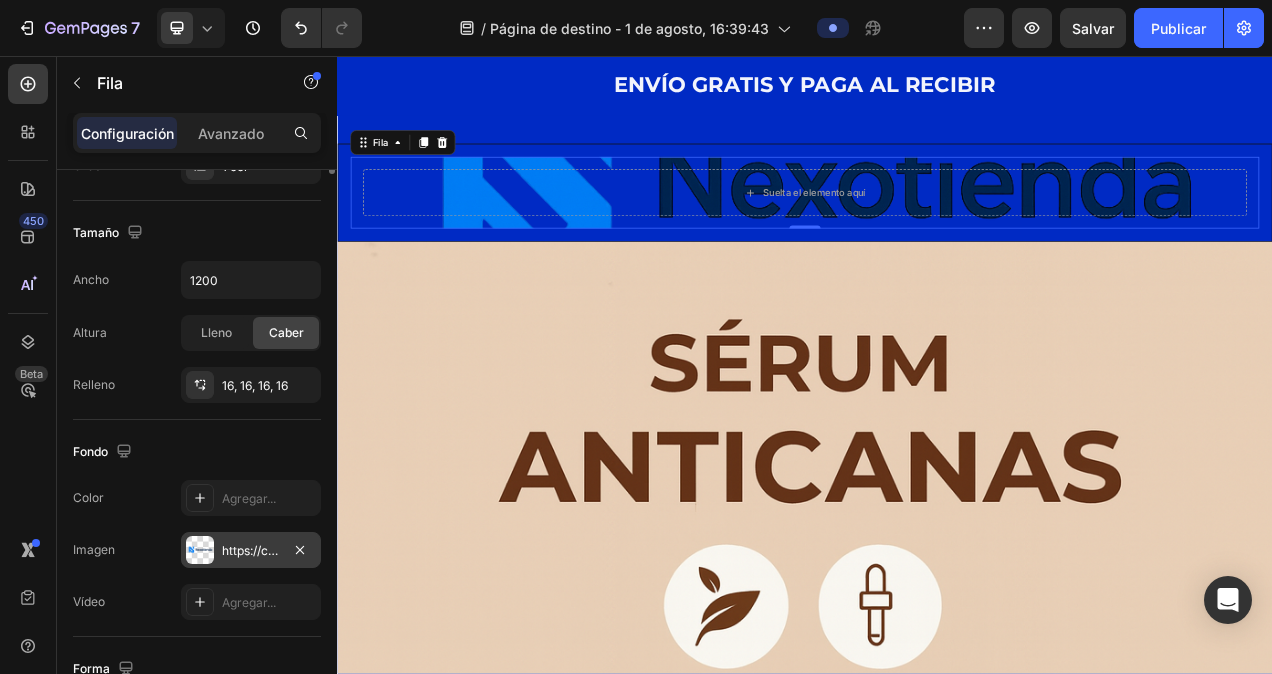 scroll, scrollTop: 0, scrollLeft: 0, axis: both 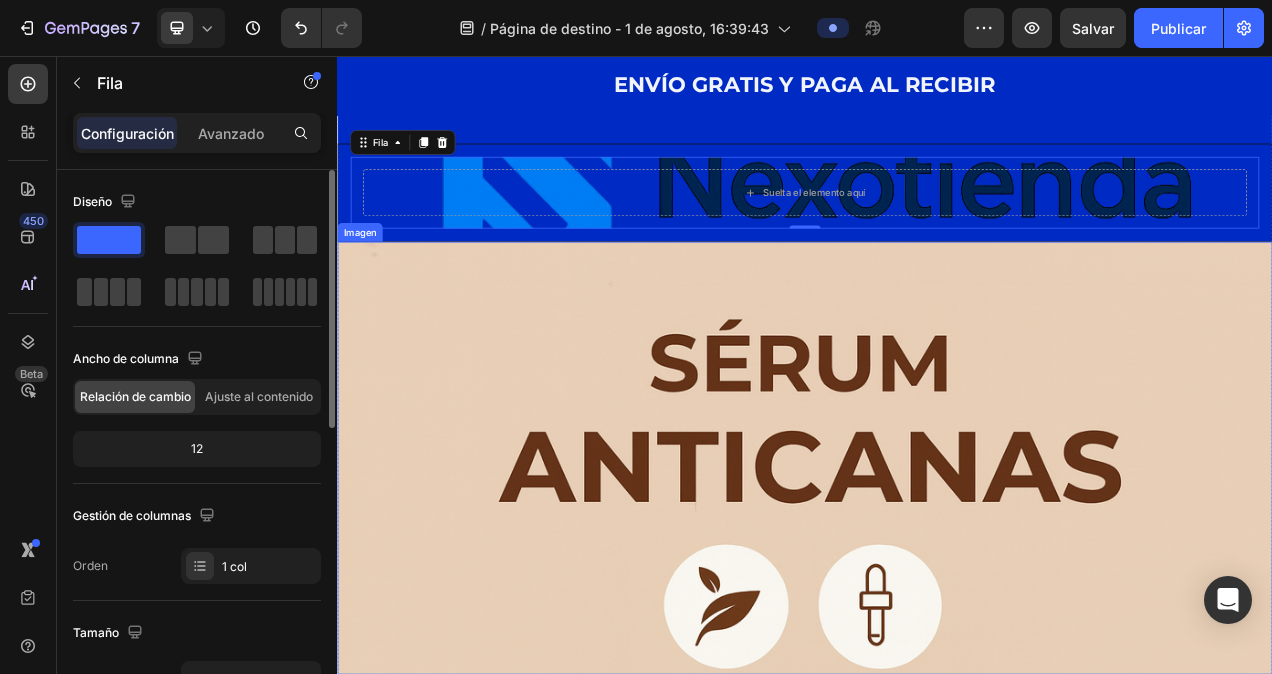 click at bounding box center [937, 1195] 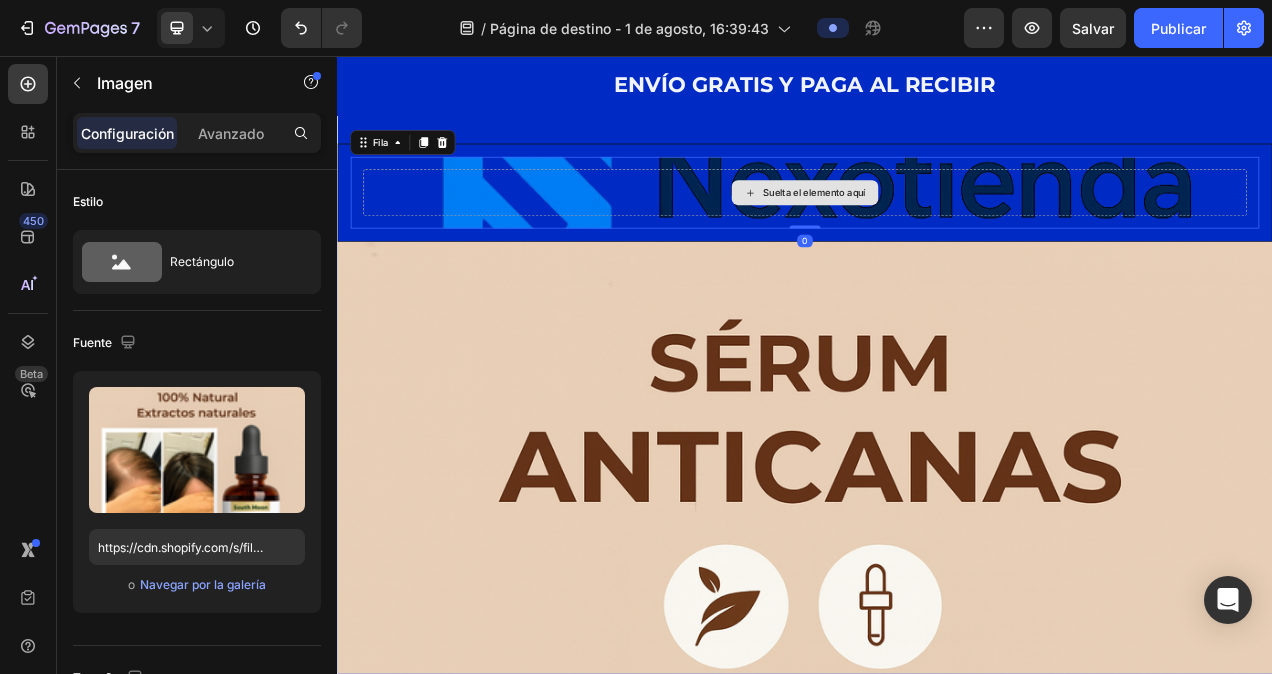 click on "Suelta el elemento aquí" at bounding box center (937, 232) 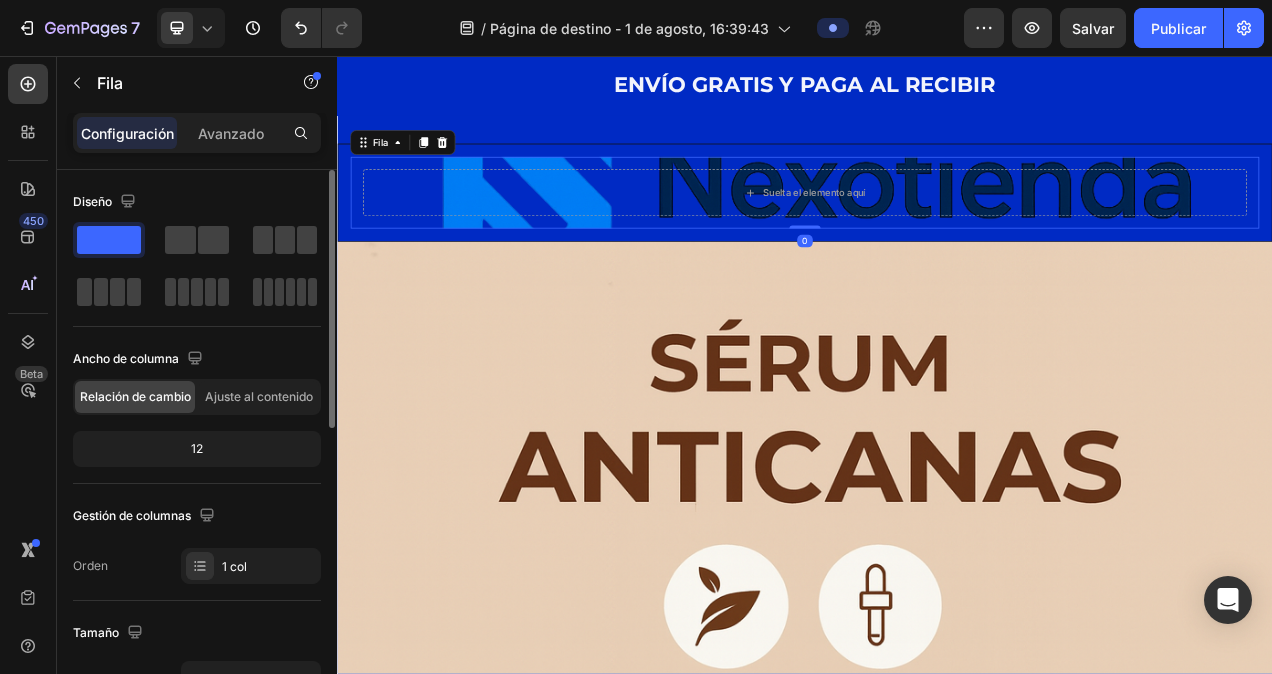 click 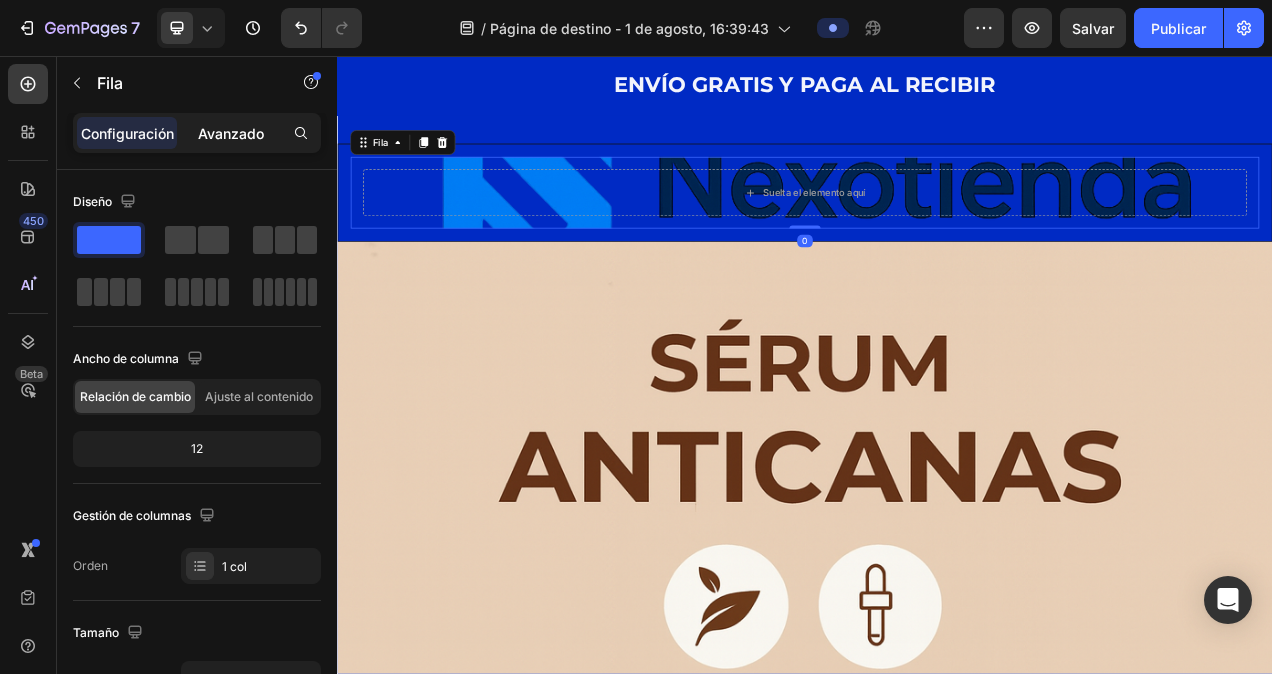 click on "Avanzado" 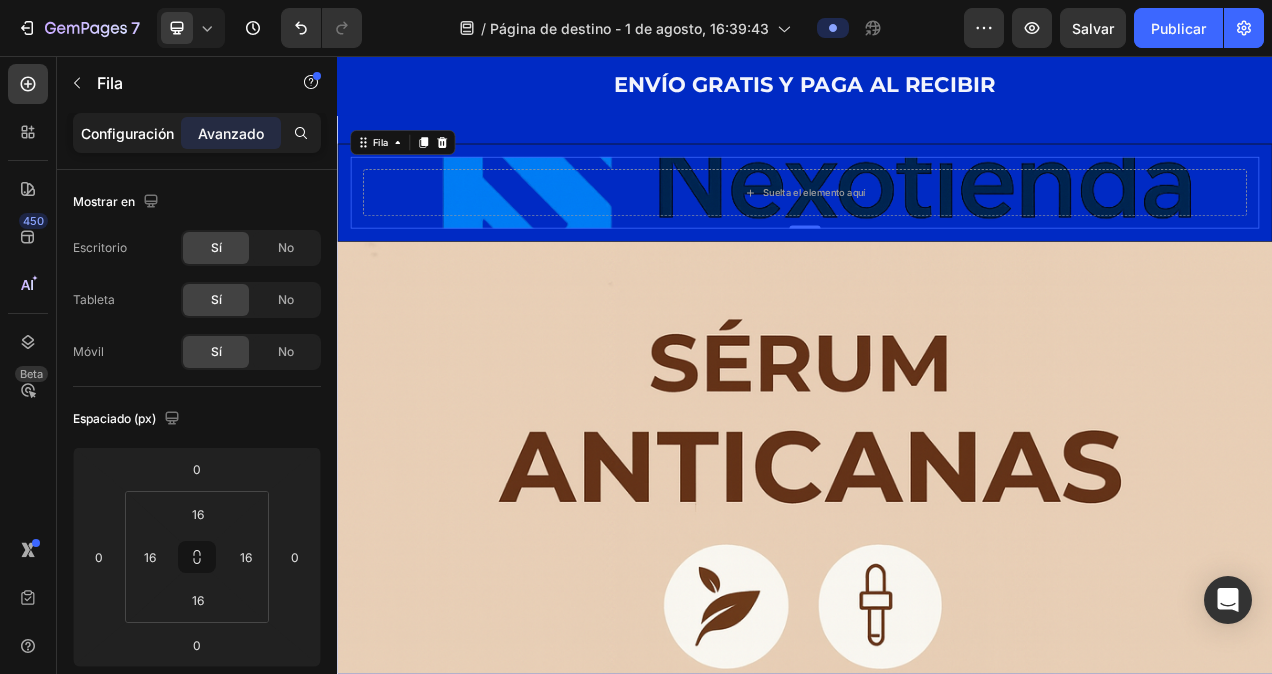 click on "Configuración" at bounding box center (127, 133) 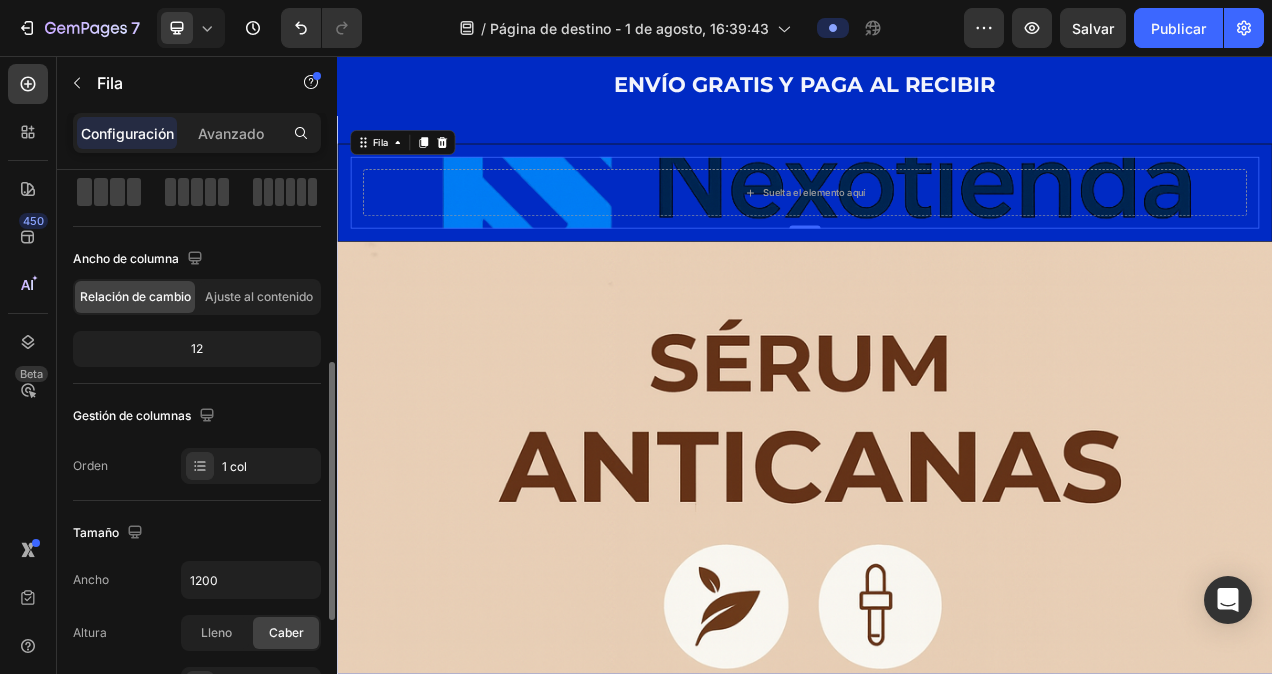 scroll, scrollTop: 0, scrollLeft: 0, axis: both 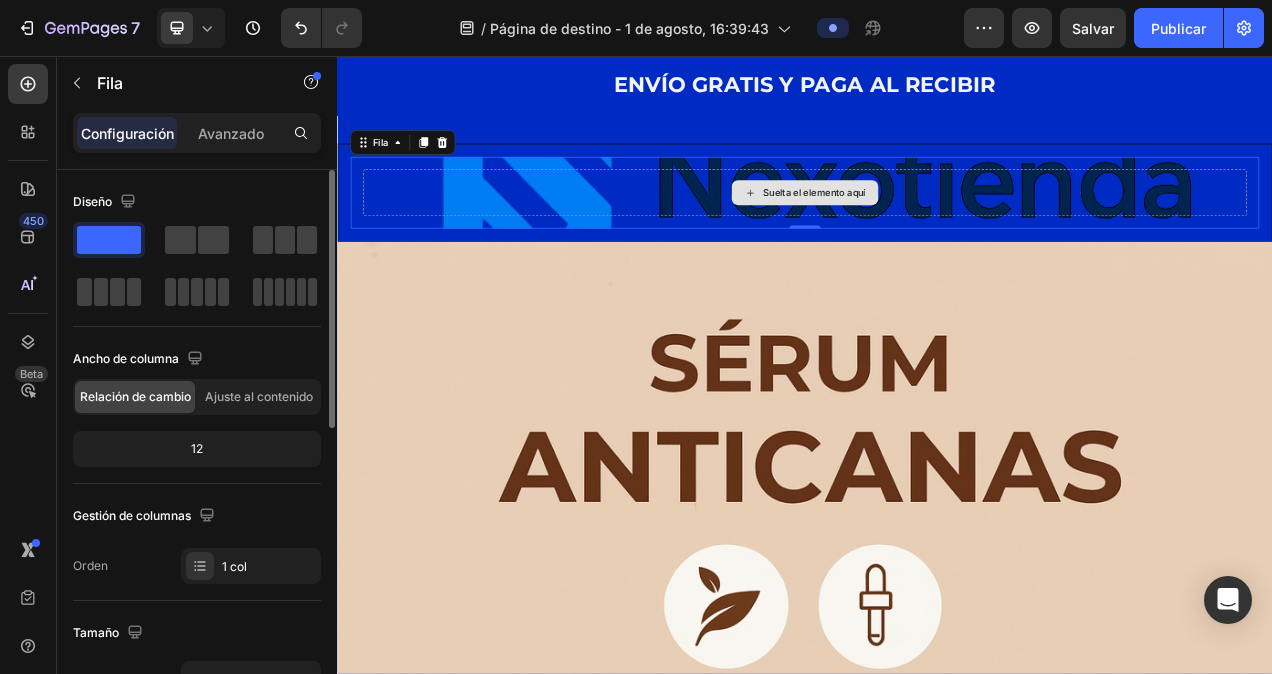 click on "Suelta el elemento aquí" at bounding box center [937, 232] 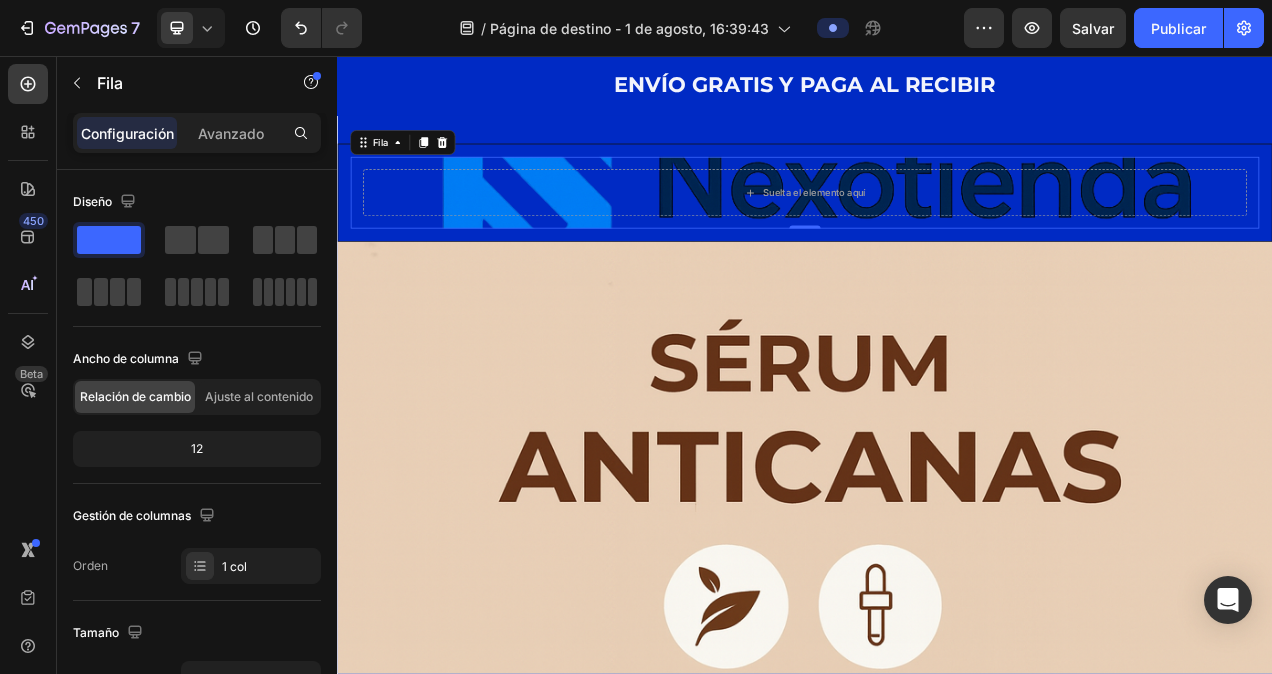 click on "Suelta el elemento aquí Fila   0 Fila" at bounding box center (937, 232) 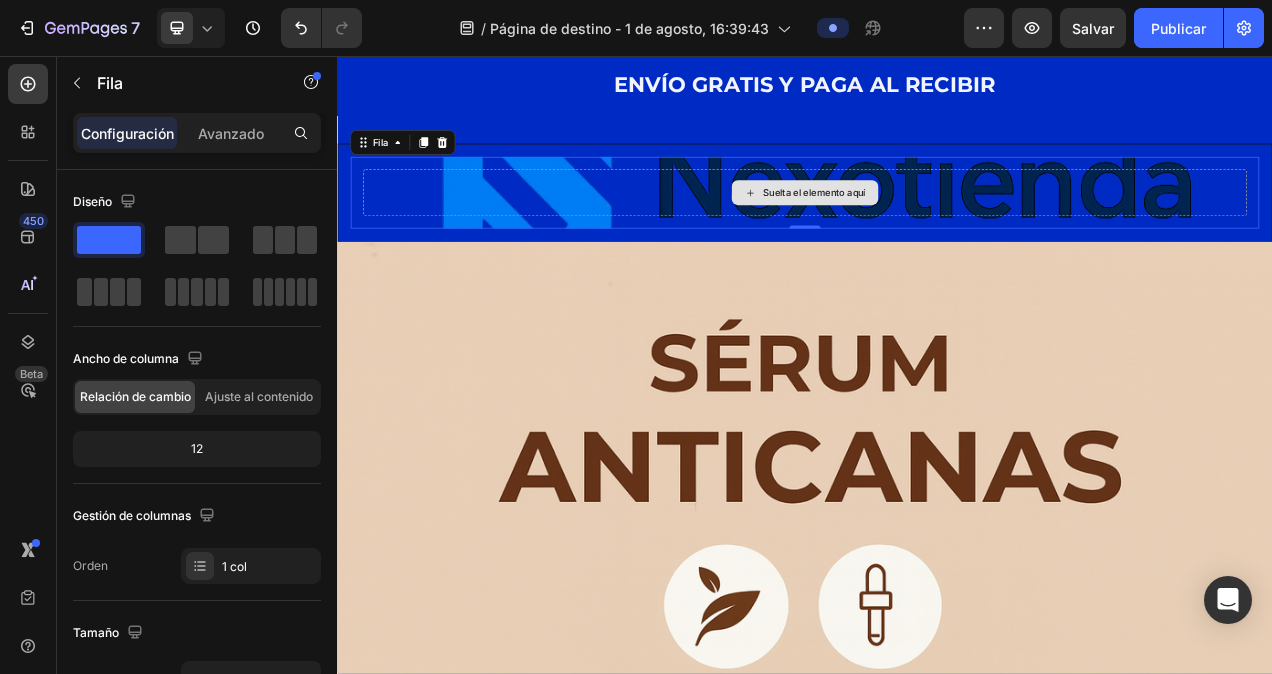 click on "Suelta el elemento aquí" at bounding box center [937, 232] 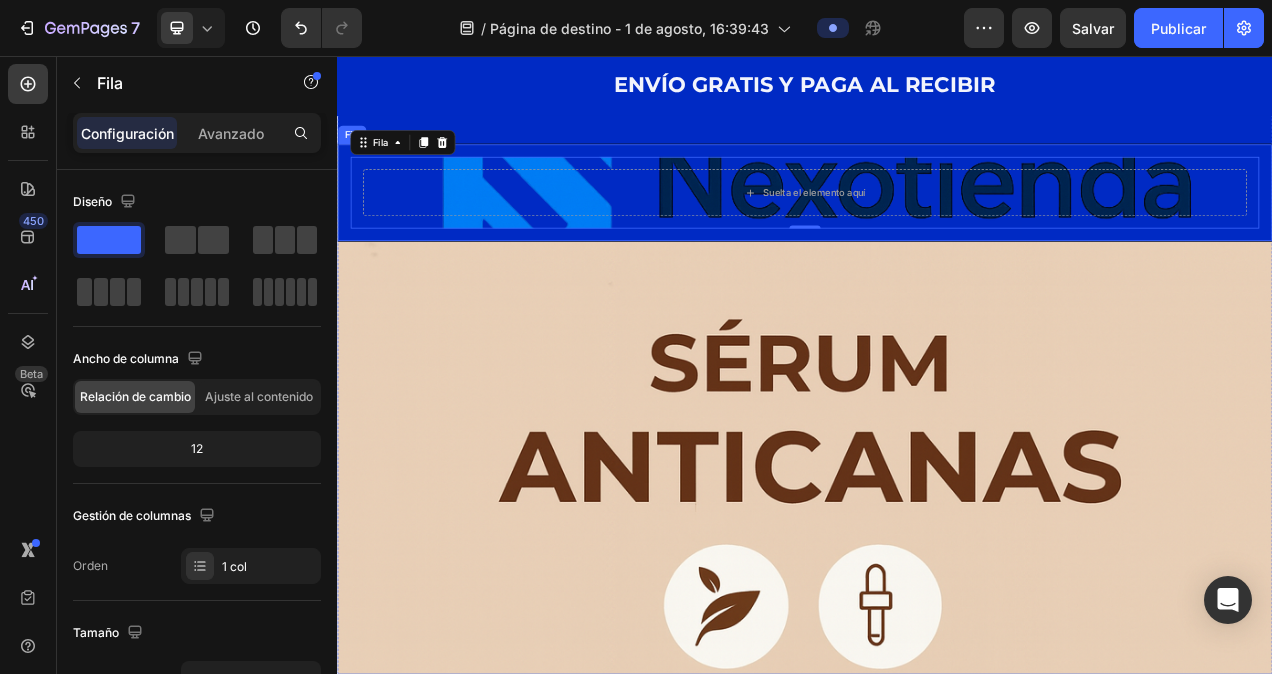 click on "Suelta el elemento aquí Fila   0 Fila" at bounding box center (937, 232) 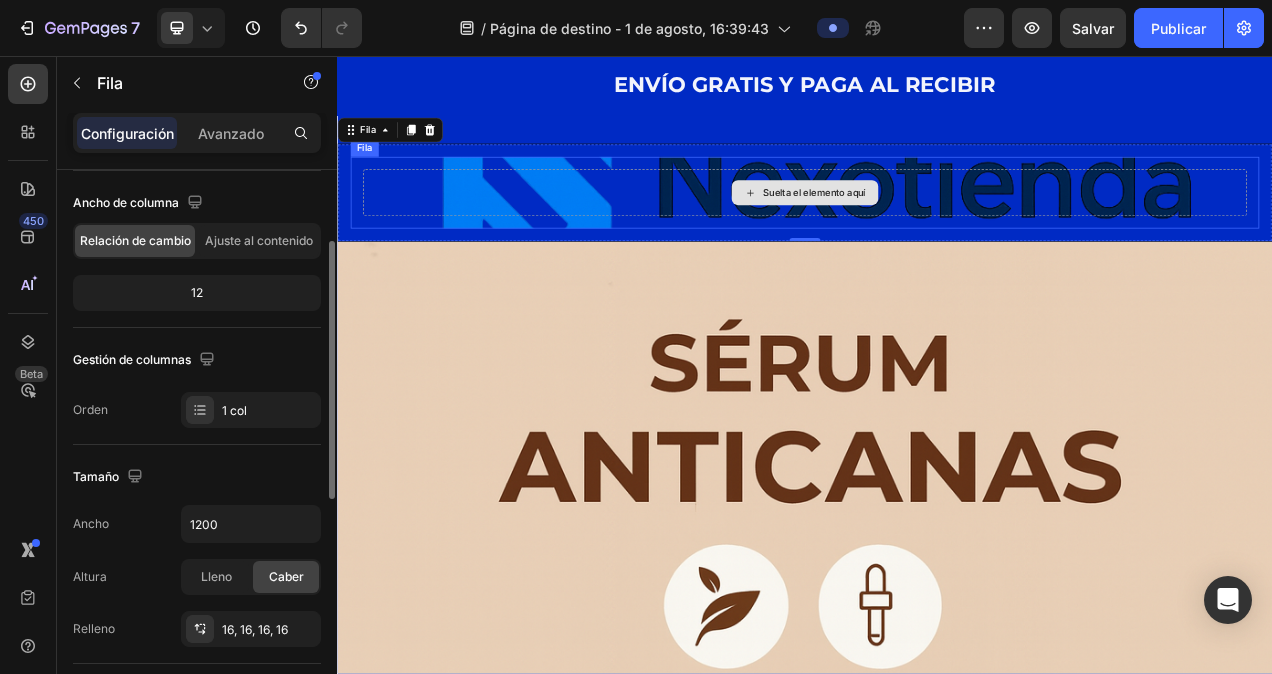 click on "Suelta el elemento aquí" at bounding box center [937, 232] 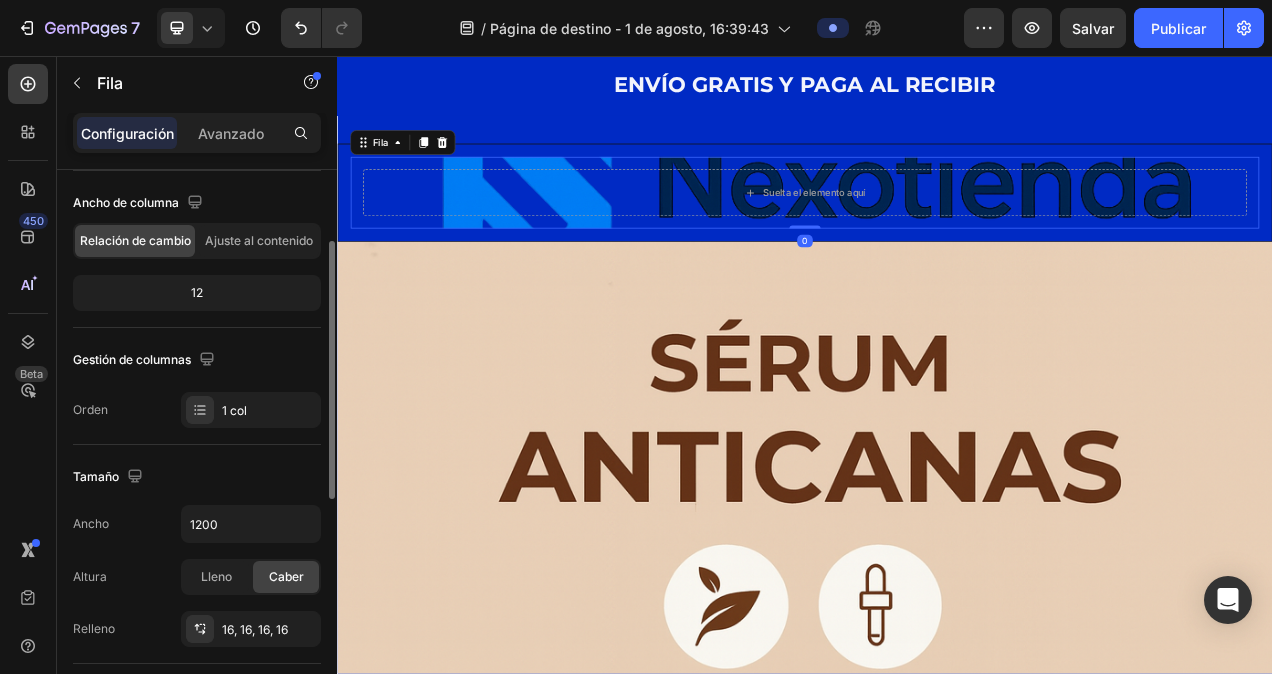 click on "Suelta el elemento aquí Fila   0" at bounding box center (937, 232) 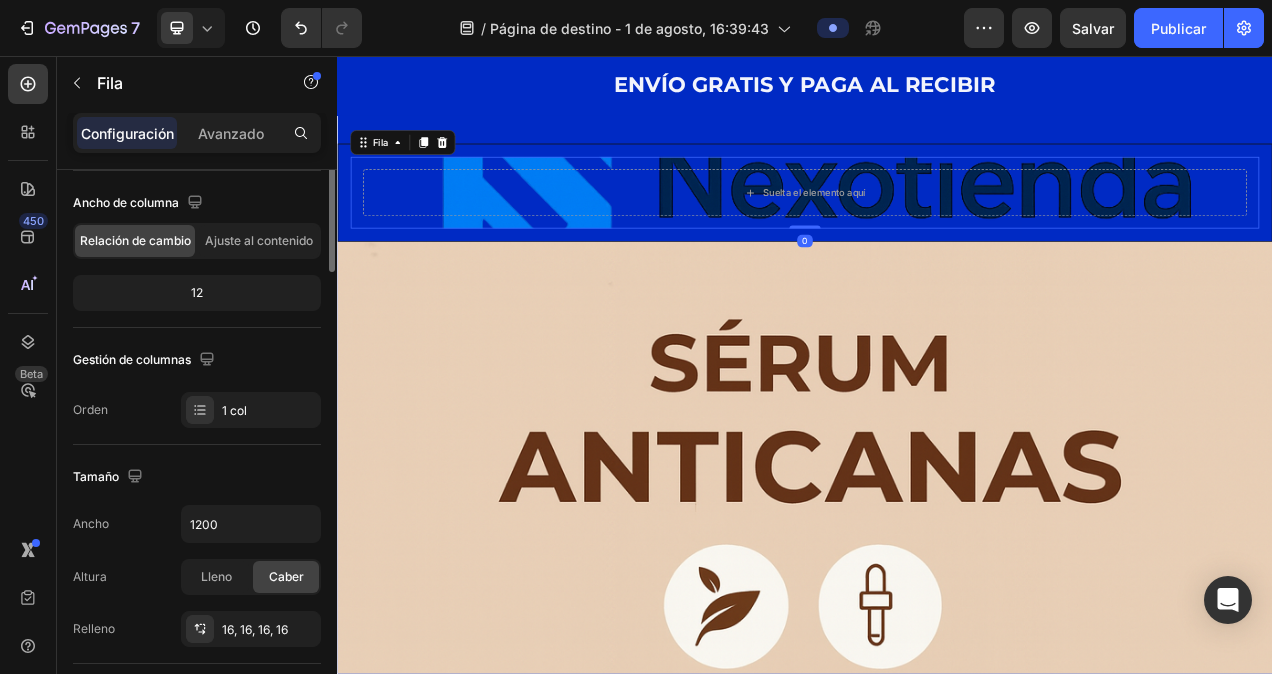 scroll, scrollTop: 0, scrollLeft: 0, axis: both 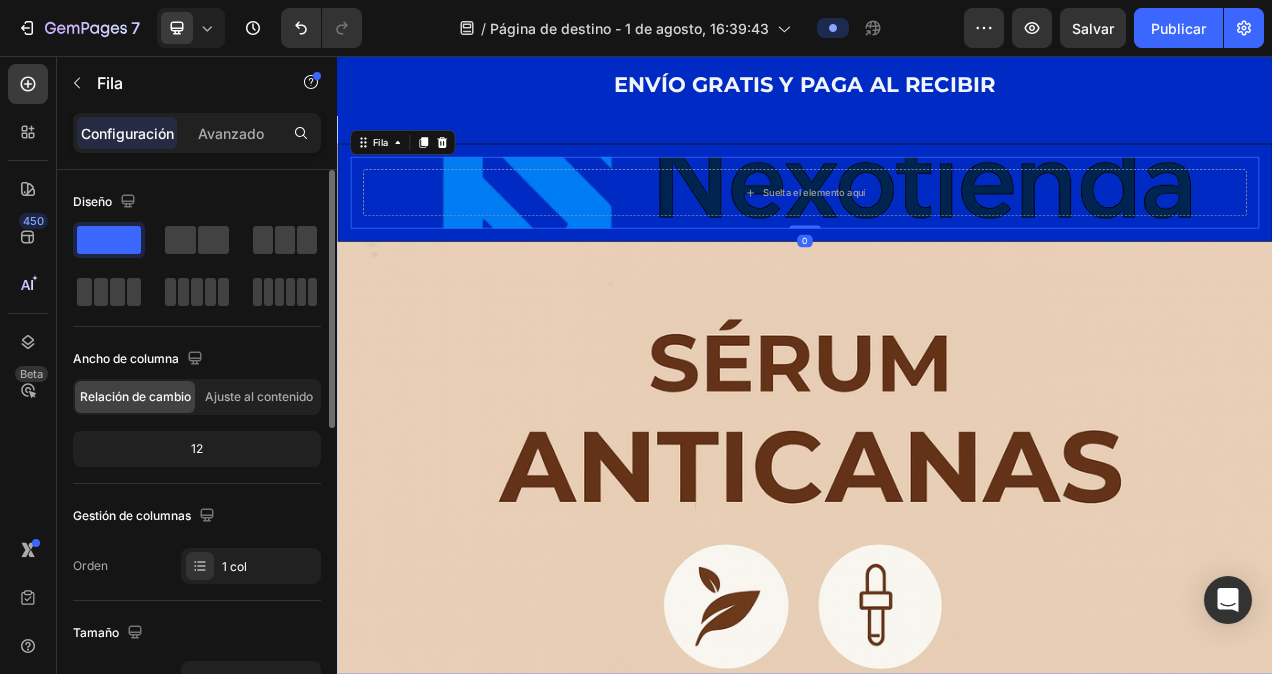 click 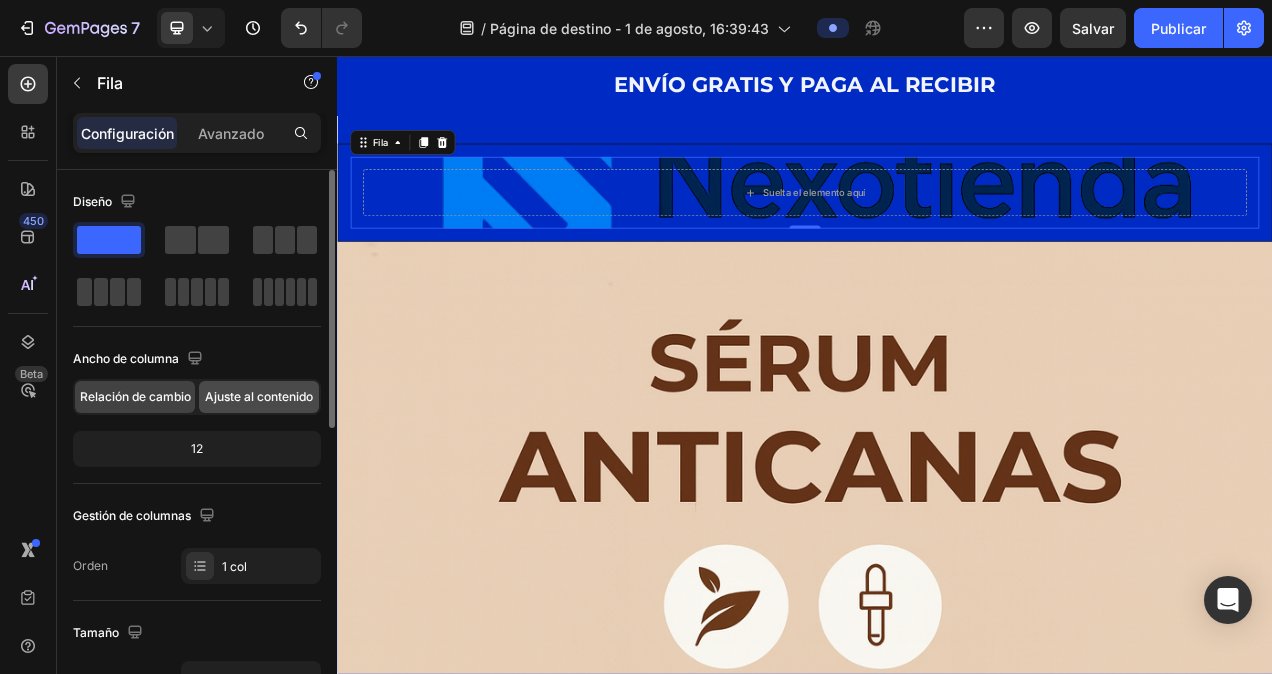 click on "Ajuste al contenido" 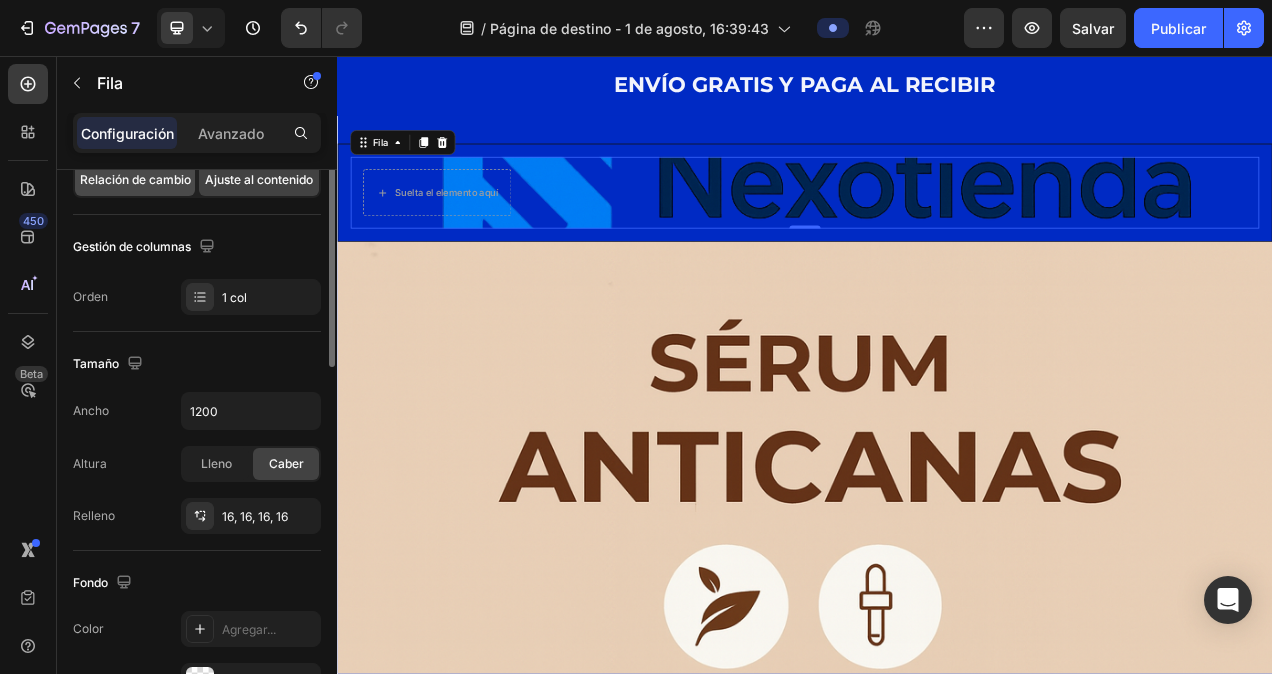 scroll, scrollTop: 0, scrollLeft: 0, axis: both 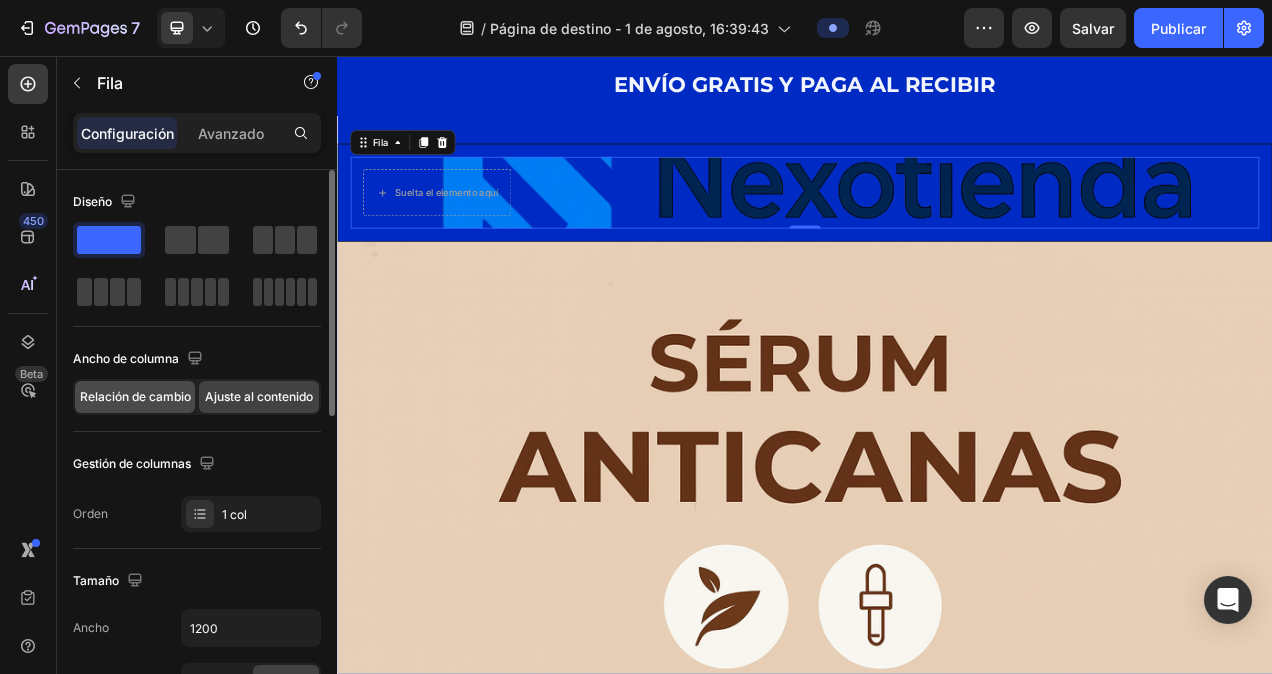 click on "Relación de cambio" 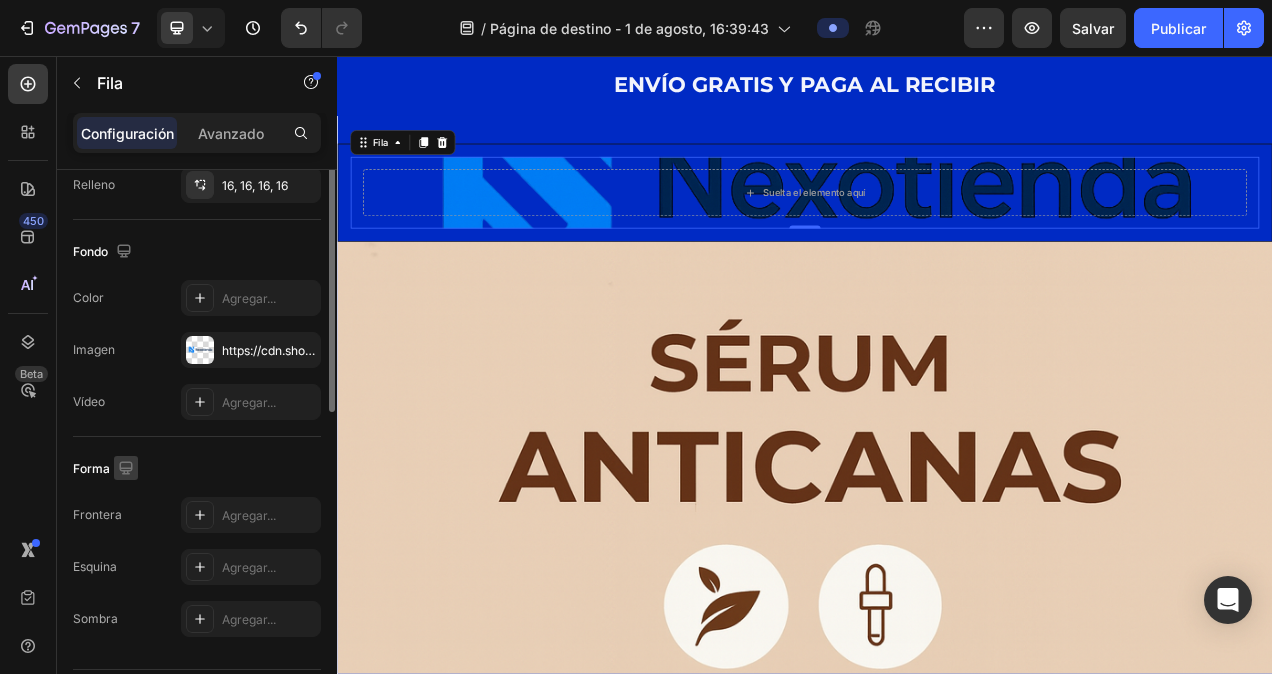 scroll, scrollTop: 0, scrollLeft: 0, axis: both 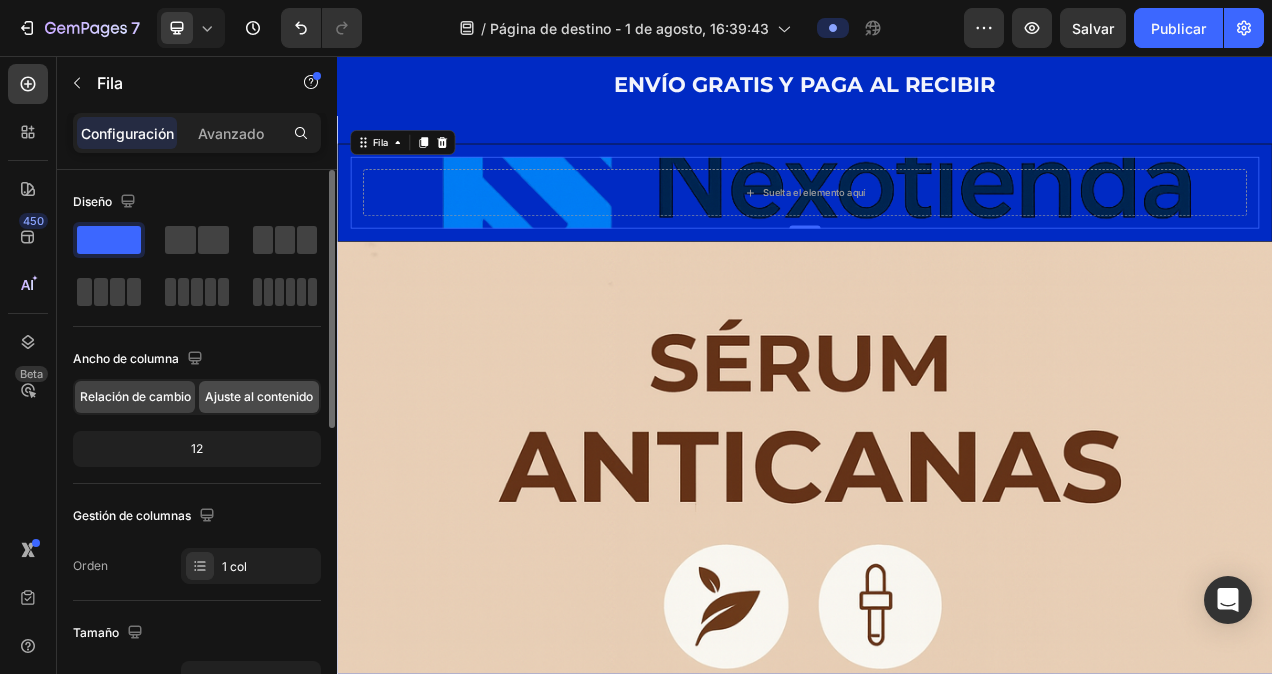 drag, startPoint x: 242, startPoint y: 391, endPoint x: 199, endPoint y: 400, distance: 43.931767 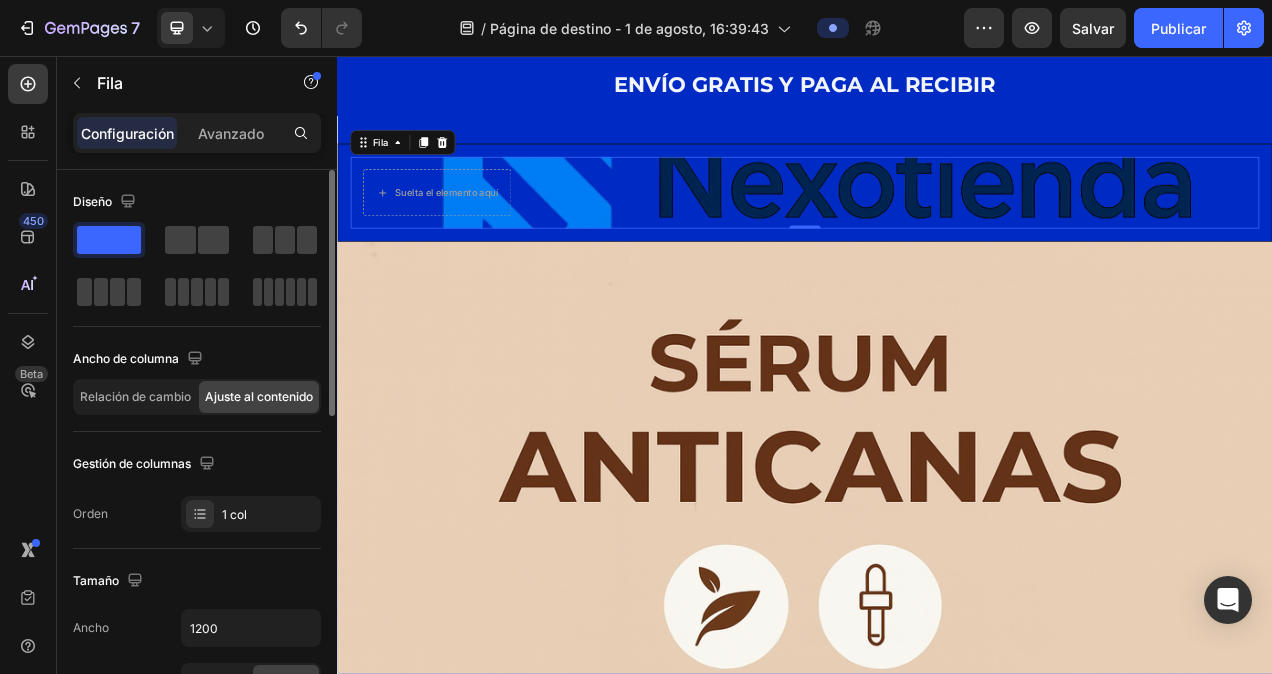 scroll, scrollTop: 200, scrollLeft: 0, axis: vertical 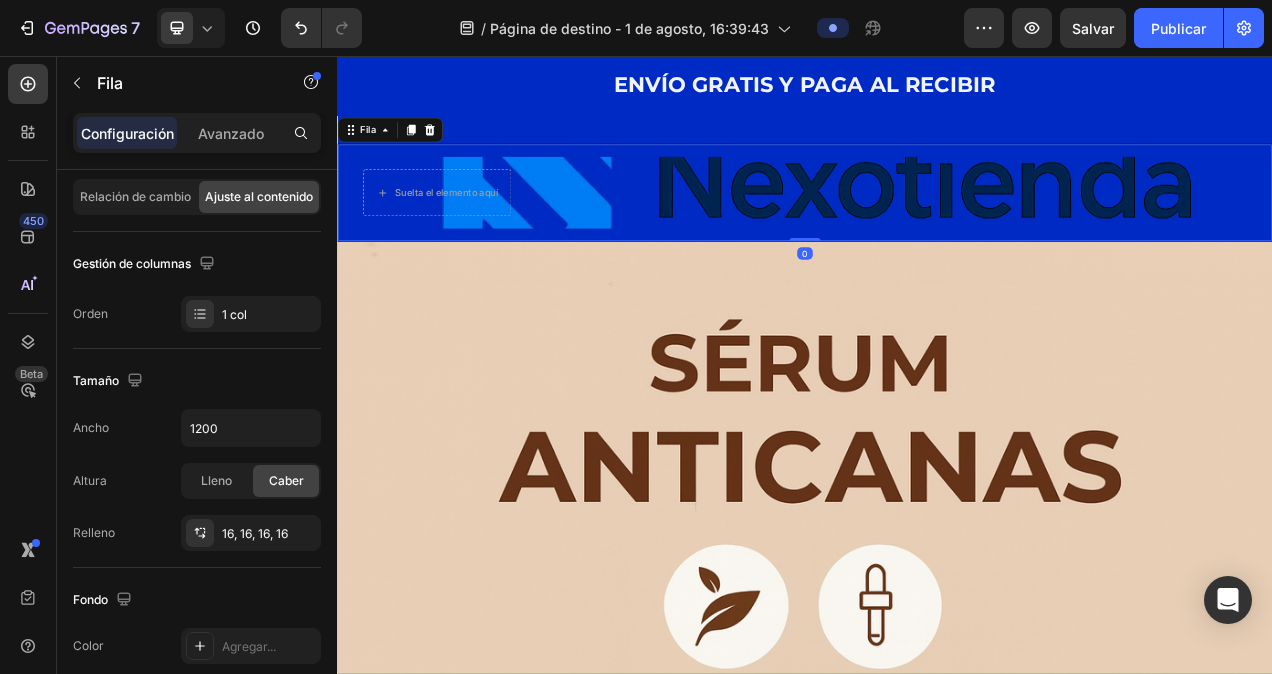 click on "Suelta el elemento aquí Fila Fila   0" at bounding box center (937, 232) 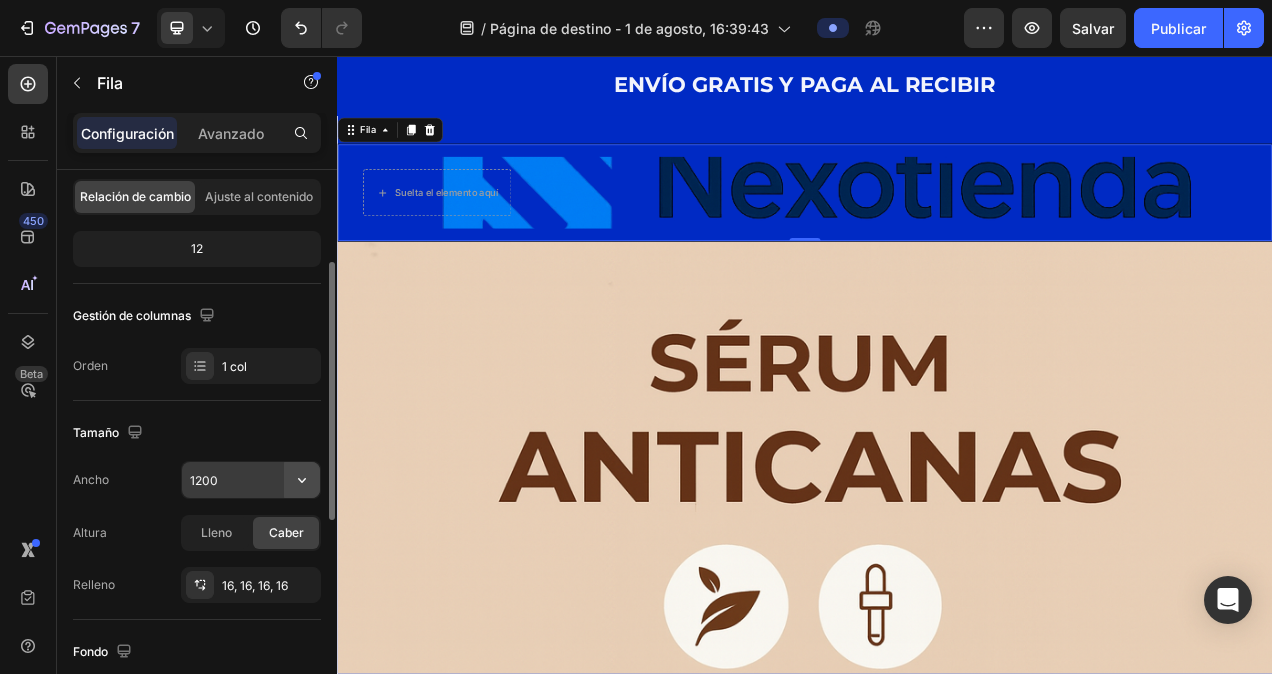 click 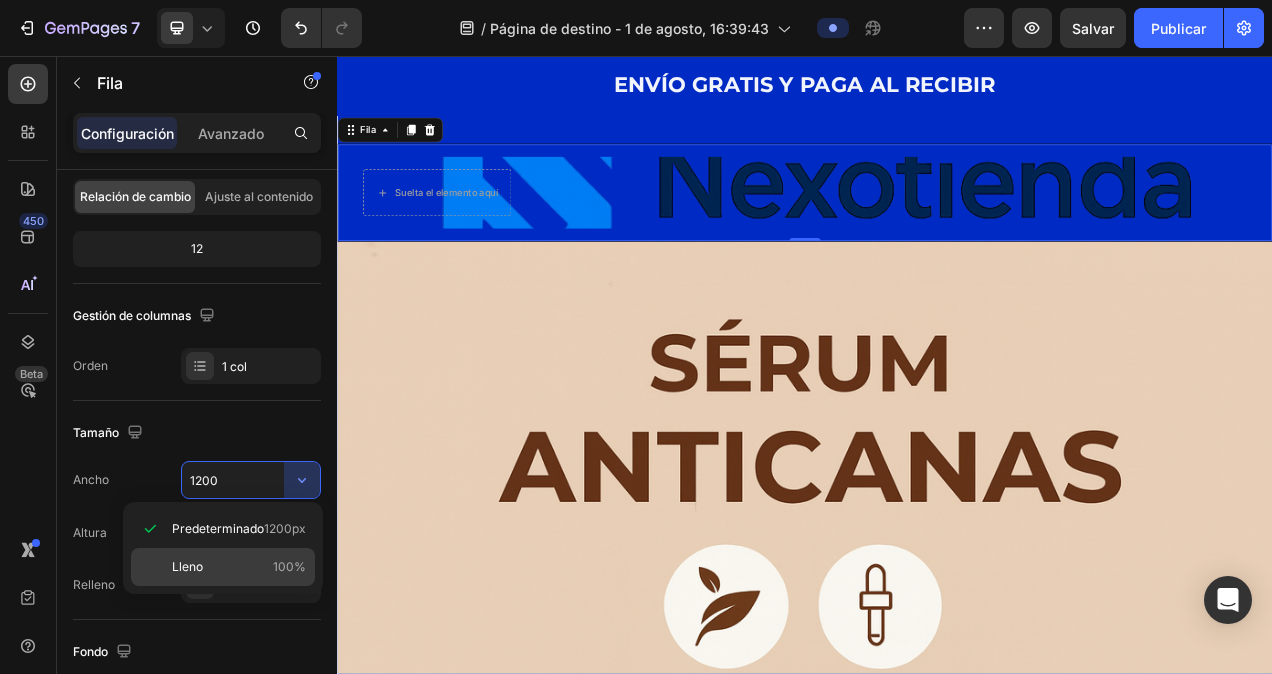 click on "Lleno" at bounding box center [187, 567] 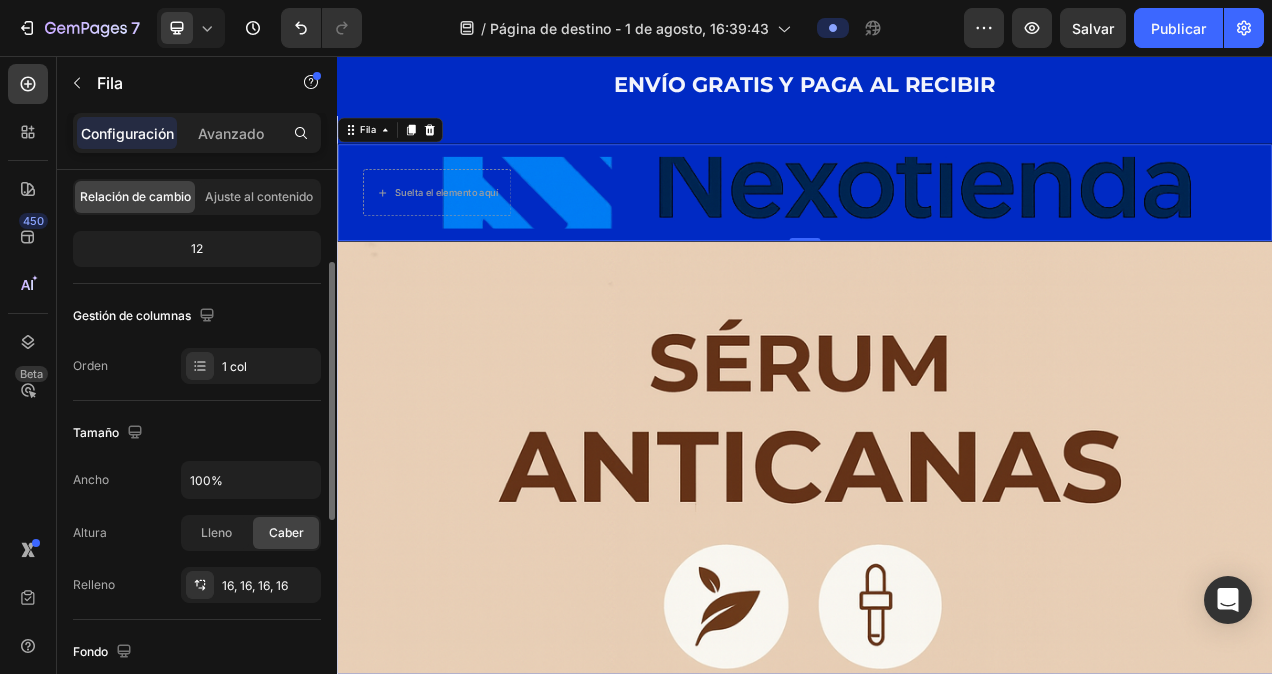 click on "Altura Lleno Caber" at bounding box center [197, 533] 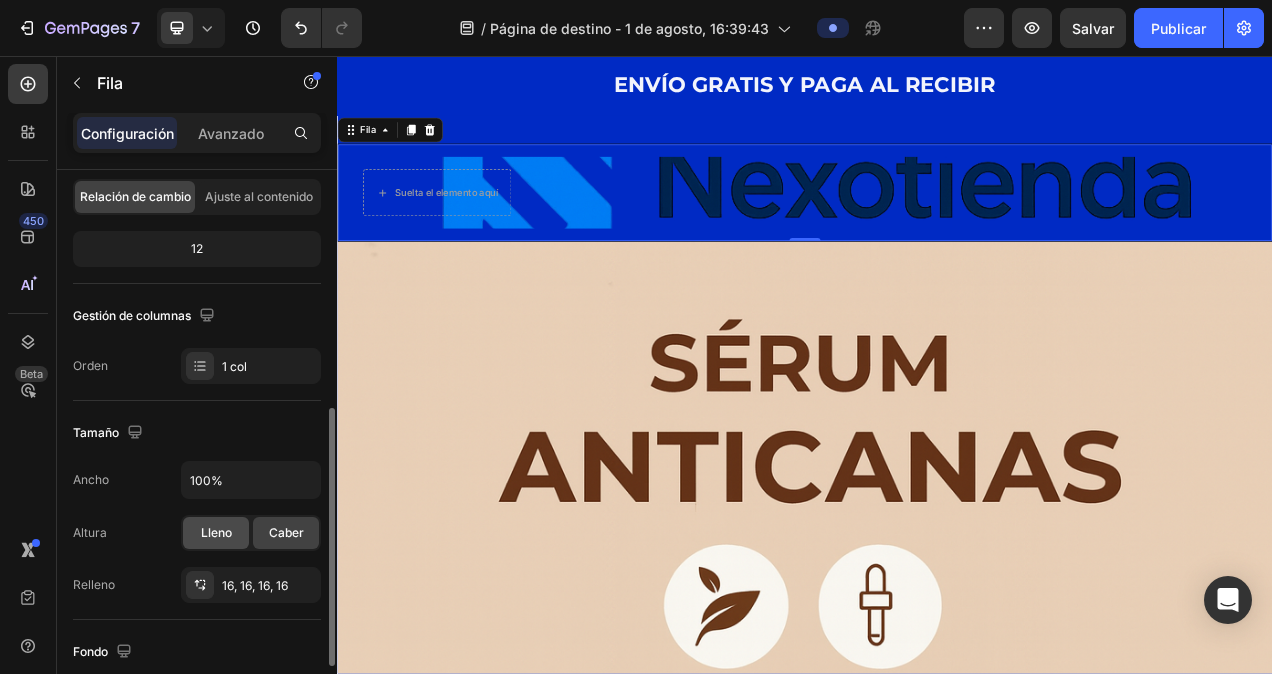 scroll, scrollTop: 300, scrollLeft: 0, axis: vertical 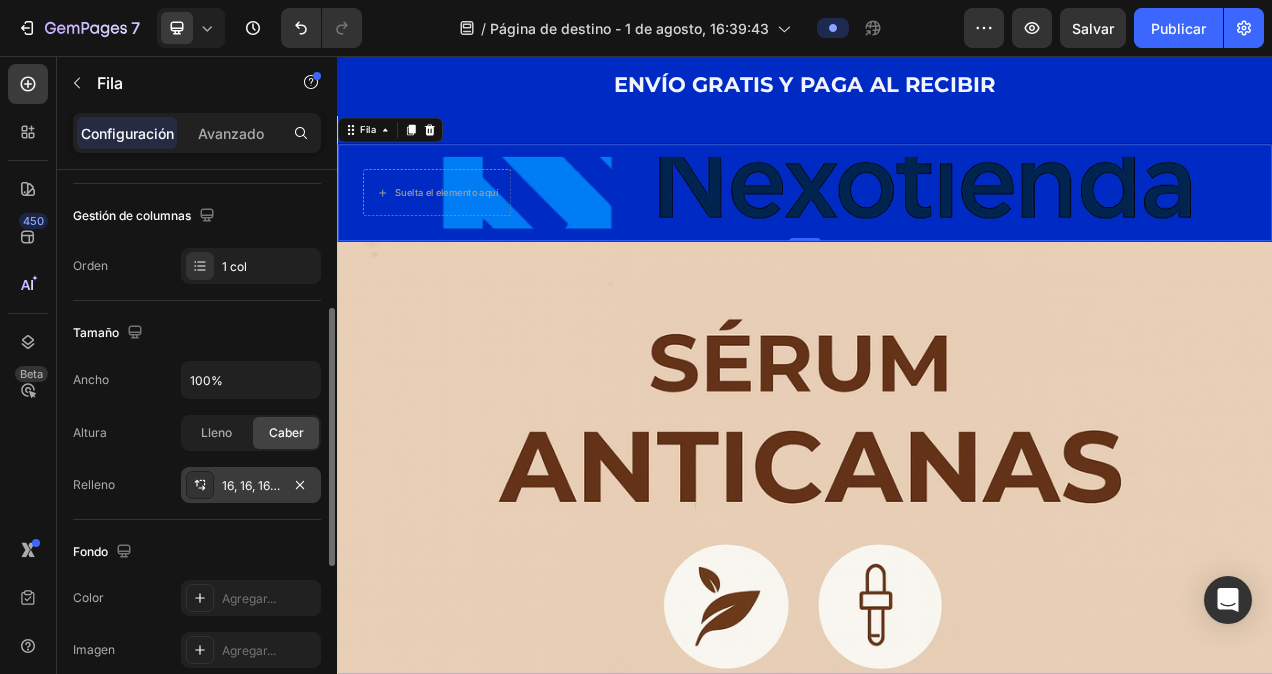 click on "16, 16, 16, 16" at bounding box center (251, 486) 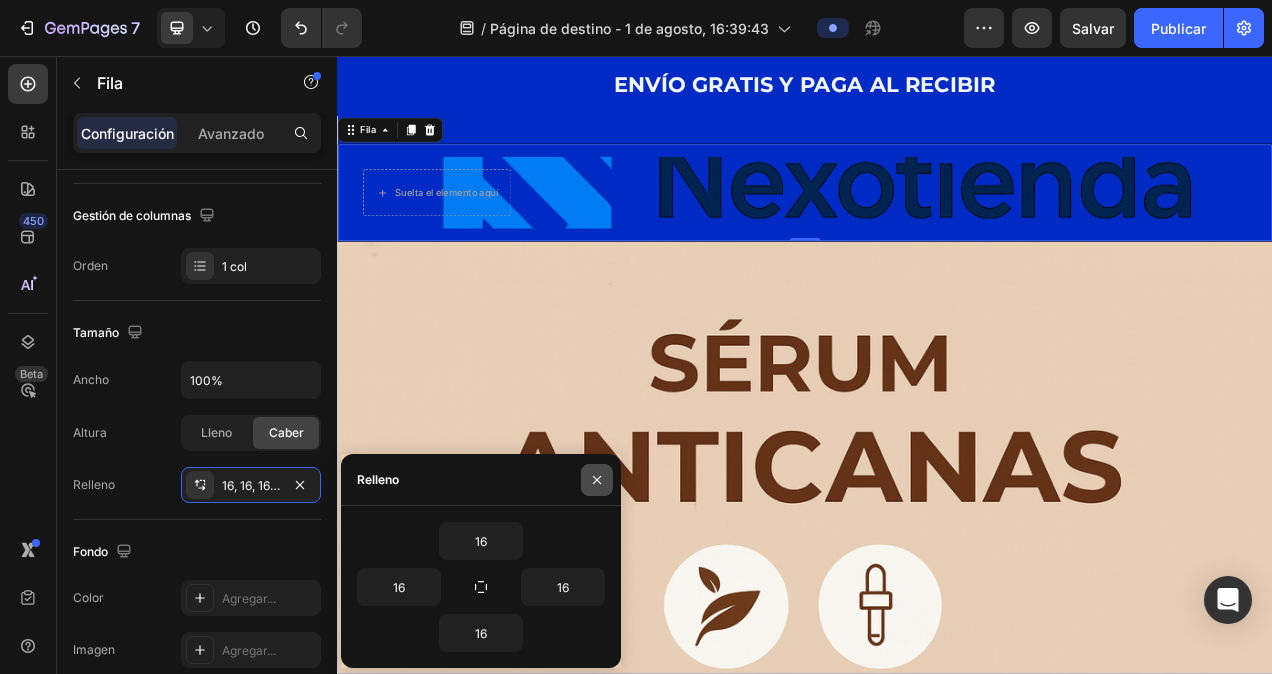 click at bounding box center [597, 480] 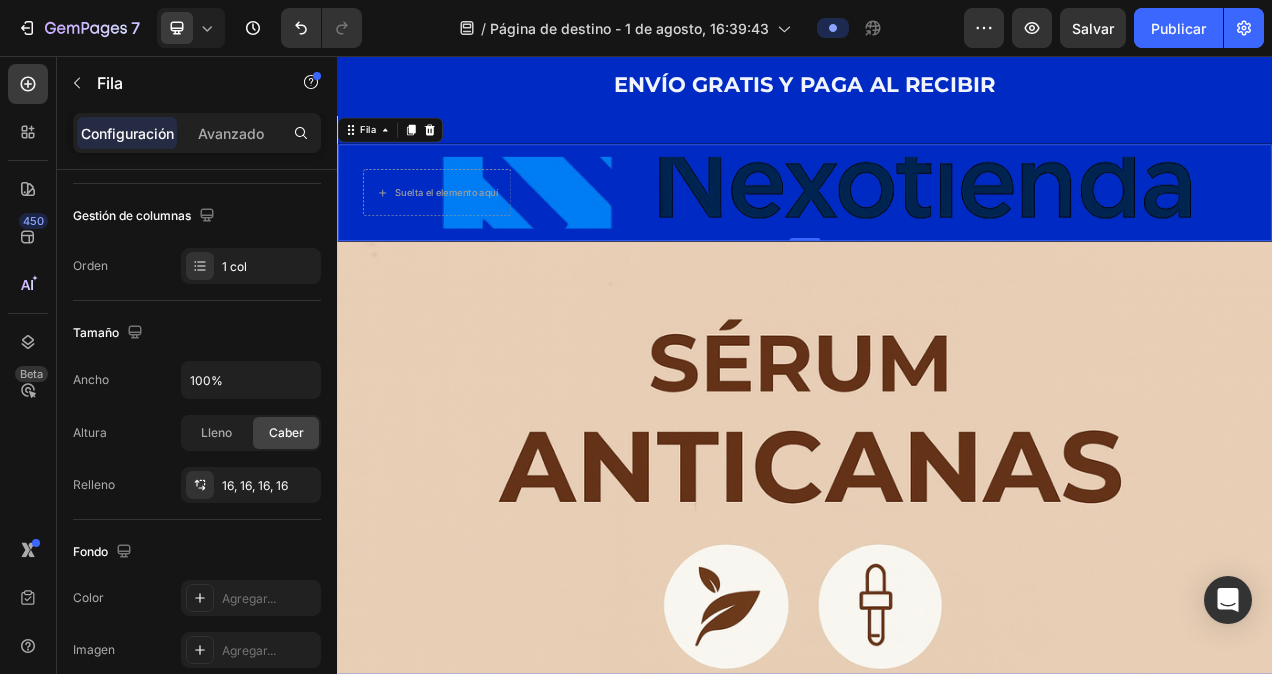 click on "Suelta el elemento aquí Fila" at bounding box center (937, 232) 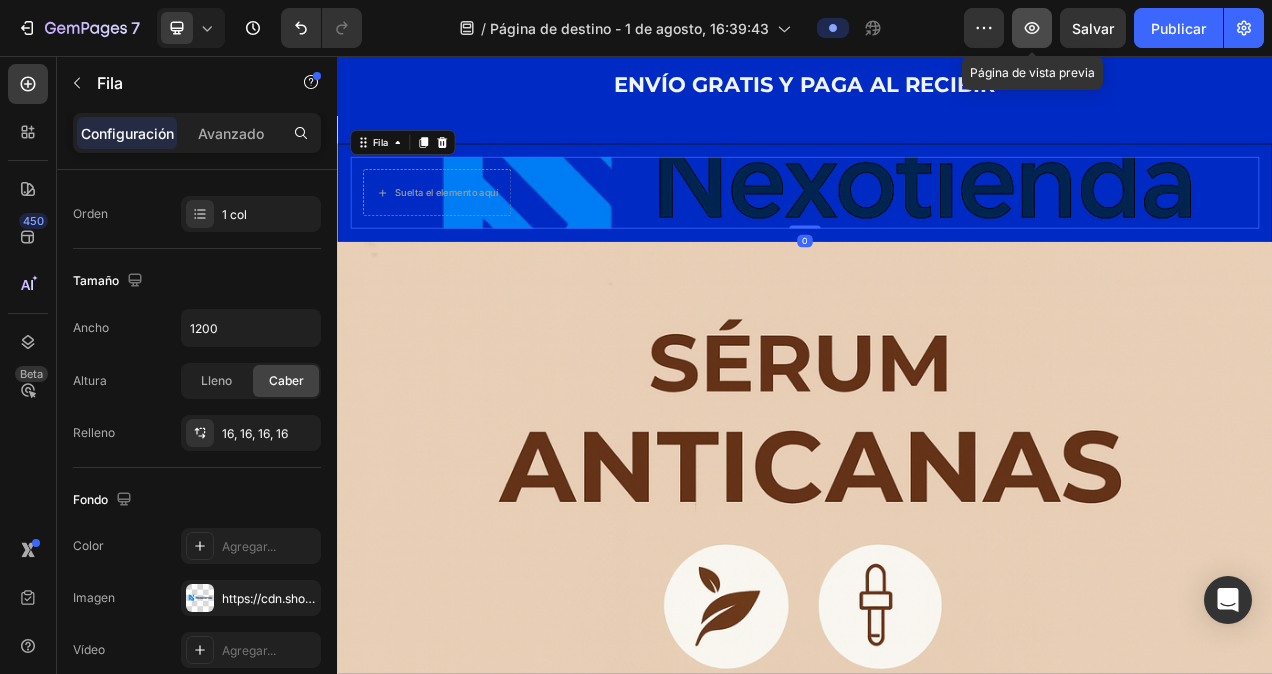 click 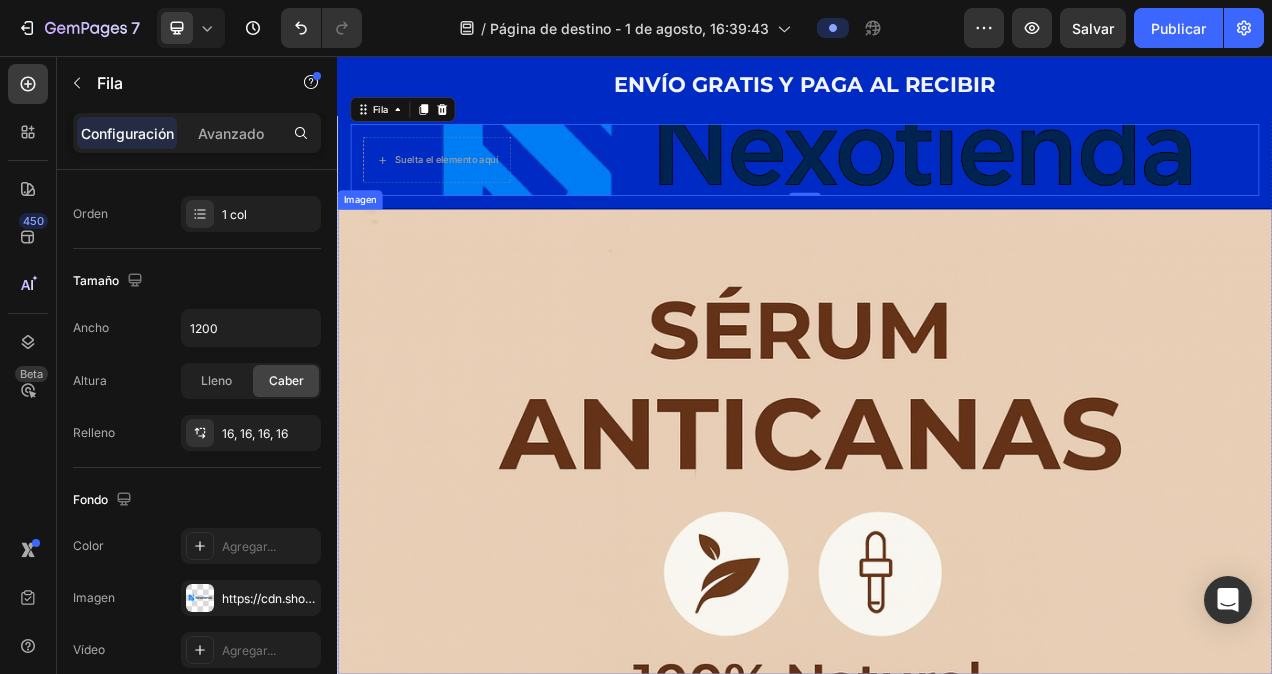 scroll, scrollTop: 0, scrollLeft: 0, axis: both 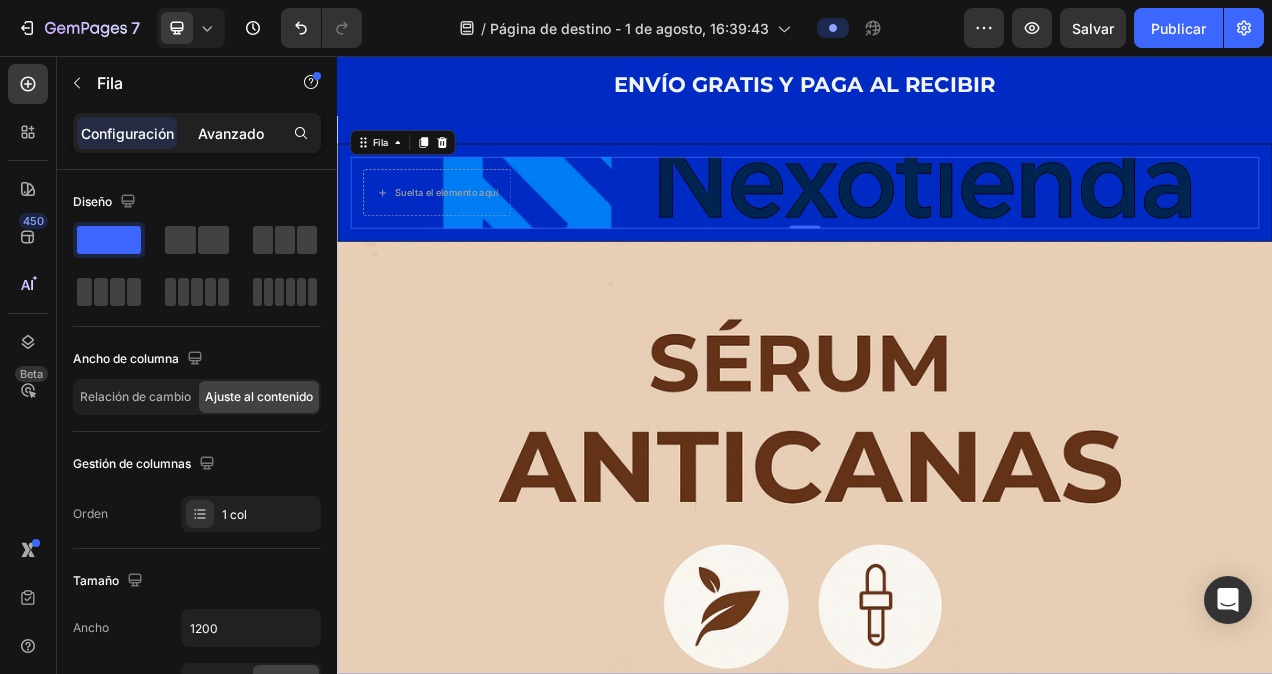 click on "Avanzado" at bounding box center [231, 133] 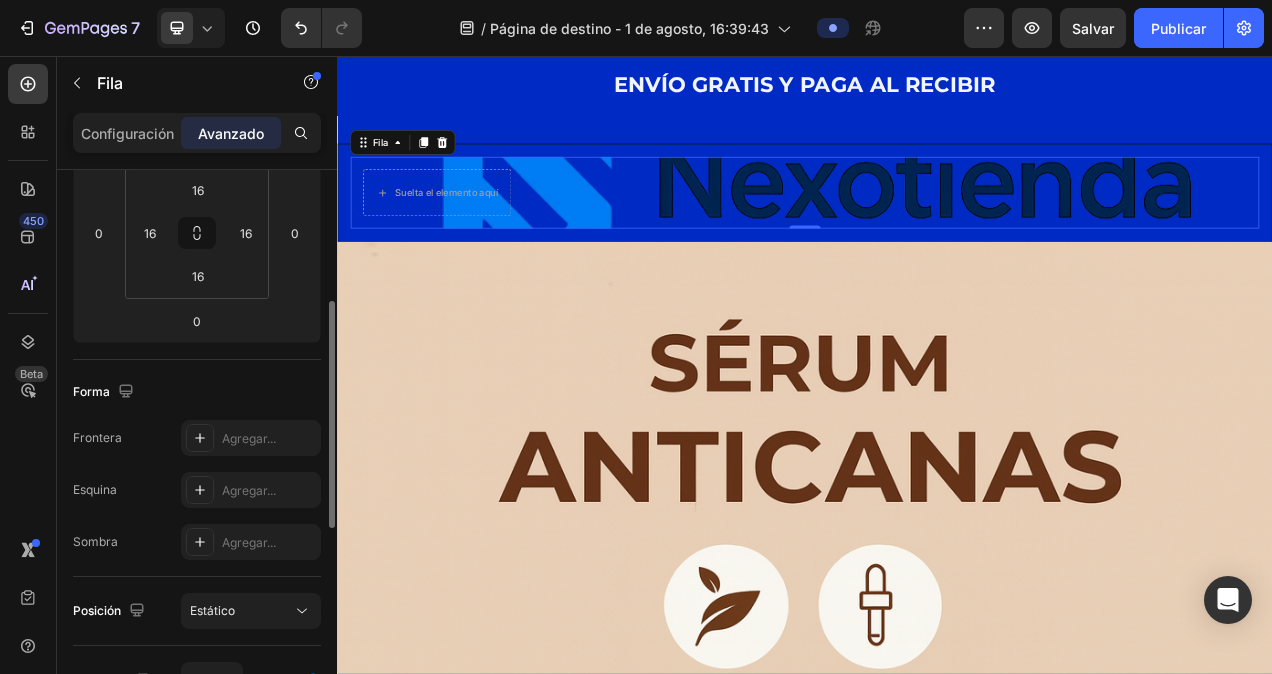 scroll, scrollTop: 124, scrollLeft: 0, axis: vertical 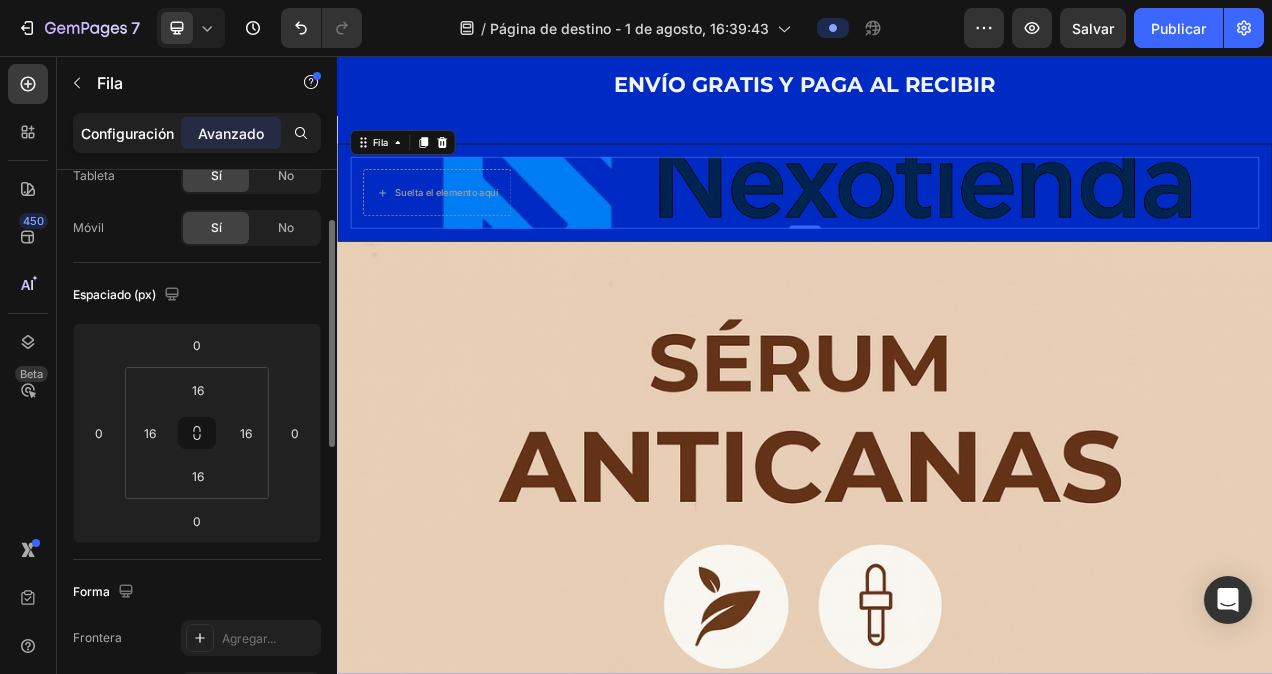 click on "Configuración" at bounding box center (127, 133) 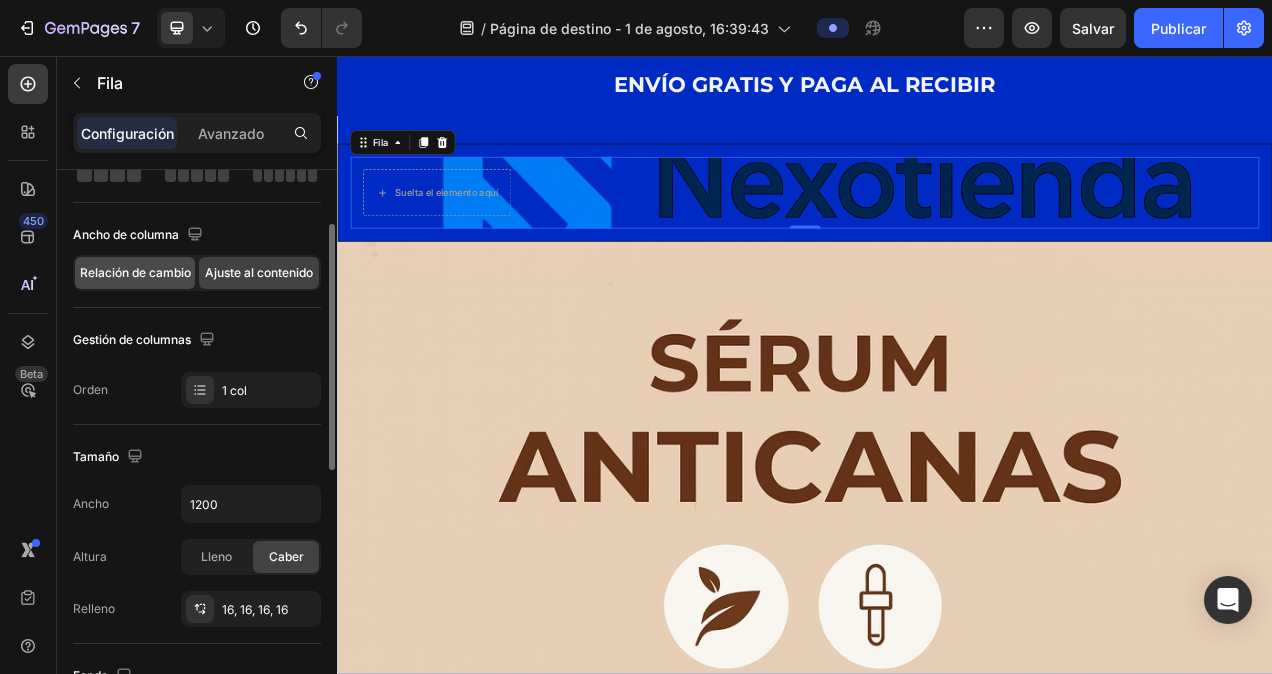 click on "Relación de cambio" 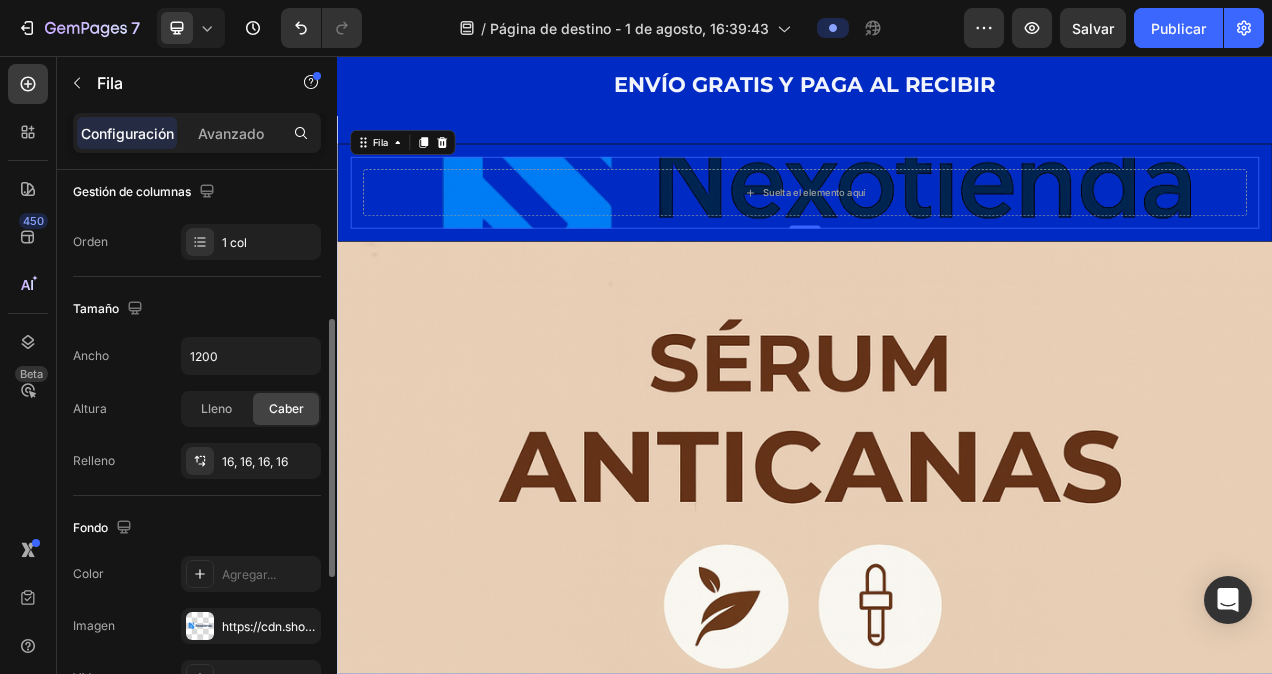 scroll, scrollTop: 24, scrollLeft: 0, axis: vertical 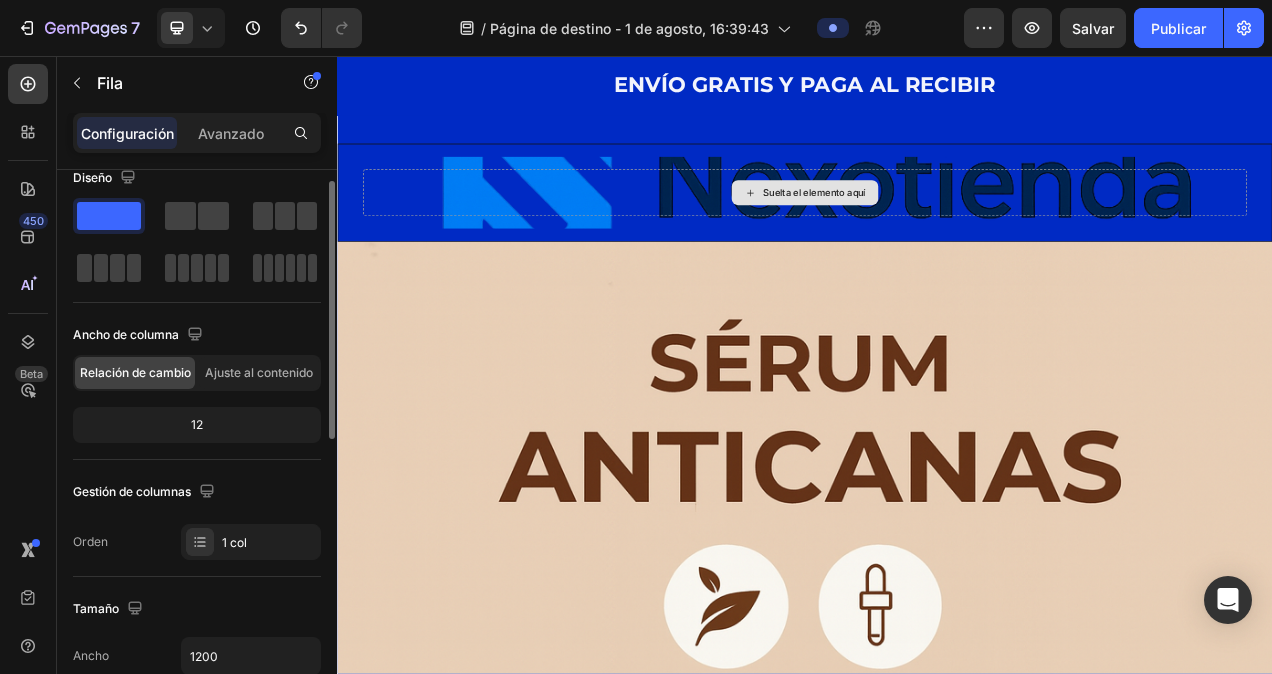 click on "Suelta el elemento aquí" at bounding box center [937, 232] 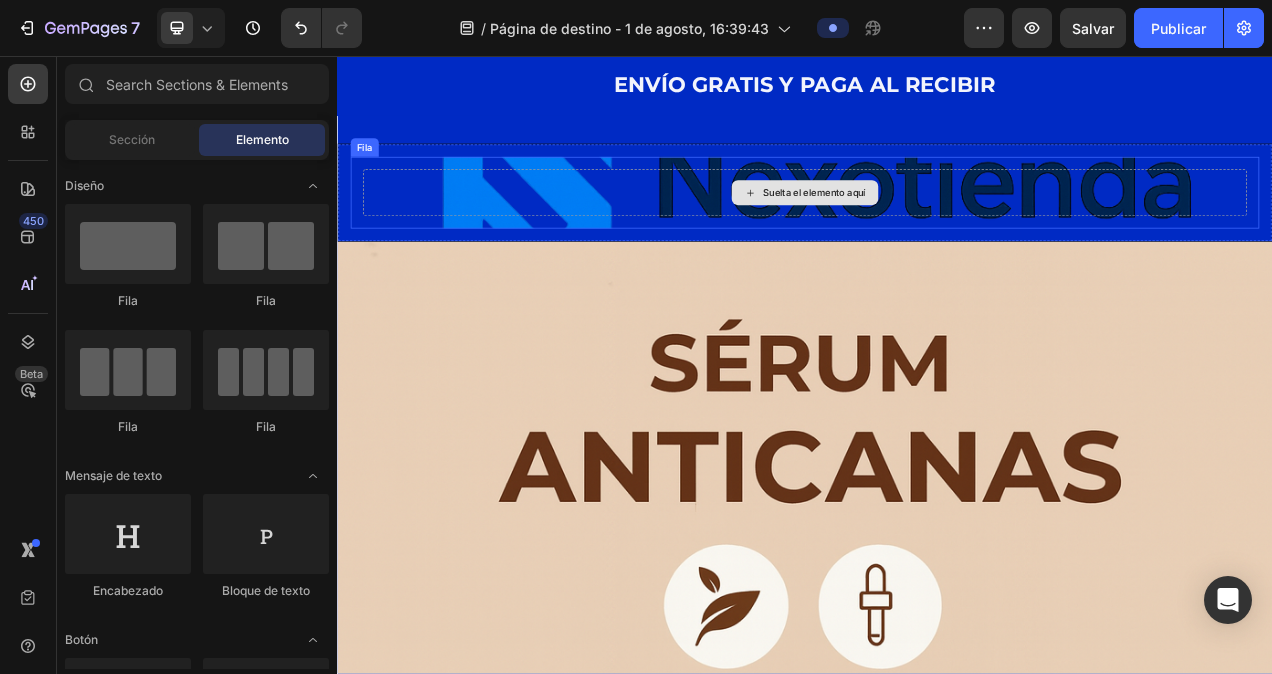 click on "Suelta el elemento aquí" at bounding box center (949, 232) 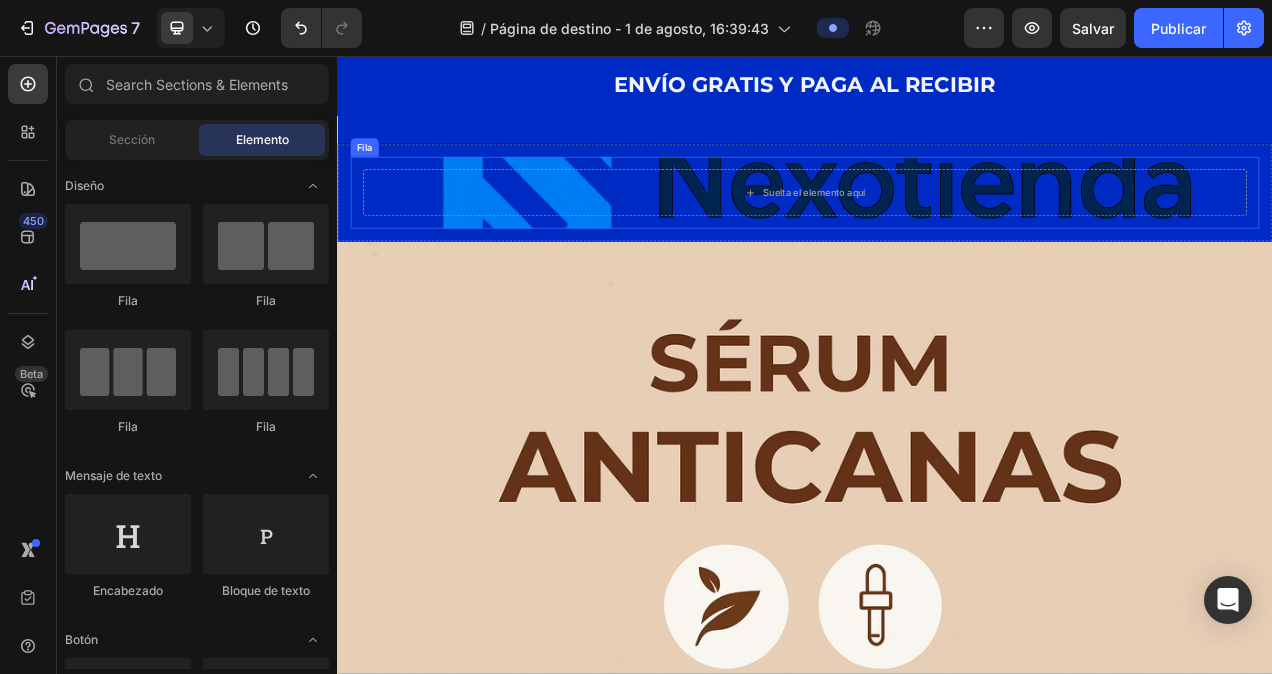 click on "Suelta el elemento aquí Fila" at bounding box center (937, 232) 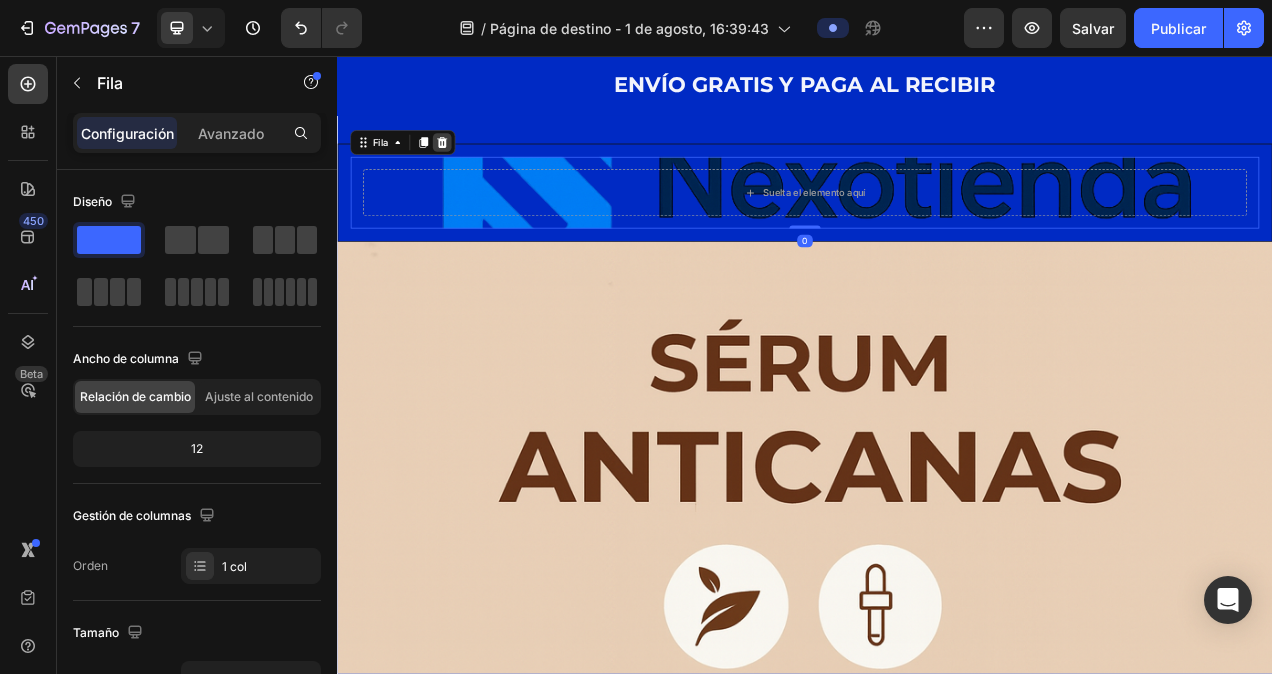 click 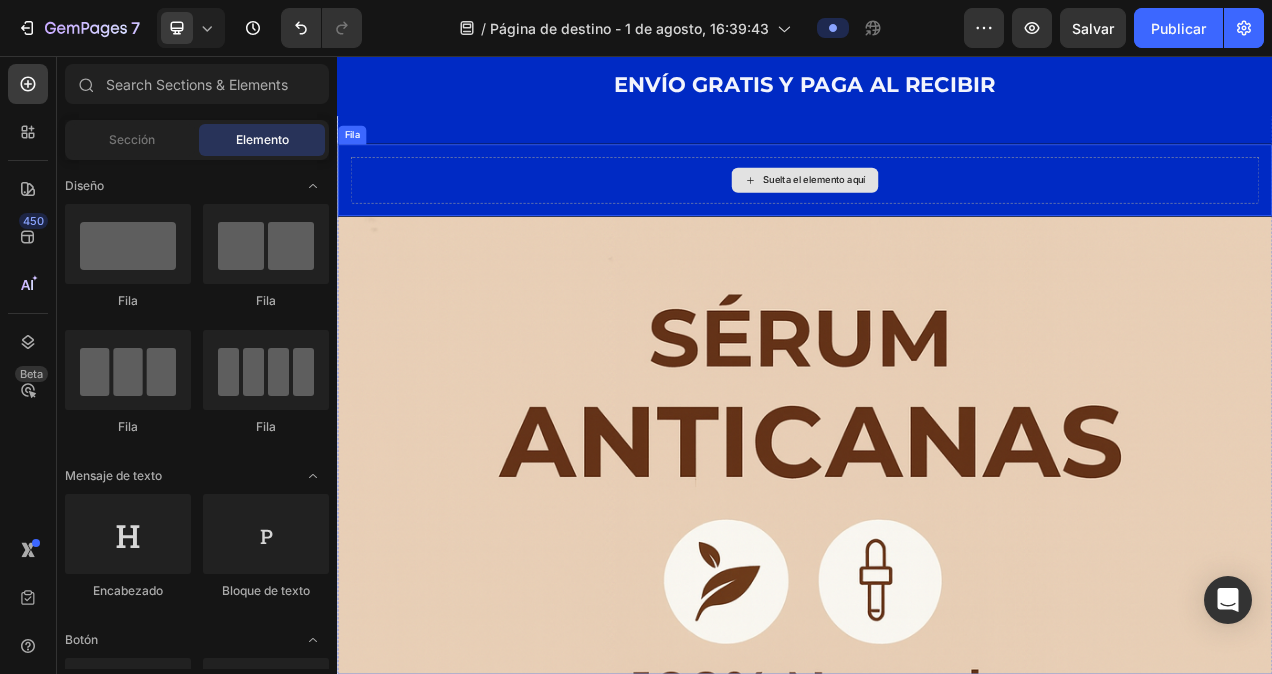 click on "Suelta el elemento aquí" at bounding box center [937, 216] 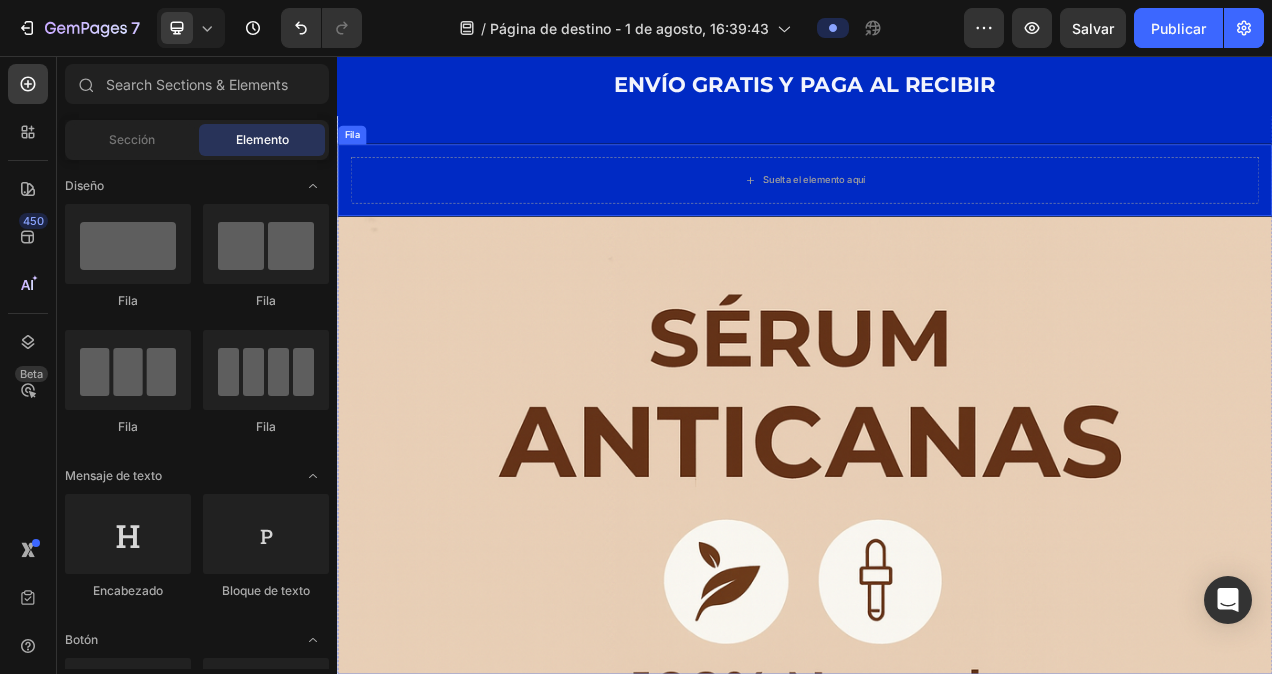 click on "Suelta el elemento aquí" at bounding box center [937, 216] 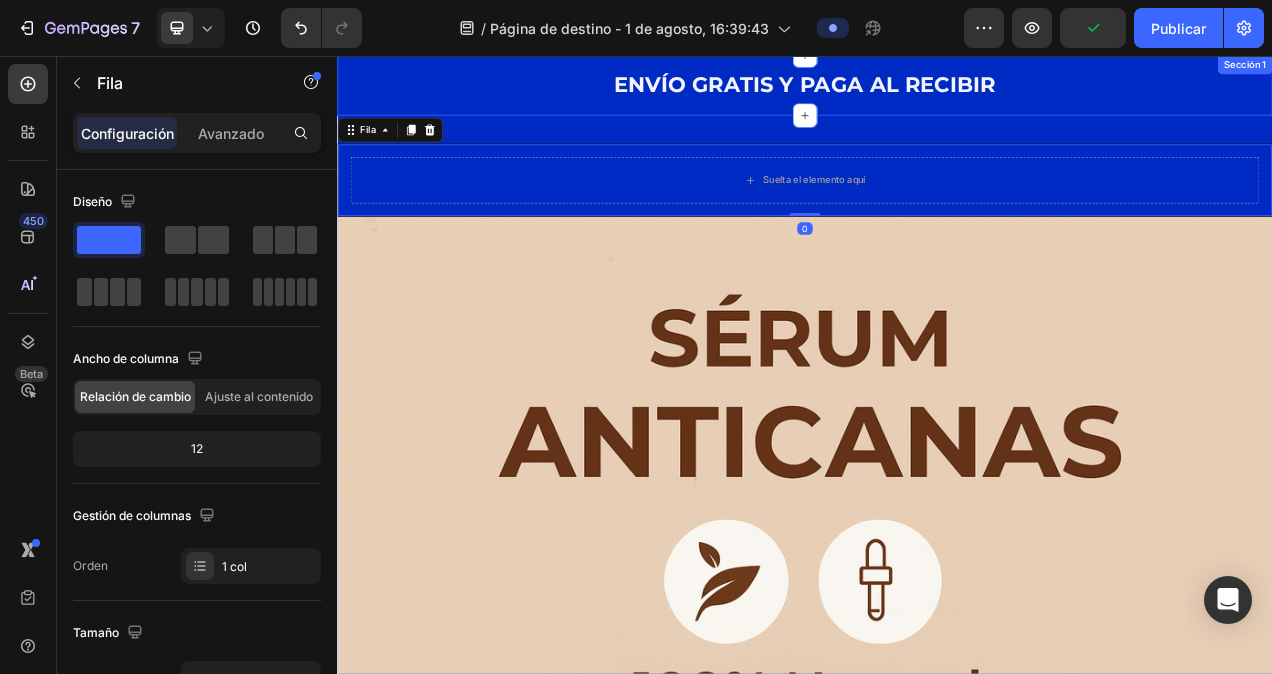 drag, startPoint x: 455, startPoint y: 127, endPoint x: 446, endPoint y: 170, distance: 43.931767 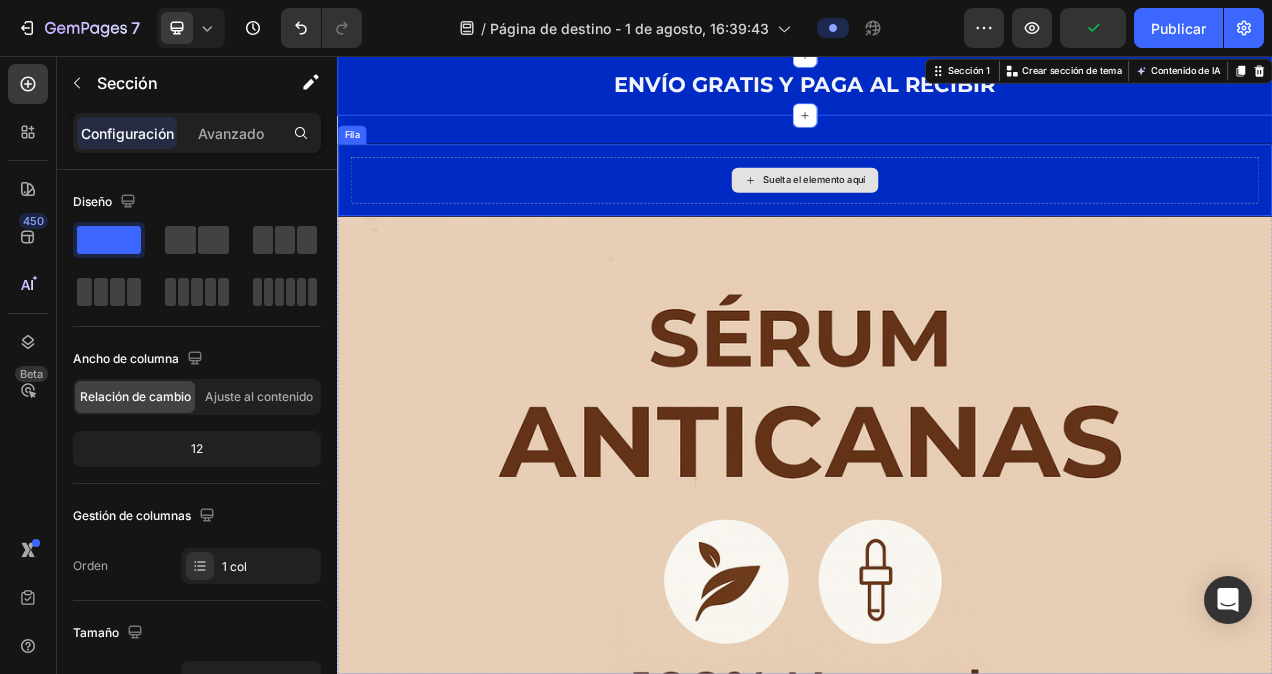click on "Suelta el elemento aquí" at bounding box center [937, 216] 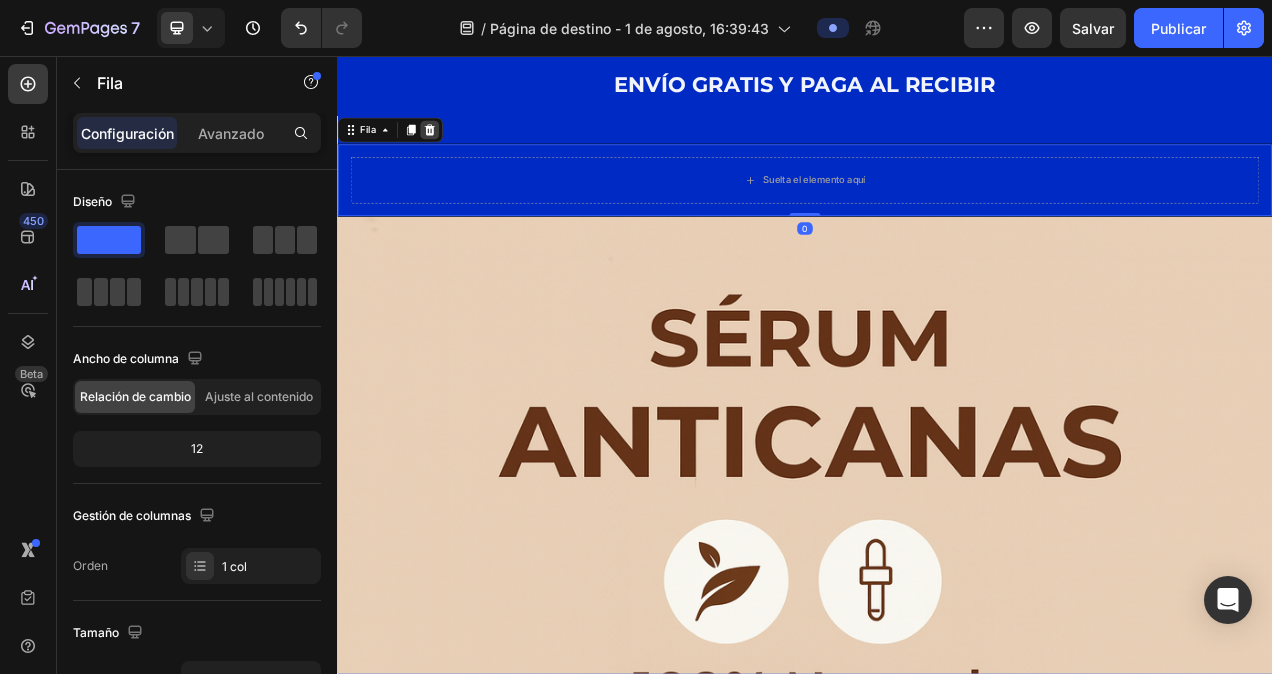click 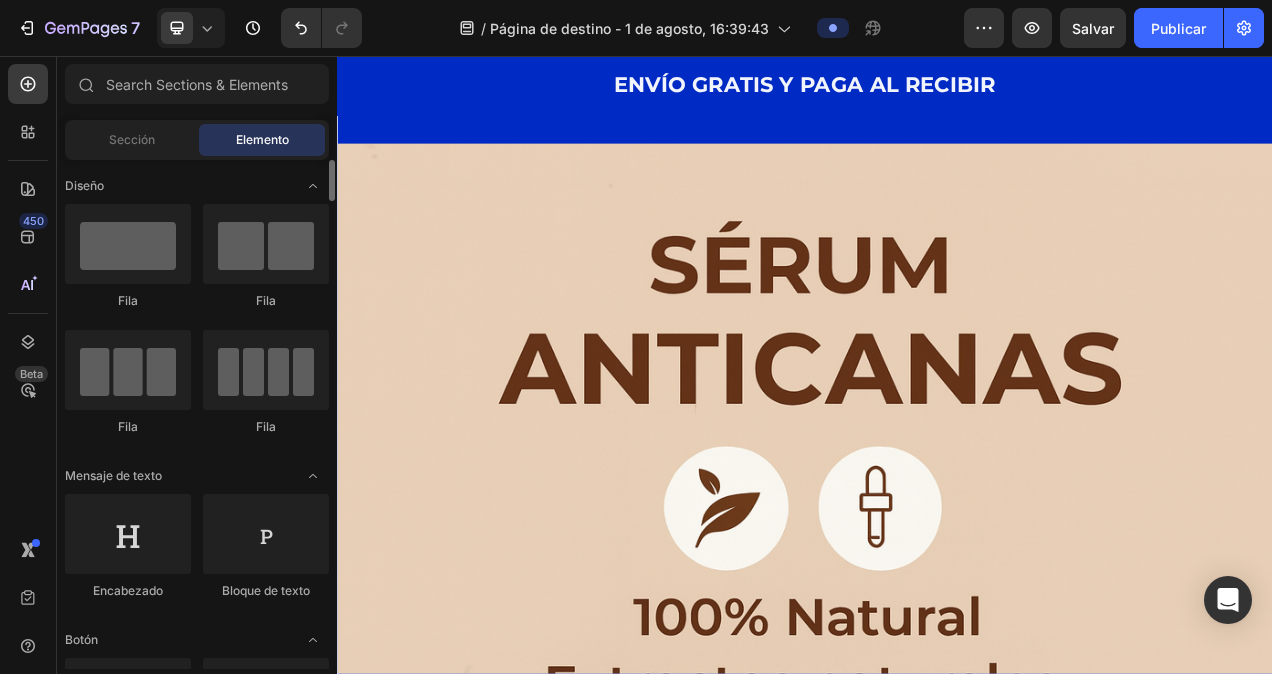 click on "Diseño
Fila
Fila
Fila
Fila Mensaje de texto
Encabezado
Bloque de texto Botón
Botón
Botón Medio
Imagen
Imagen
Vídeo
Video Banner
Estandarte de héroe" at bounding box center (197, 3249) 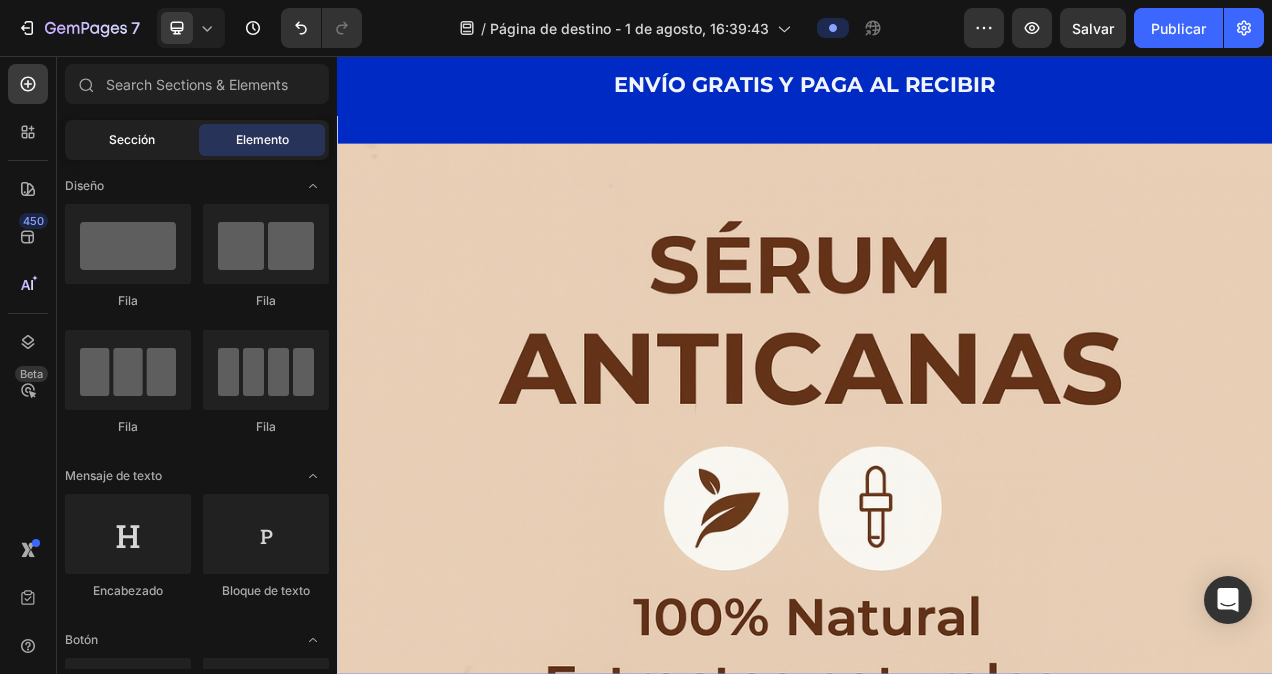 click on "Sección" at bounding box center (132, 140) 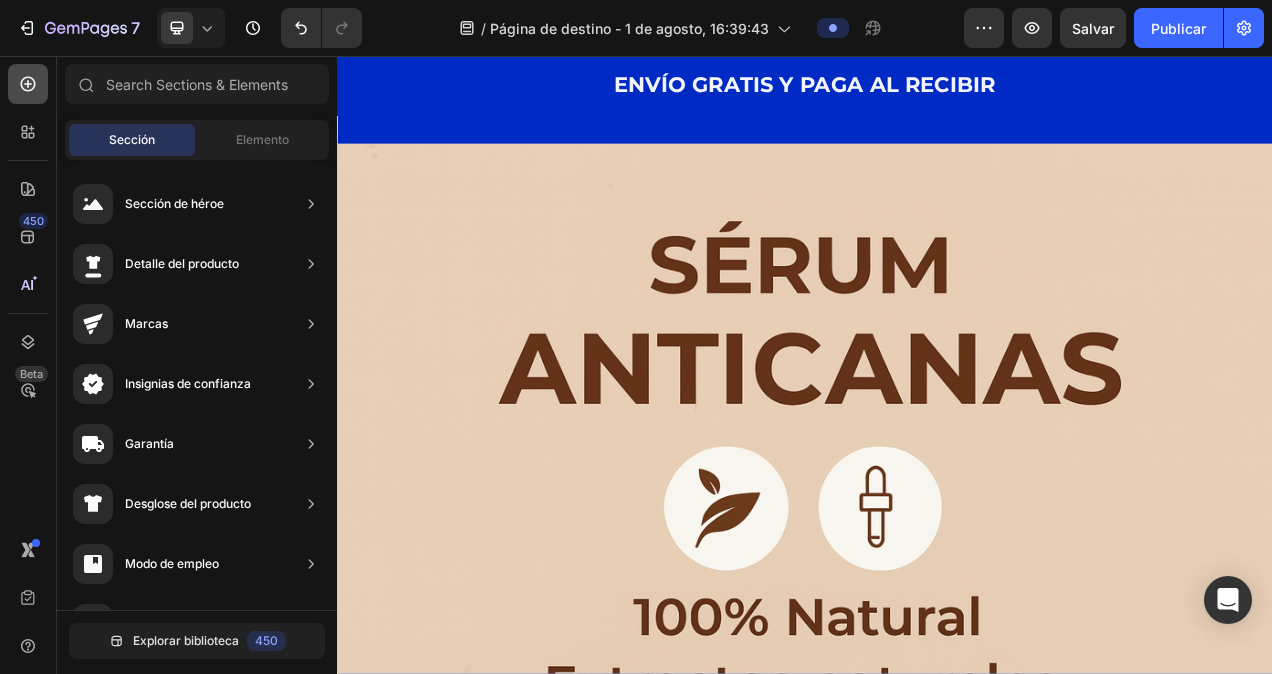 click 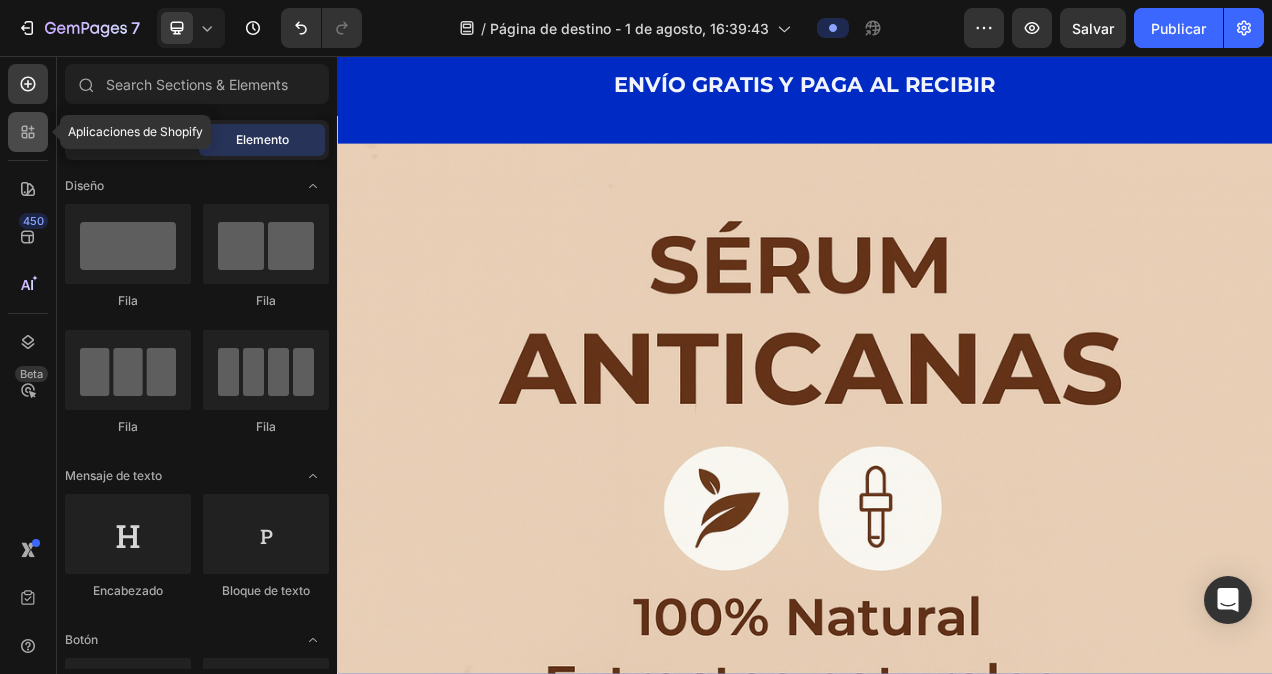 click 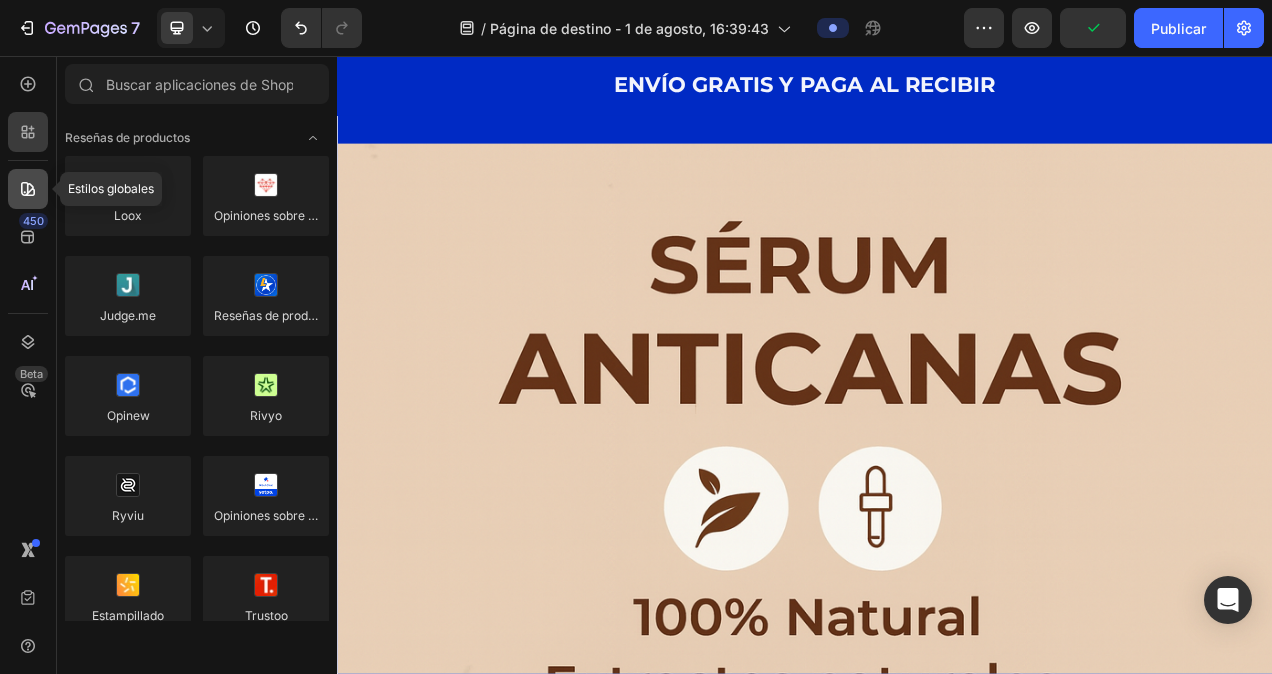 click 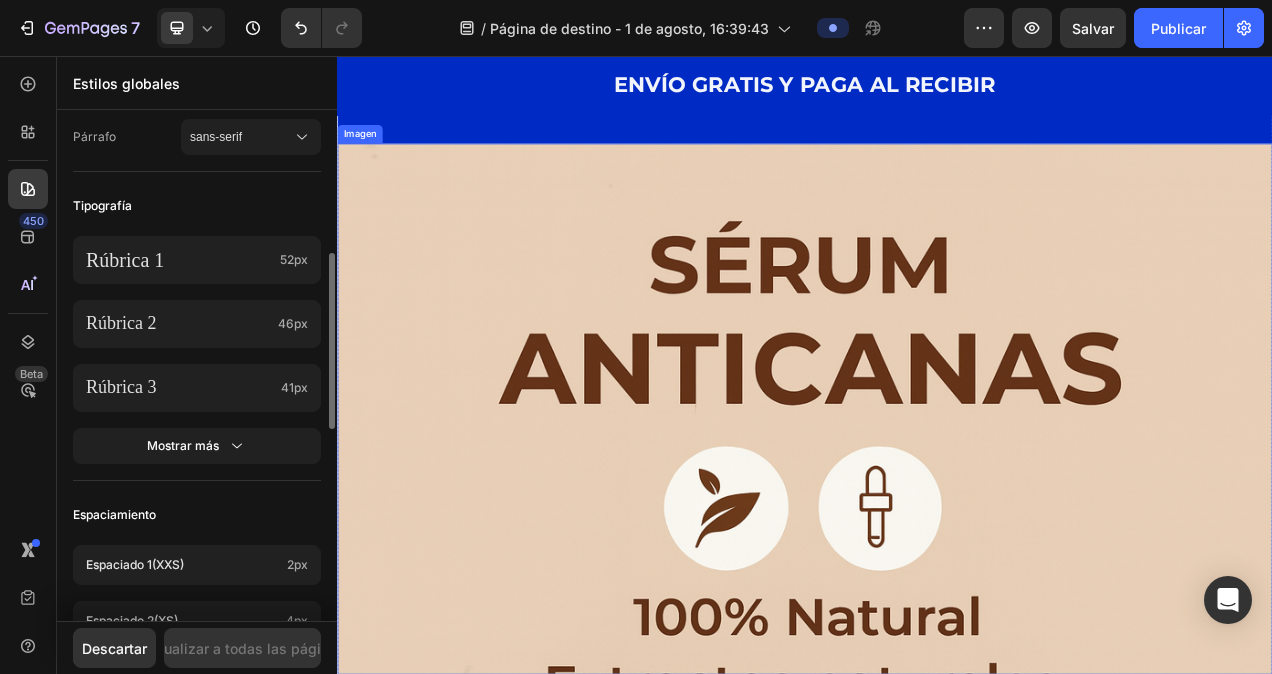 scroll, scrollTop: 200, scrollLeft: 0, axis: vertical 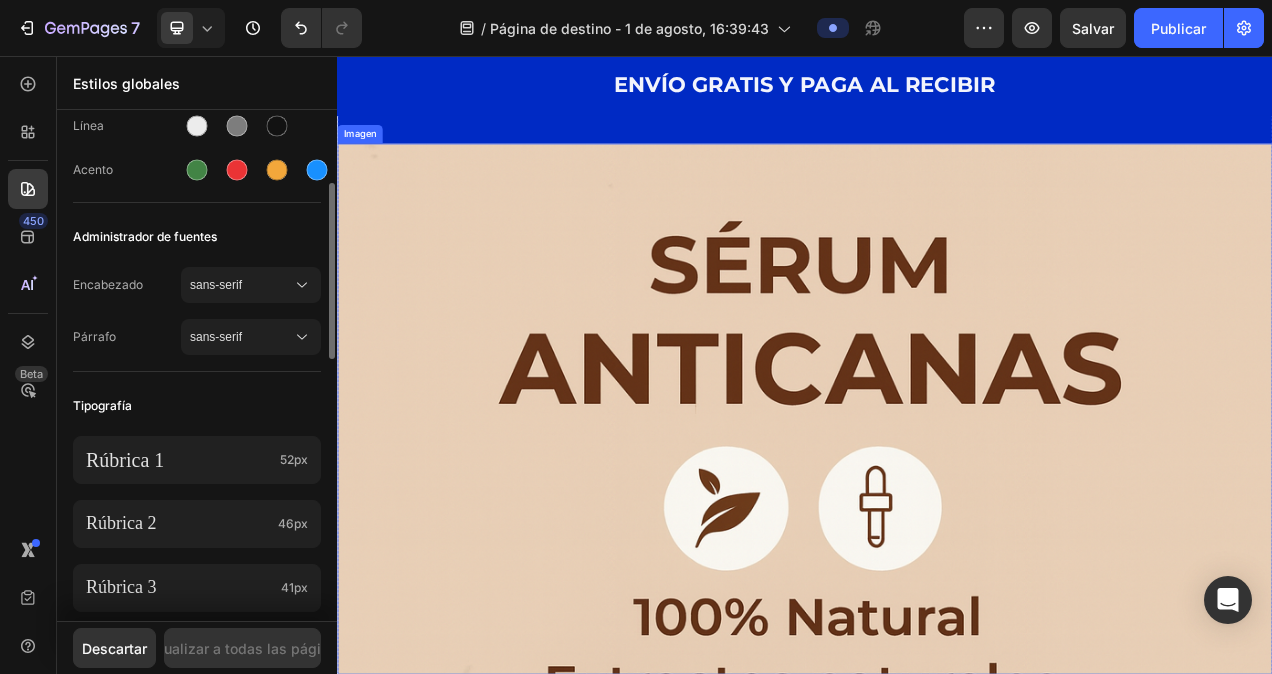 click at bounding box center [937, 1069] 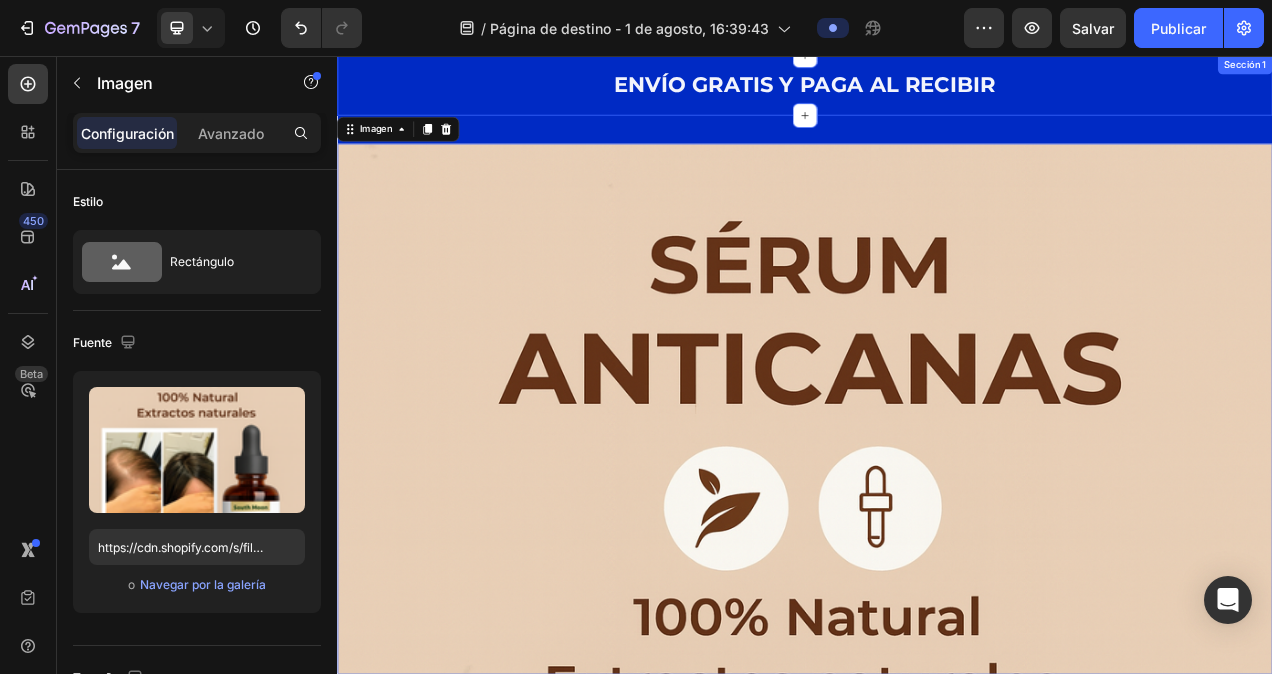 click on "ENVÍO GRATIS Y PAGA AL RECIBIR Bloque de texto Fila Sección 1" at bounding box center [937, 94] 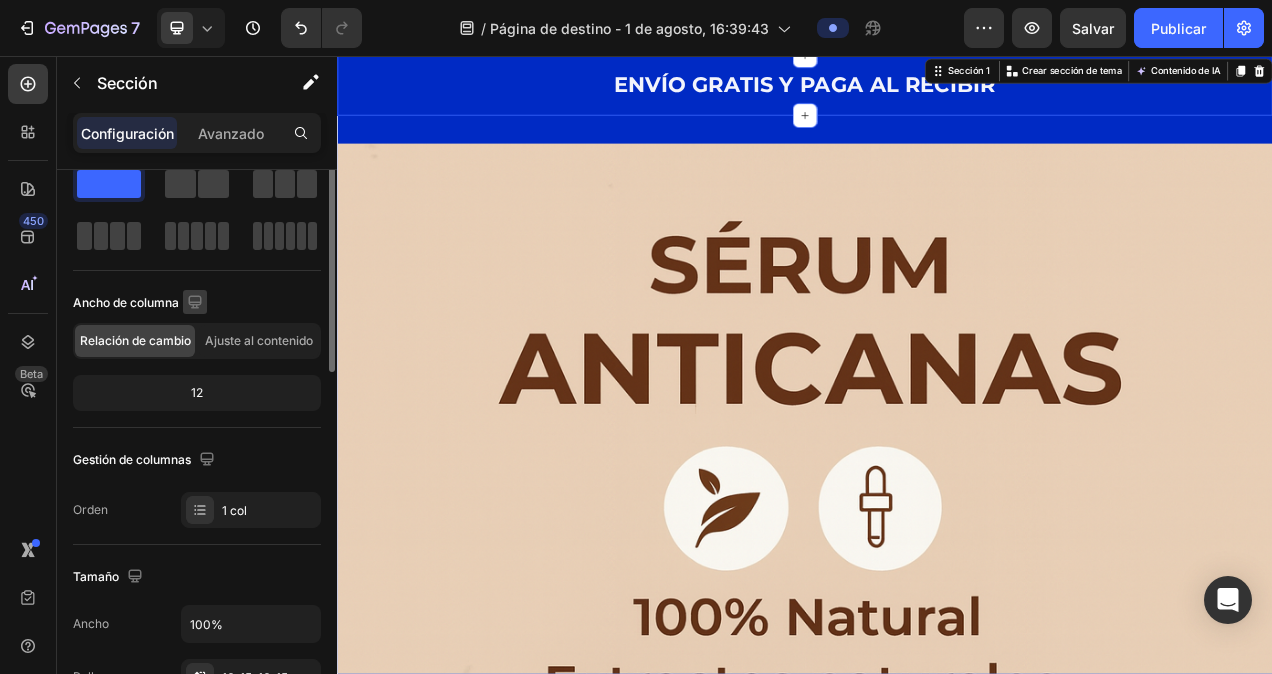 scroll, scrollTop: 0, scrollLeft: 0, axis: both 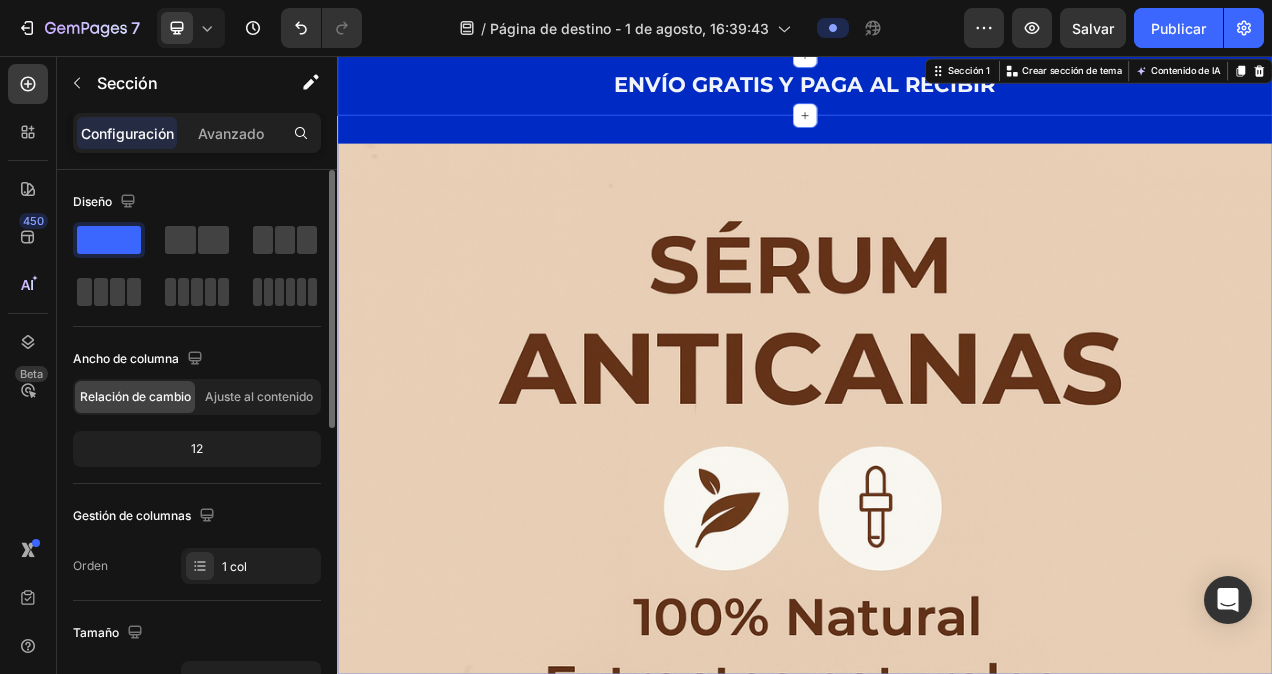 click on "Imagen DALE A TU CABELLO EL TRATAMIENTO QUE SE MERECE Bloque de texto Hasta  un 75% de descuento  en todo Encabezado Compra ahora o nunca Botón Fila Sección 2" at bounding box center [937, 1236] 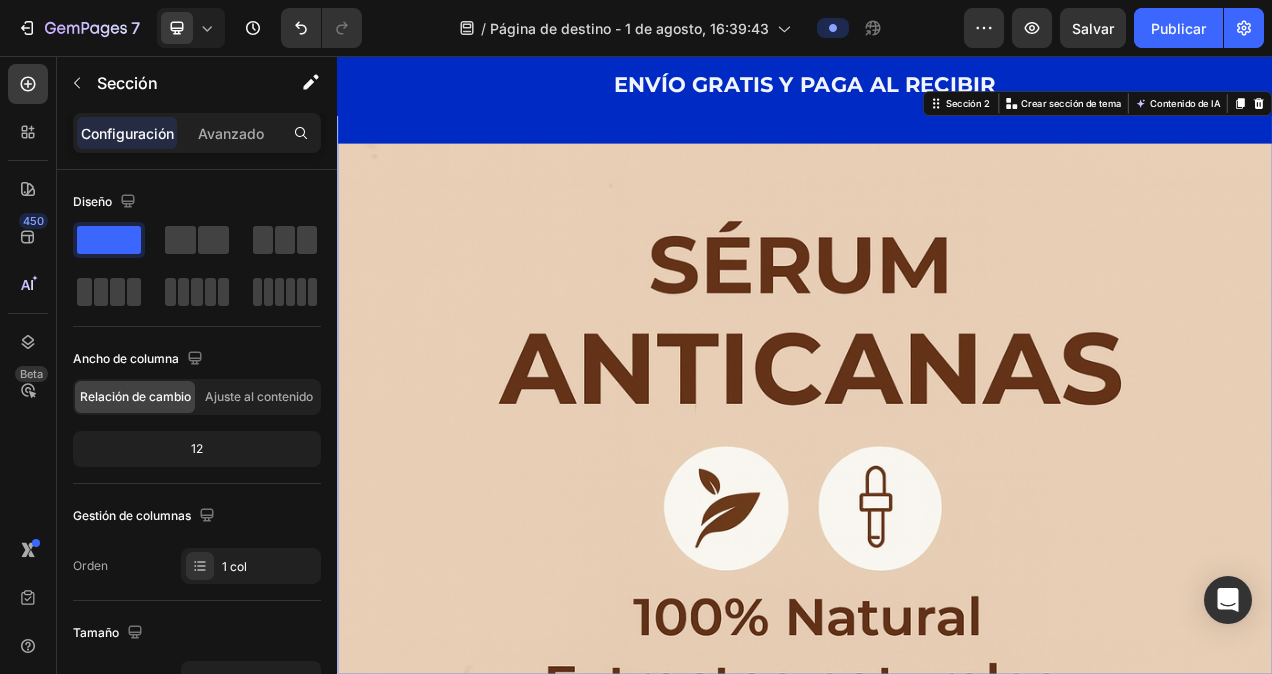 click on "Imagen DALE A TU CABELLO EL TRATAMIENTO QUE SE MERECE Bloque de texto Hasta  un 75% de descuento  en todo Encabezado Compra ahora o nunca Botón Fila Sección 2   You can create reusable sections Crear sección de tema Contenido de IA Write with GemAI What would you like to describe here? Tone and Voice Persuasive Product Show more Generate" at bounding box center (937, 1236) 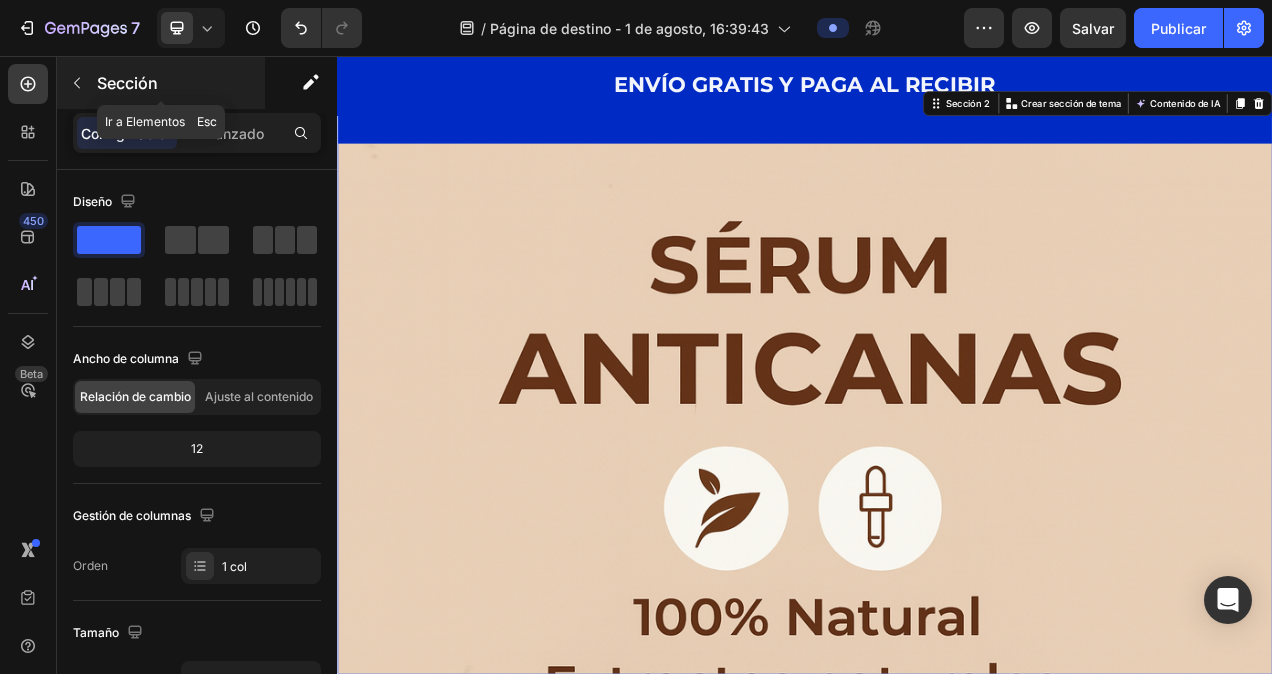 click at bounding box center (77, 83) 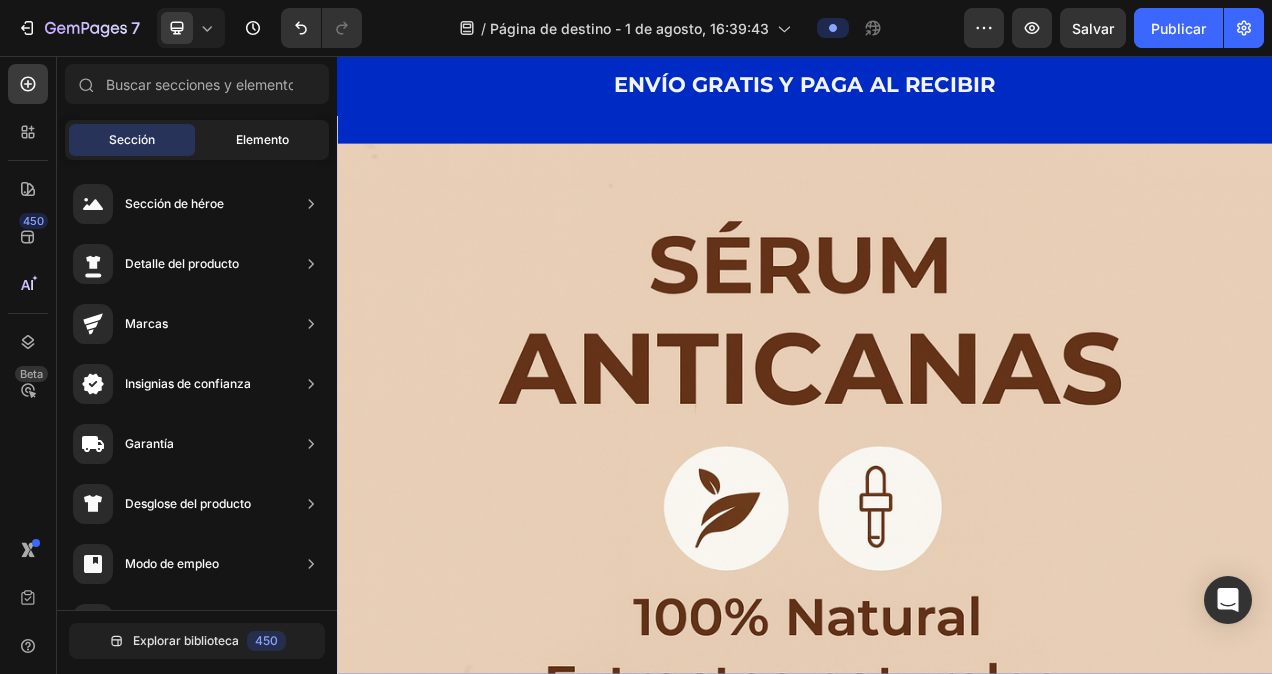 click on "Elemento" 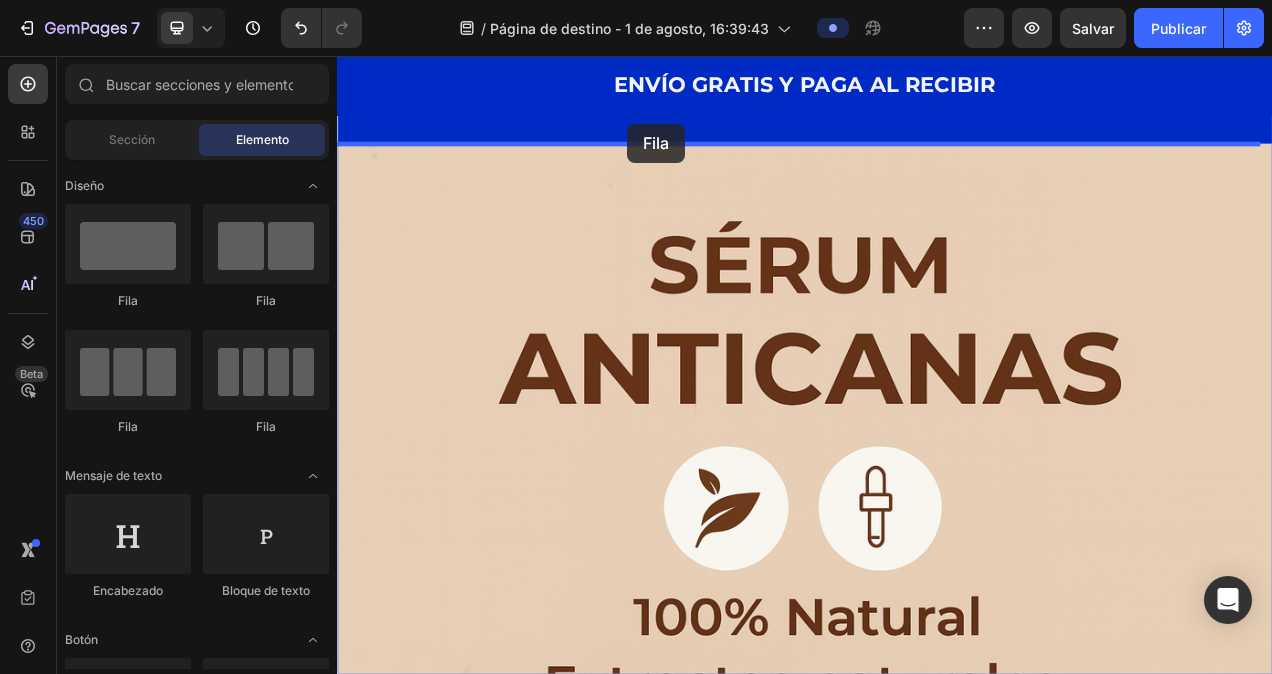 drag, startPoint x: 461, startPoint y: 298, endPoint x: 709, endPoint y: 143, distance: 292.45343 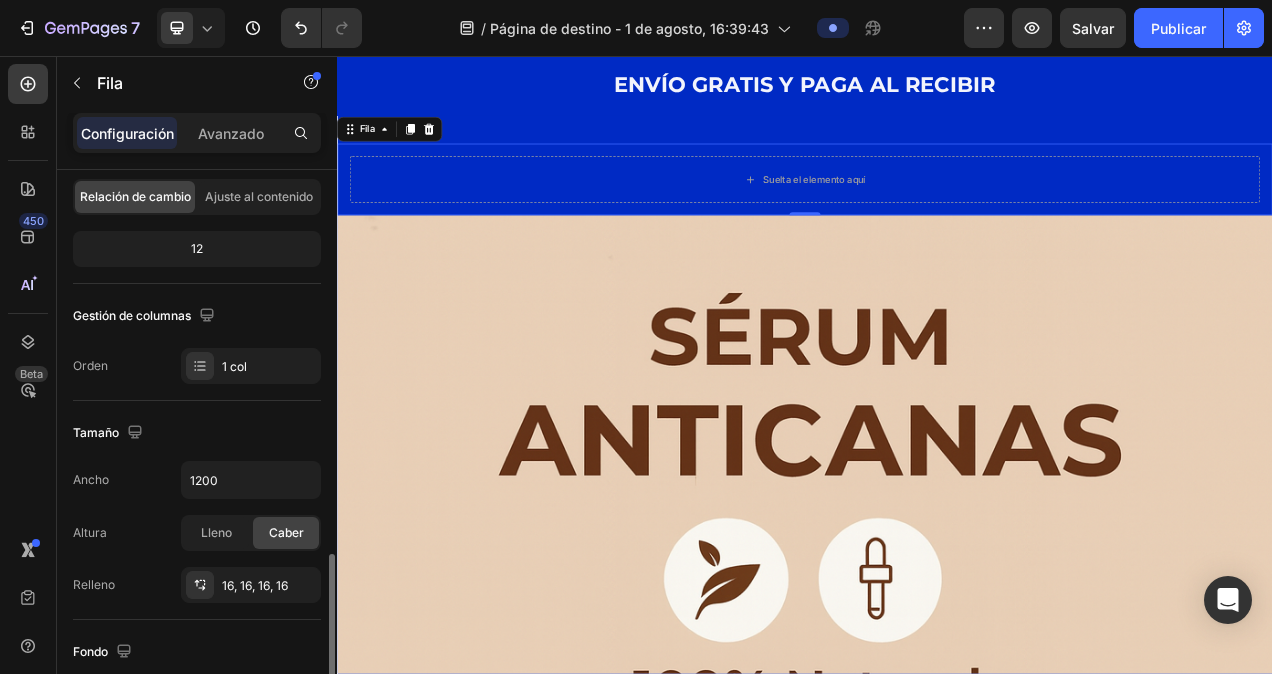 scroll, scrollTop: 400, scrollLeft: 0, axis: vertical 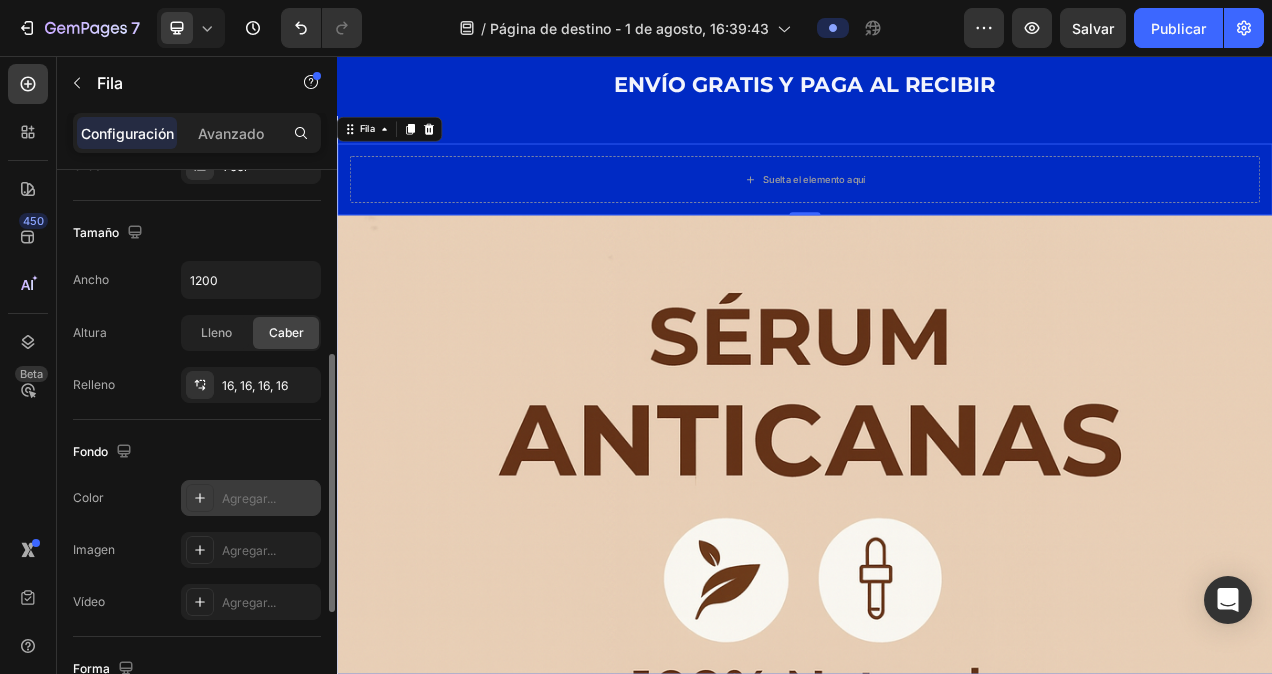 click at bounding box center [200, 498] 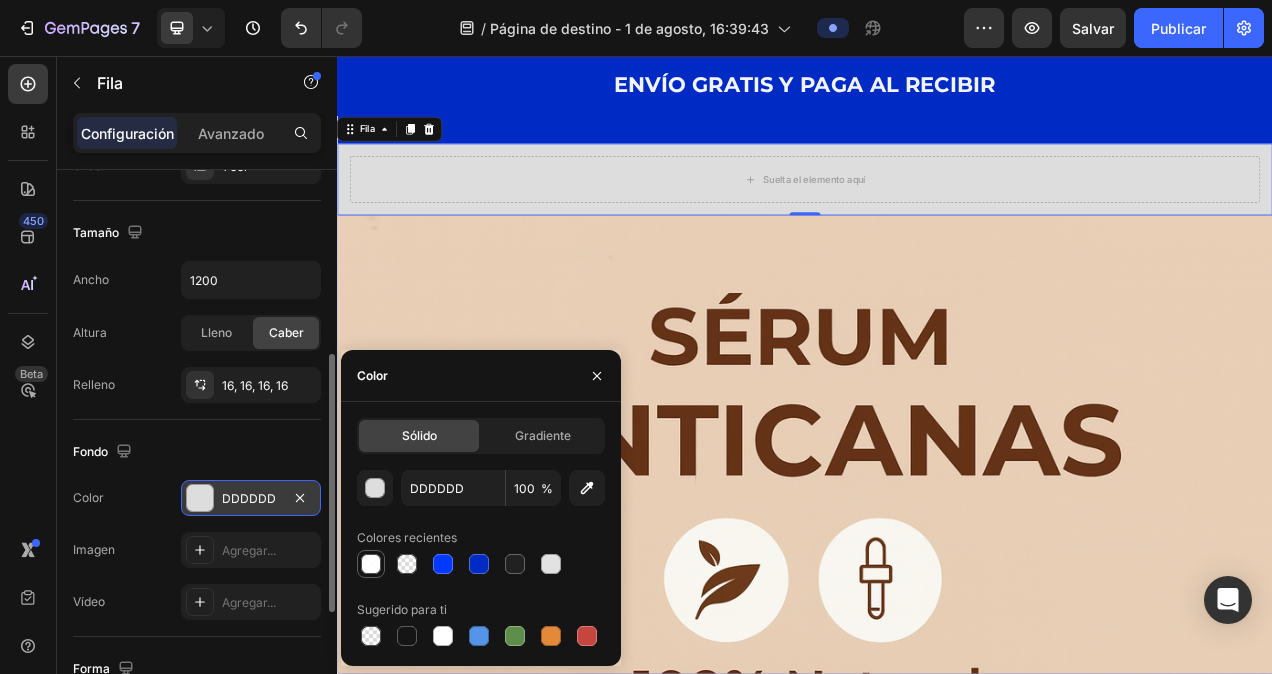 click at bounding box center [371, 564] 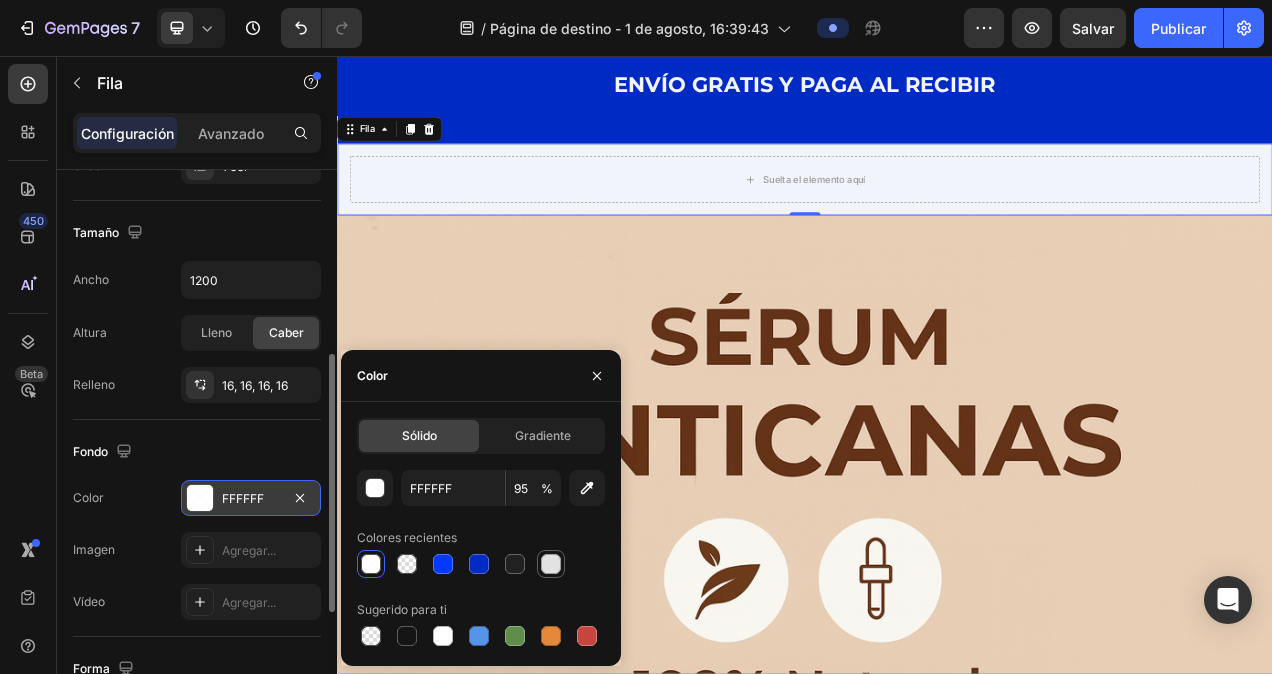 click at bounding box center (551, 564) 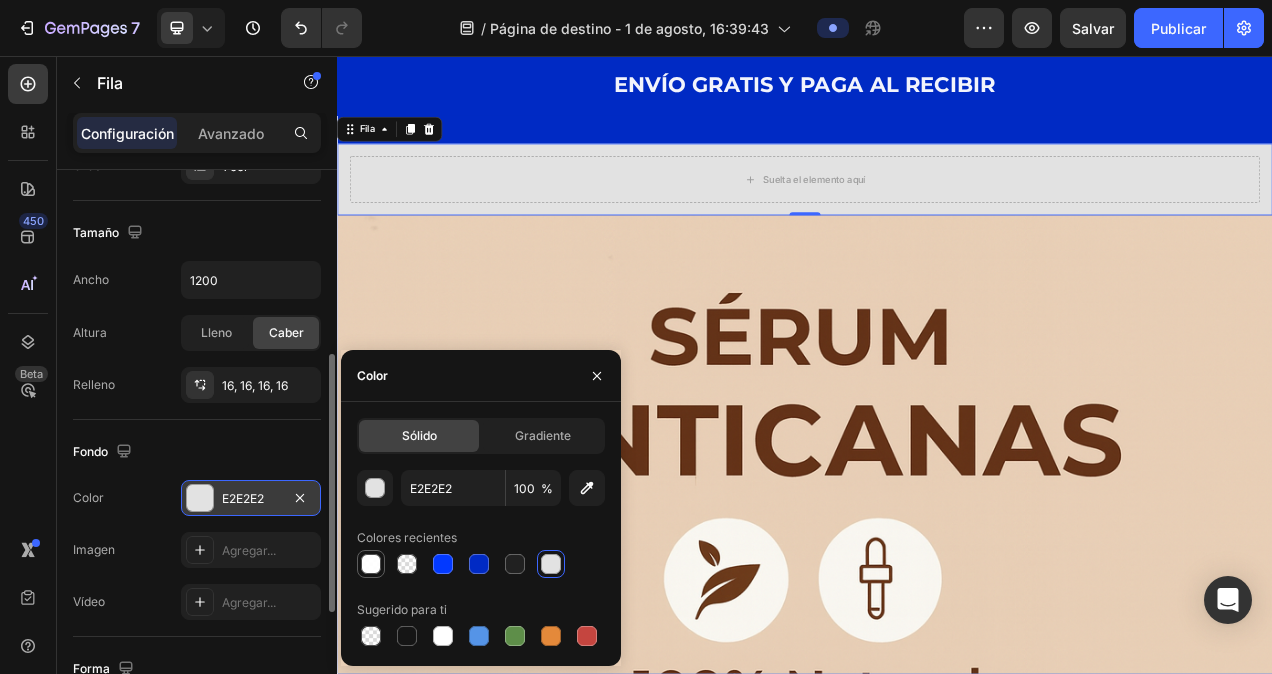 click at bounding box center [371, 564] 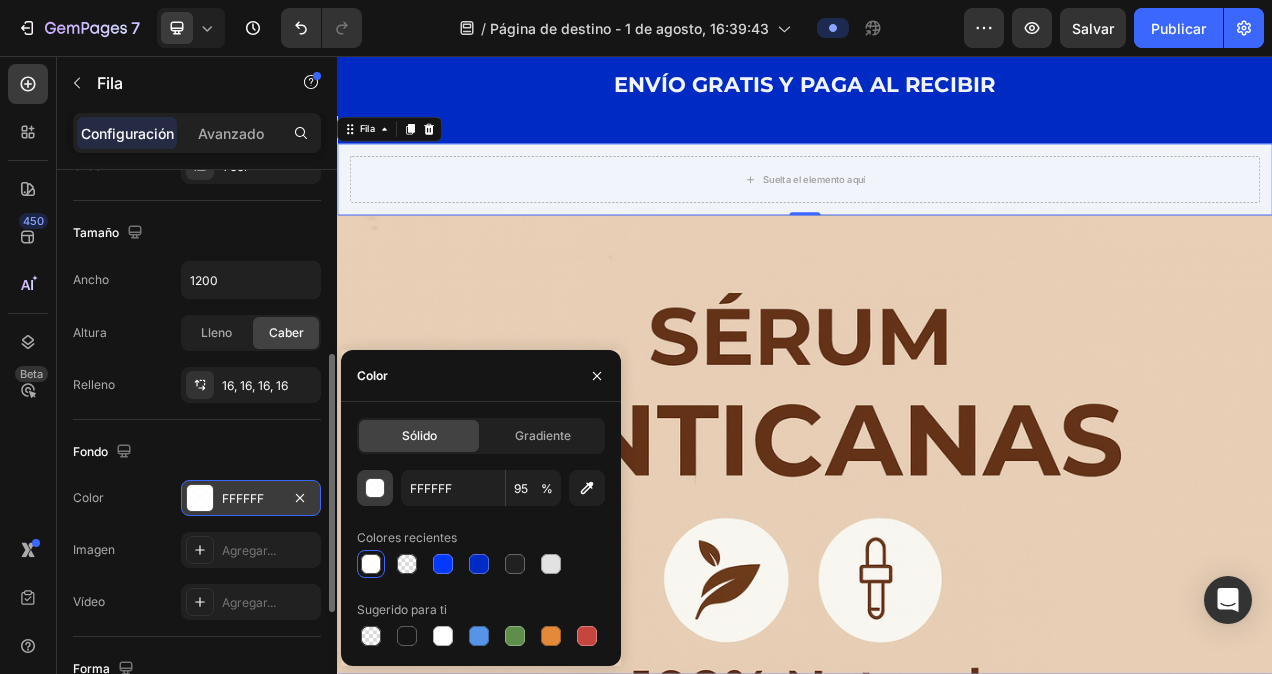 click at bounding box center (376, 489) 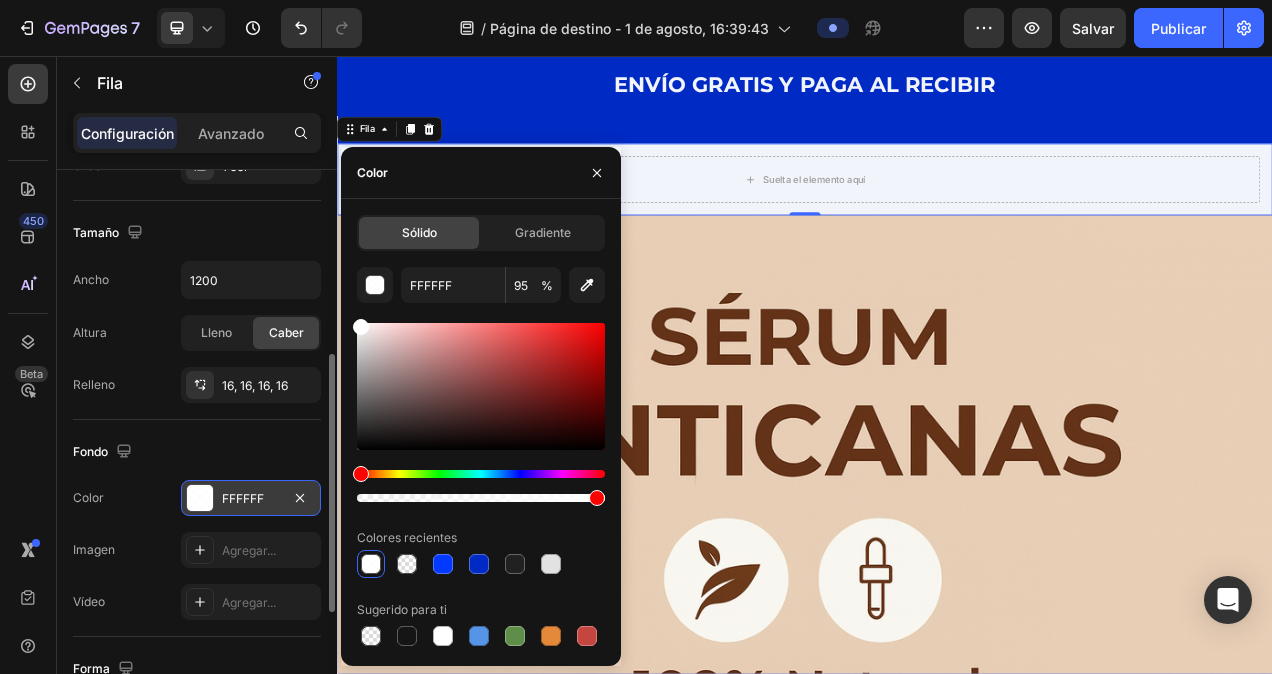 drag, startPoint x: 358, startPoint y: 332, endPoint x: 354, endPoint y: 280, distance: 52.153618 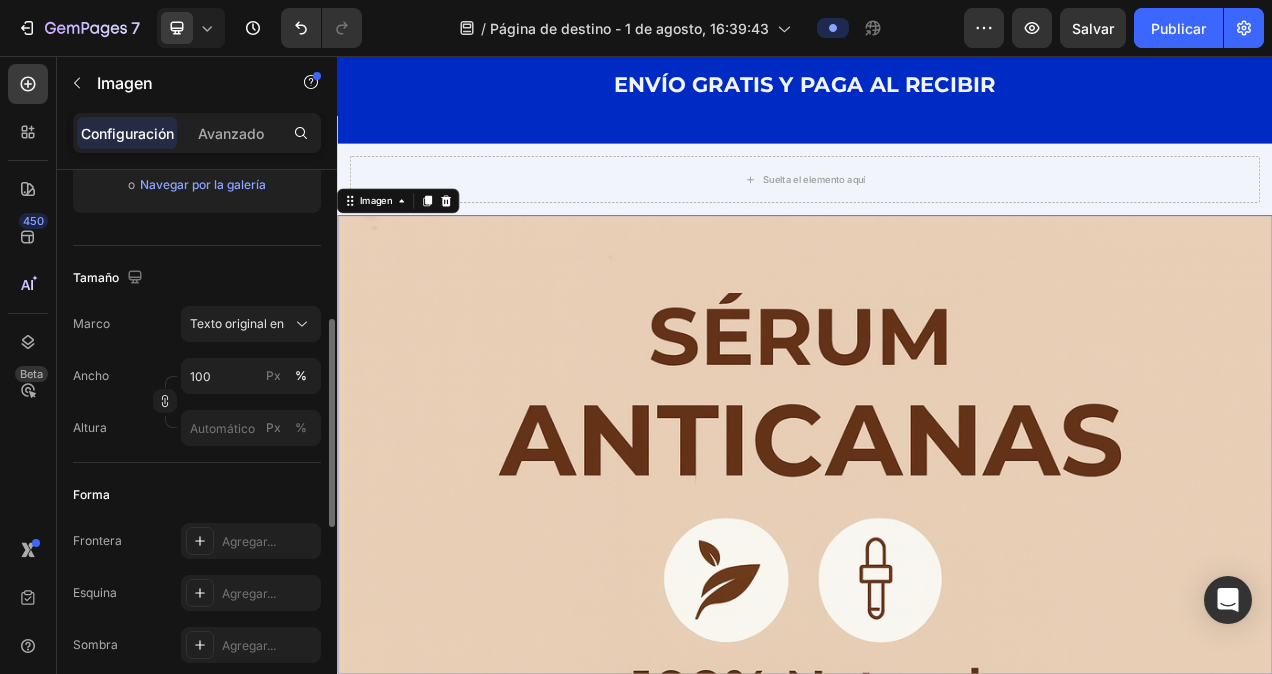 scroll, scrollTop: 0, scrollLeft: 0, axis: both 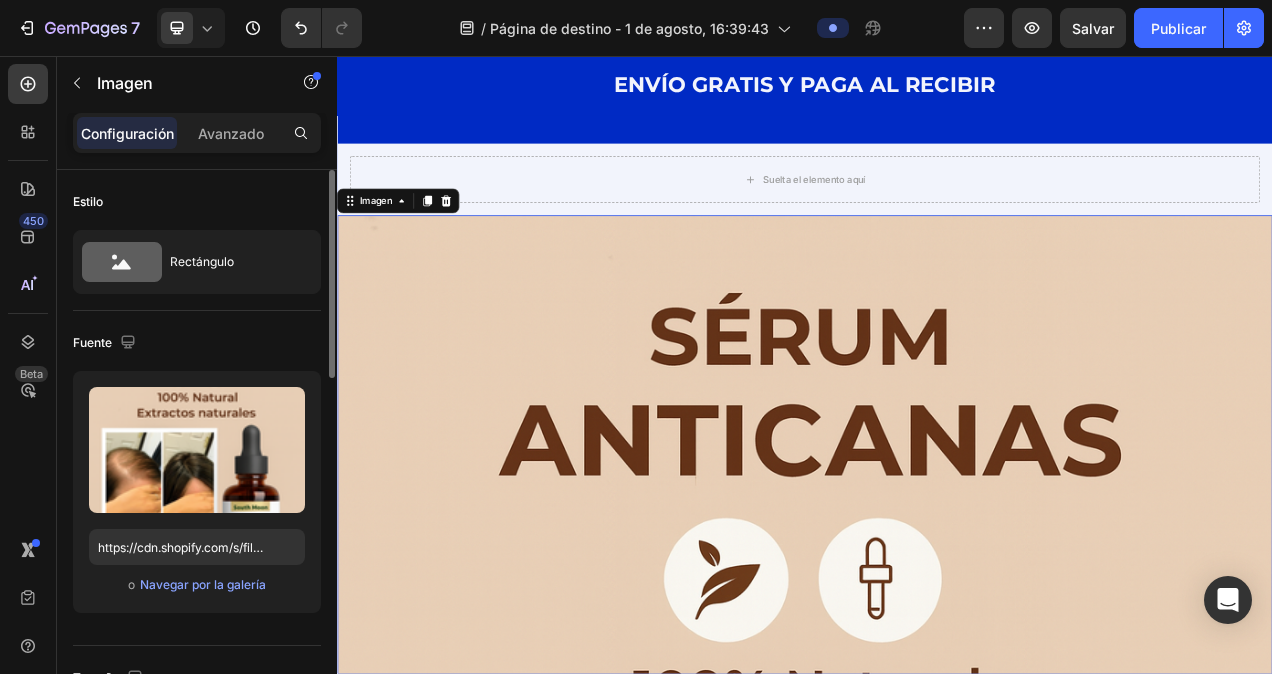 click on "Suelta el elemento aquí" at bounding box center [937, 215] 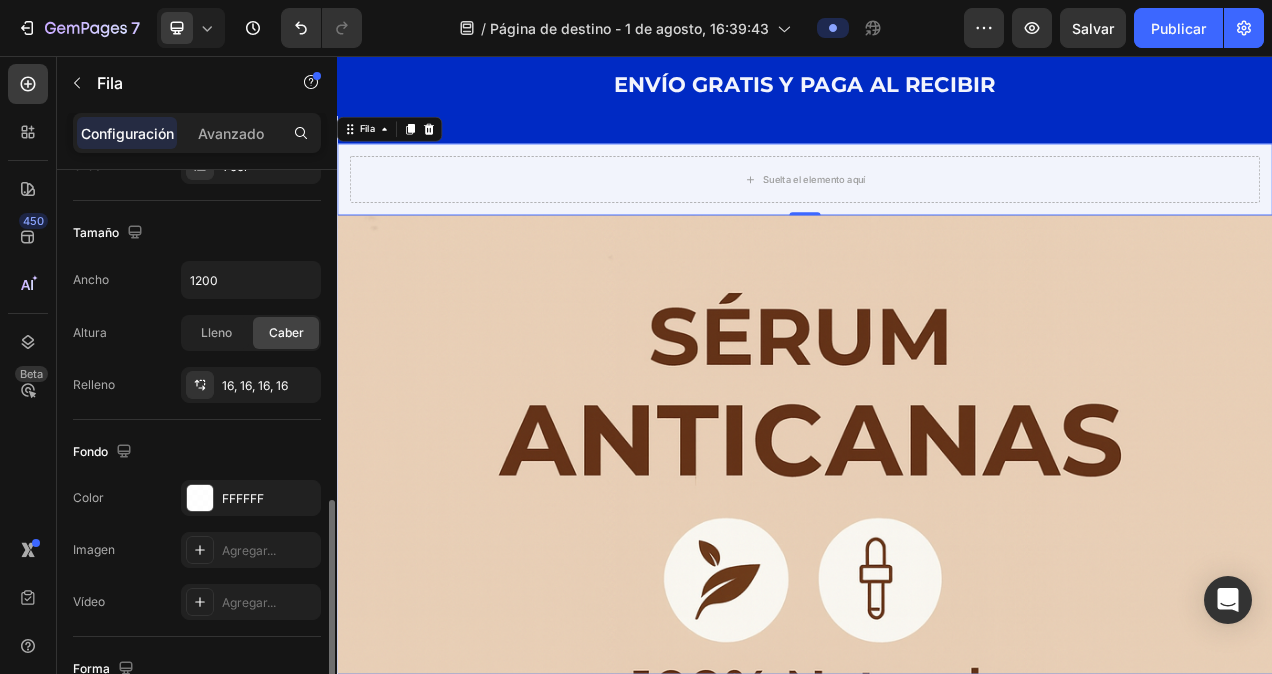 scroll, scrollTop: 500, scrollLeft: 0, axis: vertical 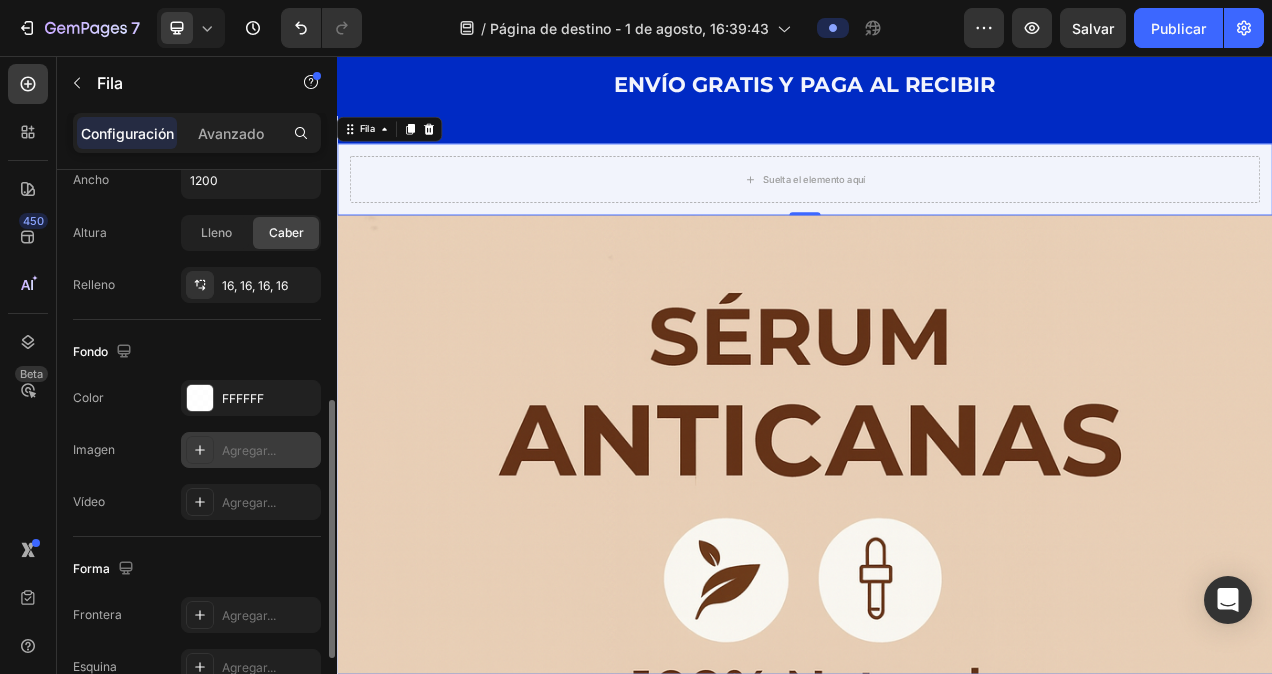 click 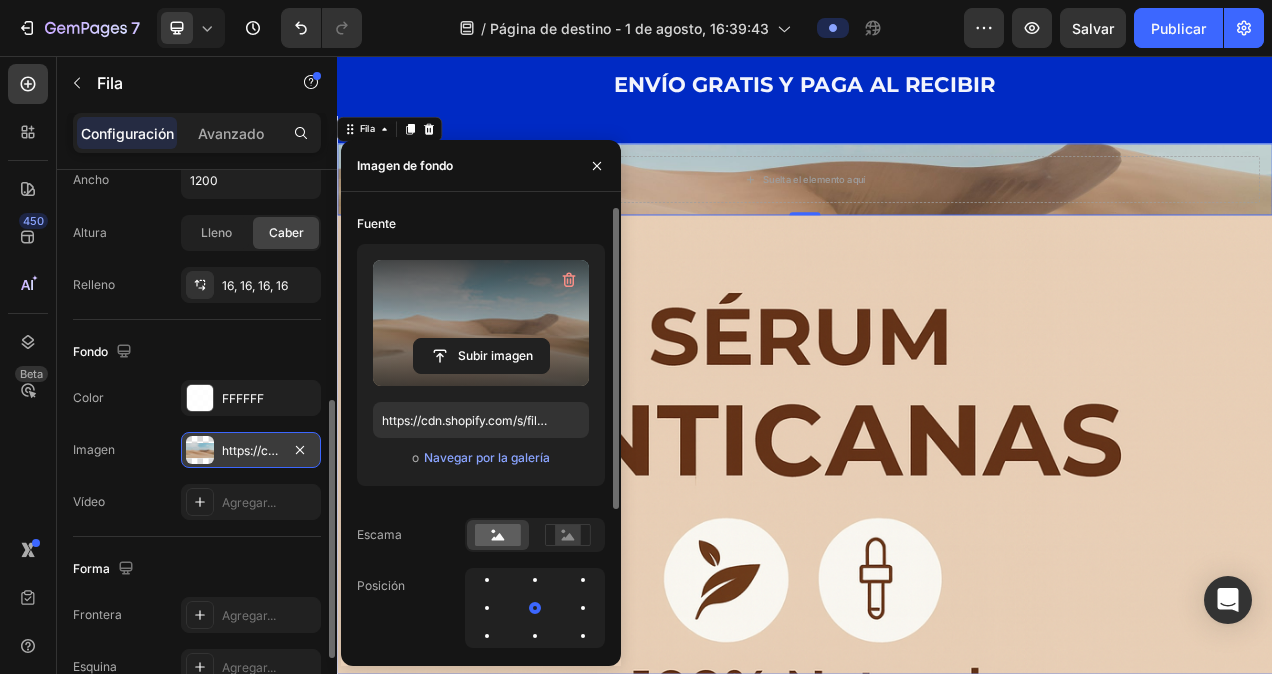 click at bounding box center [481, 323] 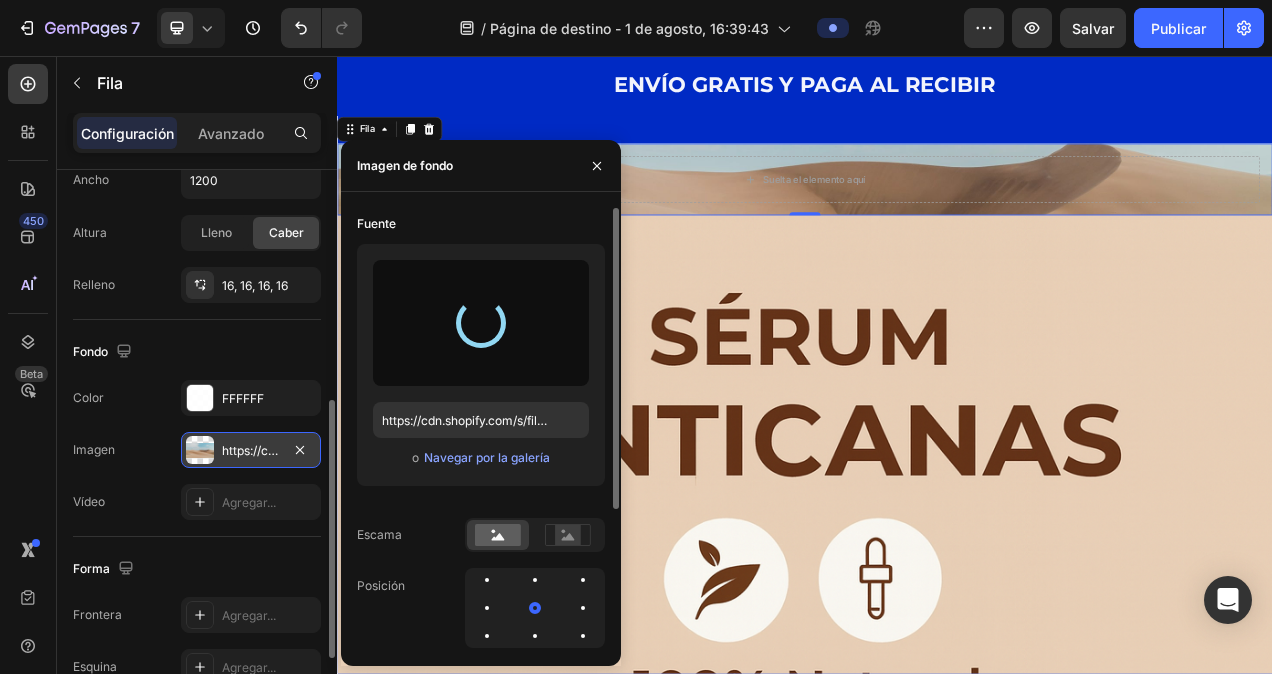 type on "https://cdn.shopify.com/s/files/1/0721/5159/7214/files/gempages_577058422168486803-33374824-bc21-46cc-afa0-5e2e90cecc94.png" 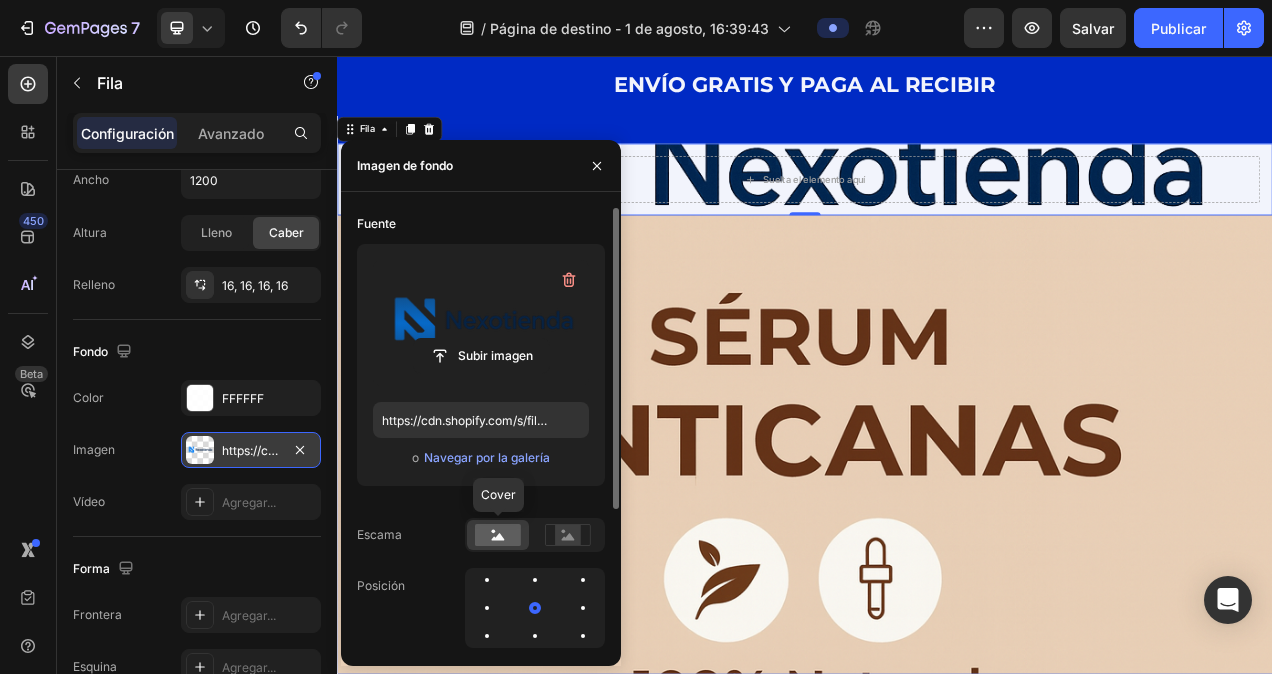 click 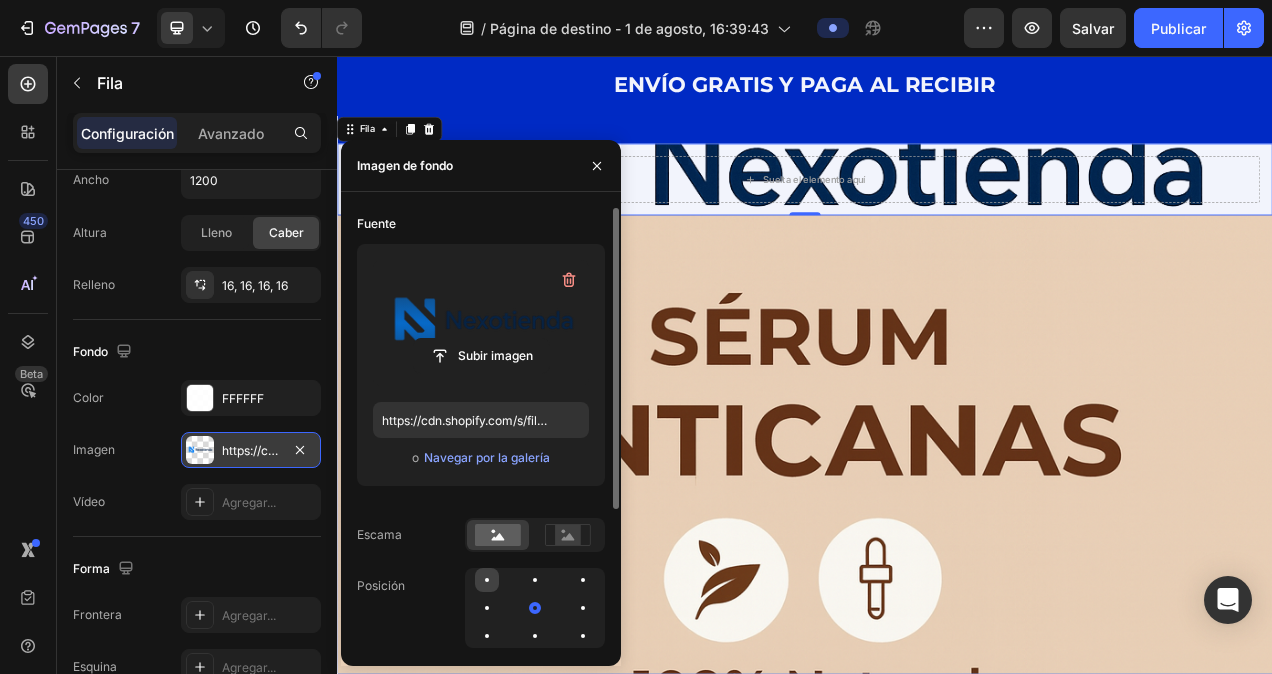 click 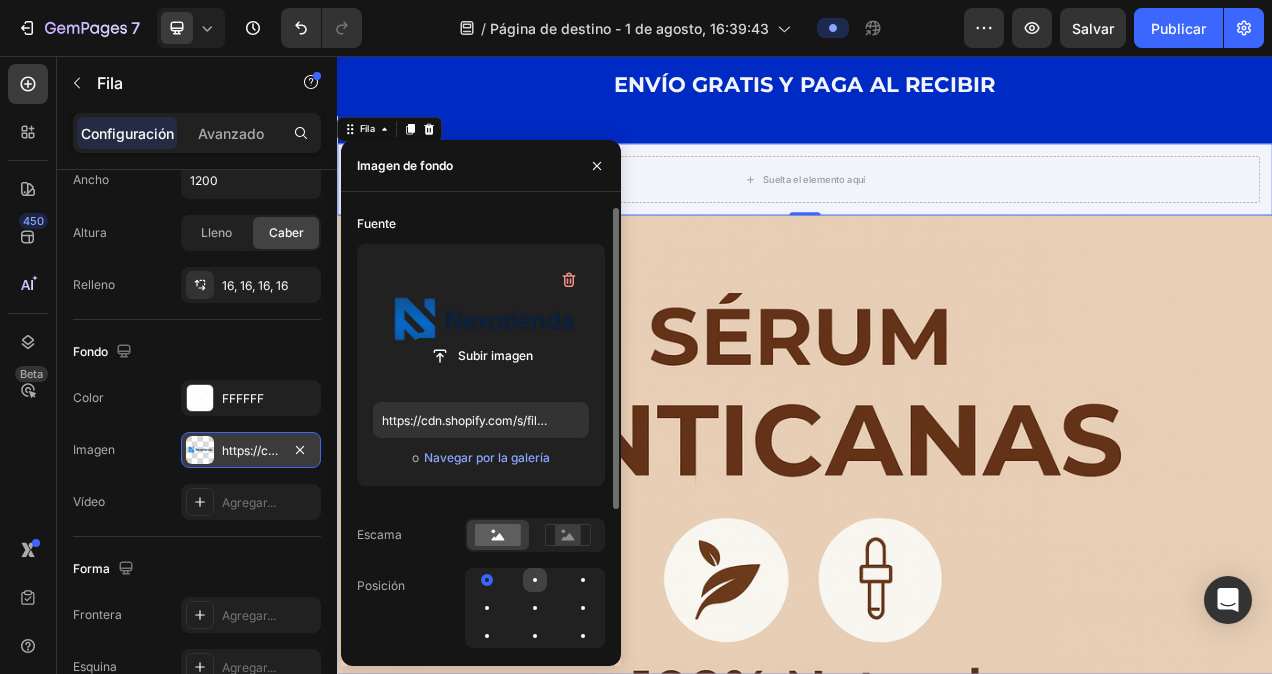 click 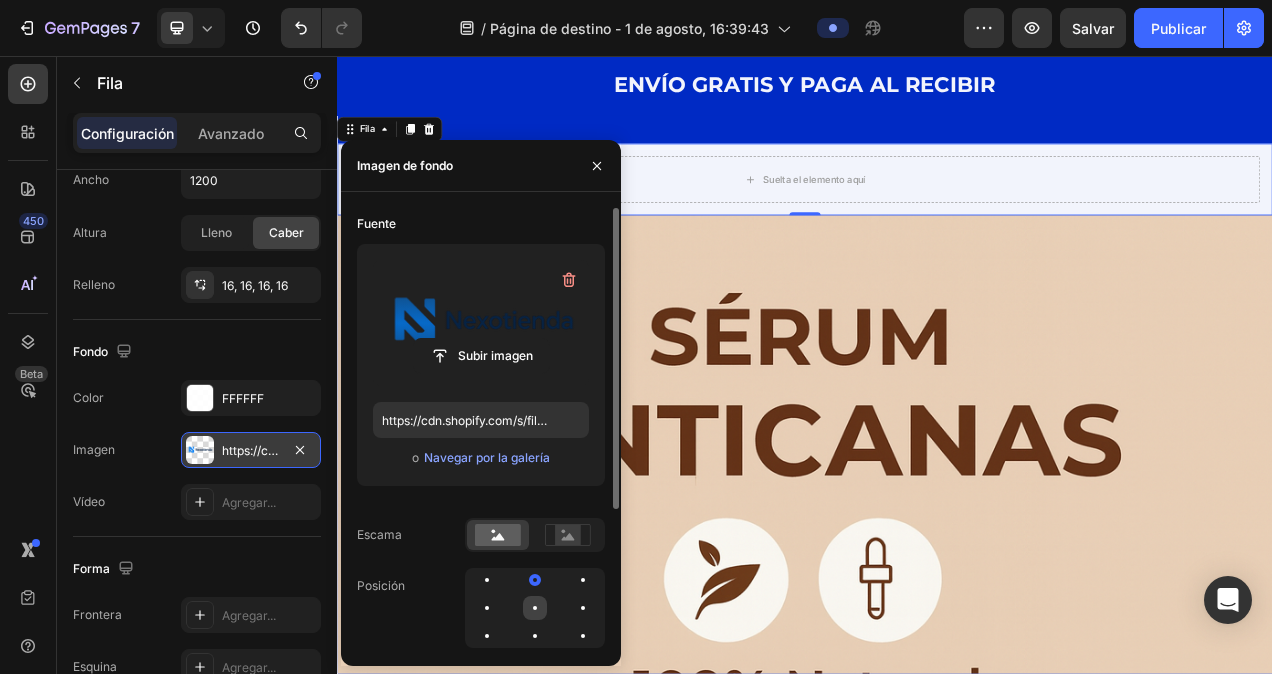 click 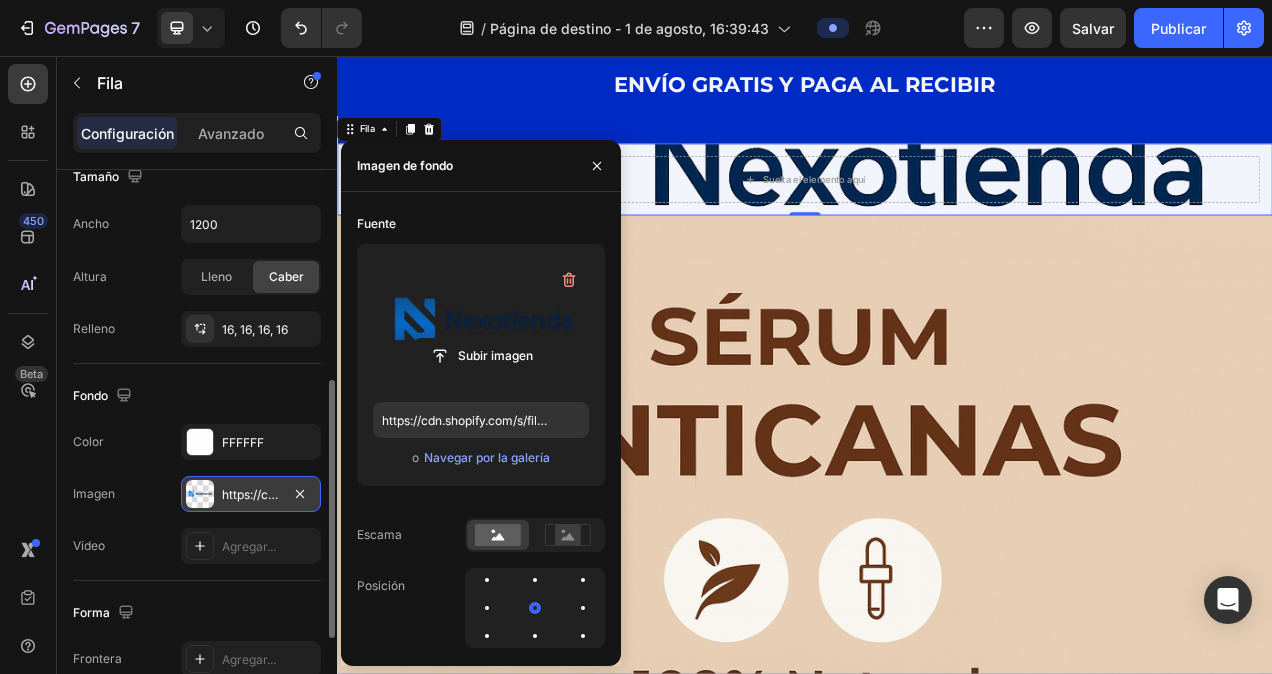 scroll, scrollTop: 356, scrollLeft: 0, axis: vertical 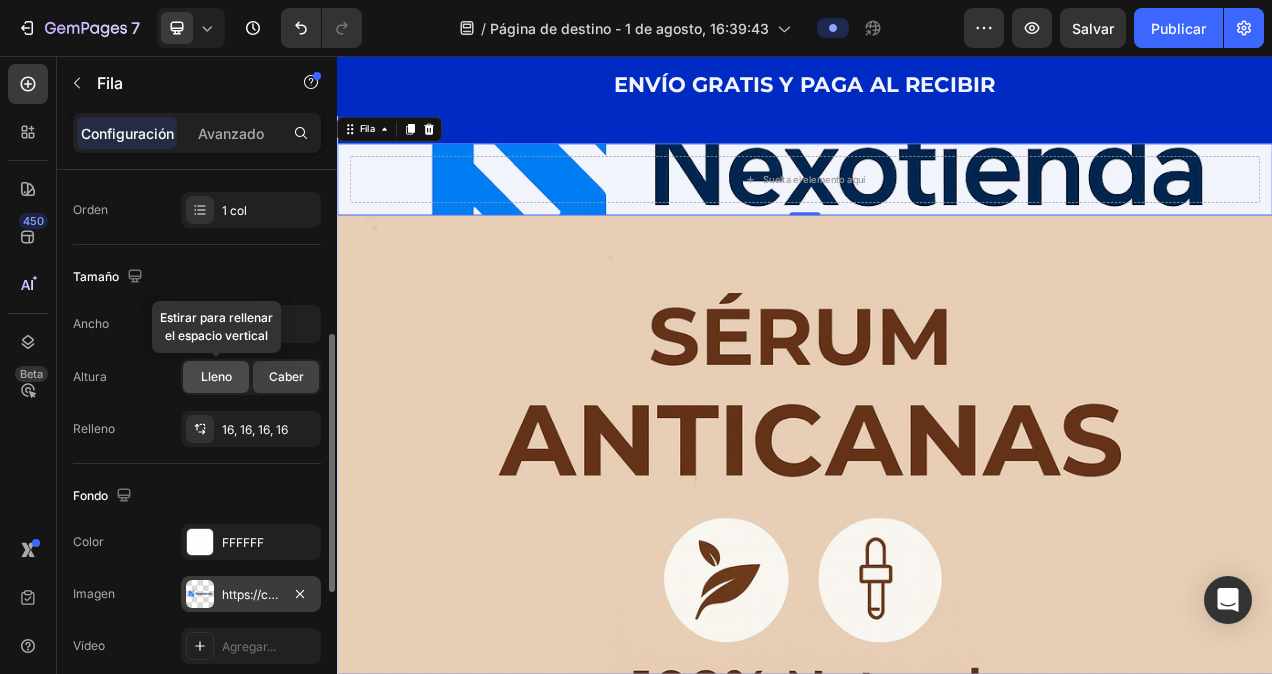 click on "Lleno" 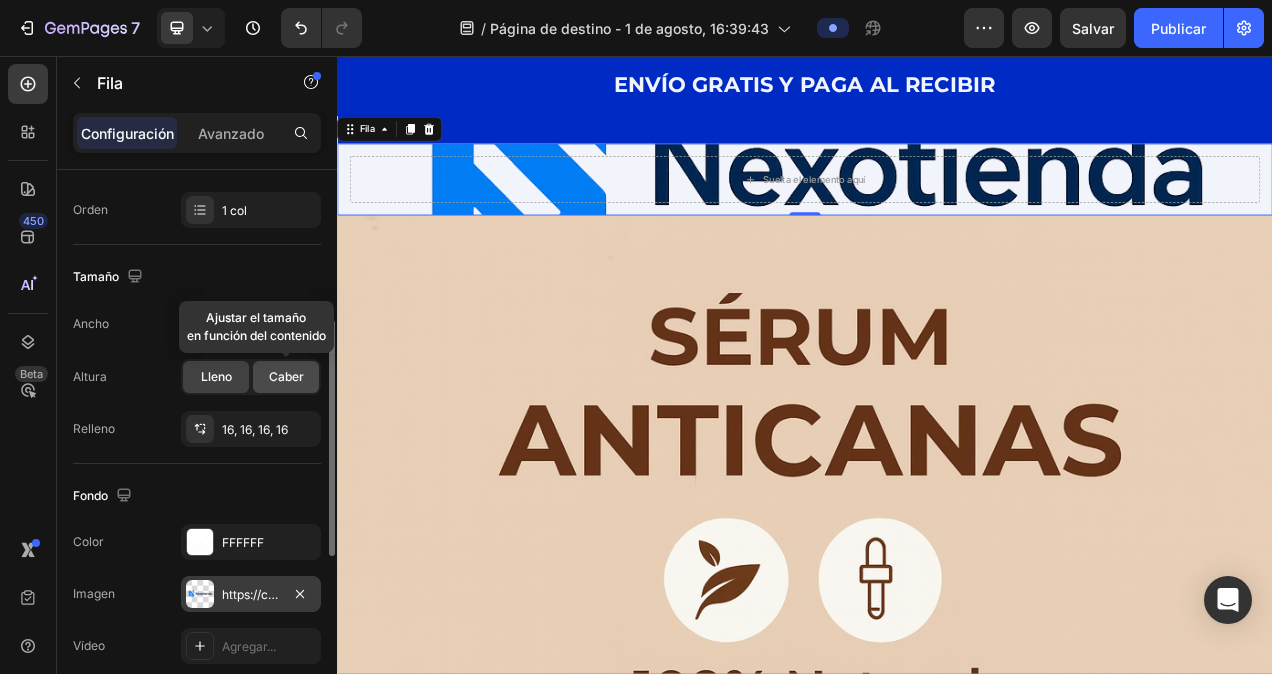click on "Caber" 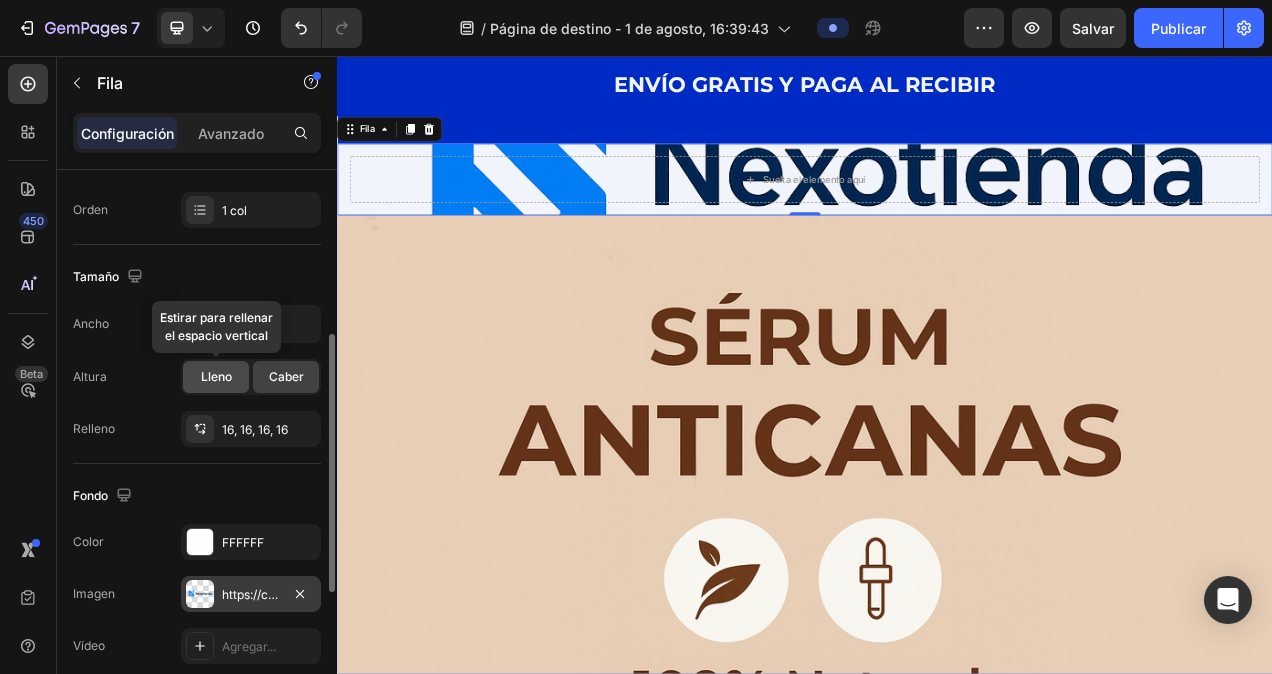 click on "Lleno" 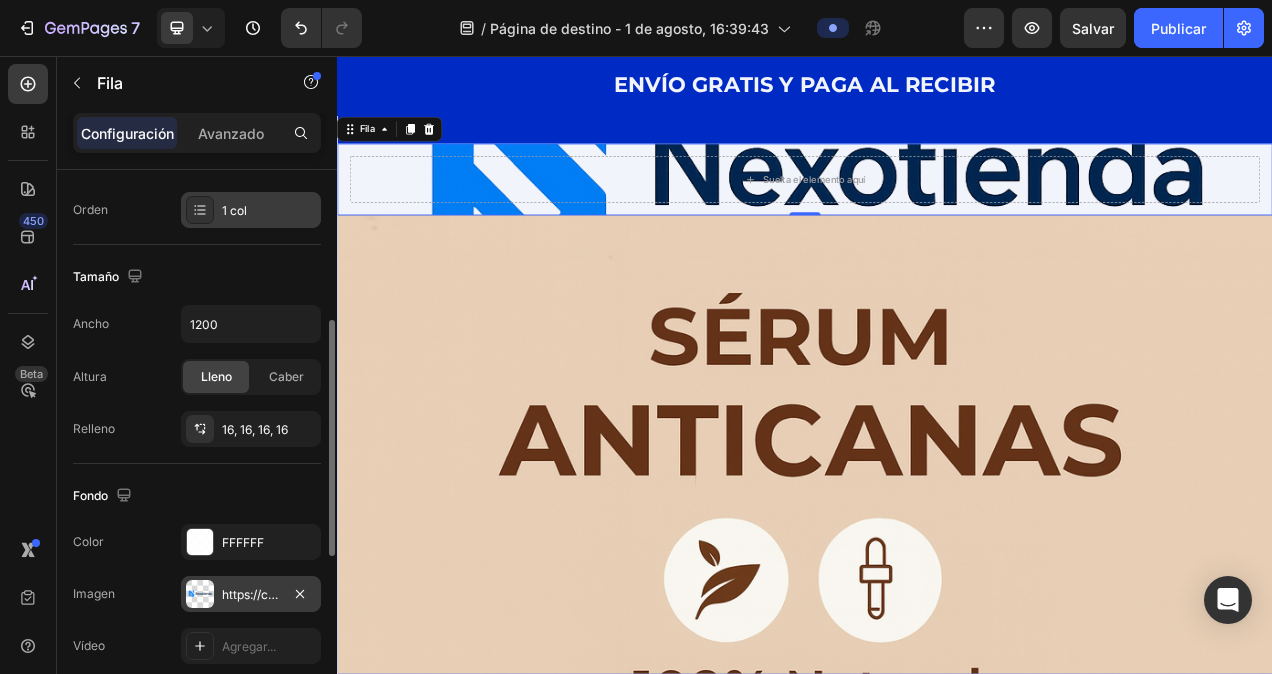 click 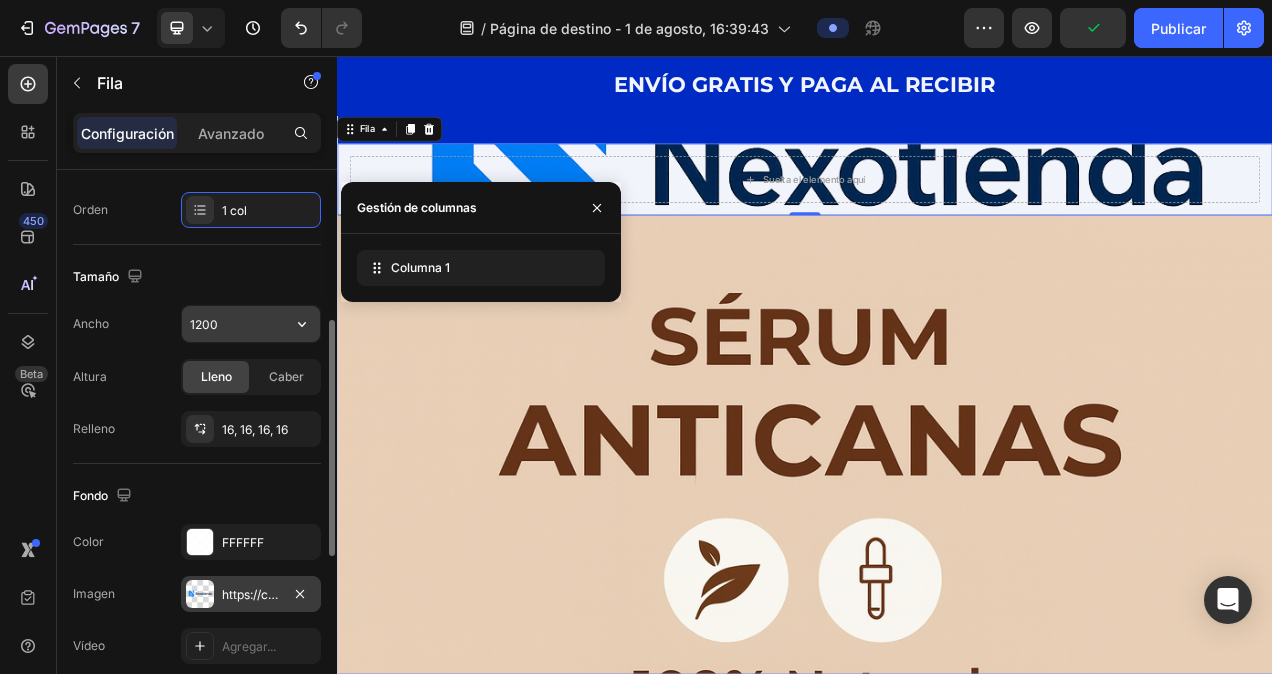 click on "1200" at bounding box center [251, 324] 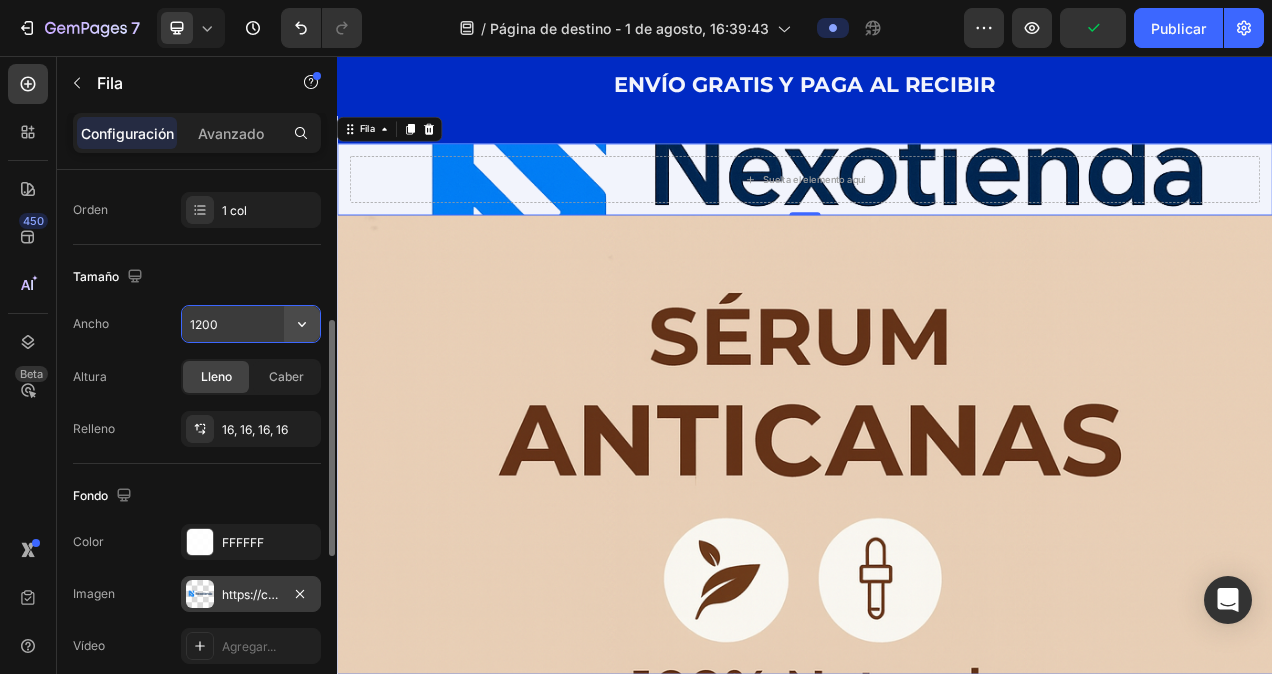 click 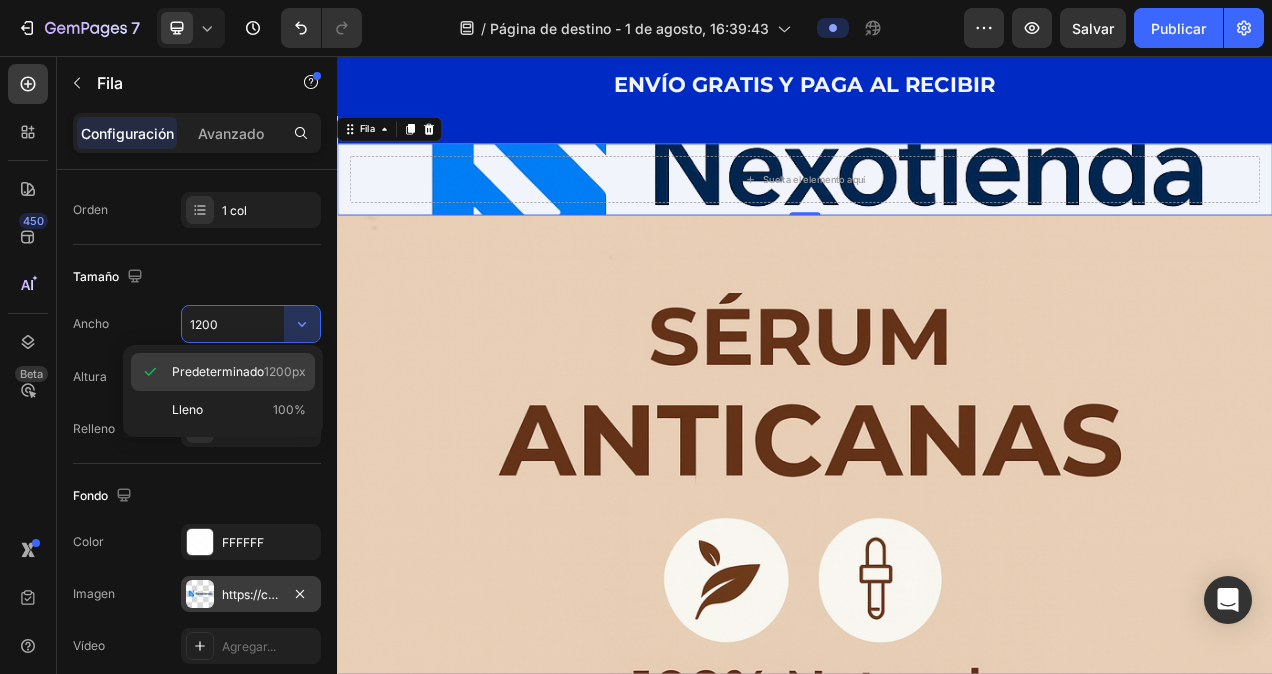 click on "Predeterminado" at bounding box center [218, 372] 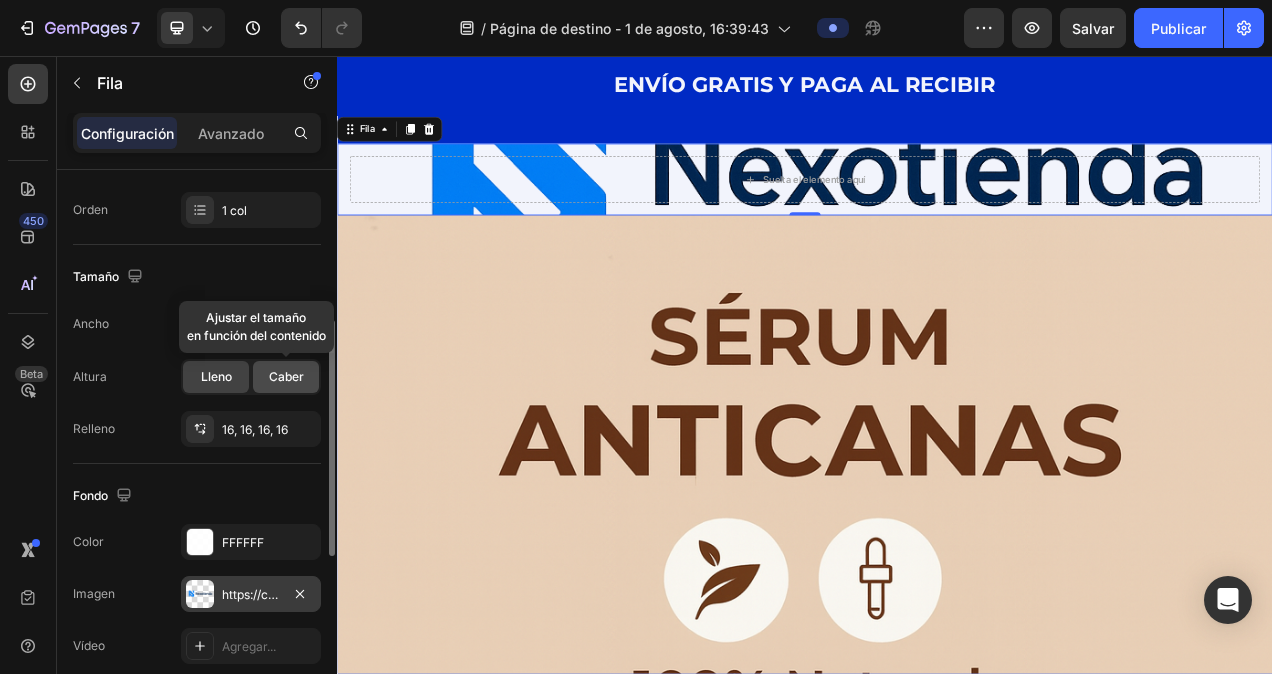 click on "Caber" 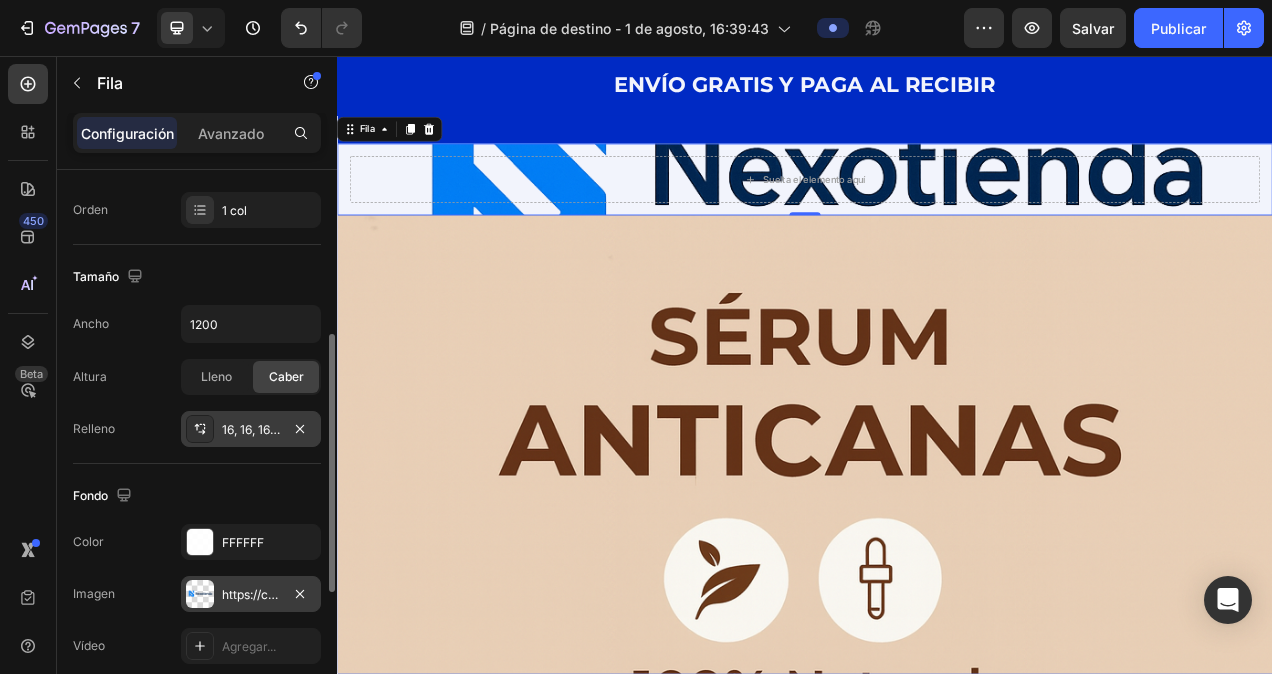 click on "16, 16, 16, 16" at bounding box center [251, 429] 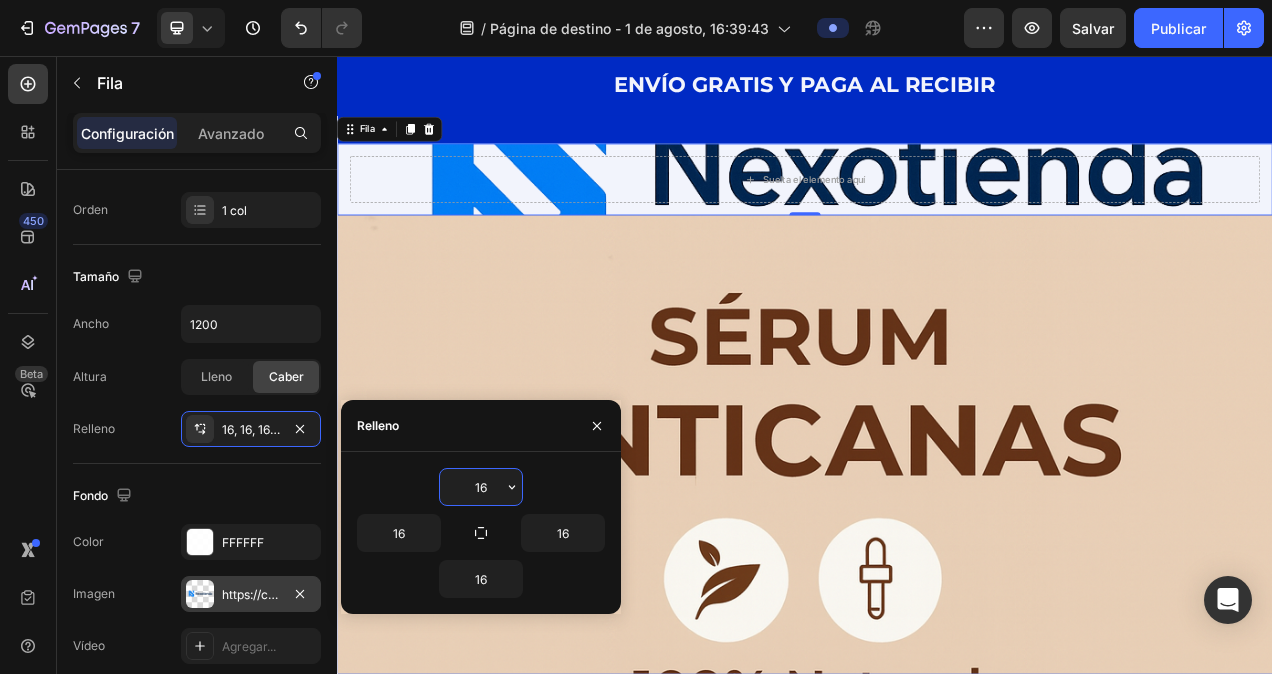 click on "16" at bounding box center [481, 487] 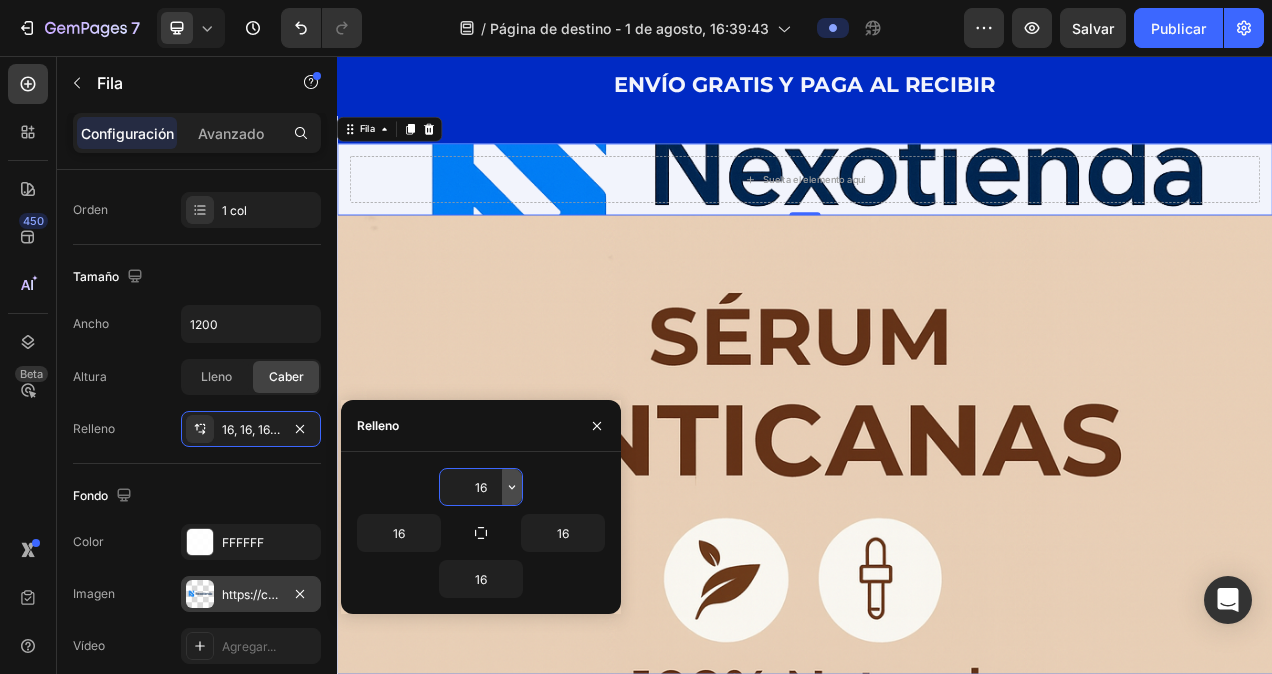 click 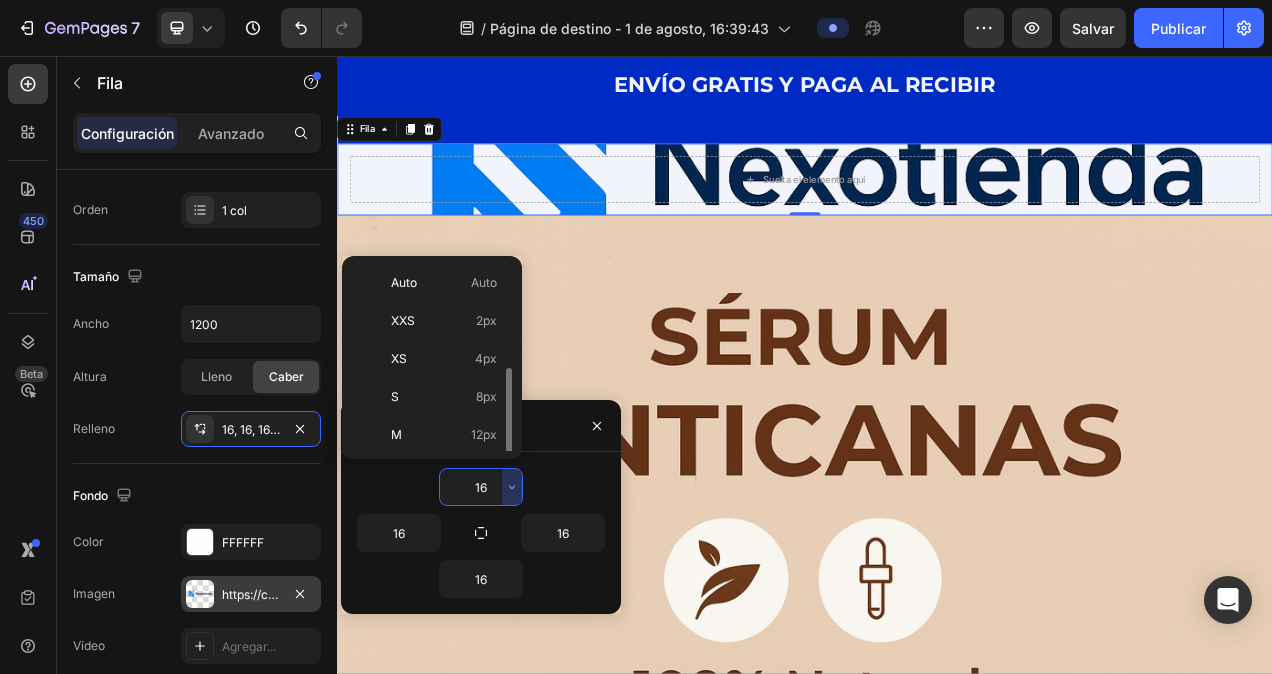 scroll, scrollTop: 72, scrollLeft: 0, axis: vertical 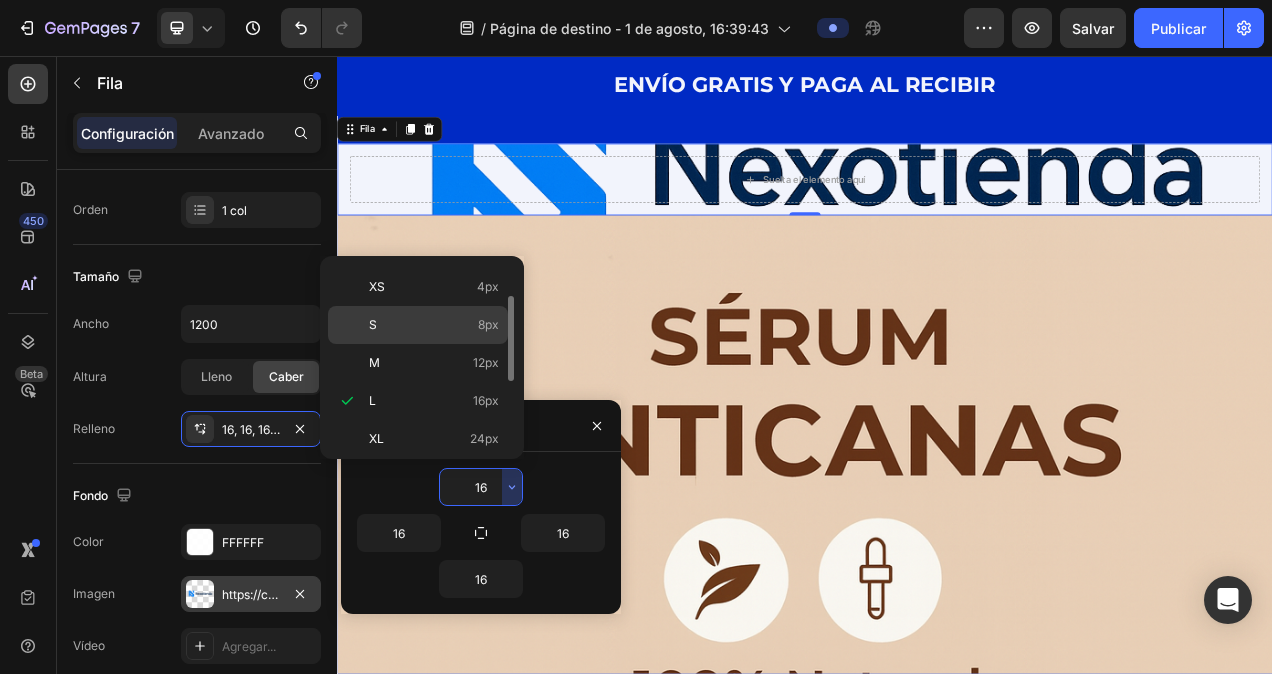 click on "S 8px" at bounding box center (434, 325) 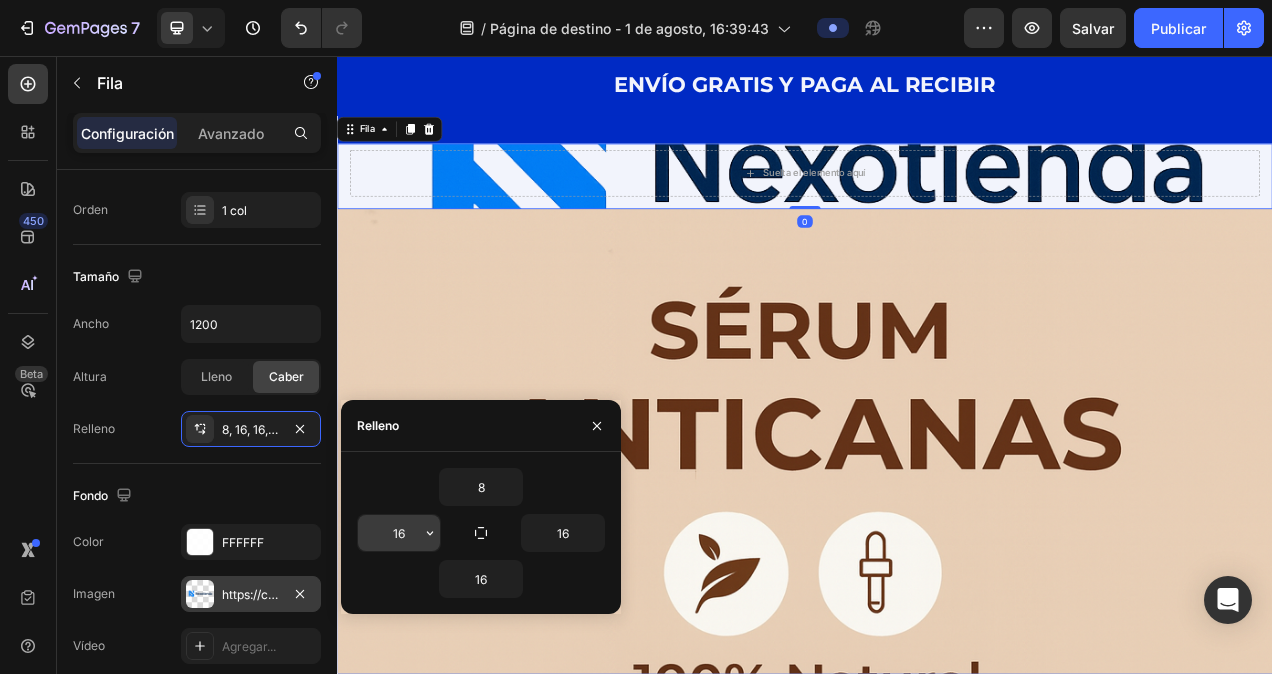 click on "16" at bounding box center [399, 533] 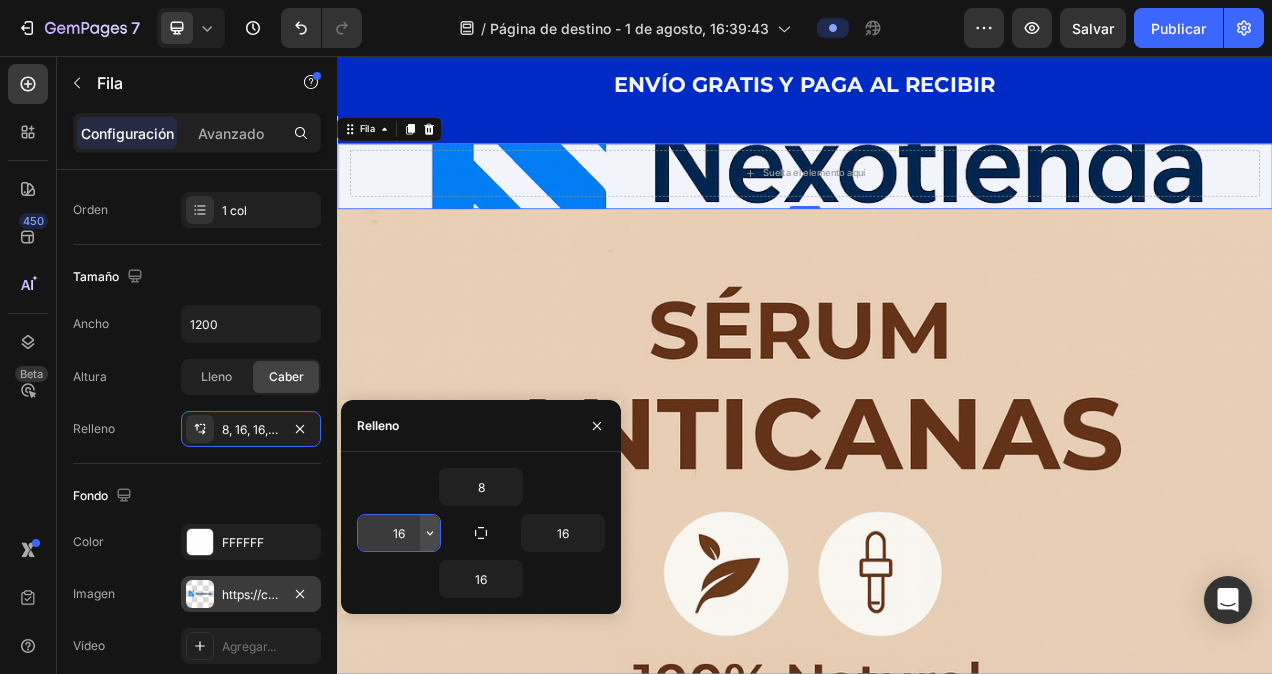 click 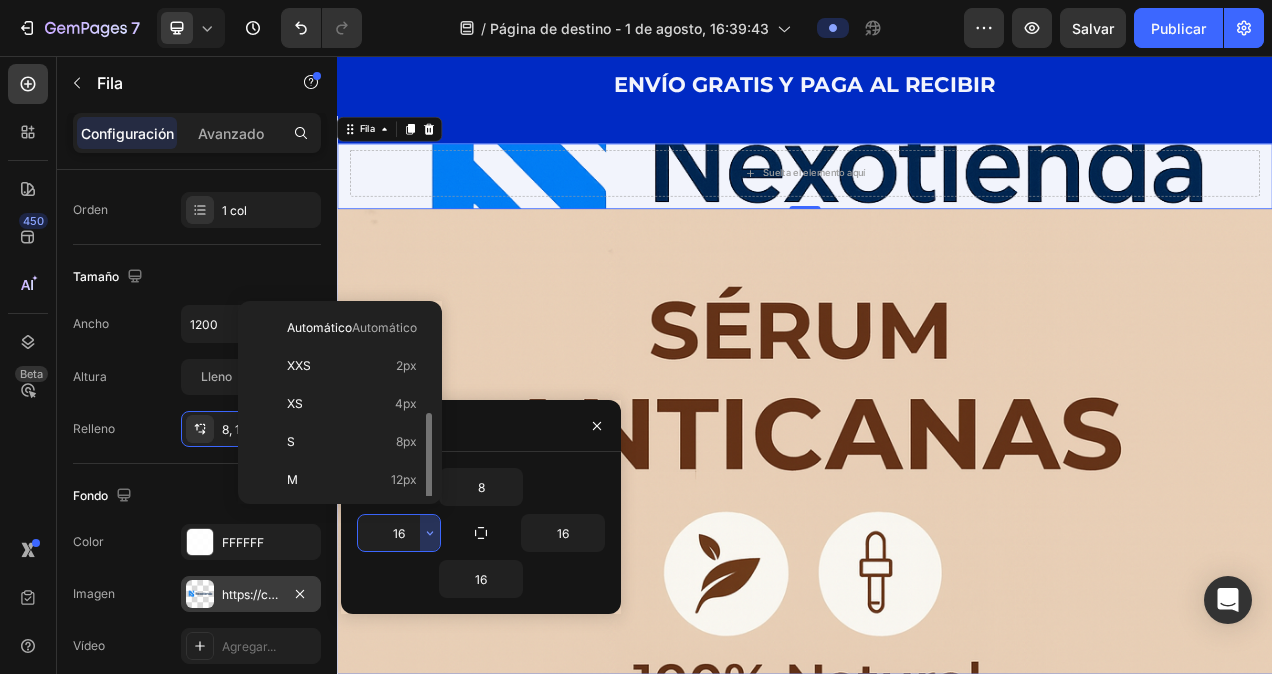 scroll, scrollTop: 72, scrollLeft: 0, axis: vertical 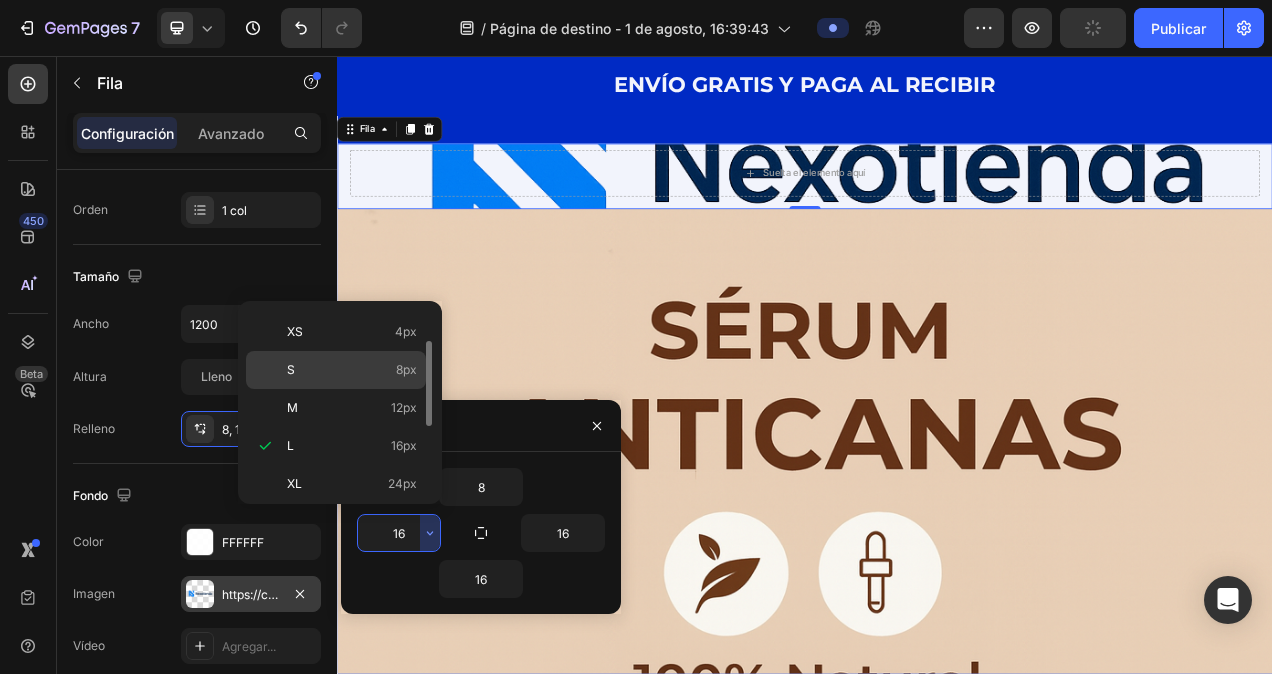 click on "S 8px" at bounding box center (352, 370) 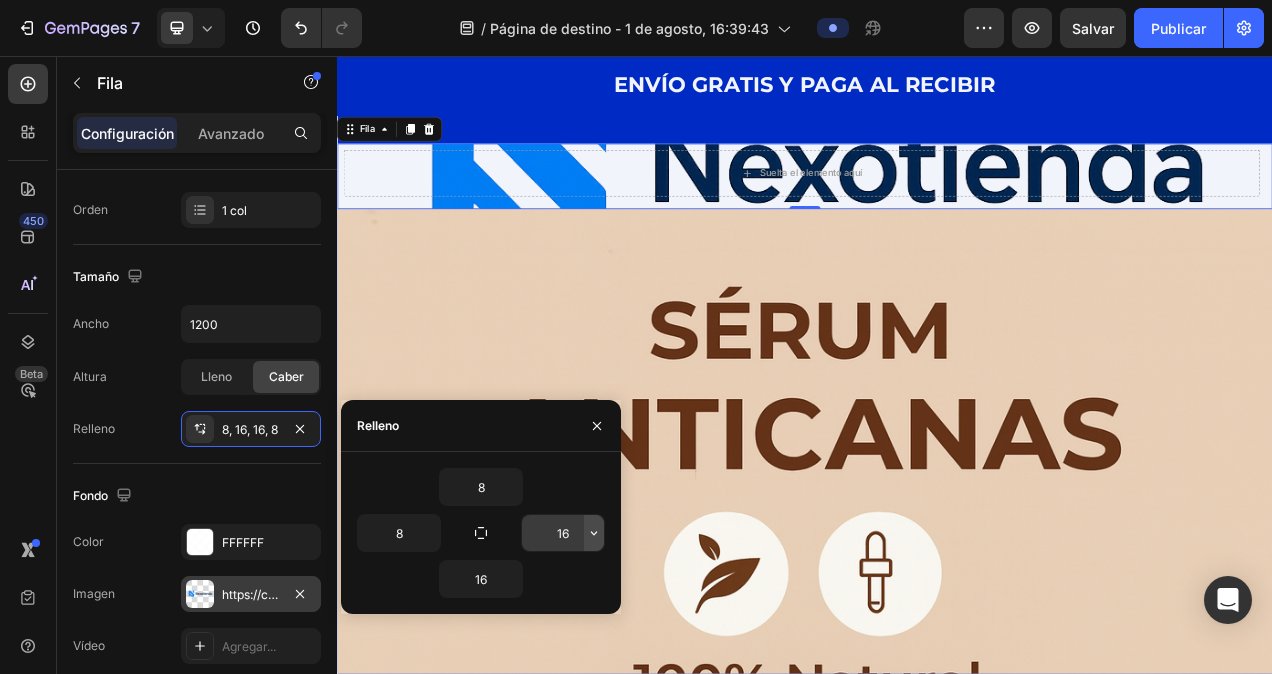 click 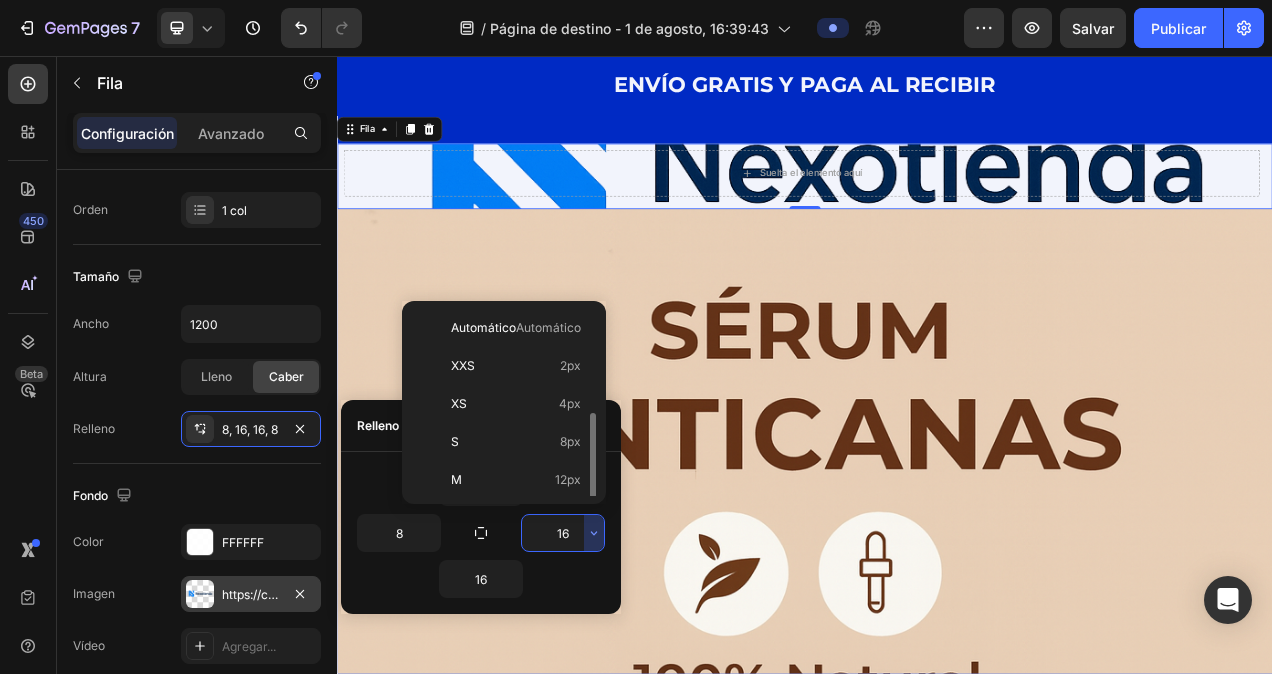 scroll, scrollTop: 72, scrollLeft: 0, axis: vertical 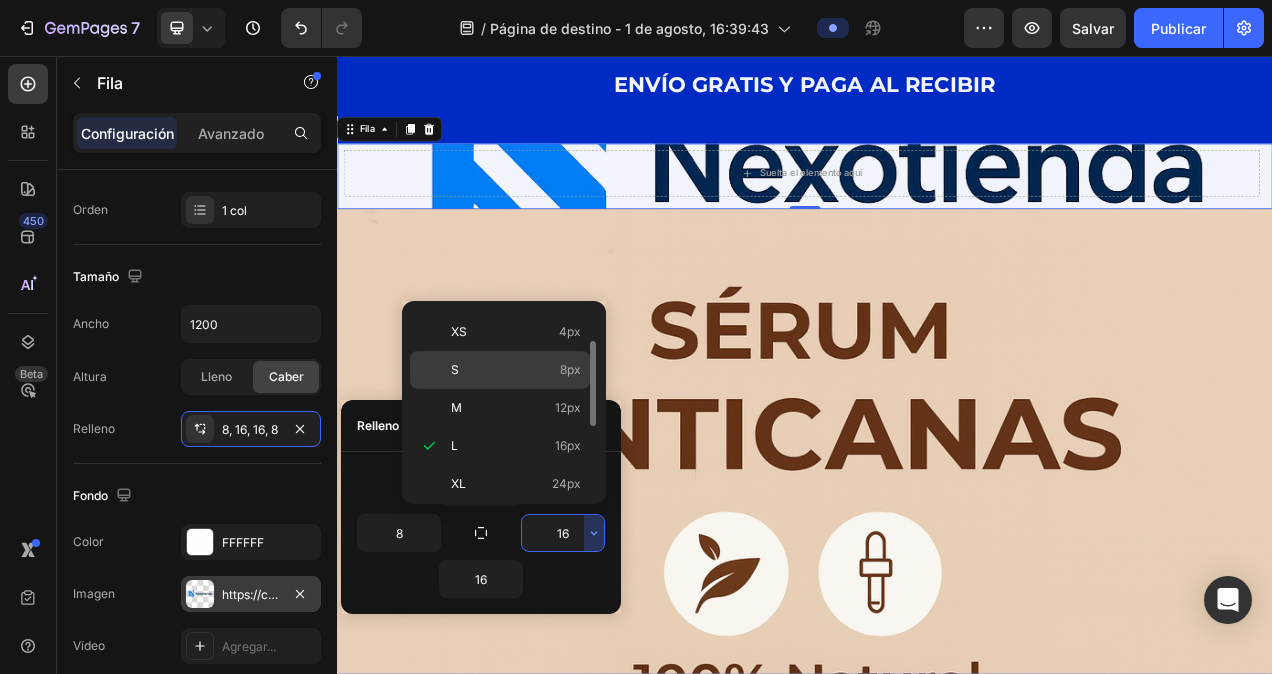 click on "S" at bounding box center [455, 370] 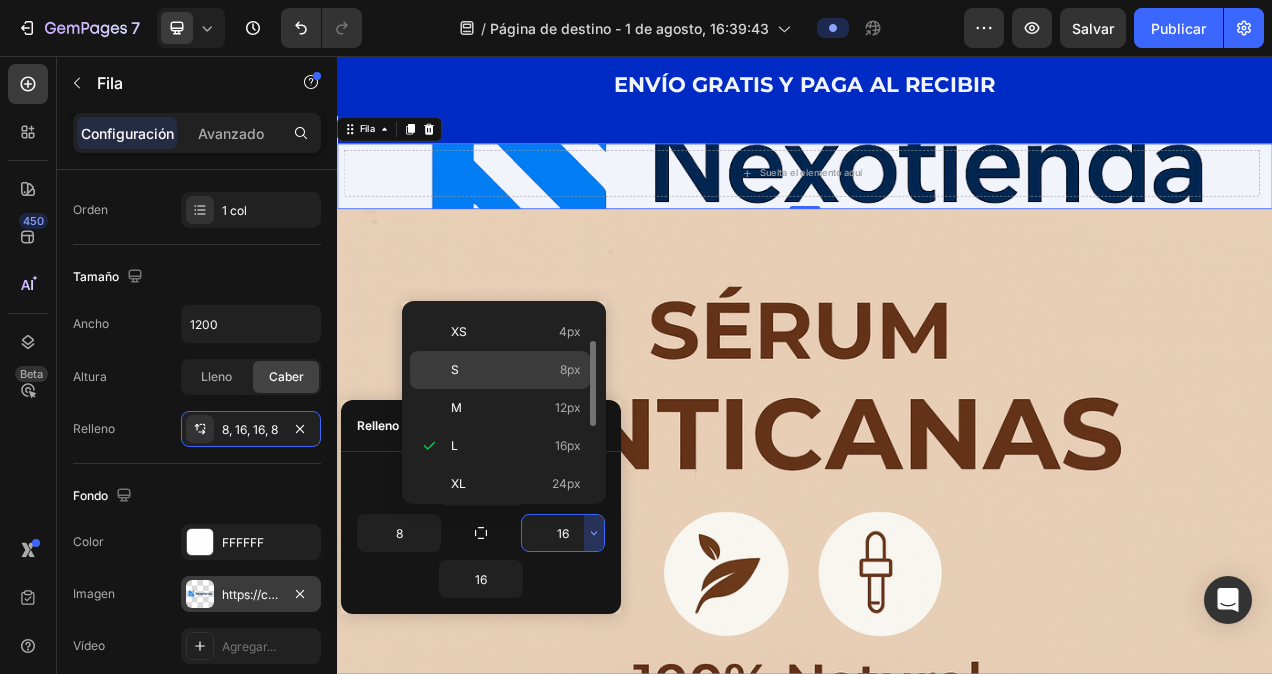 type on "8" 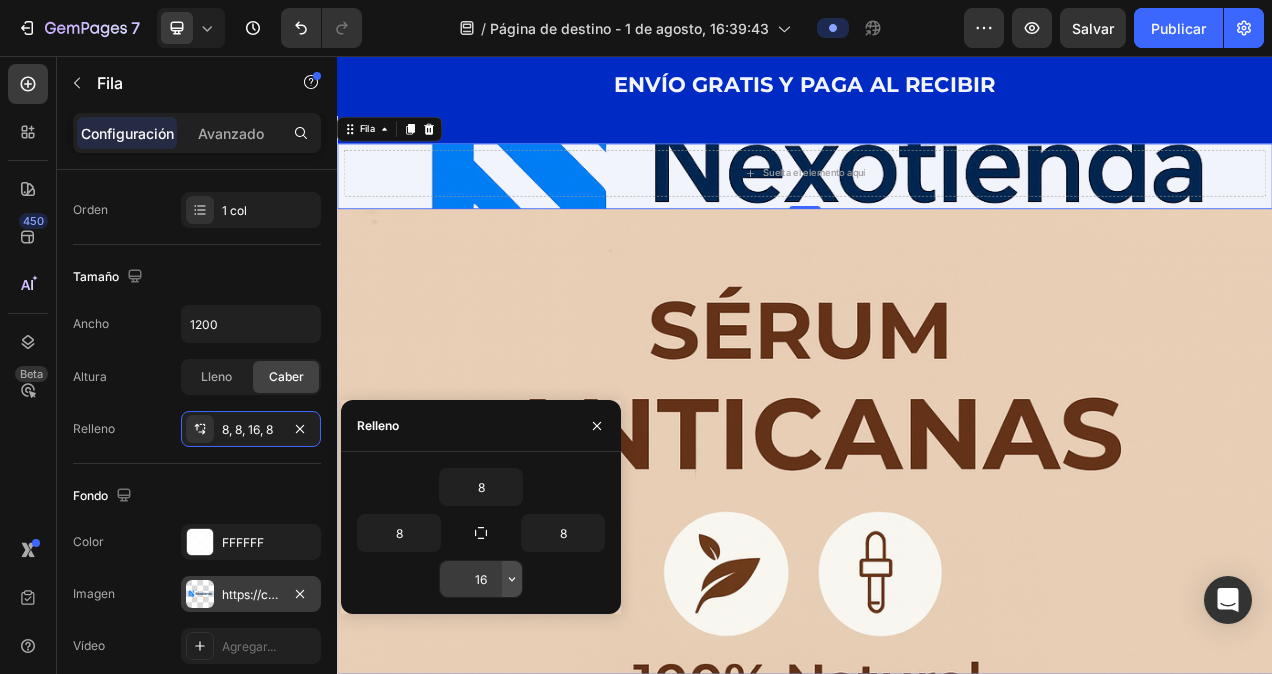 click 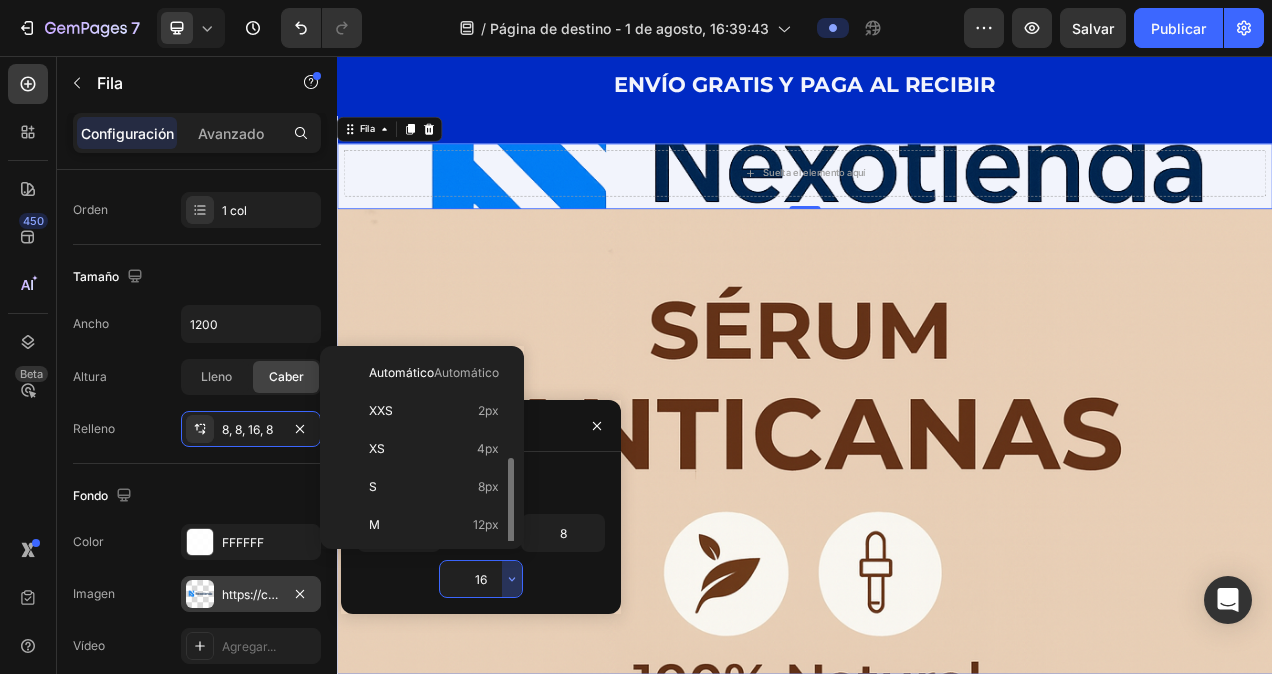 scroll, scrollTop: 72, scrollLeft: 0, axis: vertical 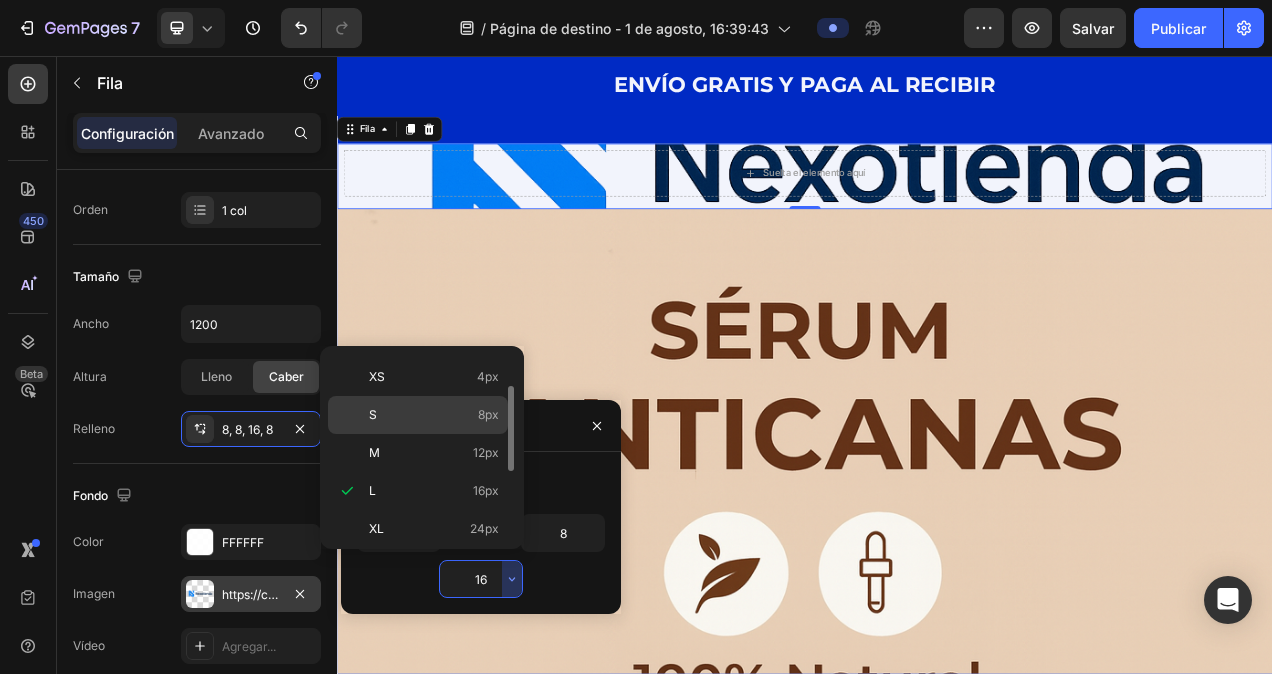 click on "S 8px" at bounding box center (434, 415) 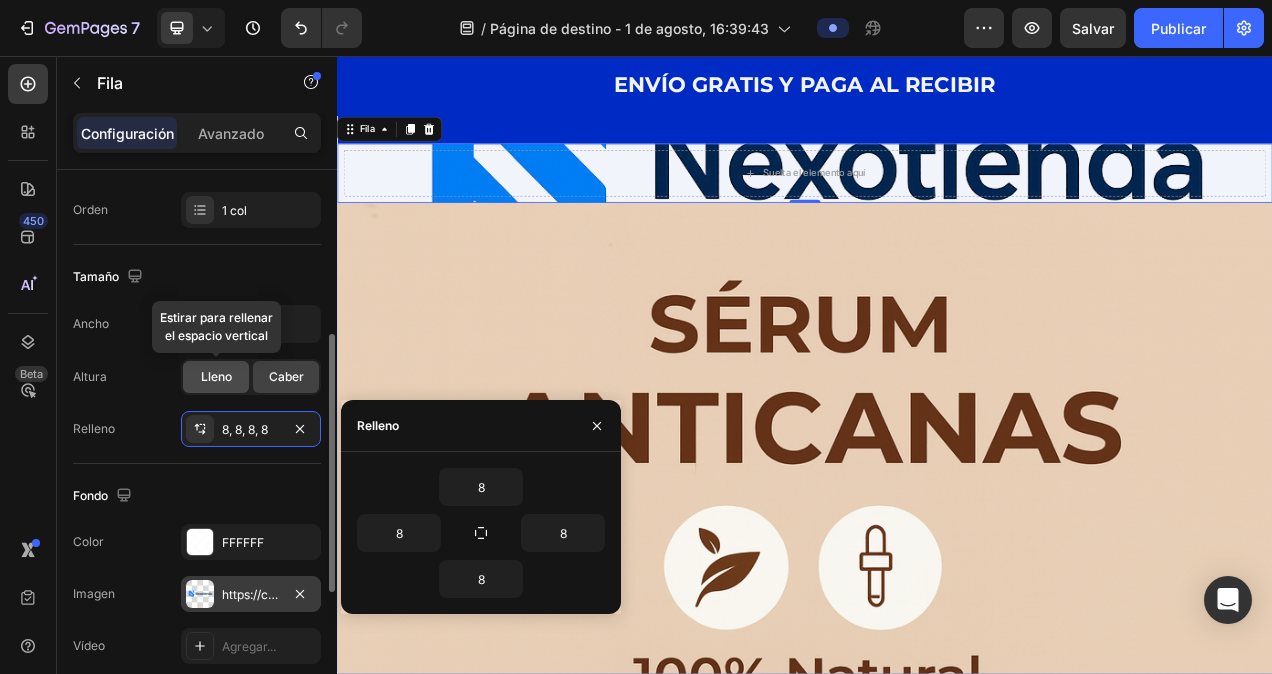 click on "Lleno" 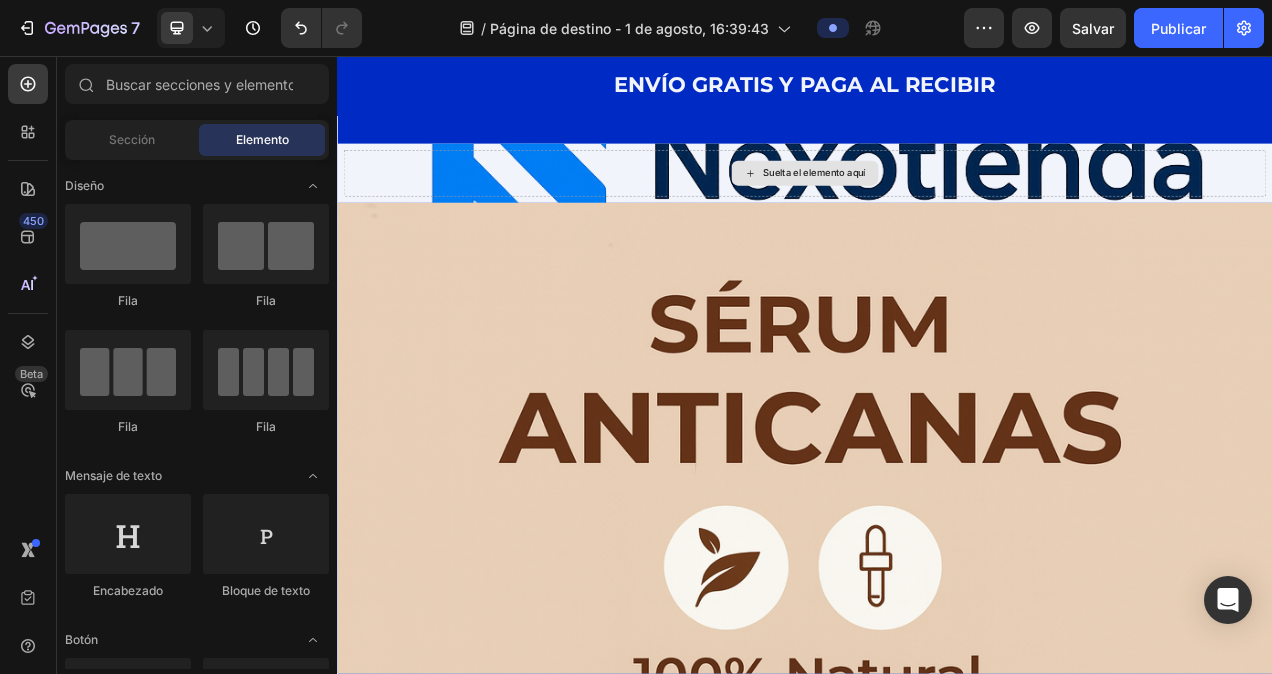 click 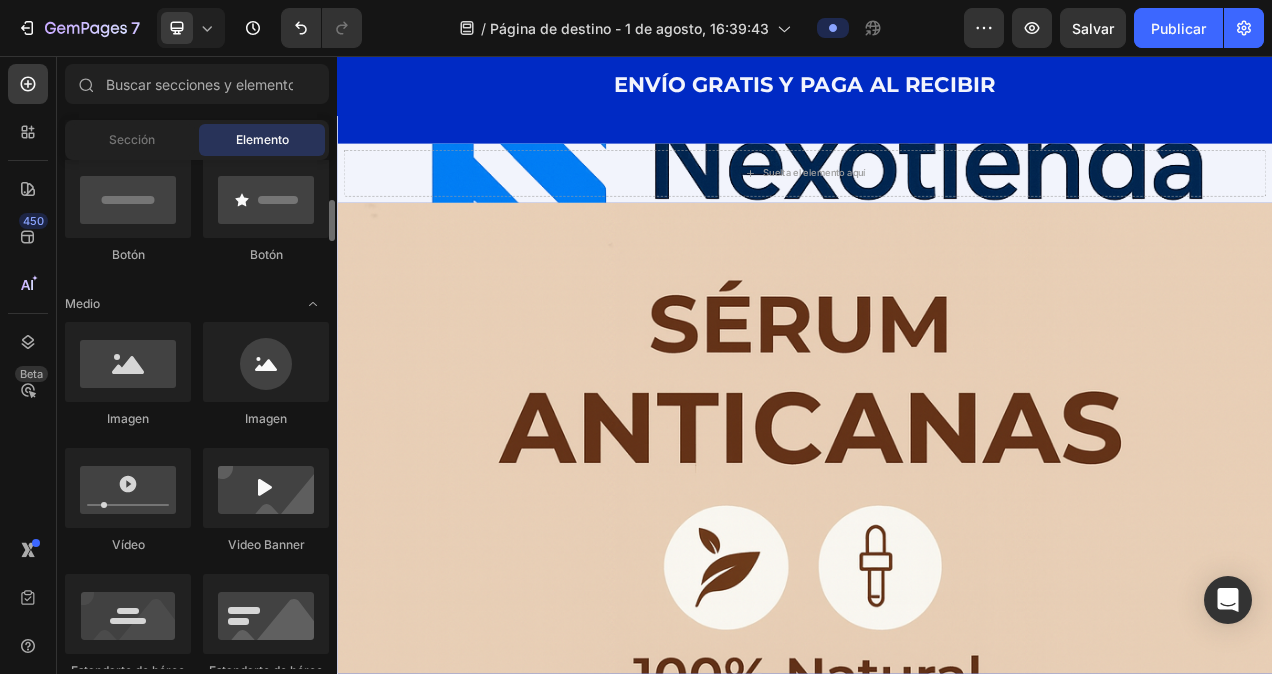 scroll, scrollTop: 0, scrollLeft: 0, axis: both 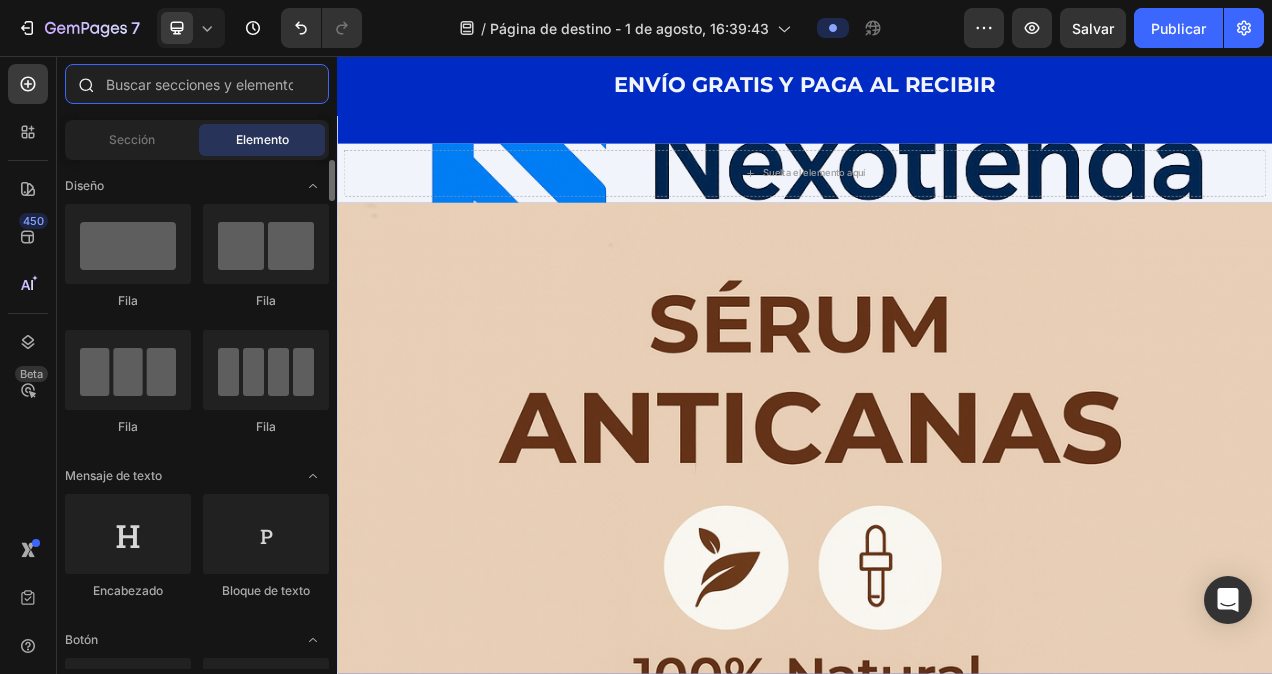 click at bounding box center (197, 84) 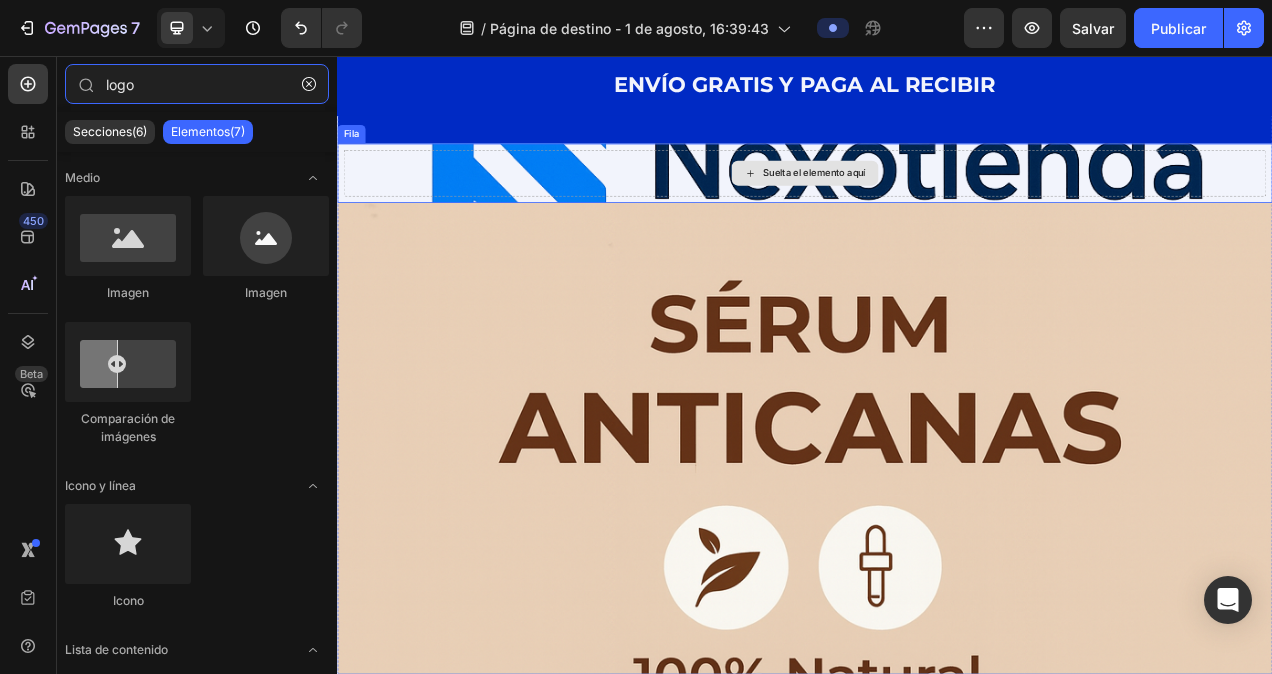 type on "logo" 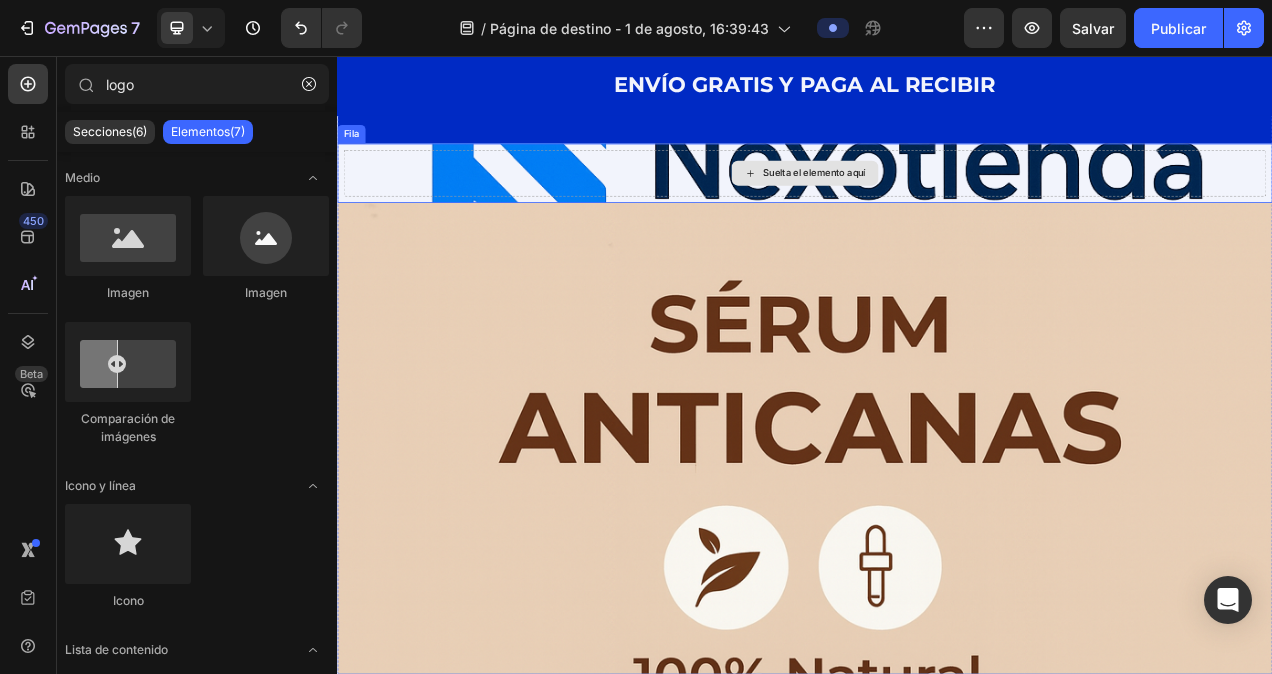 click on "Suelta el elemento aquí" at bounding box center (937, 207) 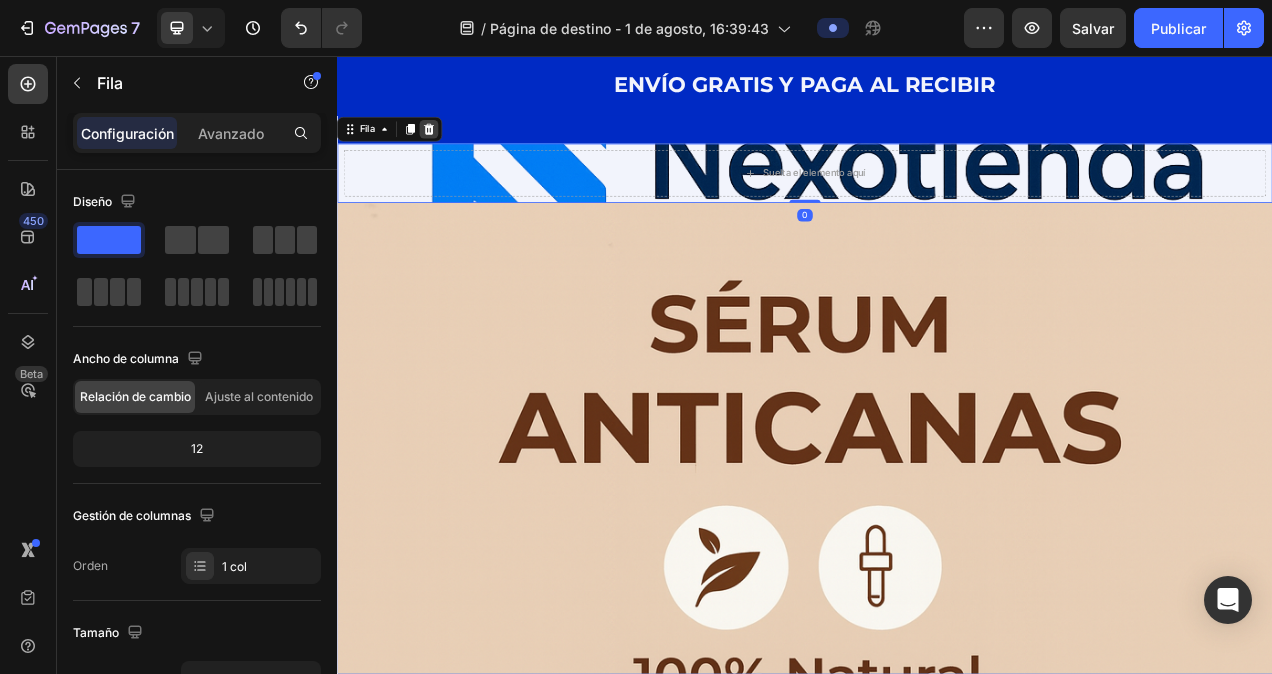 click 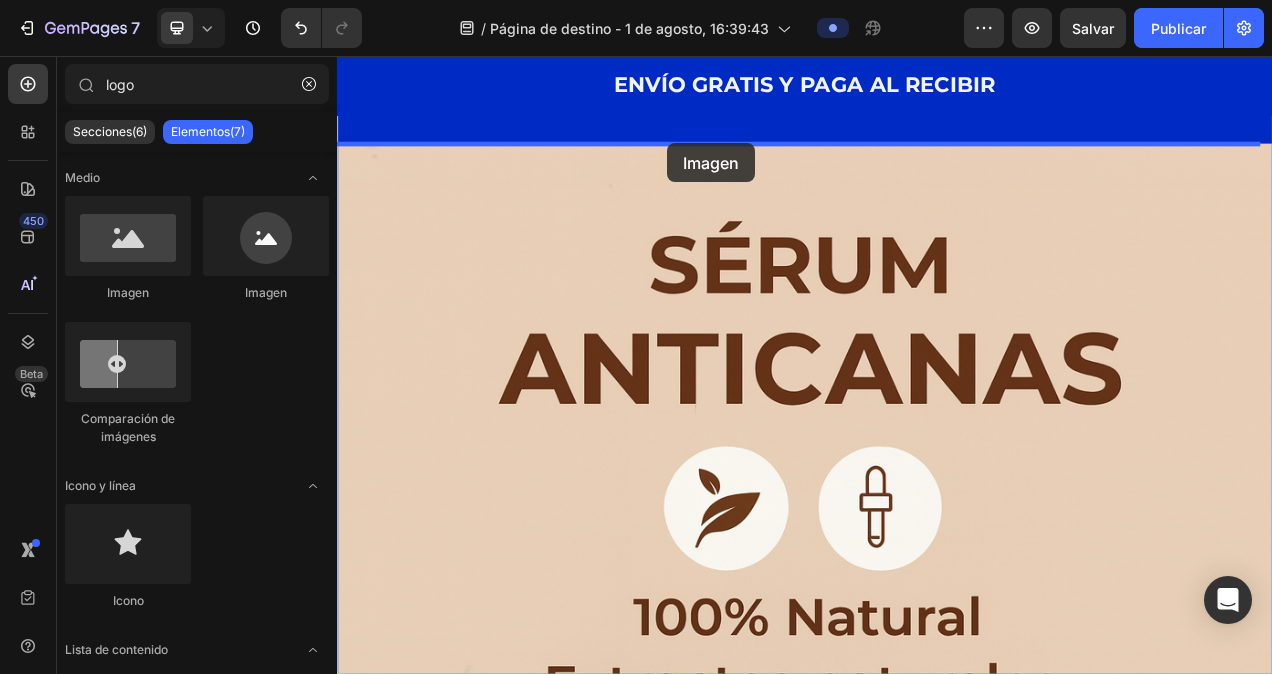 drag, startPoint x: 493, startPoint y: 320, endPoint x: 779, endPoint y: 162, distance: 326.7415 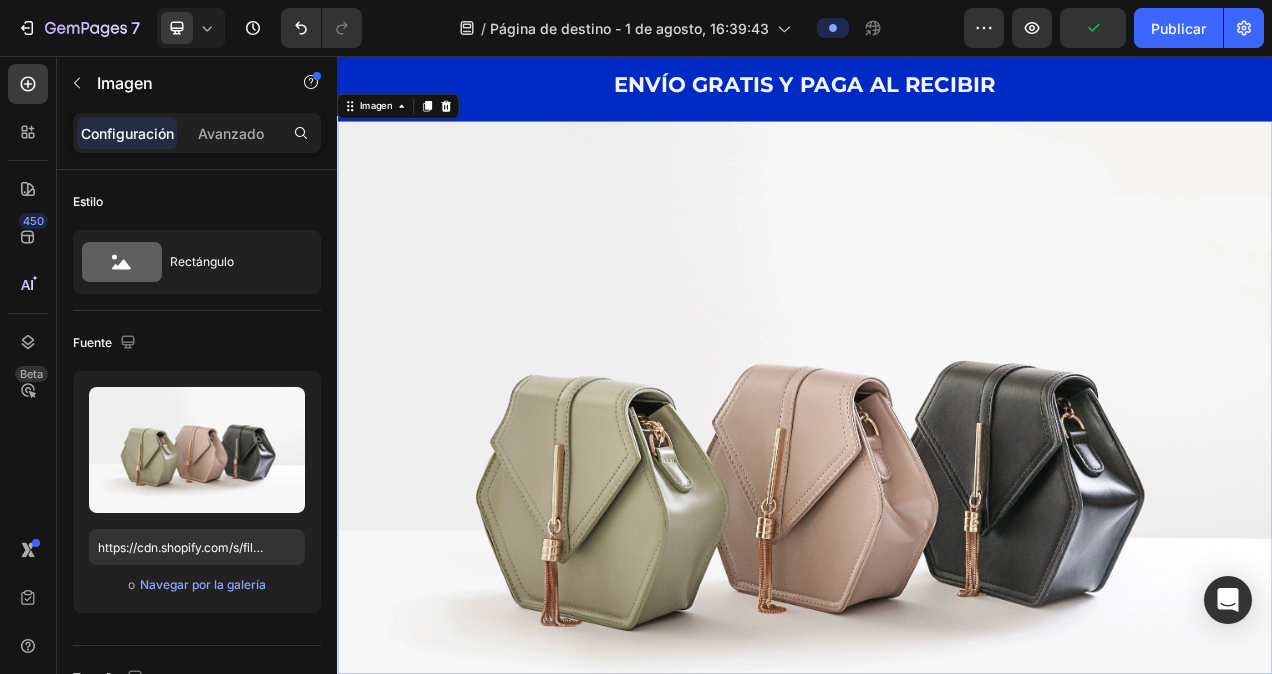 scroll, scrollTop: 0, scrollLeft: 0, axis: both 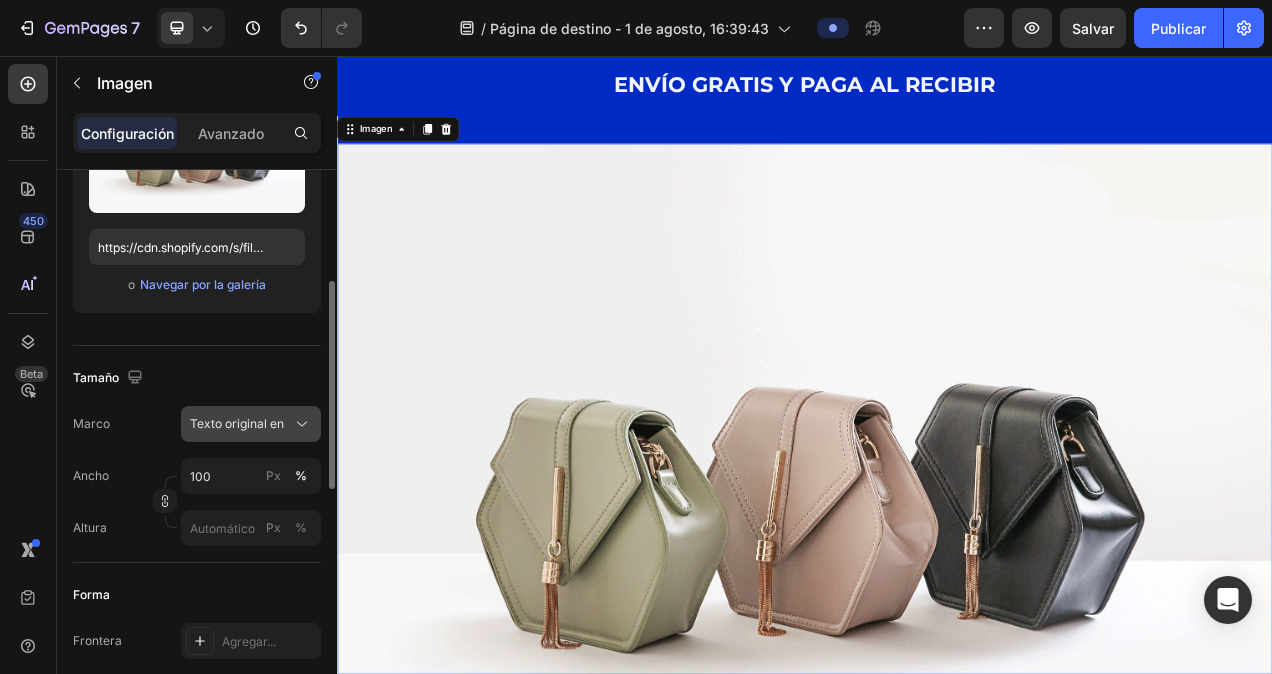 click on "Texto original en" at bounding box center (251, 424) 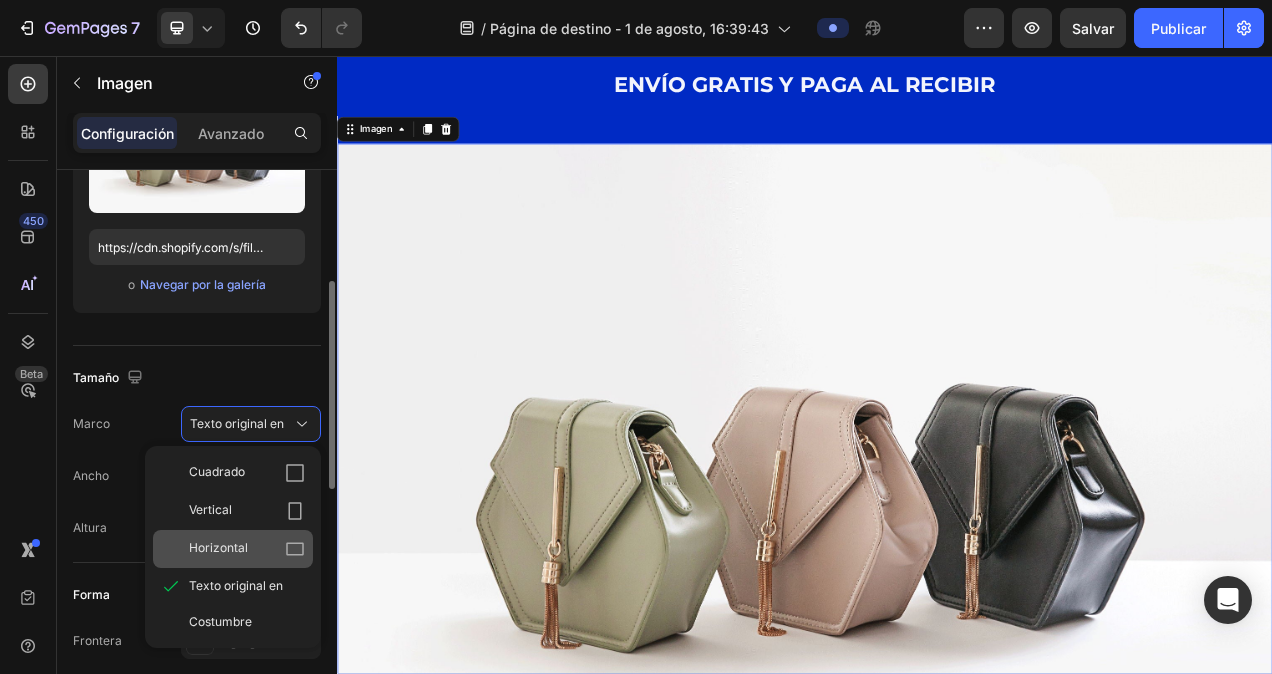 click on "Horizontal" 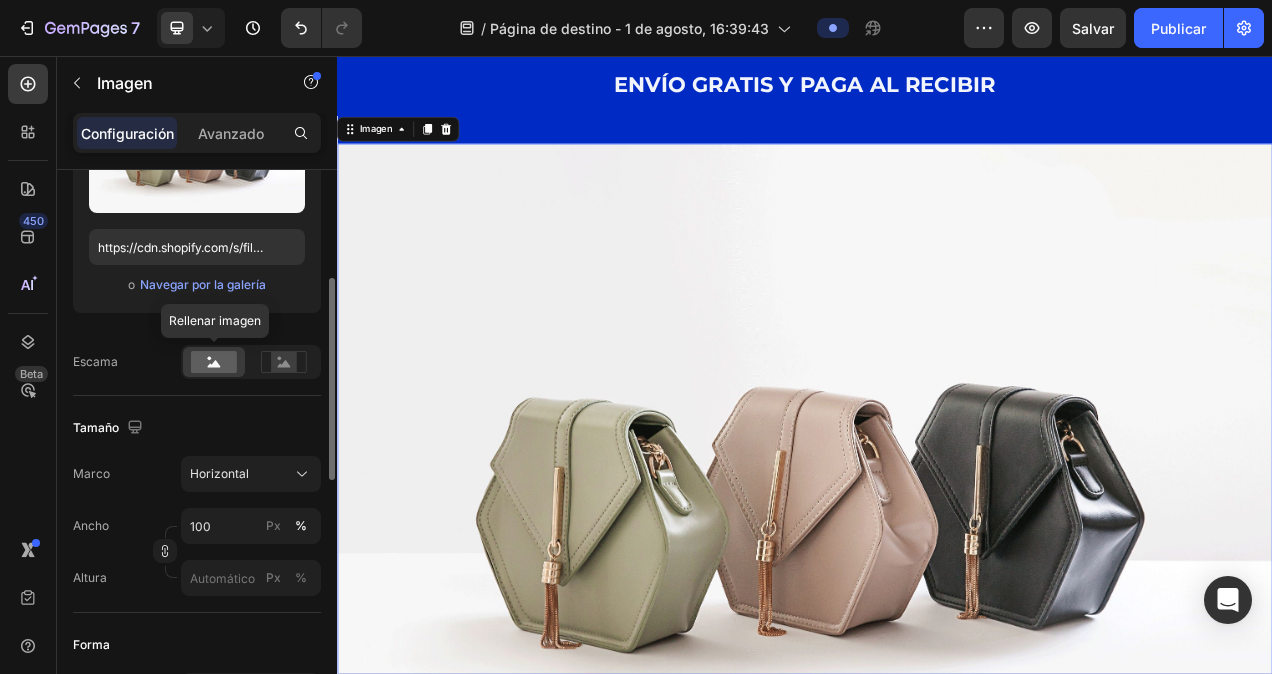 click 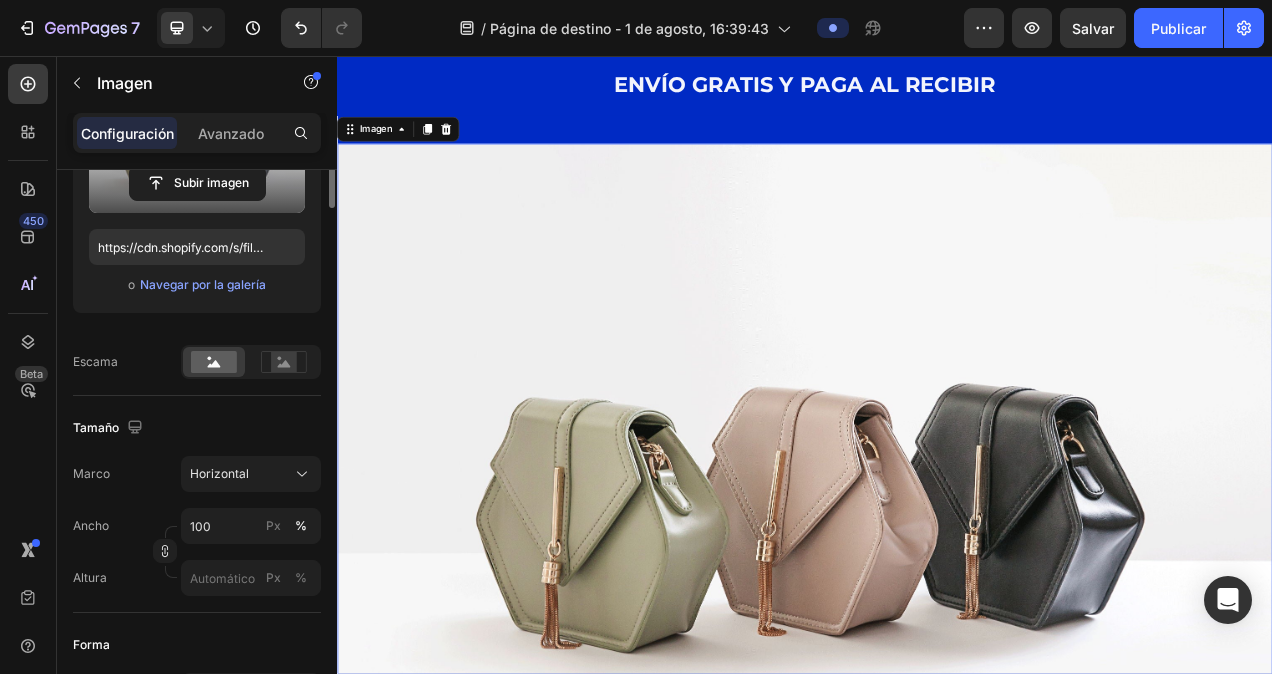 scroll, scrollTop: 100, scrollLeft: 0, axis: vertical 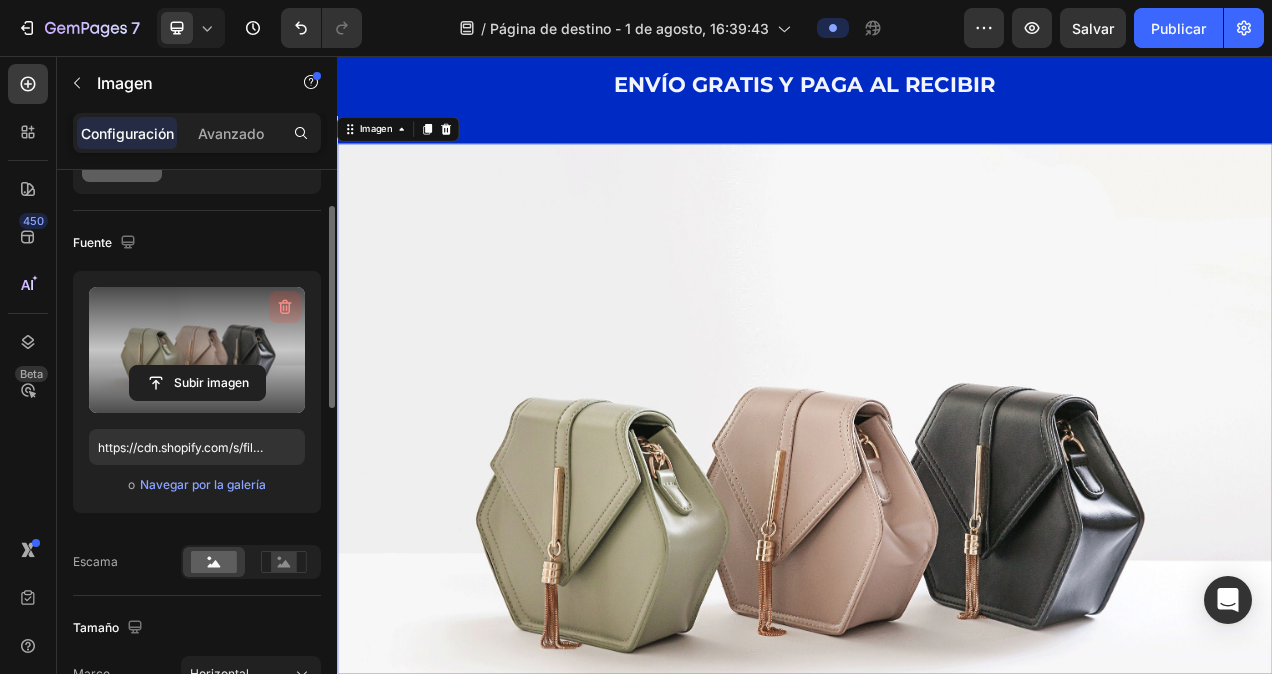 click 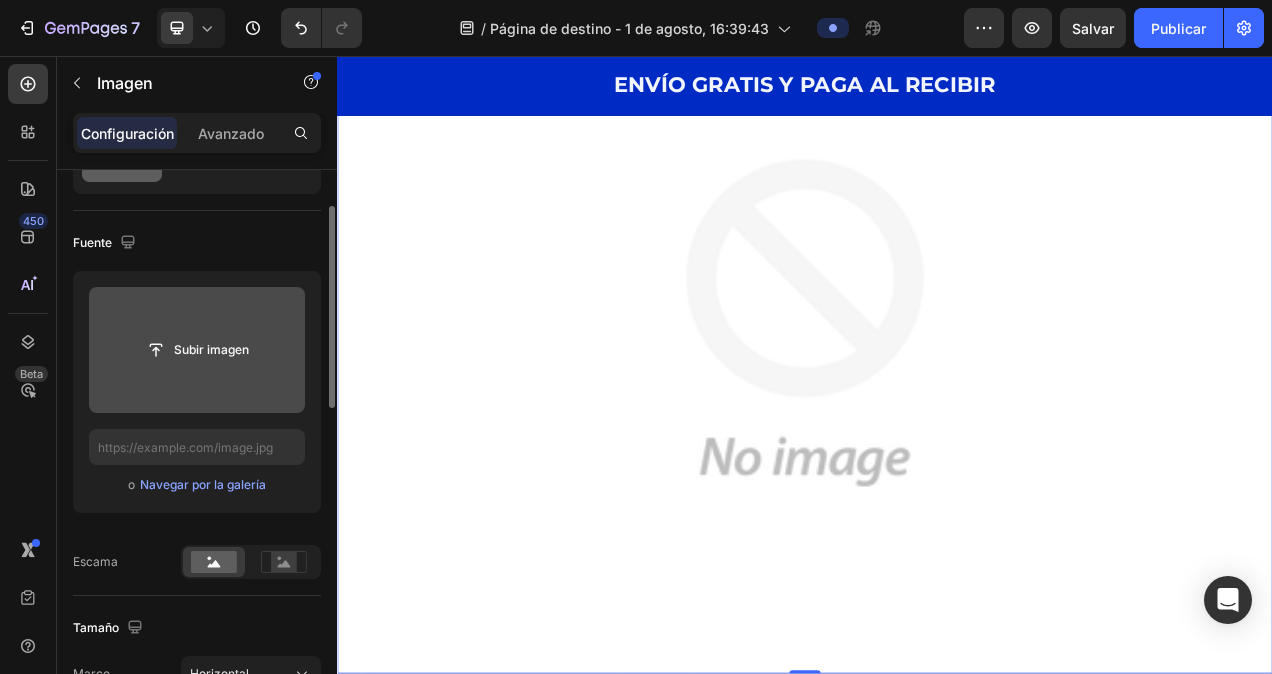 scroll, scrollTop: 400, scrollLeft: 0, axis: vertical 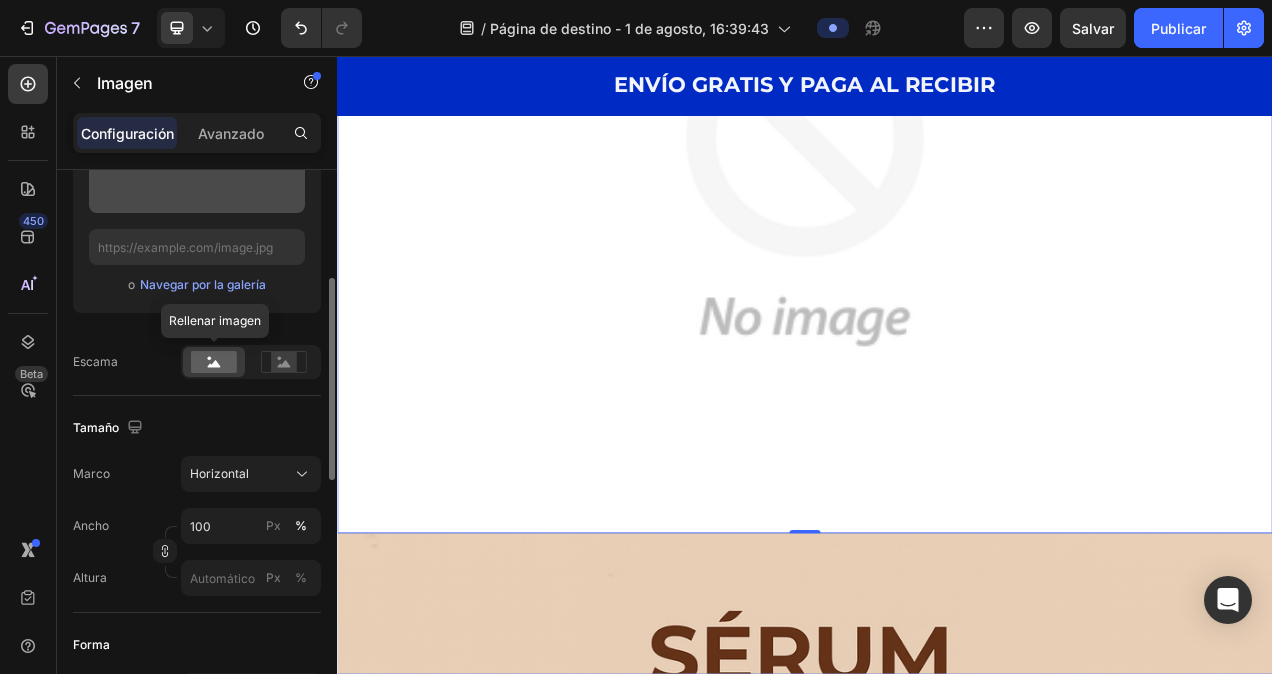 click 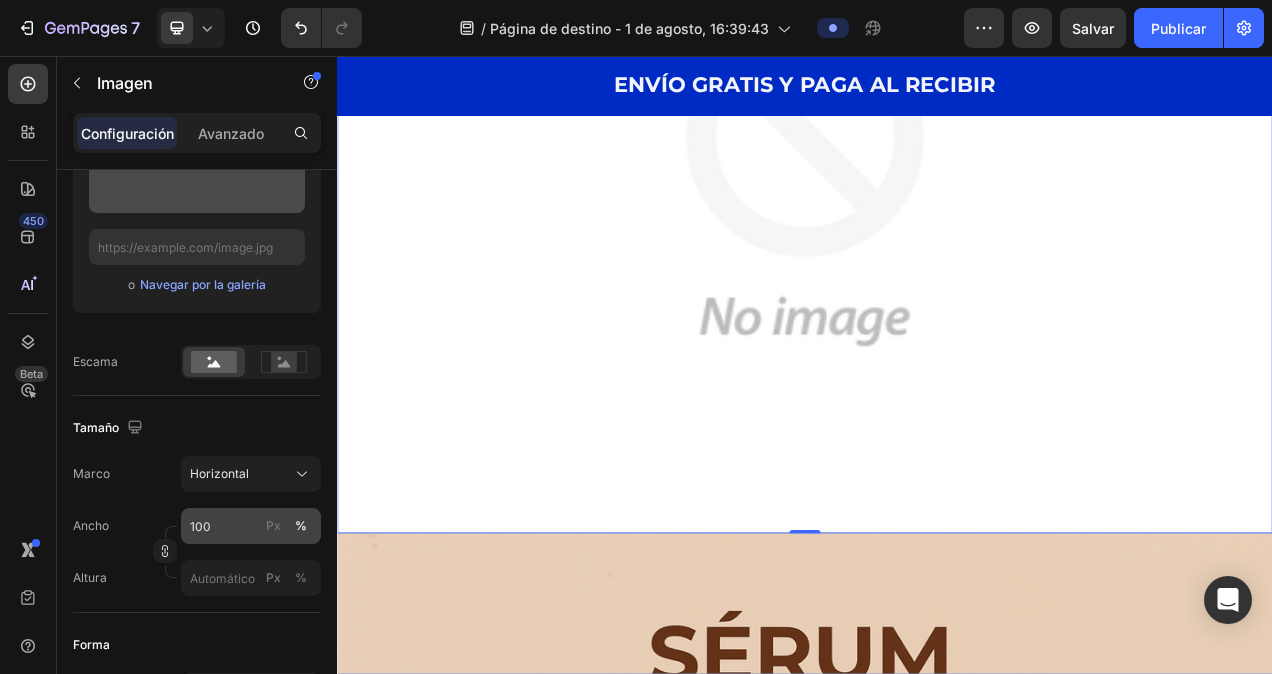 click on "%" 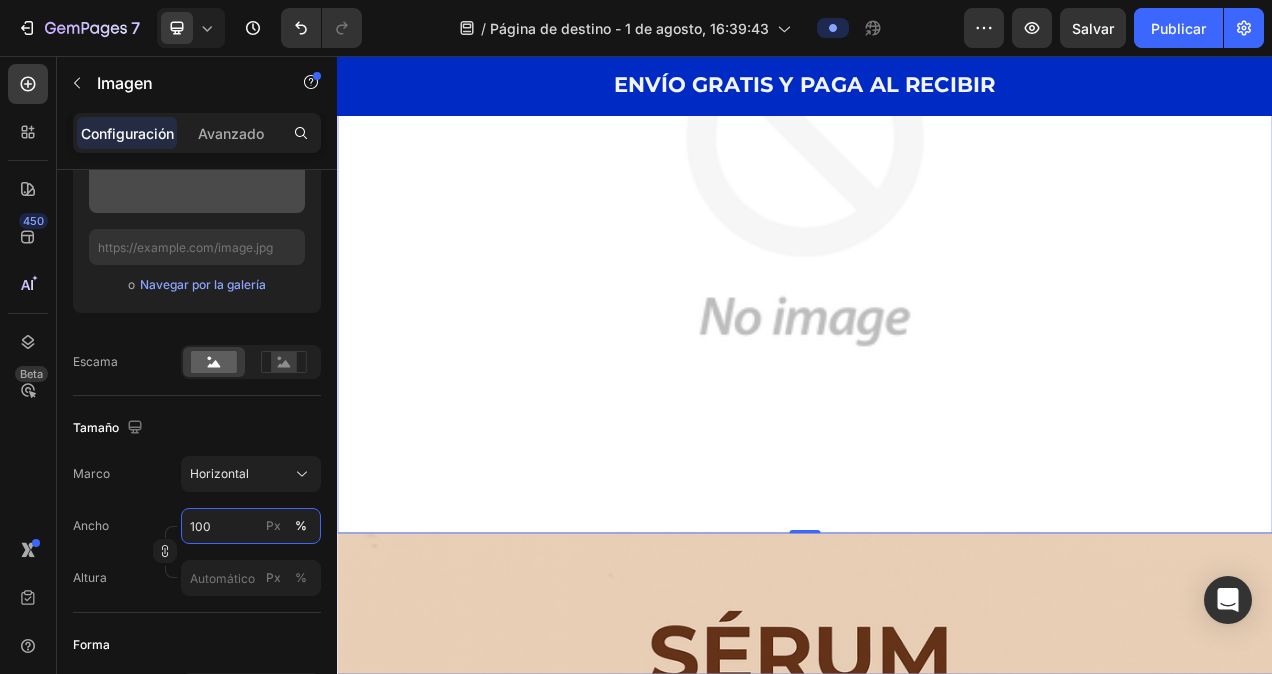 scroll, scrollTop: 500, scrollLeft: 0, axis: vertical 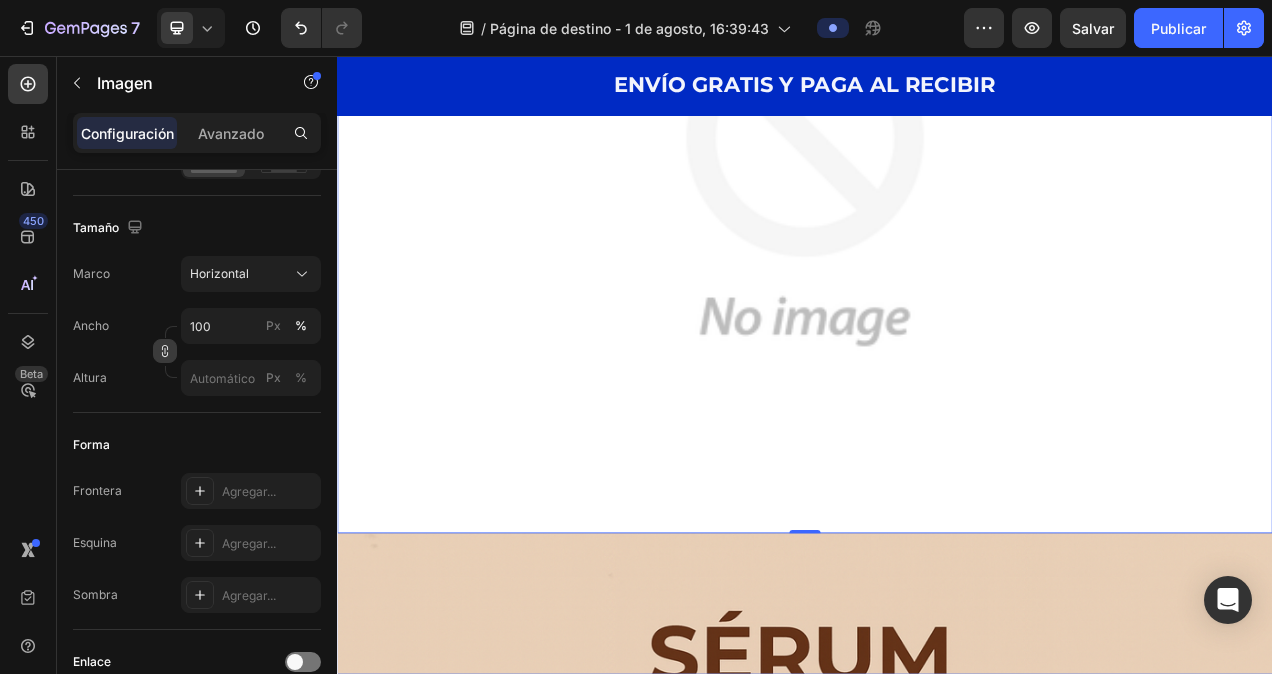 click 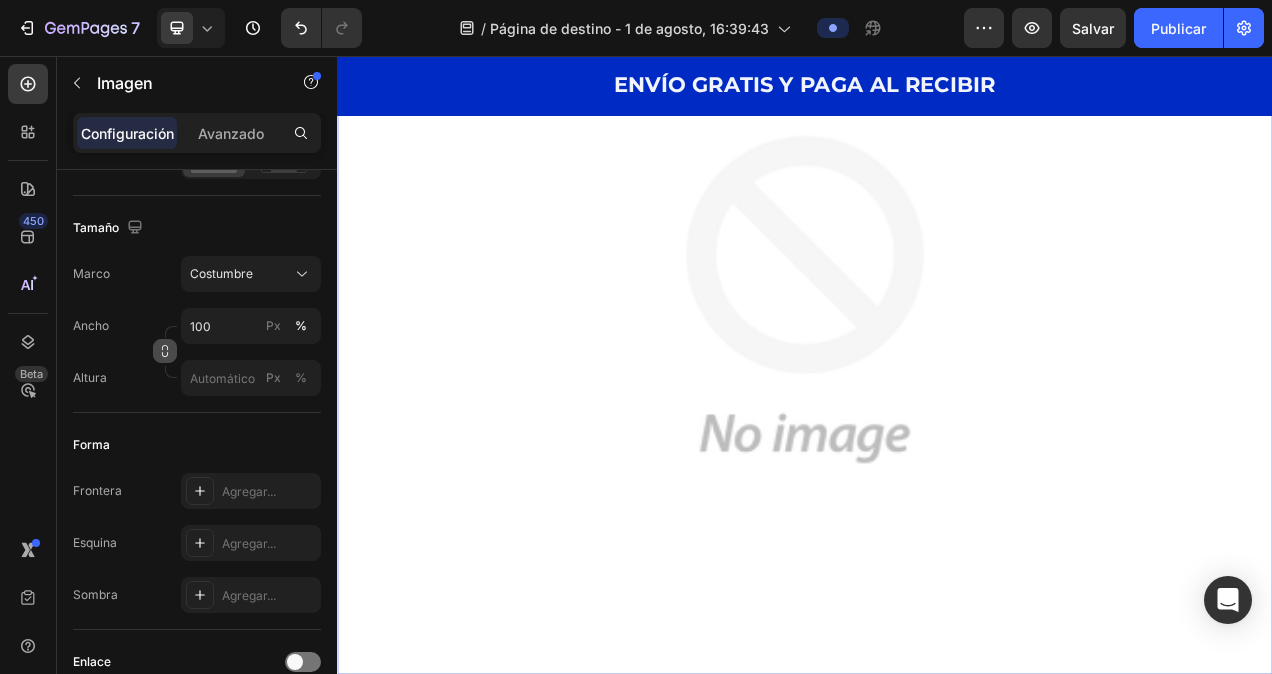 click 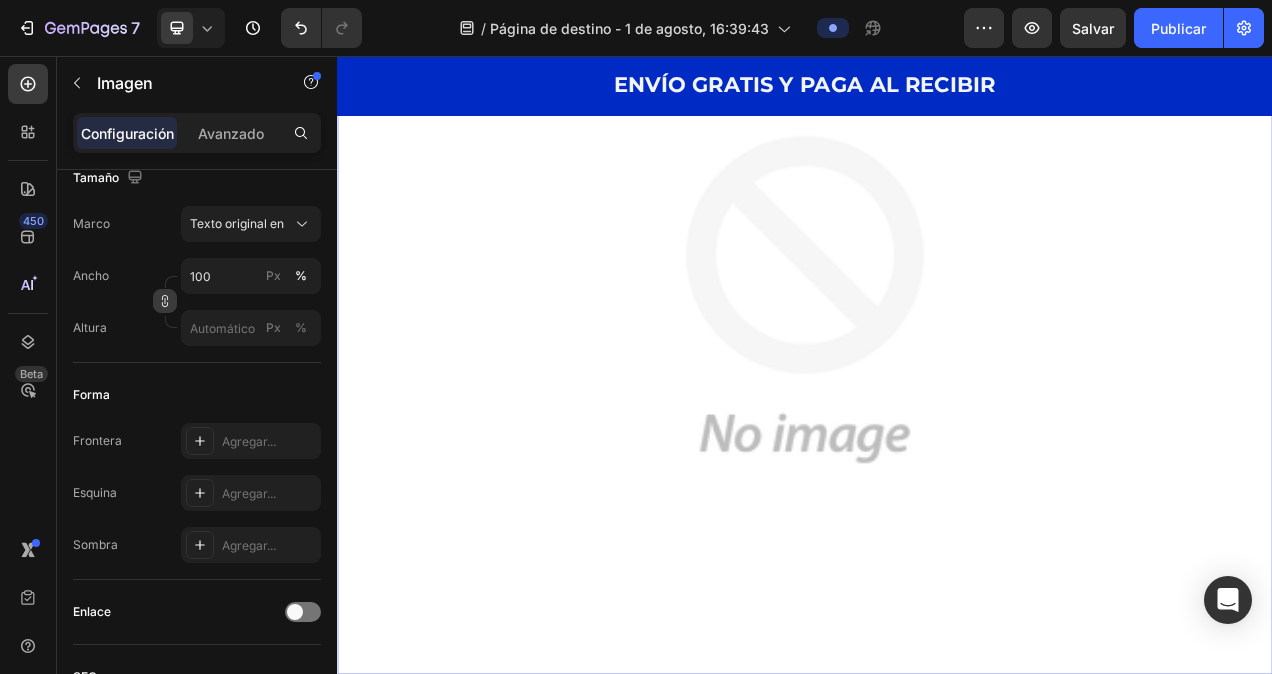 click 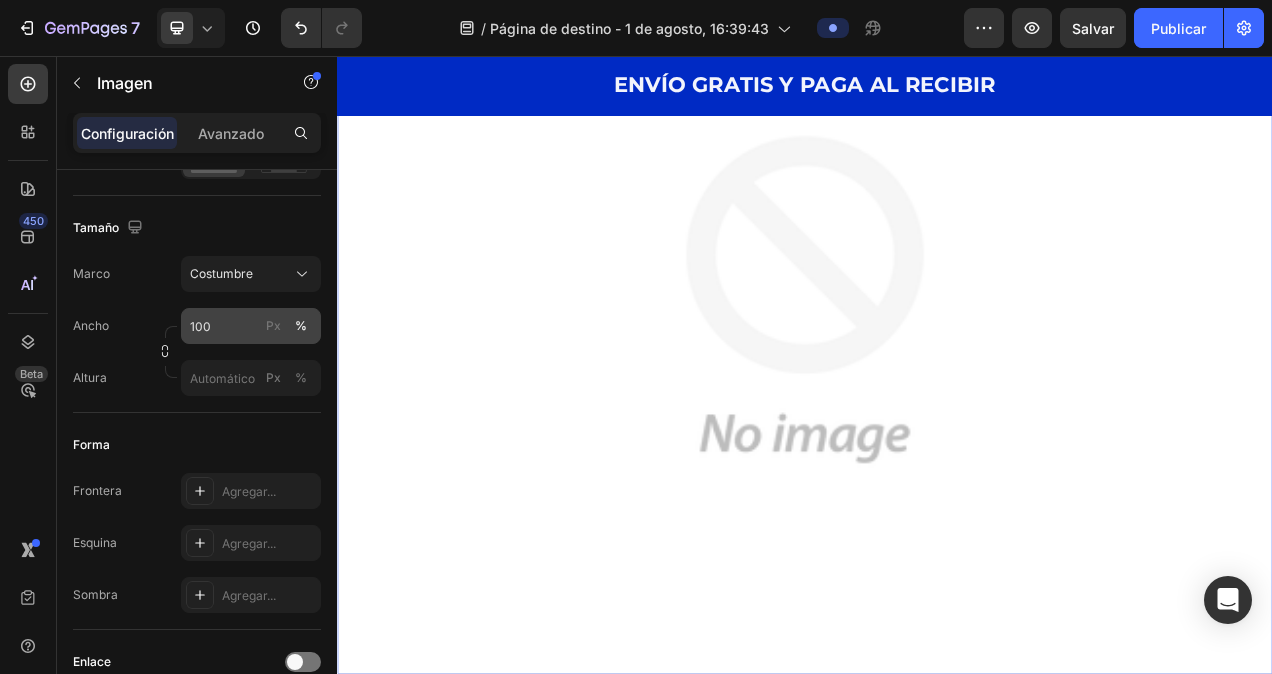 click on "Px %" at bounding box center [287, 326] 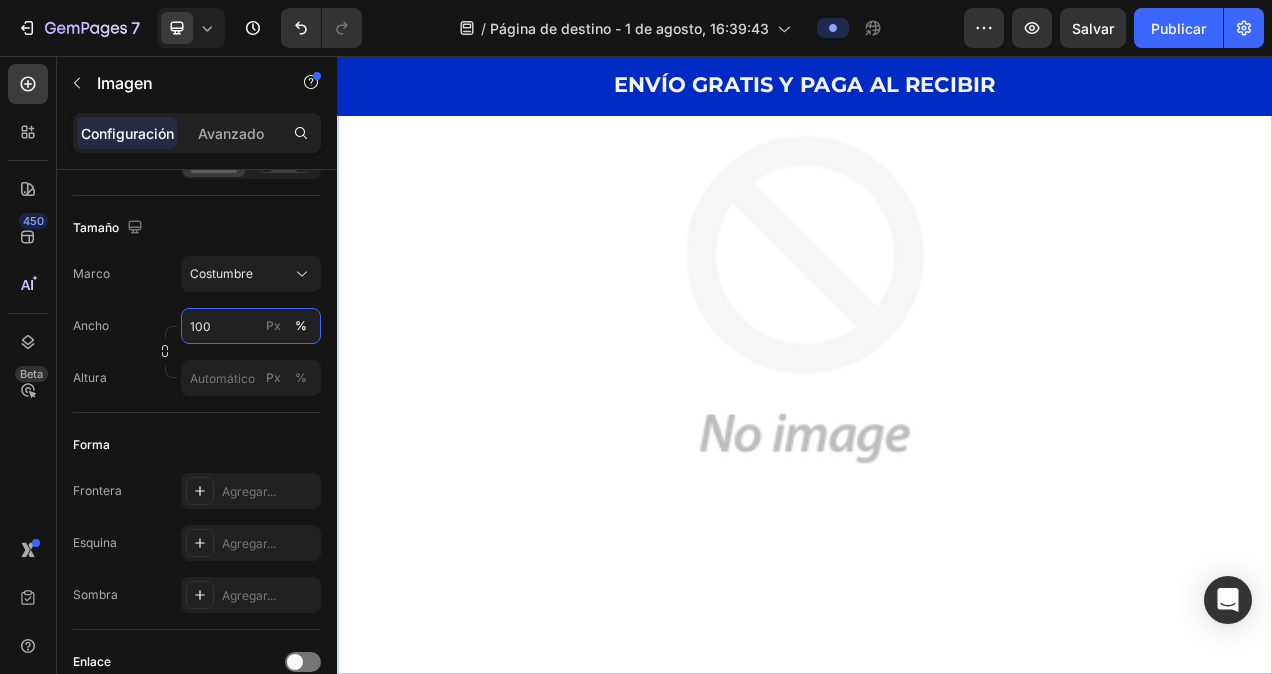 click on "100" at bounding box center [251, 326] 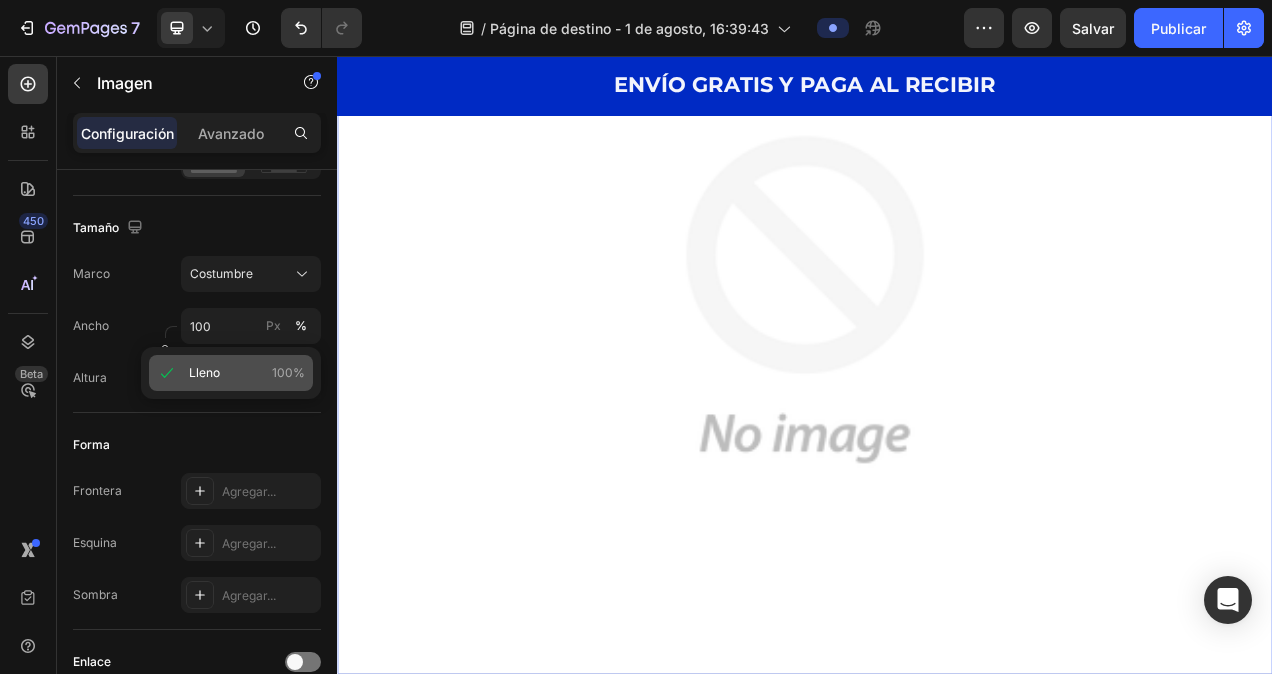 click on "100%" at bounding box center [288, 373] 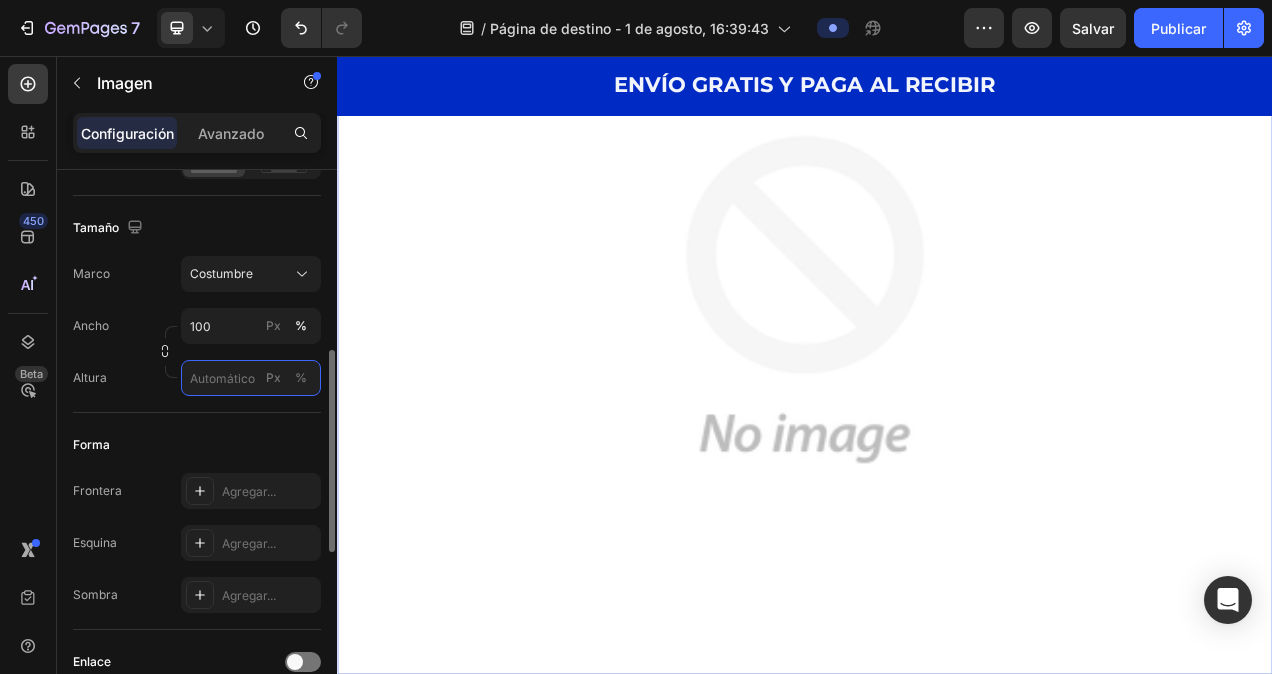 click on "Px %" at bounding box center [251, 378] 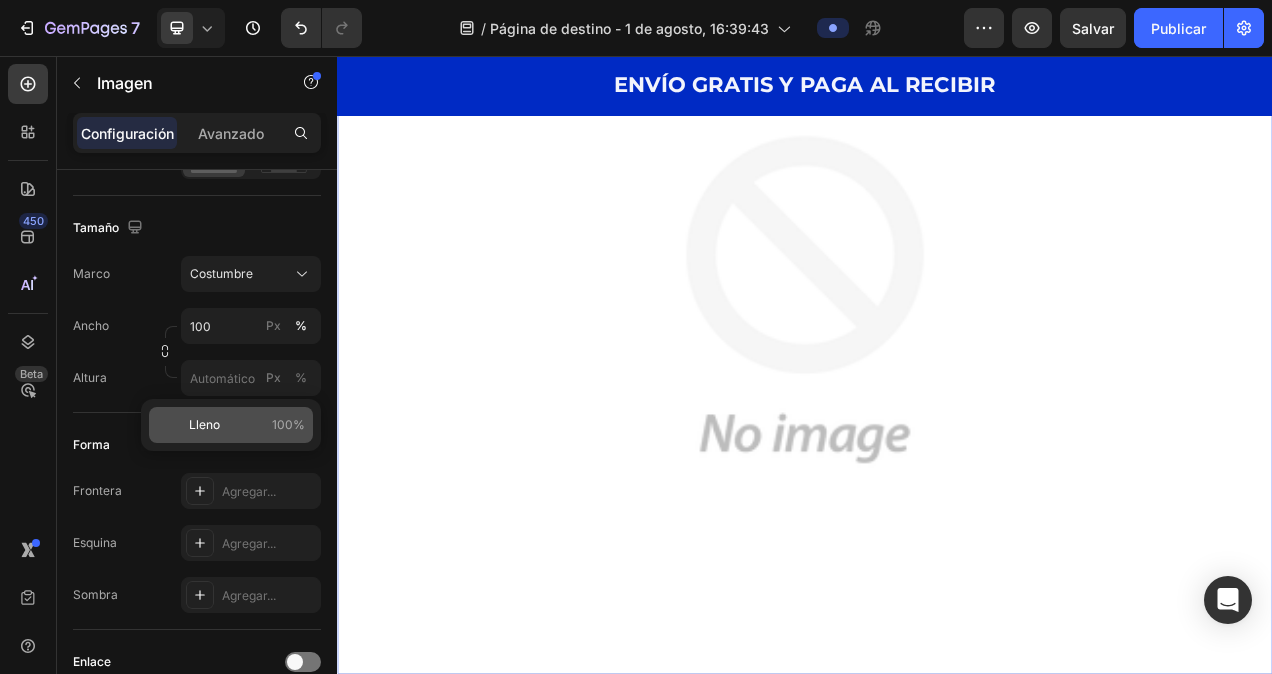 click on "Lleno 100%" 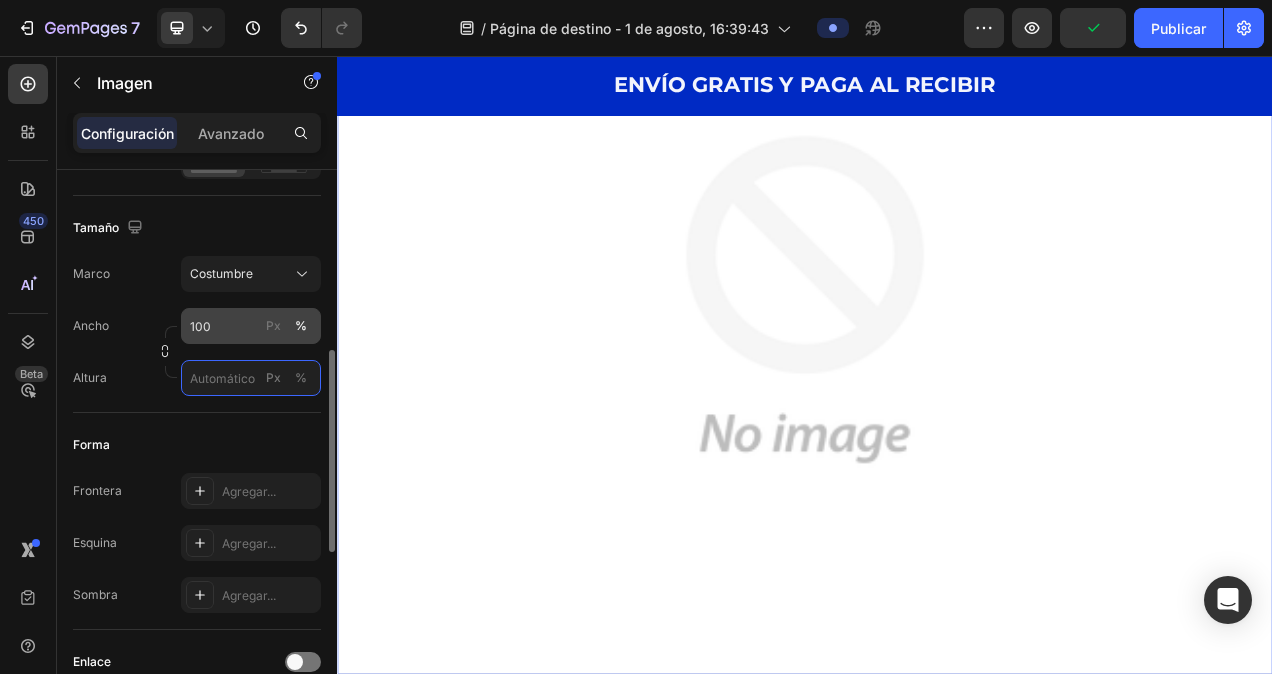 type 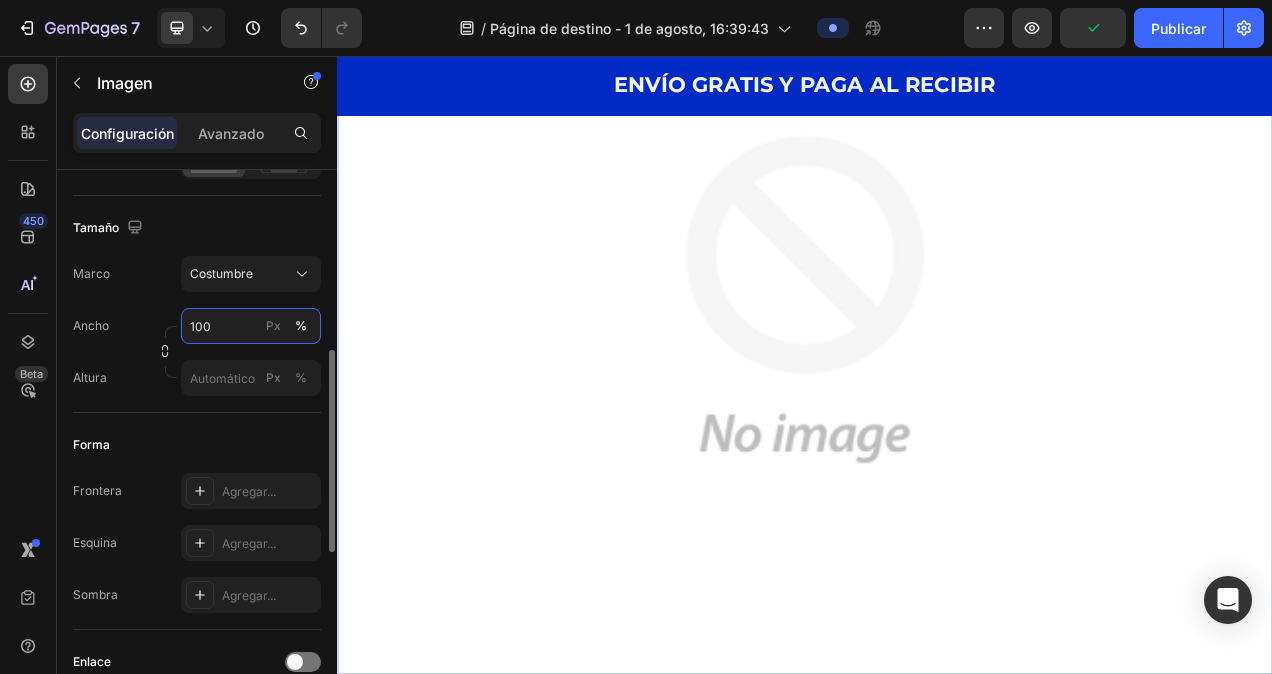click on "Ancho 100 Px % Altura Px %" at bounding box center [197, 352] 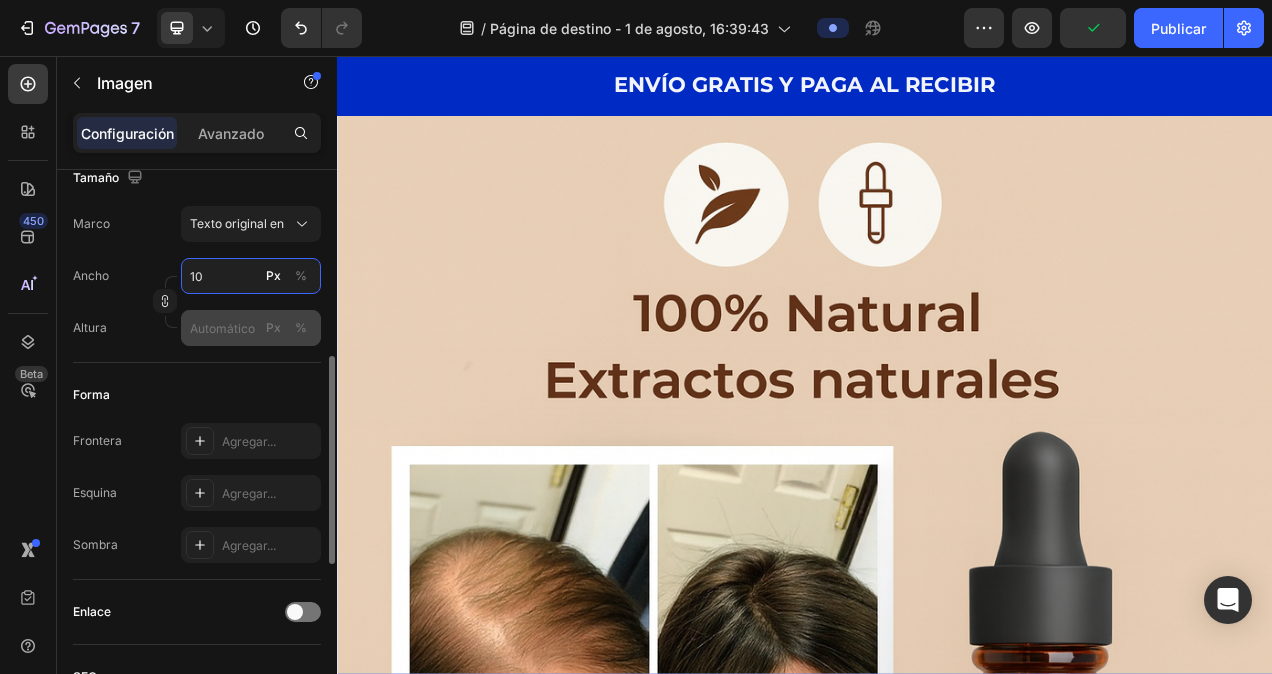 type on "10" 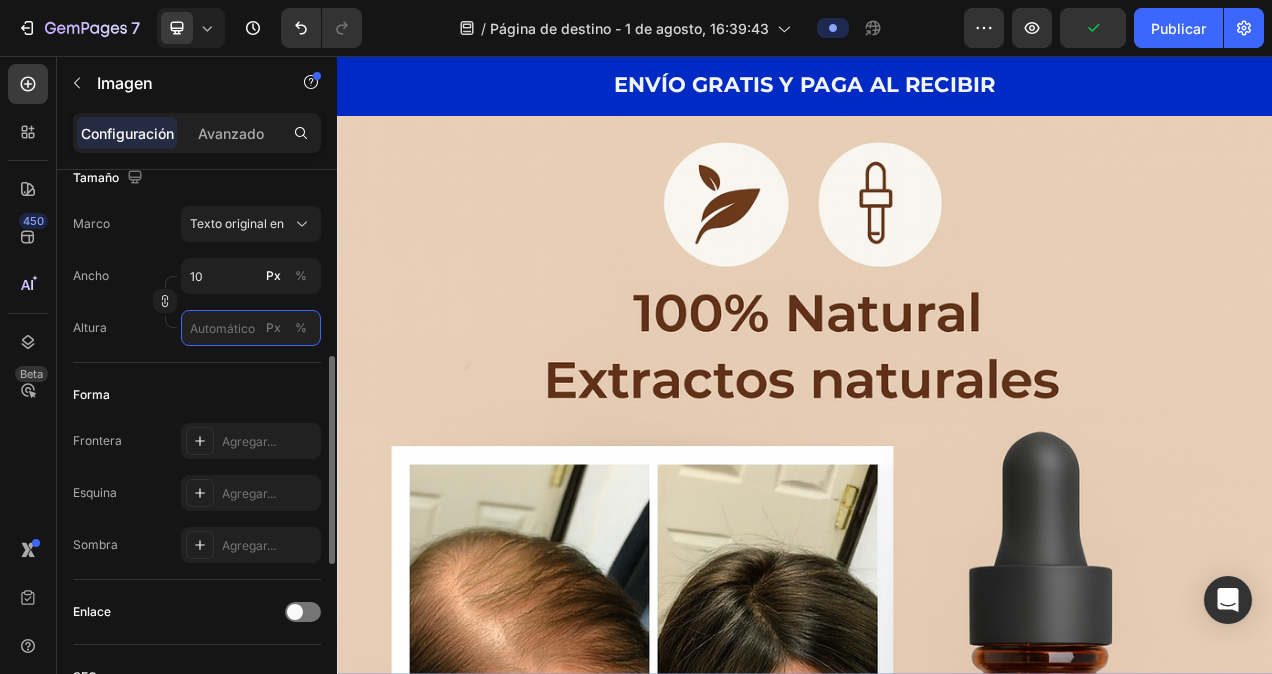 click on "Px %" at bounding box center [251, 328] 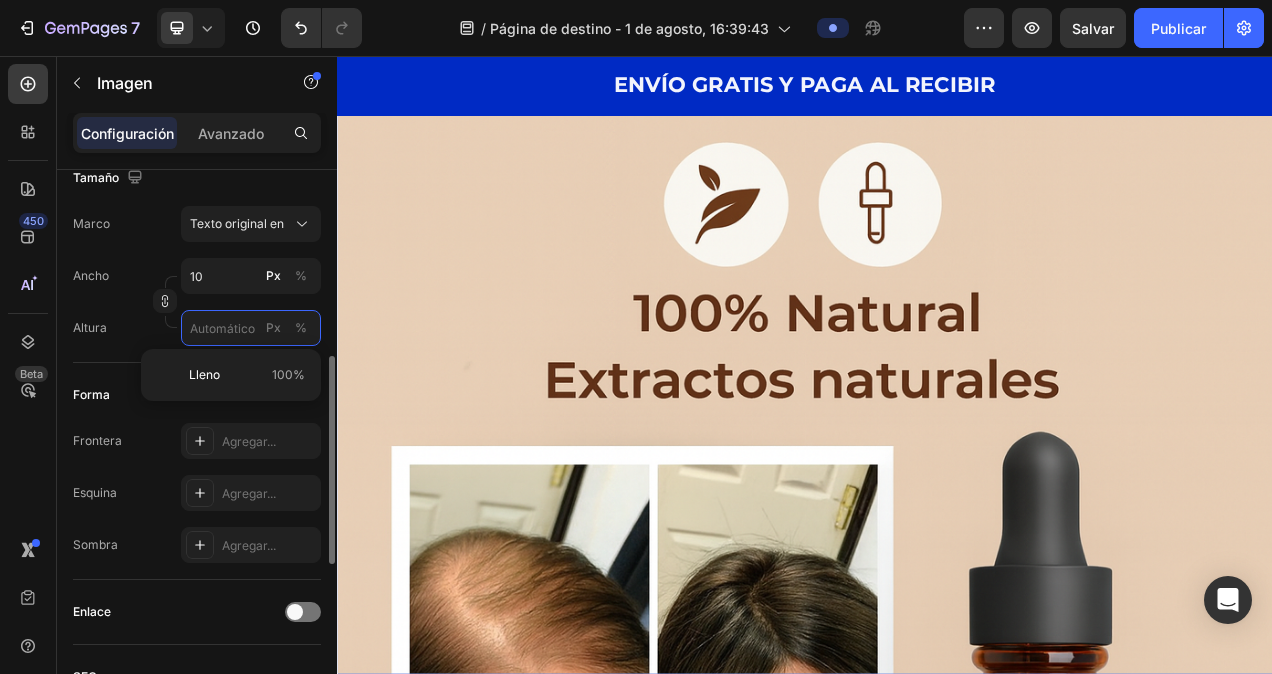 type 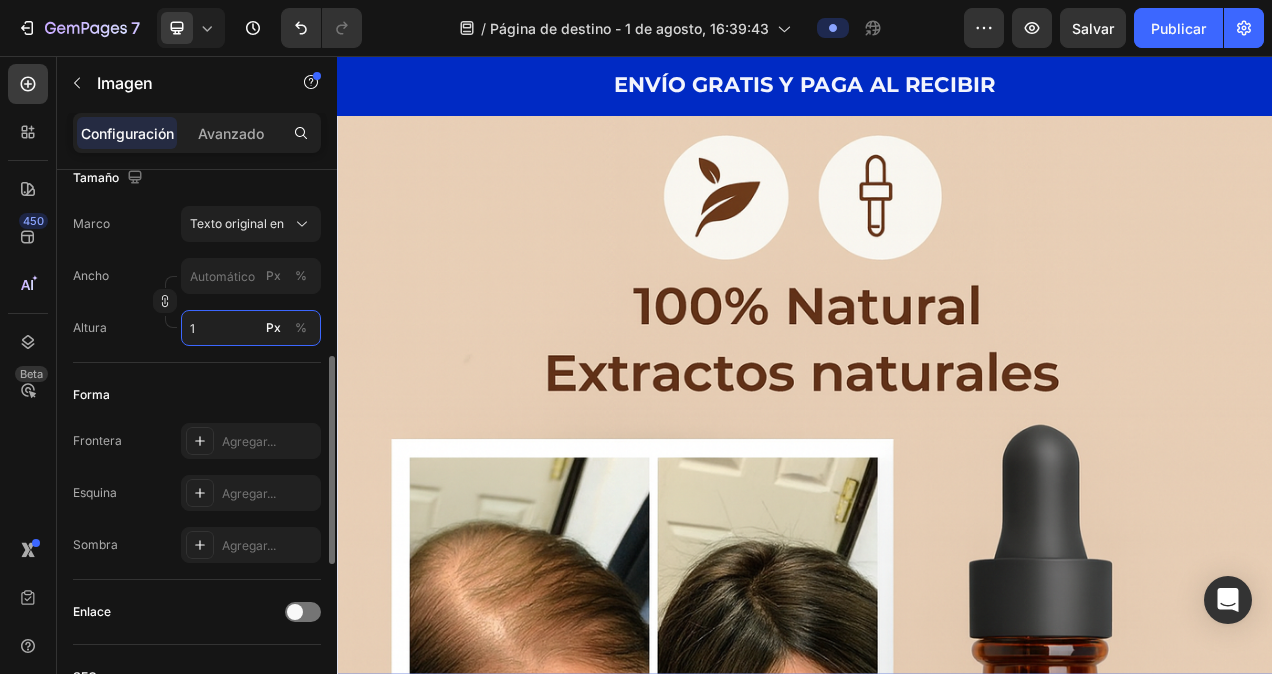 click on "1" at bounding box center [251, 328] 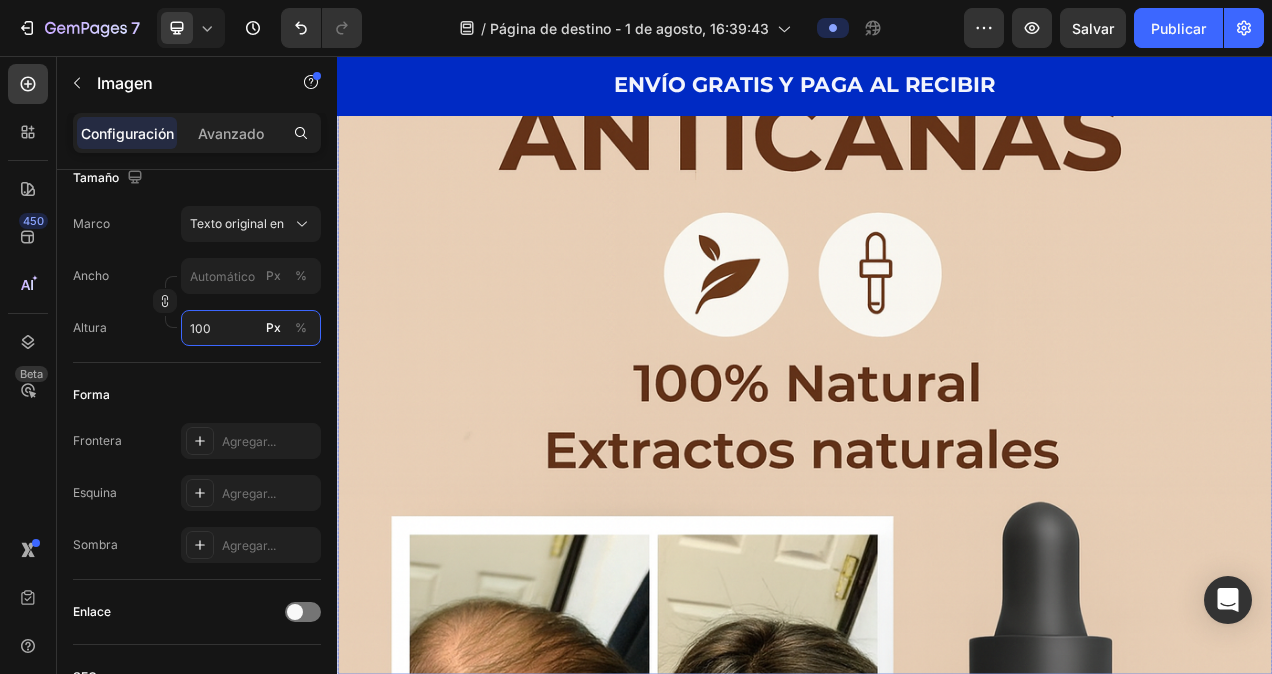 scroll, scrollTop: 0, scrollLeft: 0, axis: both 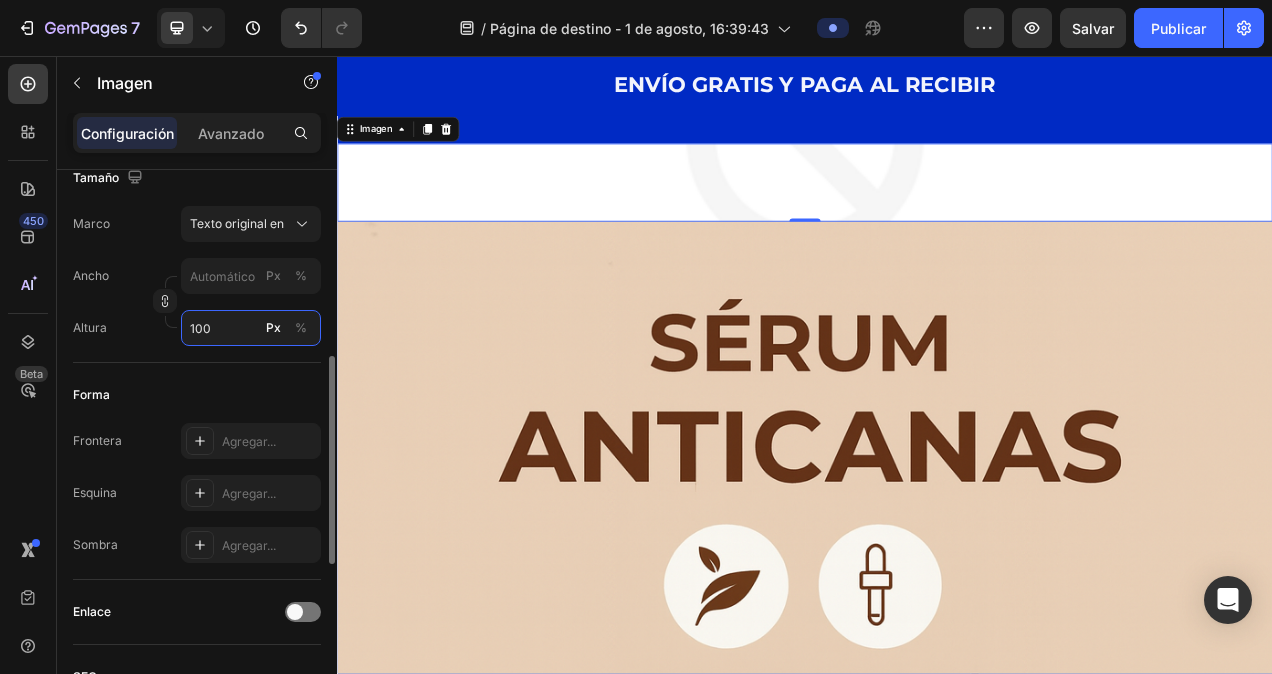 type on "100" 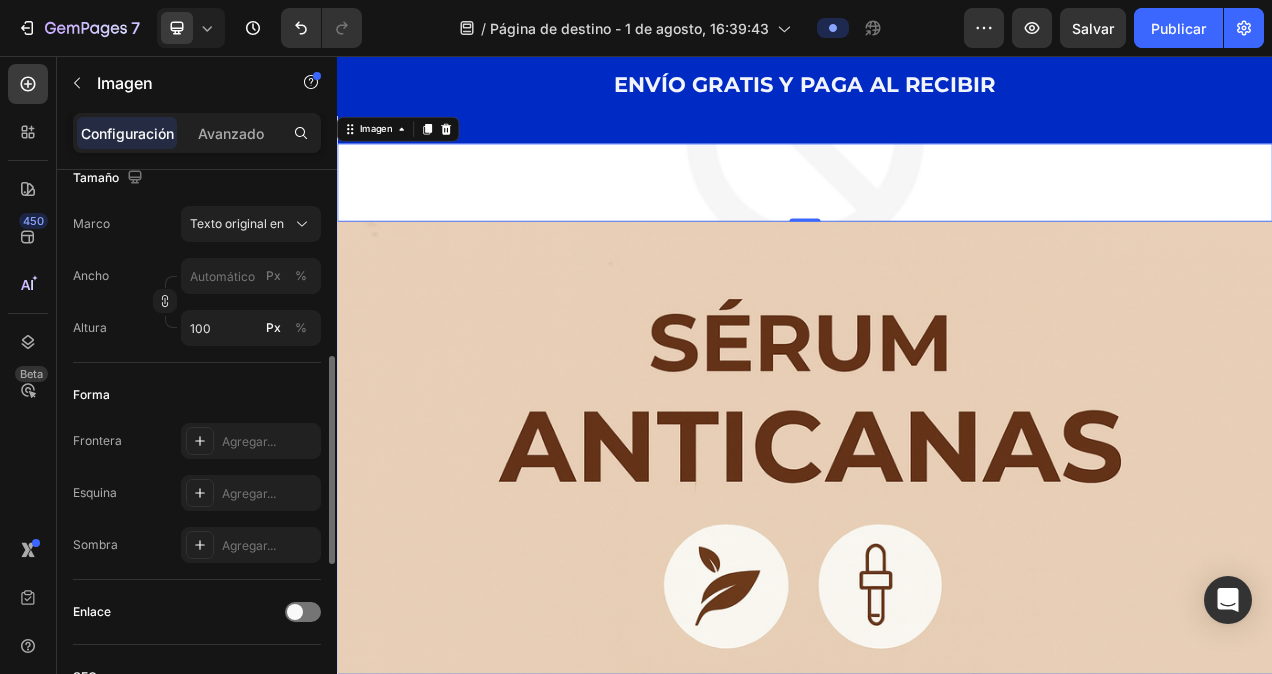 click on "Forma Frontera Agregar... Esquina Agregar... Sombra Agregar..." 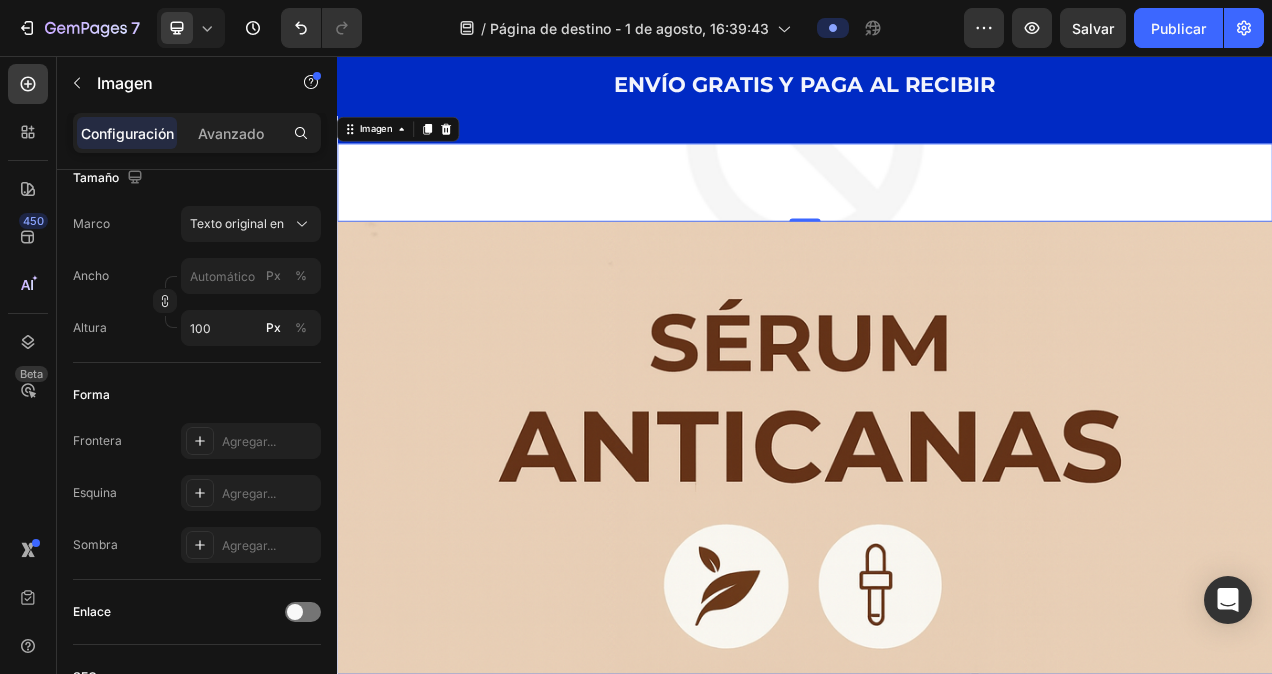 click at bounding box center (937, 219) 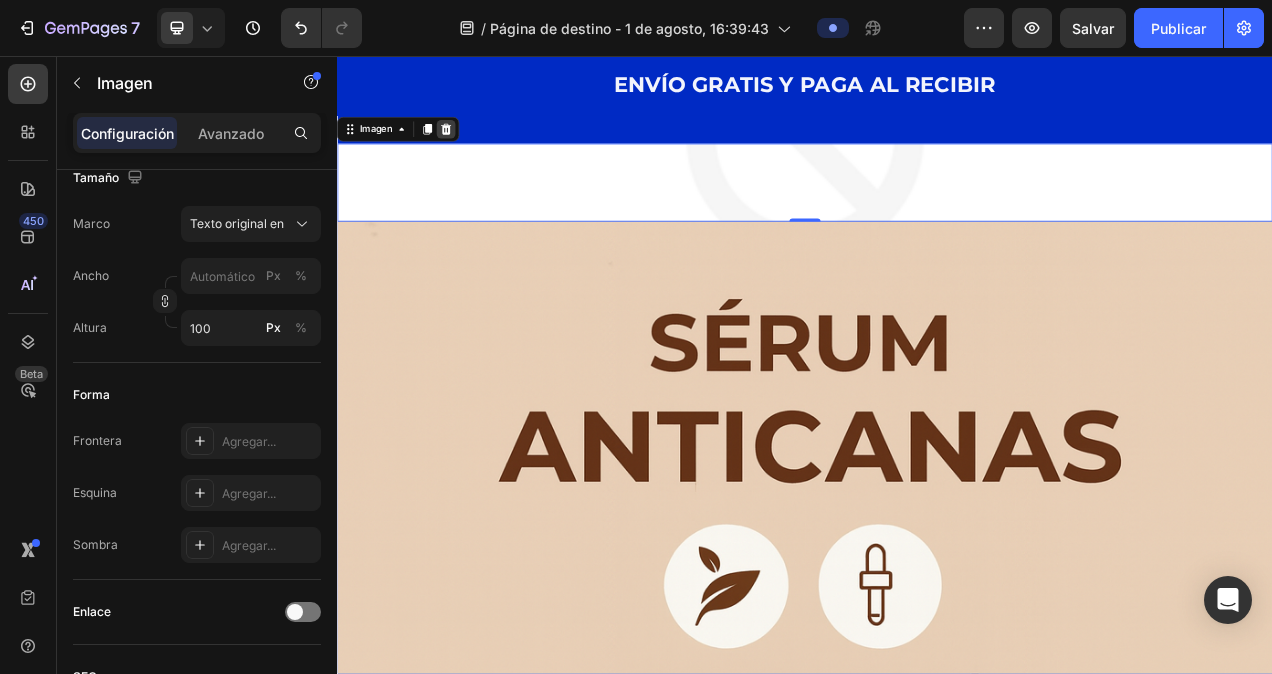 click 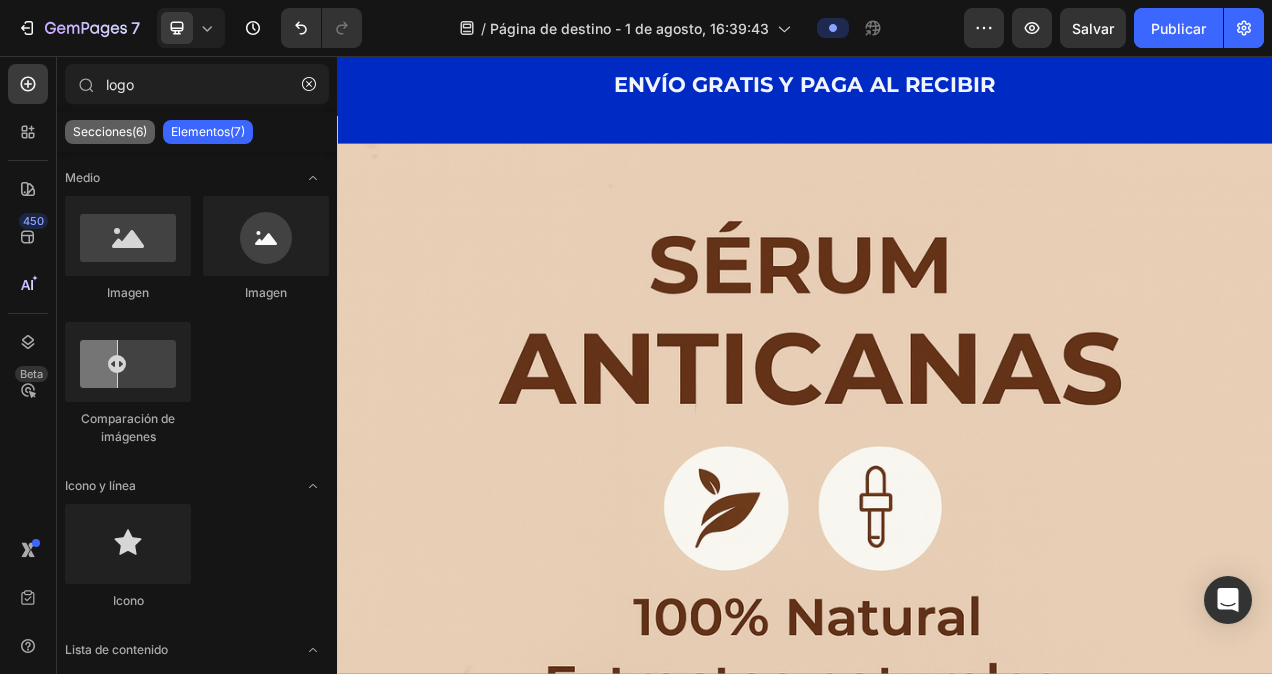 click on "Secciones(6)" at bounding box center [110, 132] 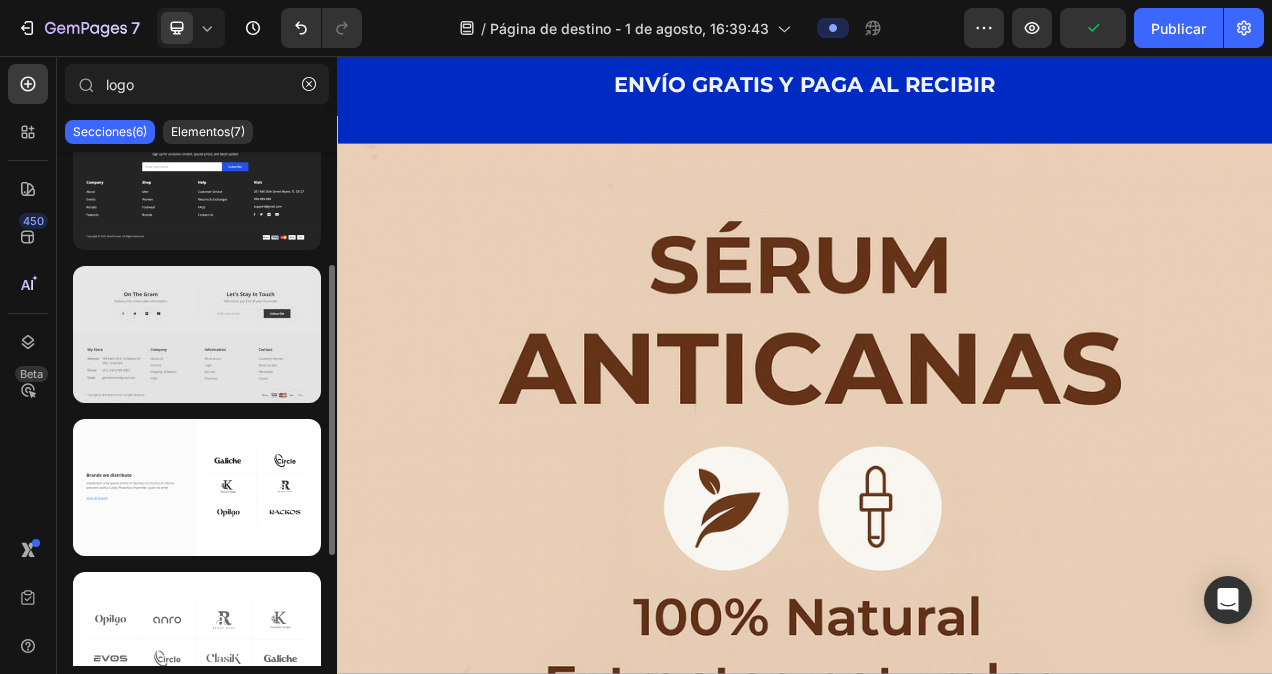 scroll, scrollTop: 300, scrollLeft: 0, axis: vertical 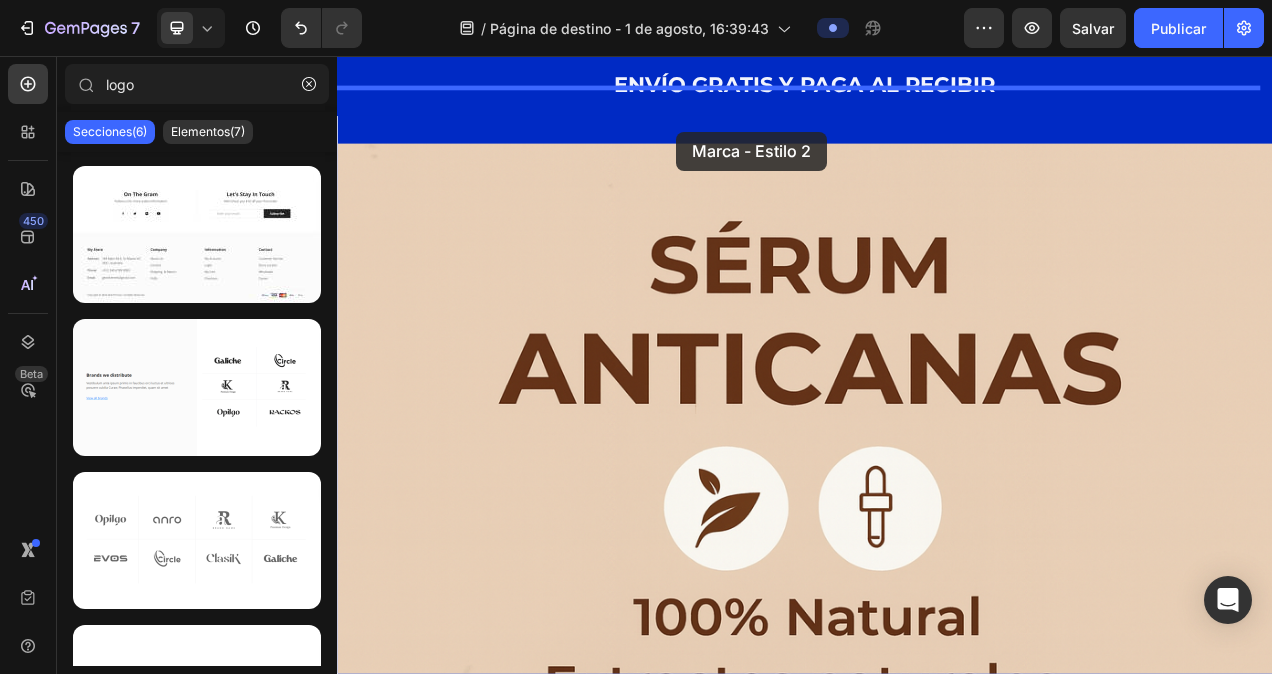 drag, startPoint x: 351, startPoint y: 417, endPoint x: 772, endPoint y: 153, distance: 496.92755 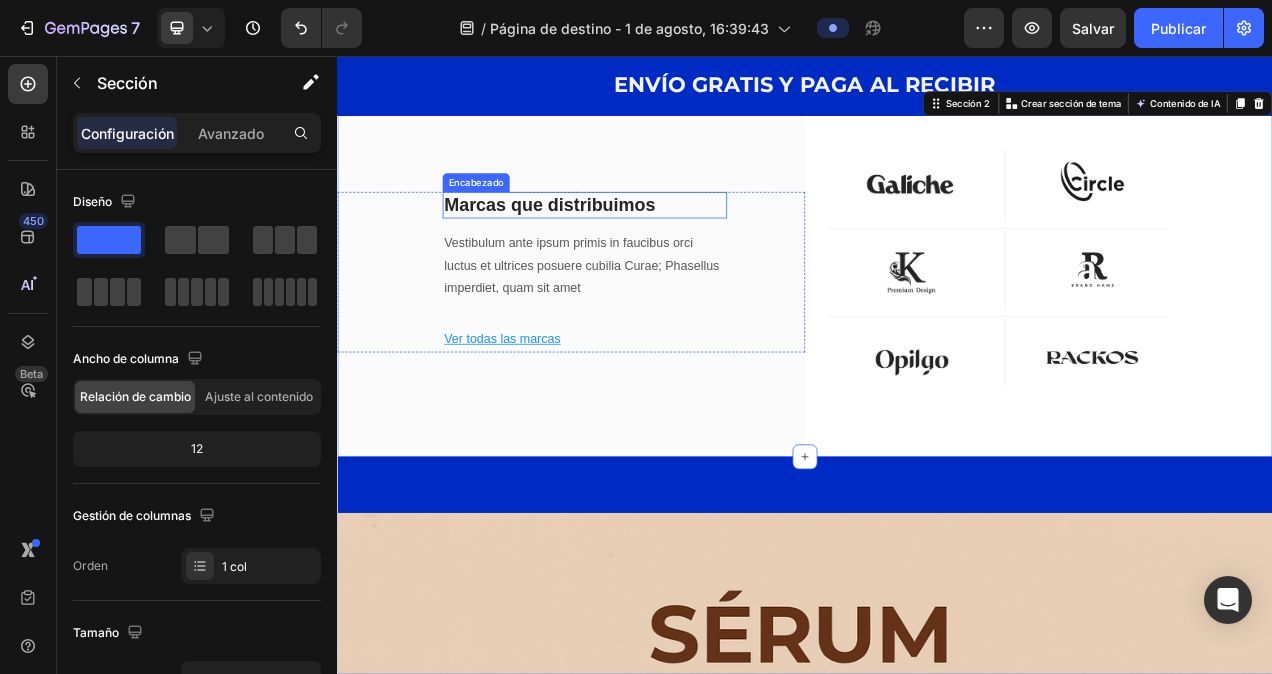drag, startPoint x: 764, startPoint y: 239, endPoint x: 719, endPoint y: 313, distance: 86.608315 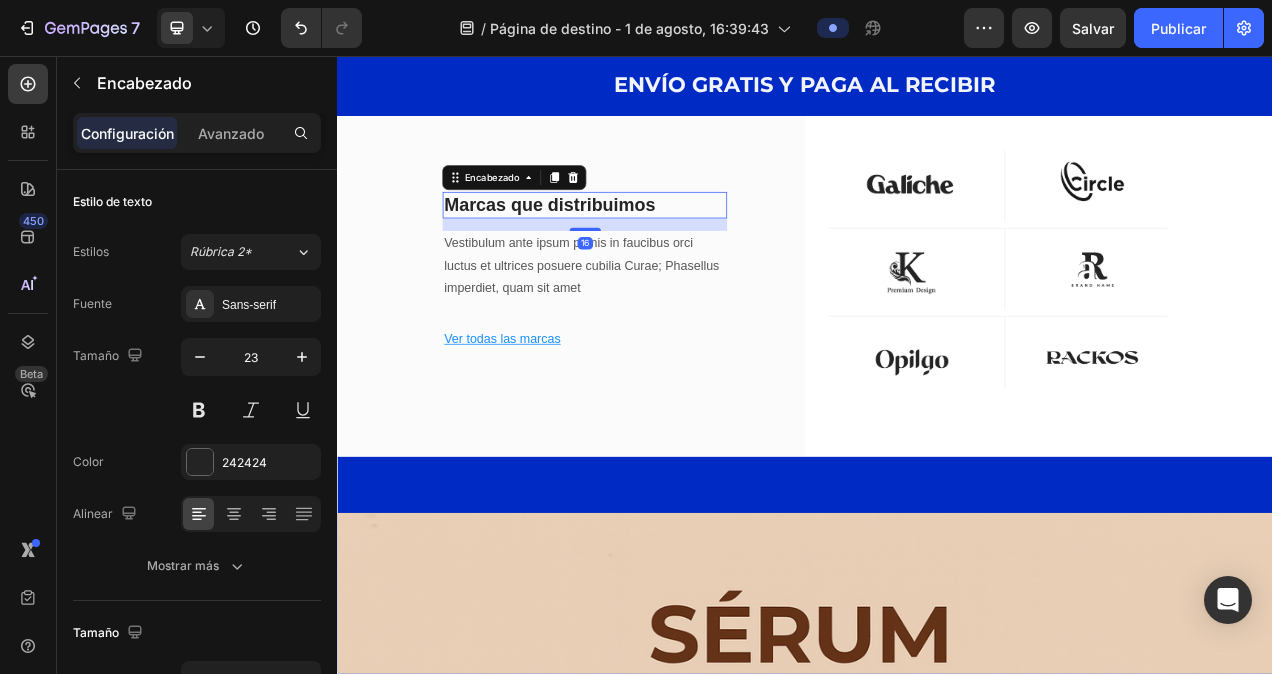 click at bounding box center (640, 212) 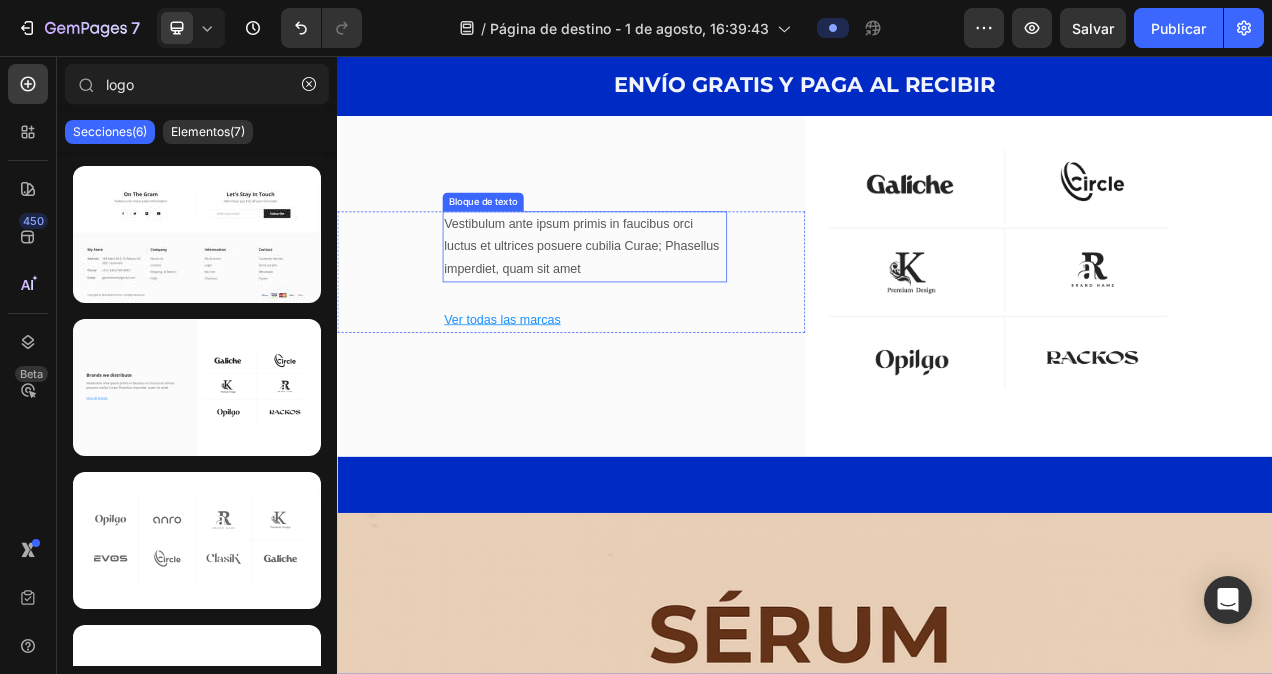 click on "Vestibulum ante ipsum primis in faucibus orci luctus et ultrices posuere cubilia Curae; Phasellus imperdiet, quam sit amet" at bounding box center [654, 301] 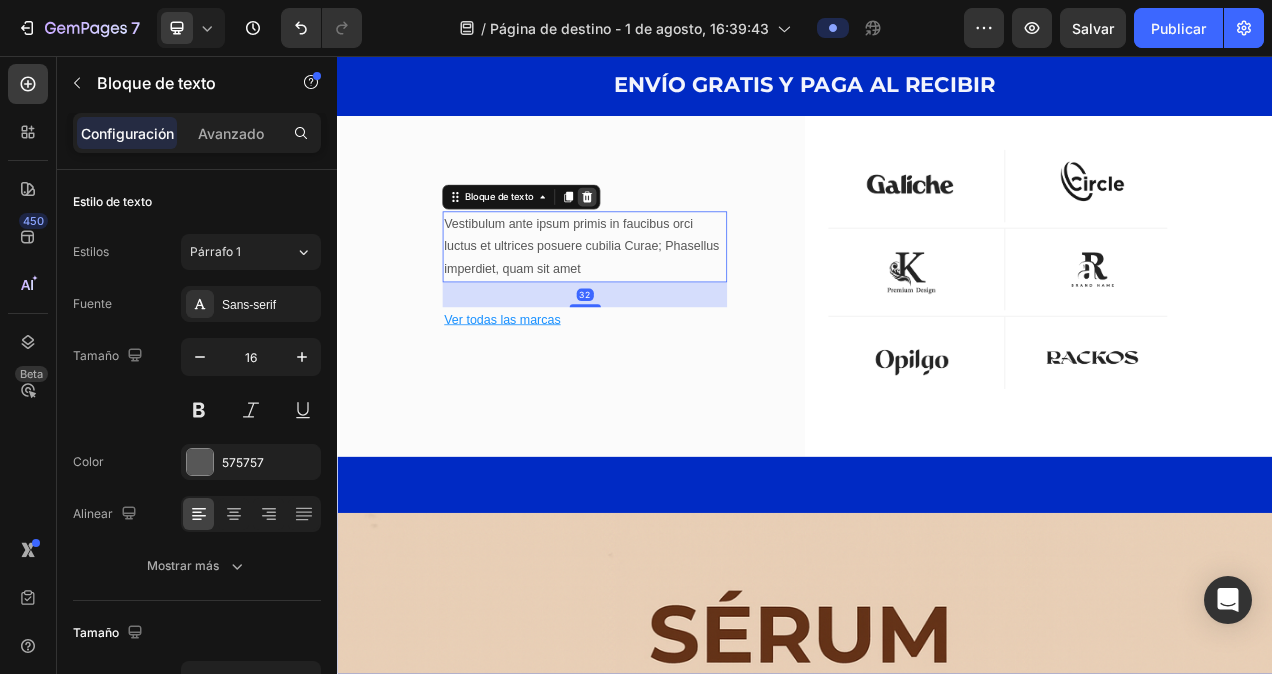 click at bounding box center (658, 237) 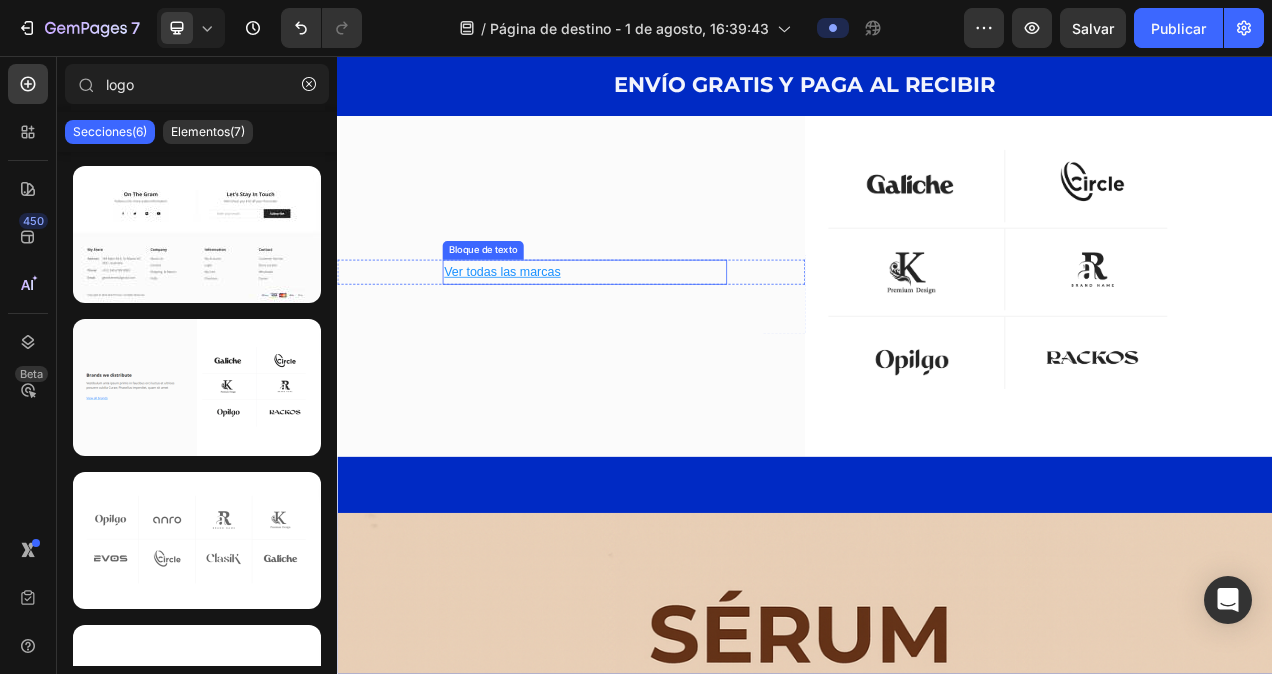 drag, startPoint x: 603, startPoint y: 328, endPoint x: 619, endPoint y: 317, distance: 19.416489 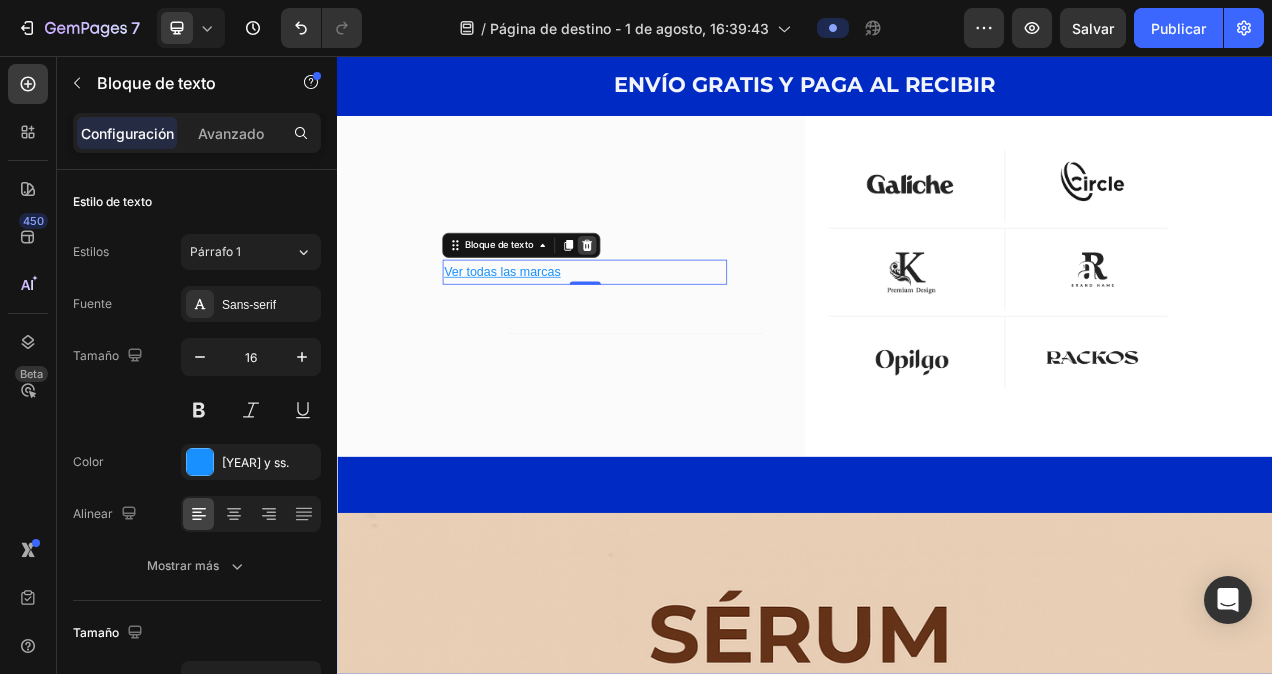 click 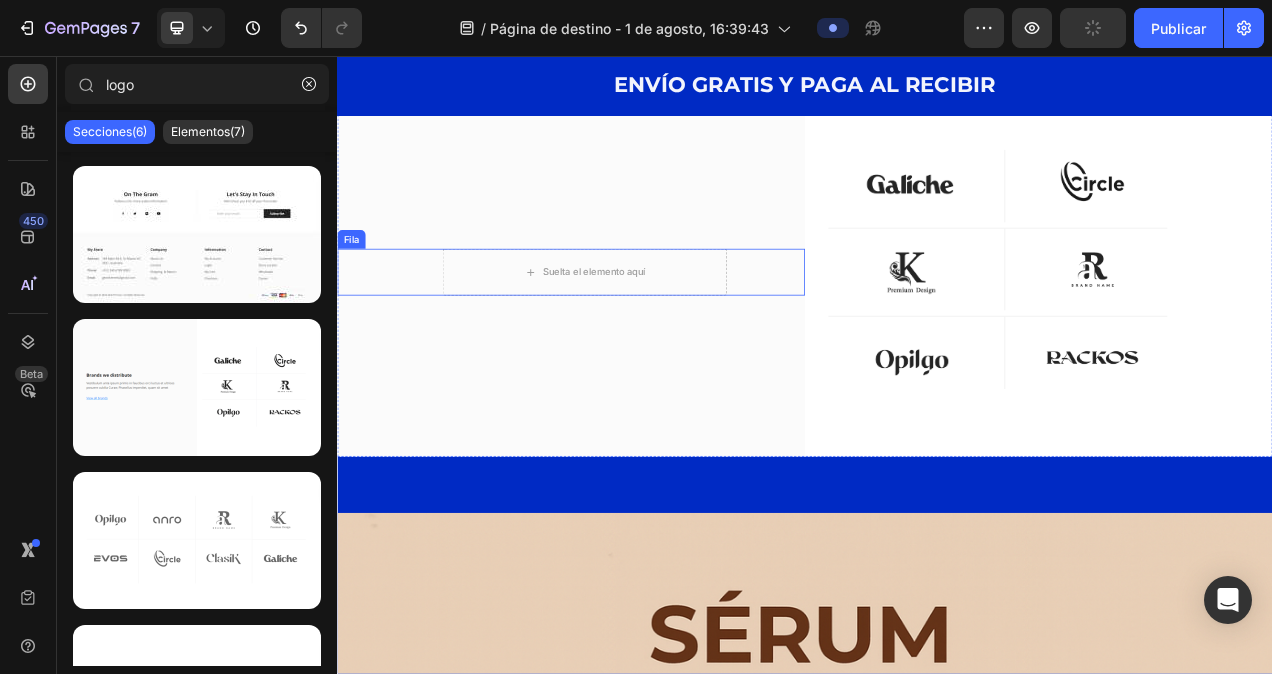 click on "Suelta el elemento aquí Fila" at bounding box center (637, 334) 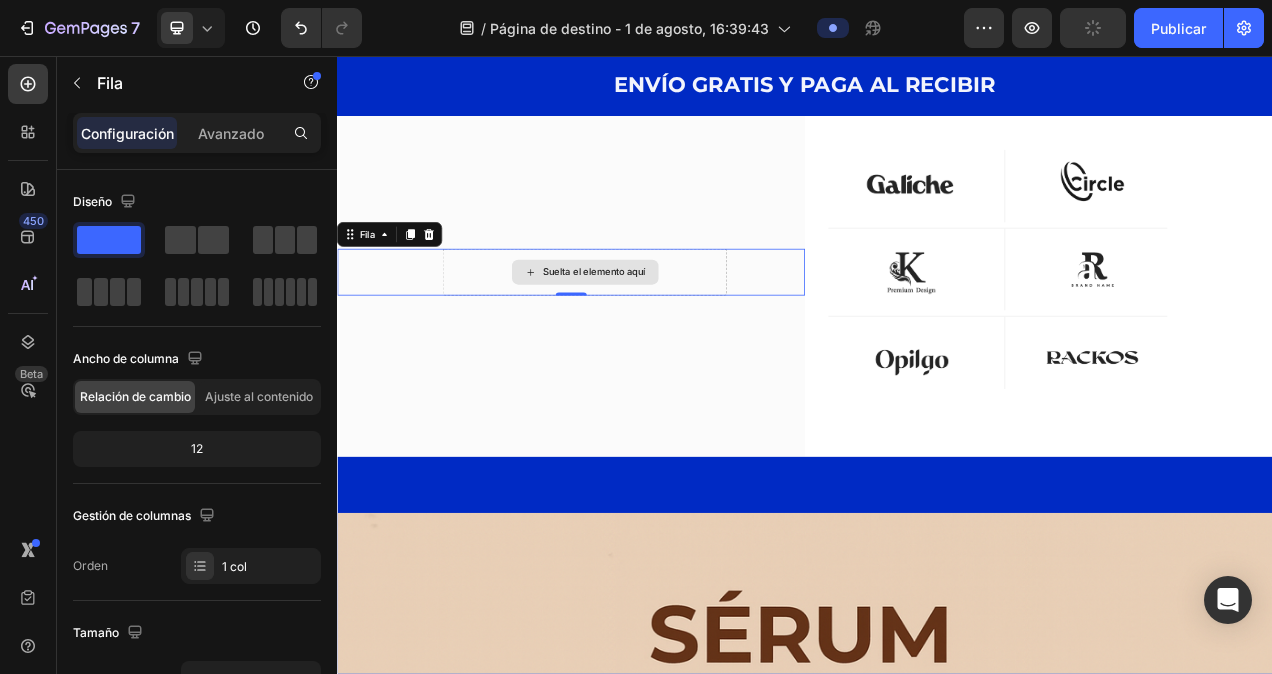 click on "Suelta el elemento aquí" at bounding box center [654, 334] 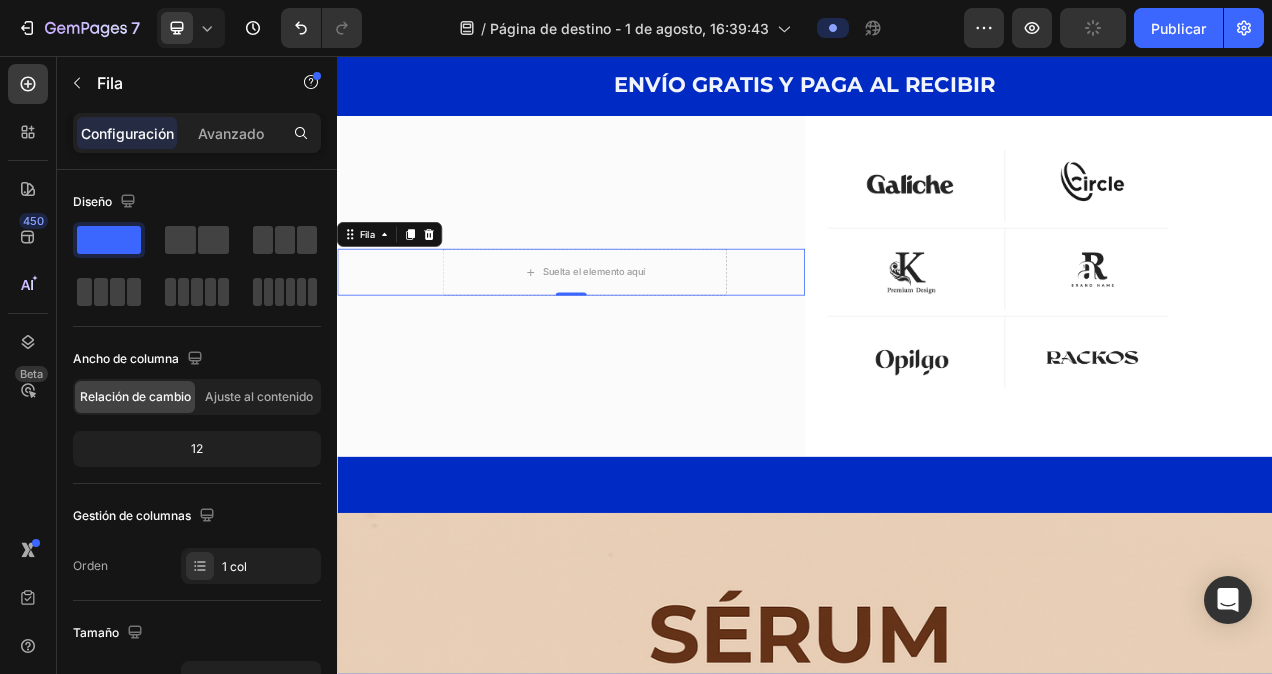 click on "Fila" at bounding box center [404, 285] 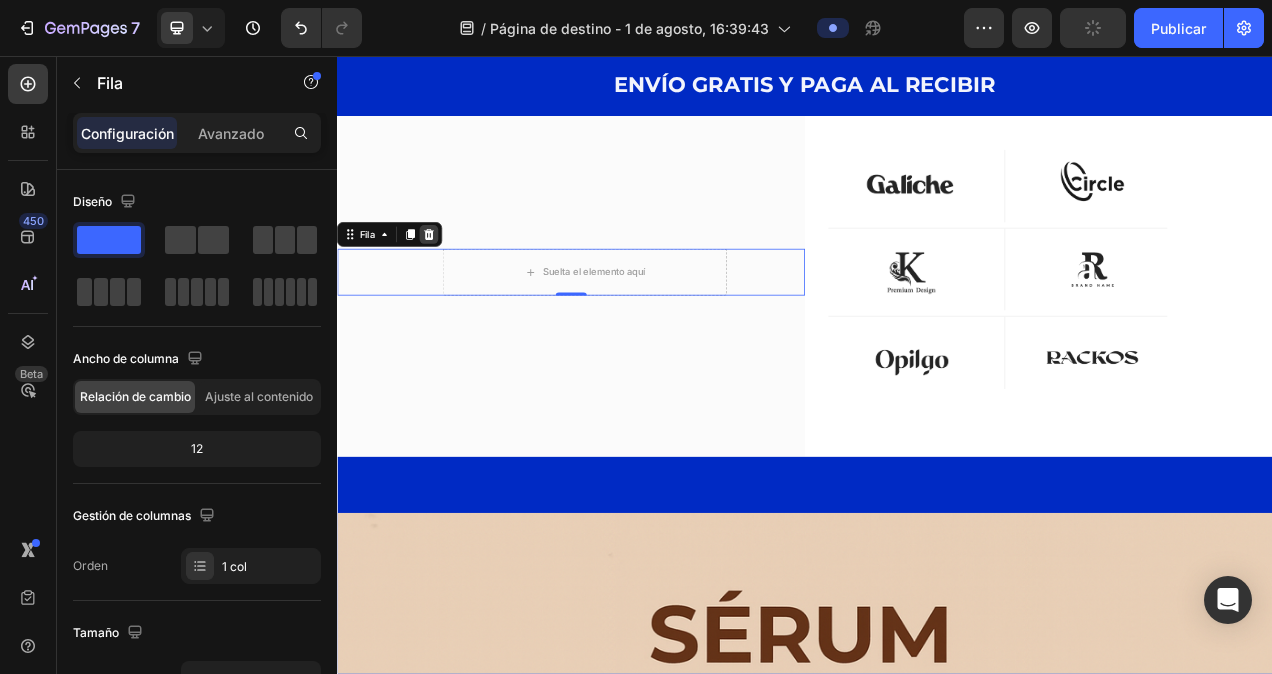 click at bounding box center (455, 285) 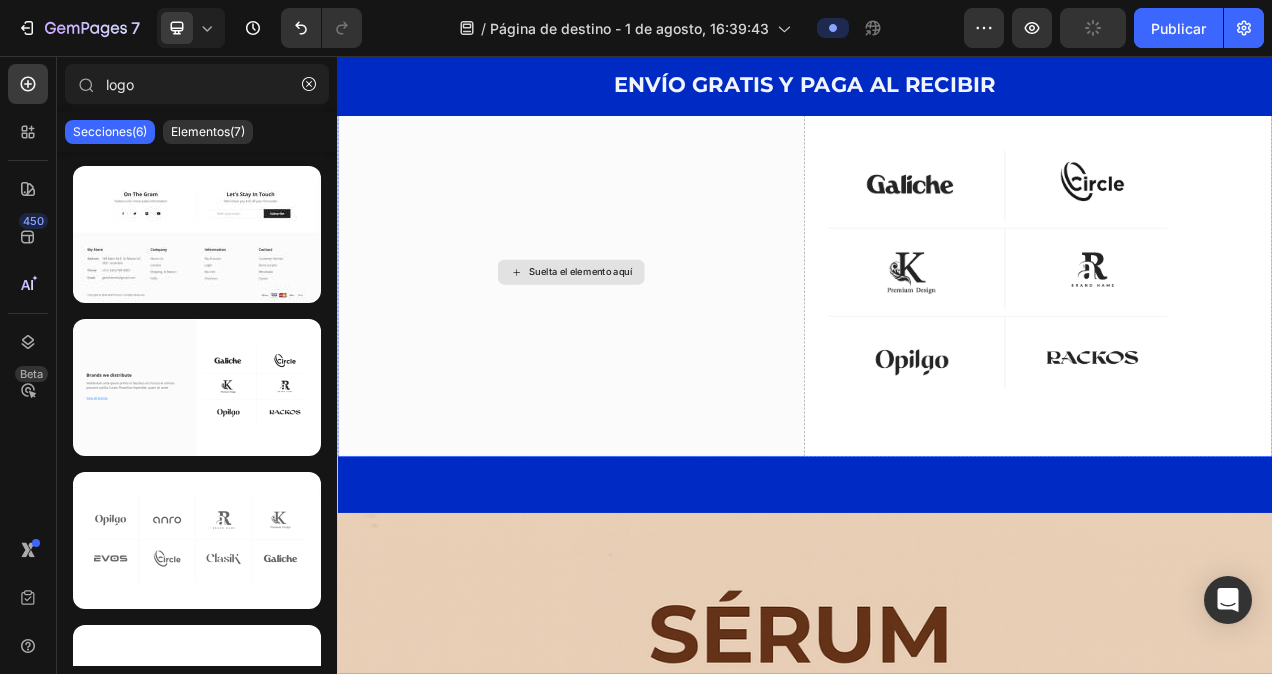 click on "Suelta el elemento aquí" at bounding box center [637, 334] 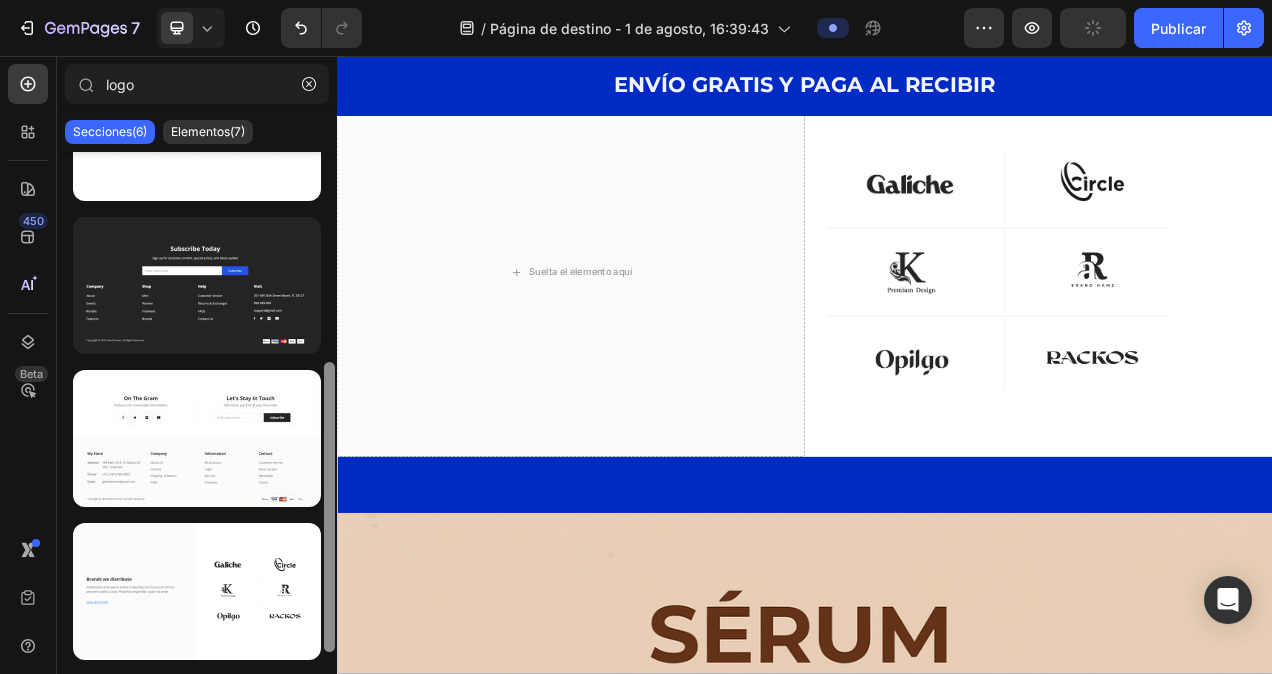 scroll, scrollTop: 0, scrollLeft: 0, axis: both 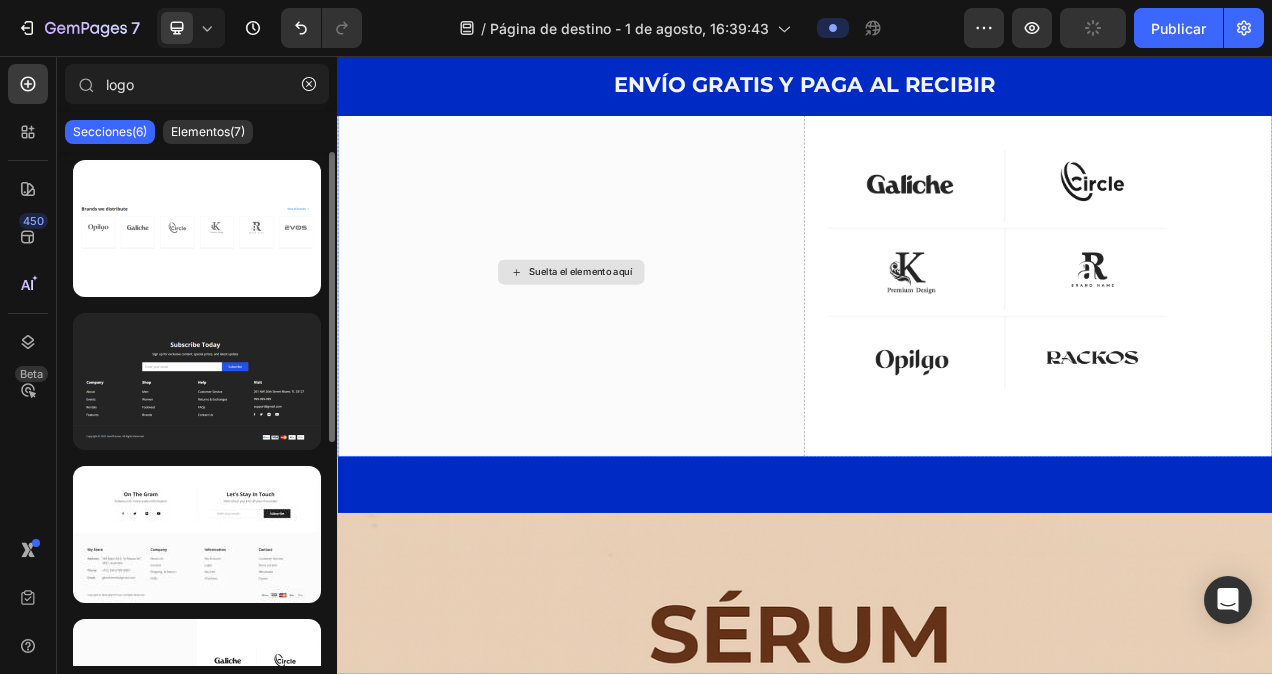 click on "Suelta el elemento aquí" at bounding box center [637, 334] 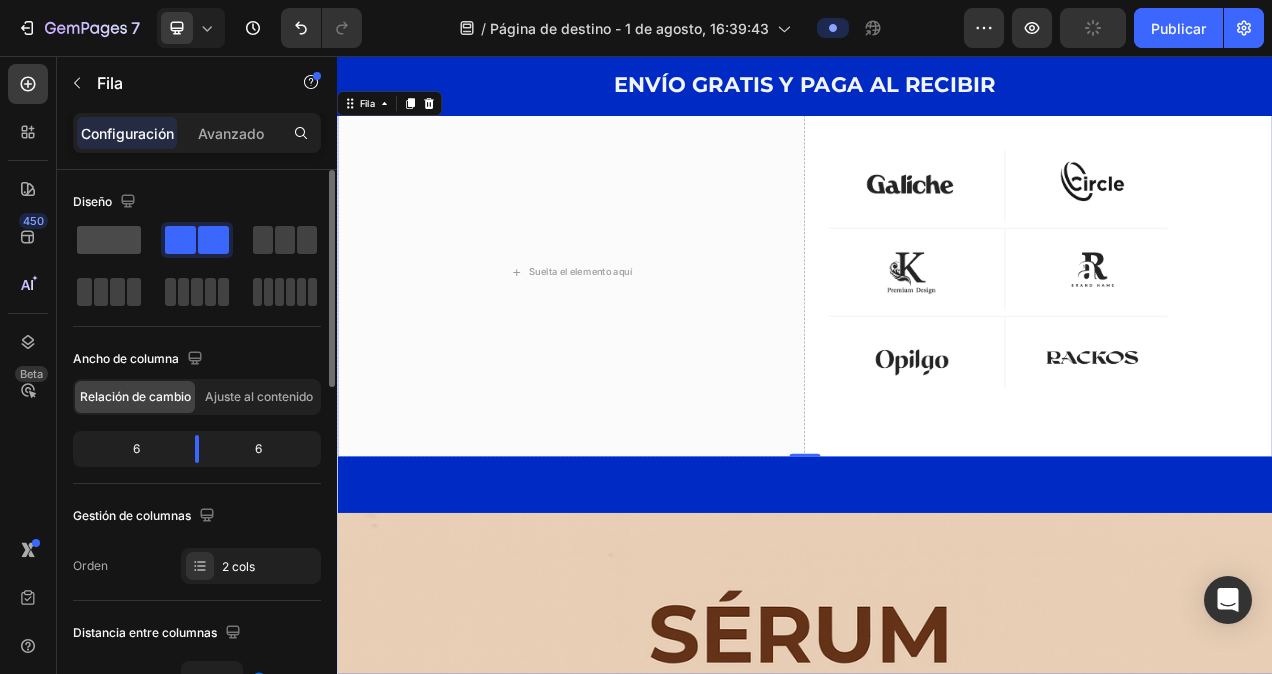 click 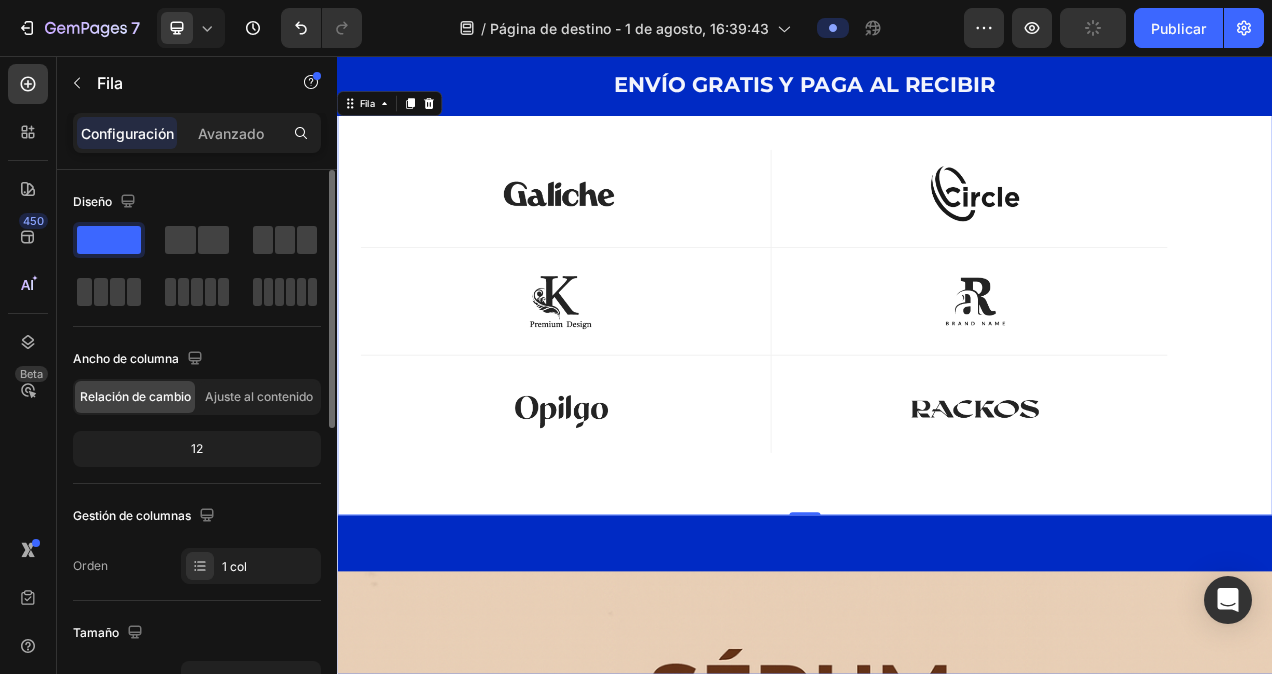 click on "12" 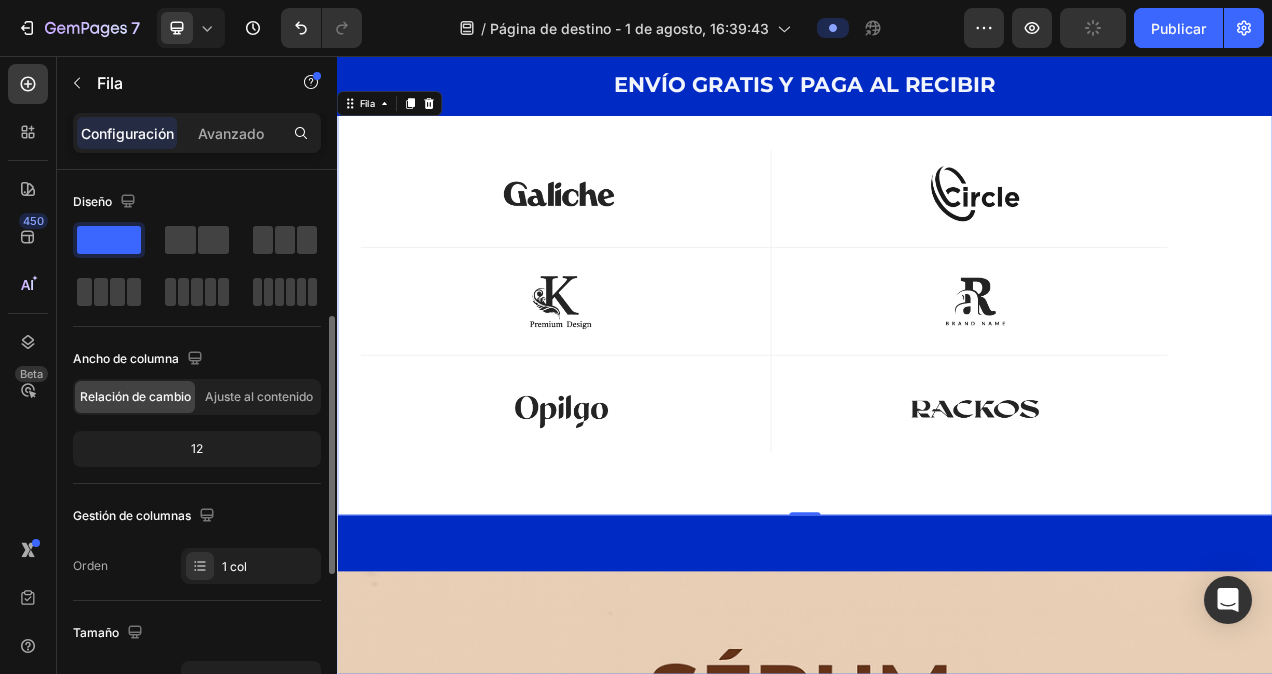 scroll, scrollTop: 100, scrollLeft: 0, axis: vertical 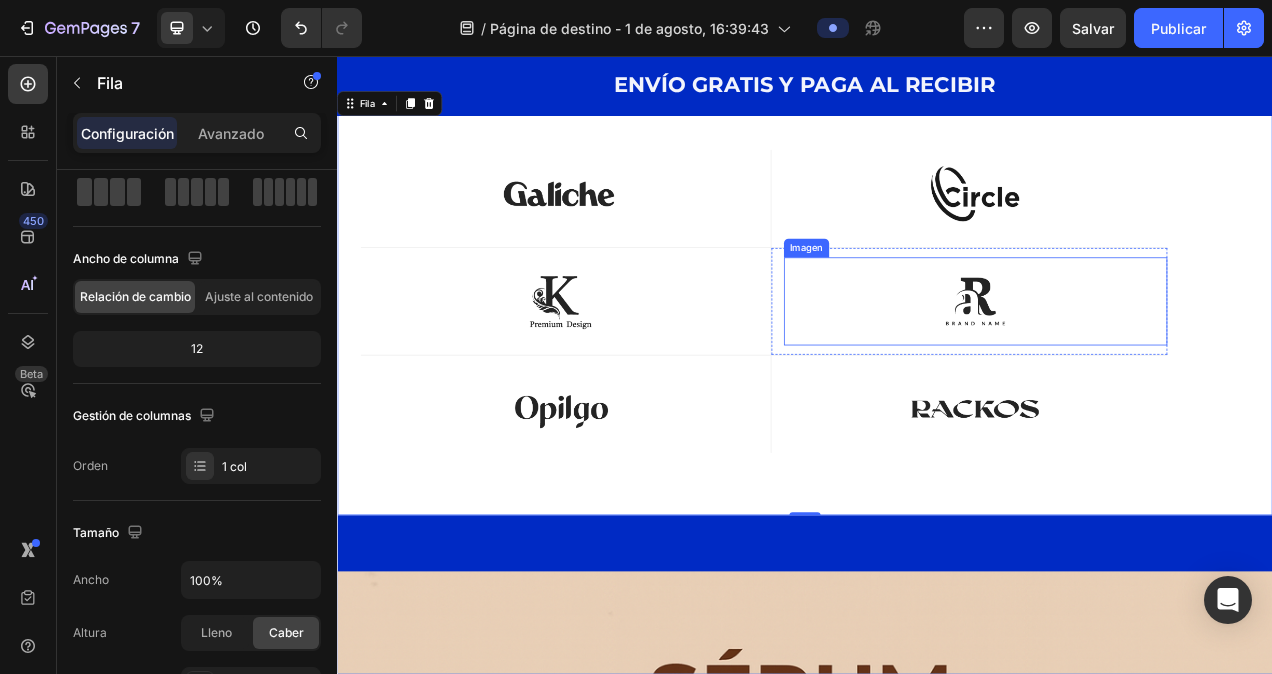 click at bounding box center [1155, 371] 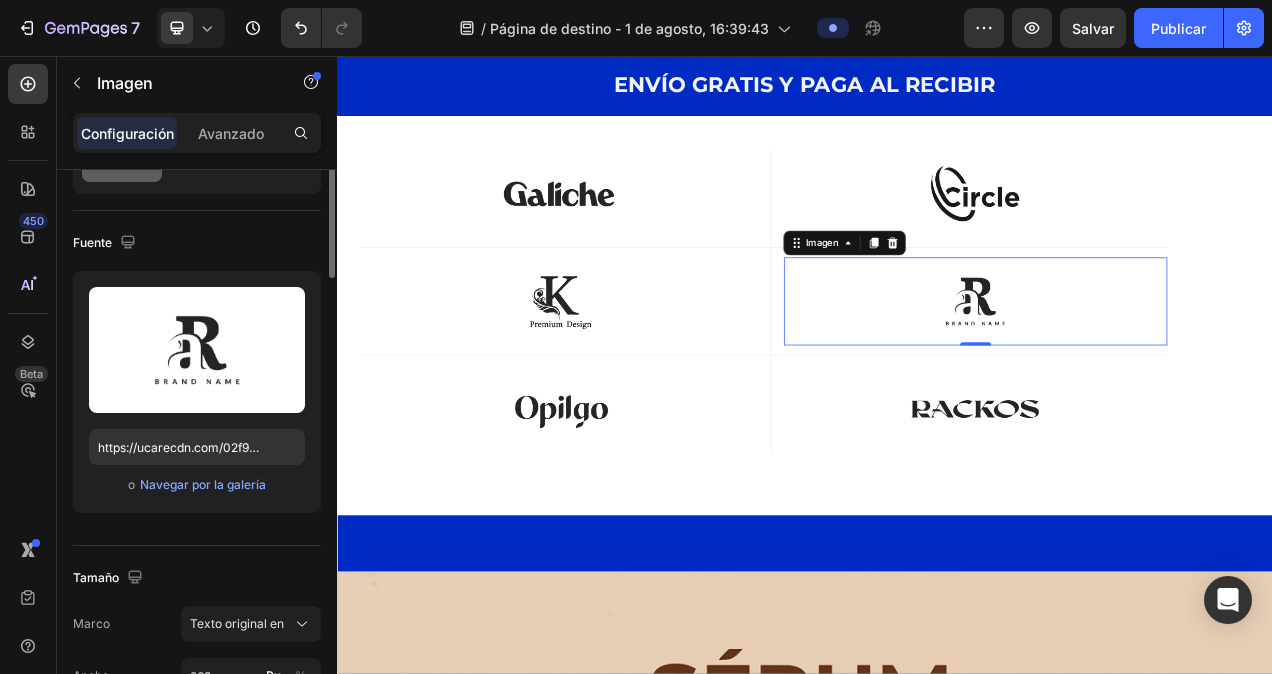 scroll, scrollTop: 0, scrollLeft: 0, axis: both 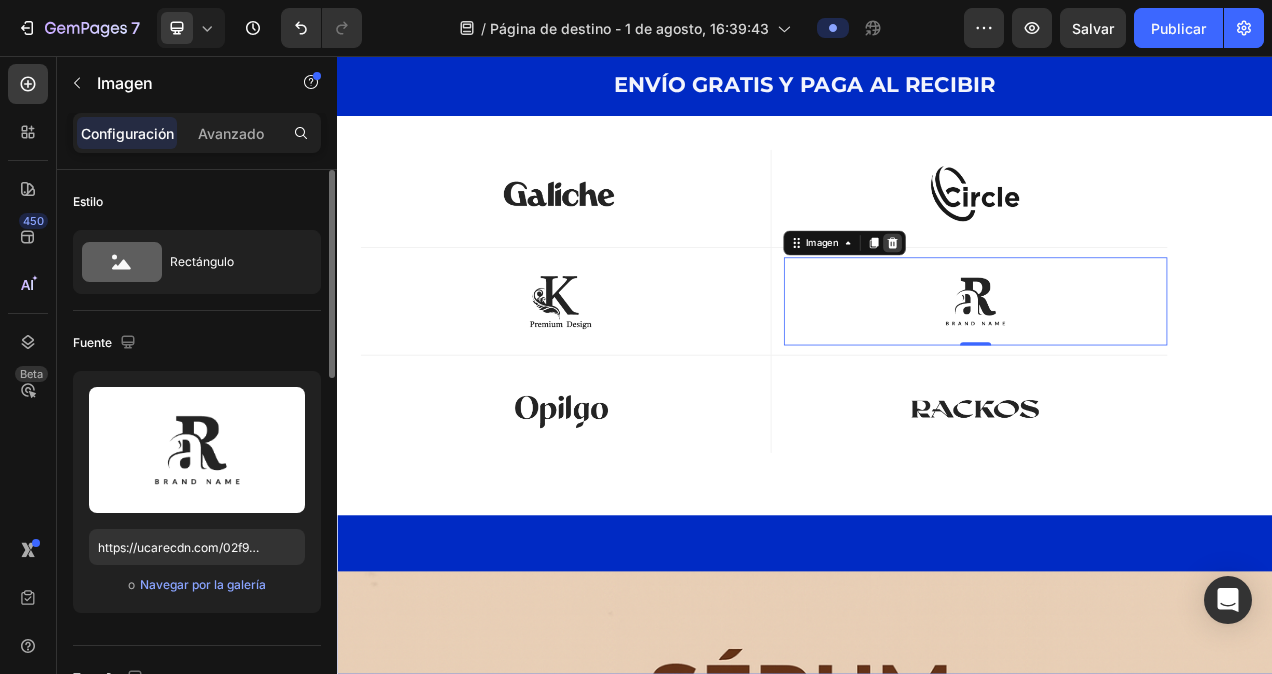 click at bounding box center [1050, 296] 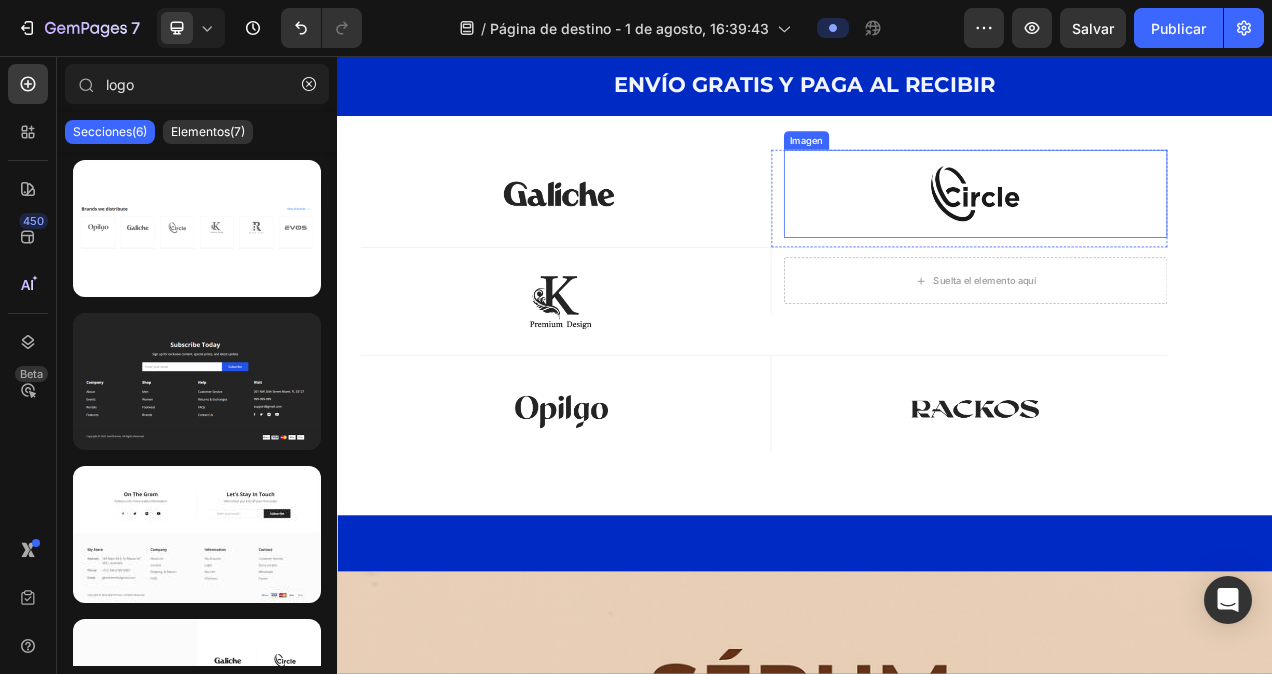 click at bounding box center (1155, 233) 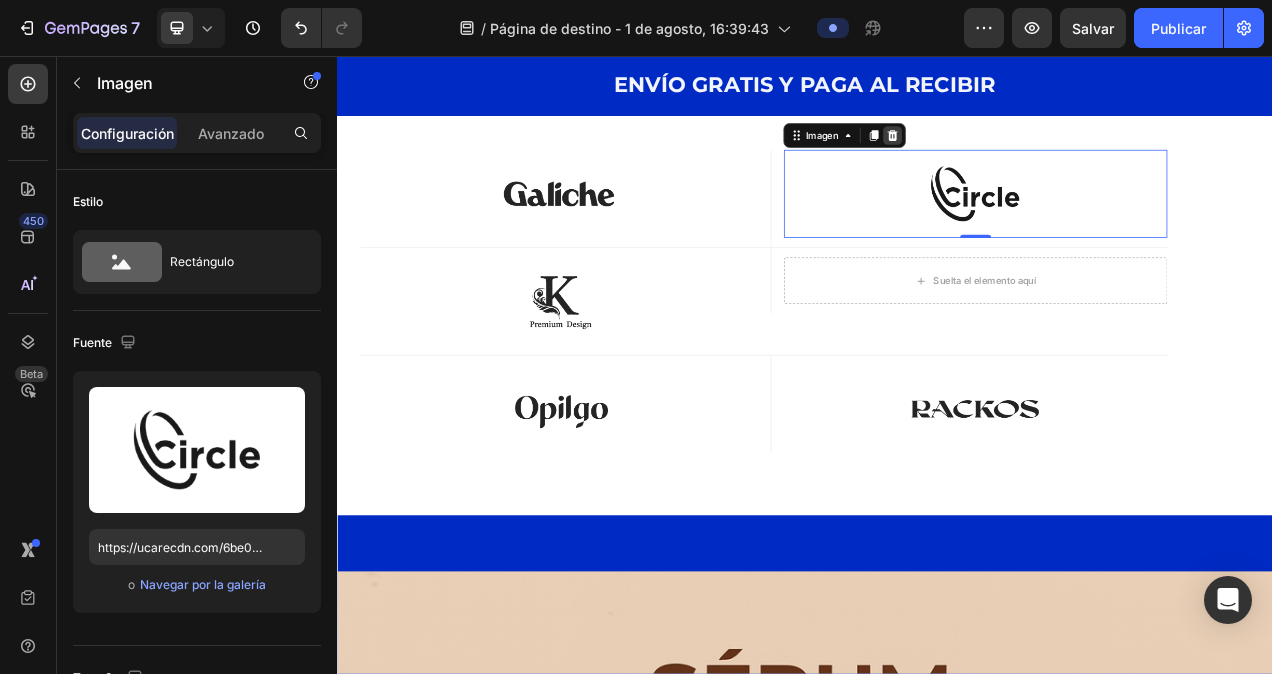 click 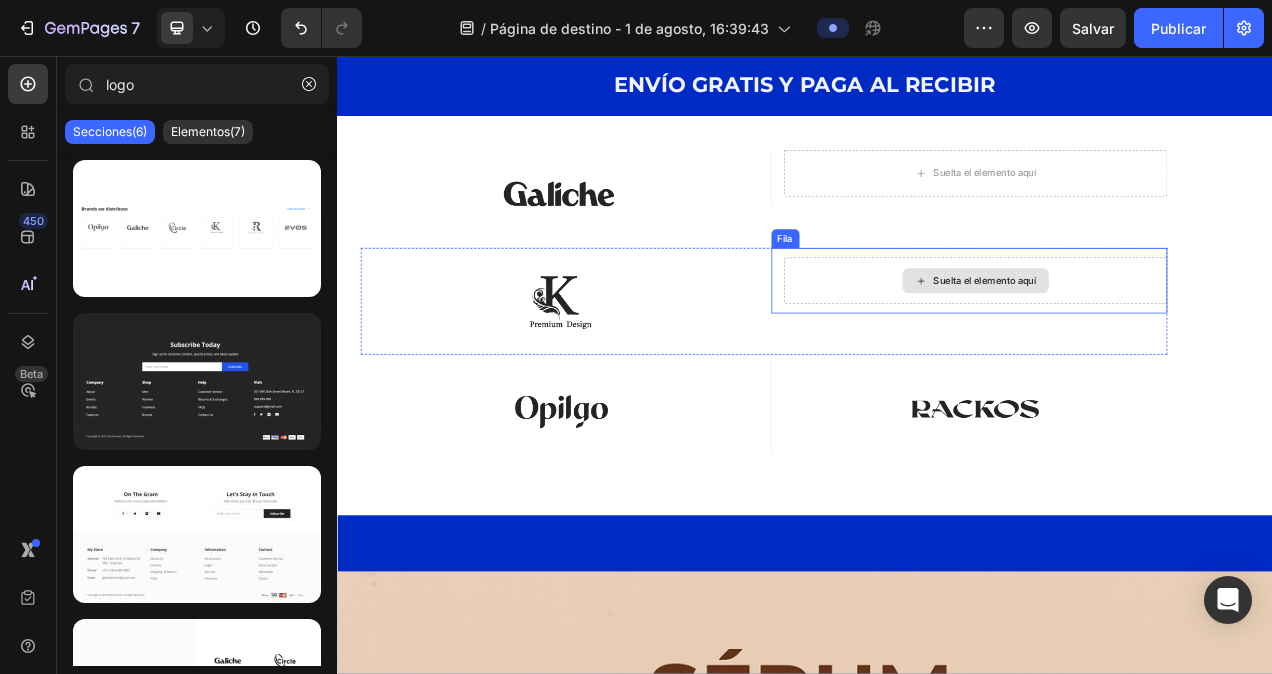 click on "Suelta el elemento aquí" at bounding box center [1156, 345] 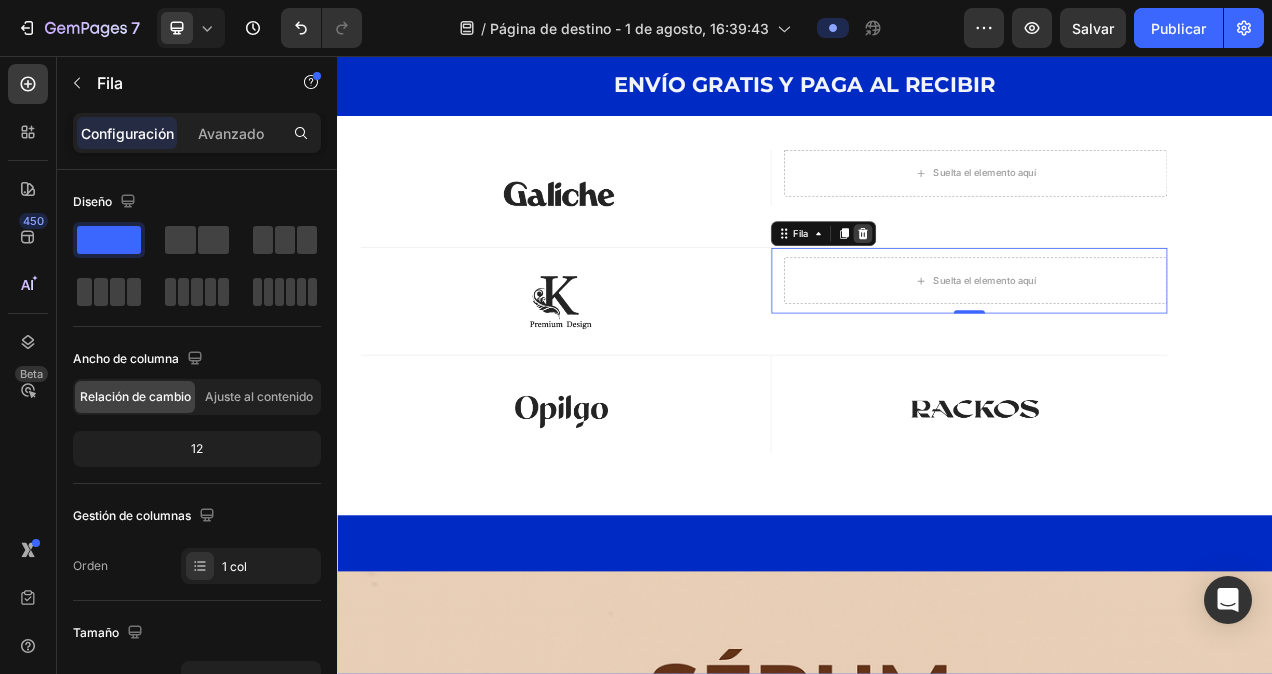 click 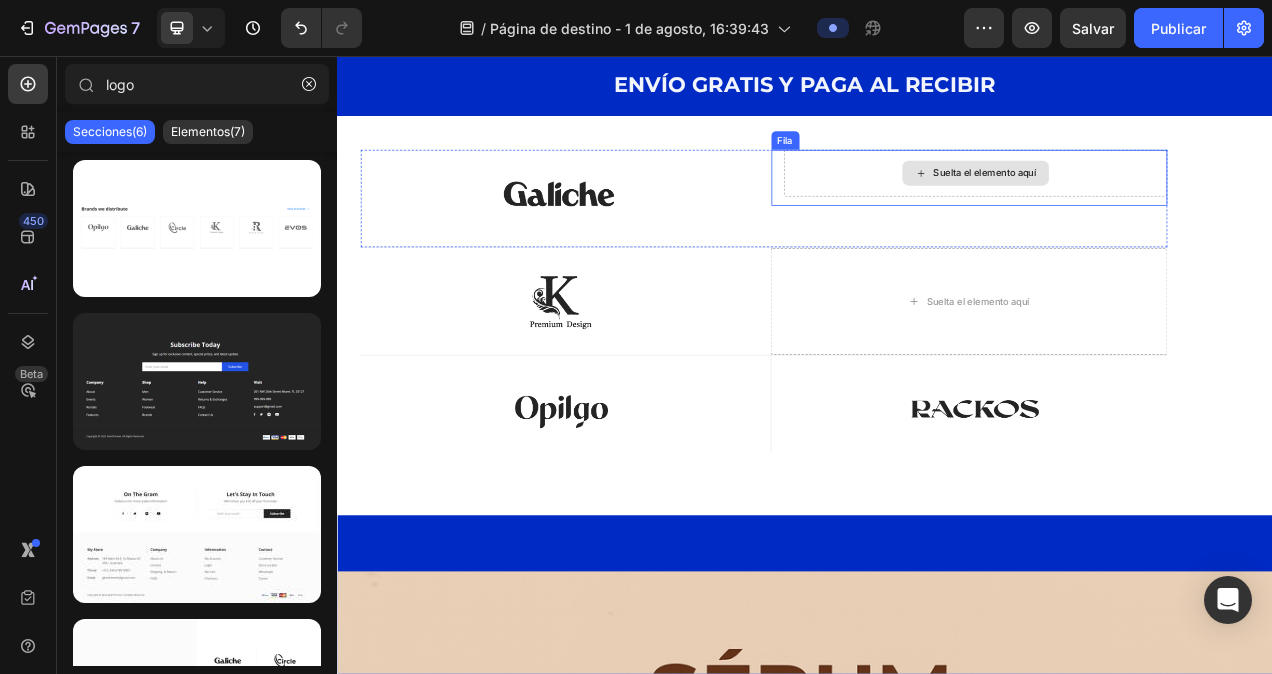click on "Suelta el elemento aquí" at bounding box center [1156, 207] 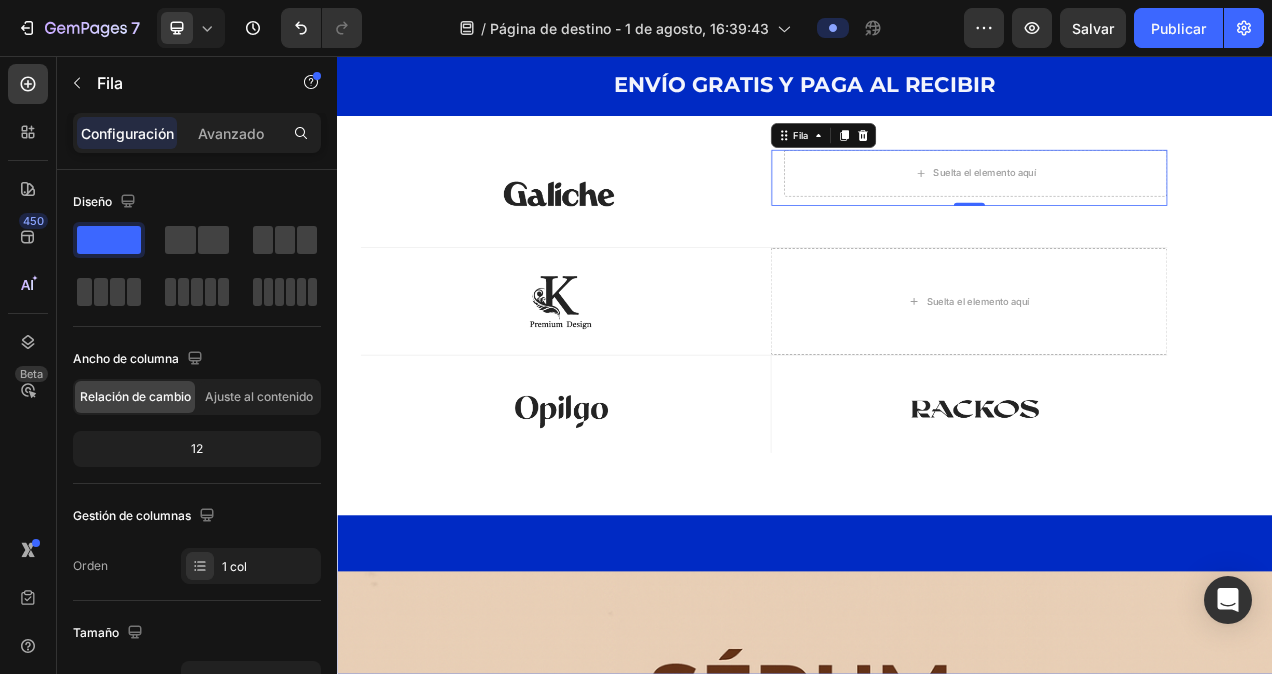 click on "Fila" at bounding box center [961, 158] 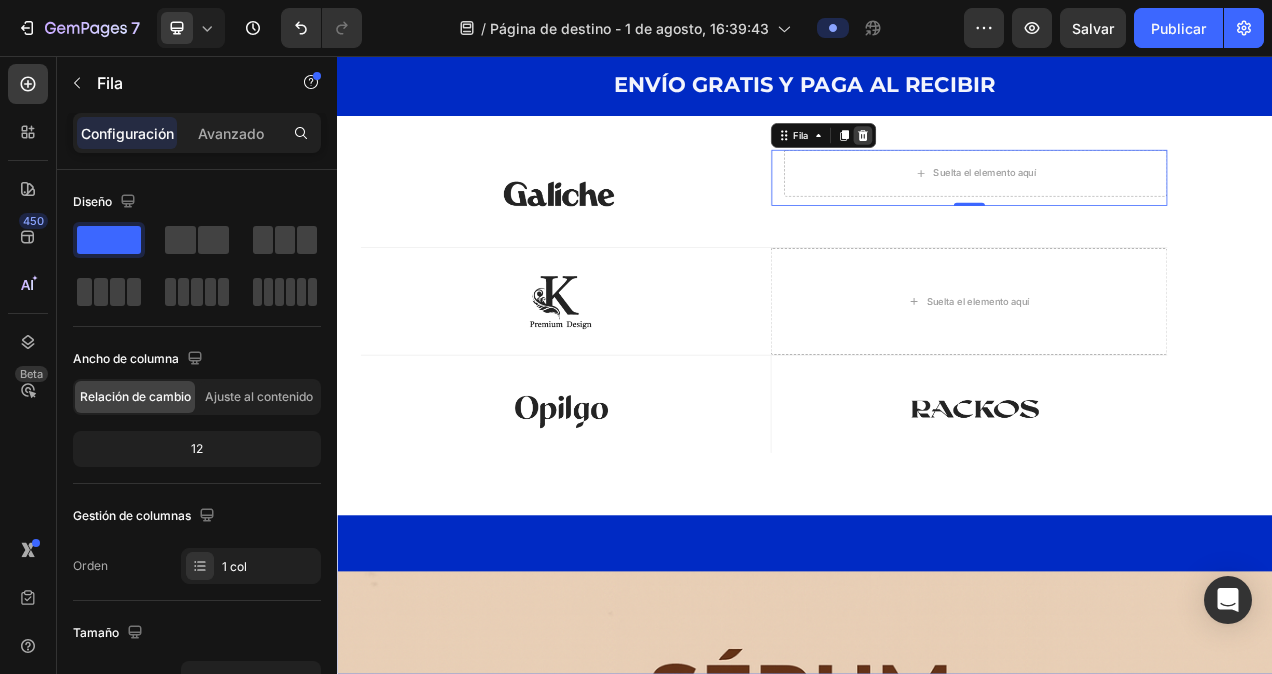 click 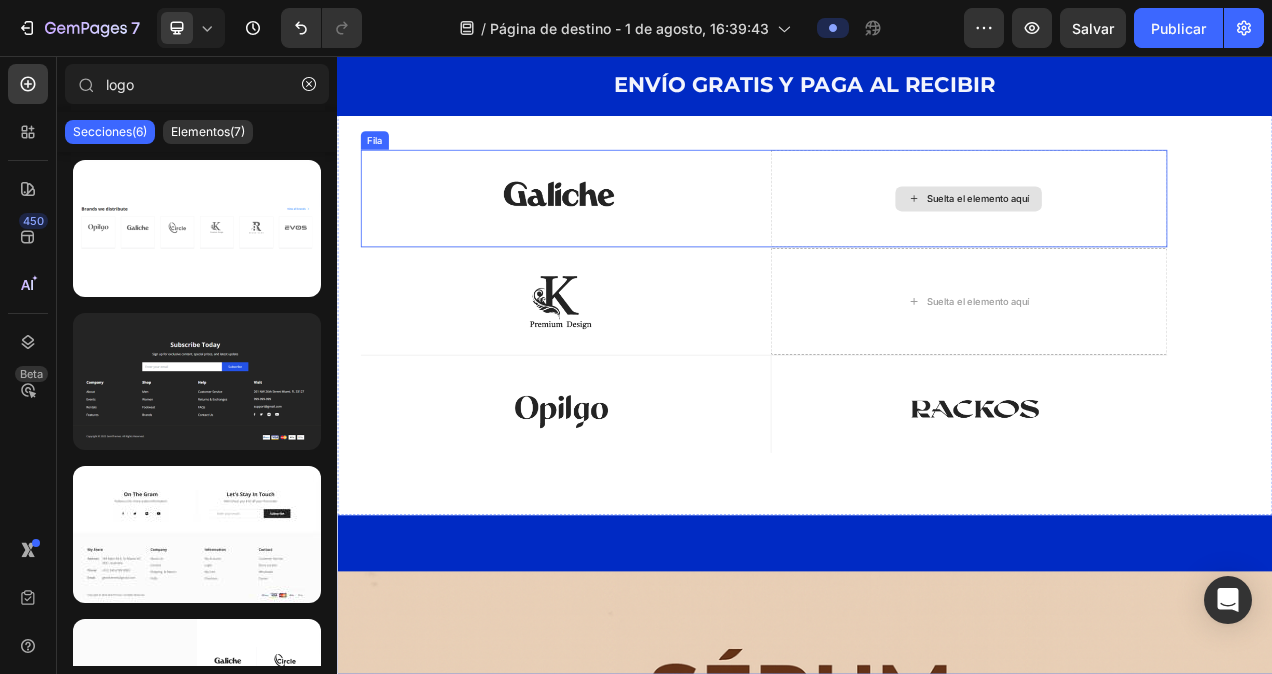 click on "Suelta el elemento aquí" at bounding box center [1148, 239] 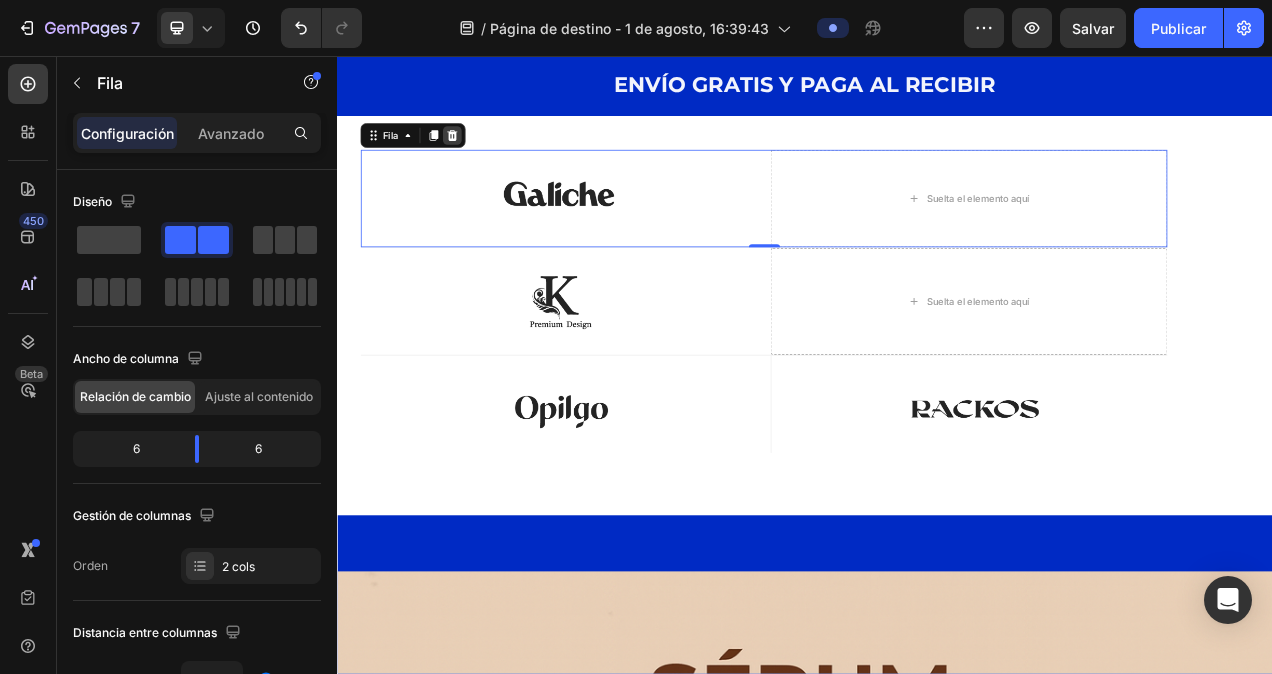 click 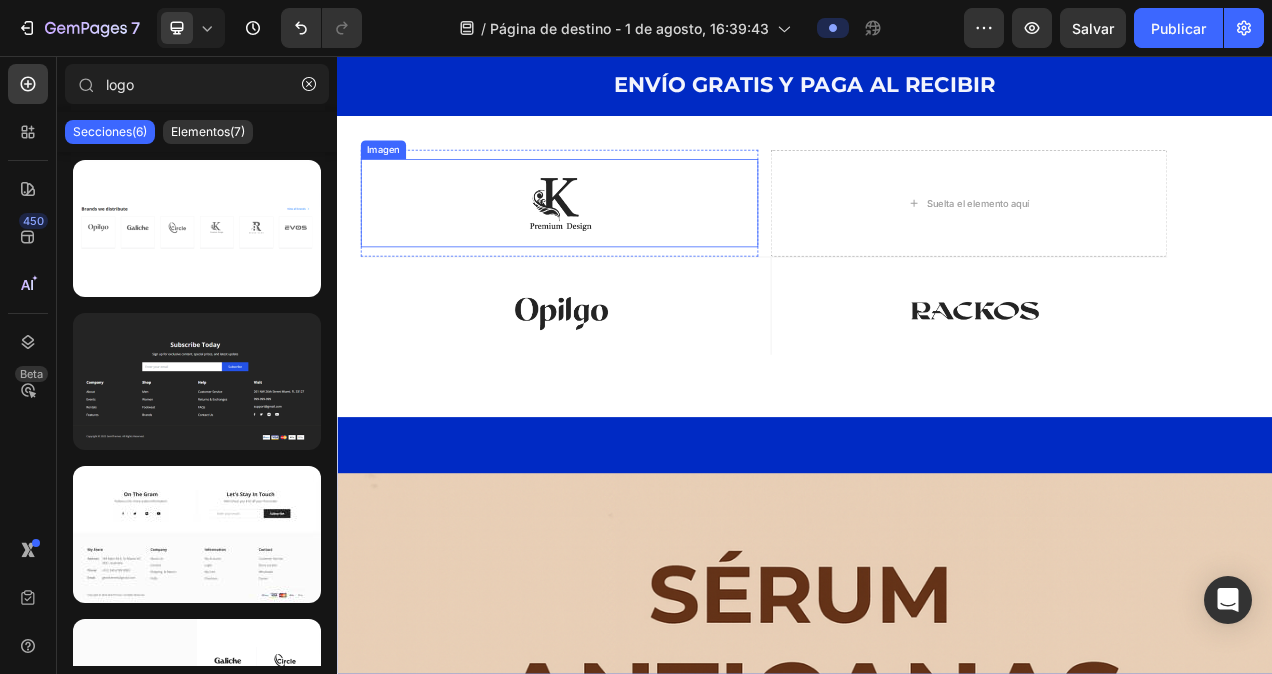 click at bounding box center [622, 245] 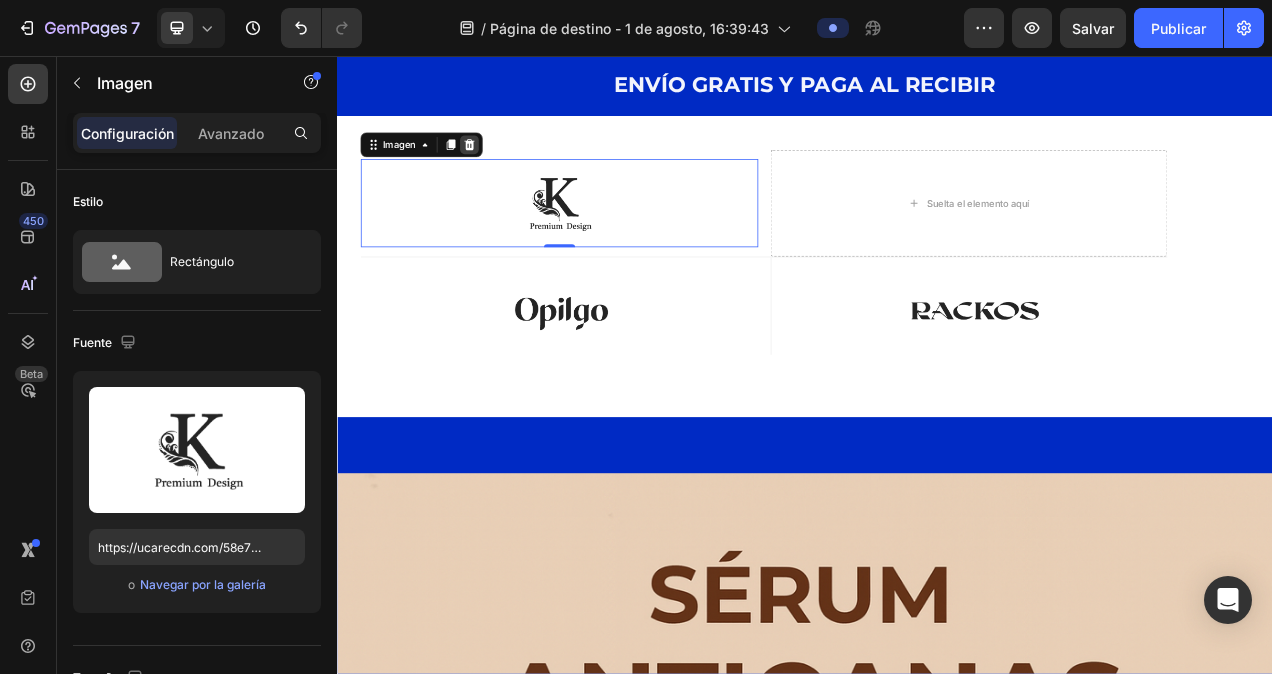 click 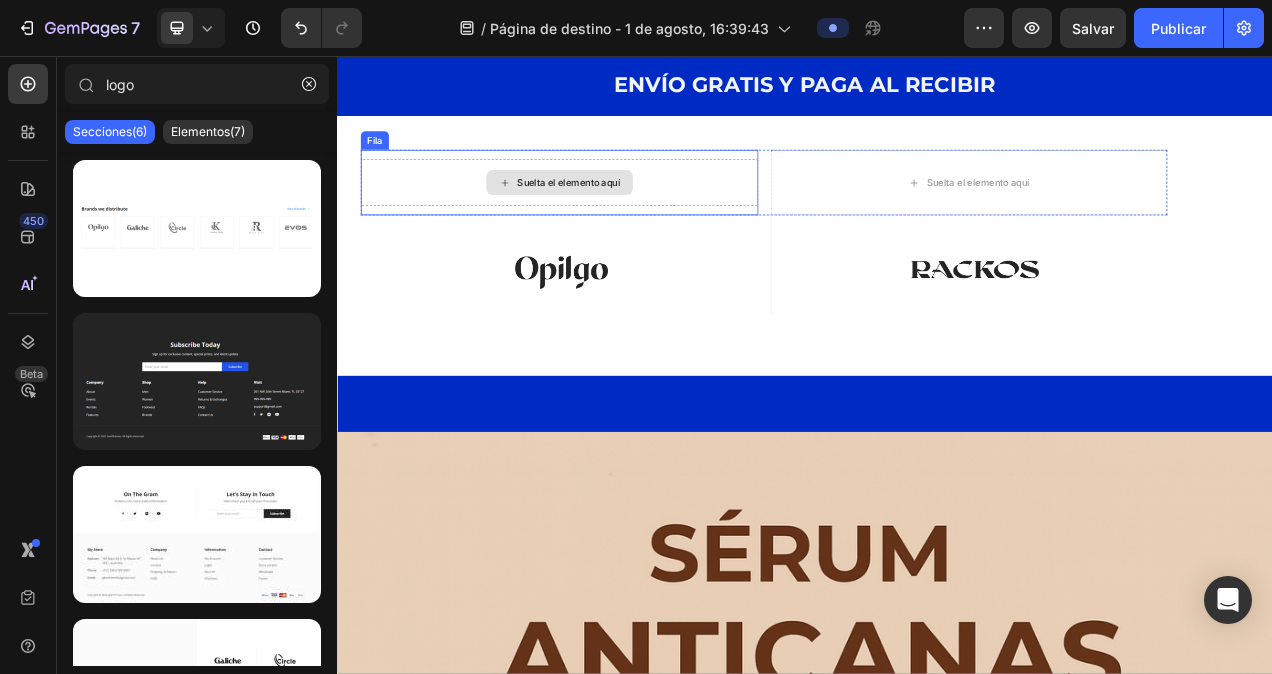 click on "Suelta el elemento aquí" at bounding box center (622, 219) 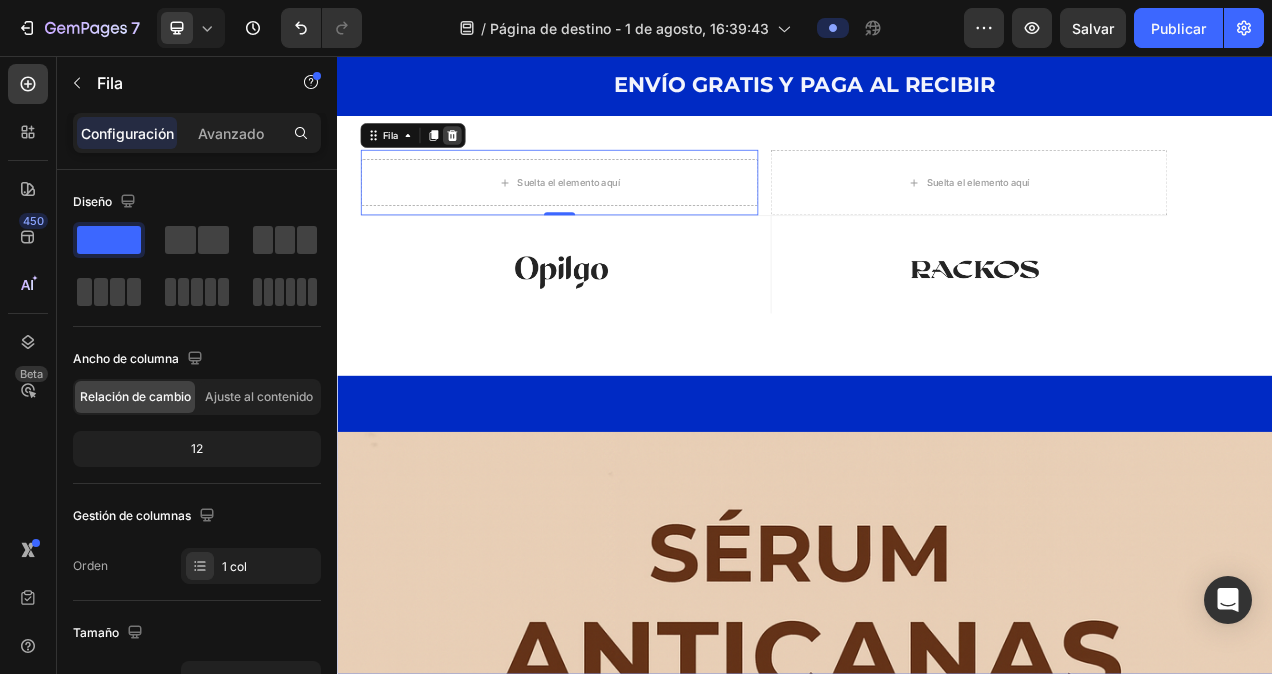 click 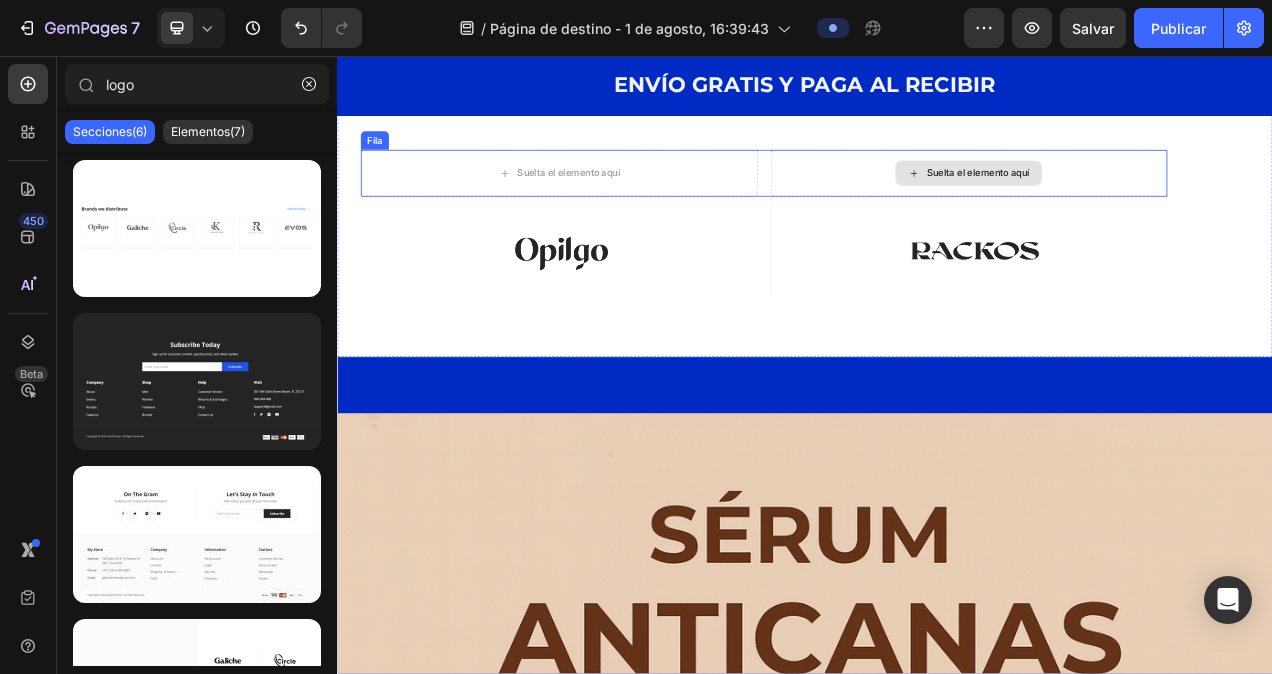 click on "Suelta el elemento aquí" at bounding box center [1148, 207] 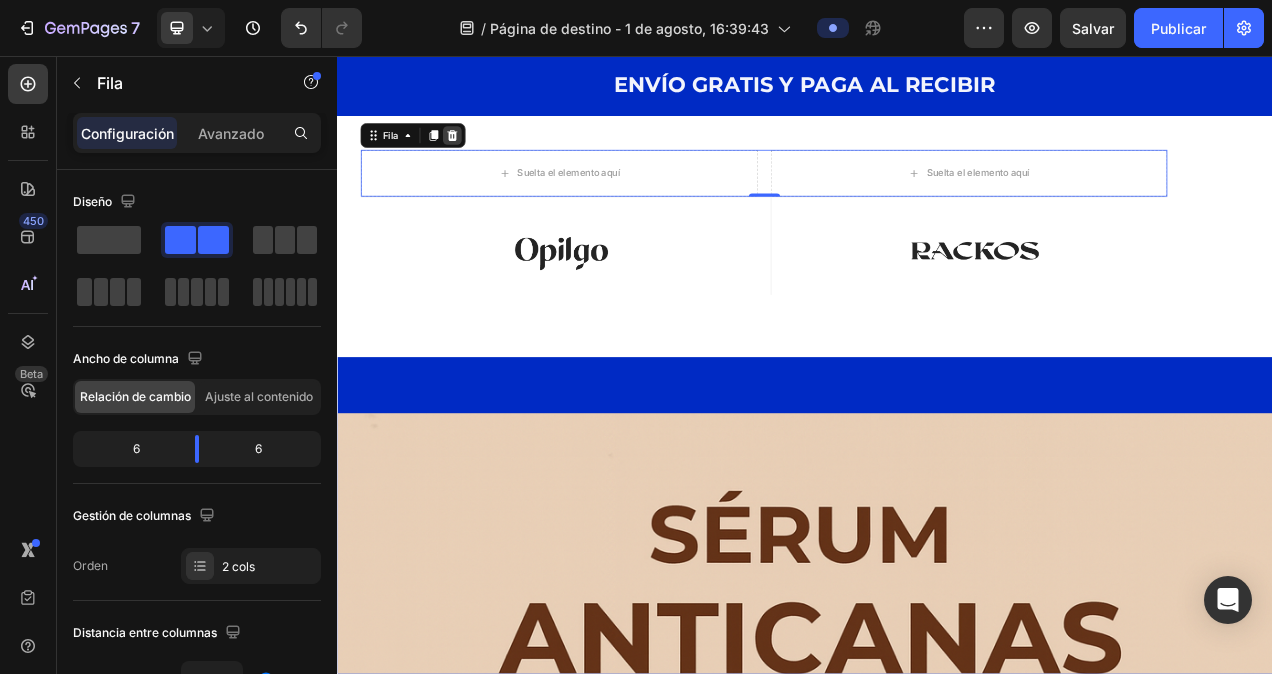 click 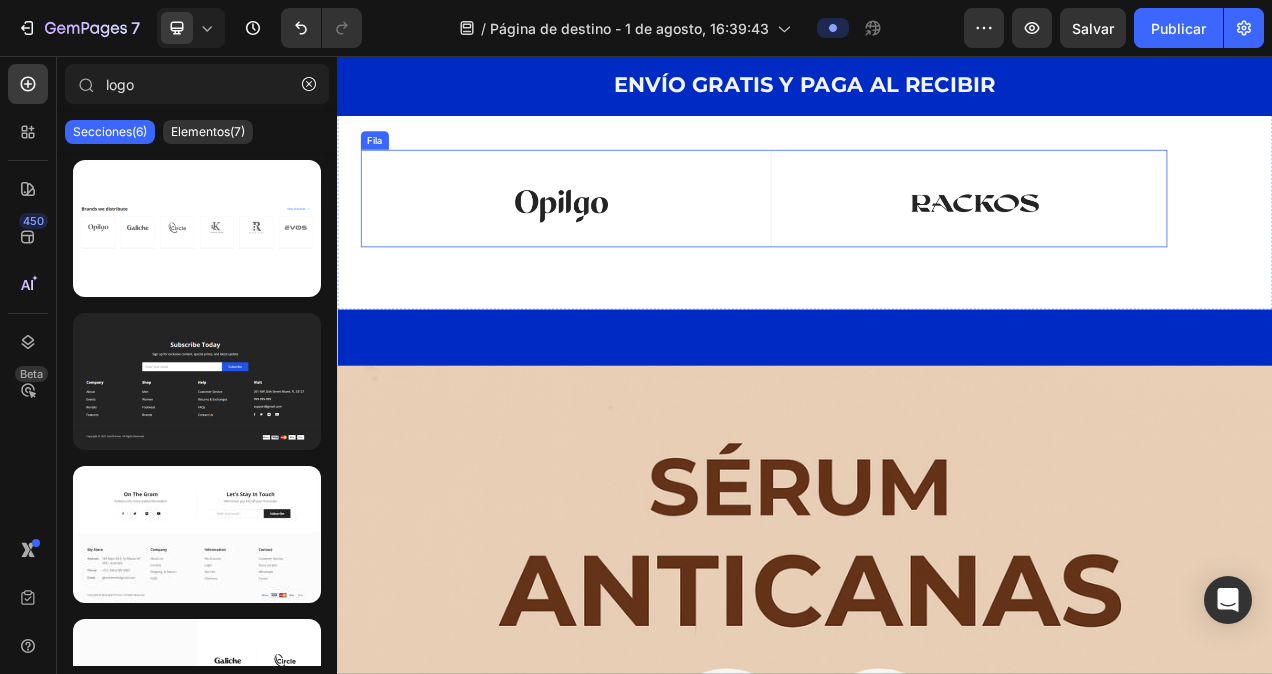 click at bounding box center [1156, 245] 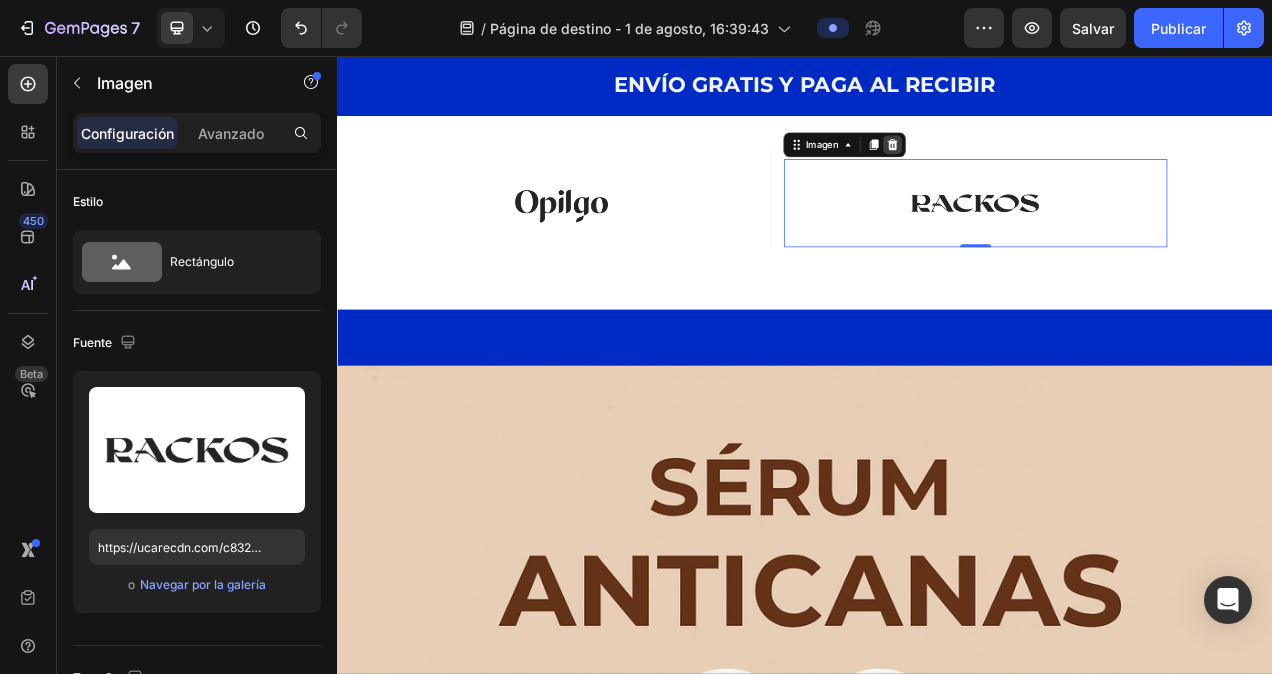 click 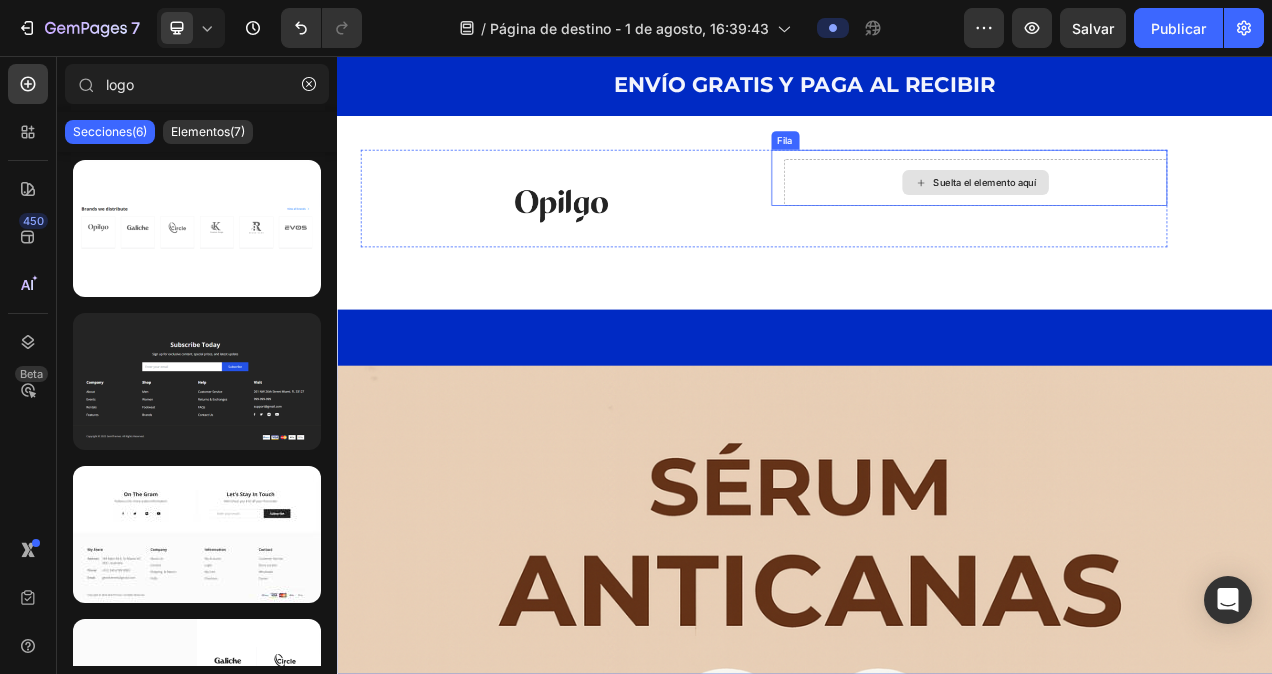 click on "Suelta el elemento aquí" at bounding box center [1156, 219] 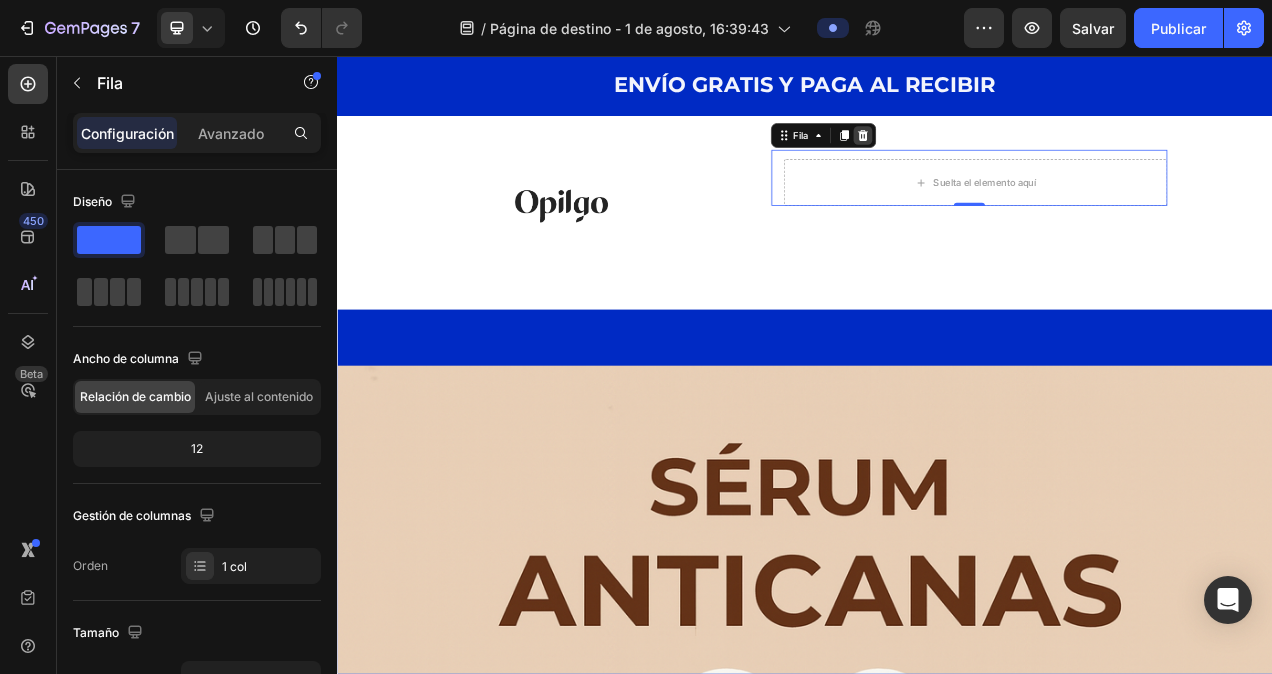 click 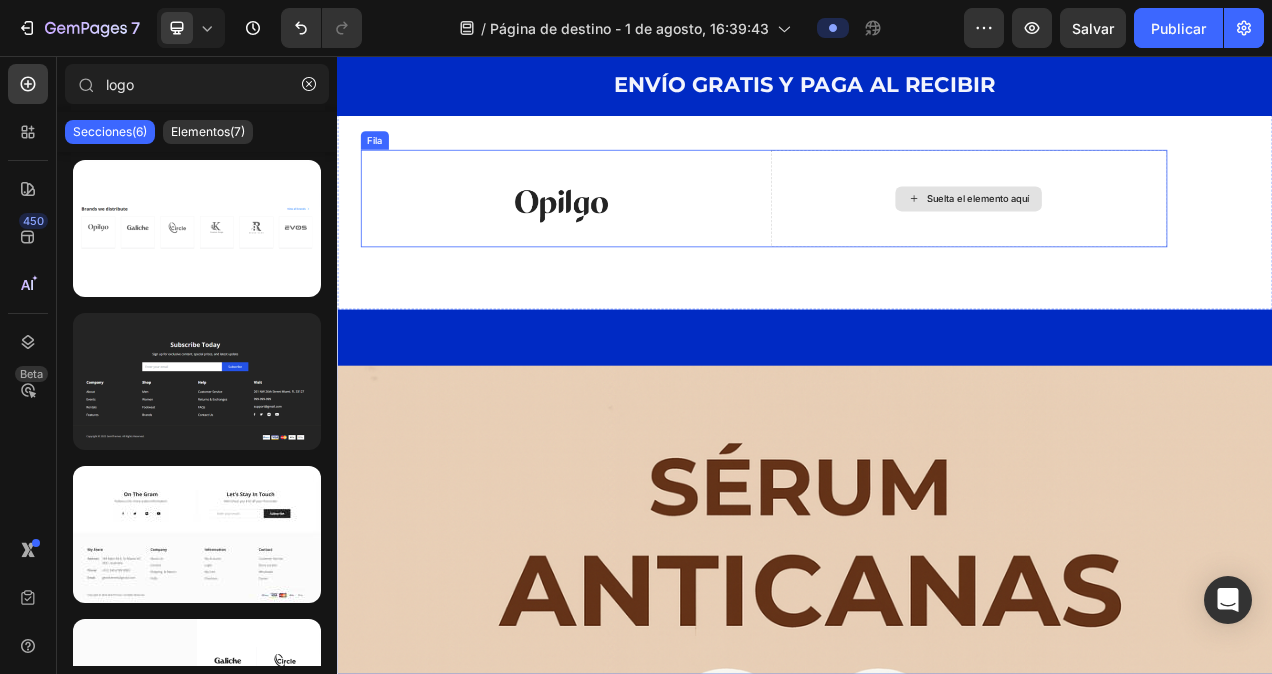 click on "Suelta el elemento aquí" at bounding box center (1148, 239) 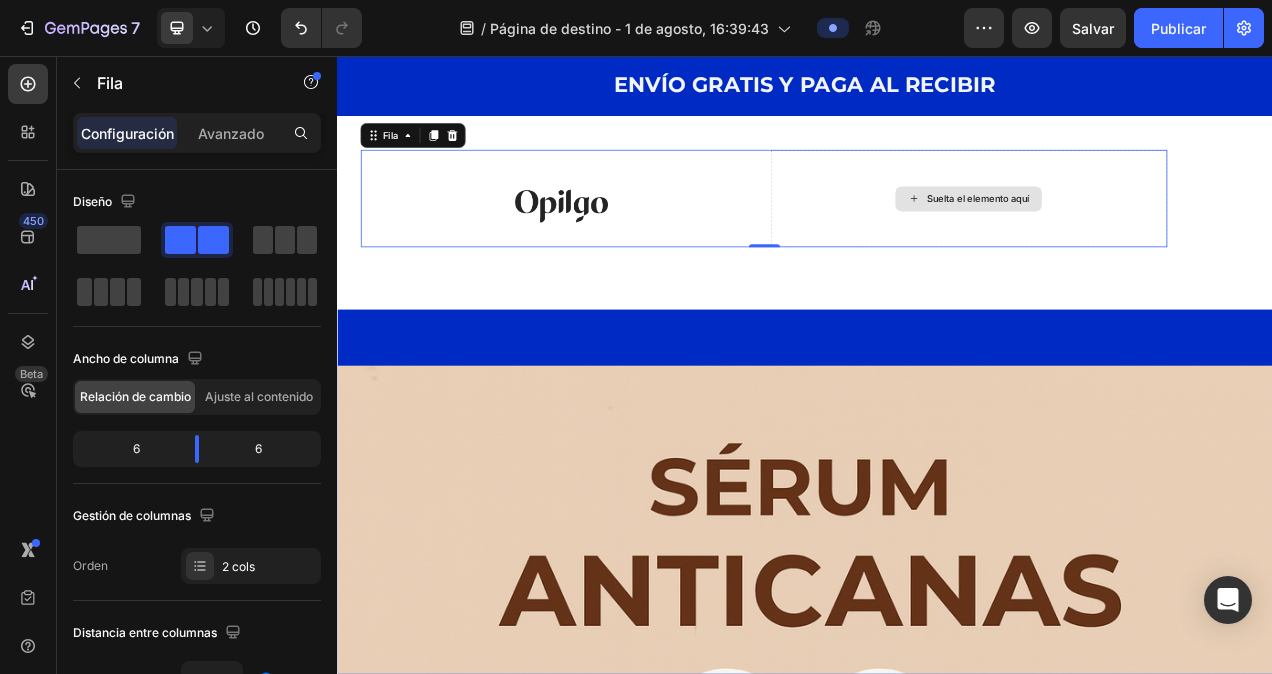 click on "Suelta el elemento aquí" at bounding box center (1148, 239) 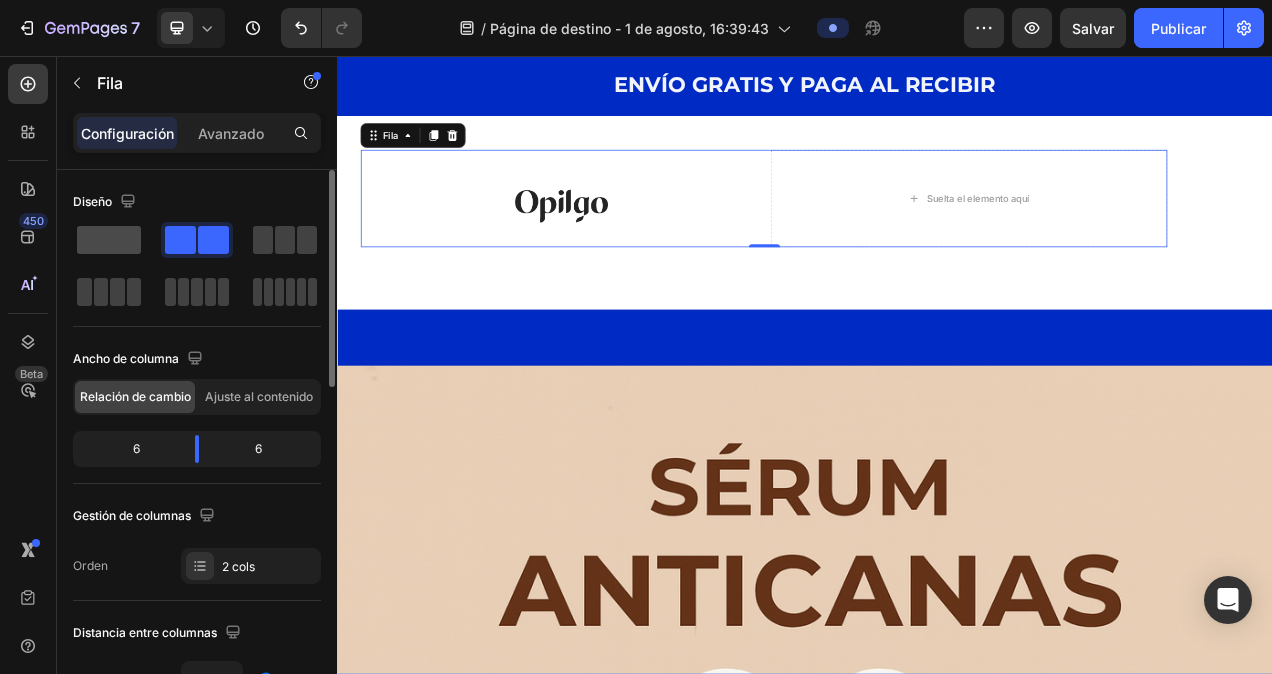 click 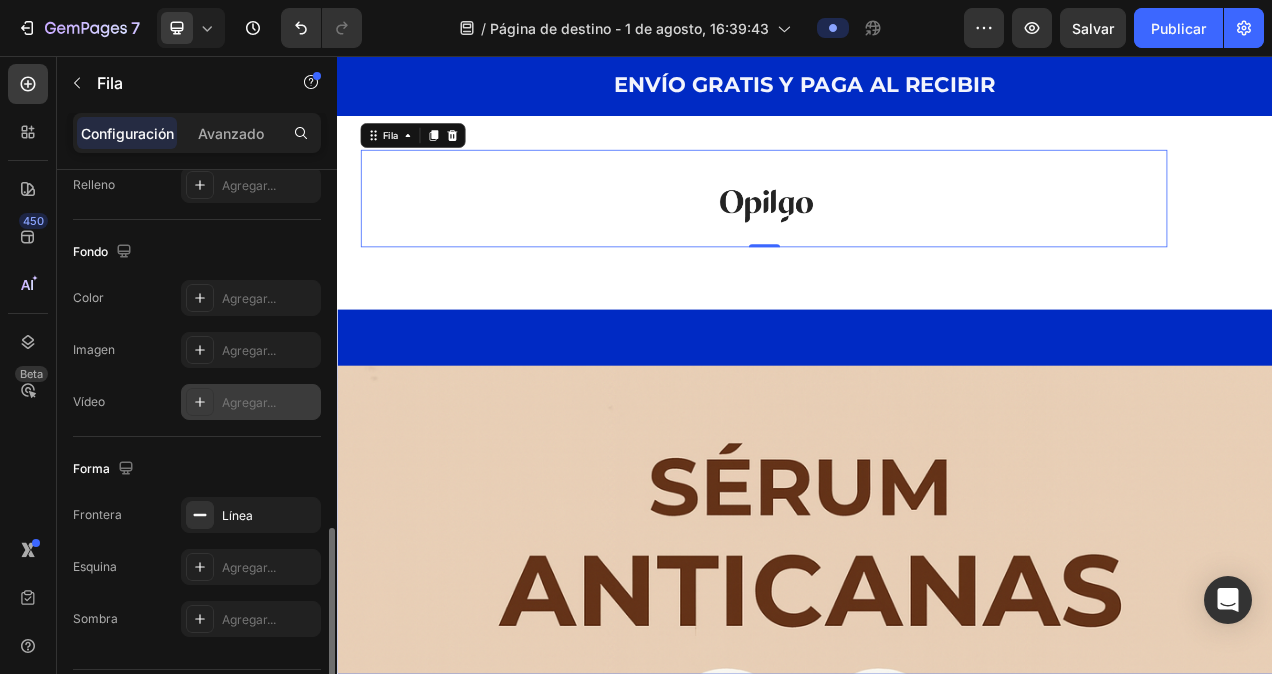 scroll, scrollTop: 656, scrollLeft: 0, axis: vertical 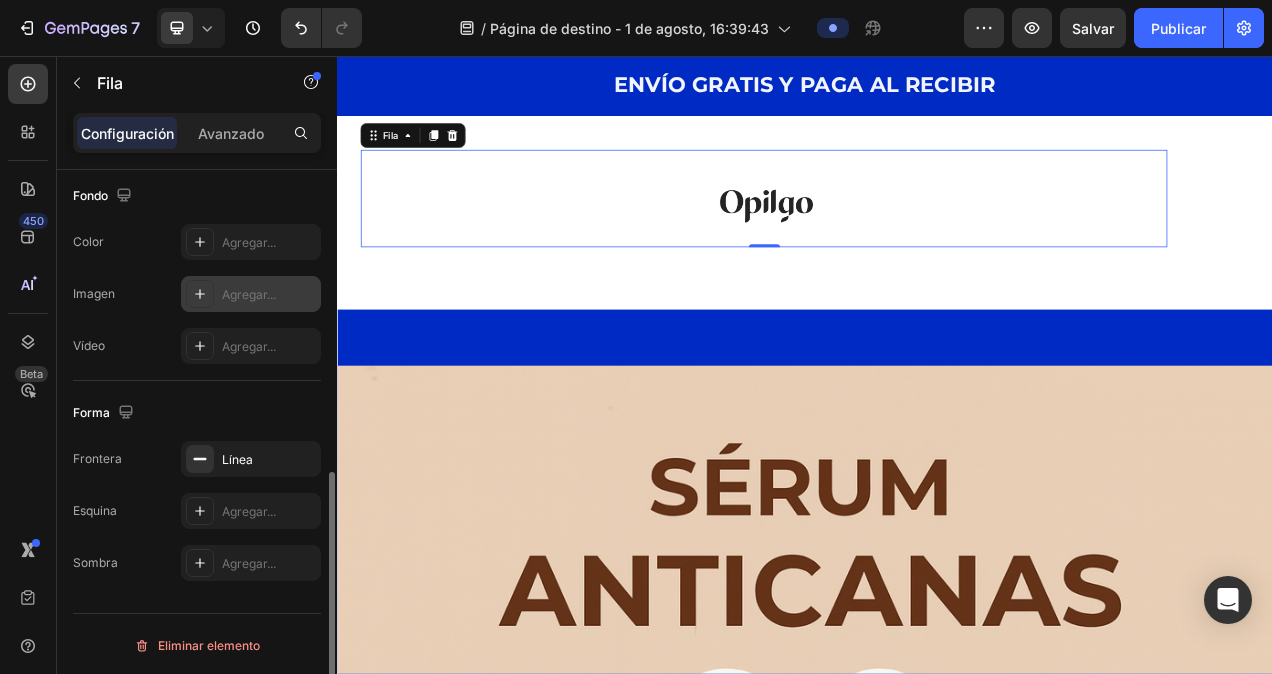 click 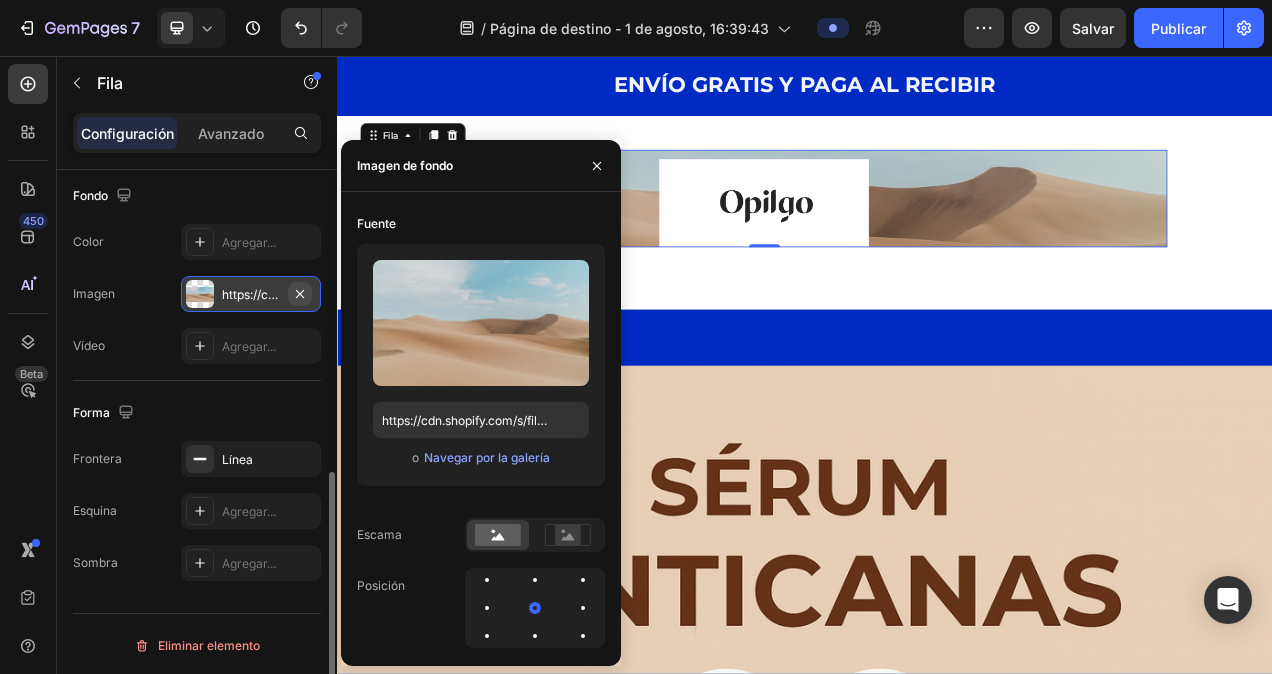 click 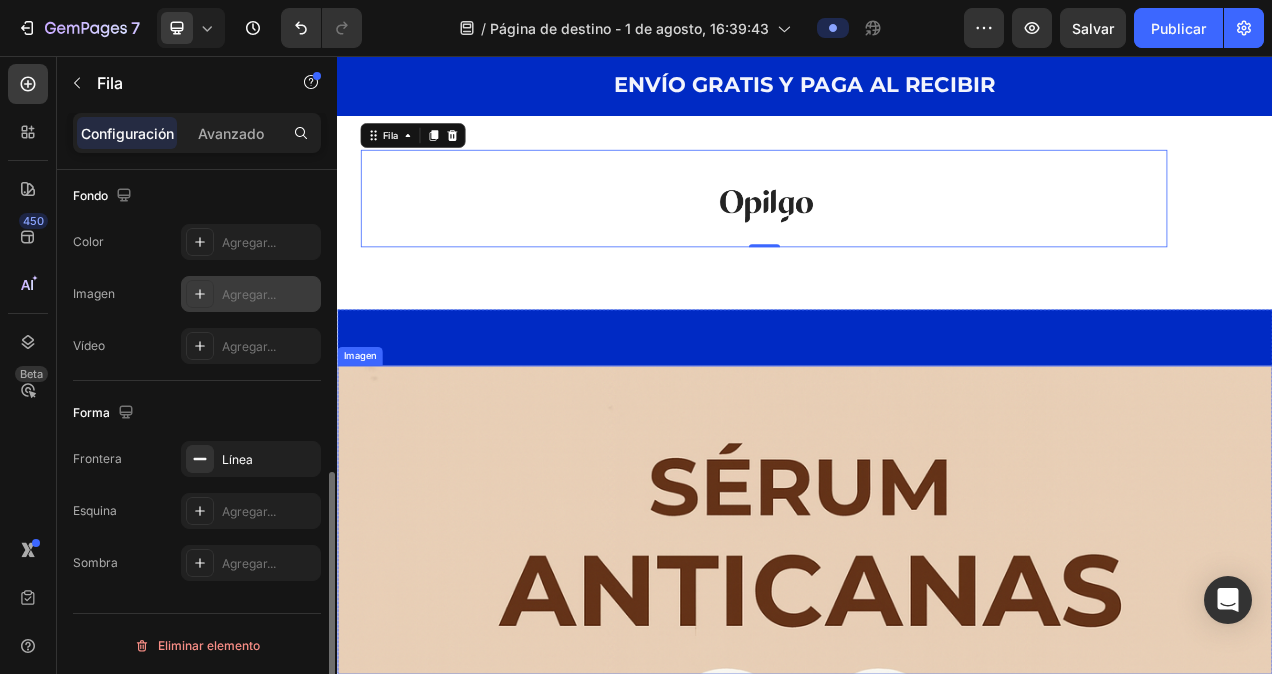 scroll, scrollTop: 556, scrollLeft: 0, axis: vertical 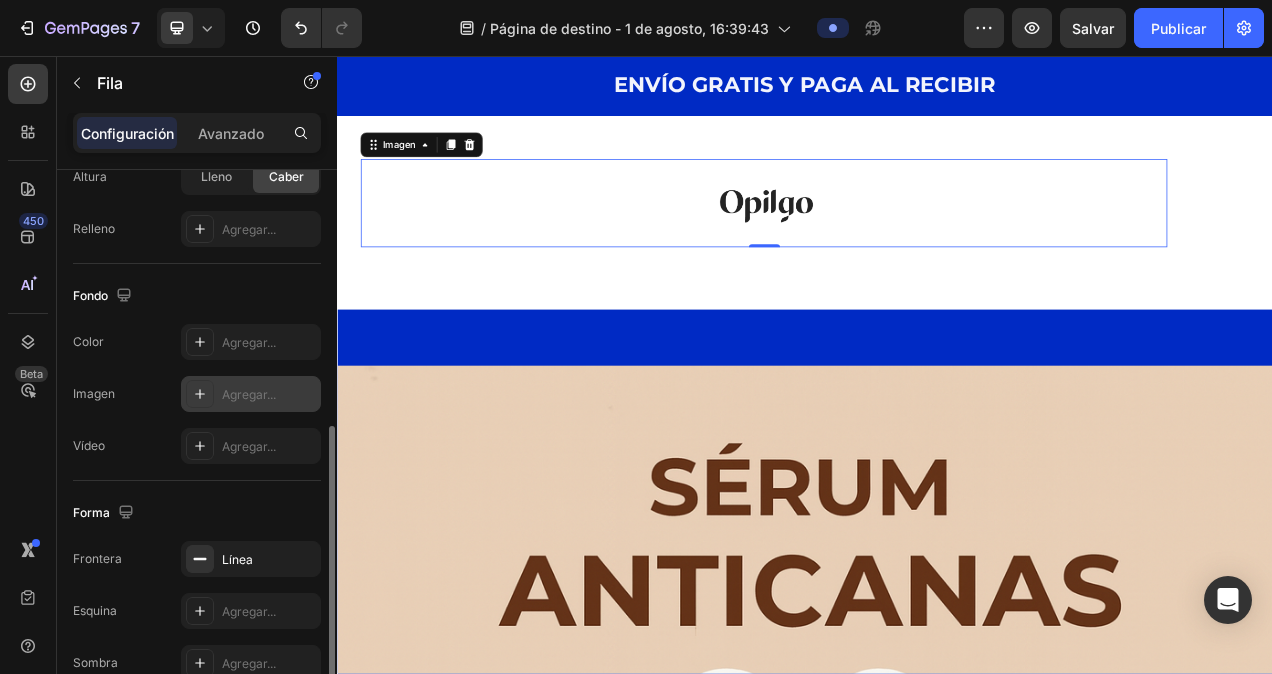 click at bounding box center (884, 245) 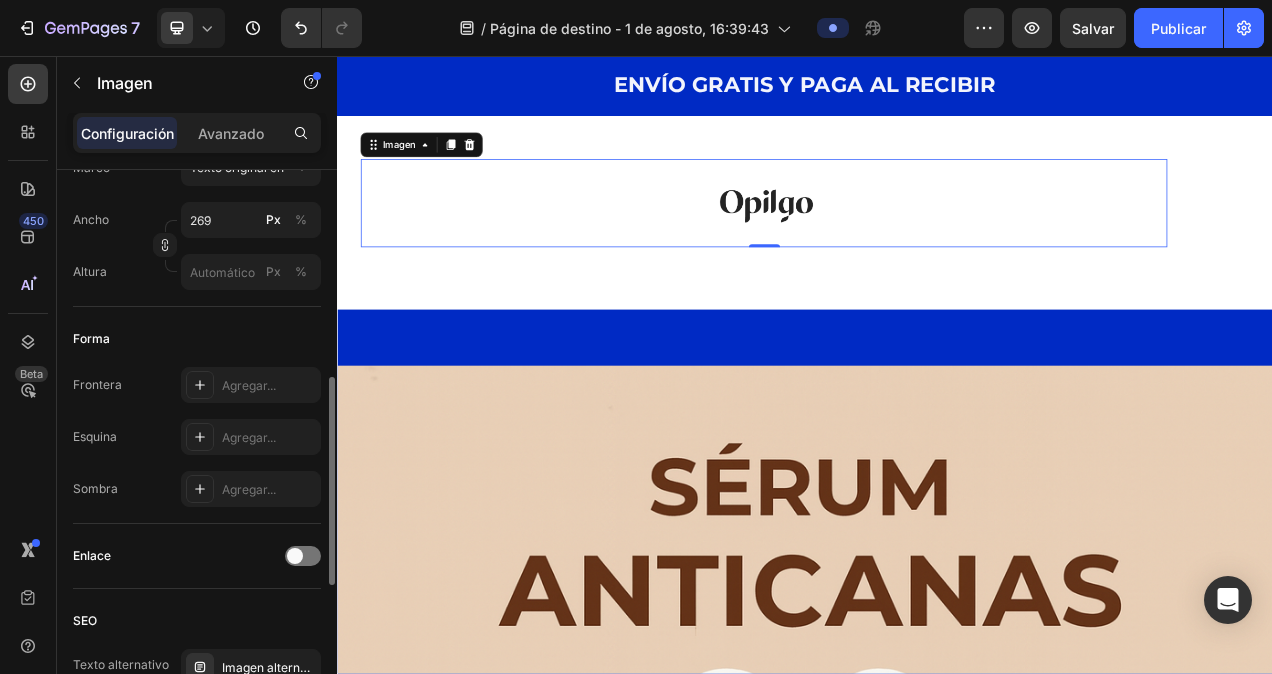 scroll, scrollTop: 0, scrollLeft: 0, axis: both 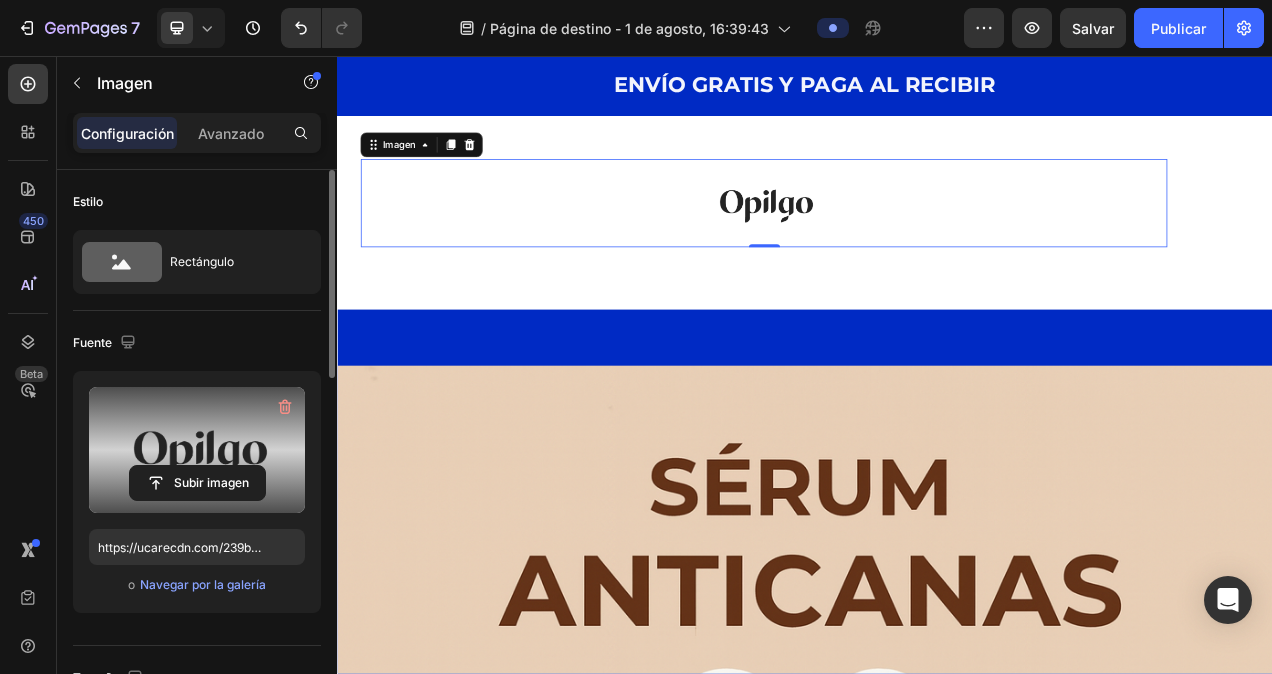 click at bounding box center [197, 450] 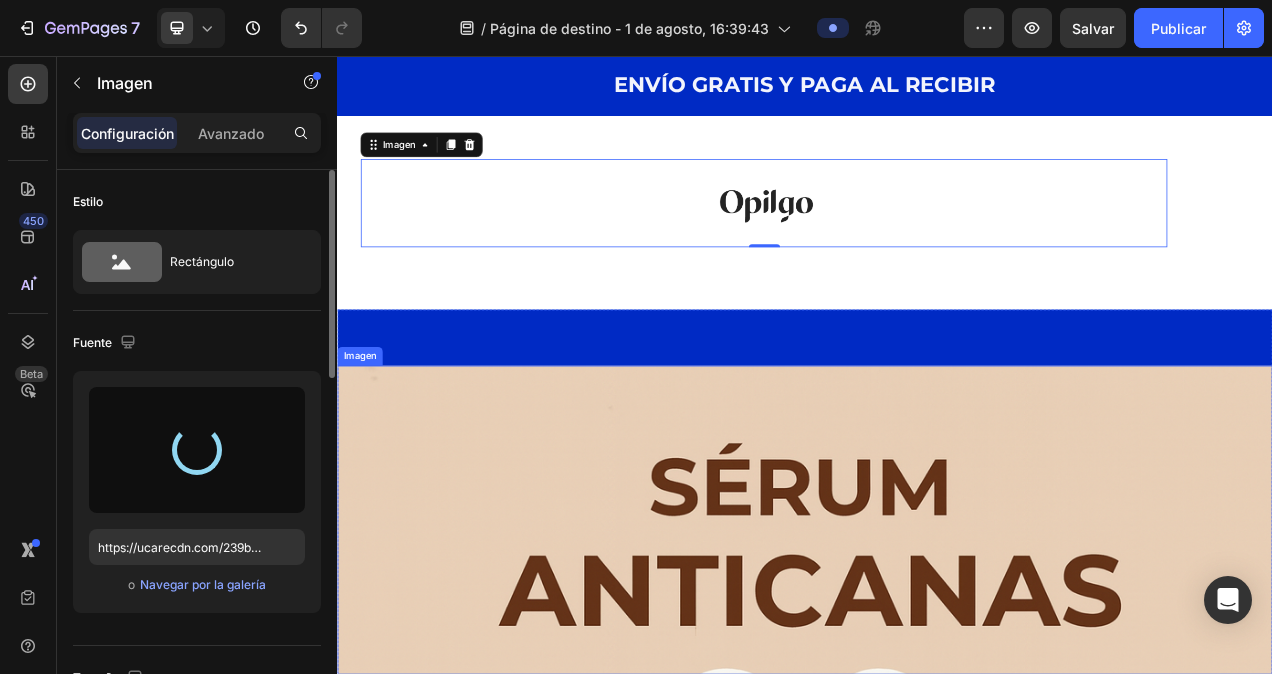 type on "https://cdn.shopify.com/s/files/1/0721/5159/7214/files/gempages_577058422168486803-33374824-bc21-46cc-afa0-5e2e90cecc94.png" 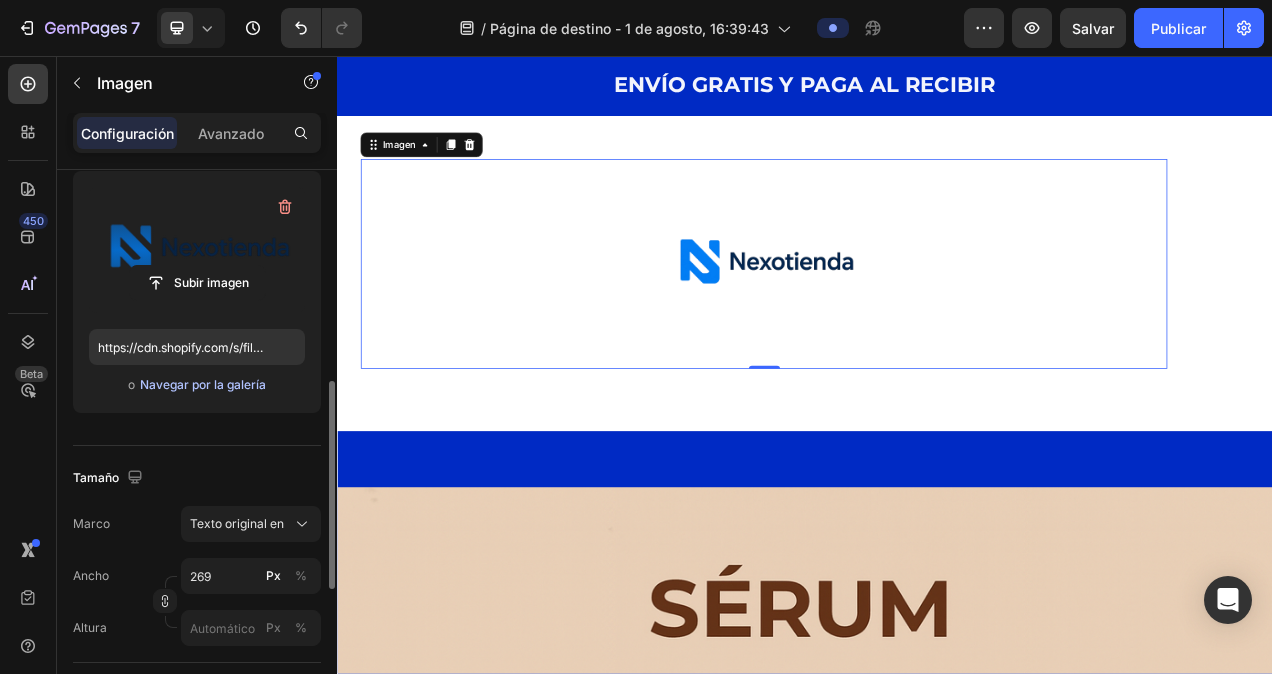 scroll, scrollTop: 300, scrollLeft: 0, axis: vertical 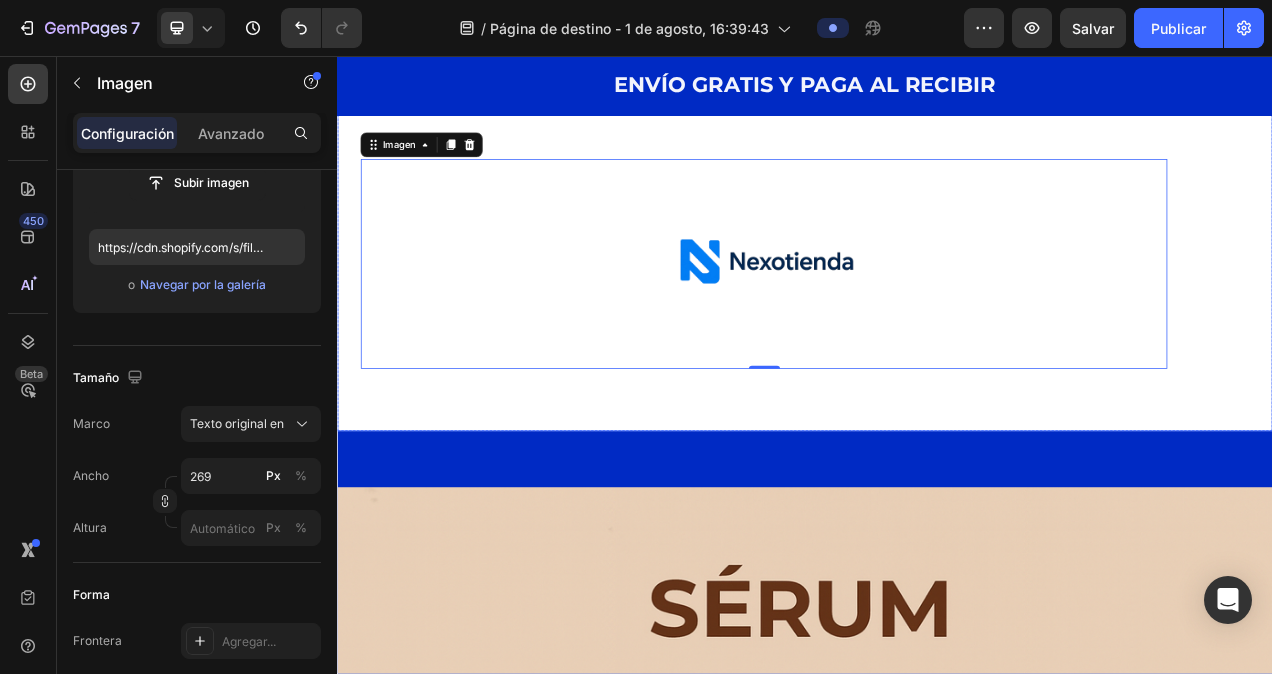 click on "Imagen   0 Fila Fila Fila" at bounding box center (937, 317) 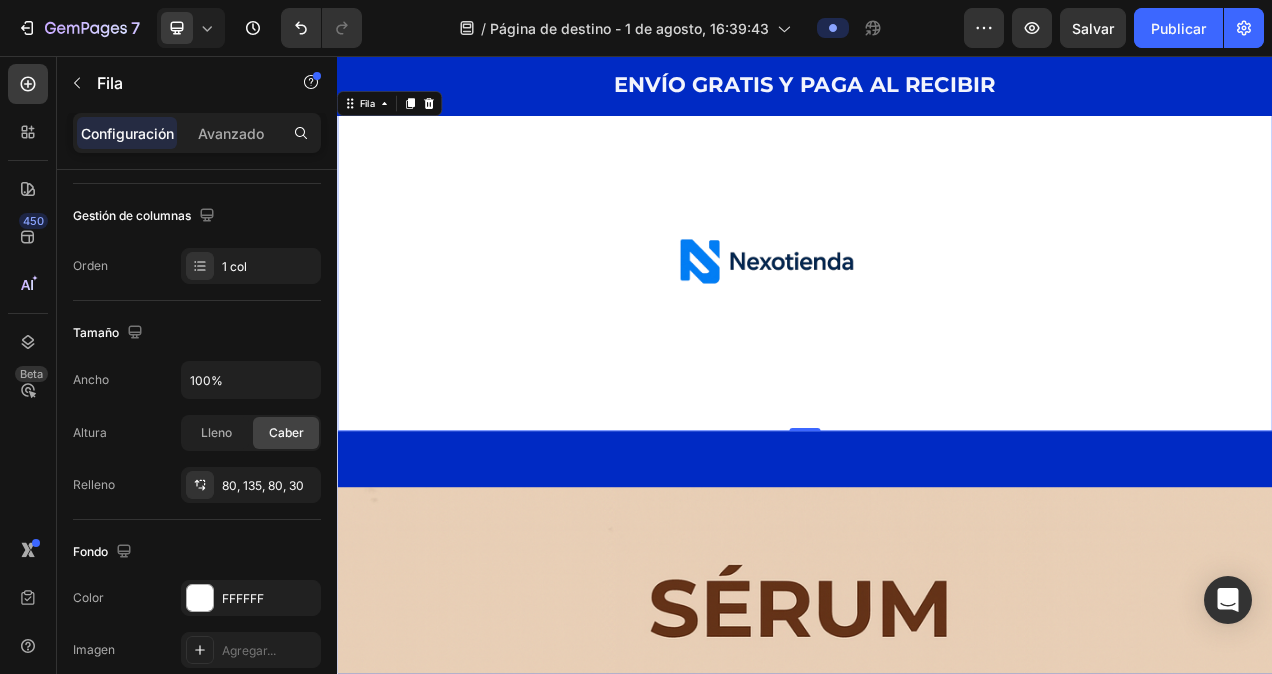 scroll, scrollTop: 0, scrollLeft: 0, axis: both 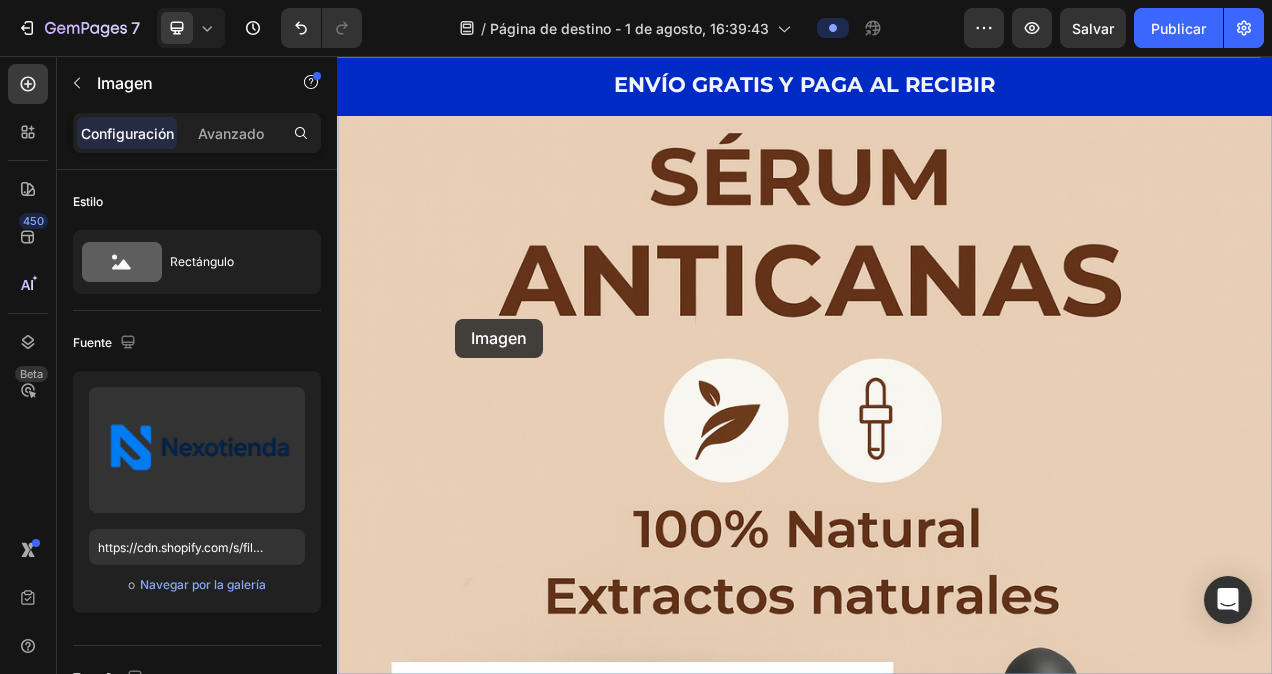 drag, startPoint x: 495, startPoint y: 308, endPoint x: 492, endPoint y: 390, distance: 82.05486 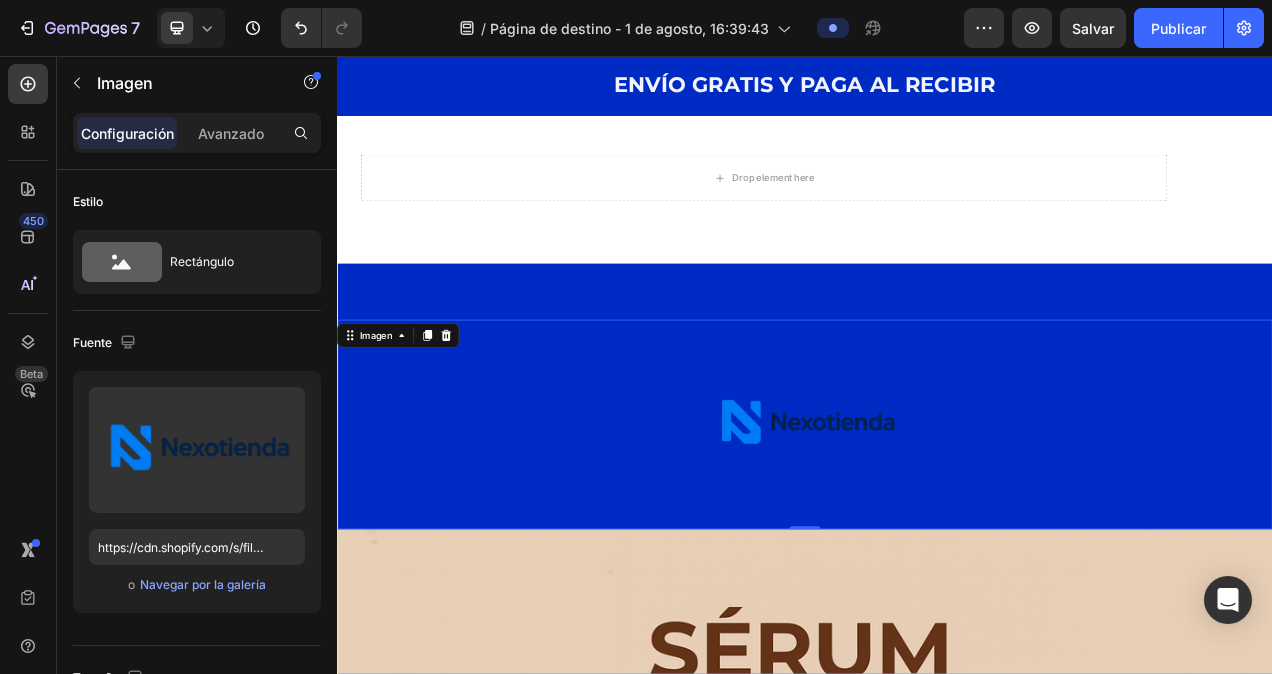scroll, scrollTop: 0, scrollLeft: 0, axis: both 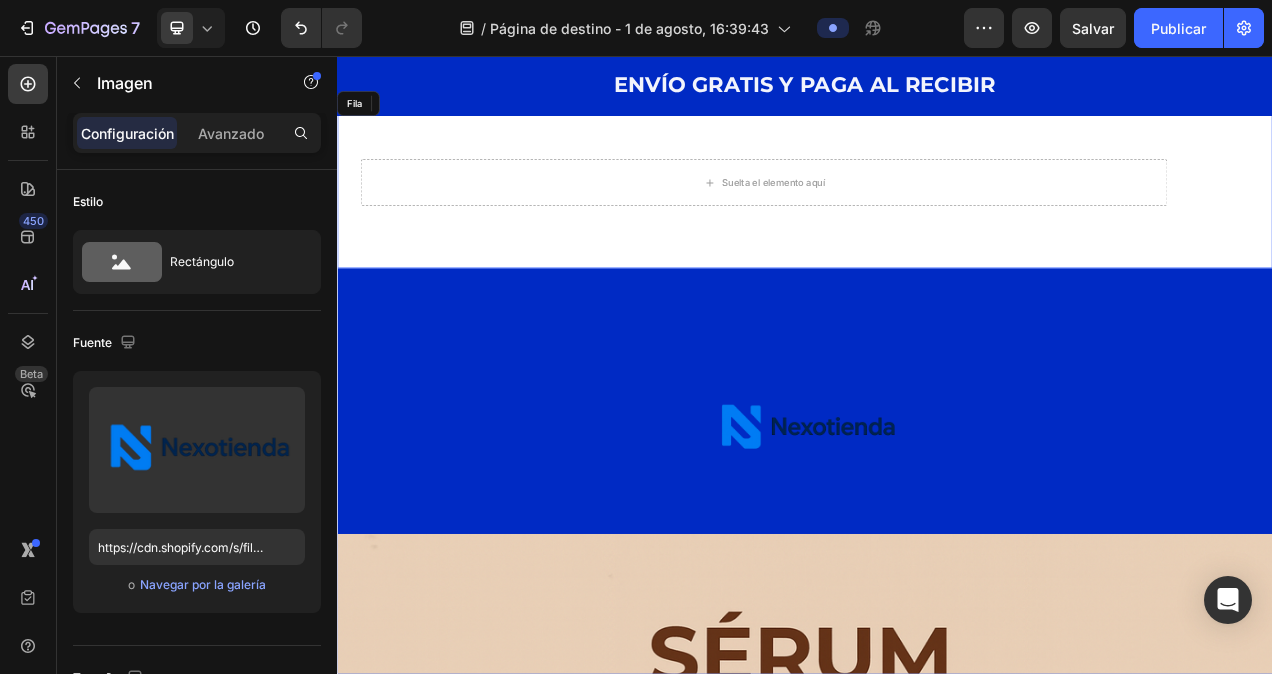 click on "Suelta el elemento aquí Fila Fila Fila" at bounding box center (937, 213) 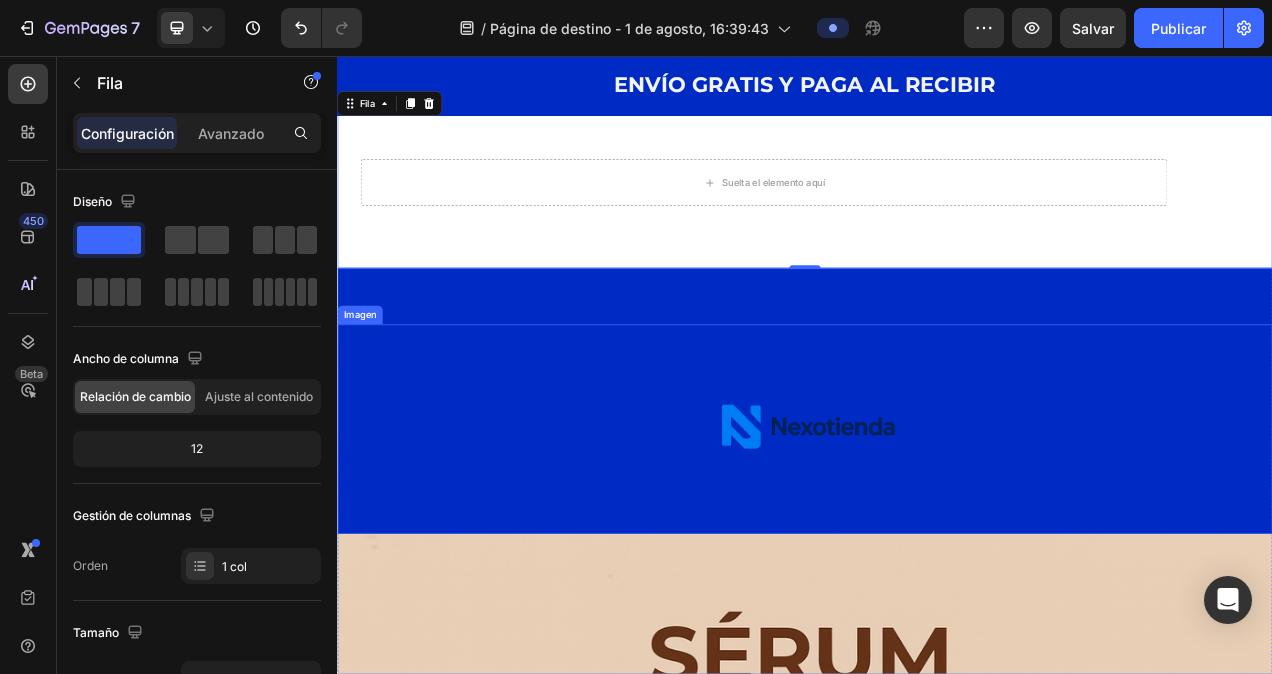 click at bounding box center [937, 535] 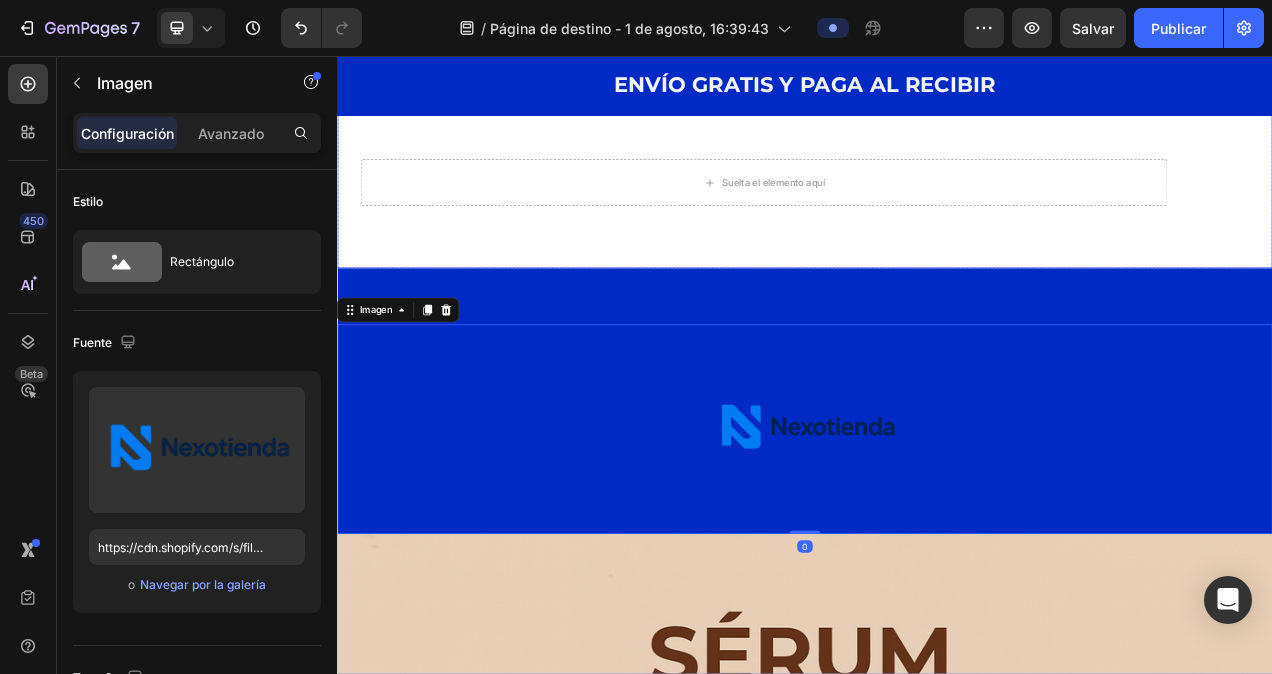click on "Suelta el elemento aquí Fila Fila Fila" at bounding box center (937, 213) 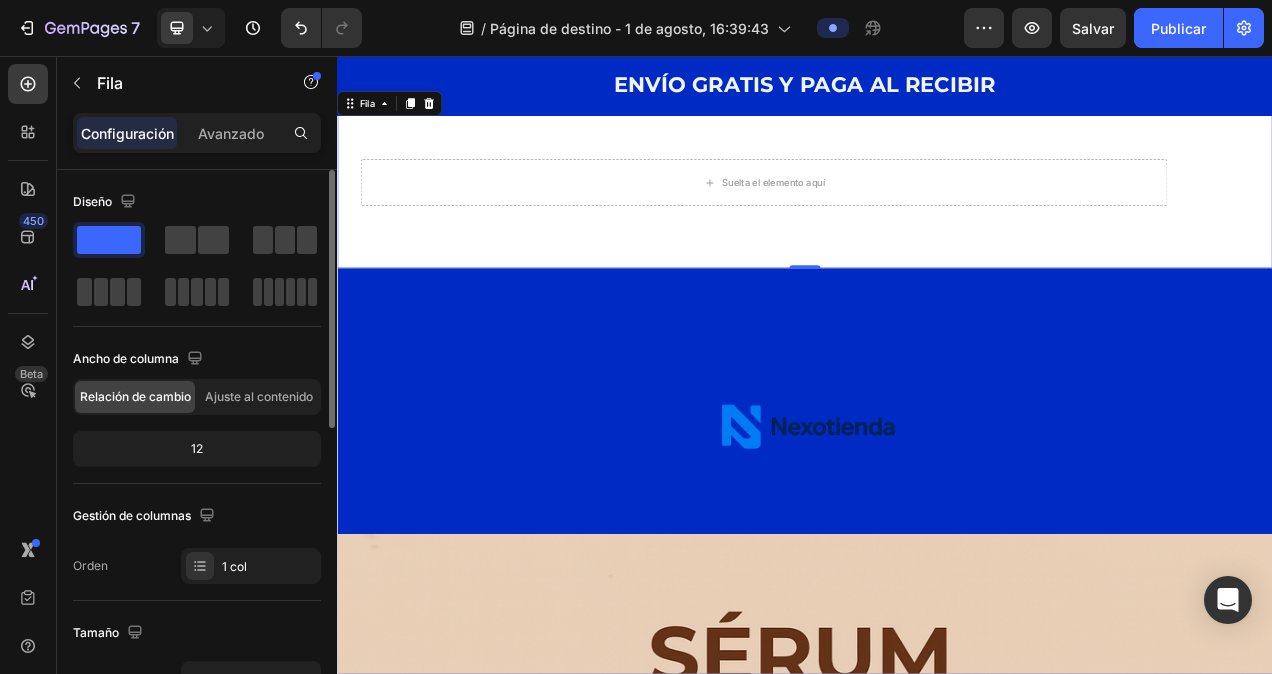 click on "12" 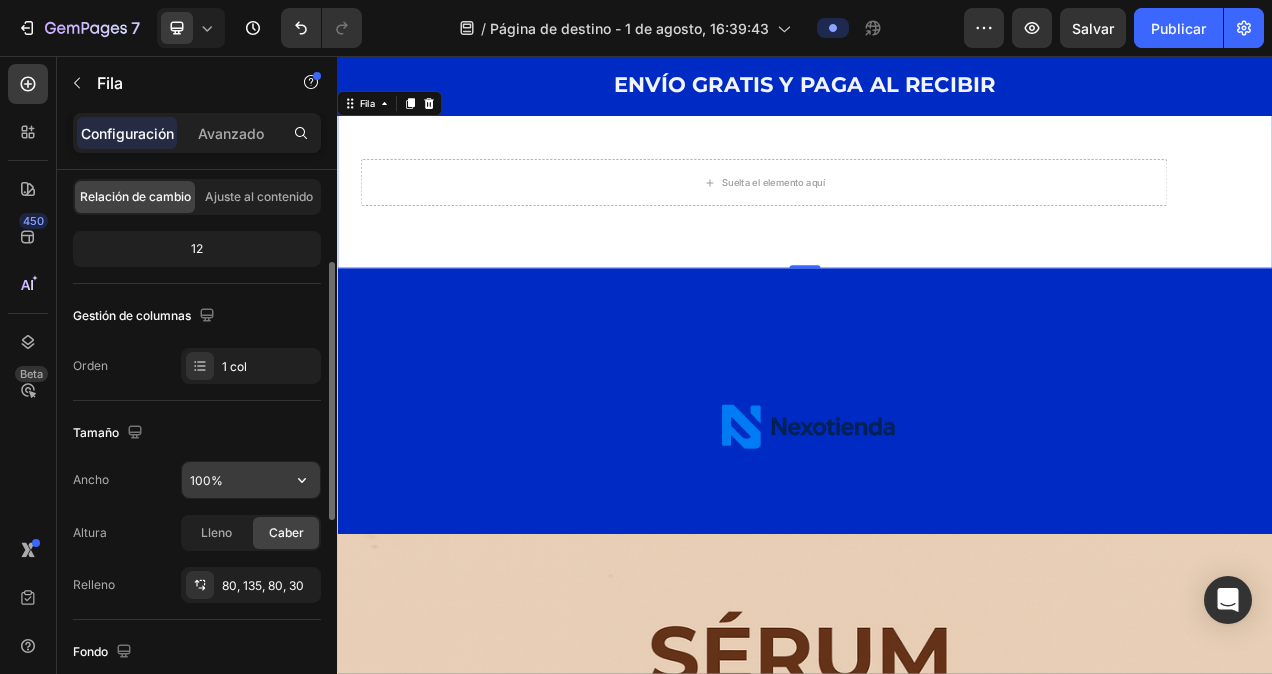 click on "100%" at bounding box center (251, 480) 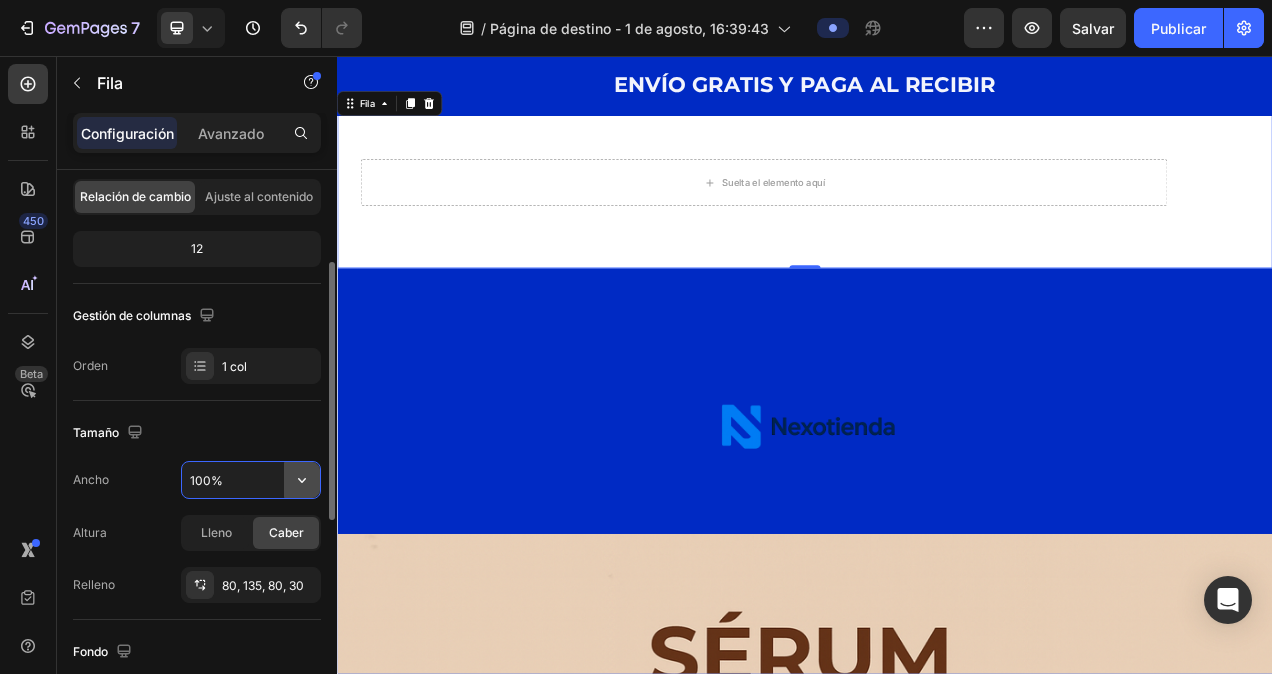 click 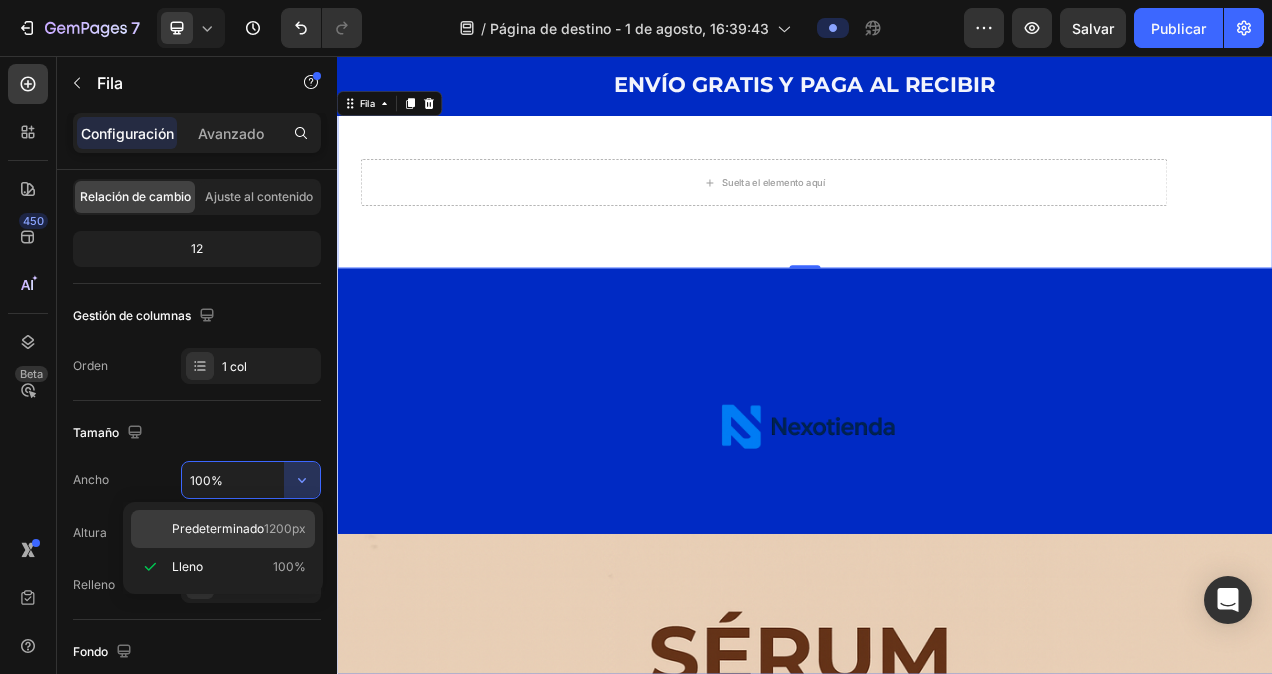 click on "Predeterminado" at bounding box center [218, 529] 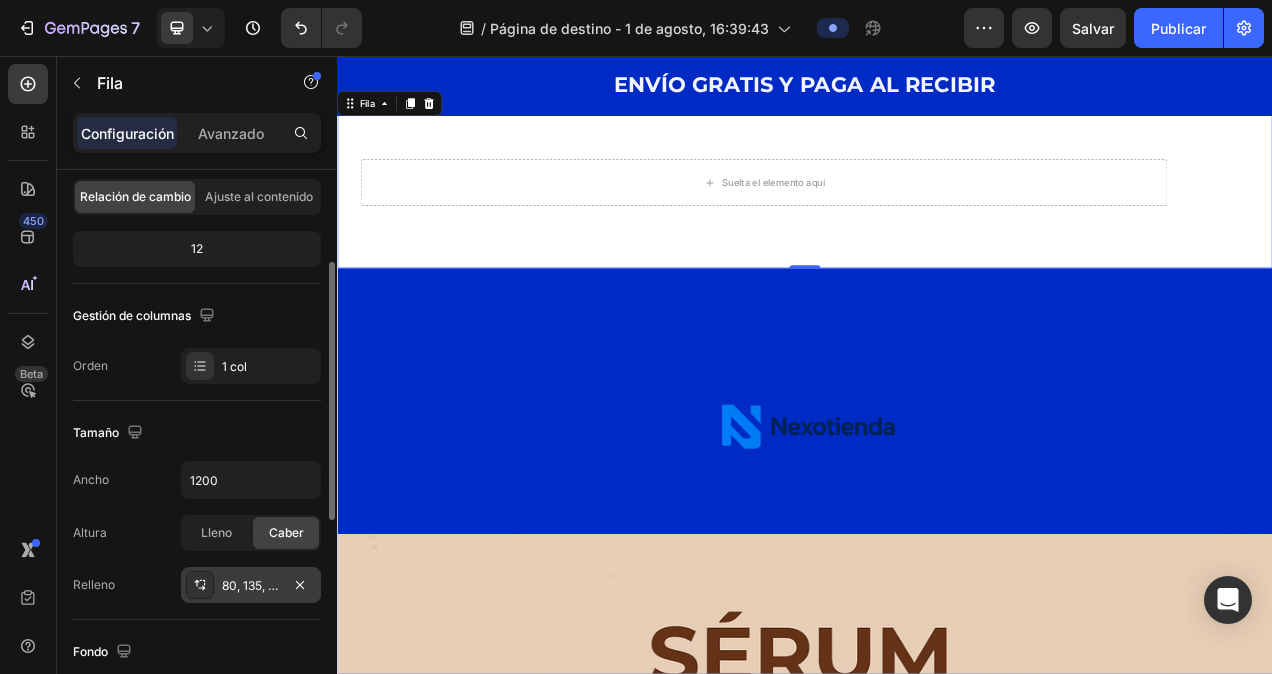 click on "80, 135, 80, 30" at bounding box center (251, 586) 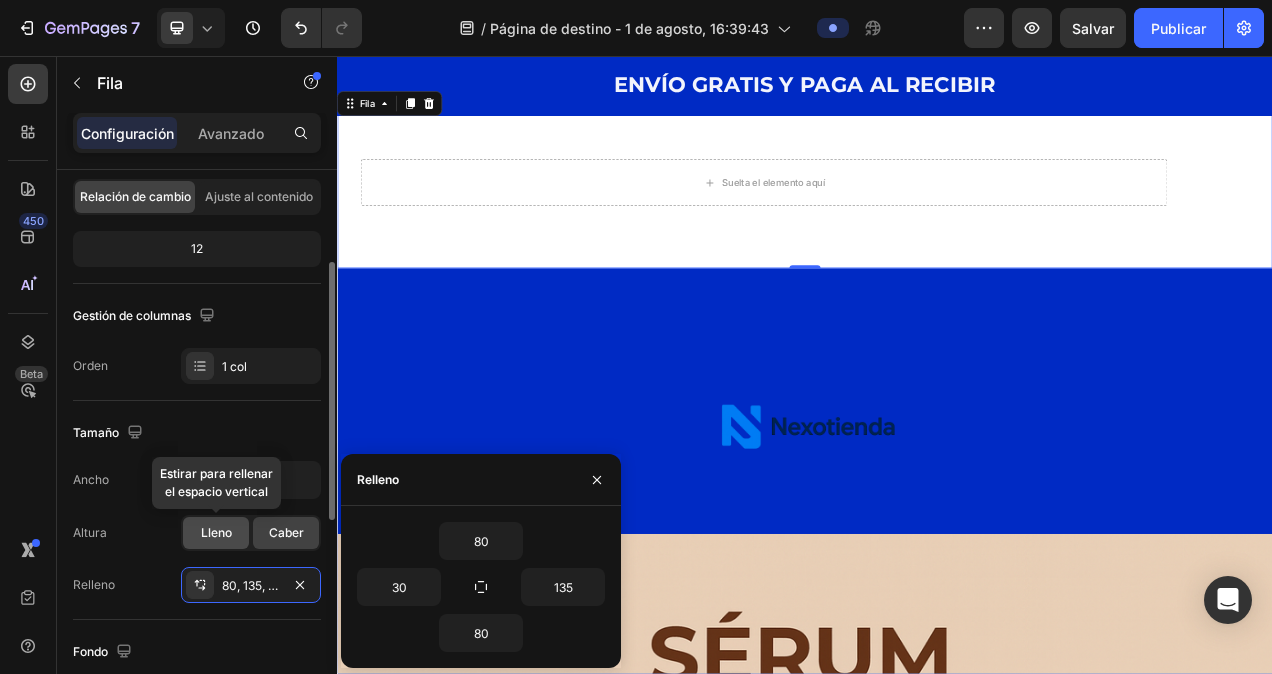 click on "Lleno" 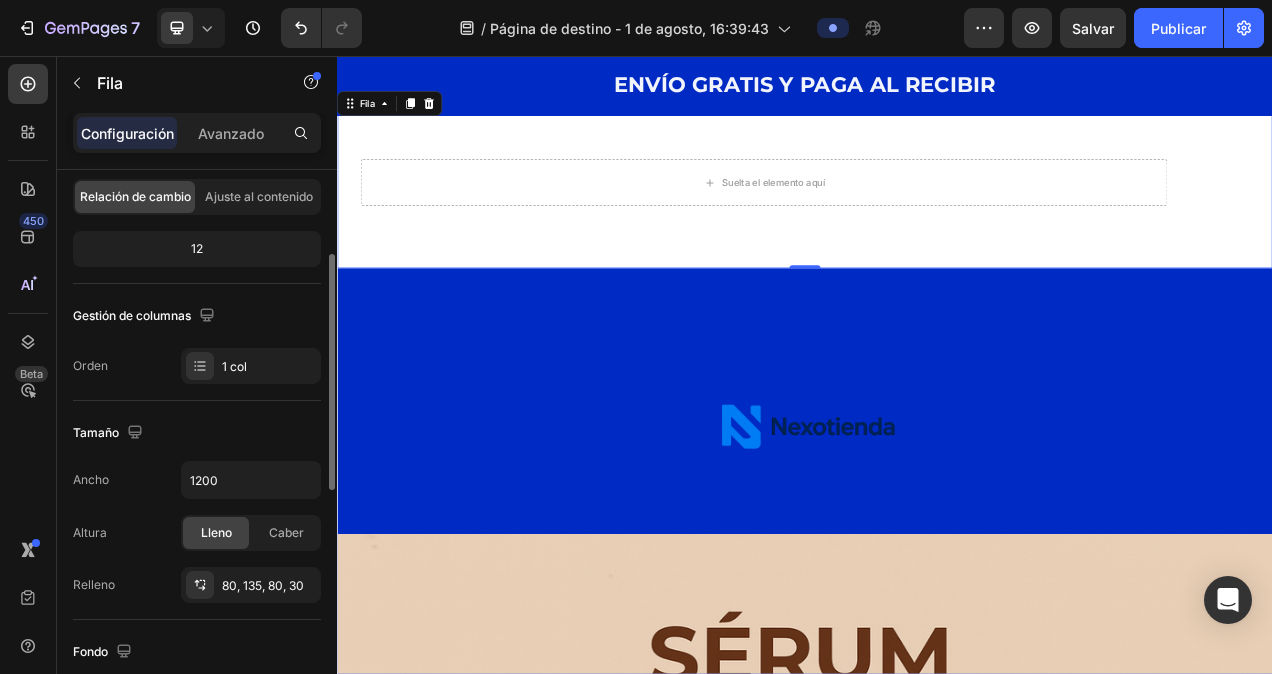 click on "Altura Lleno Caber" at bounding box center (197, 533) 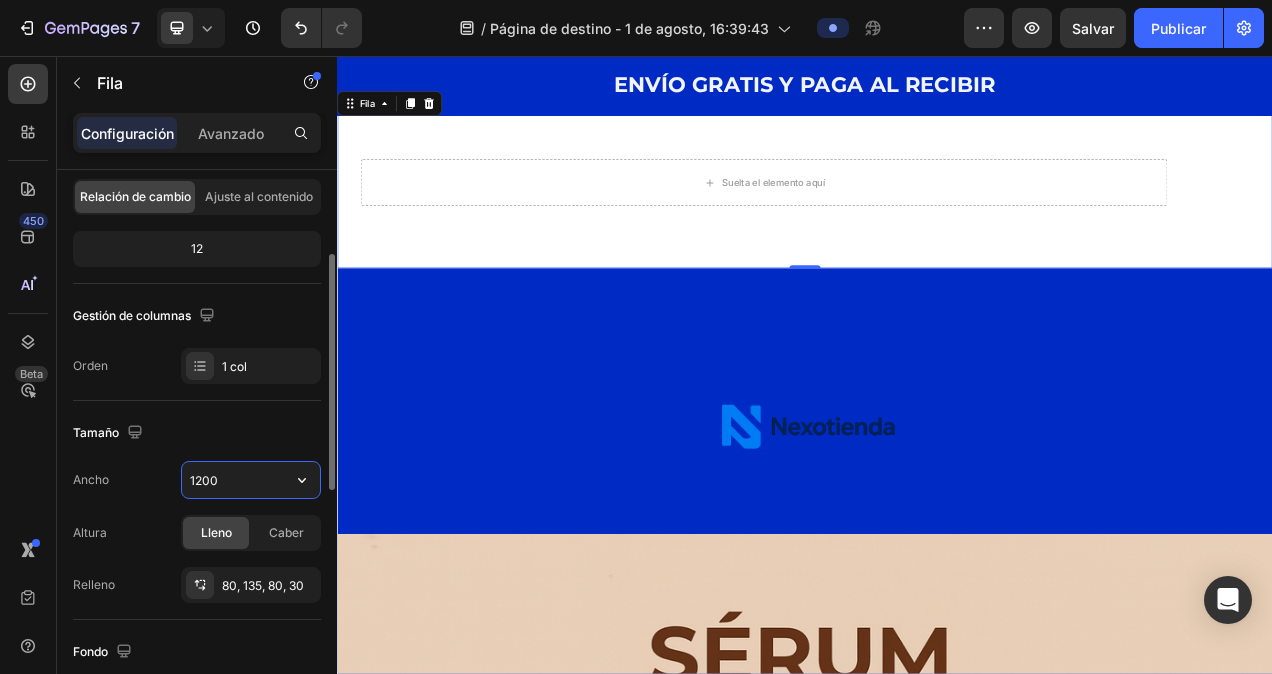 click on "1200" at bounding box center [251, 480] 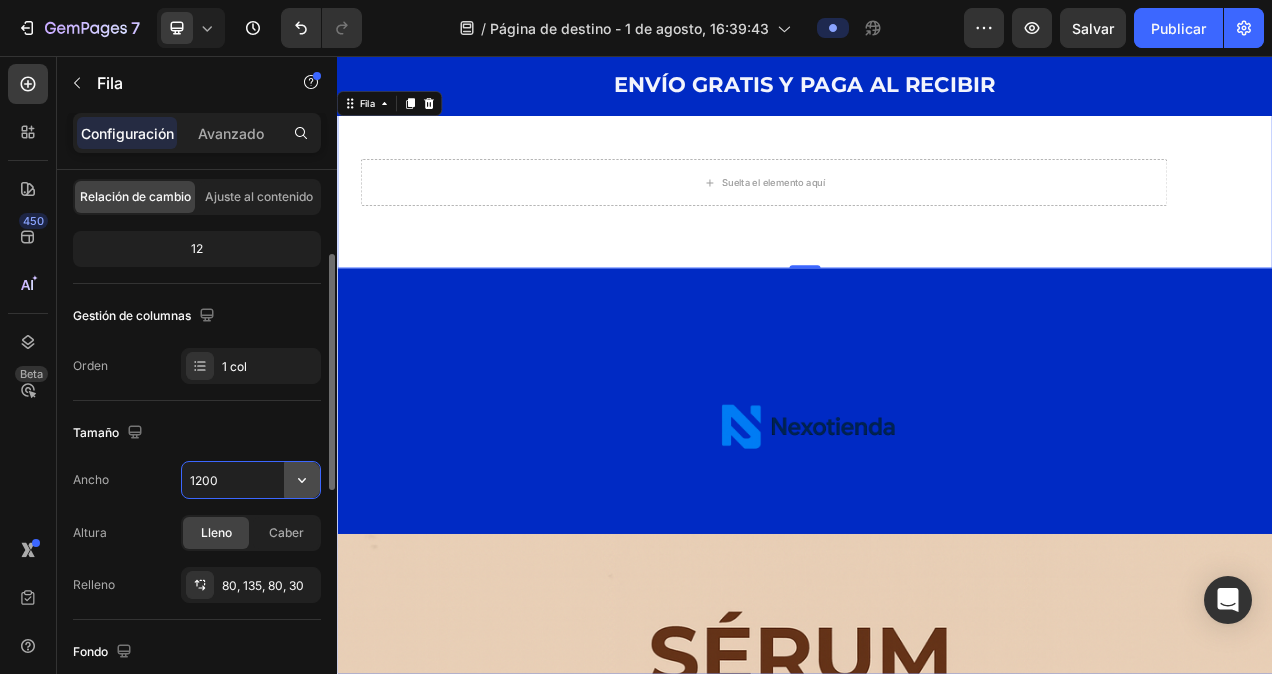 click 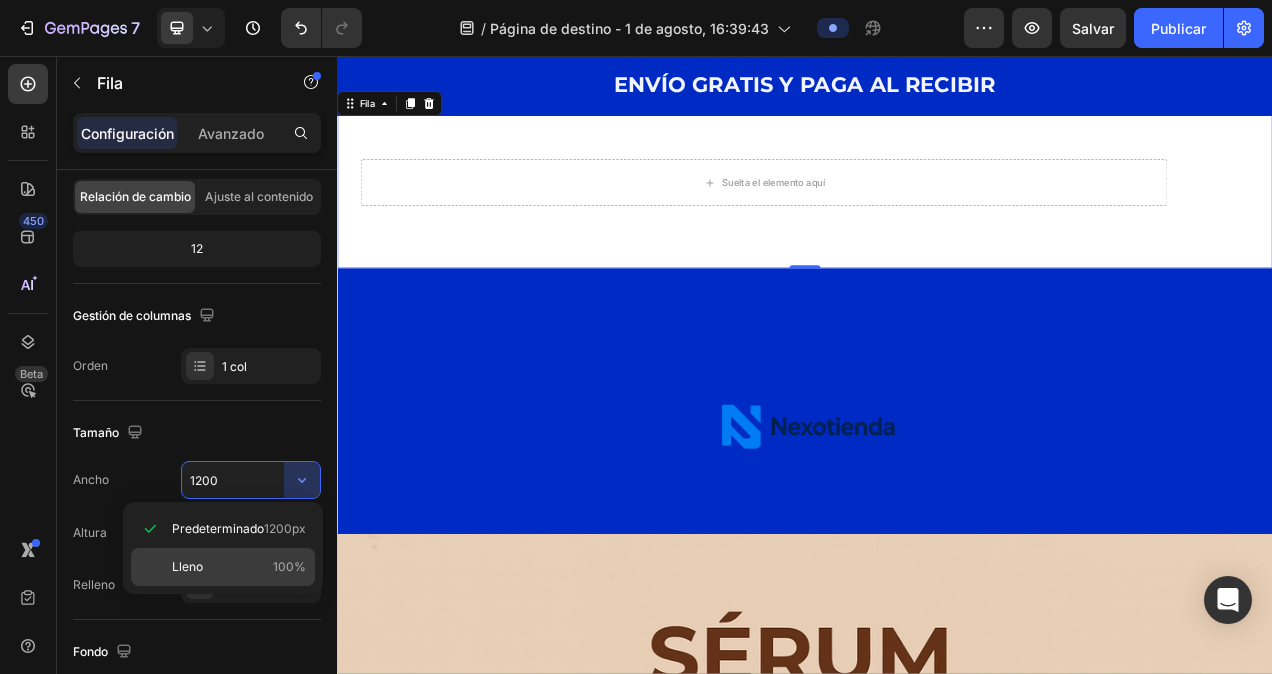 click on "Lleno" at bounding box center [187, 567] 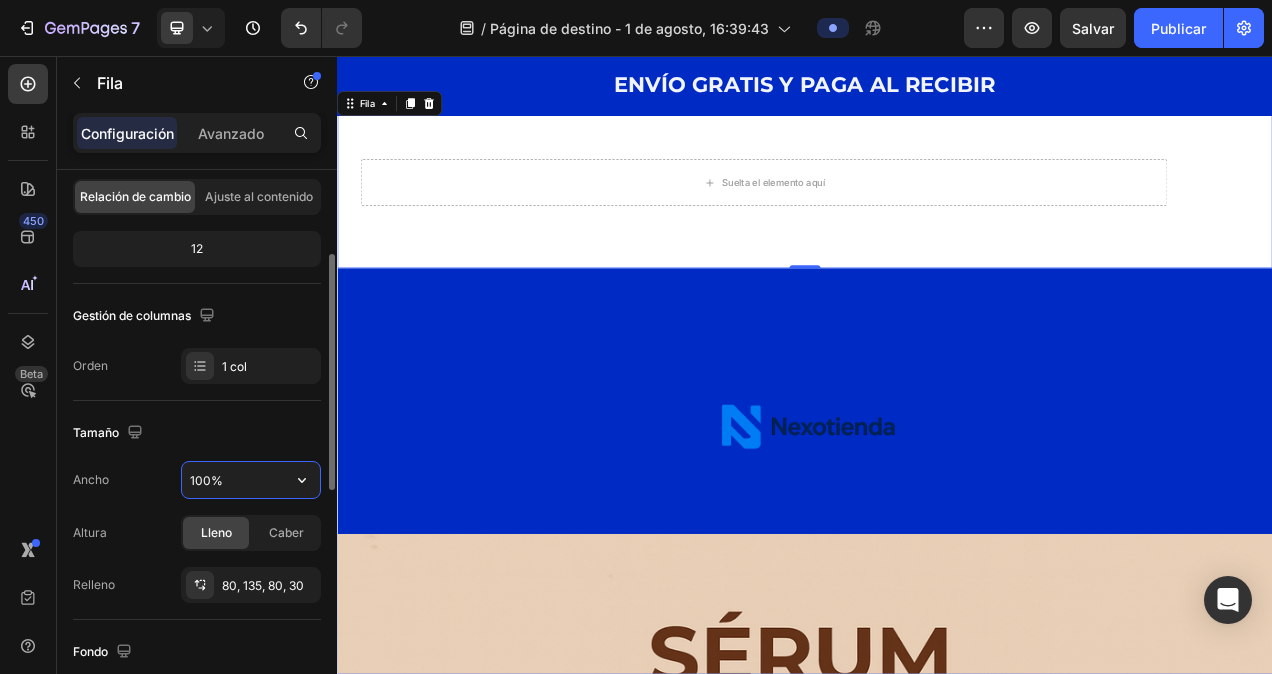 click on "100%" at bounding box center [251, 480] 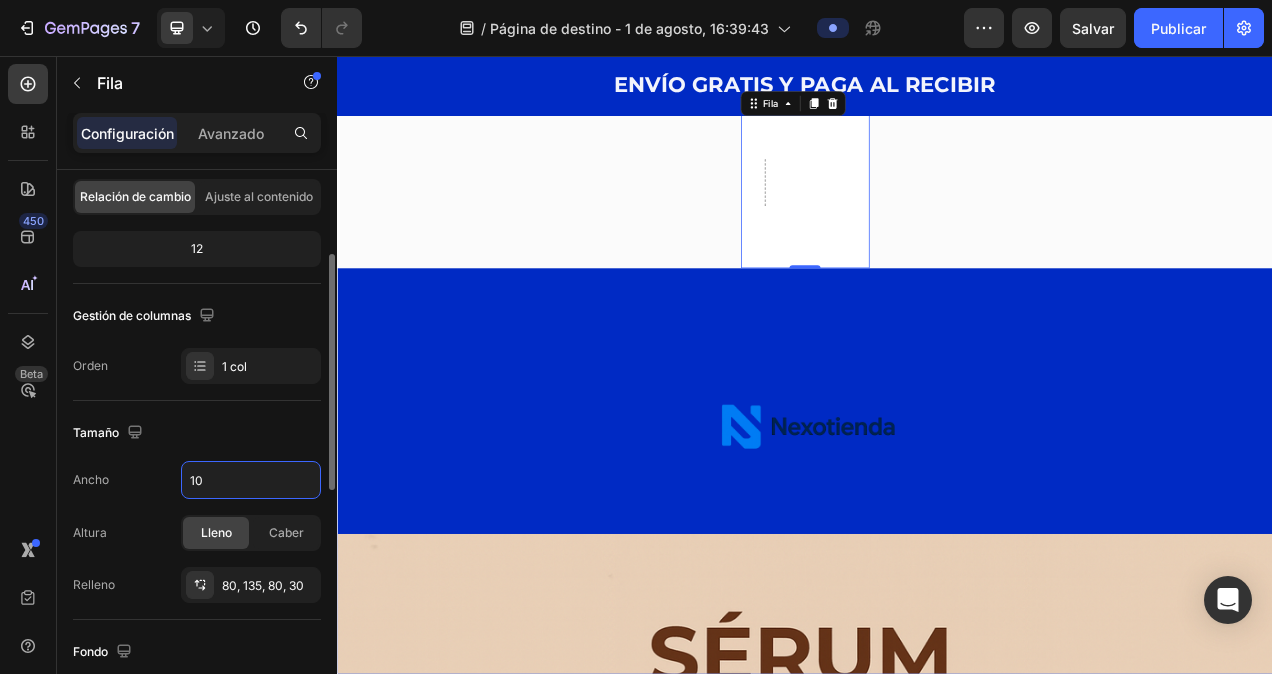 type on "10" 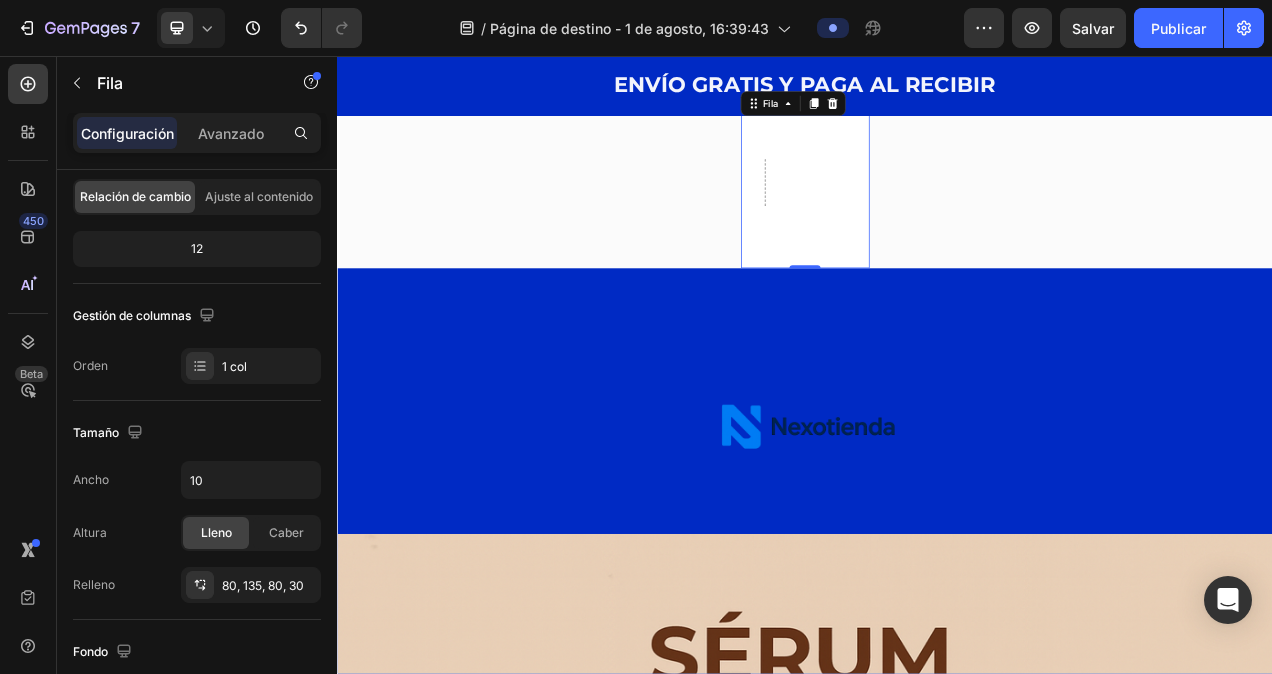 click on "Fila Fila Fila   0" at bounding box center [937, 213] 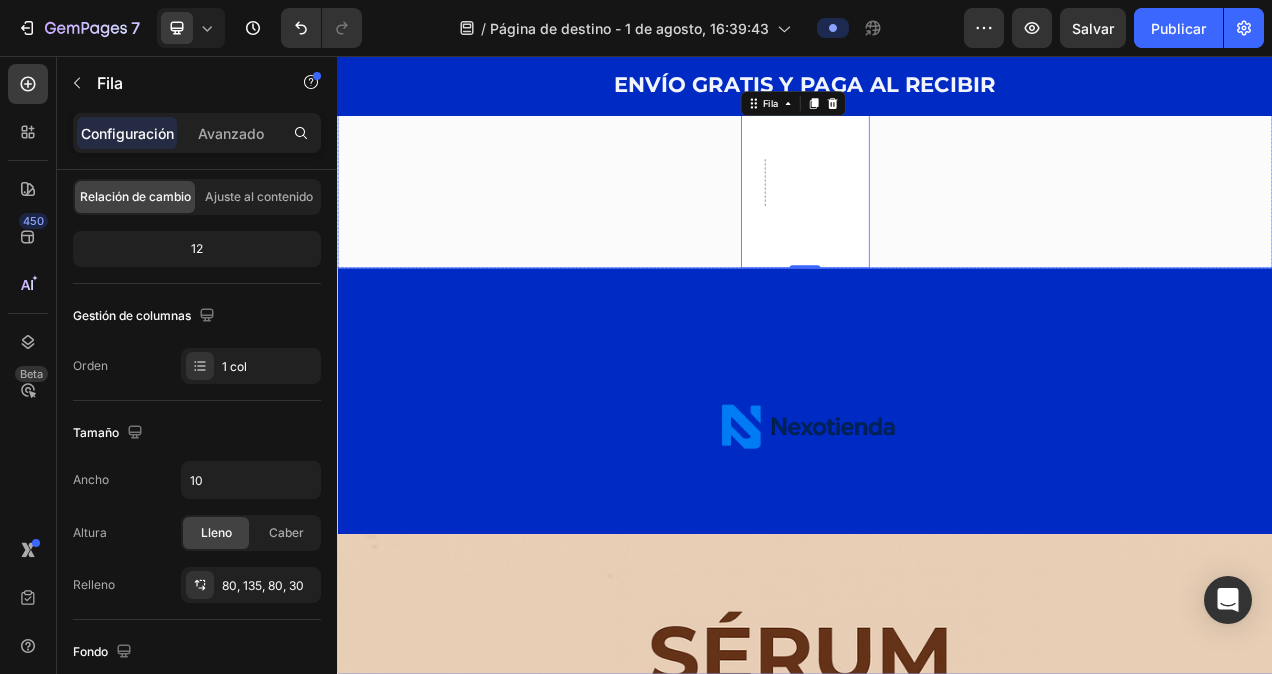 click on "Fila Fila Fila   0" at bounding box center [937, 213] 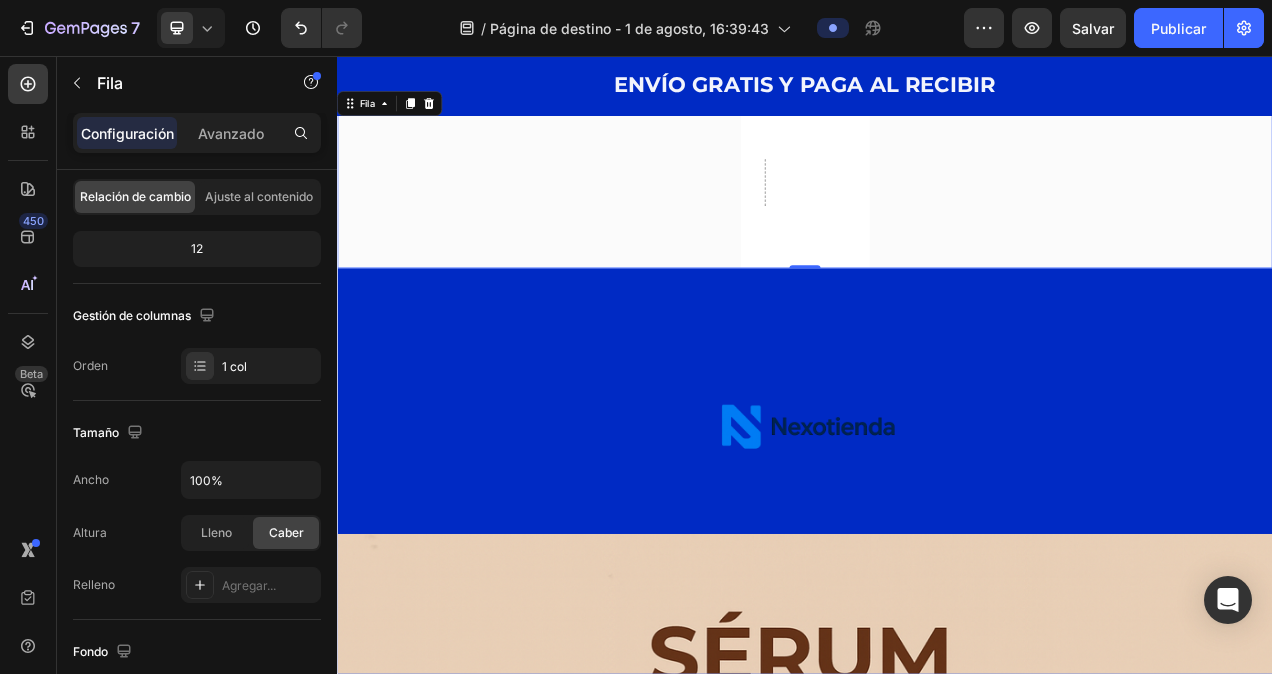 click on "Fila Fila Fila" at bounding box center [937, 213] 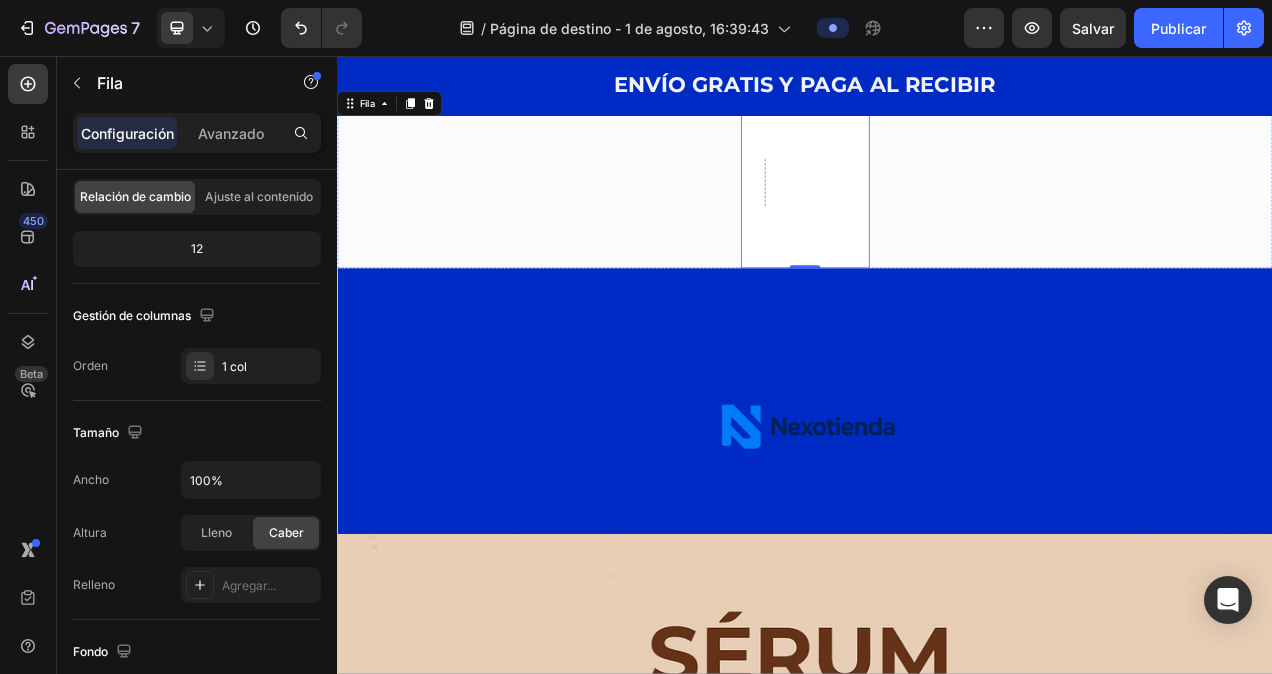click on "Fila Fila Fila" at bounding box center (937, 213) 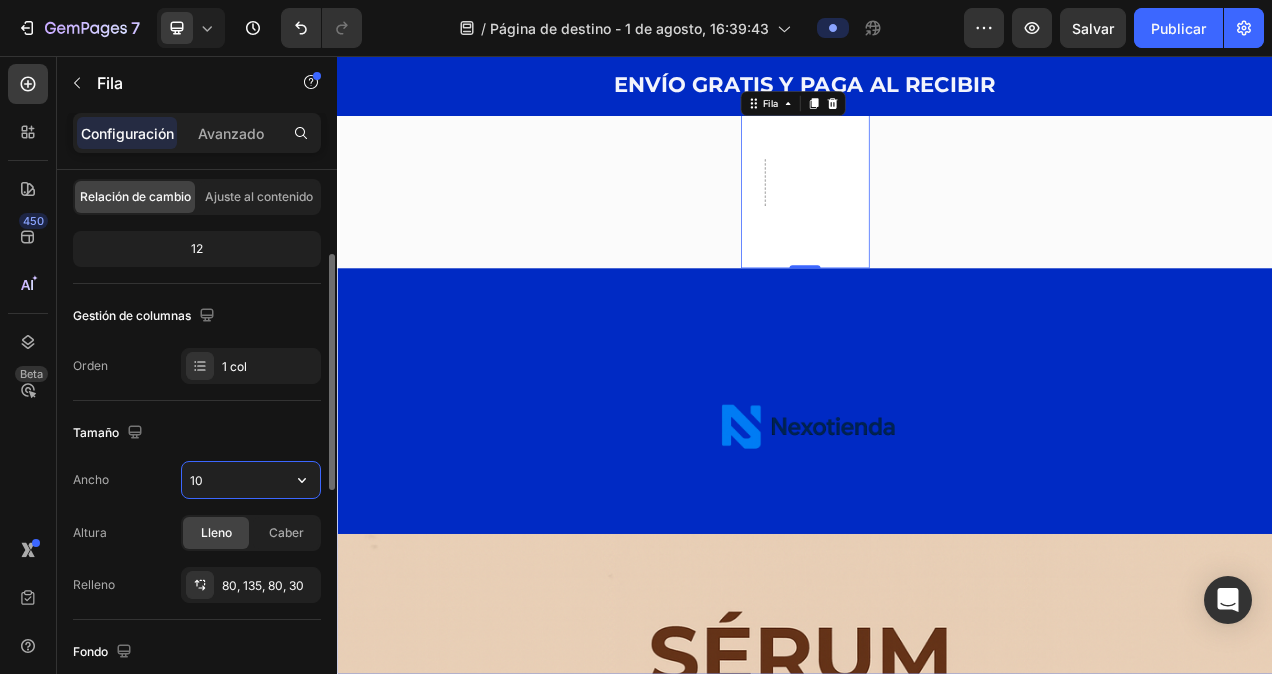 click on "10" at bounding box center [251, 480] 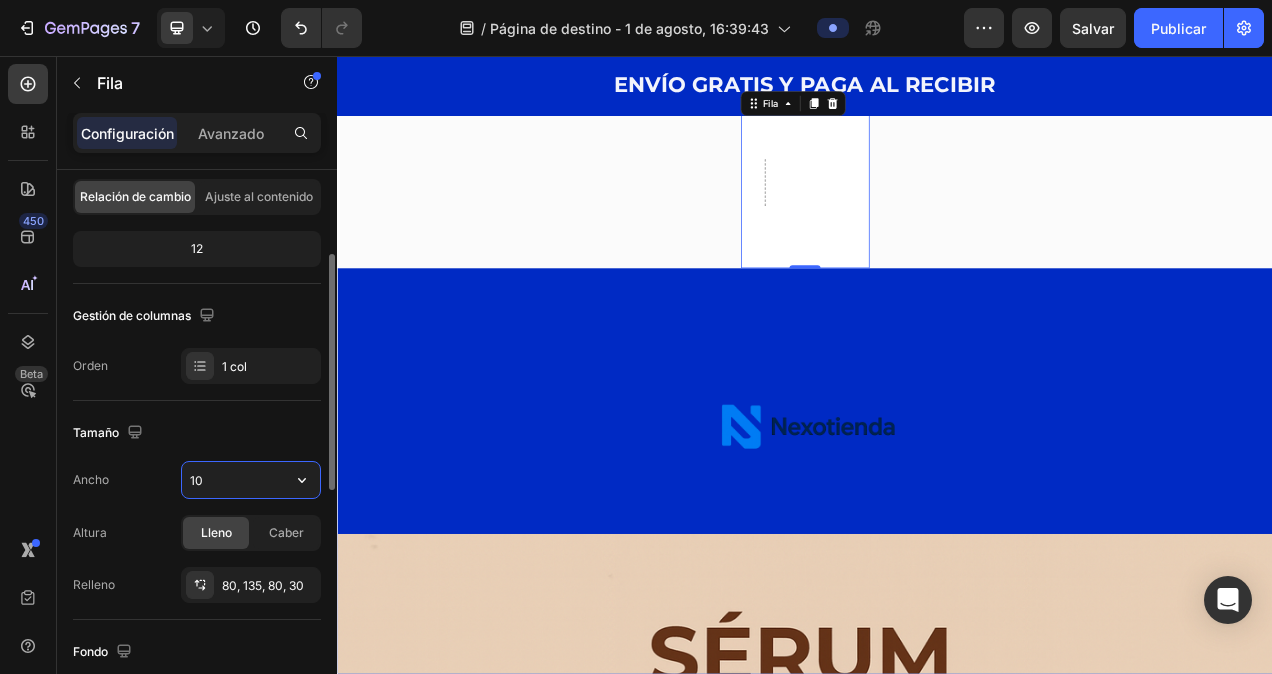 click on "10" at bounding box center (251, 480) 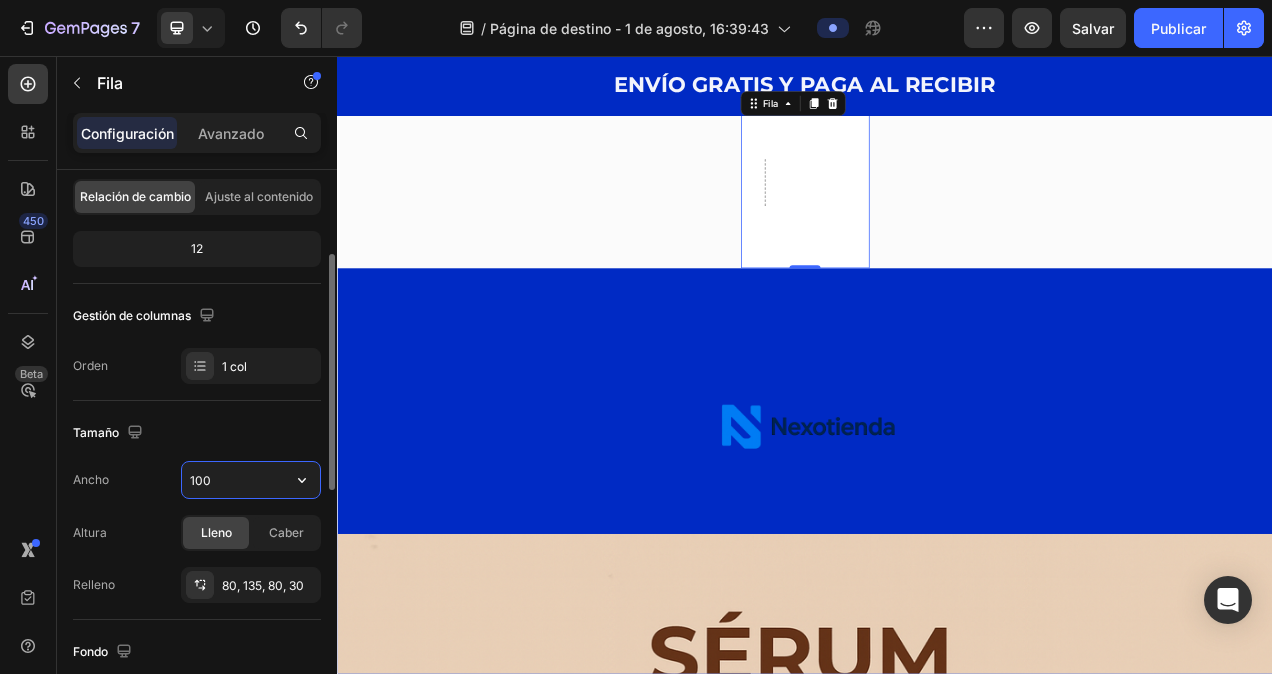 type on "100" 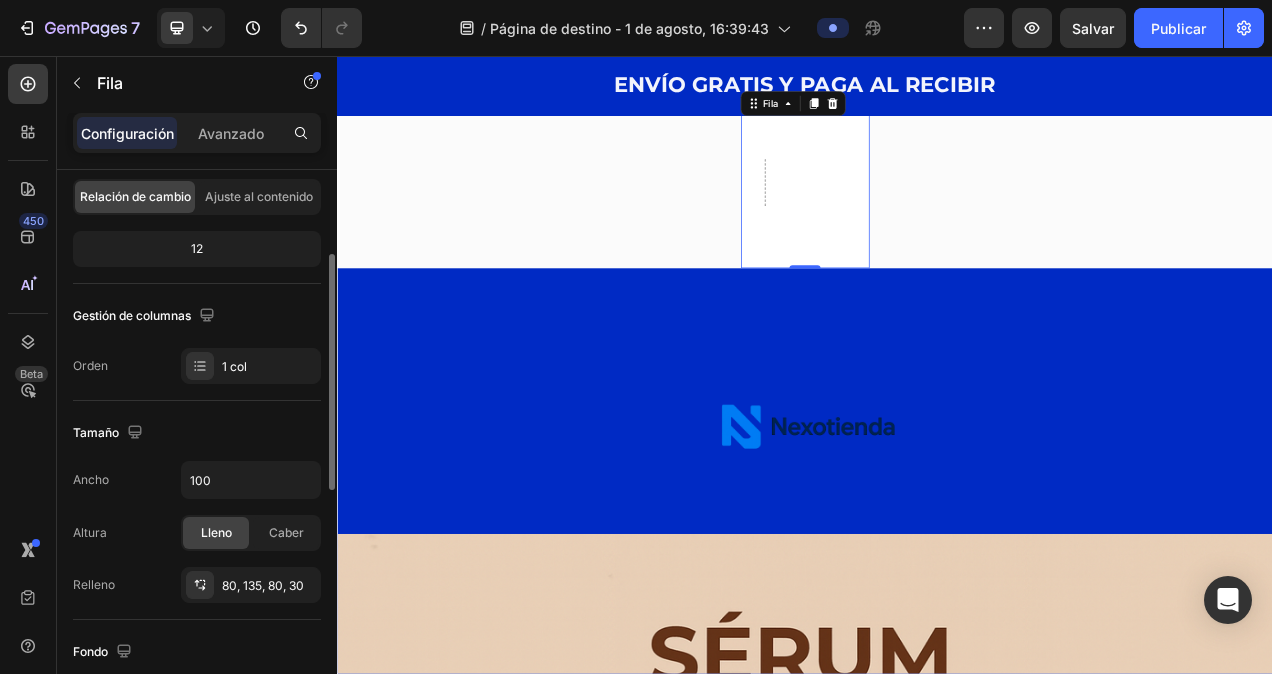 click on "Tamaño Ancho 100 Altura Lleno Caber Relleno 80, 135, 80, 30" 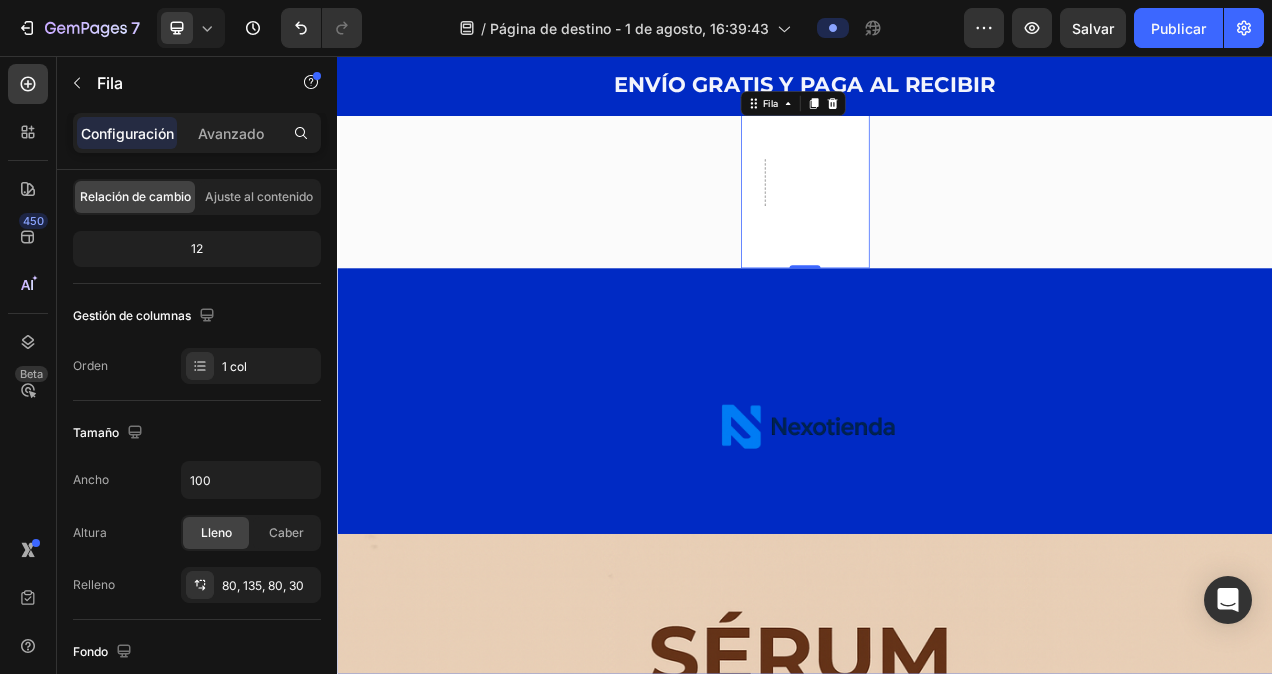click at bounding box center [973, 117] 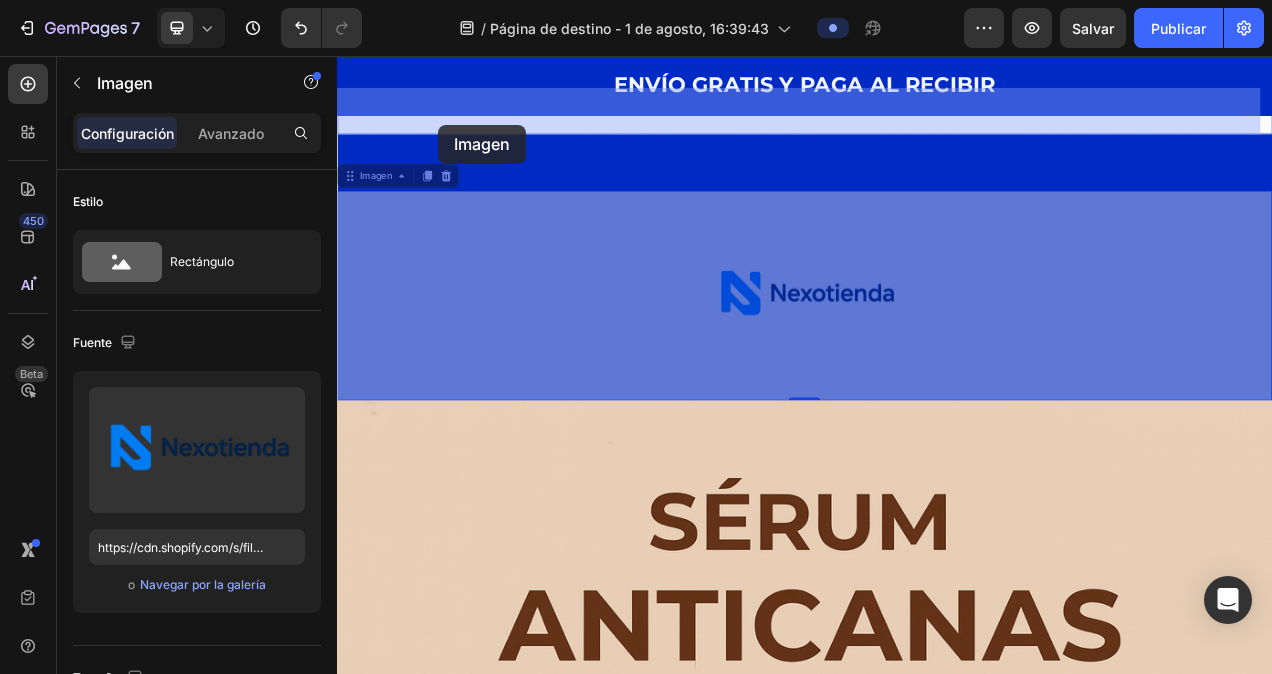 drag, startPoint x: 394, startPoint y: 174, endPoint x: 465, endPoint y: 146, distance: 76.321686 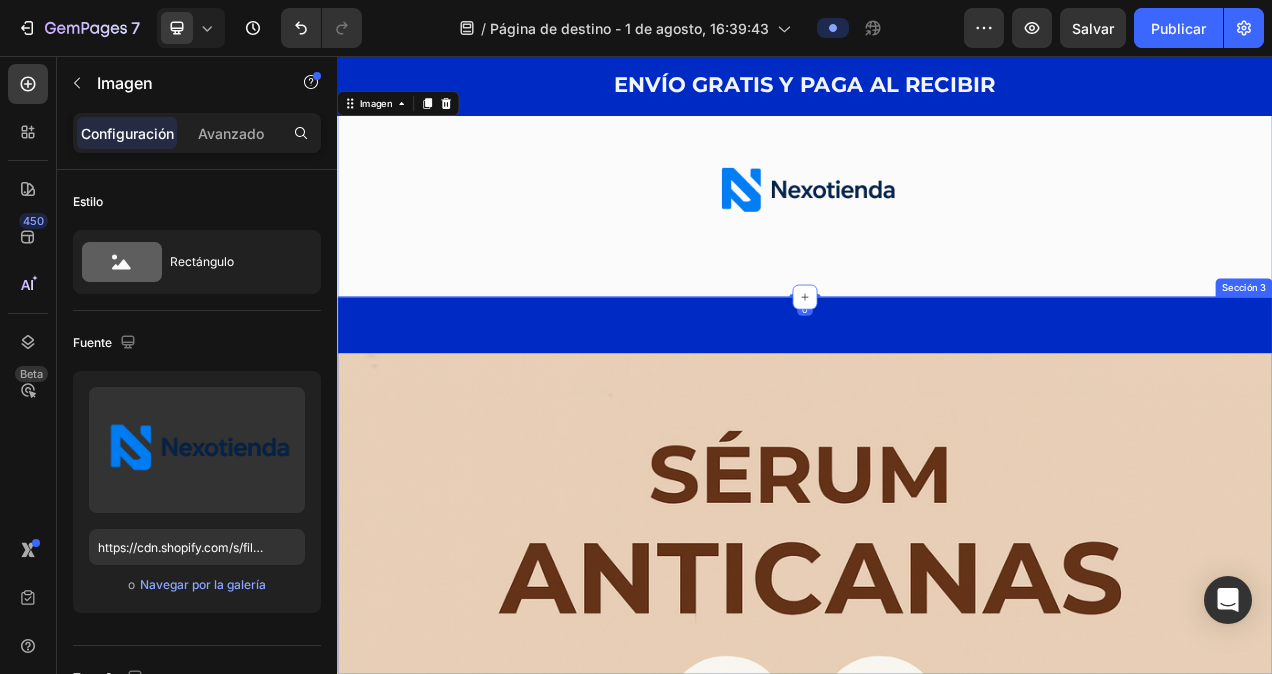 click on "Imagen DALE A TU CABELLO EL TRATAMIENTO QUE SE MERECE Bloque de texto Hasta  un 75% de descuento  en todo Encabezado Compra ahora o nunca Botón Fila Sección 3" at bounding box center (937, 1505) 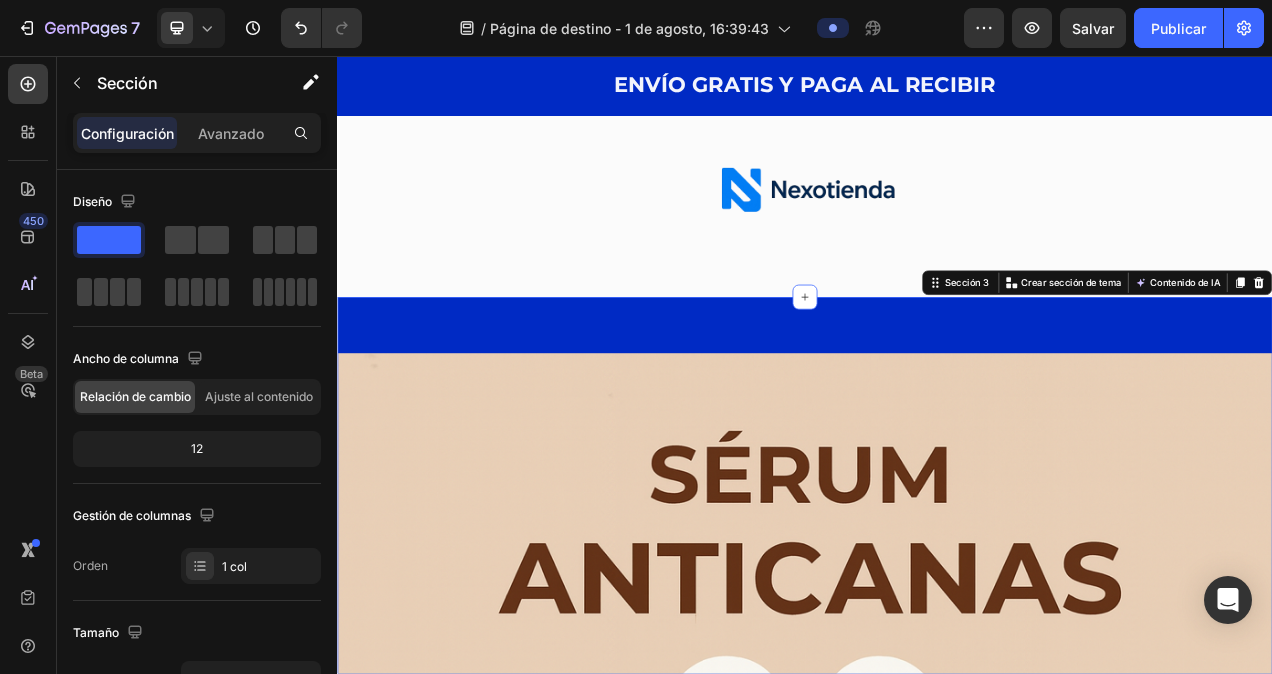 click on "Imagen DALE A TU CABELLO EL TRATAMIENTO QUE SE MERECE Bloque de texto Hasta  un 75% de descuento  en todo Encabezado Compra ahora o nunca Botón Fila Sección 3   You can create reusable sections Crear sección de tema Contenido de IA Write with GemAI What would you like to describe here? Tone and Voice Persuasive Product Show more Generate" at bounding box center [937, 1505] 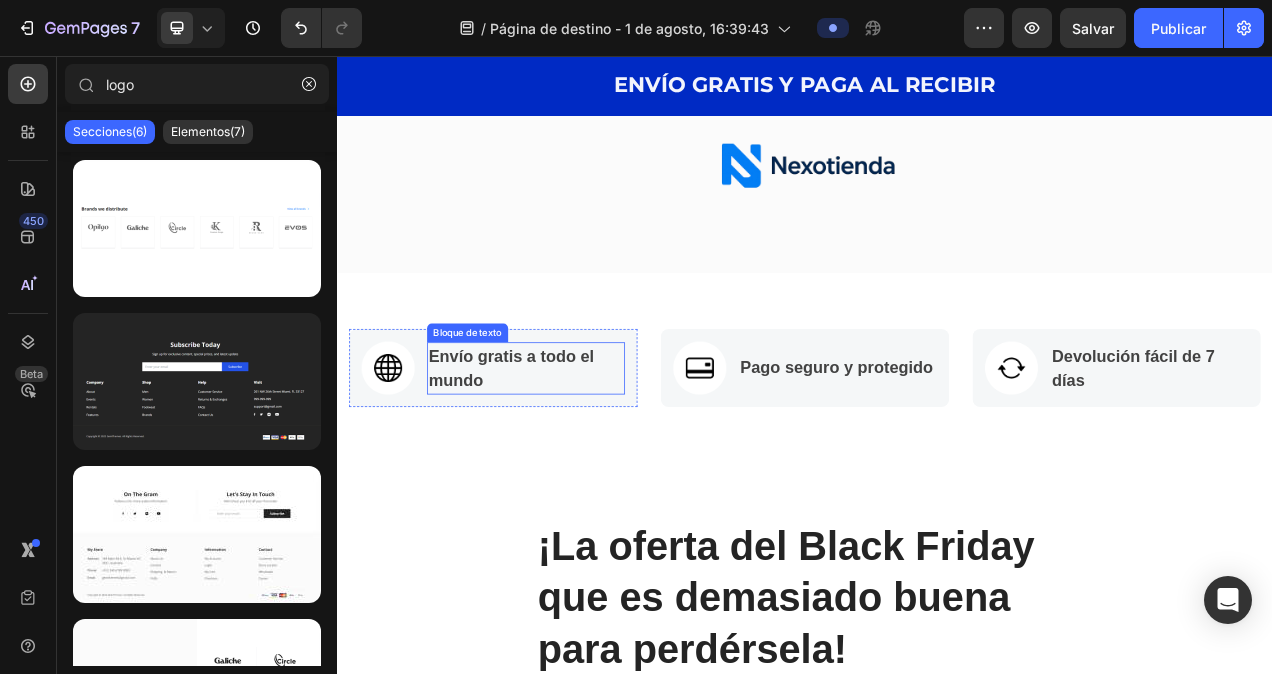 scroll, scrollTop: 0, scrollLeft: 0, axis: both 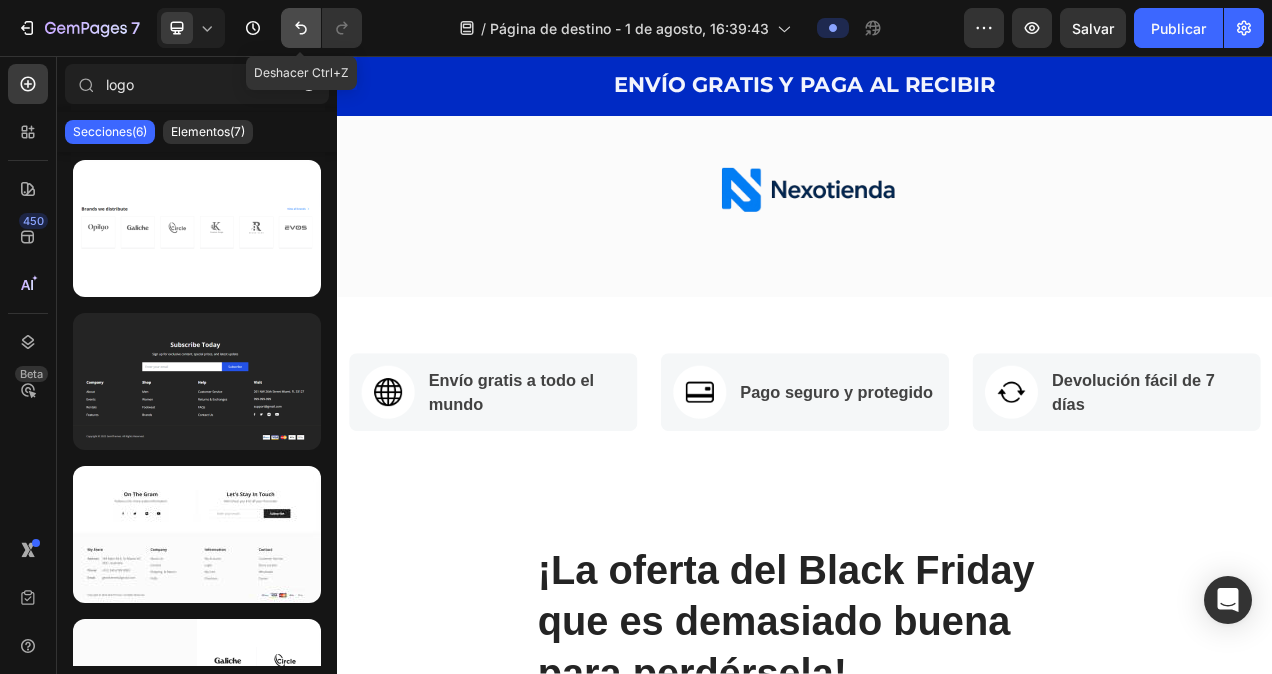 click 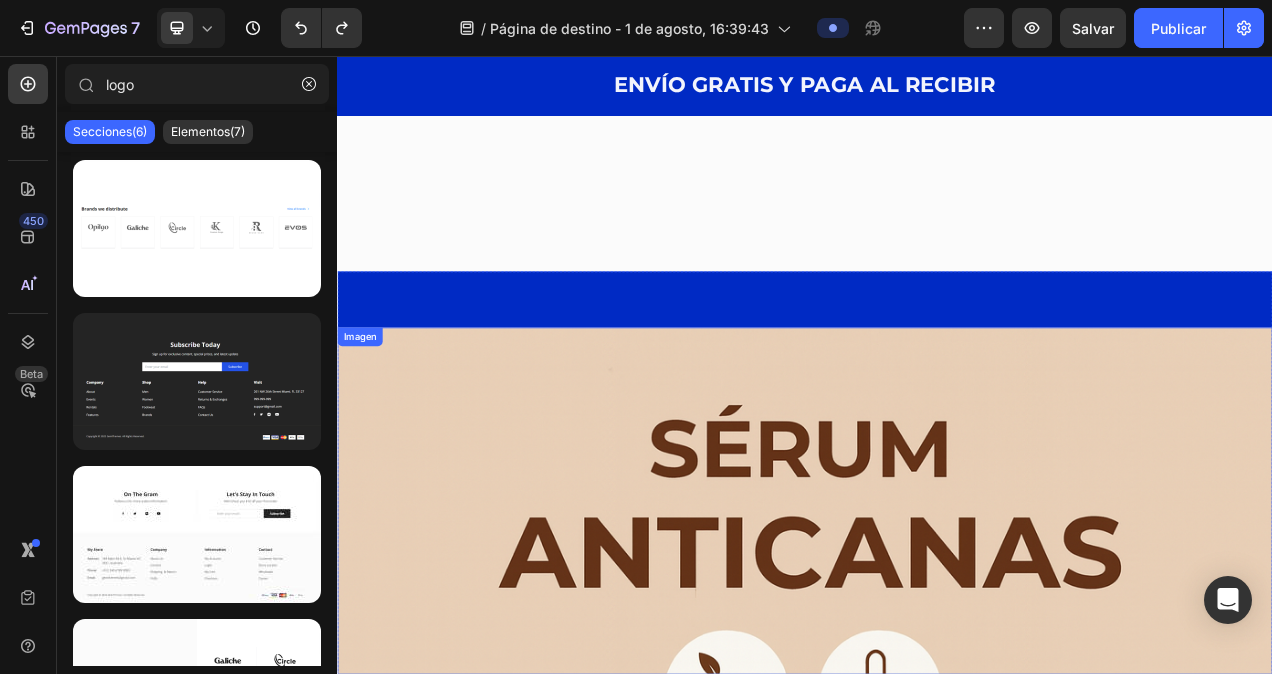 scroll, scrollTop: 0, scrollLeft: 0, axis: both 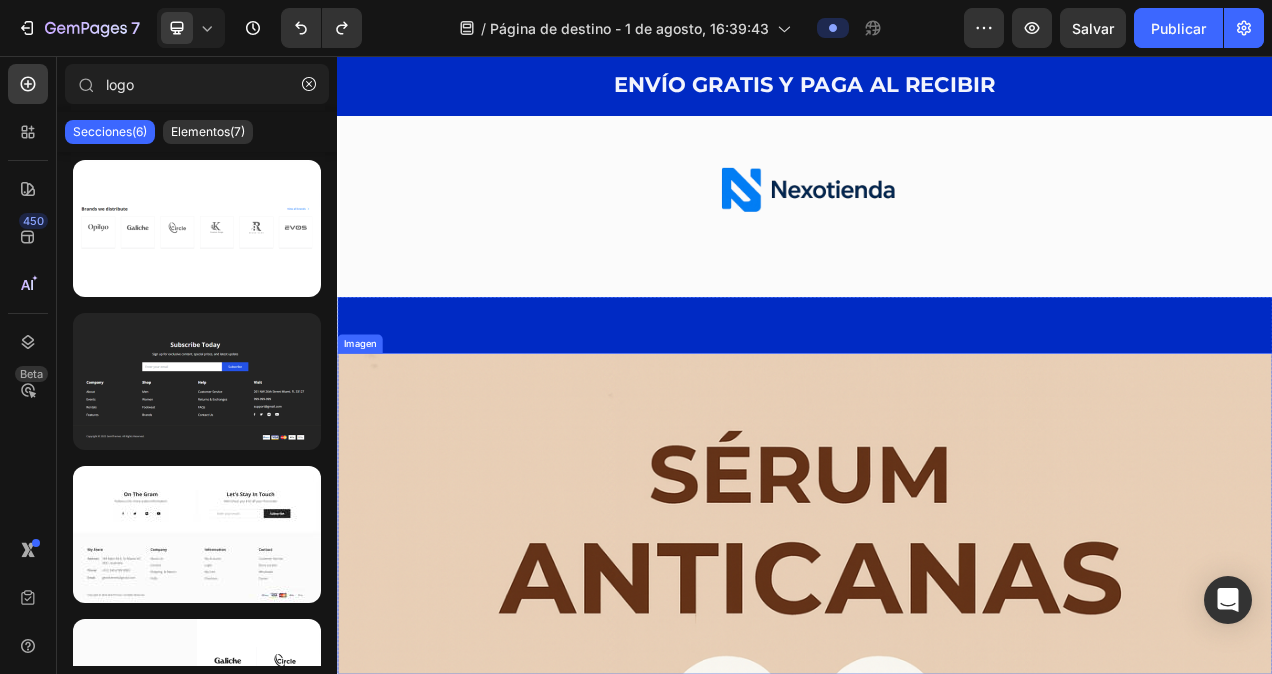 click on "Imagen DALE A TU CABELLO EL TRATAMIENTO QUE SE MERECE Bloque de texto Hasta  un 75% de descuento  en todo Encabezado Compra ahora o nunca Botón Fila Sección 3" at bounding box center (937, 1505) 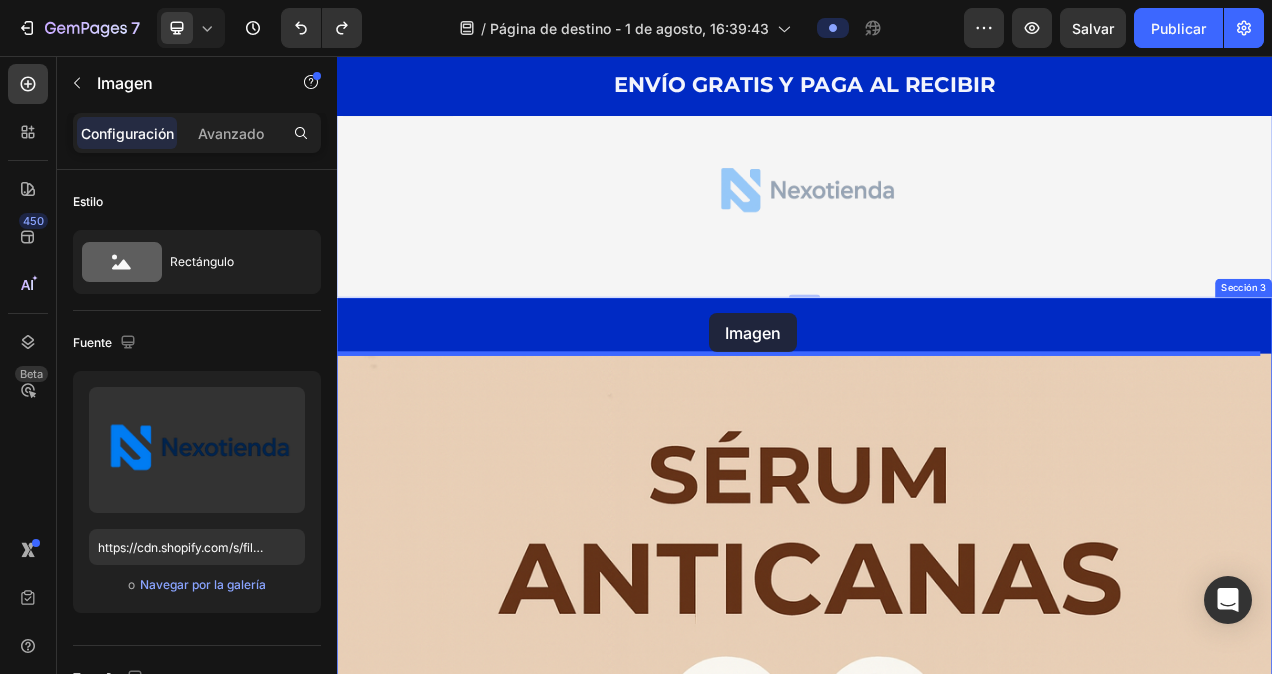 drag, startPoint x: 853, startPoint y: 231, endPoint x: 814, endPoint y: 332, distance: 108.26819 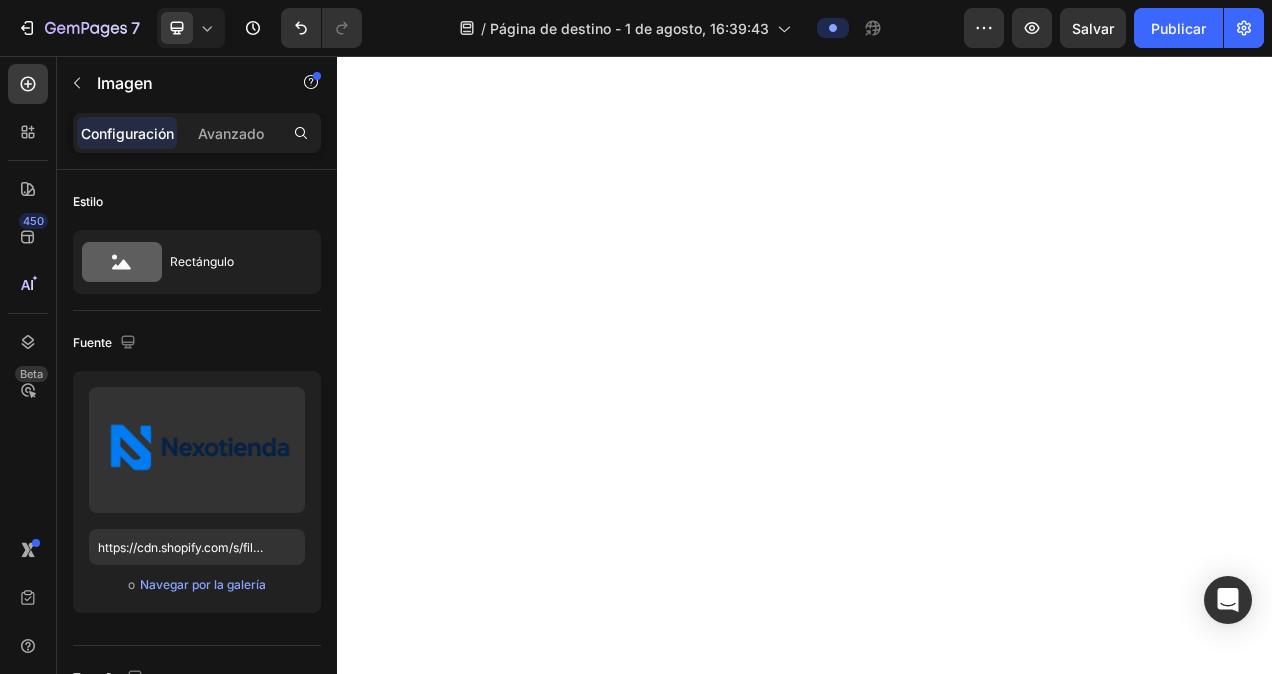 scroll, scrollTop: 0, scrollLeft: 0, axis: both 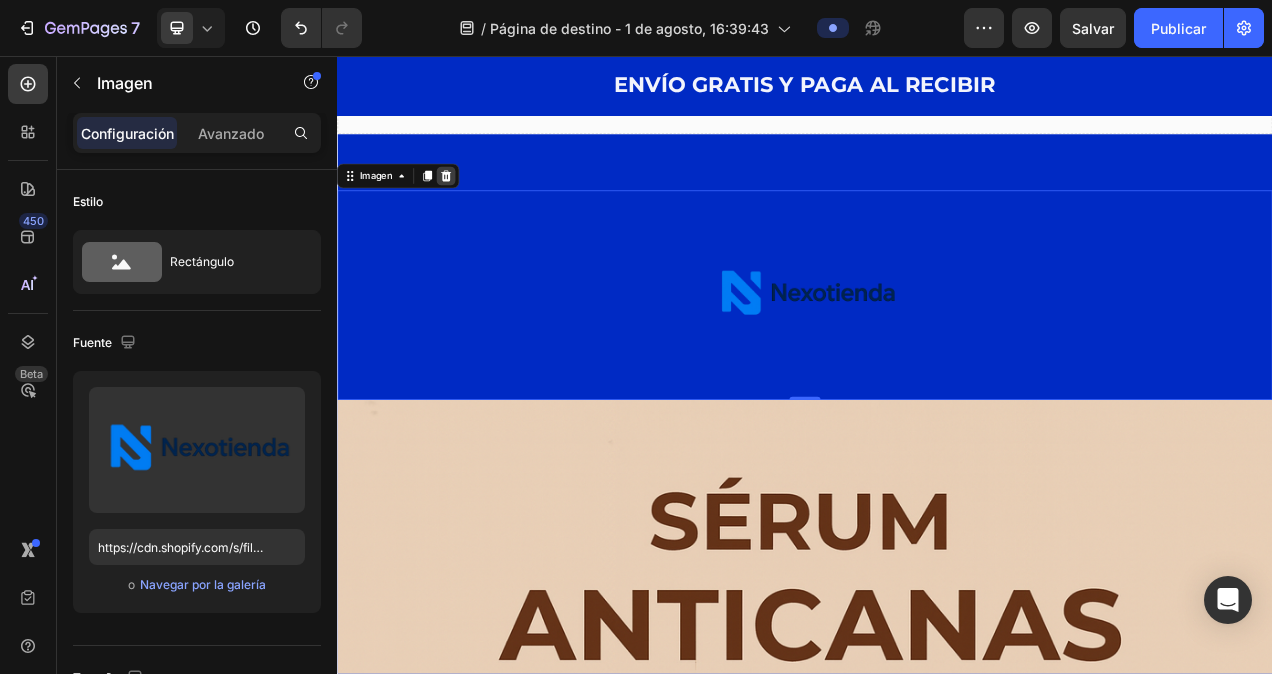 click 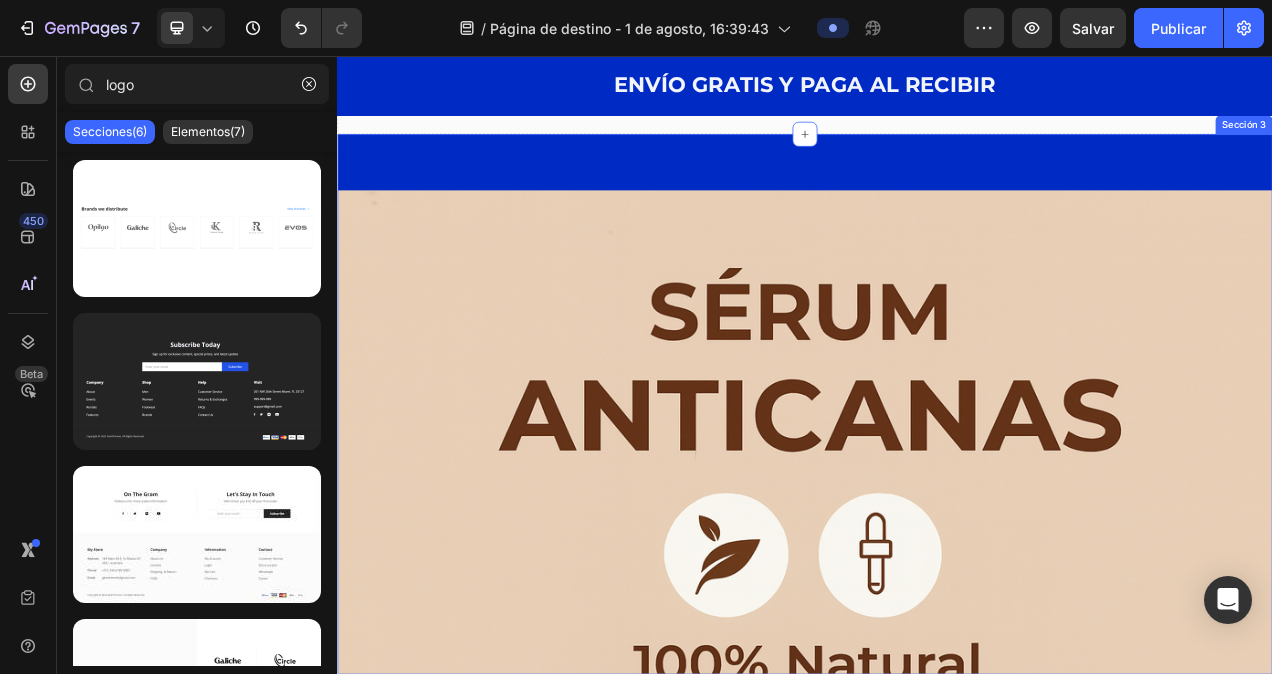 click on "Imagen DALE A TU CABELLO EL TRATAMIENTO QUE SE MERECE Bloque de texto Hasta  un 75% de descuento  en todo Encabezado Compra ahora o nunca Botón Fila Sección 3" at bounding box center [937, 1296] 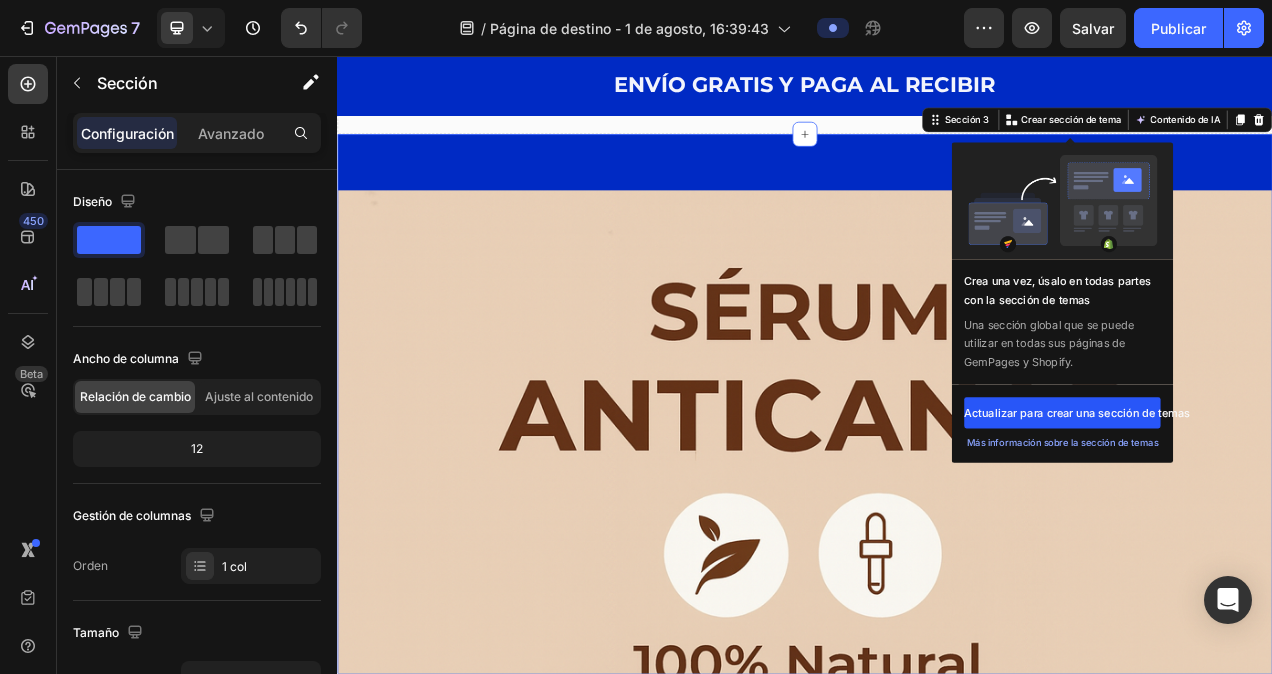 click on "Actualizar para crear una sección de temas" at bounding box center (1268, 514) 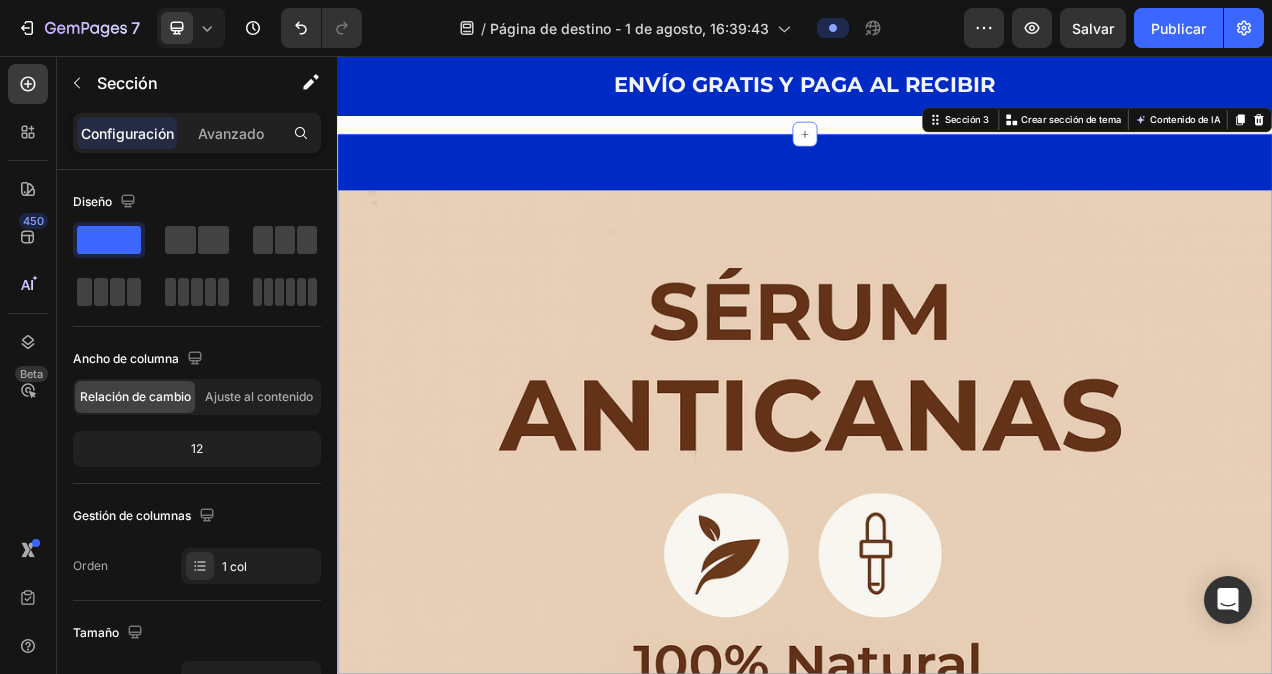 click on "Imagen DALE A TU CABELLO EL TRATAMIENTO QUE SE MERECE Bloque de texto Hasta  un 75% de descuento  en todo Encabezado Compra ahora o nunca Botón Fila Sección 3   You can create reusable sections Crear sección de tema Contenido de IA Write with GemAI What would you like to describe here? Tone and Voice Persuasive Product Show more Generate" at bounding box center [937, 1296] 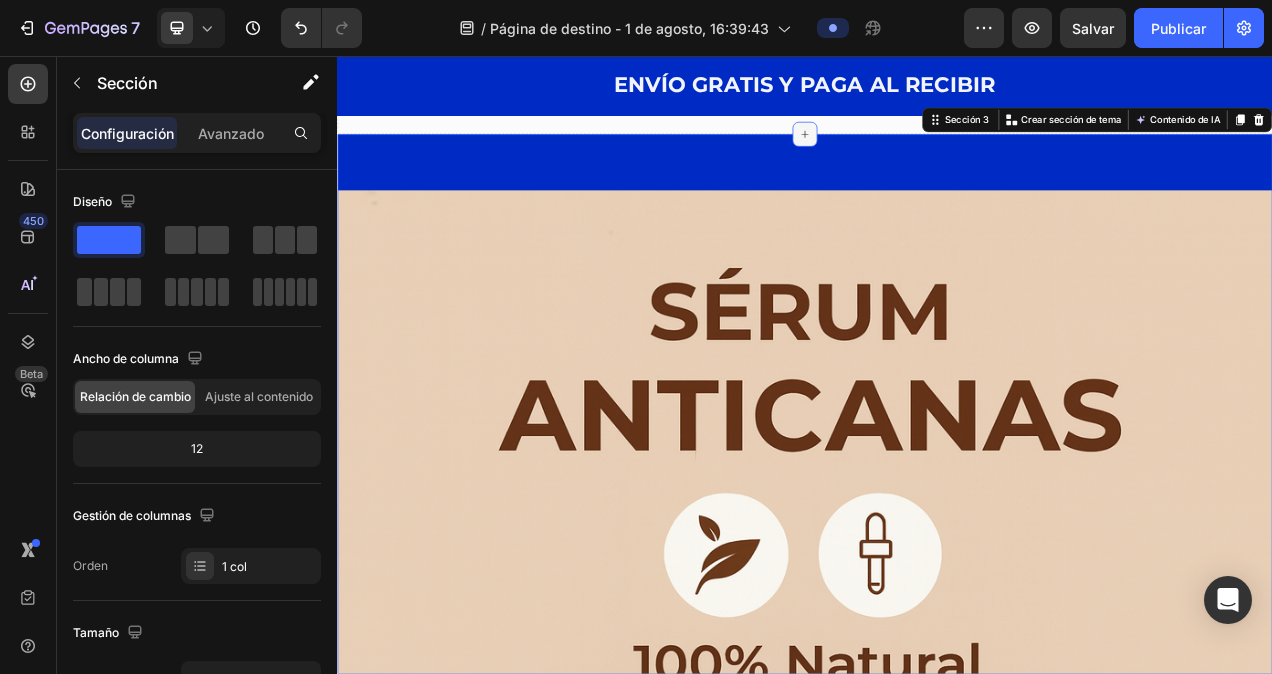 click 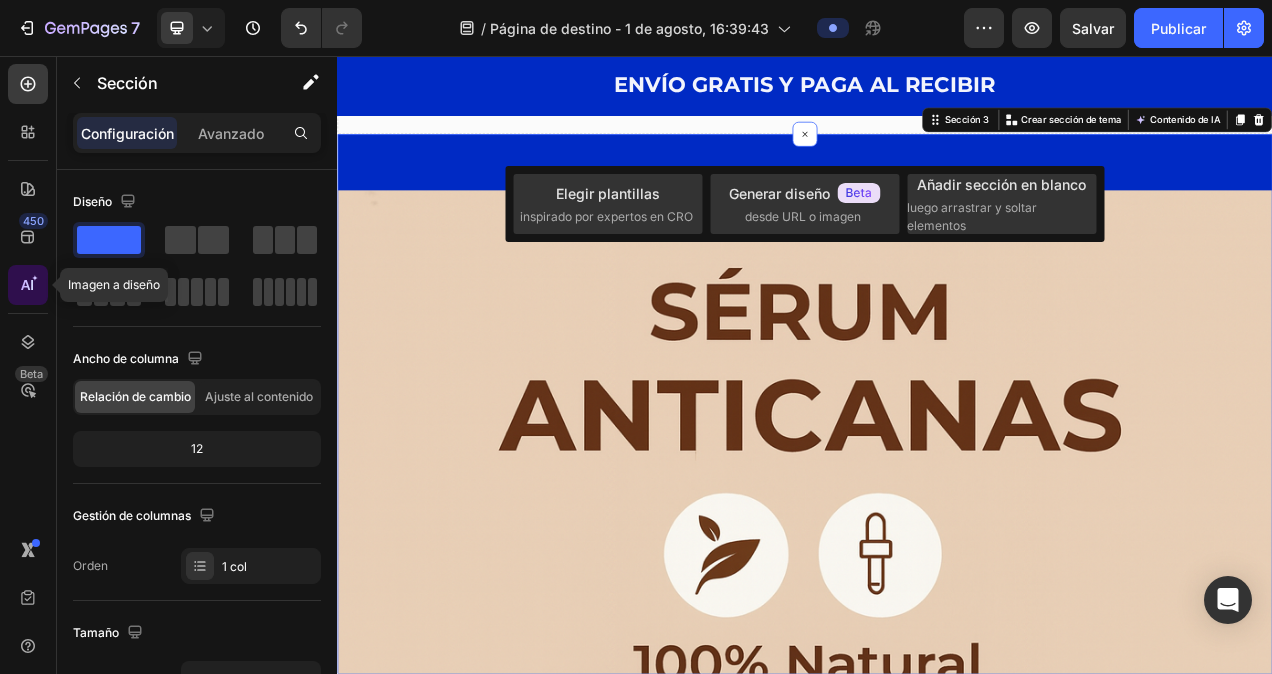 click 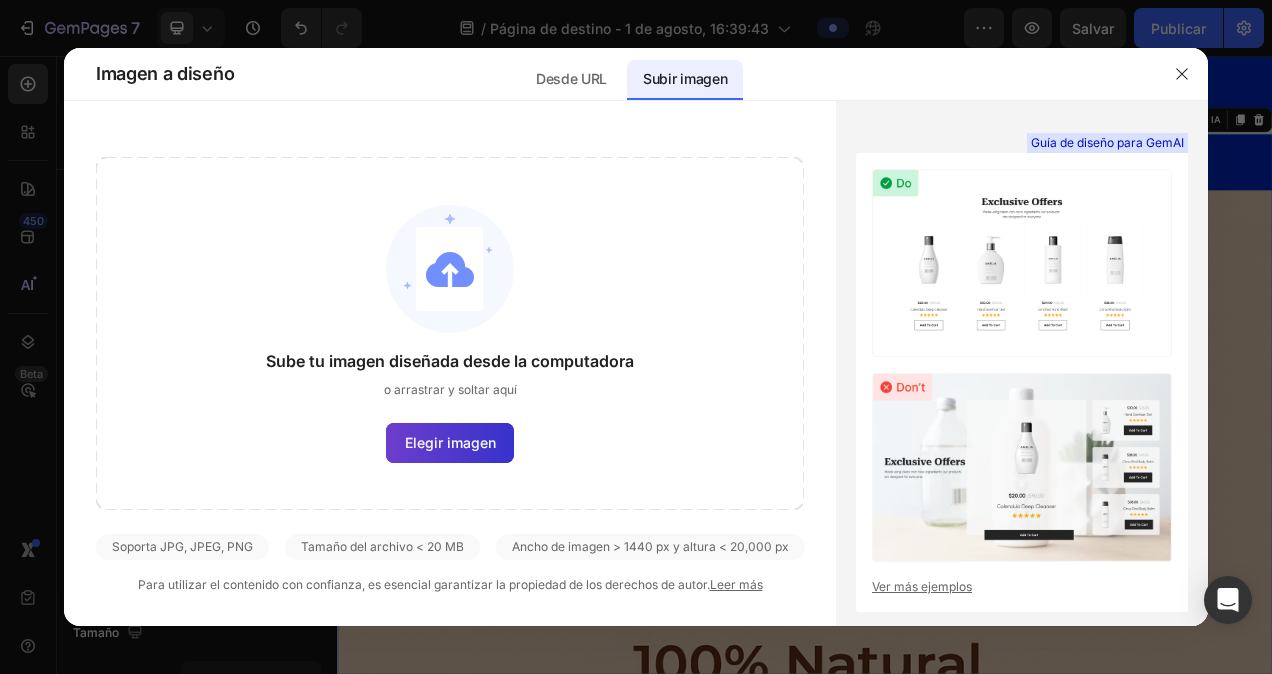click on "Elegir imagen" at bounding box center [450, 442] 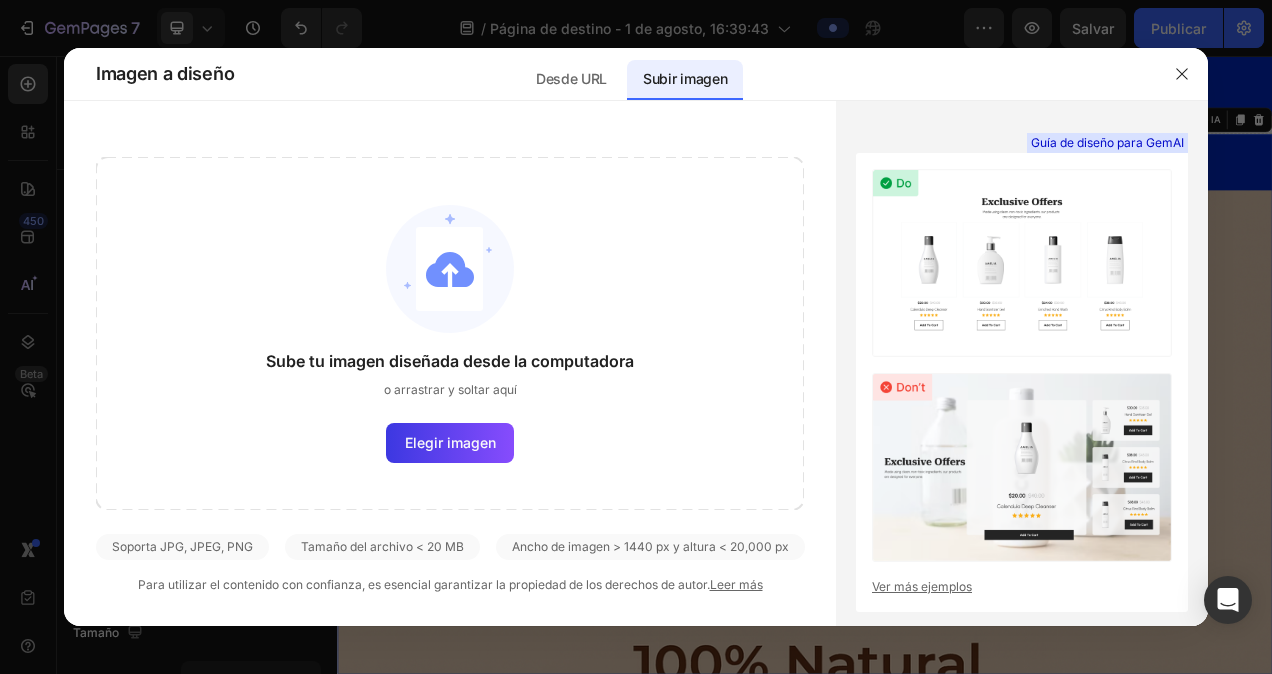 click on "Sube tu imagen diseñada desde la computadora o arrastrar y soltar aquí Elegir imagen" 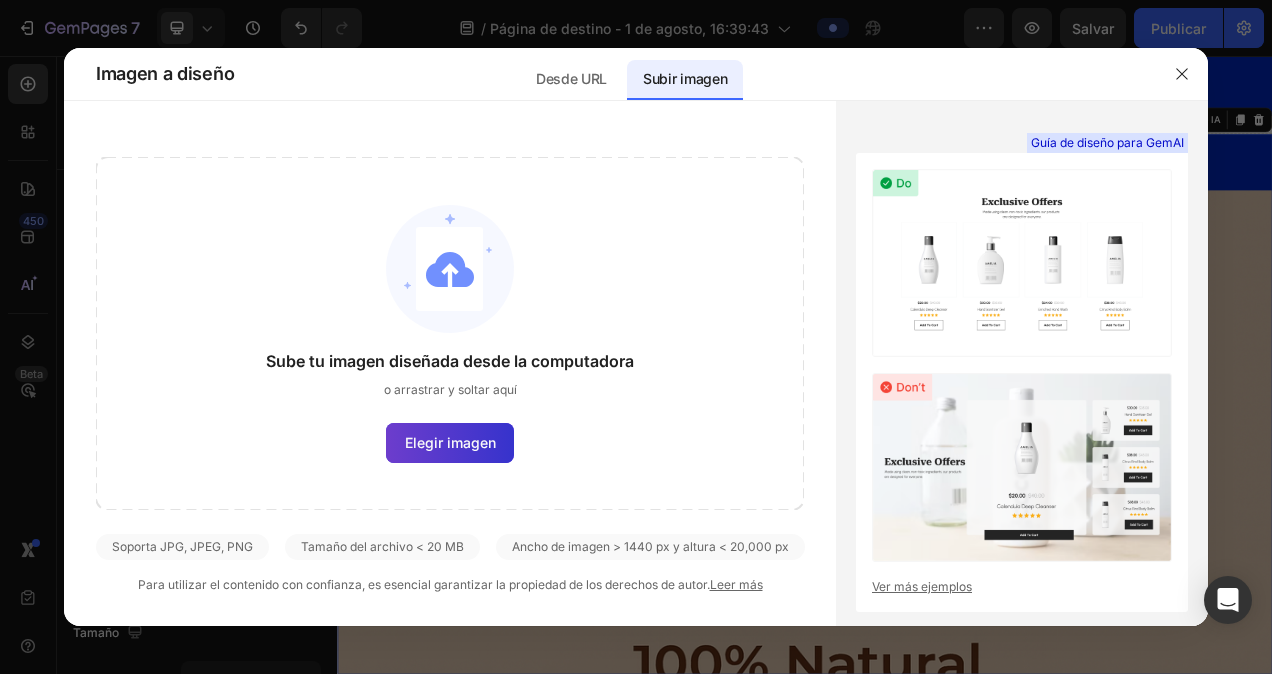 click on "Elegir imagen" 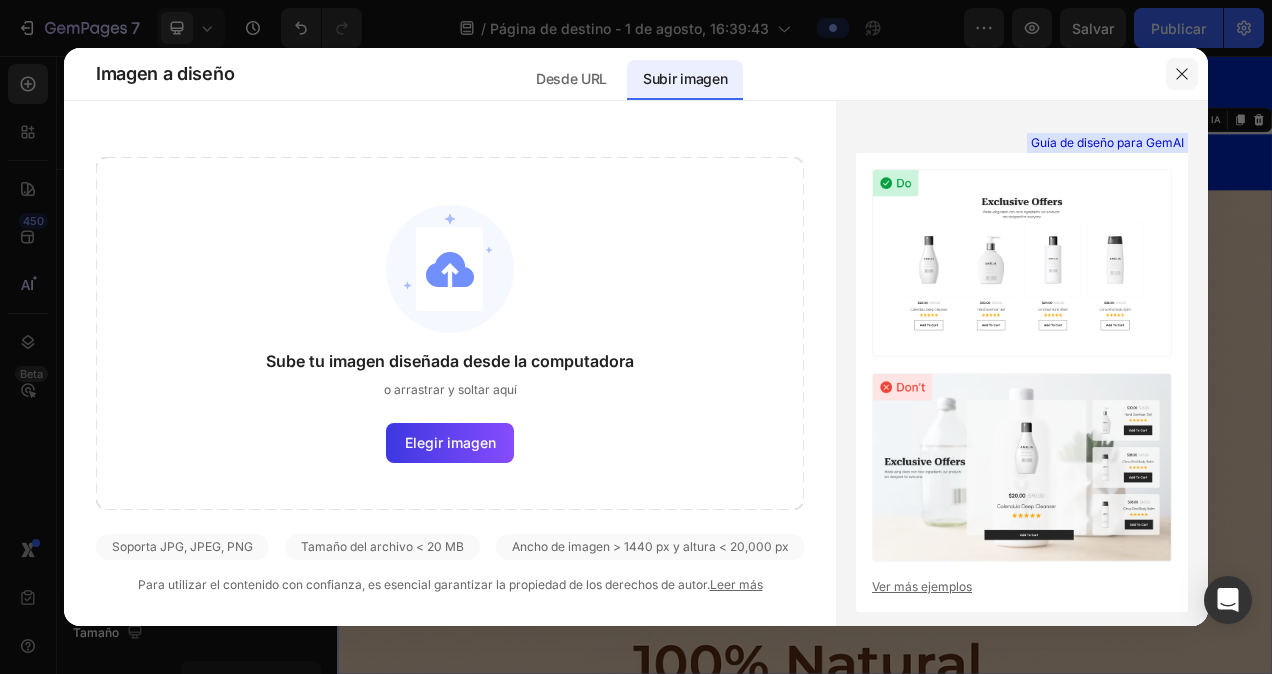 click 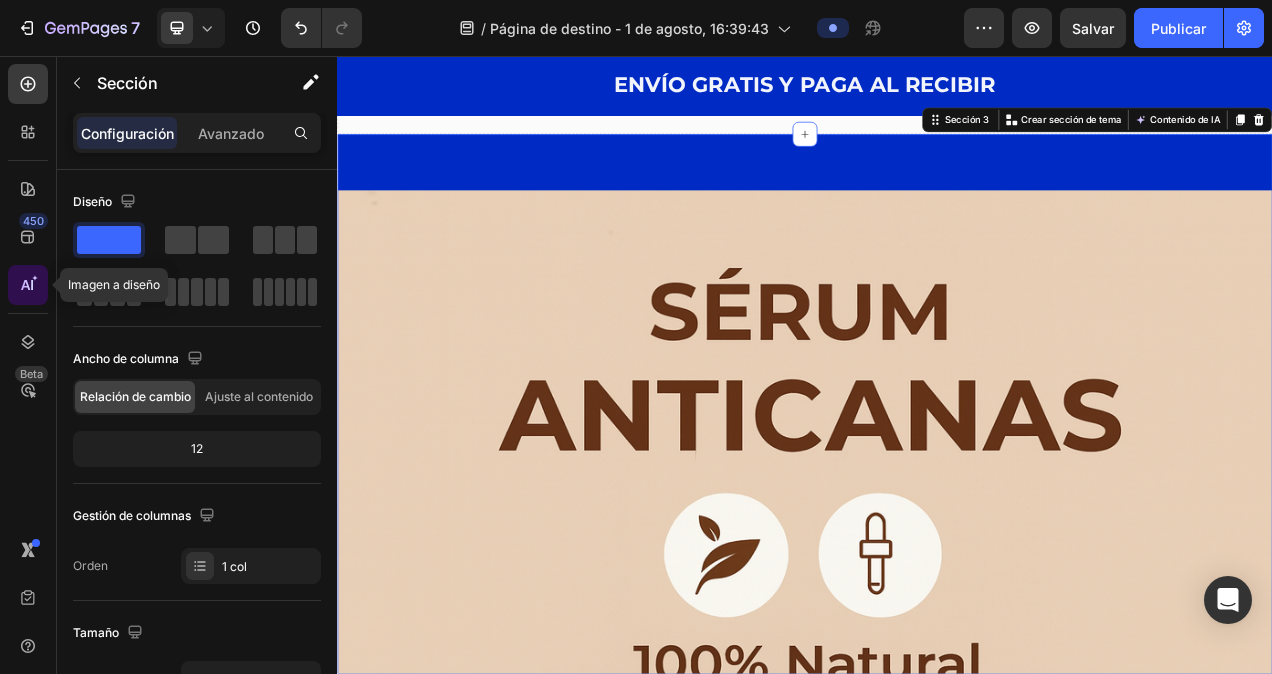 click 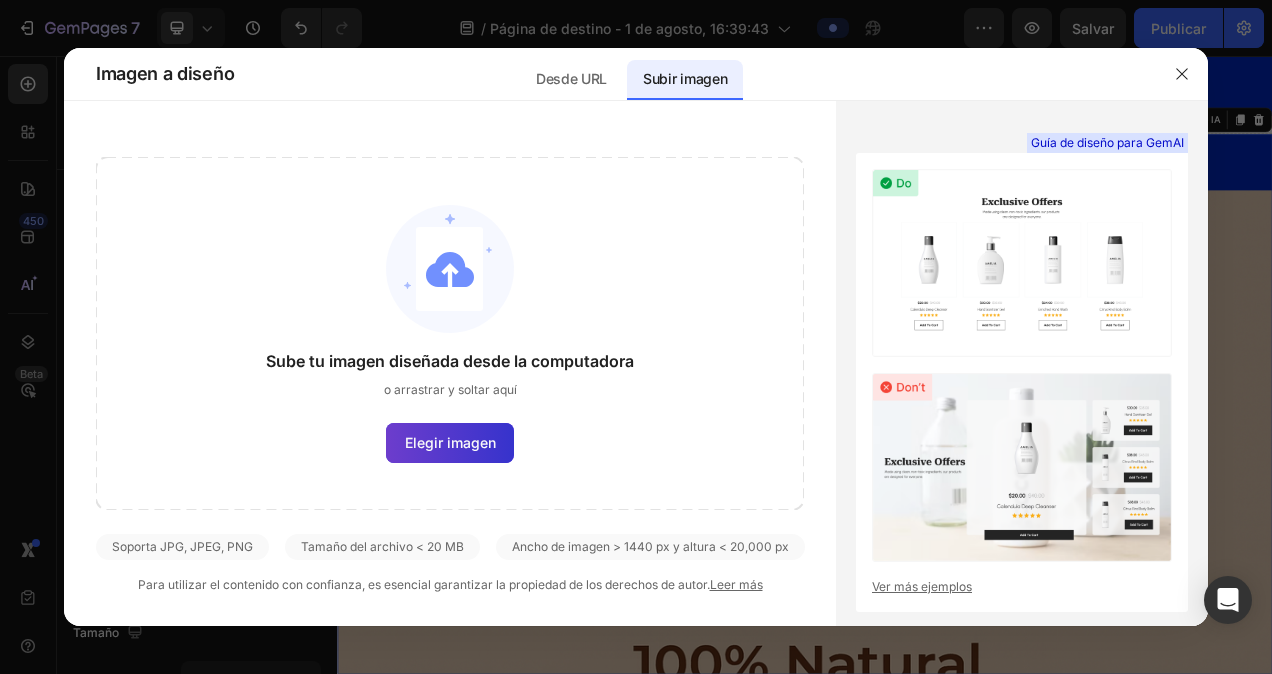 click on "Elegir imagen" at bounding box center [450, 442] 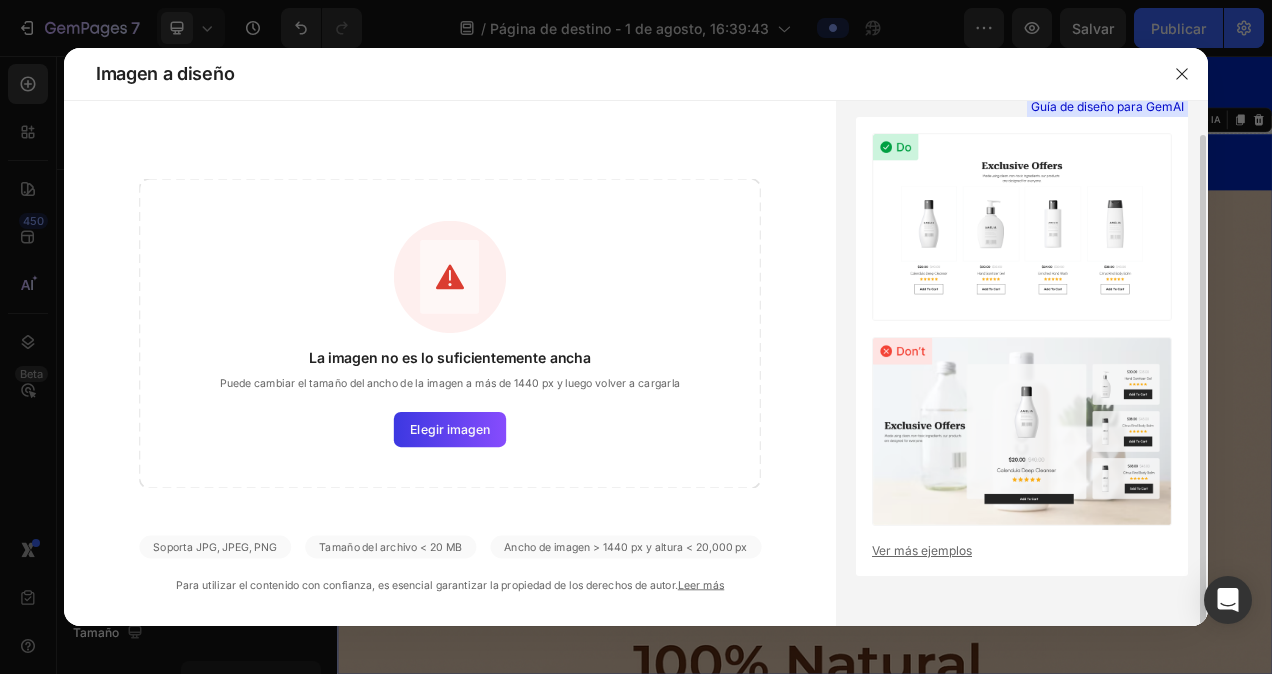 scroll, scrollTop: 0, scrollLeft: 0, axis: both 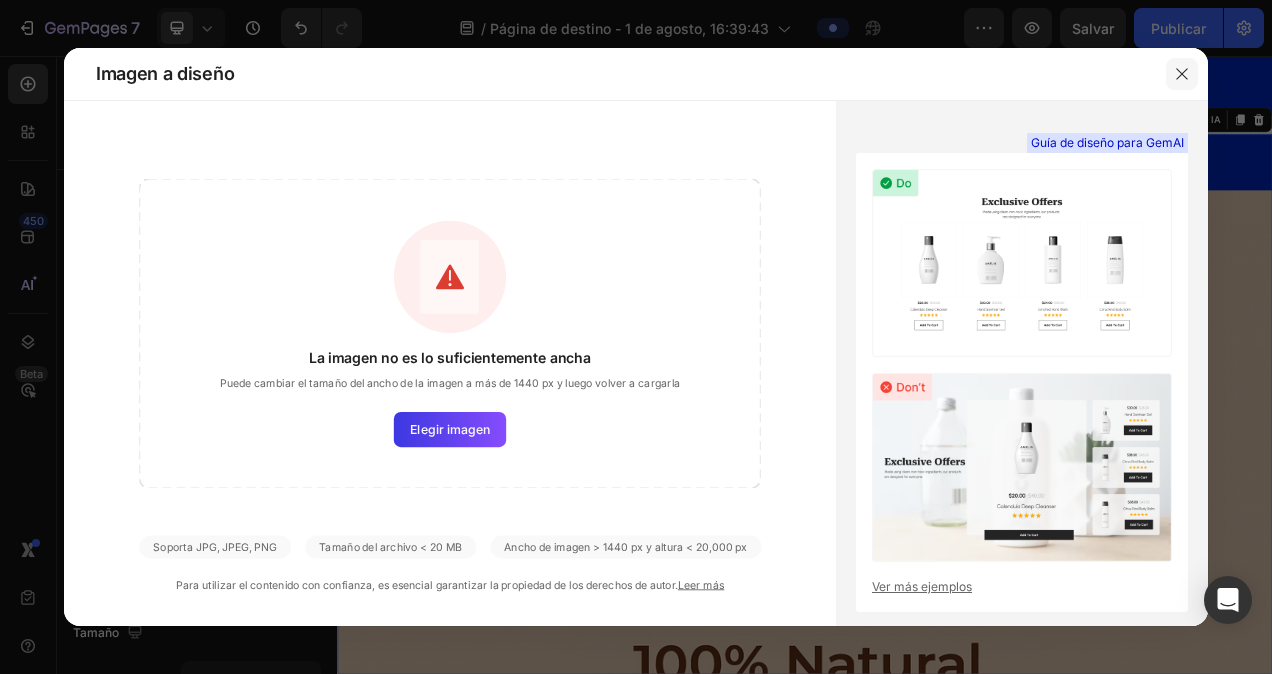 drag, startPoint x: 1184, startPoint y: 71, endPoint x: 838, endPoint y: 51, distance: 346.57755 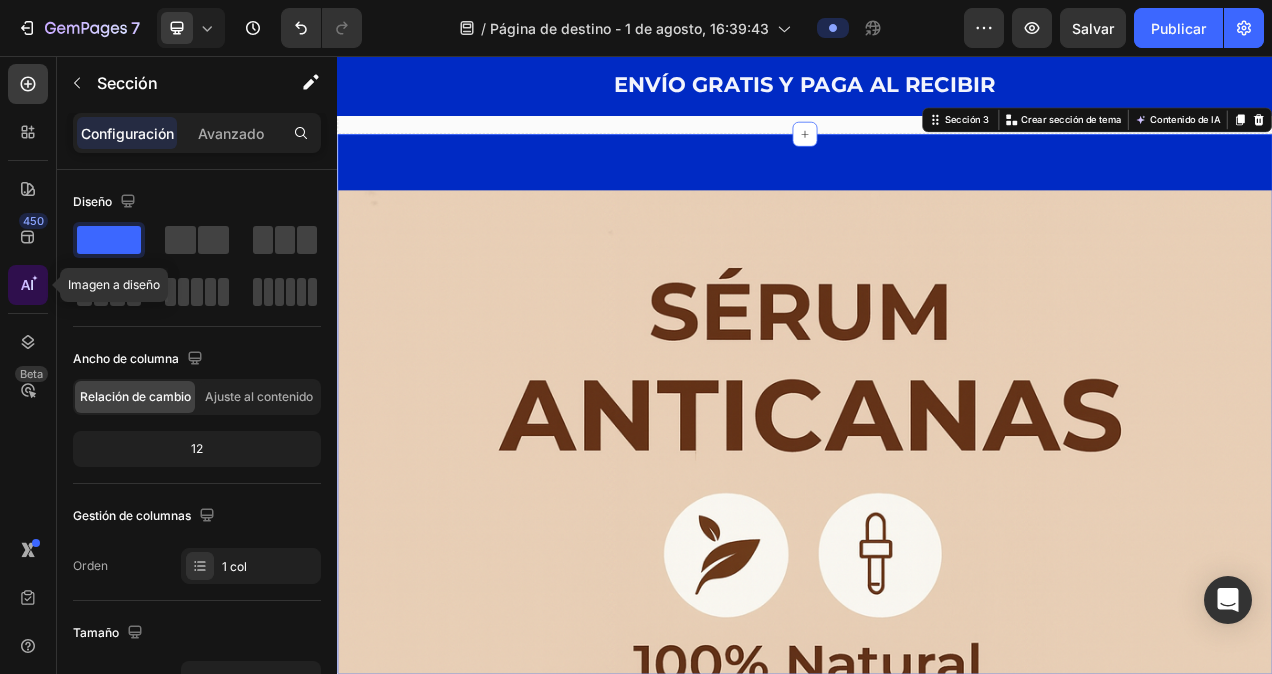 click 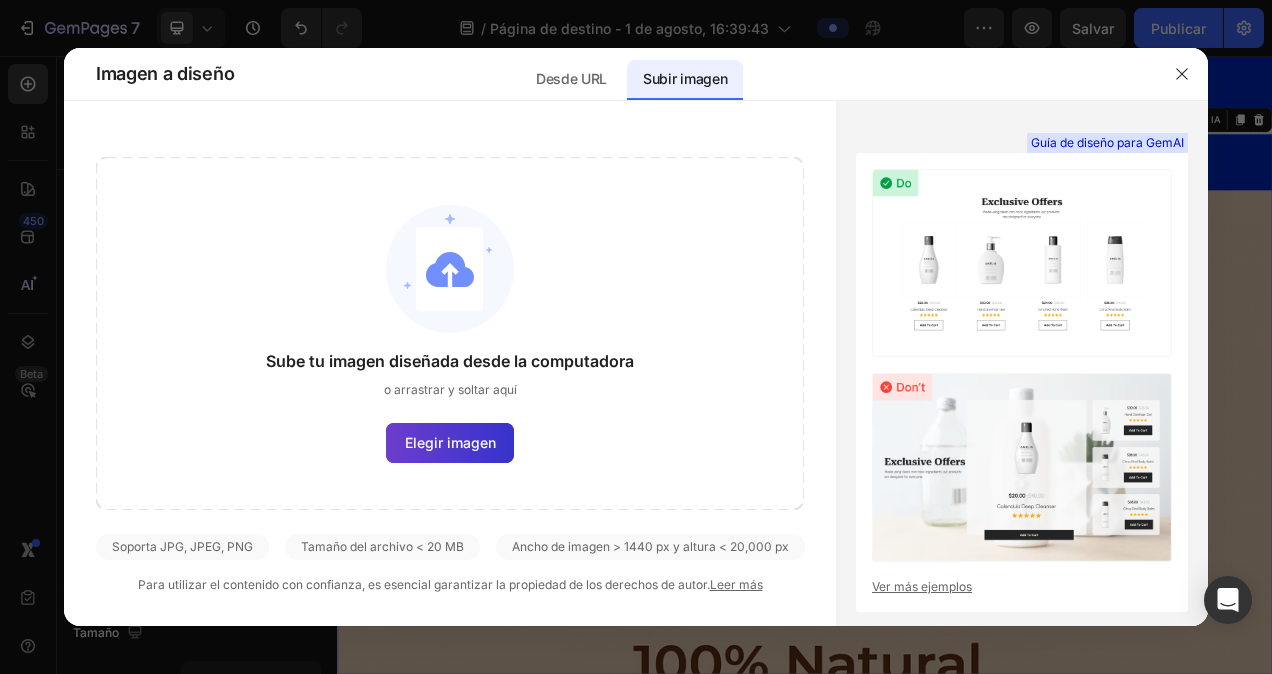 click on "Elegir imagen" at bounding box center [450, 442] 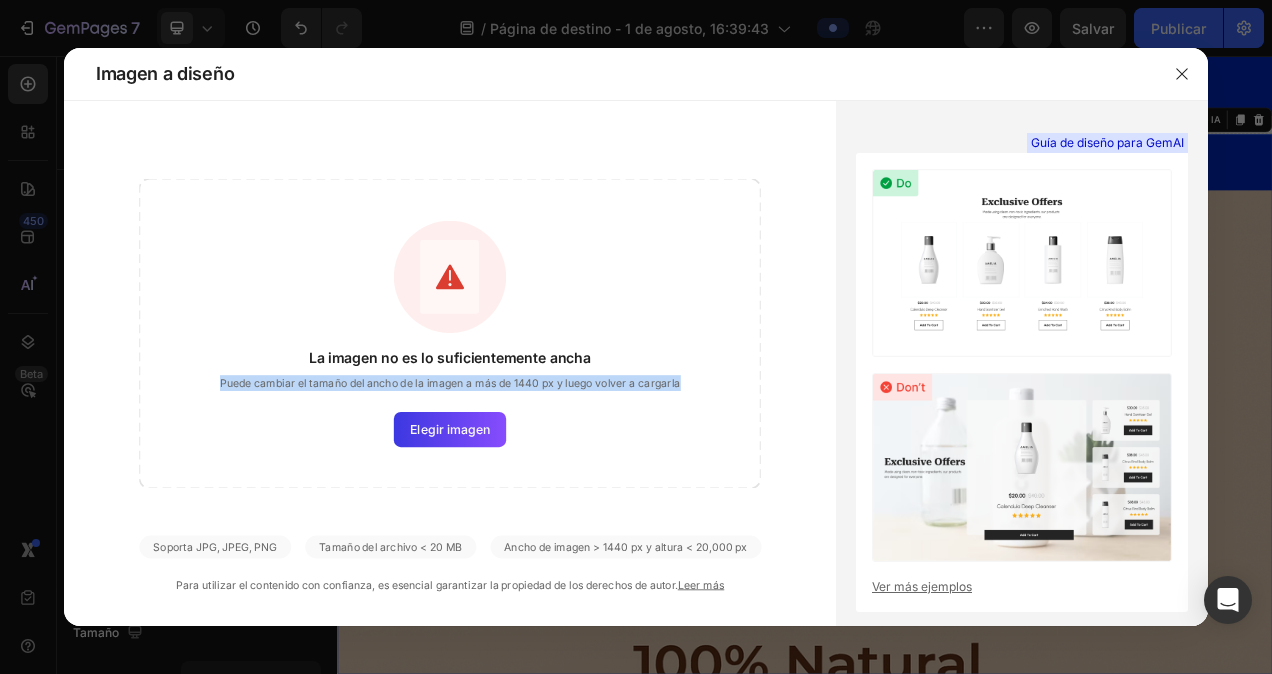 drag, startPoint x: 210, startPoint y: 380, endPoint x: 698, endPoint y: 390, distance: 488.10245 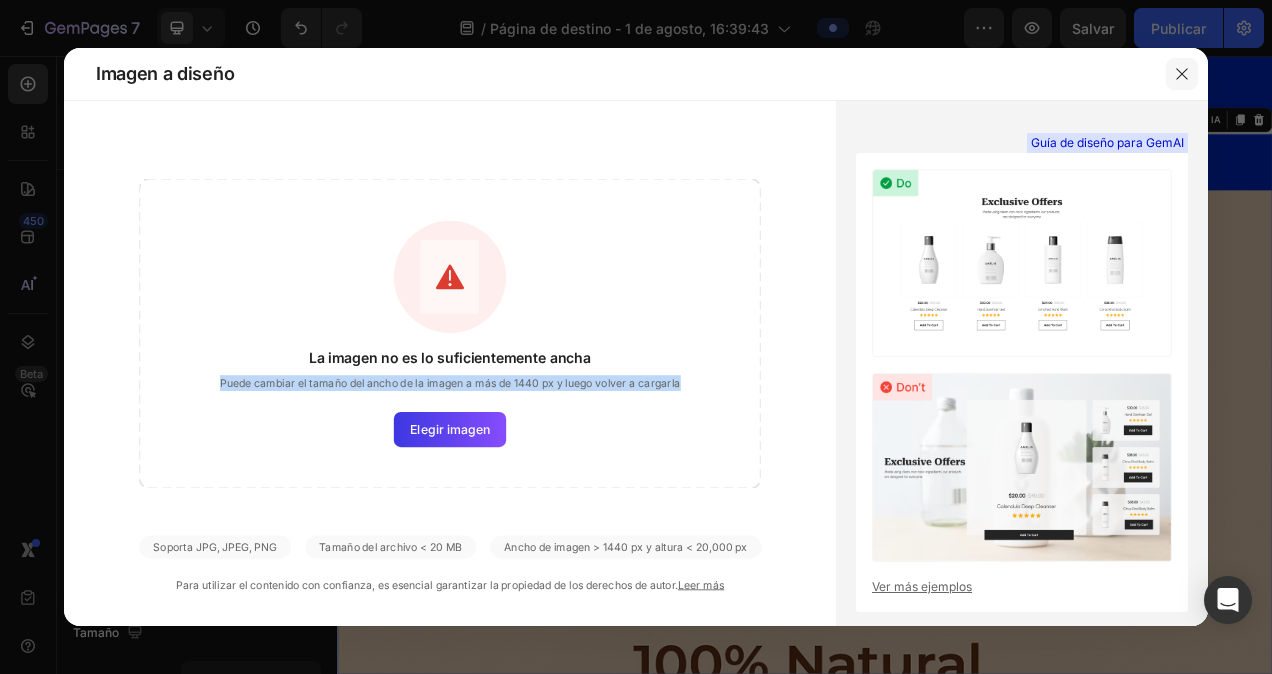 click 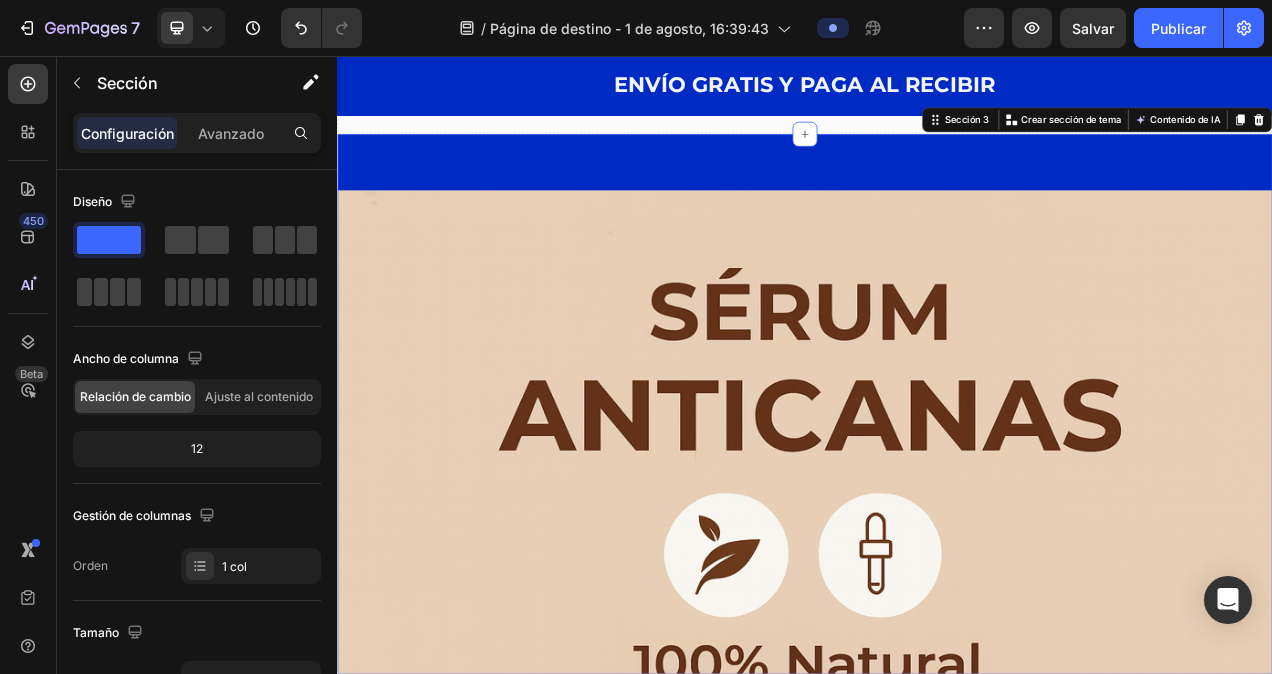 click on "Imagen DALE A TU CABELLO EL TRATAMIENTO QUE SE MERECE Bloque de texto Hasta  un 75% de descuento  en todo Encabezado Compra ahora o nunca Botón Fila Sección 3   You can create reusable sections Crear sección de tema Contenido de IA Write with GemAI What would you like to describe here? Tone and Voice Persuasive Product Show more Generate" at bounding box center [937, 1296] 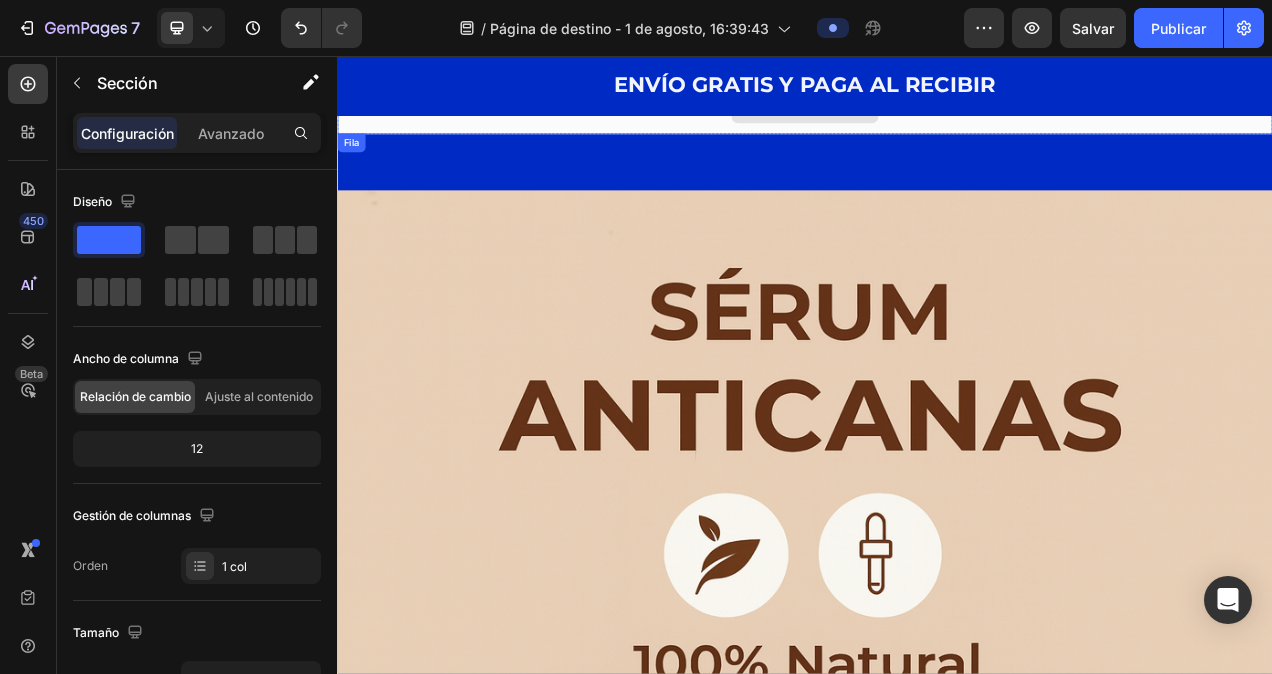 click on "Suelta el elemento aquí" at bounding box center (937, 127) 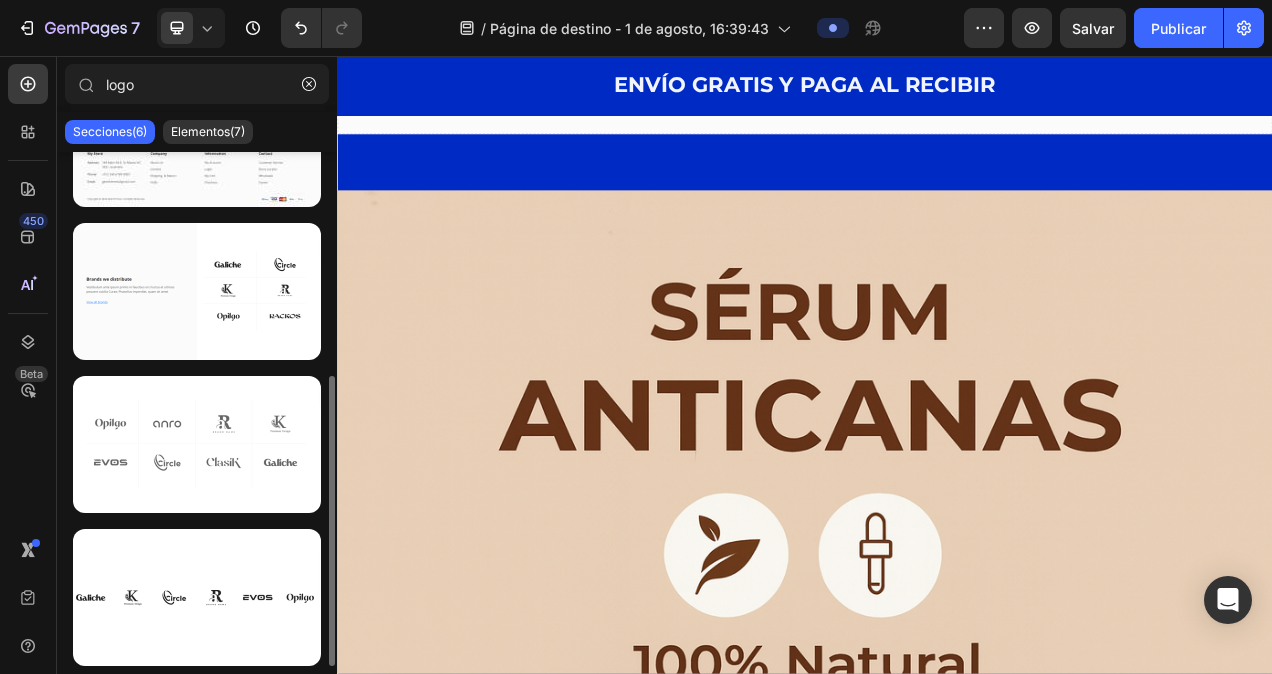 scroll, scrollTop: 0, scrollLeft: 0, axis: both 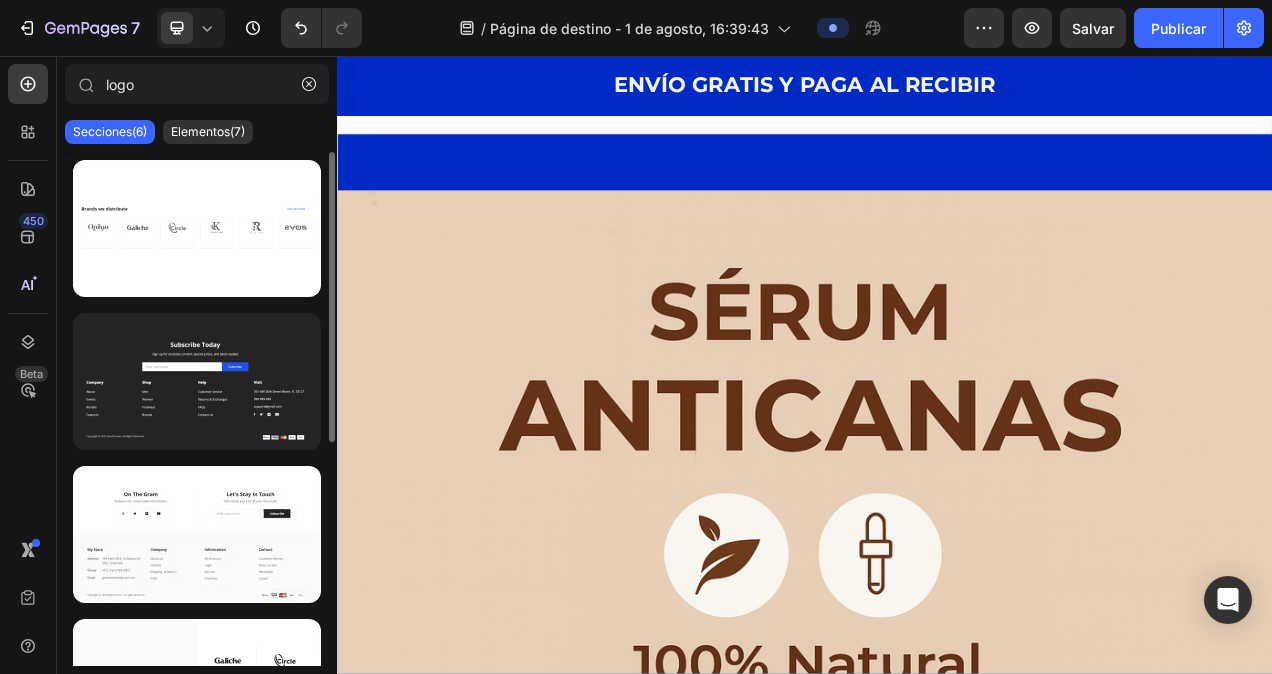 click at bounding box center (937, 1129) 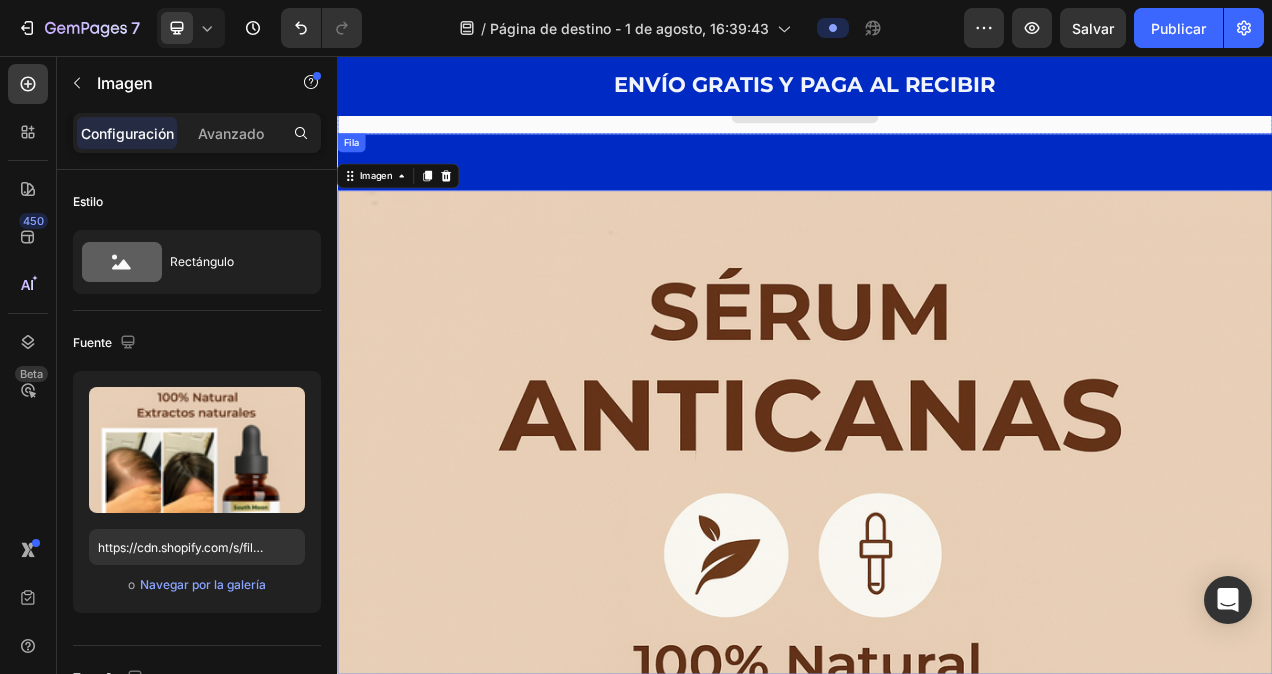click on "ENVÍO GRATIS Y PAGA AL RECIBIR Bloque de texto Fila Sección 1" at bounding box center [937, 94] 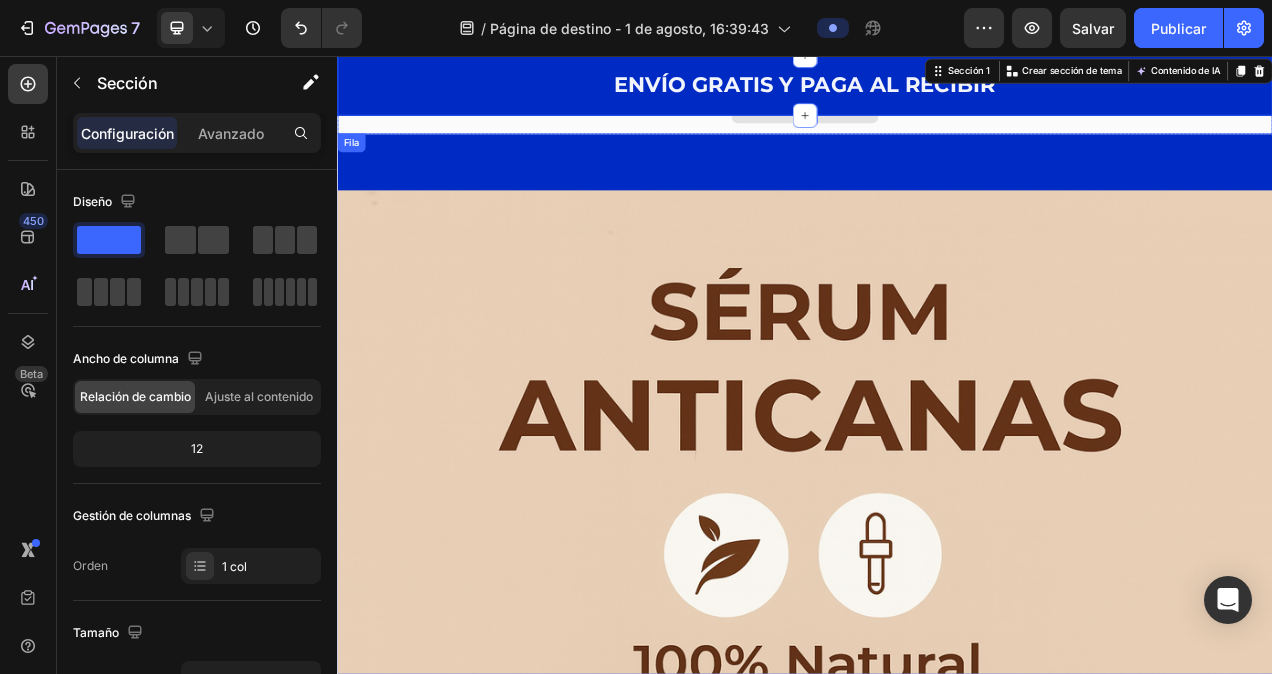 click on "Suelta el elemento aquí" at bounding box center (937, 127) 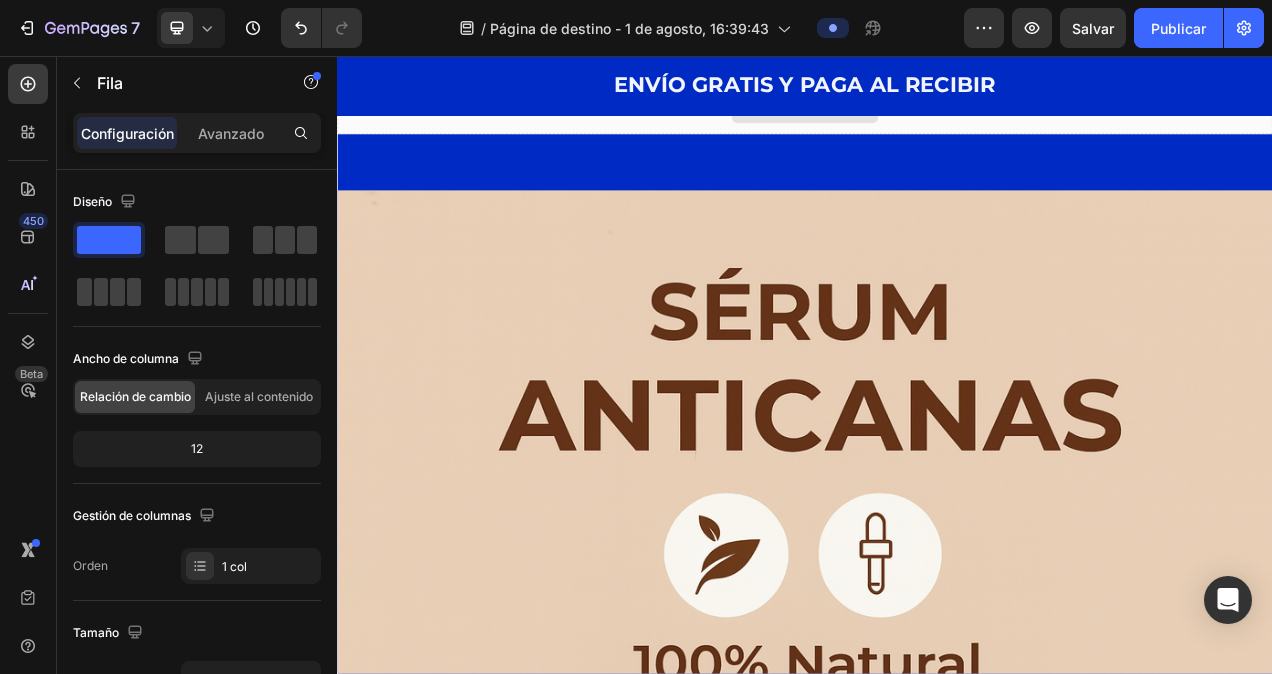 click on "Suelta el elemento aquí" at bounding box center (937, 127) 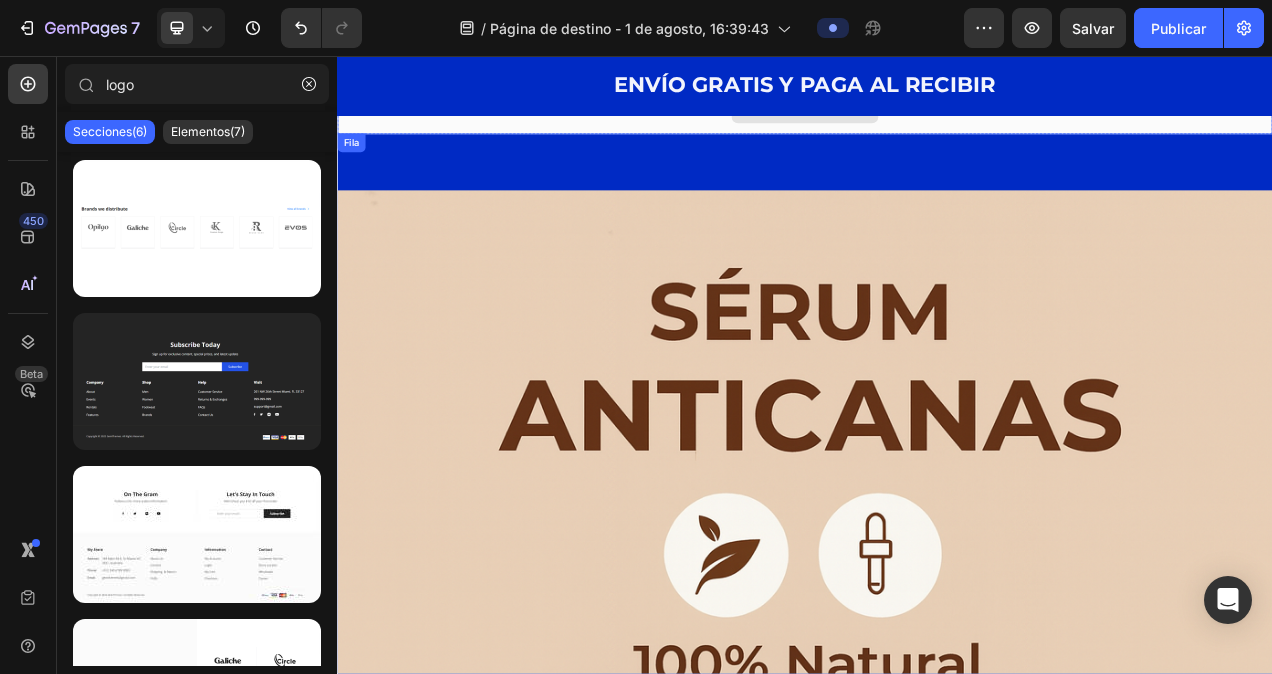 click on "Suelta el elemento aquí" at bounding box center (937, 127) 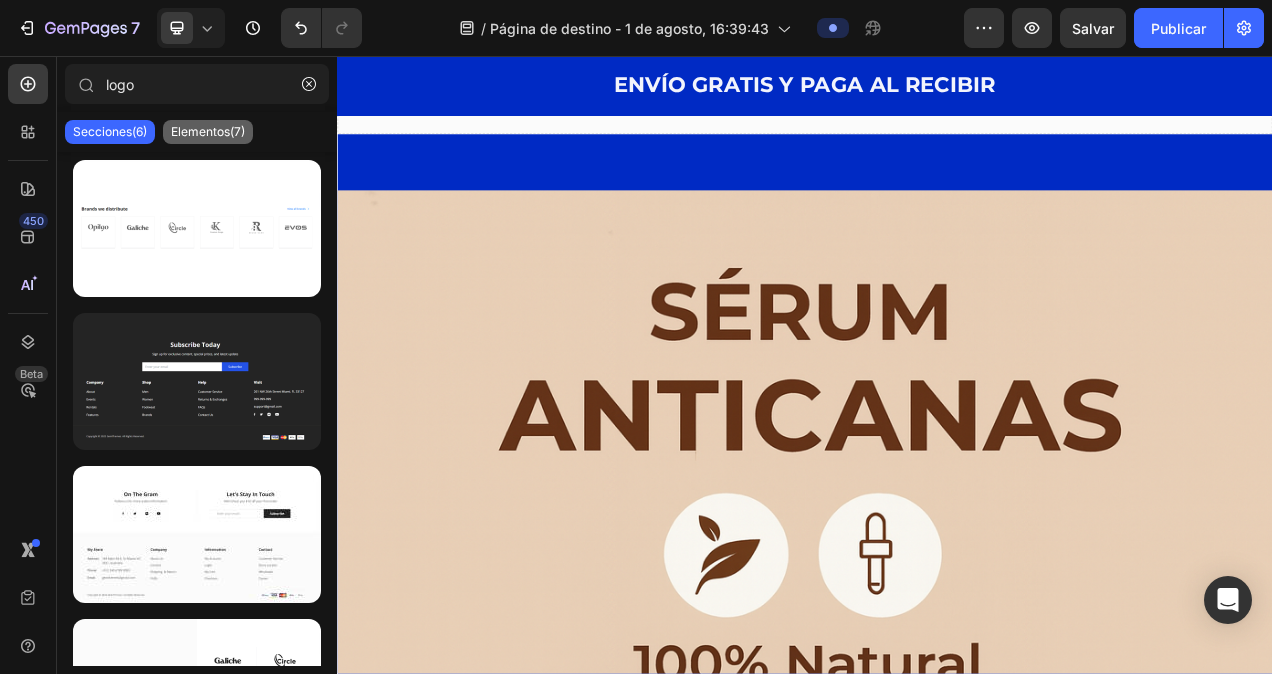 click on "Elementos(7)" 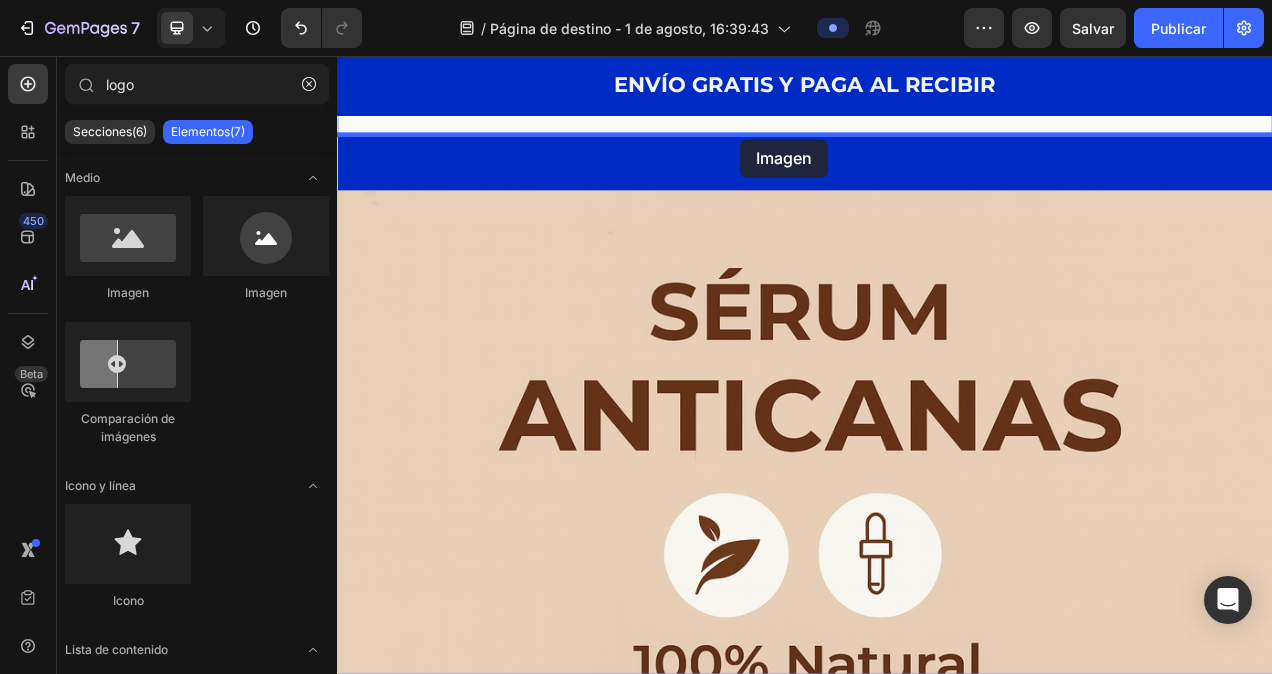 drag, startPoint x: 467, startPoint y: 338, endPoint x: 854, endPoint y: 162, distance: 425.14114 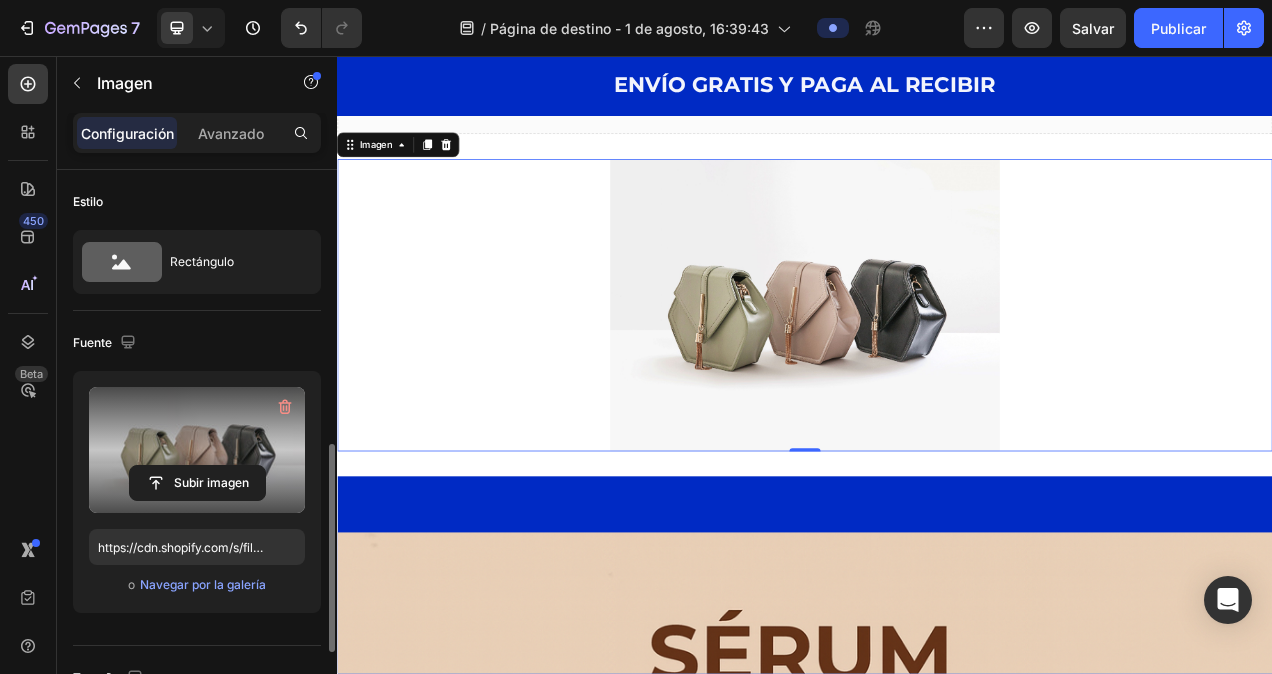 scroll, scrollTop: 200, scrollLeft: 0, axis: vertical 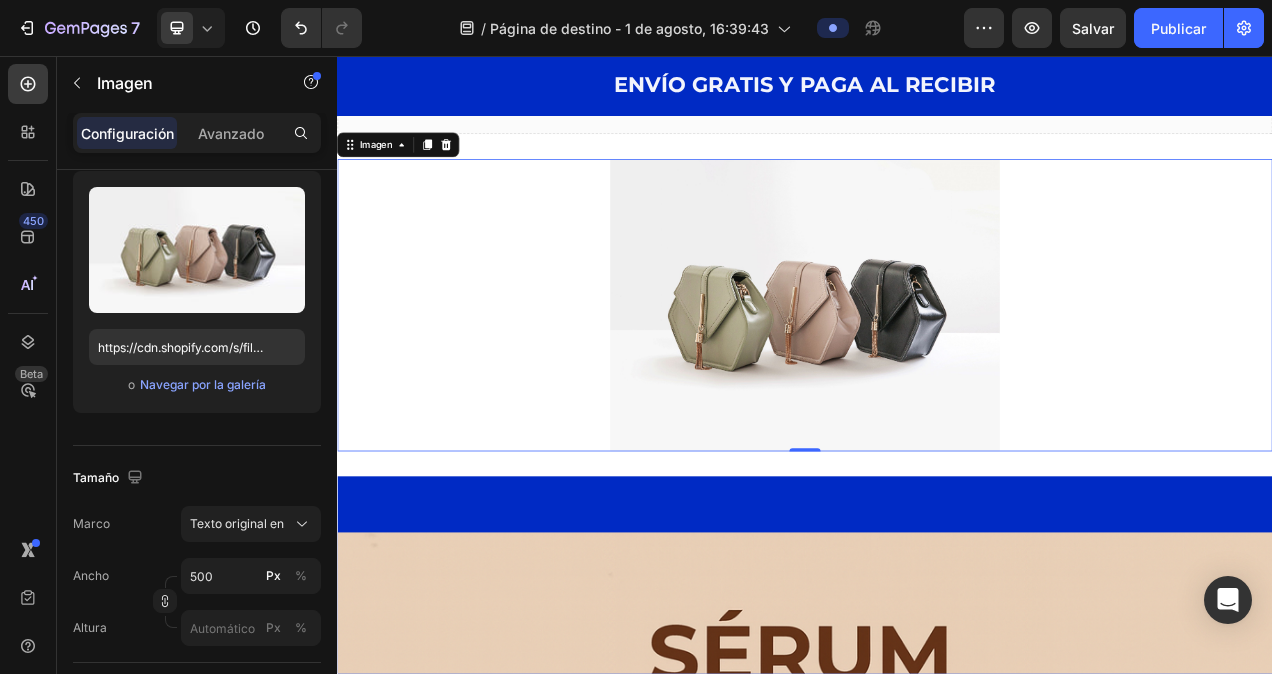 click on "Imagen" at bounding box center (415, 170) 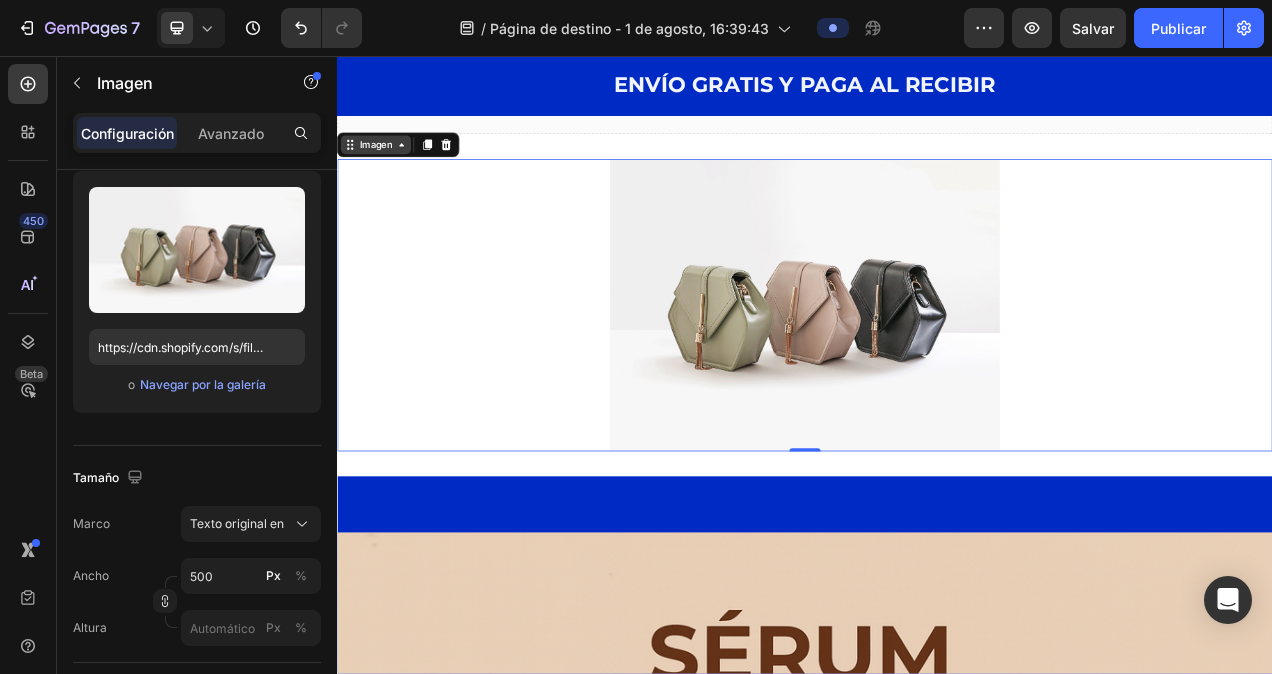 click 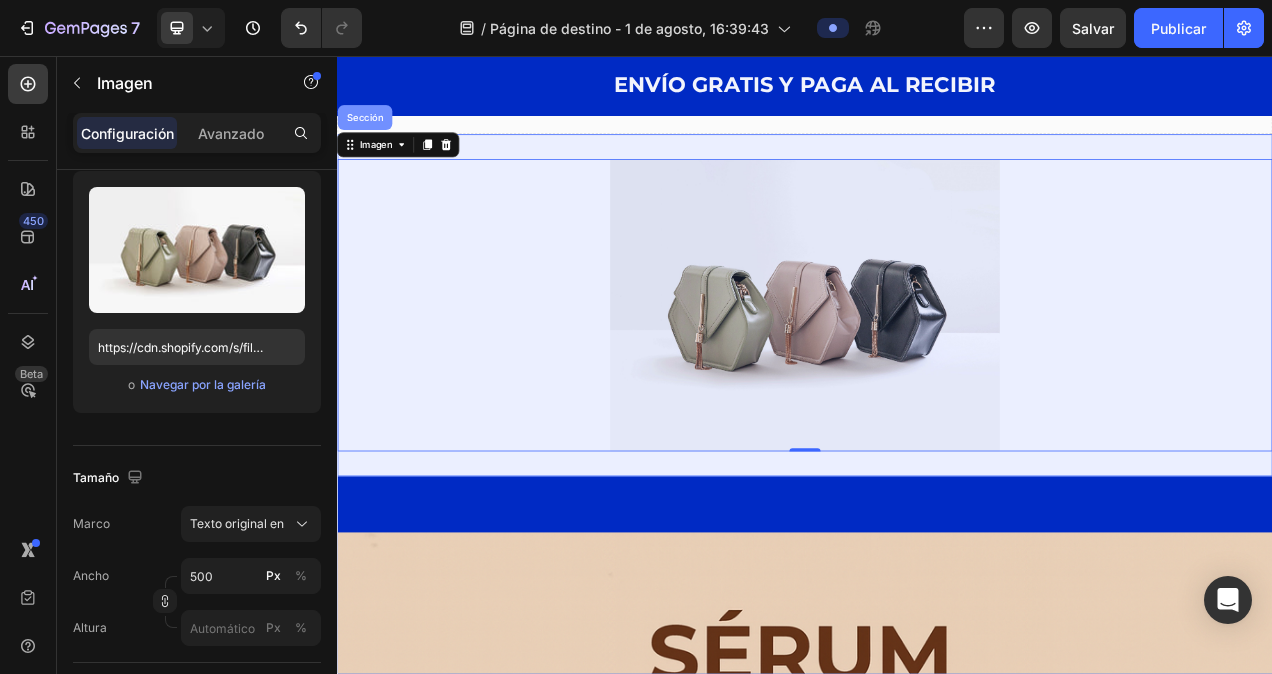 click on "Sección" at bounding box center (373, 135) 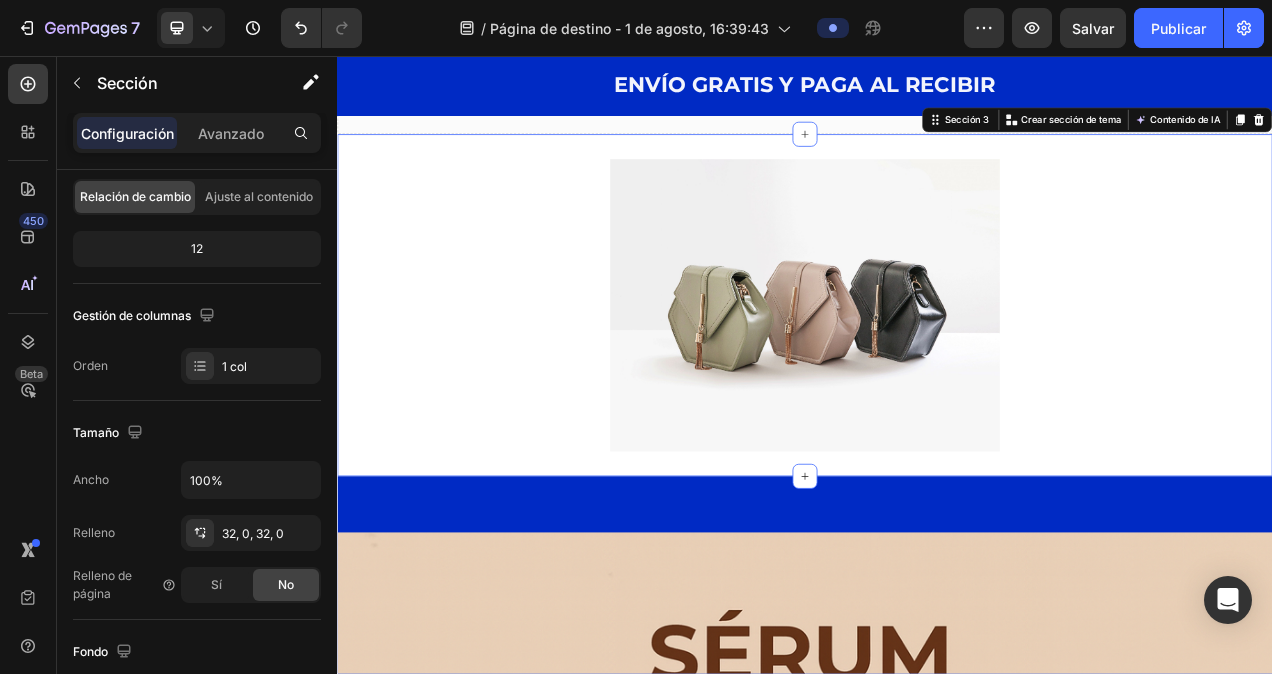 scroll, scrollTop: 0, scrollLeft: 0, axis: both 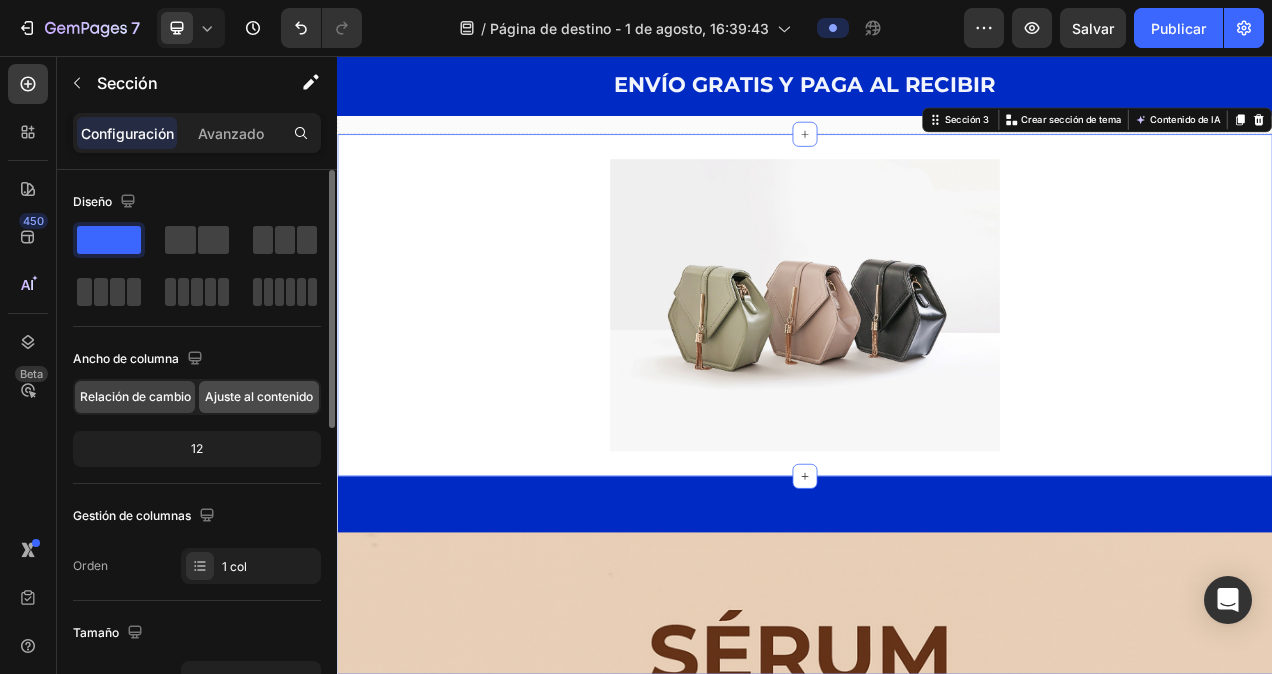 click on "Ajuste al contenido" 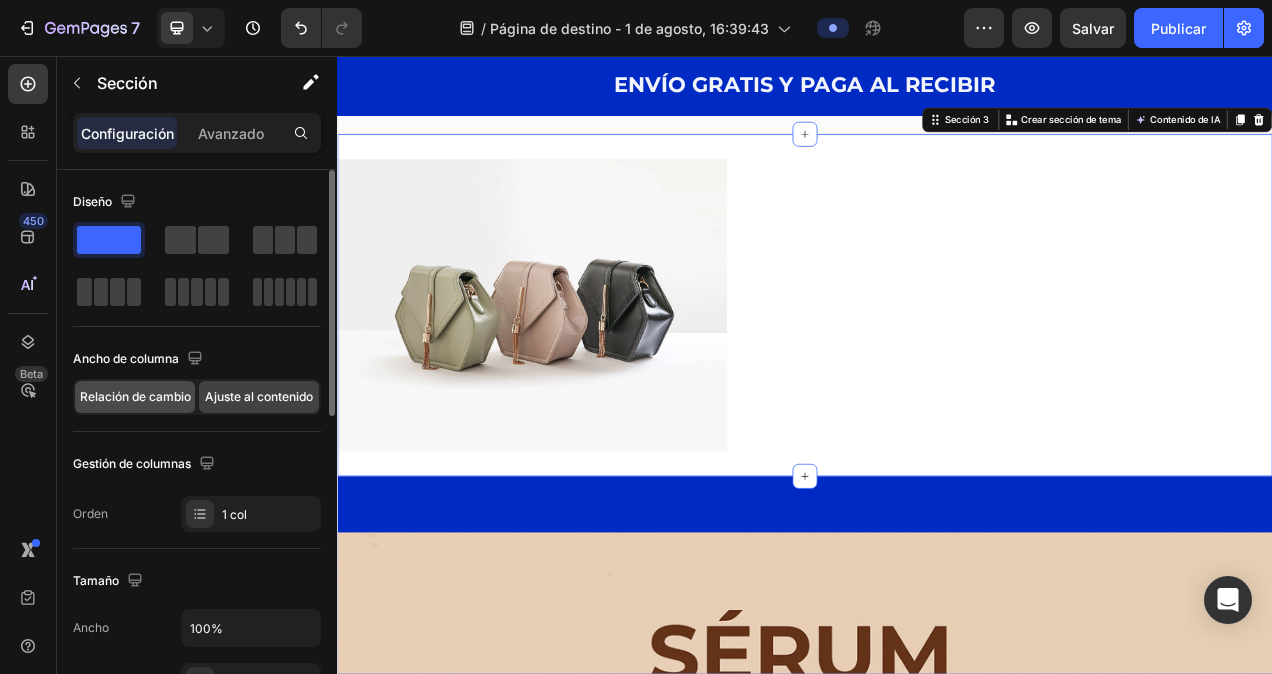 click on "Relación de cambio" 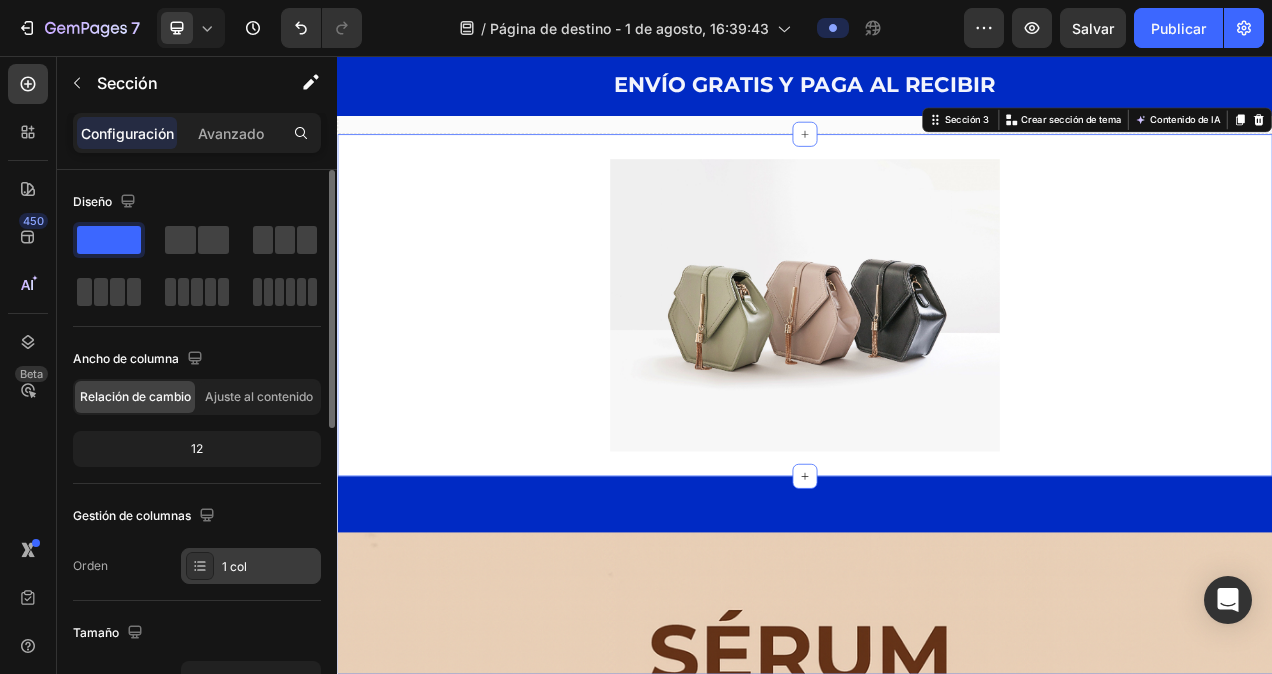 click 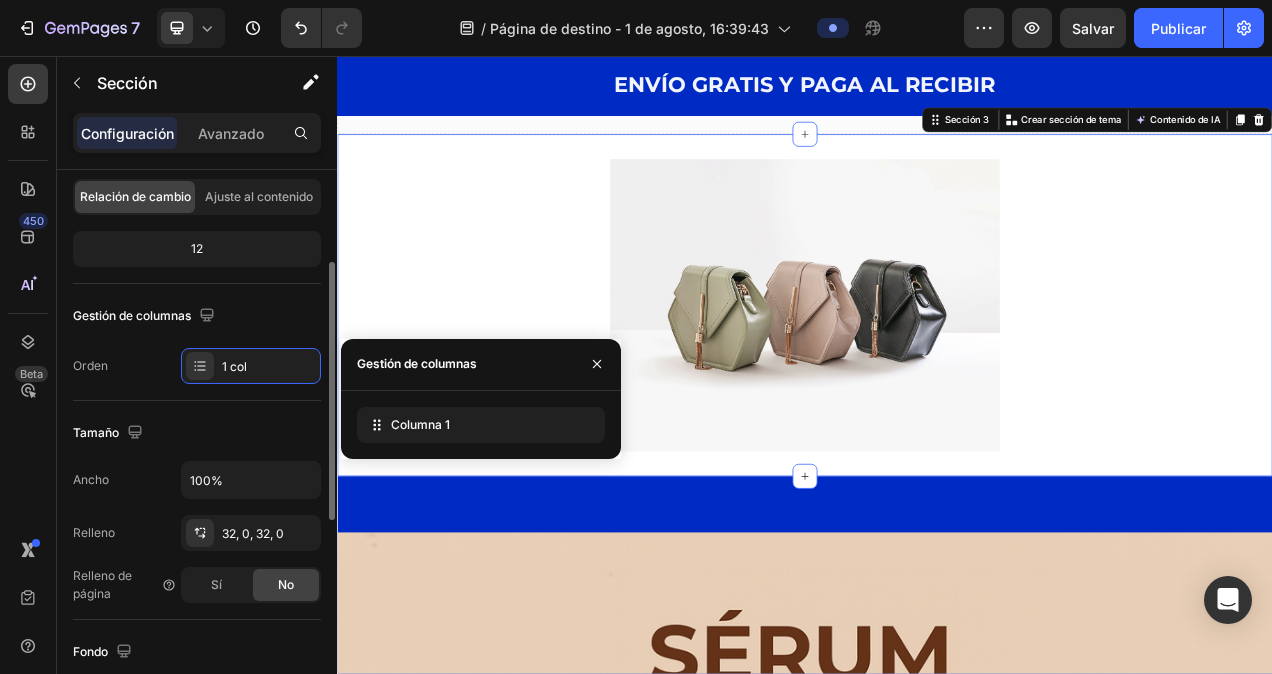 scroll, scrollTop: 400, scrollLeft: 0, axis: vertical 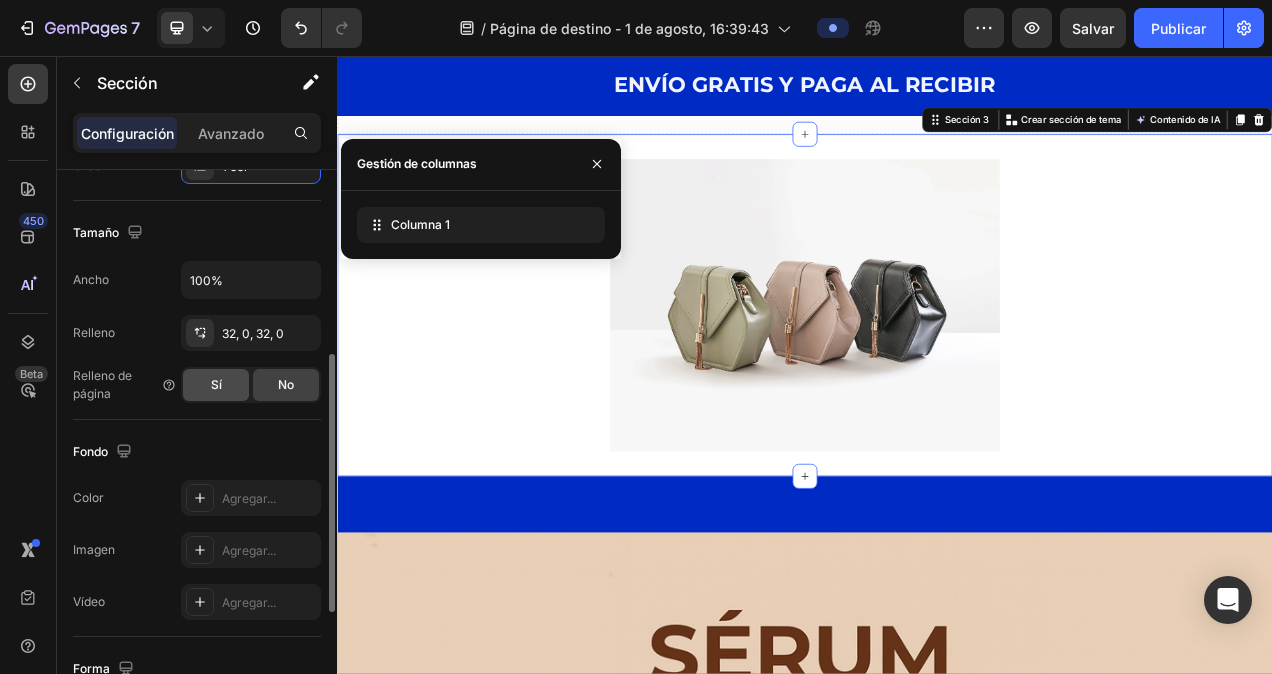 click on "Sí" 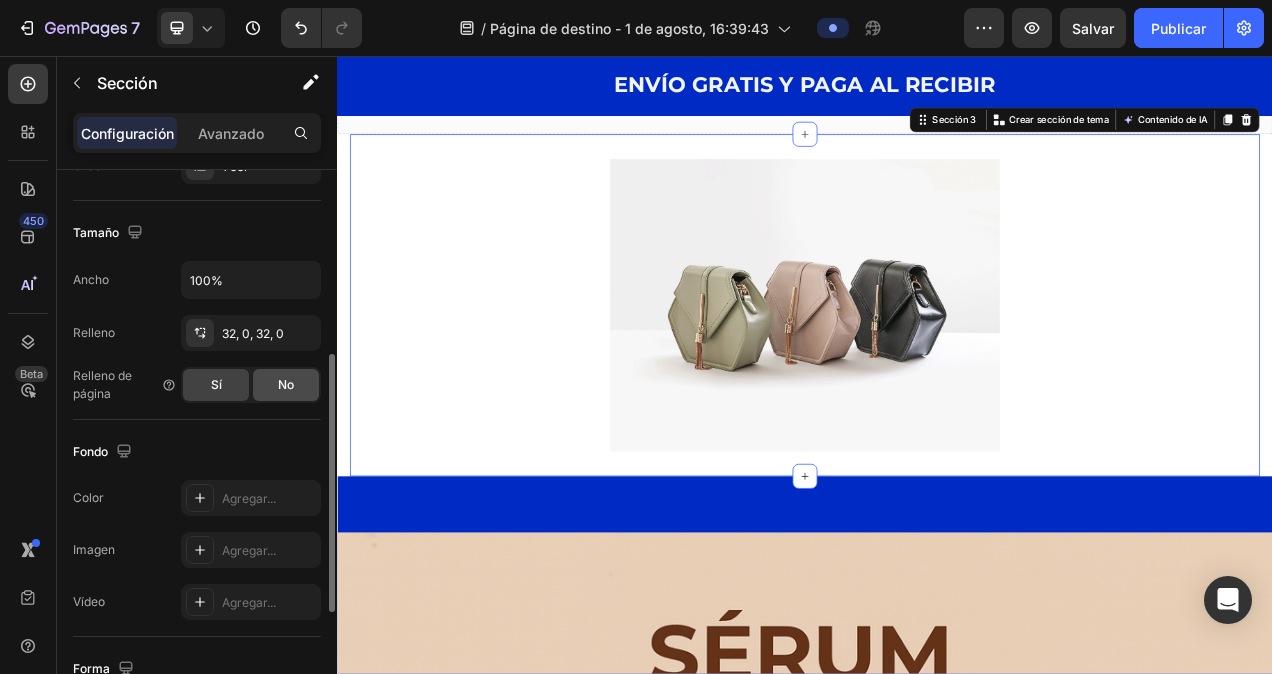 click on "No" 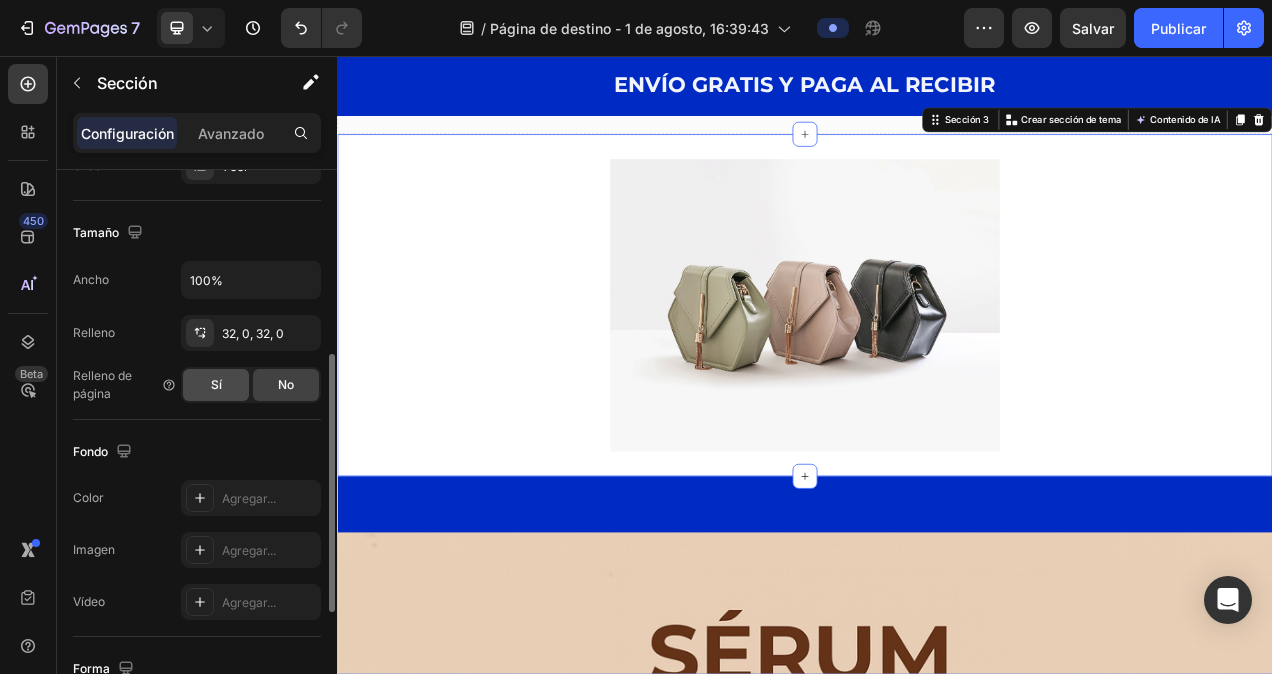 click on "Sí" 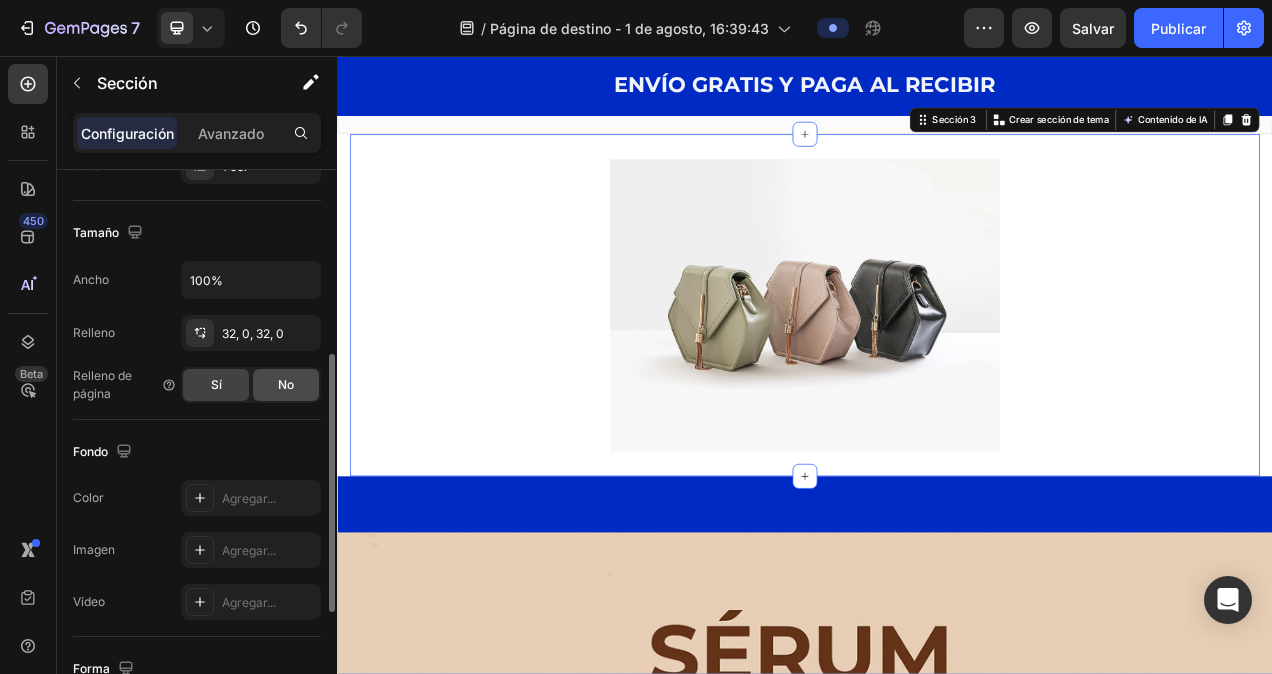 click on "No" 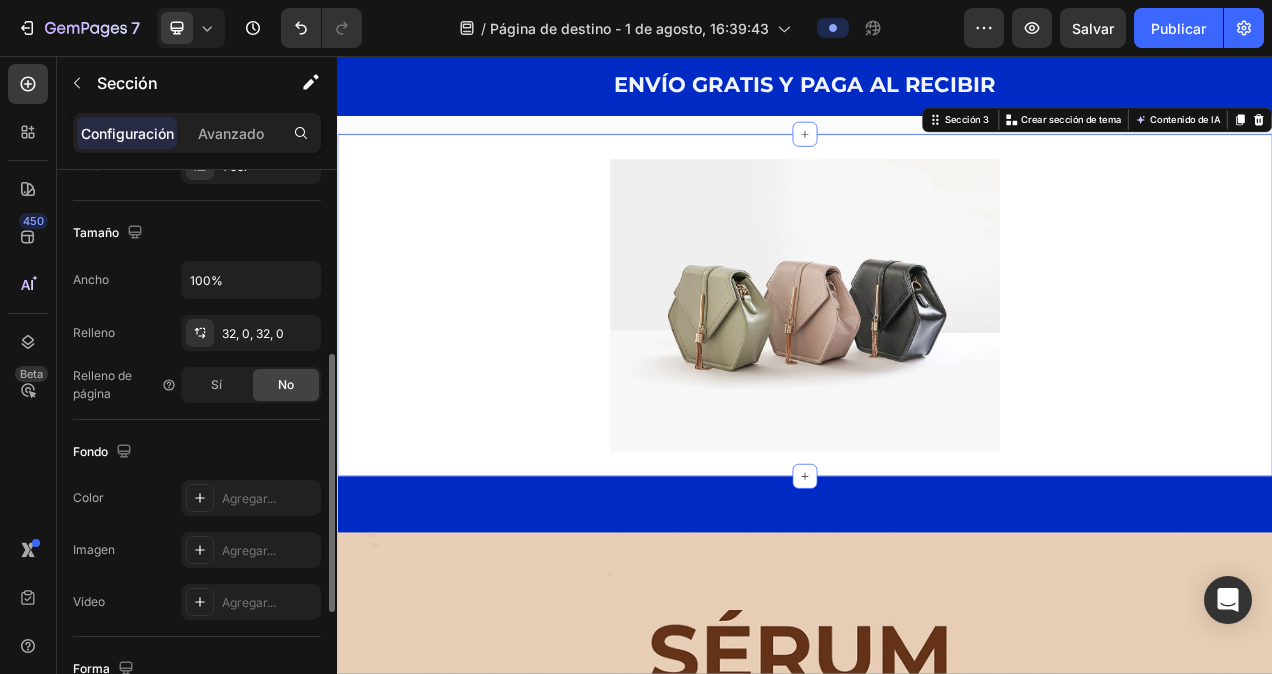 click on "Fondo" at bounding box center [197, 452] 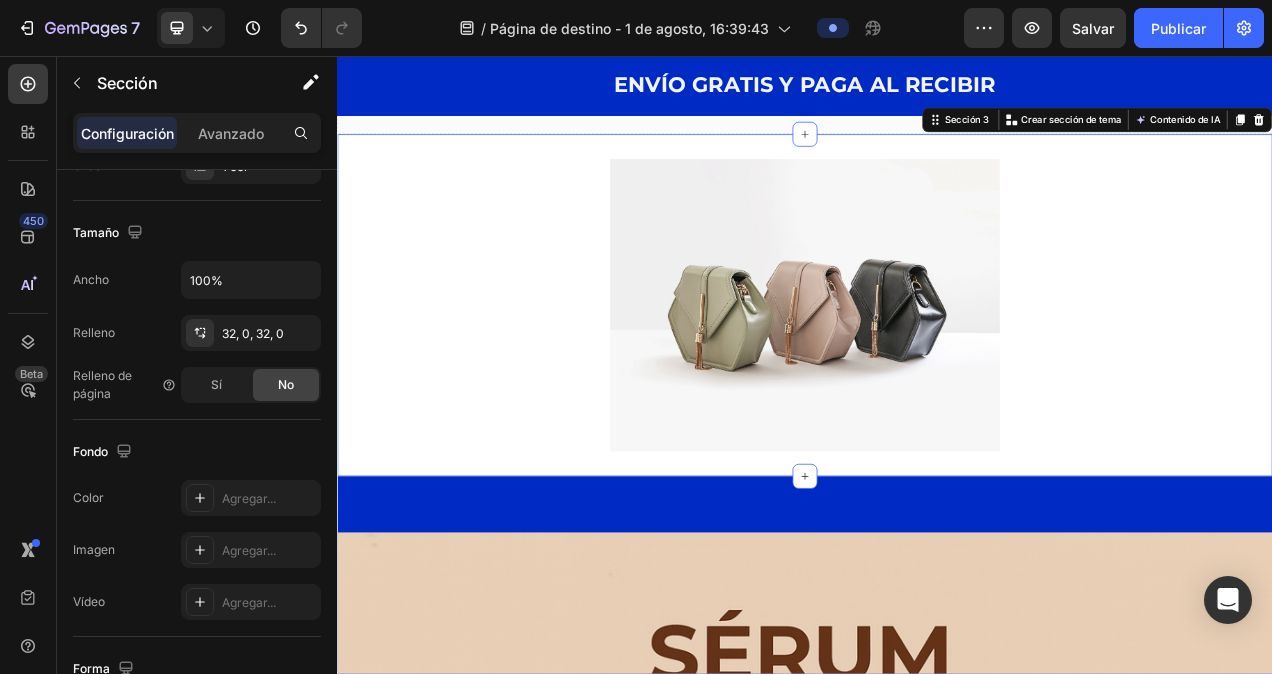 click at bounding box center (937, 376) 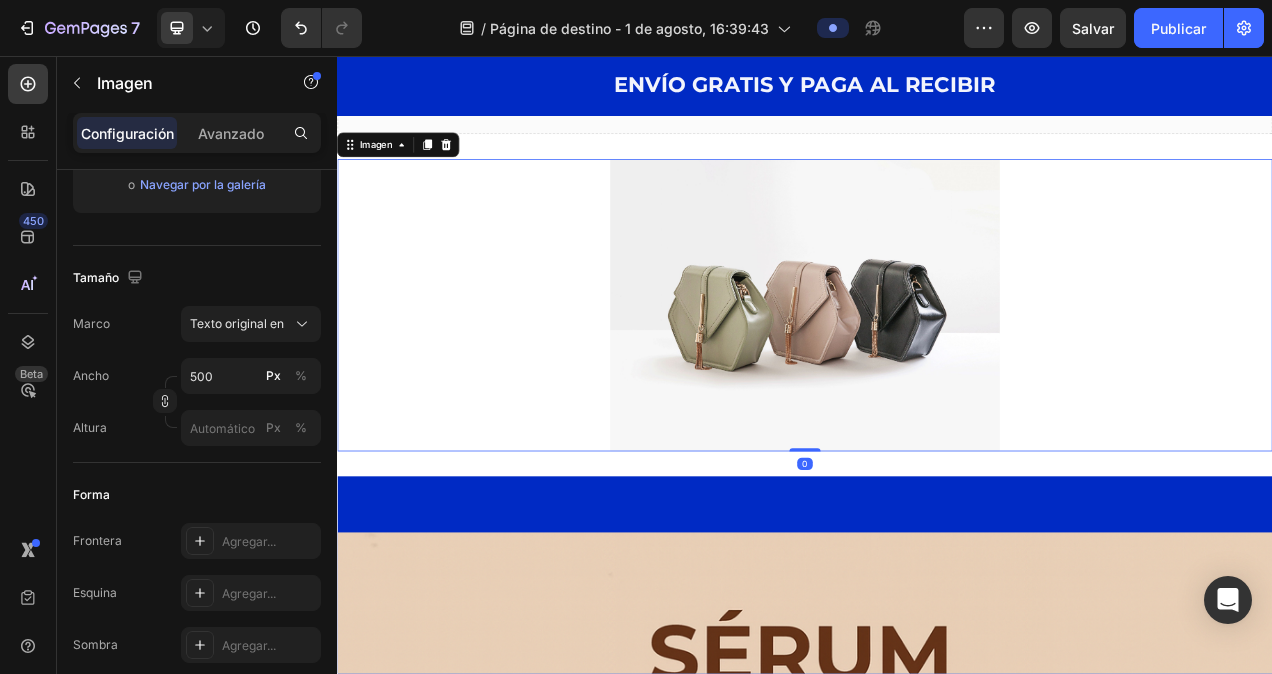 scroll, scrollTop: 0, scrollLeft: 0, axis: both 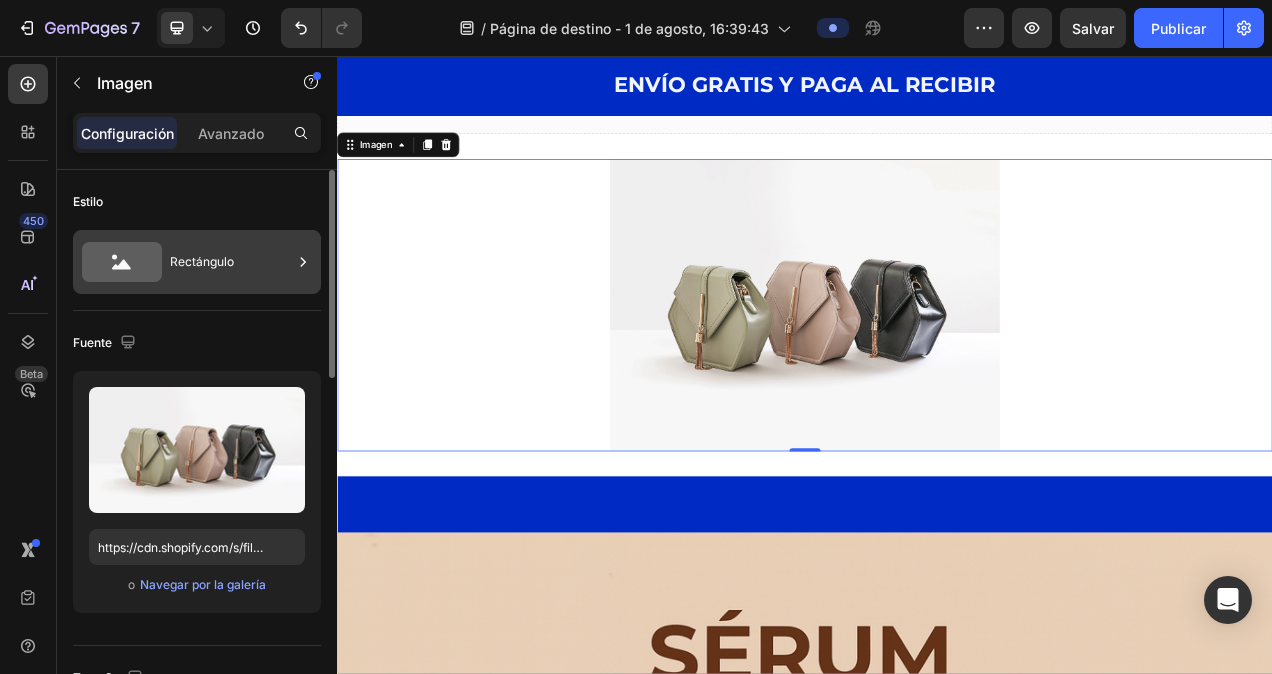click 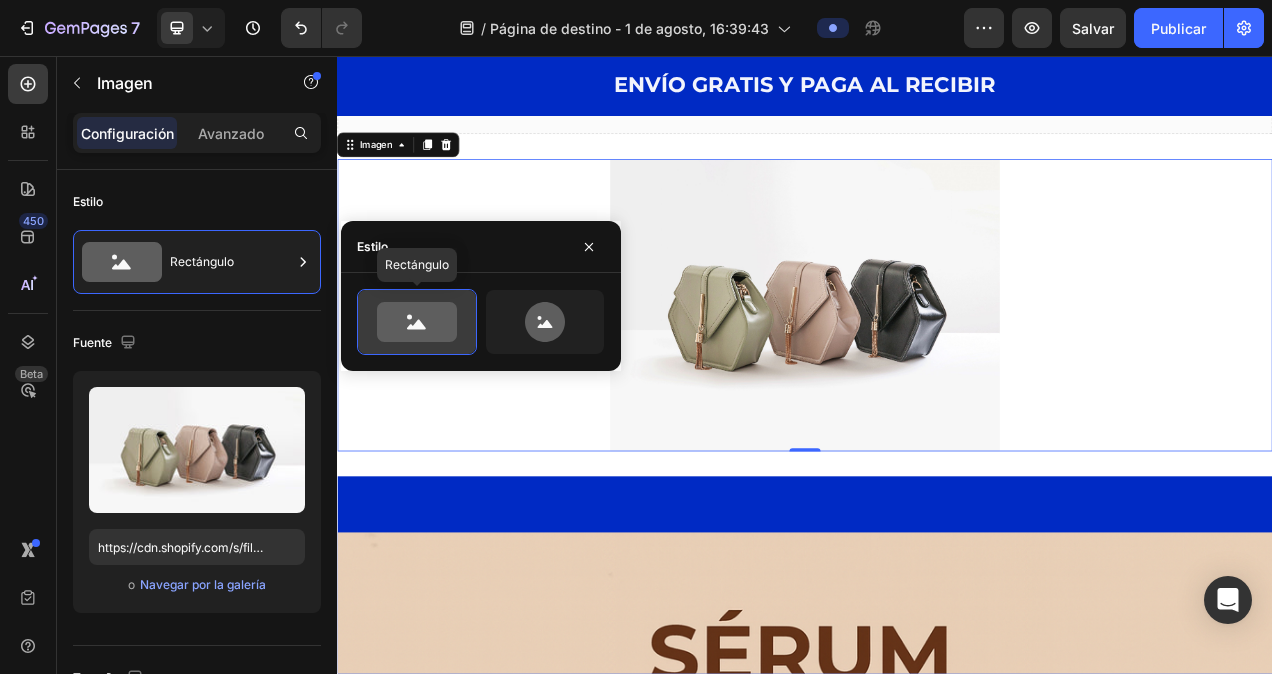 click 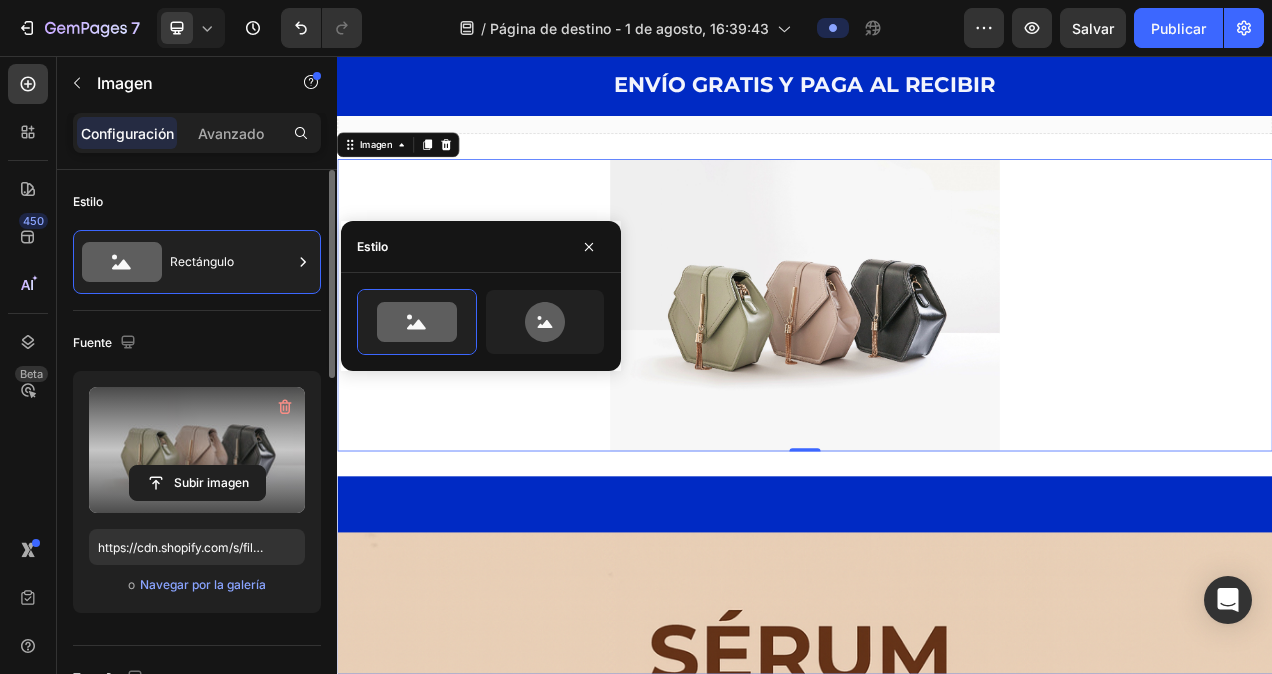 click at bounding box center (197, 450) 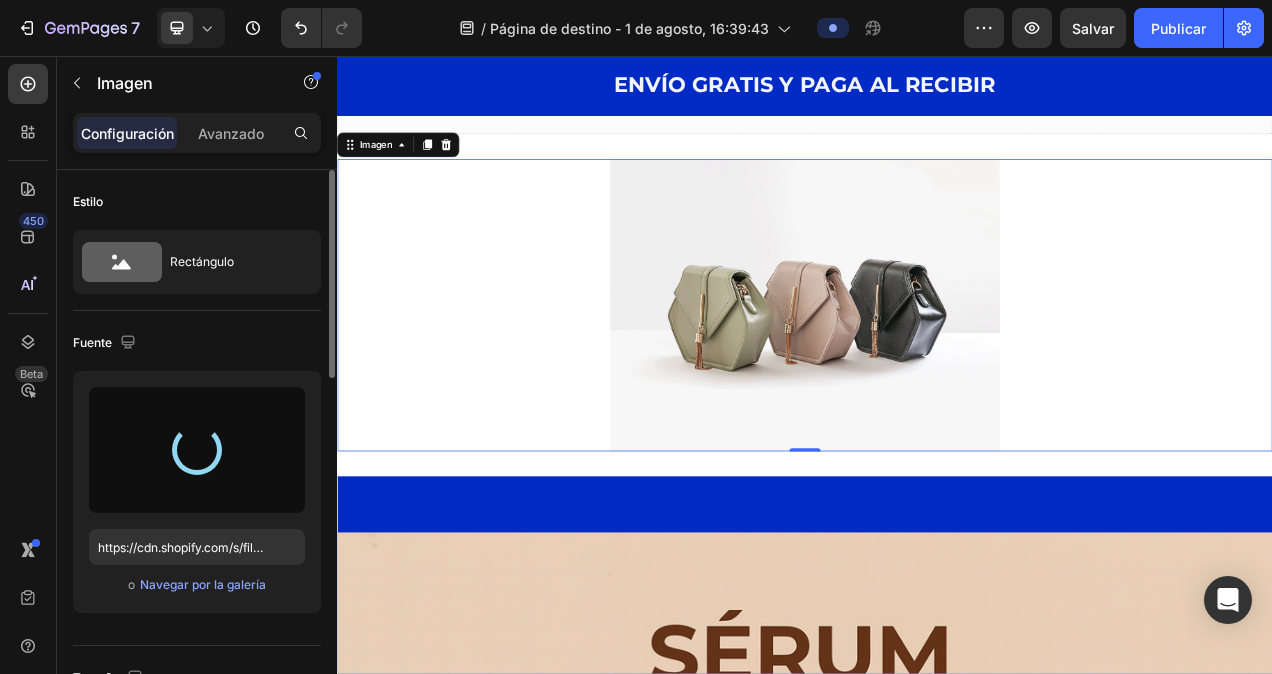 type on "https://cdn.shopify.com/s/files/1/0721/5159/7214/files/gempages_577058422168486803-33374824-bc21-46cc-afa0-5e2e90cecc94.png" 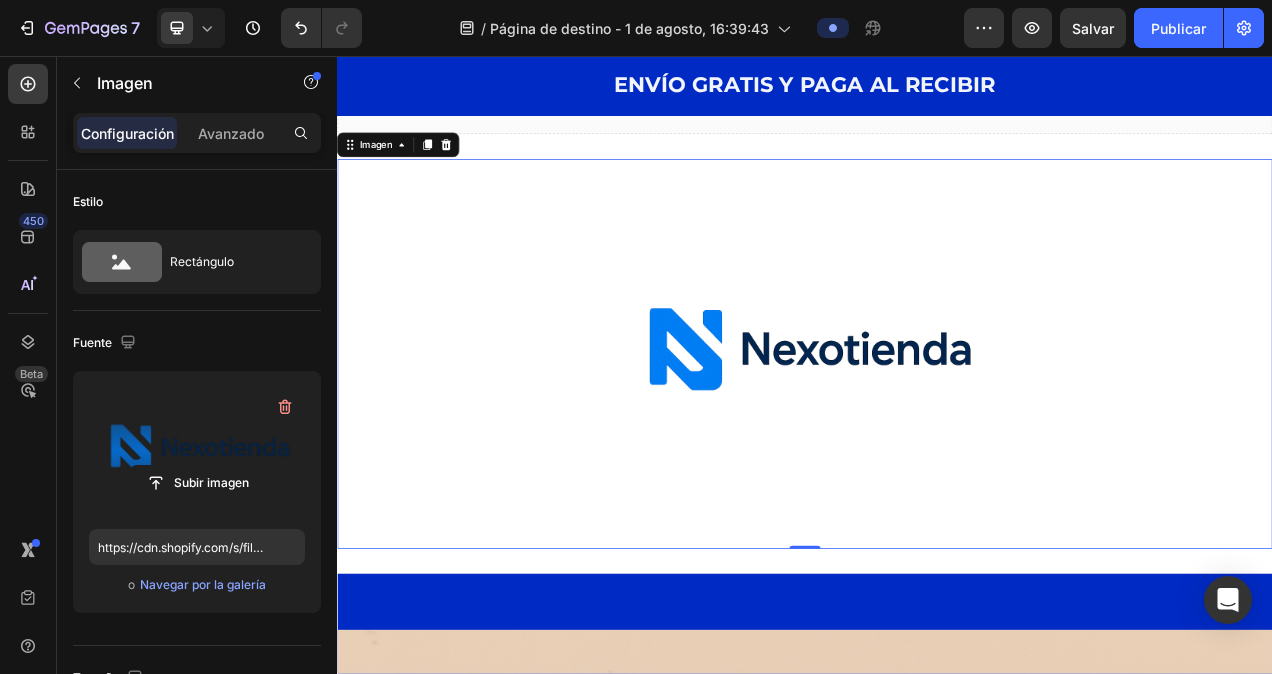 scroll, scrollTop: 200, scrollLeft: 0, axis: vertical 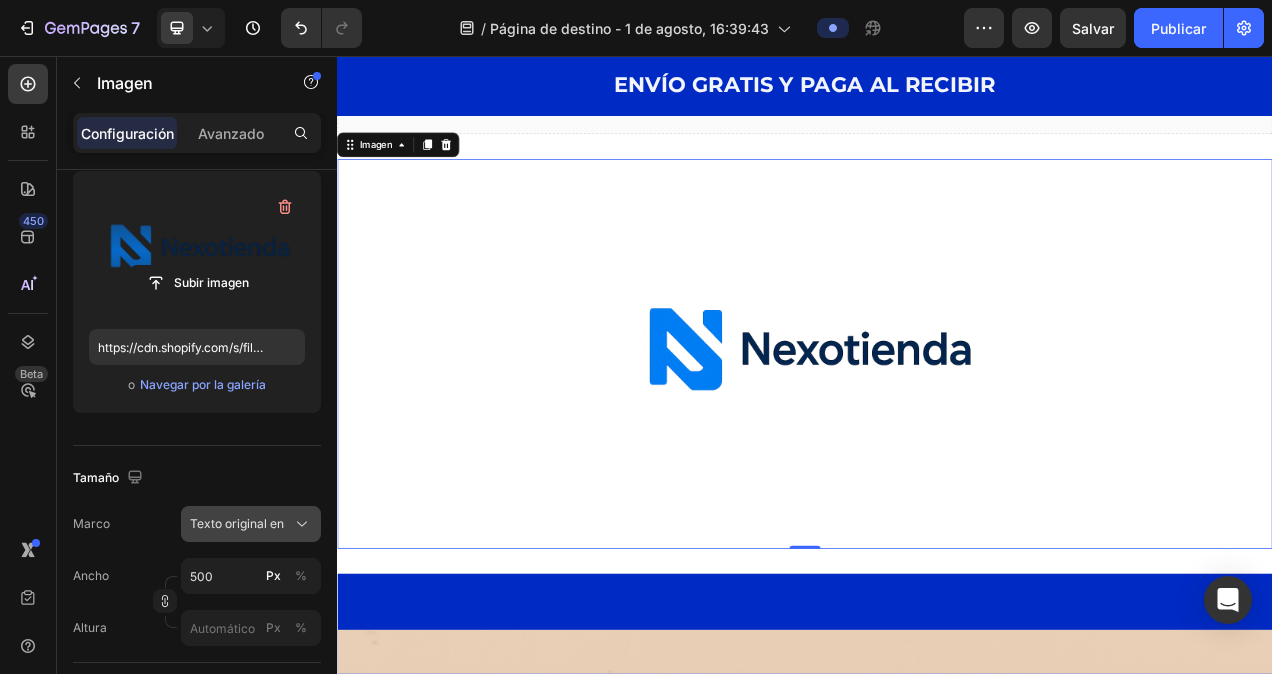 click 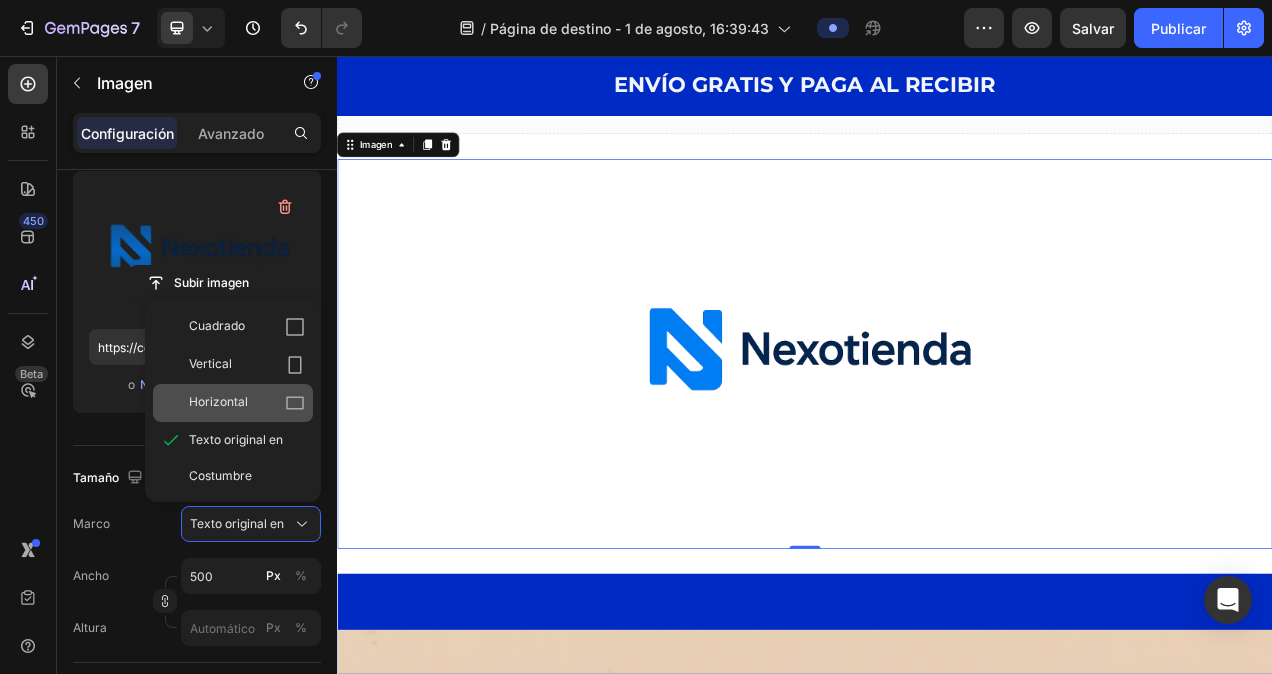 click on "Horizontal" at bounding box center (247, 403) 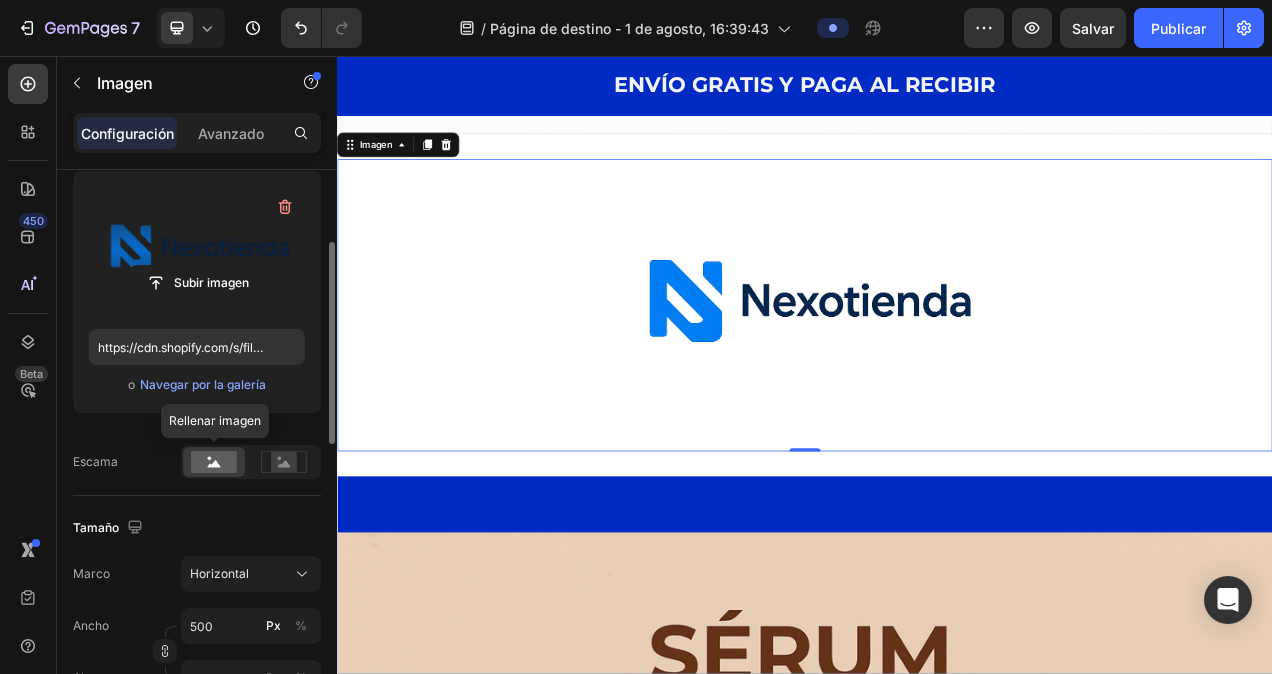 click 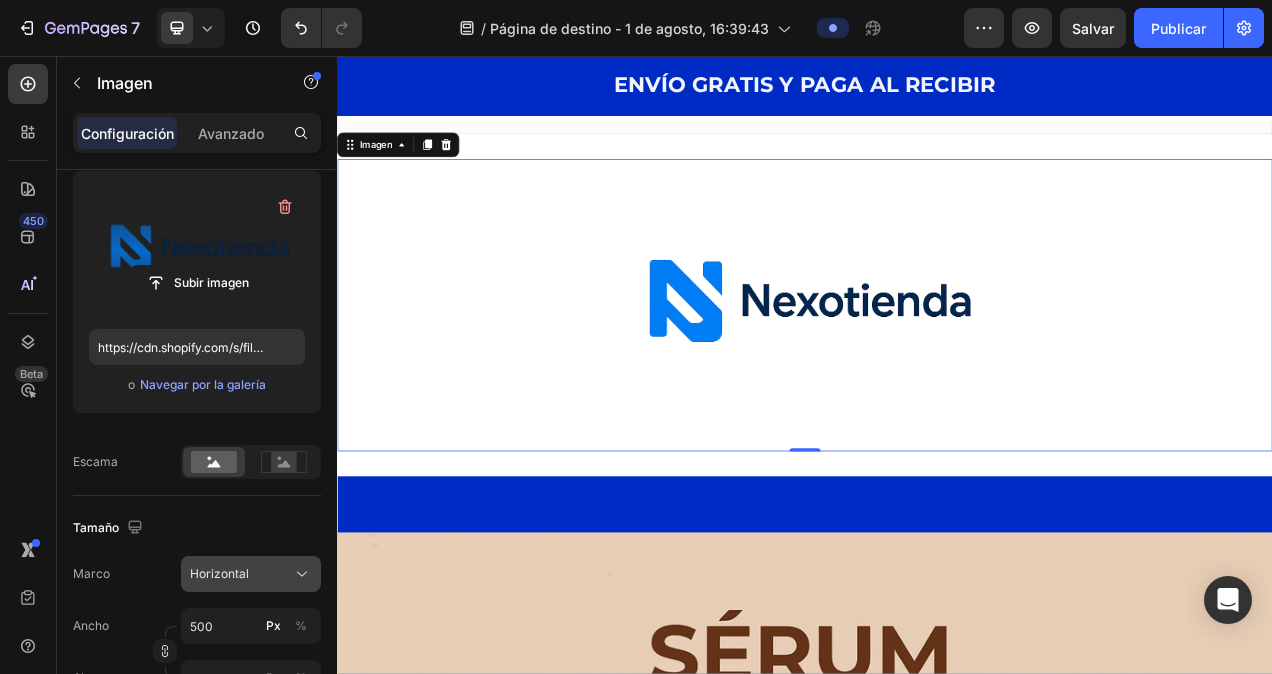 click on "Horizontal" 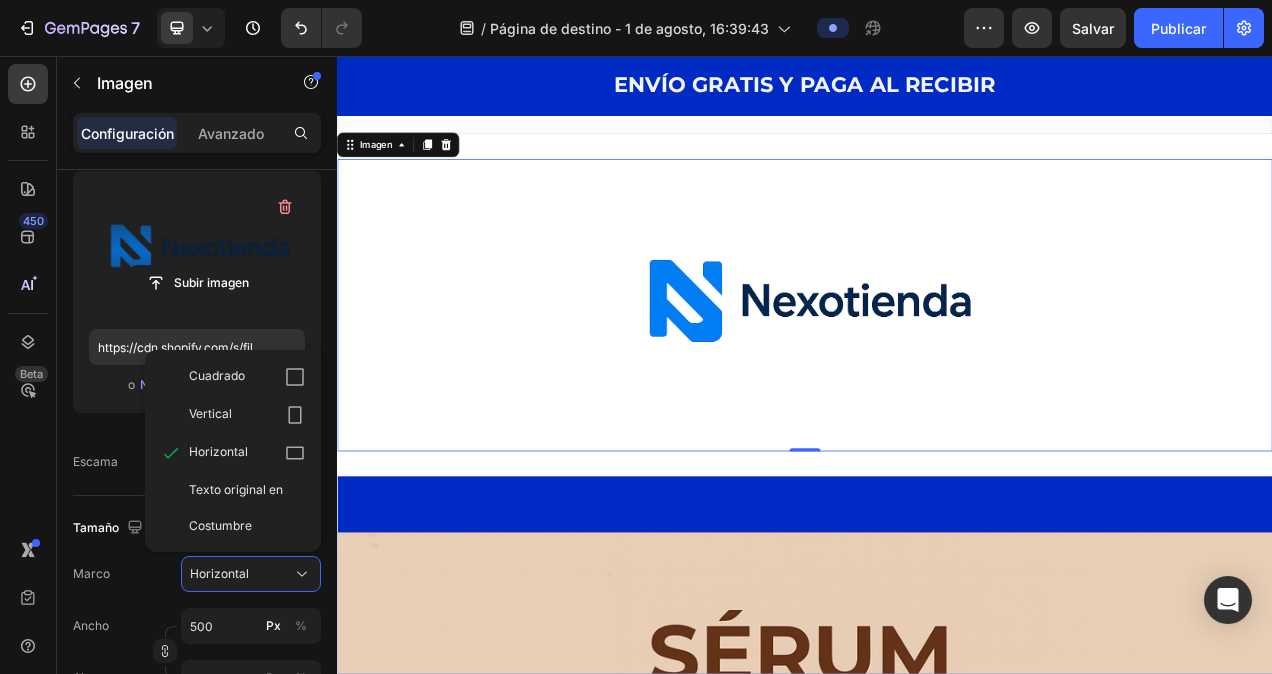 click on "Costumbre" 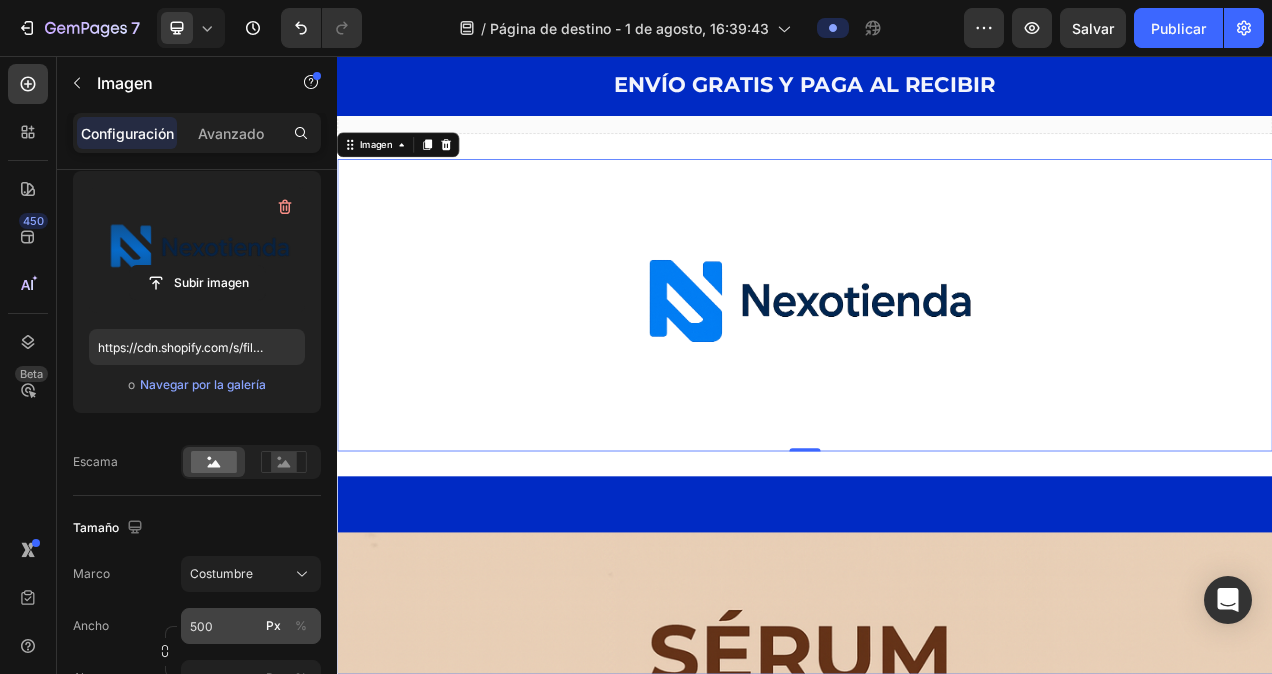click on "Px" 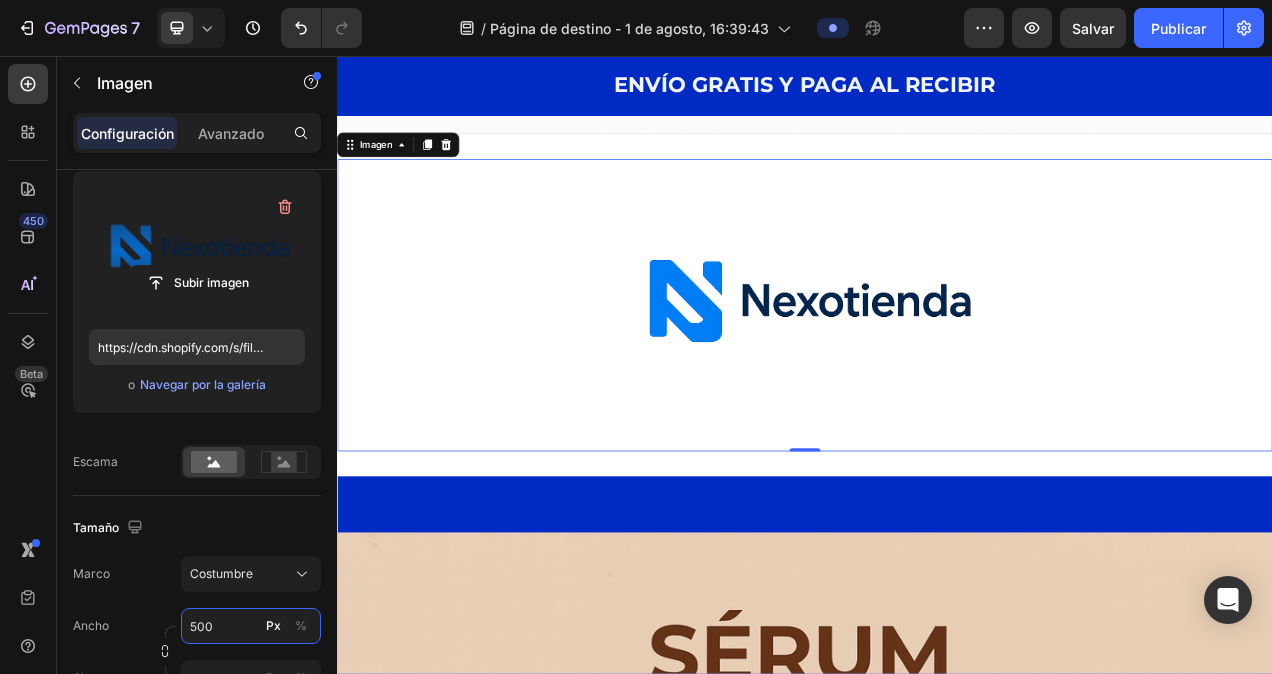 click on "500" at bounding box center [251, 626] 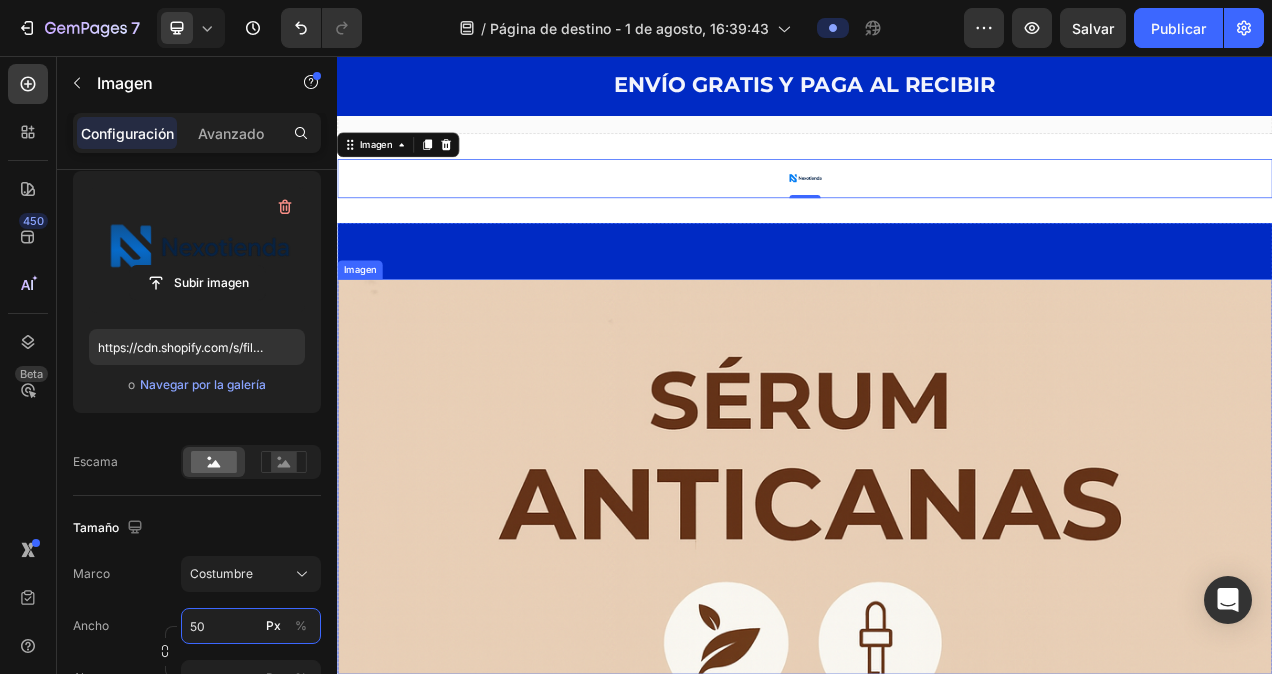type on "5" 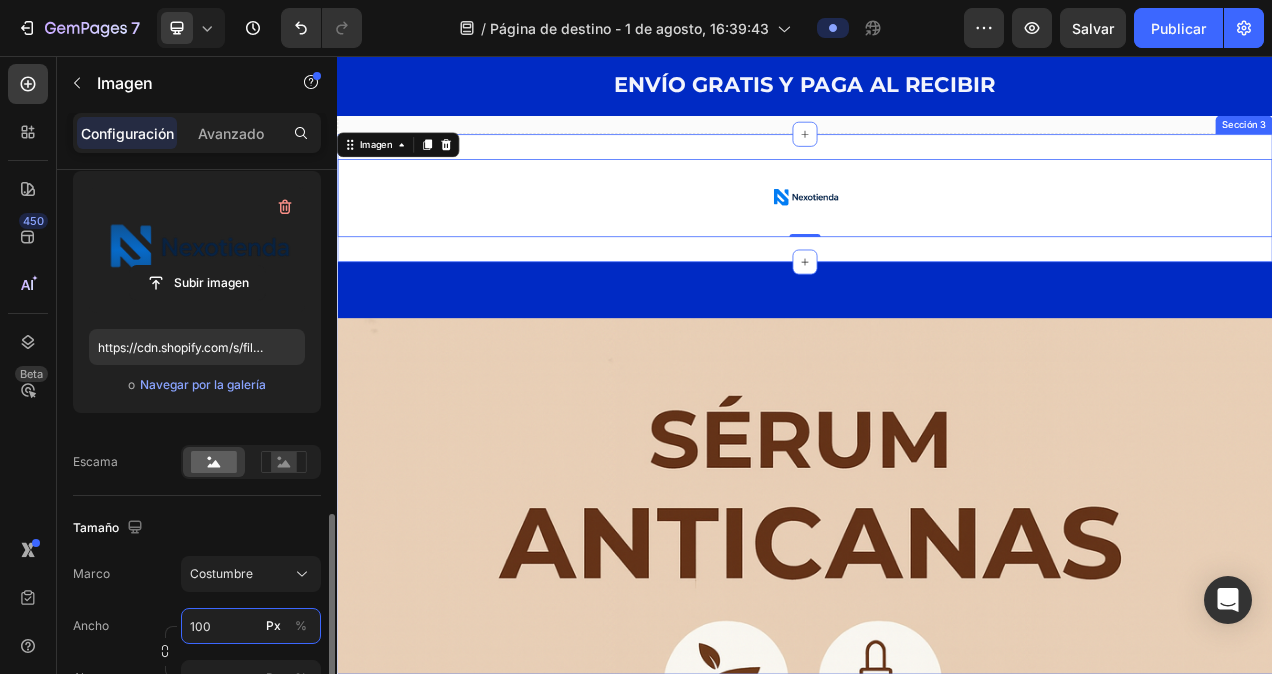 scroll, scrollTop: 400, scrollLeft: 0, axis: vertical 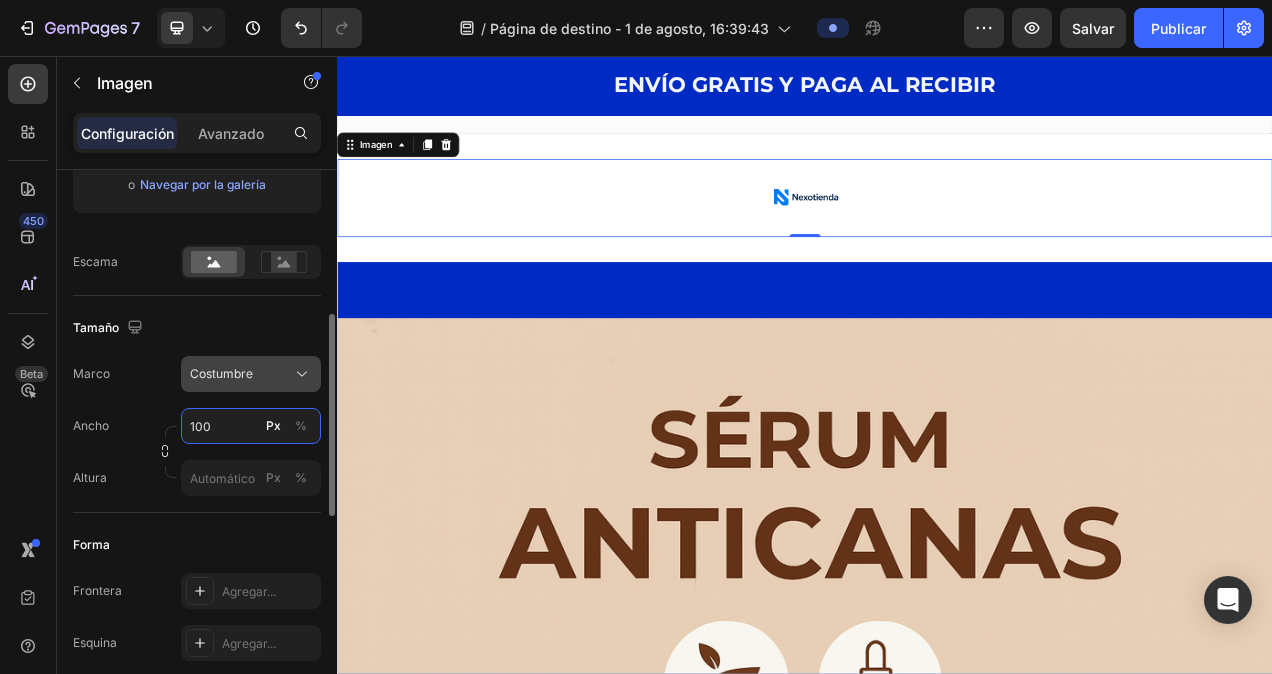 type on "100" 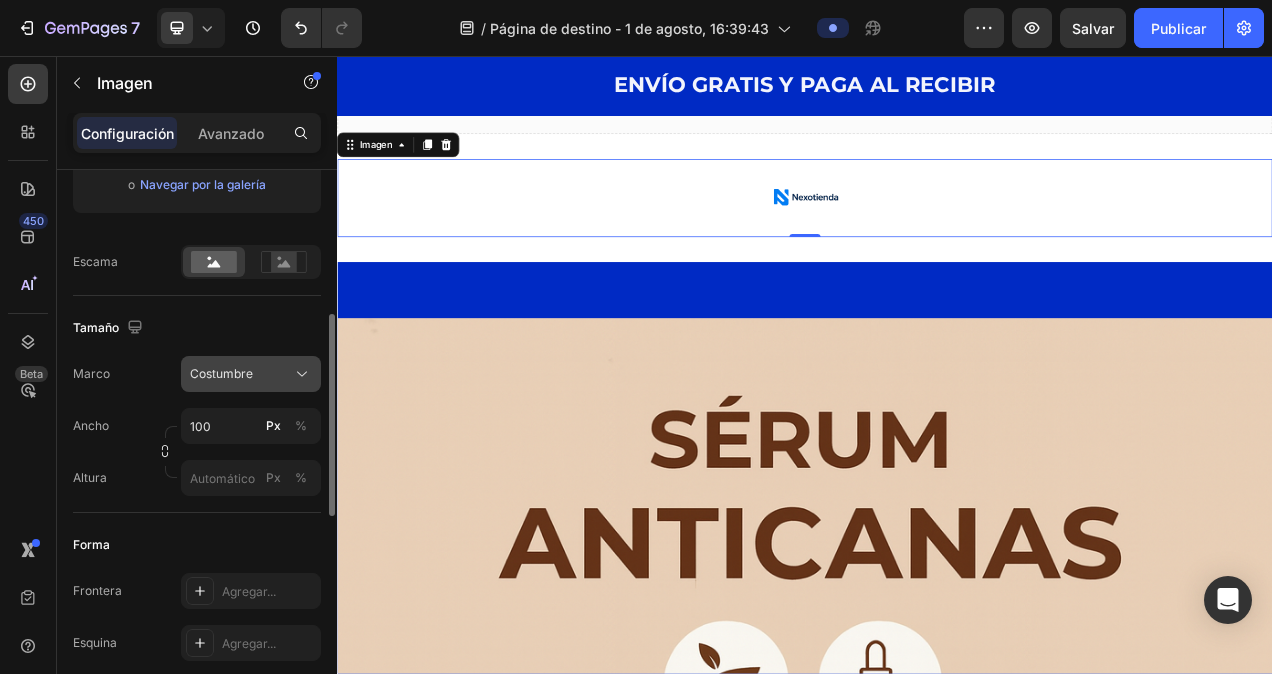 click on "Costumbre" 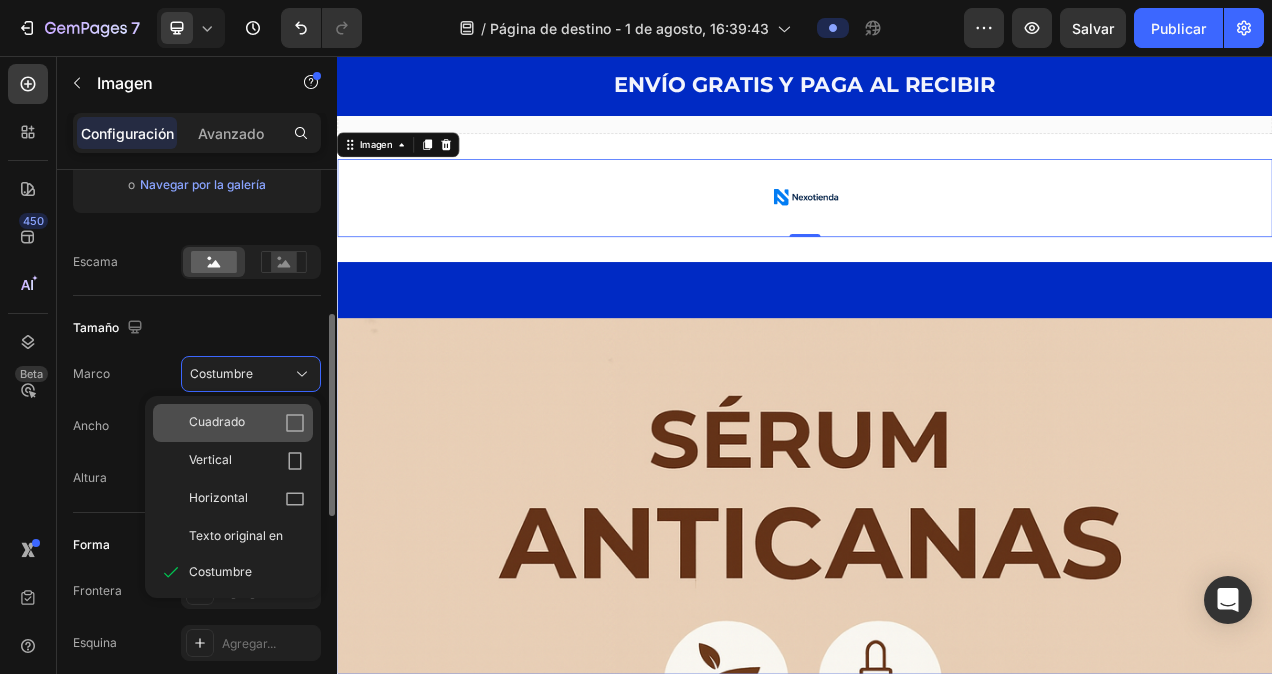 click on "Cuadrado" at bounding box center (247, 423) 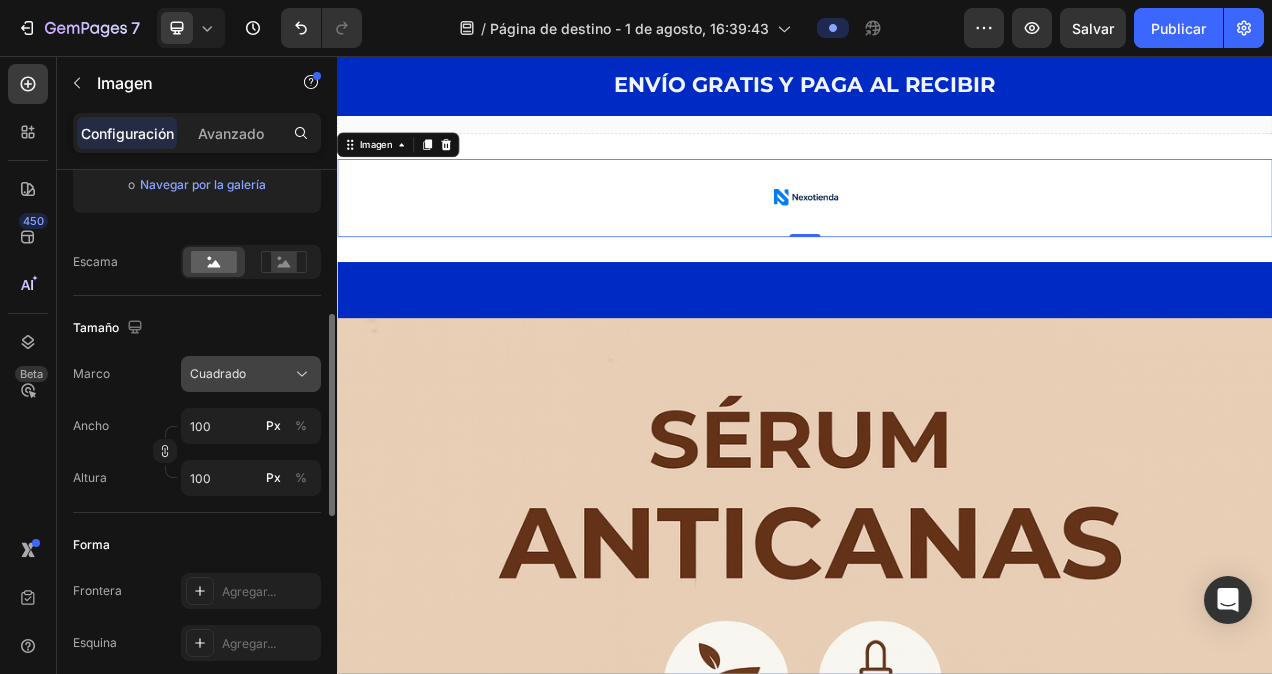 click on "Cuadrado" 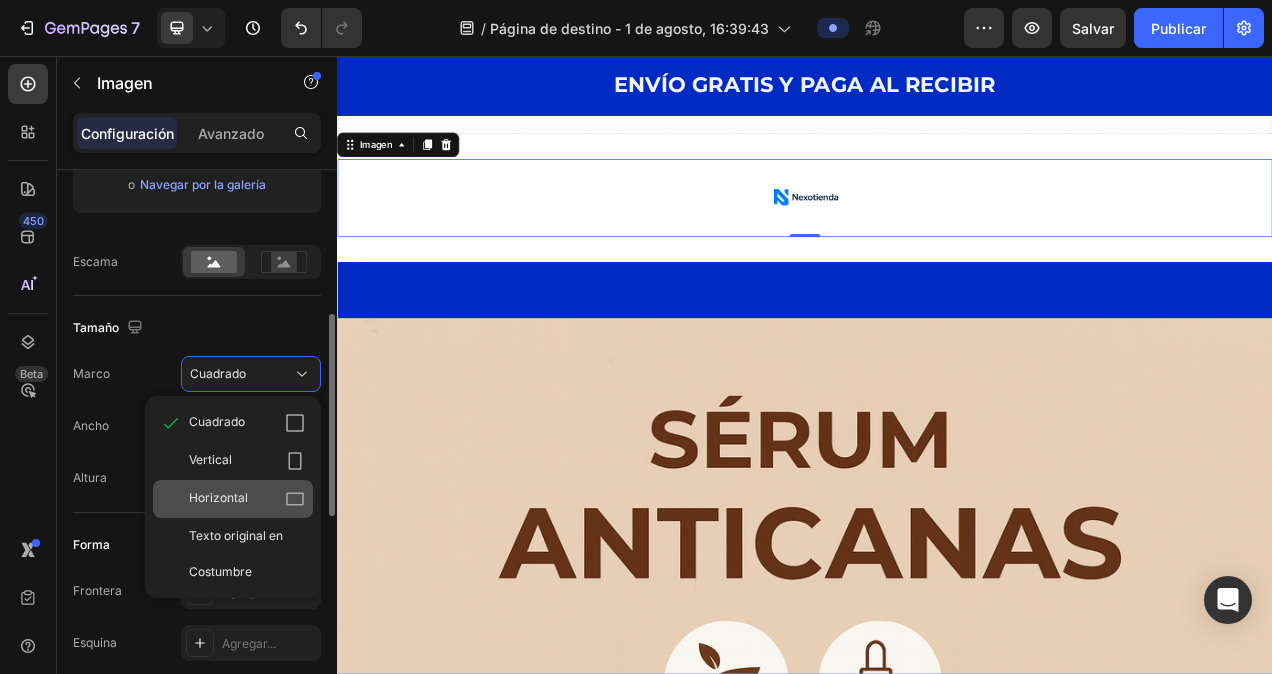 click on "Horizontal" at bounding box center (218, 499) 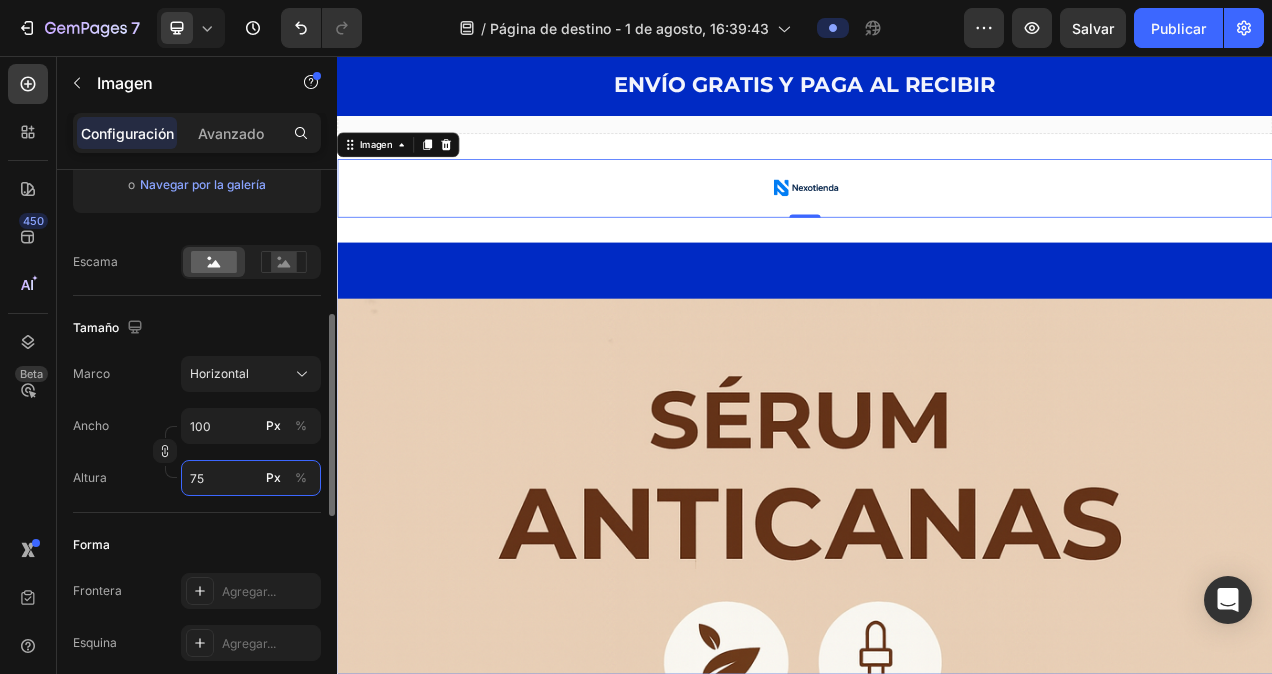 click on "75" at bounding box center (251, 478) 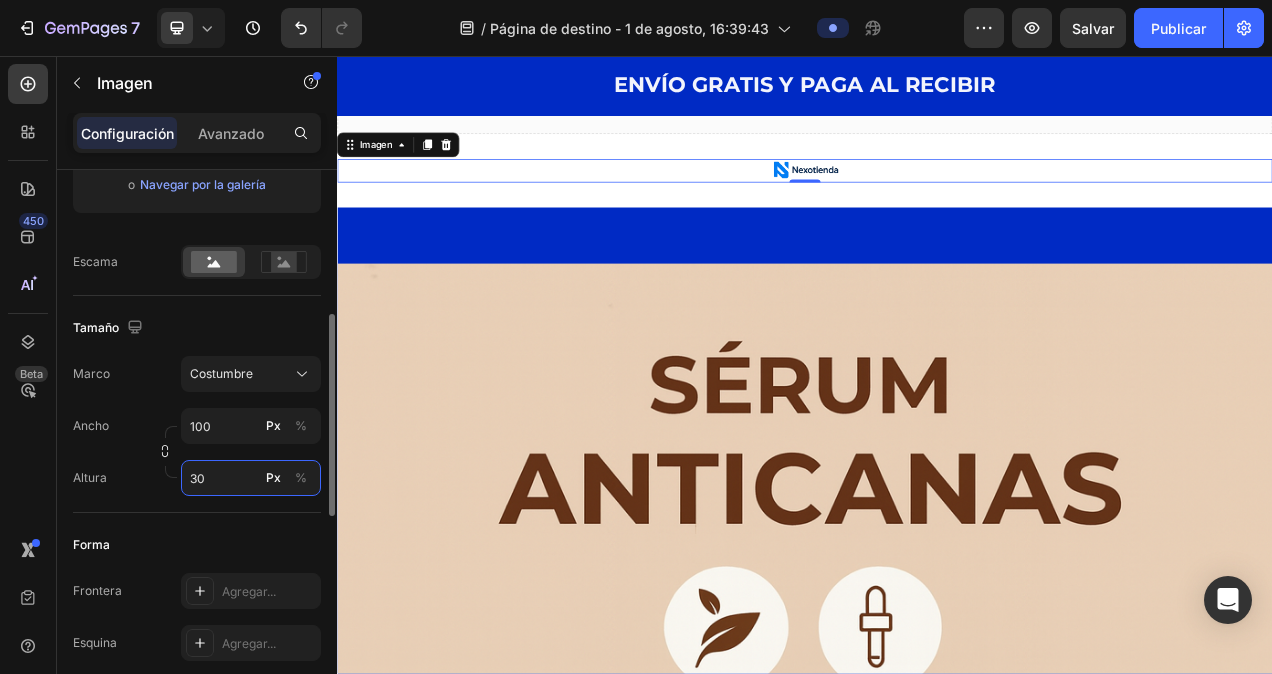 type on "3" 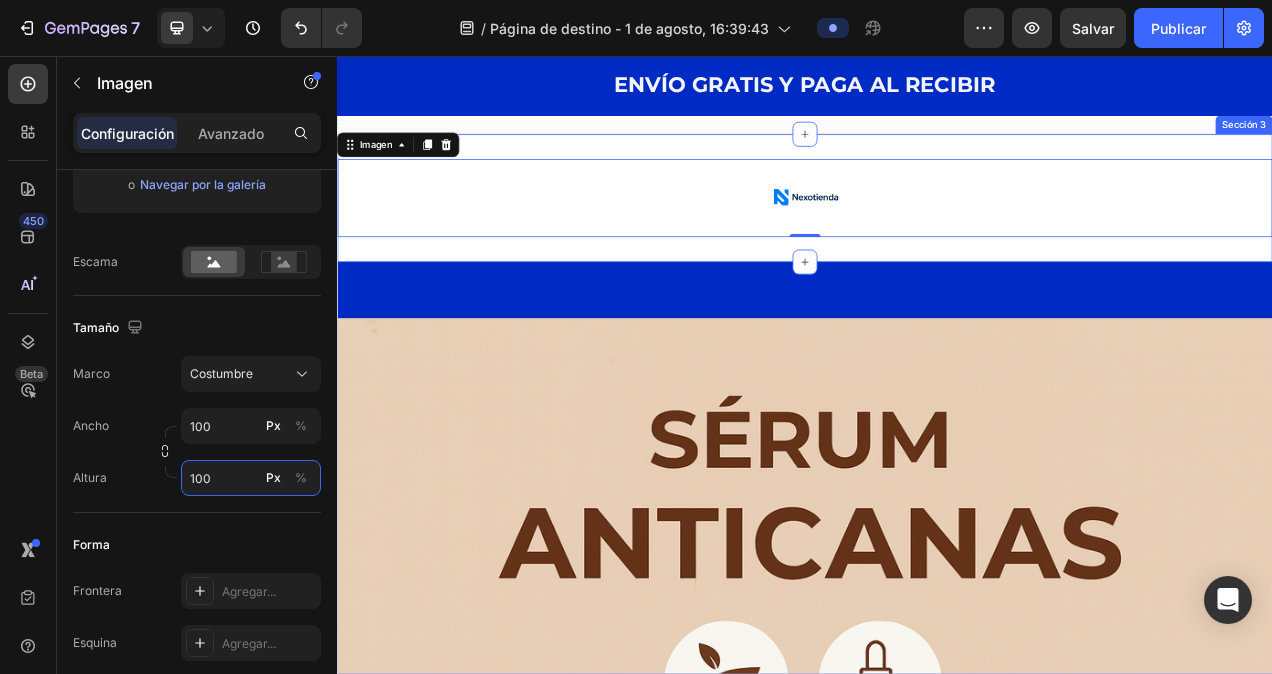 type on "100" 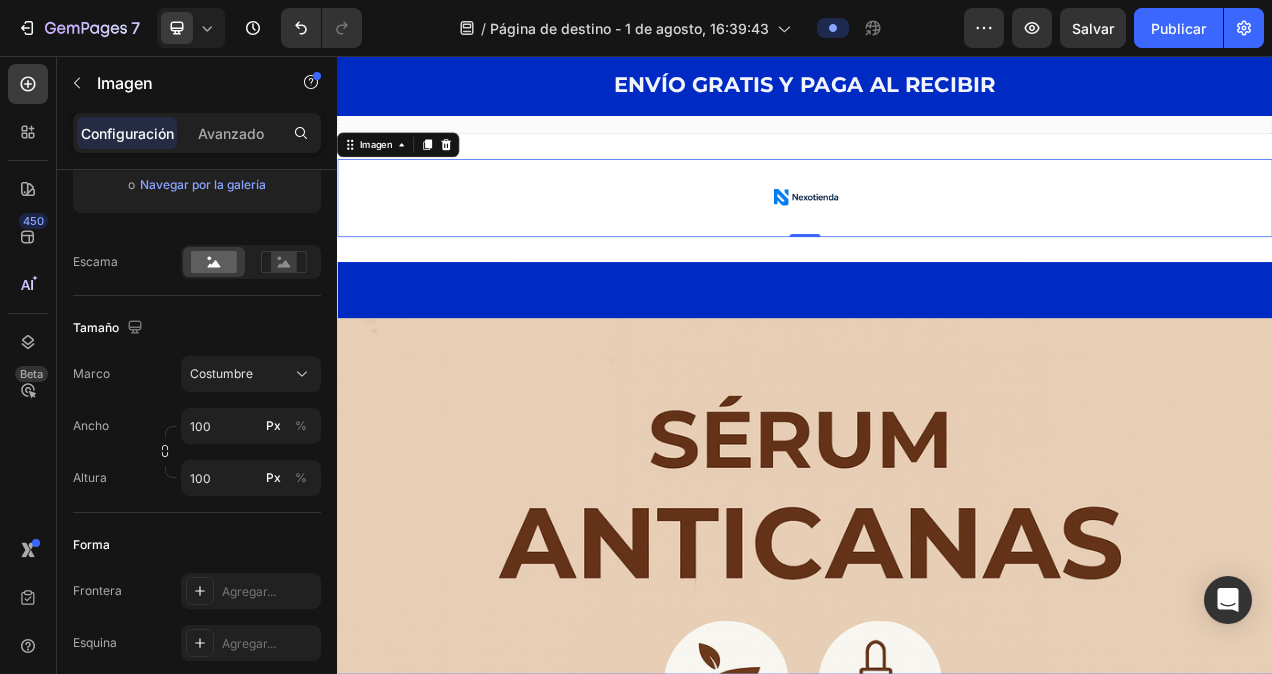 drag, startPoint x: 671, startPoint y: 266, endPoint x: 671, endPoint y: 293, distance: 27 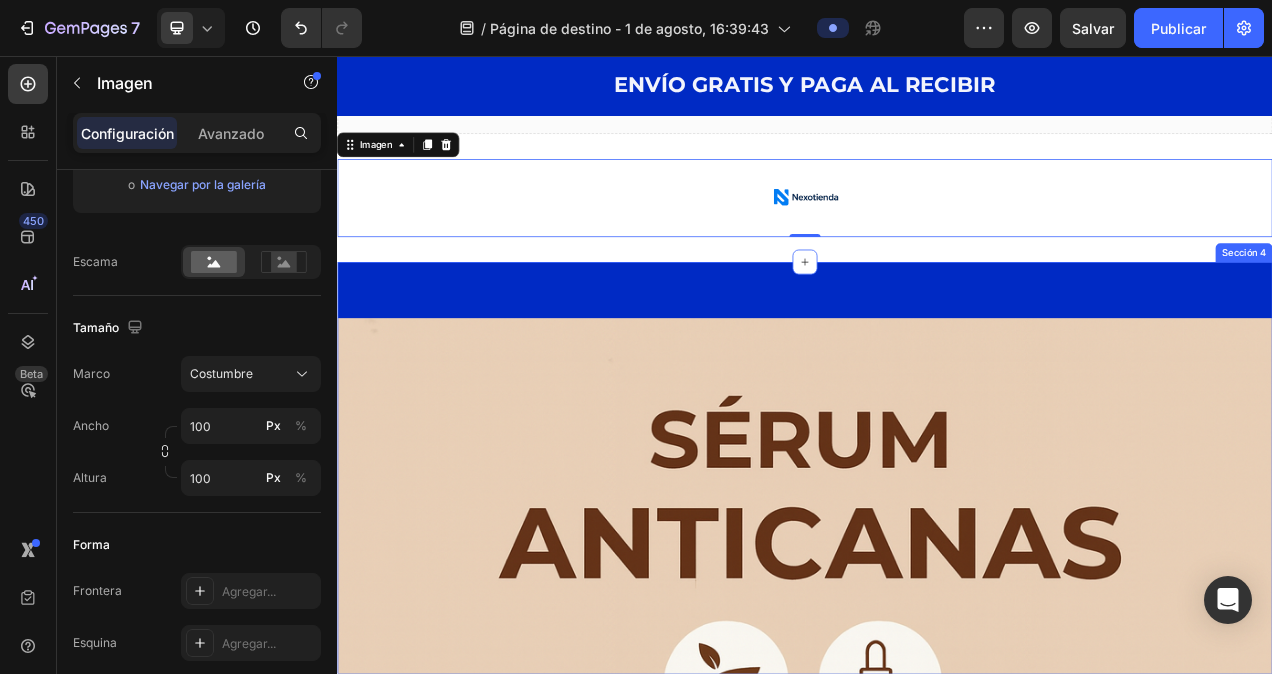 click on "Imagen DALE A TU CABELLO EL TRATAMIENTO QUE SE MERECE Bloque de texto Hasta  un 75% de descuento  en todo Encabezado Compra ahora o nunca Botón Fila Sección 4" at bounding box center [937, 1460] 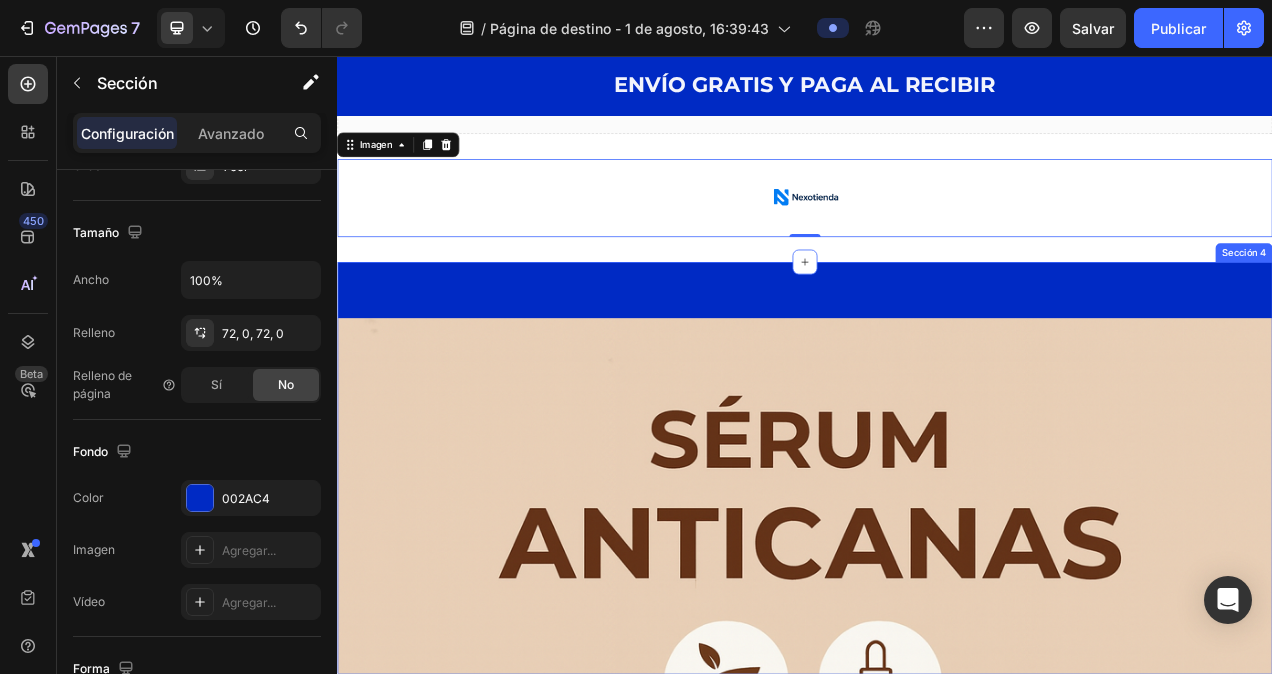 scroll, scrollTop: 0, scrollLeft: 0, axis: both 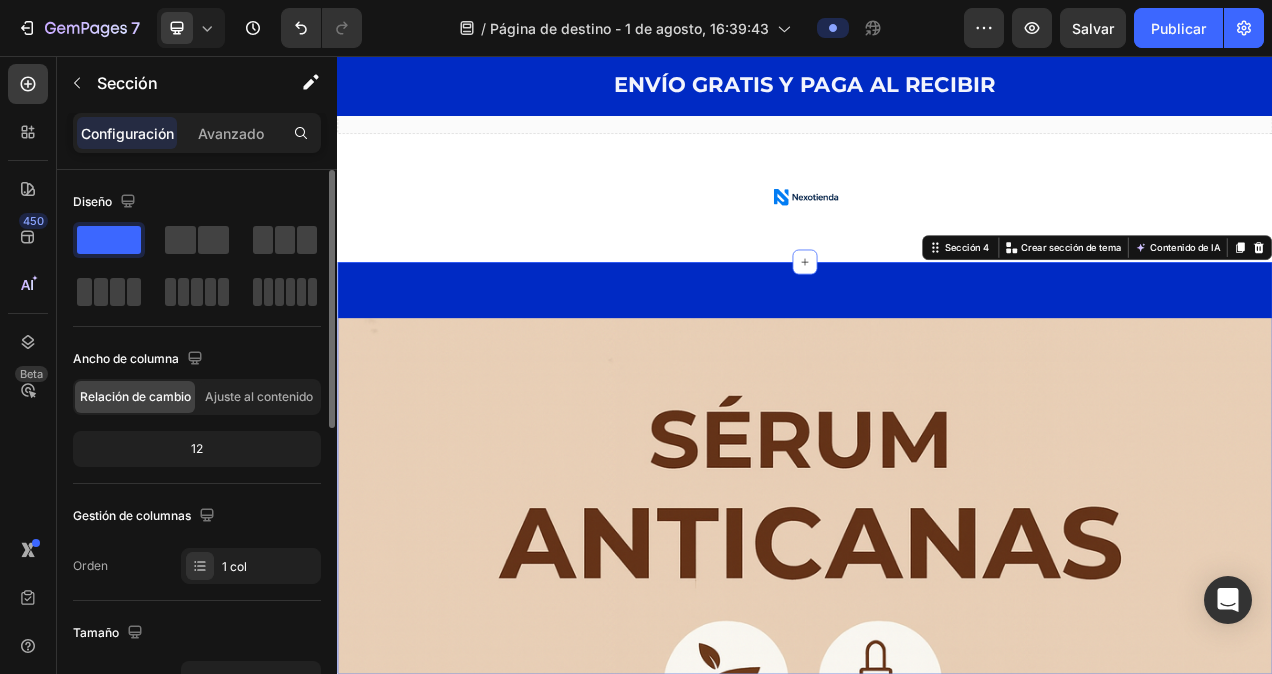 click at bounding box center (937, 239) 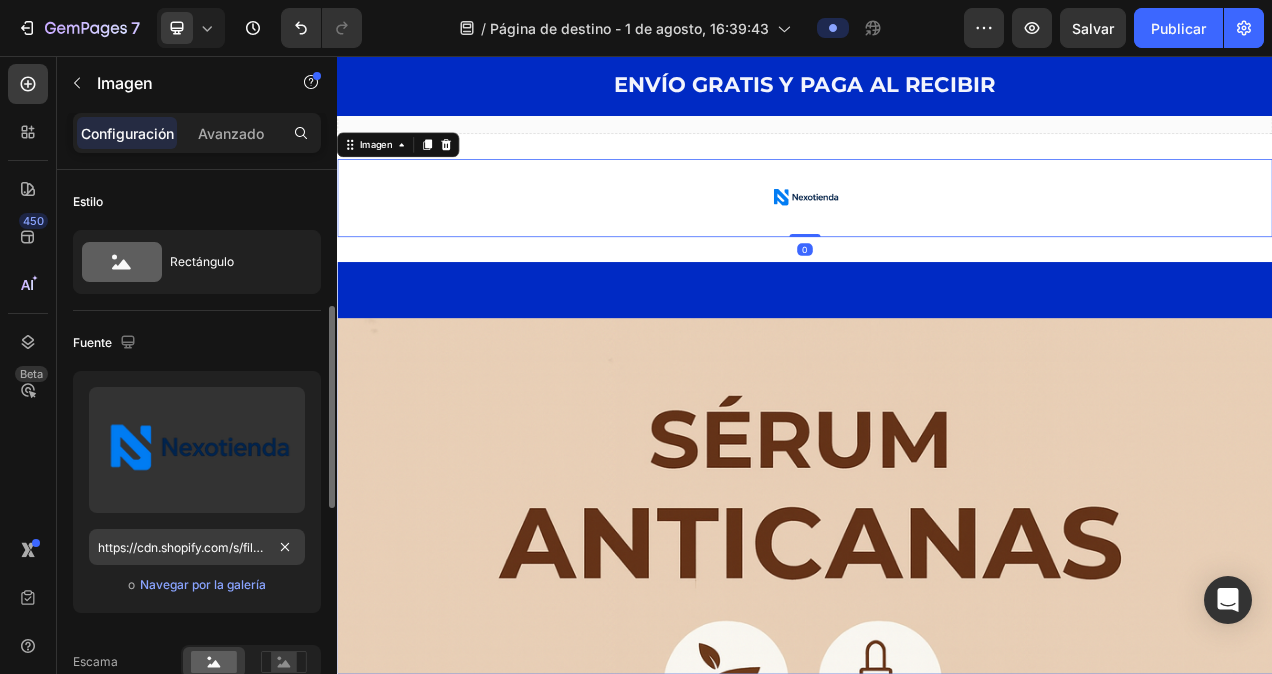 scroll, scrollTop: 100, scrollLeft: 0, axis: vertical 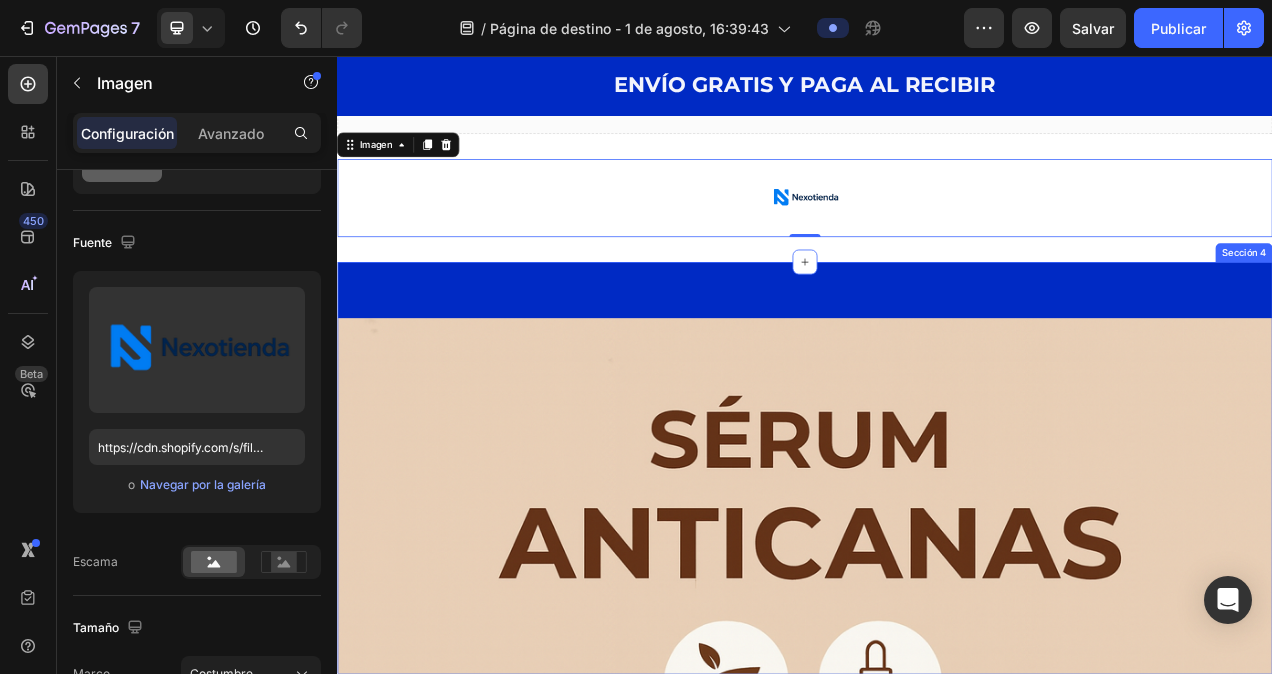 click on "Imagen DALE A TU CABELLO EL TRATAMIENTO QUE SE MERECE Bloque de texto Hasta  un 75% de descuento  en todo Encabezado Compra ahora o nunca Botón Fila Sección 4" at bounding box center [937, 1460] 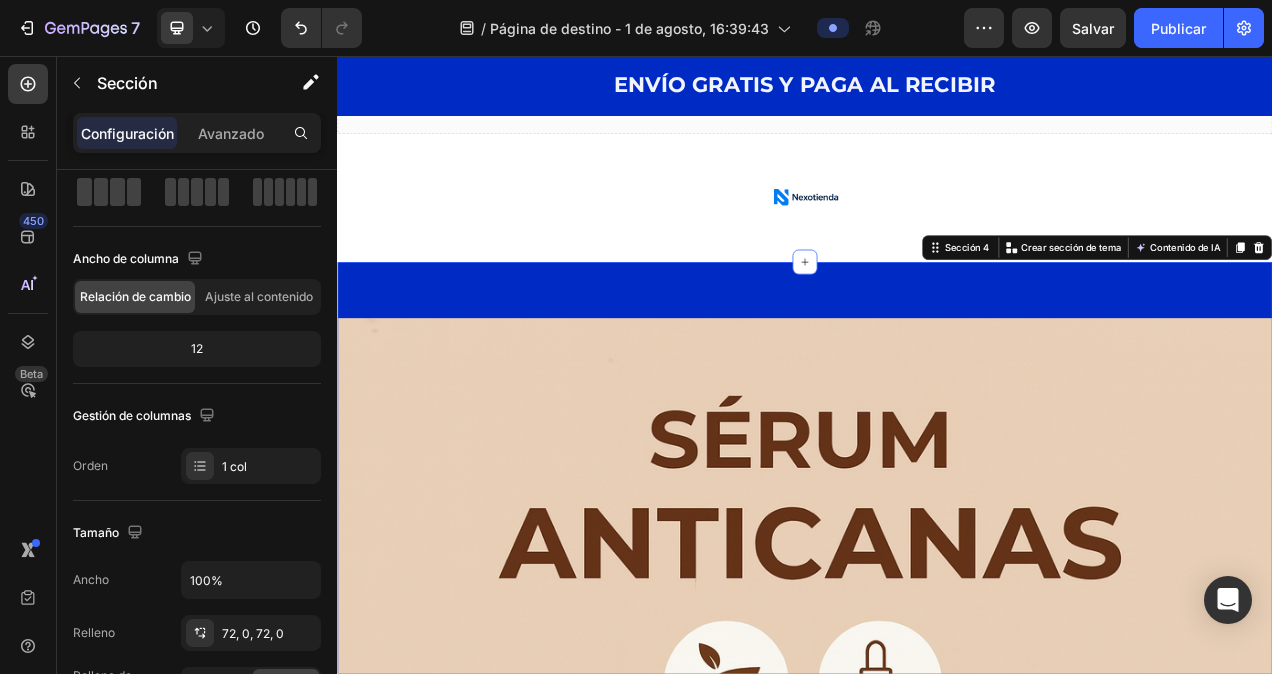 scroll, scrollTop: 0, scrollLeft: 0, axis: both 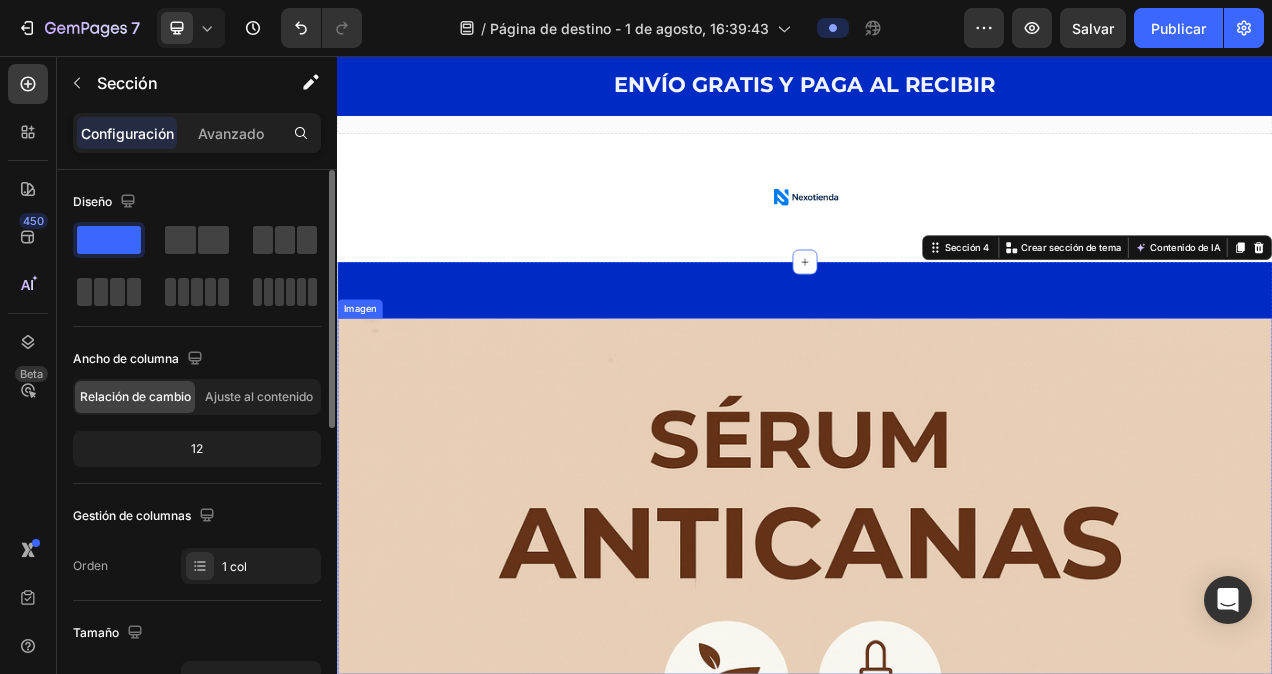 click at bounding box center (937, 1293) 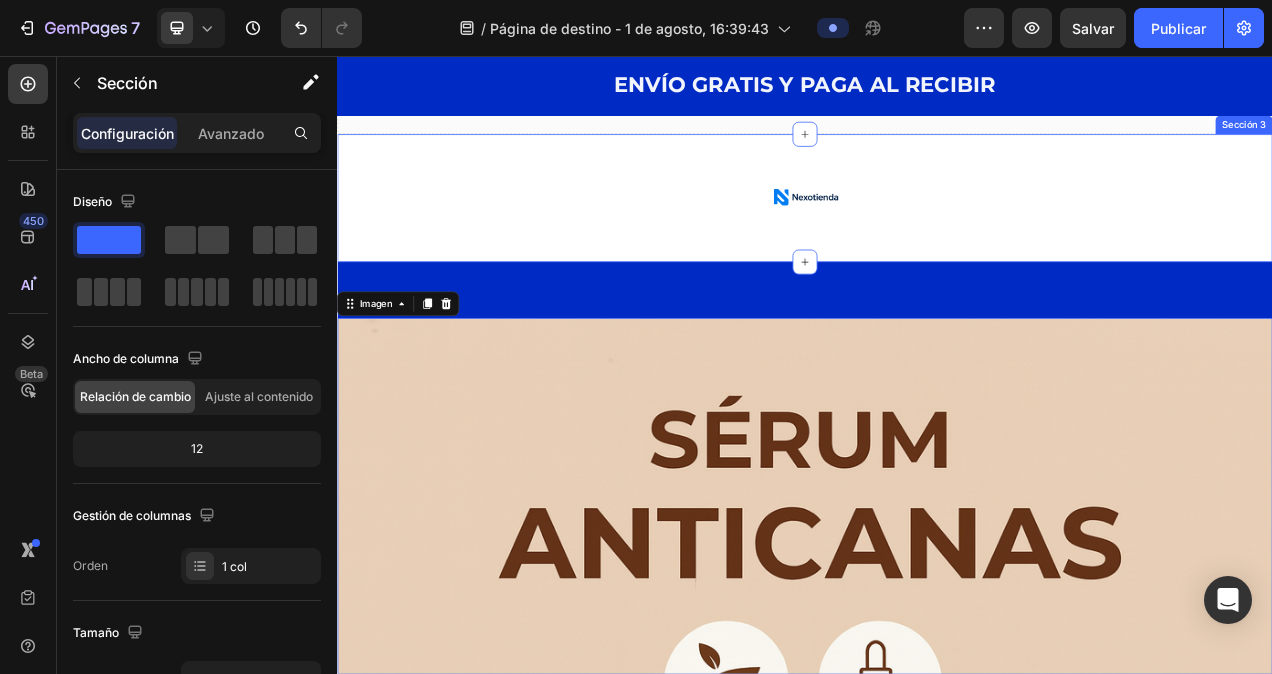 click on "Imagen Sección 3" at bounding box center (937, 239) 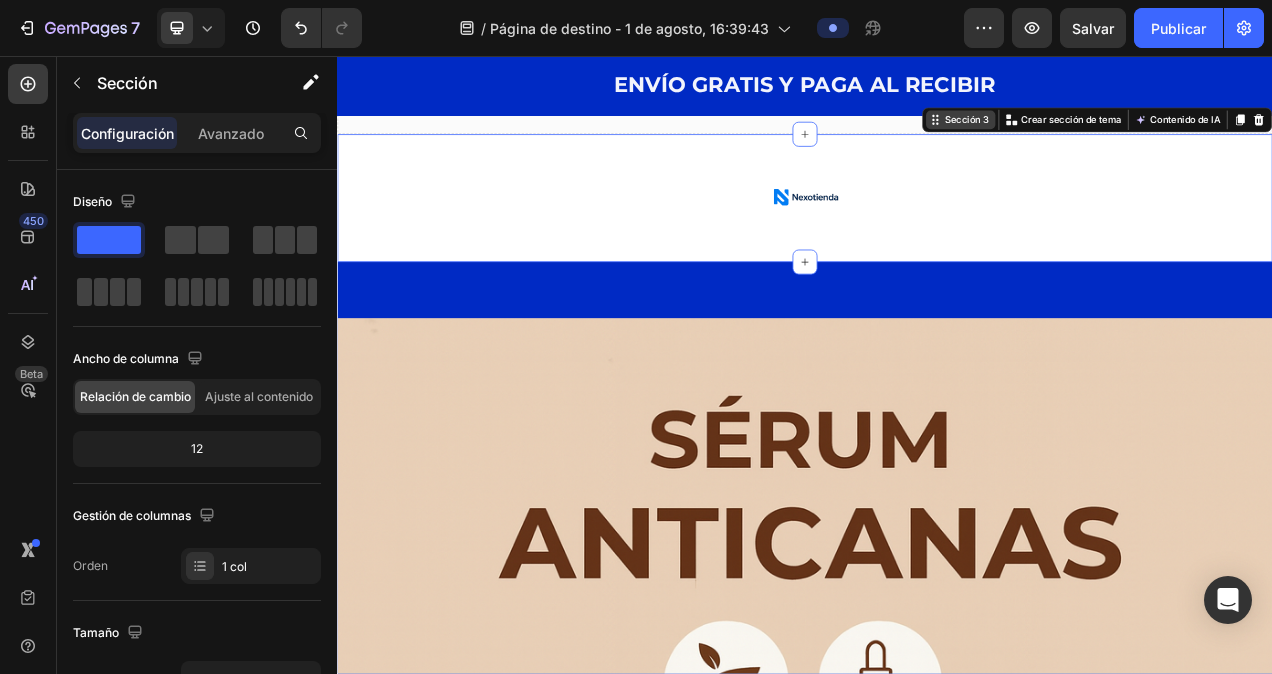 click on "Sección 3" at bounding box center (1145, 138) 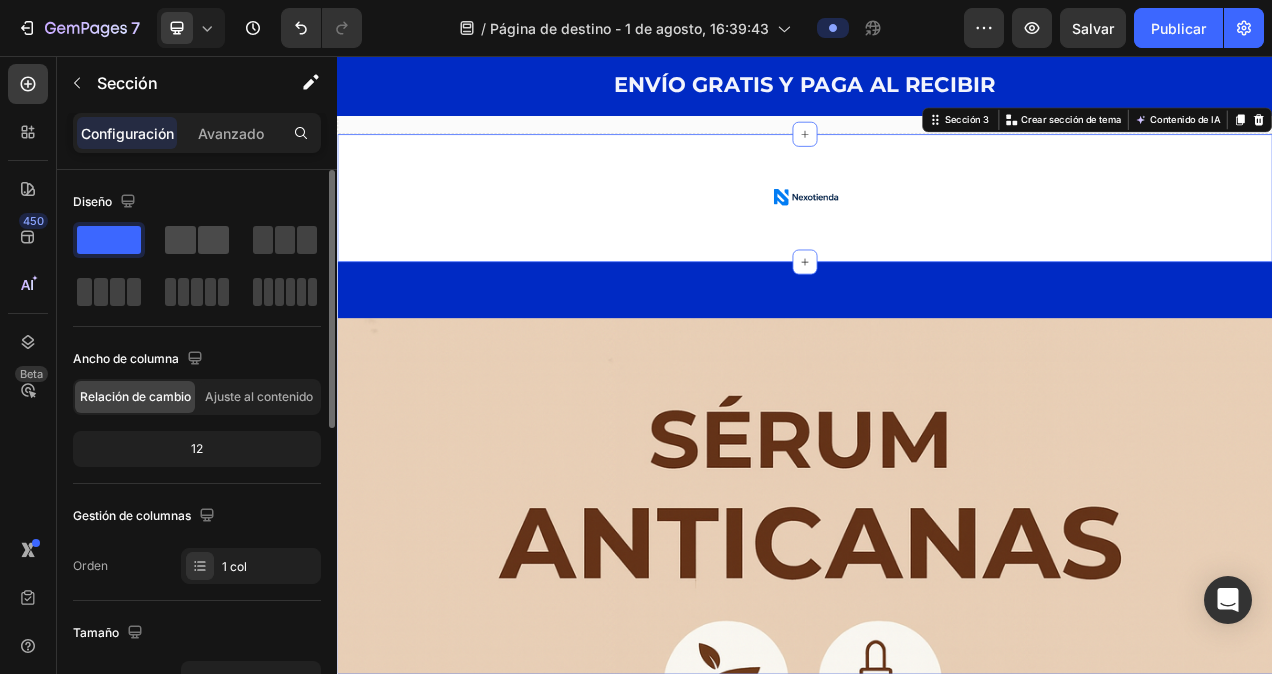 click 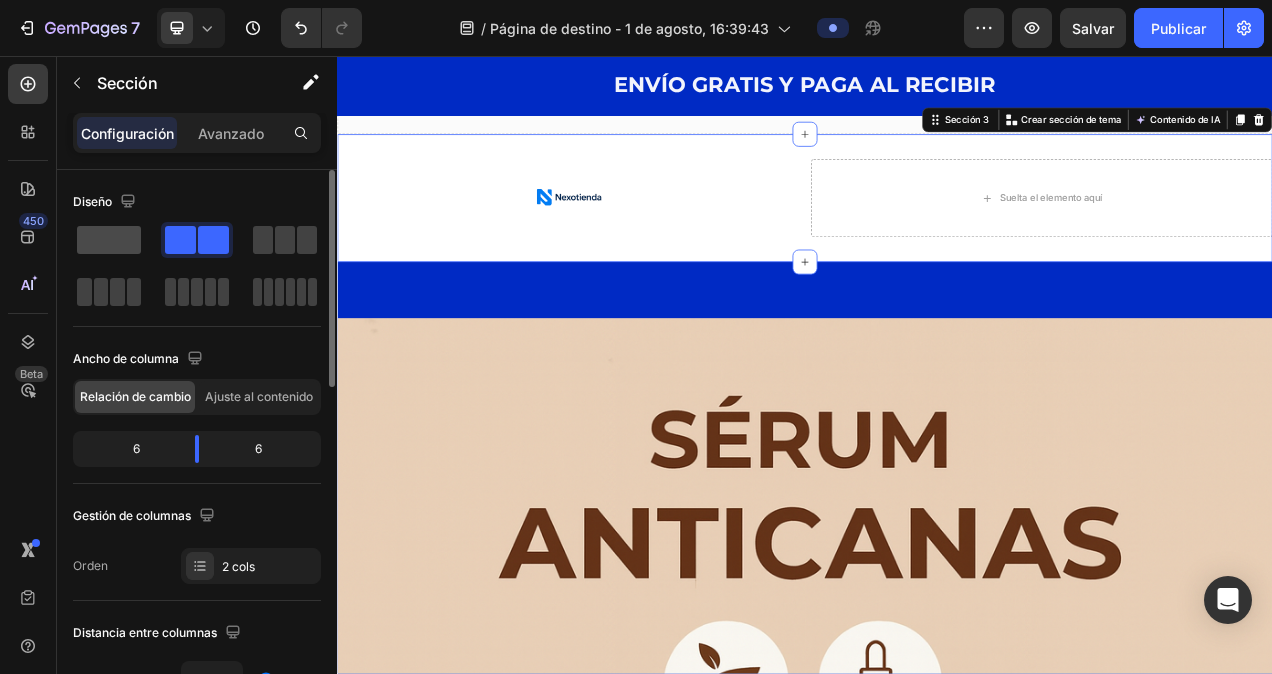 click 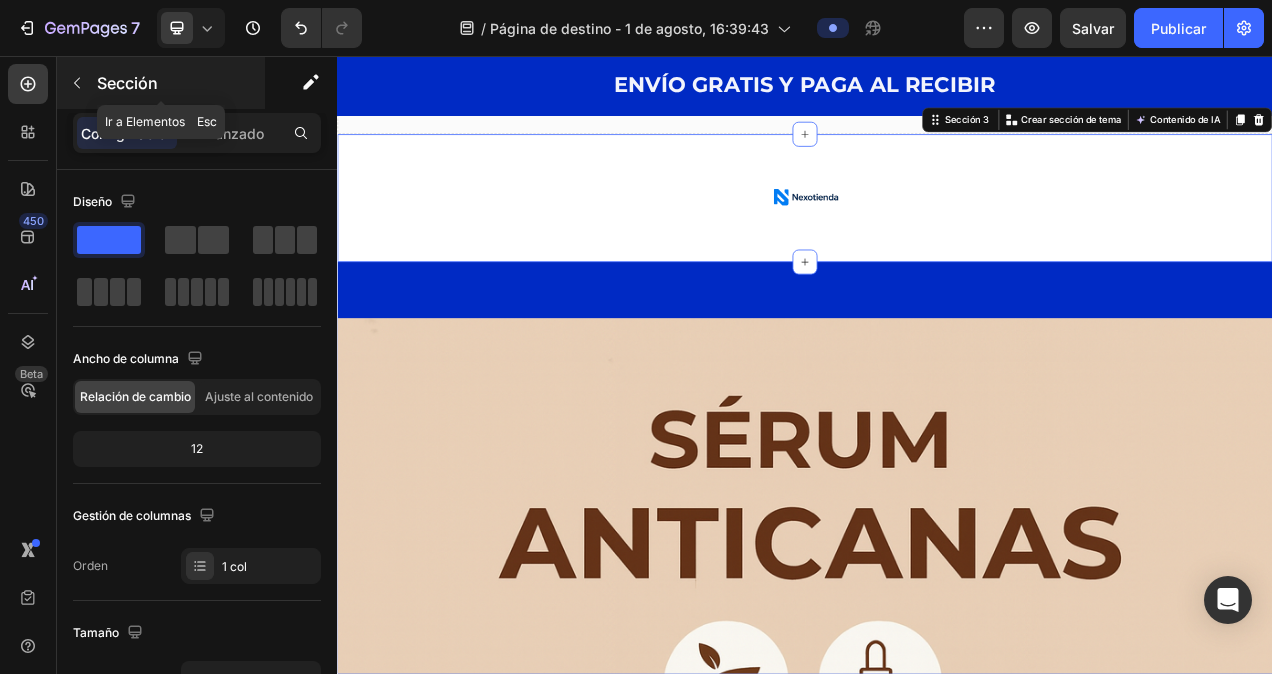 click 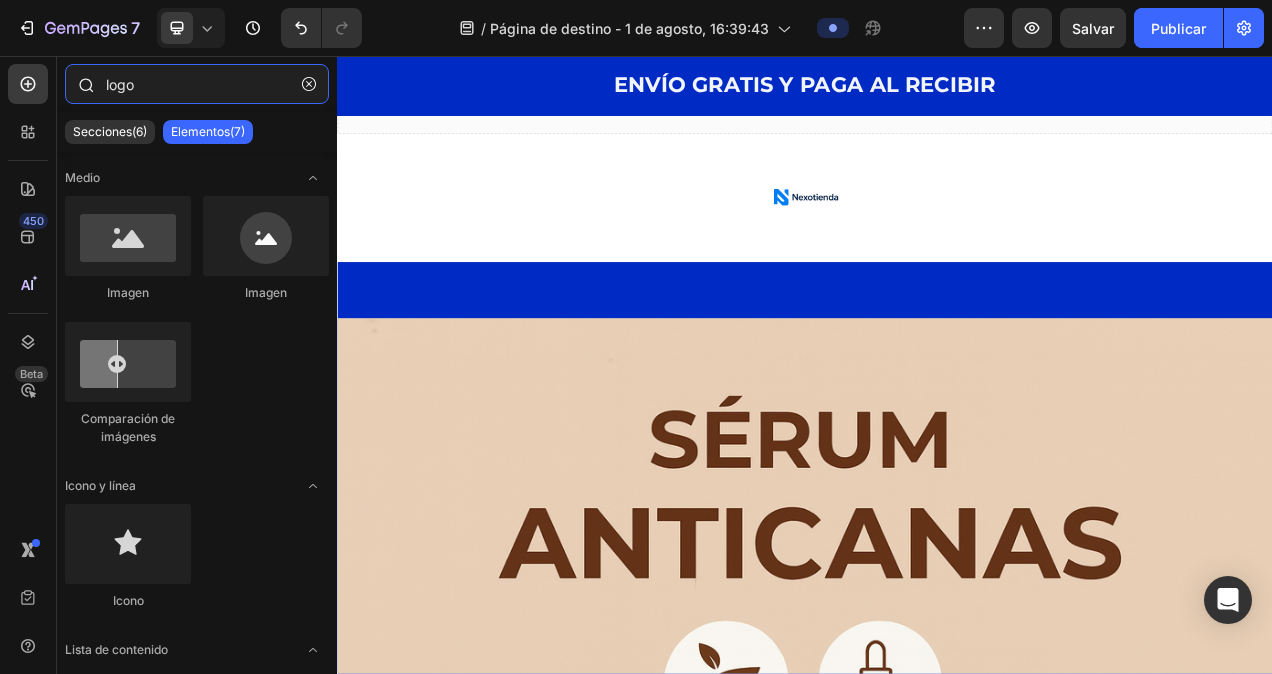 drag, startPoint x: 144, startPoint y: 89, endPoint x: 99, endPoint y: 82, distance: 45.54119 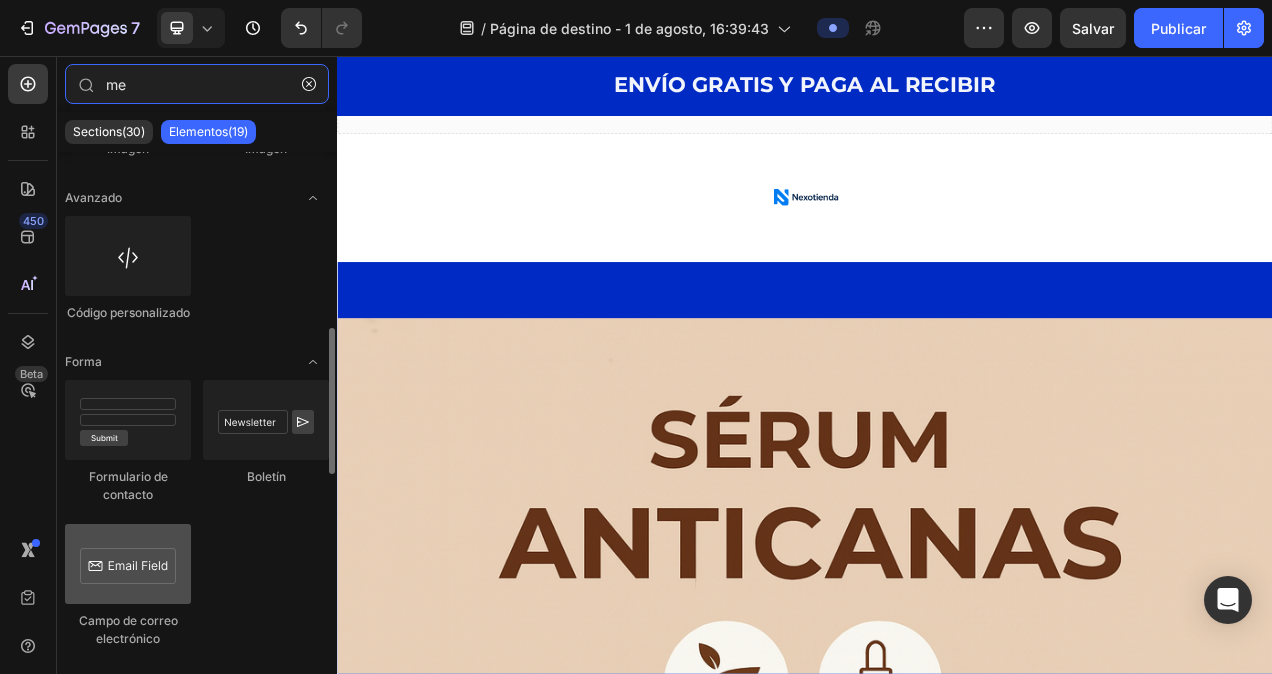 scroll, scrollTop: 956, scrollLeft: 0, axis: vertical 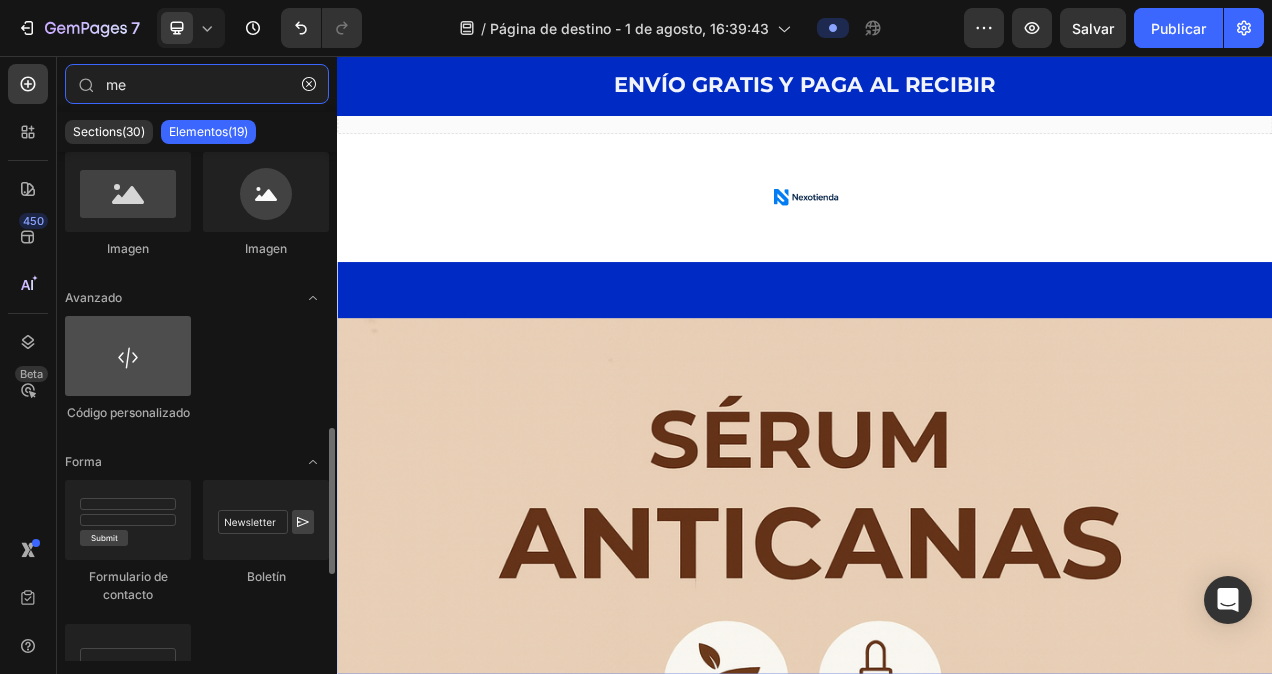 type on "me" 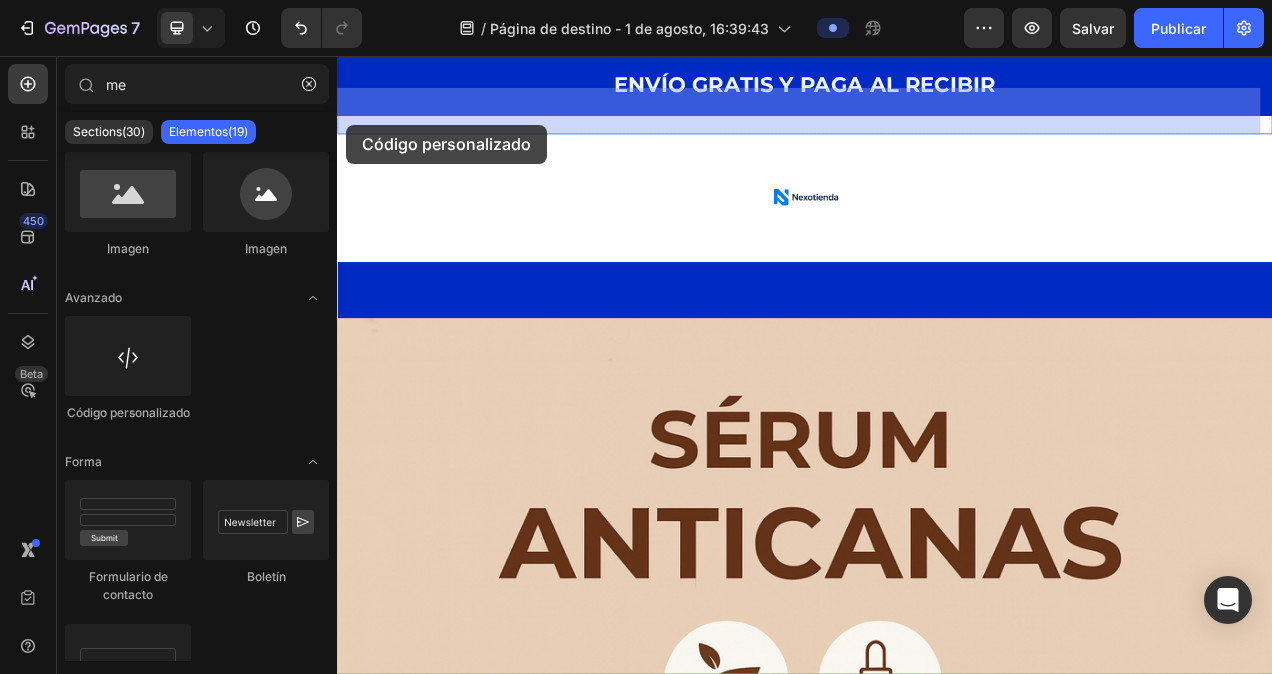 drag, startPoint x: 459, startPoint y: 434, endPoint x: 673, endPoint y: 187, distance: 326.81033 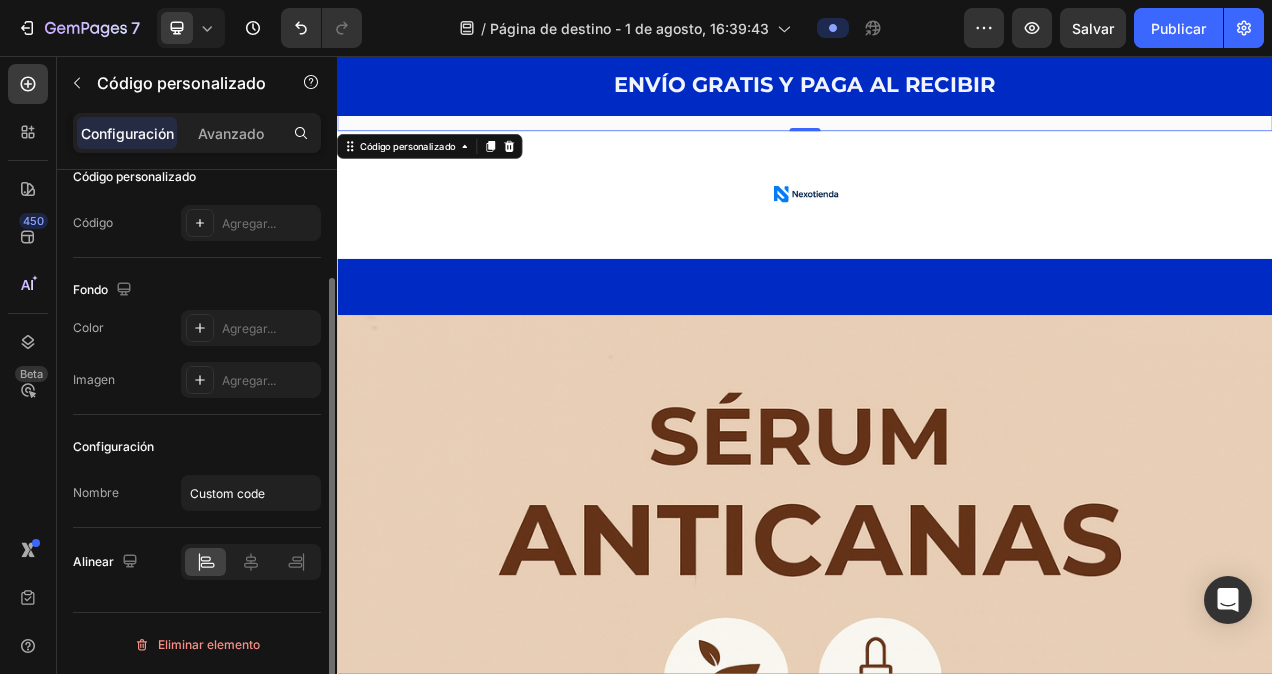 scroll, scrollTop: 0, scrollLeft: 0, axis: both 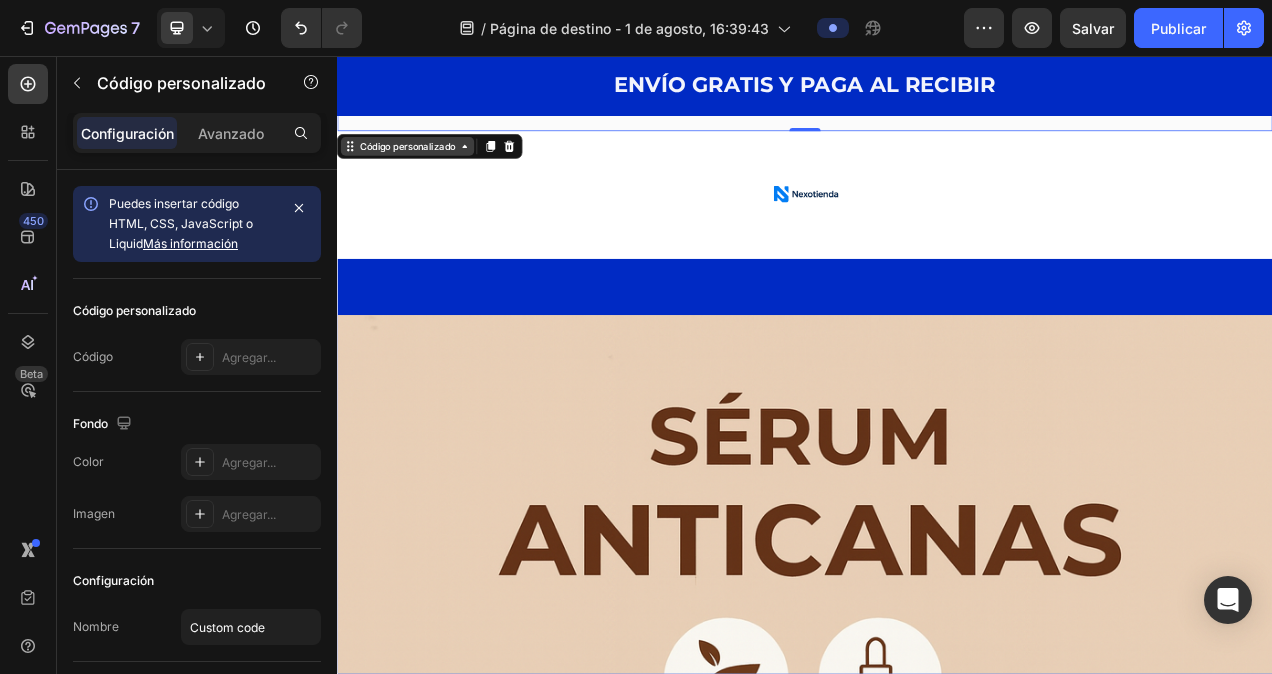 click on "Código personalizado" at bounding box center [427, 172] 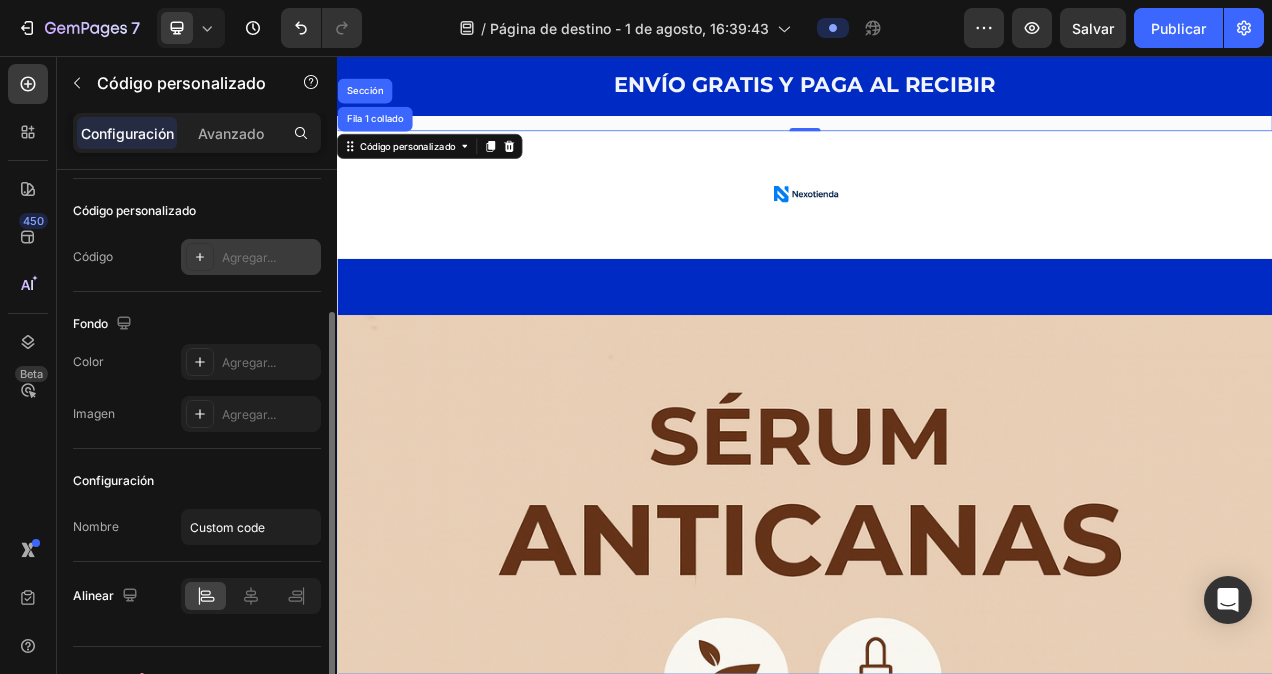 scroll, scrollTop: 134, scrollLeft: 0, axis: vertical 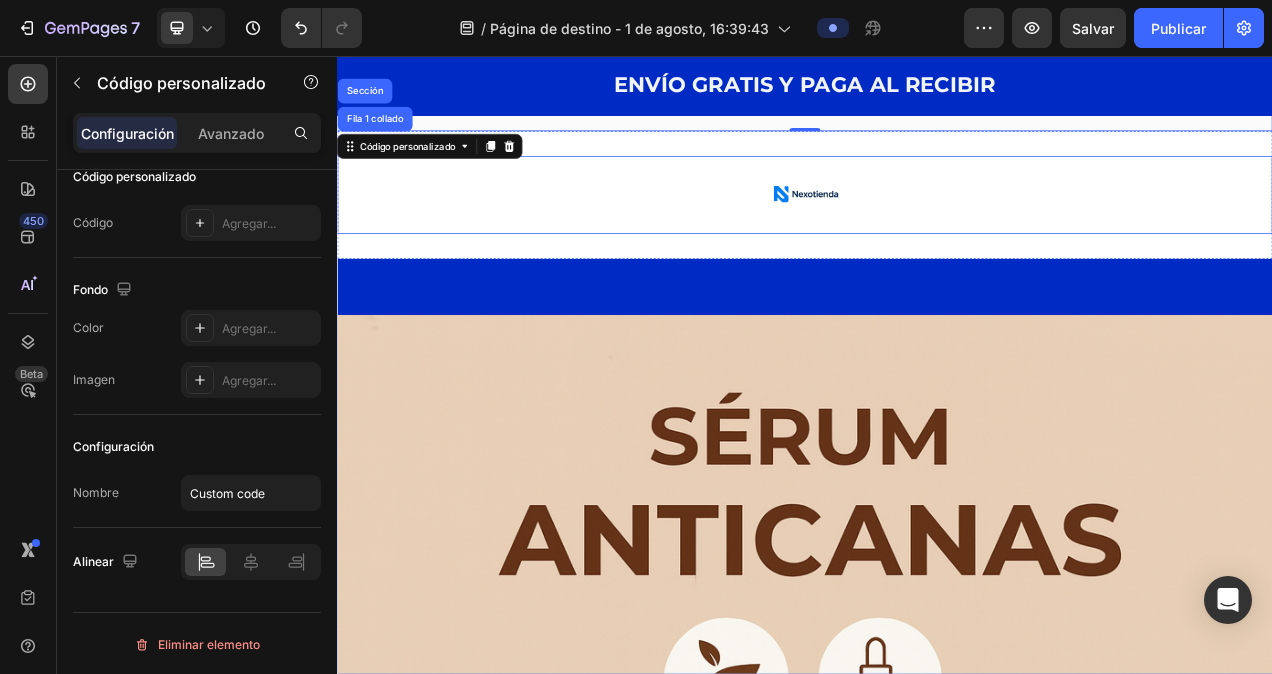 click at bounding box center [937, 235] 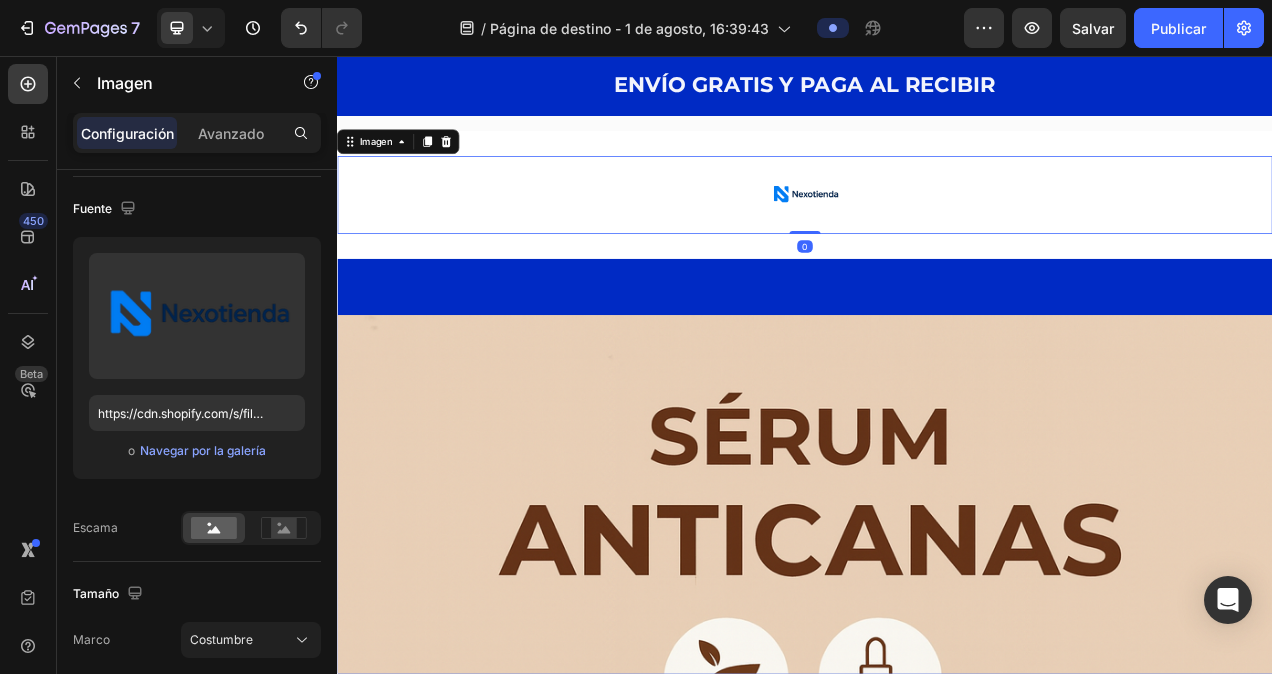 scroll, scrollTop: 0, scrollLeft: 0, axis: both 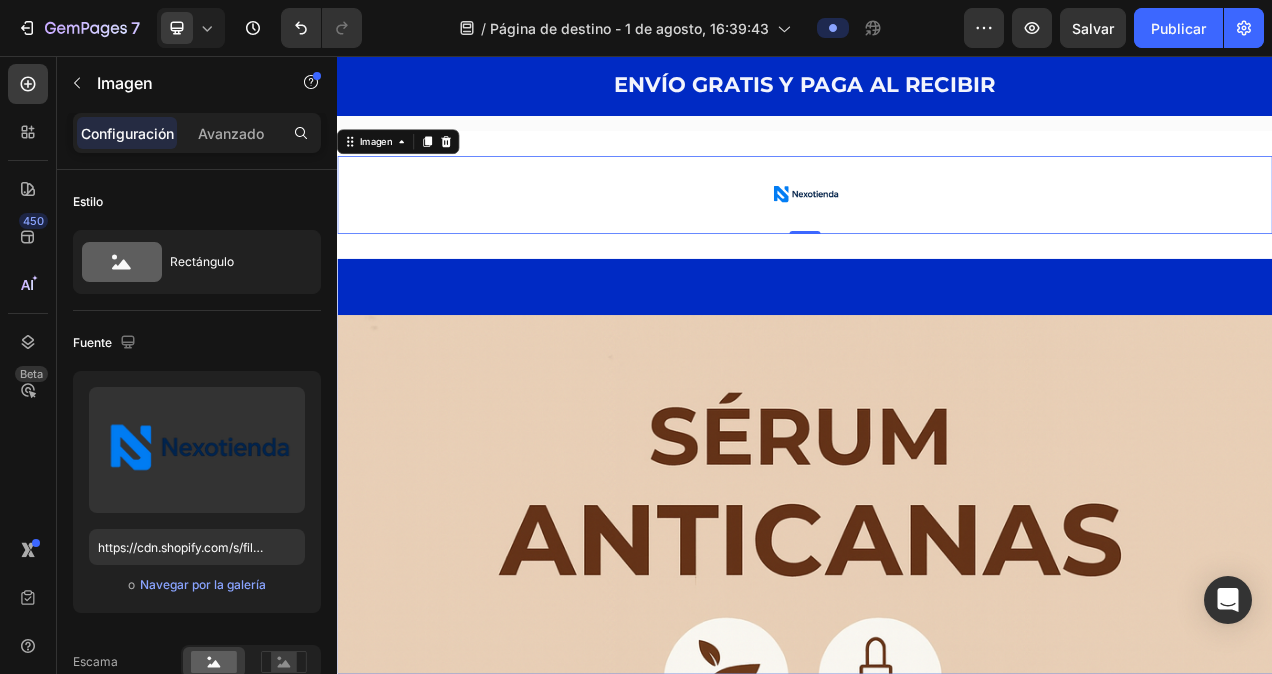 click on "Imagen" at bounding box center [415, 166] 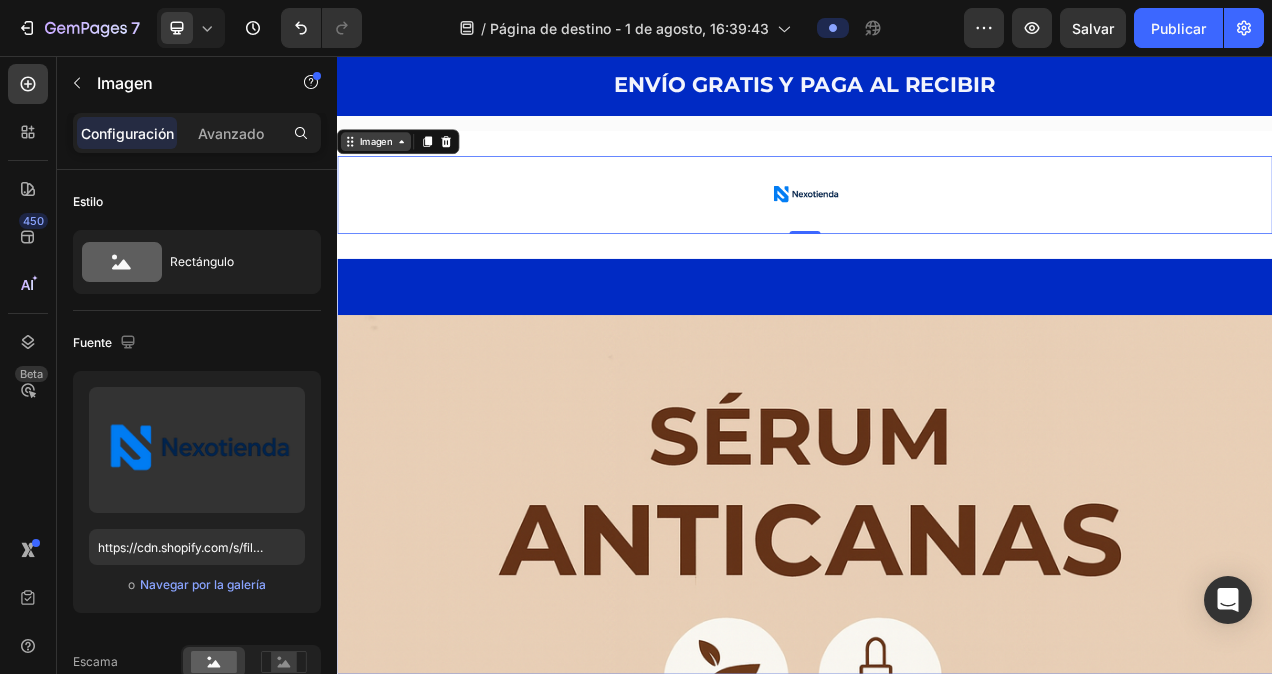 click on "Imagen" at bounding box center [387, 166] 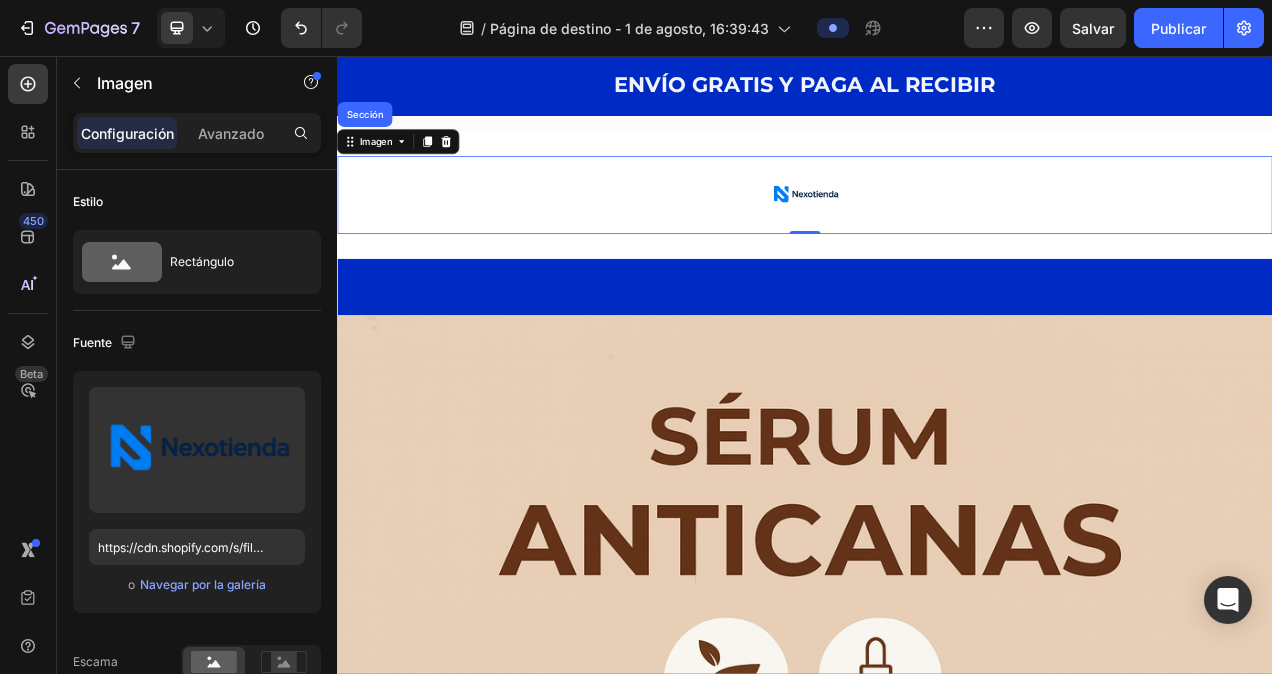 click at bounding box center [937, 235] 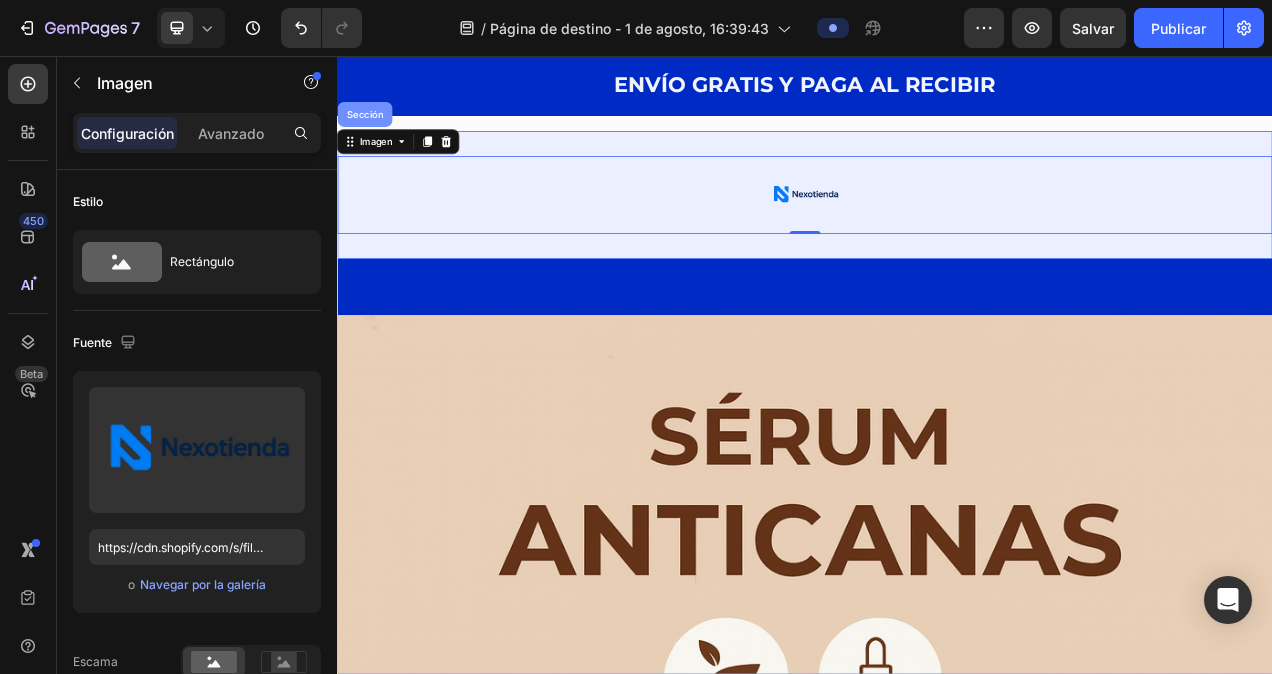 click on "Sección" at bounding box center (373, 131) 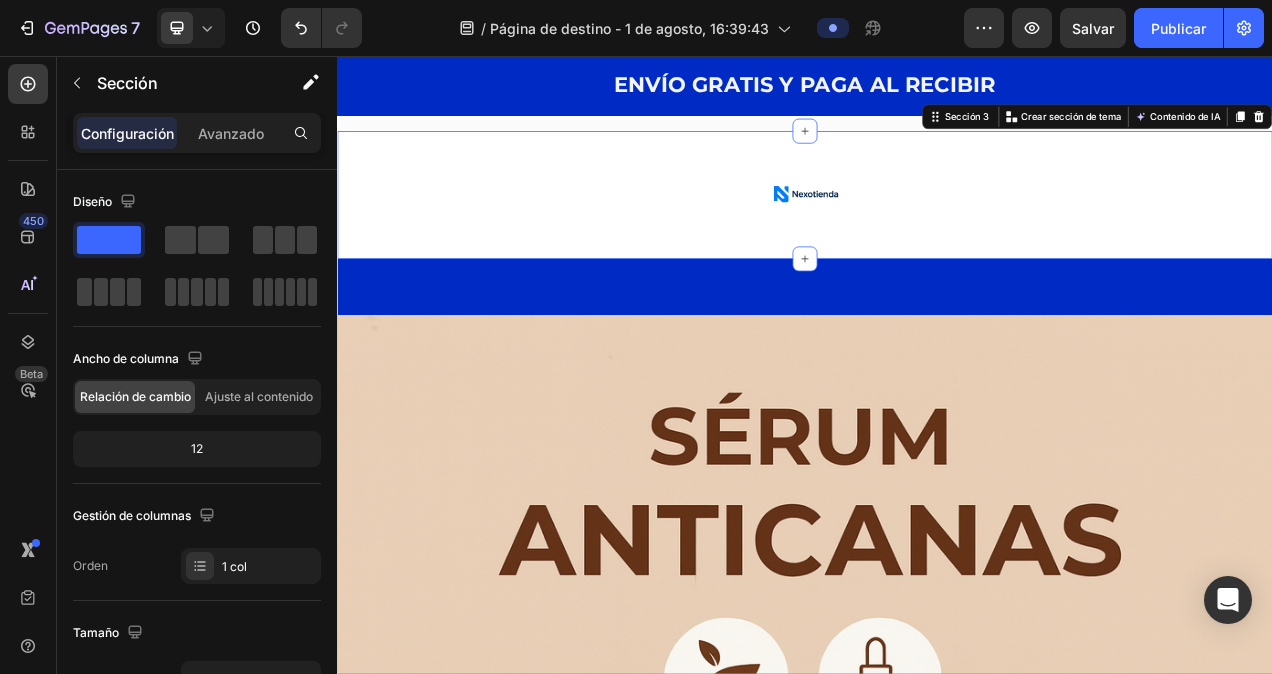 click on "Imagen Sección 3   You can create reusable sections Crear sección de tema Contenido de IA Write with GemAI What would you like to describe here? Tone and Voice Persuasive Product Show more Generate" at bounding box center (937, 235) 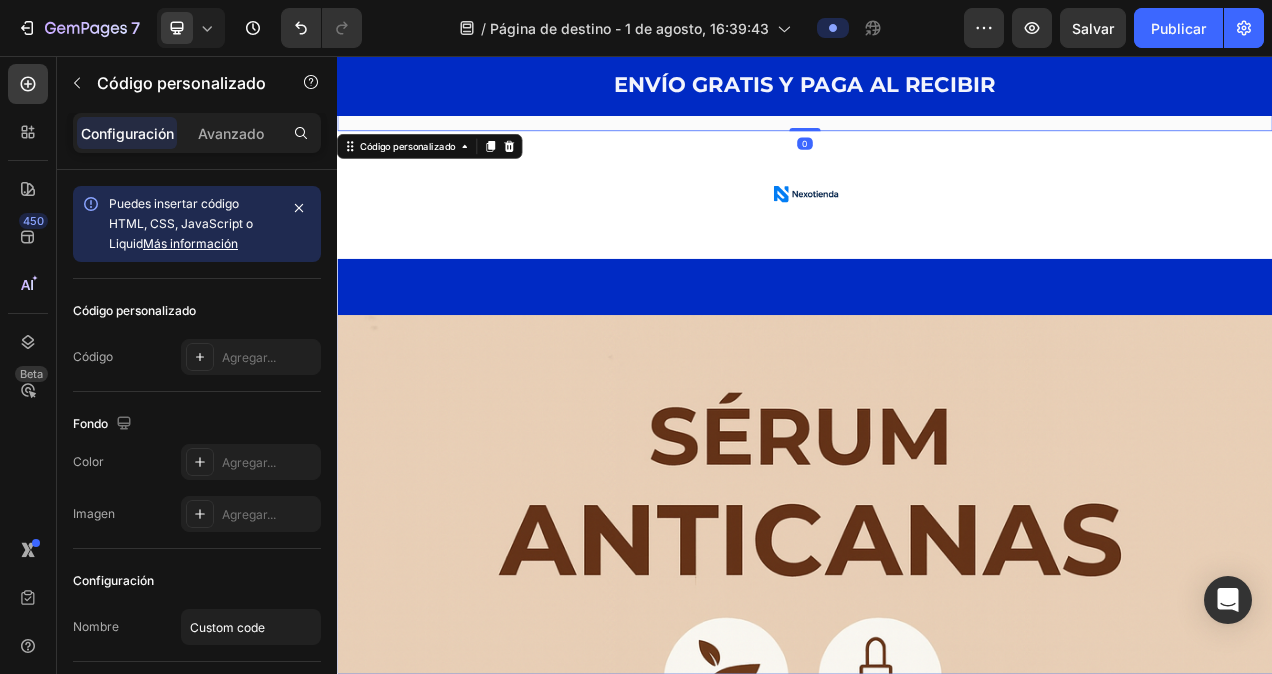click on "Código personalizado" at bounding box center [937, 125] 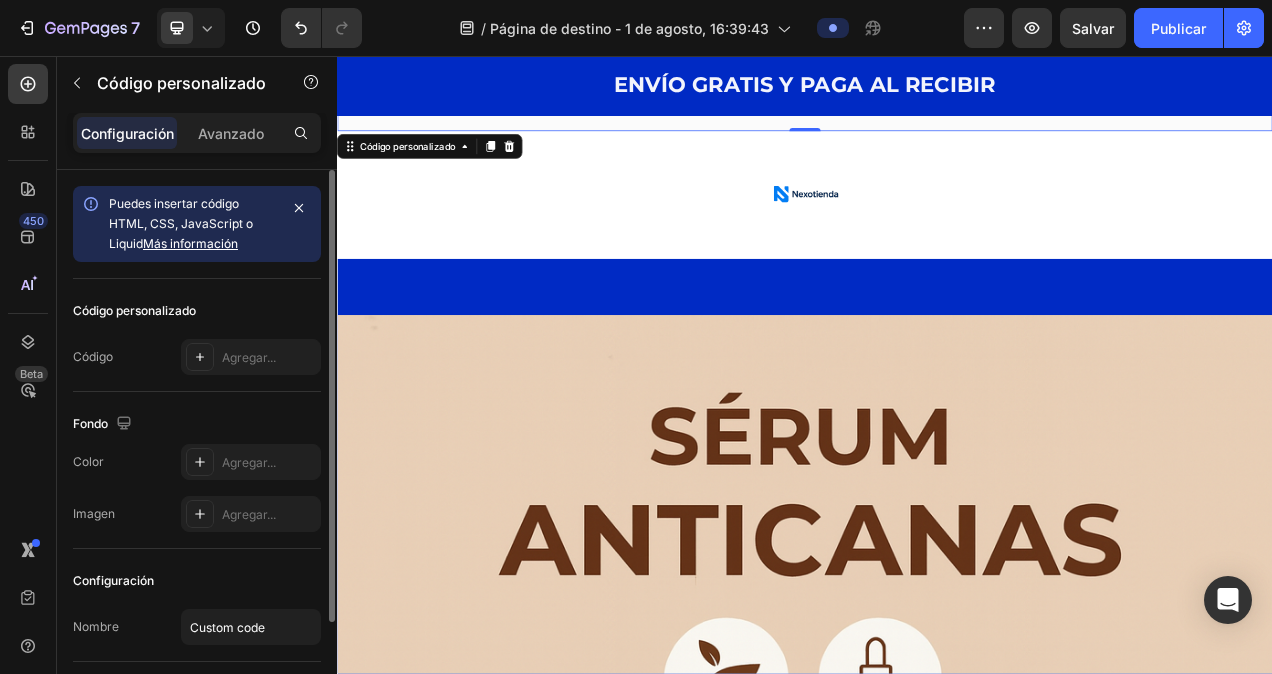 click on "Puedes insertar código HTML, CSS, JavaScript o Liquid  Más información" at bounding box center [181, 223] 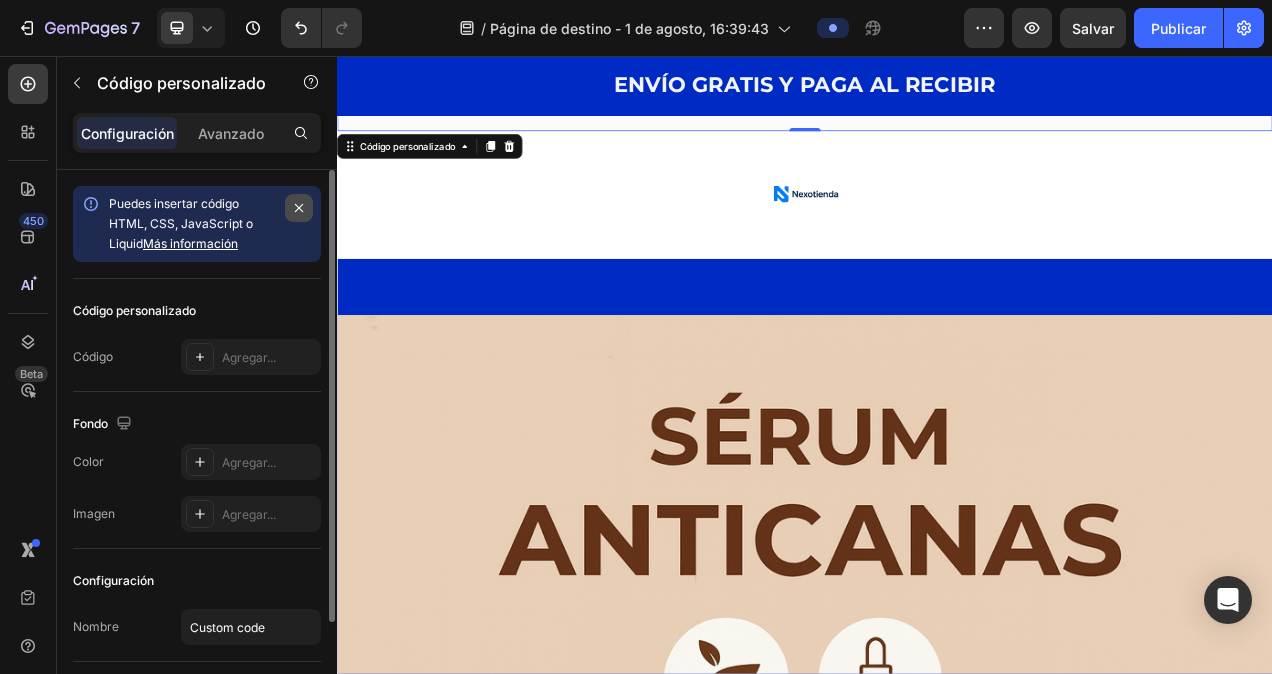 click 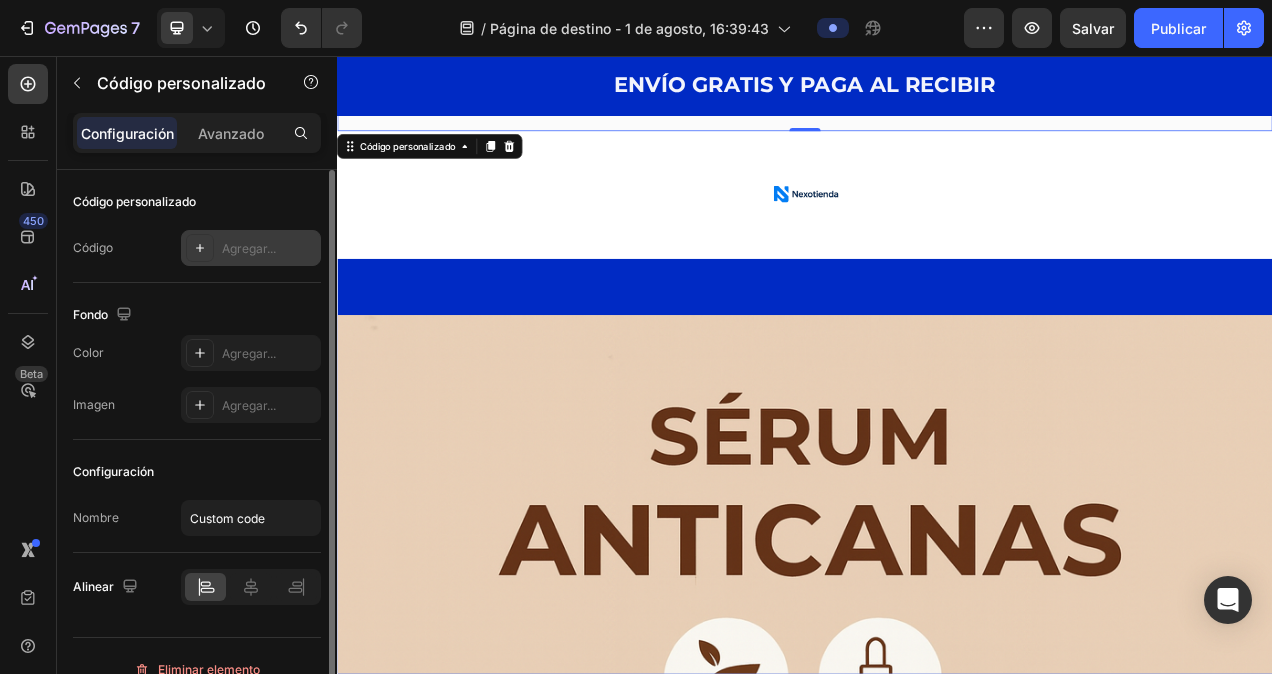click at bounding box center (200, 248) 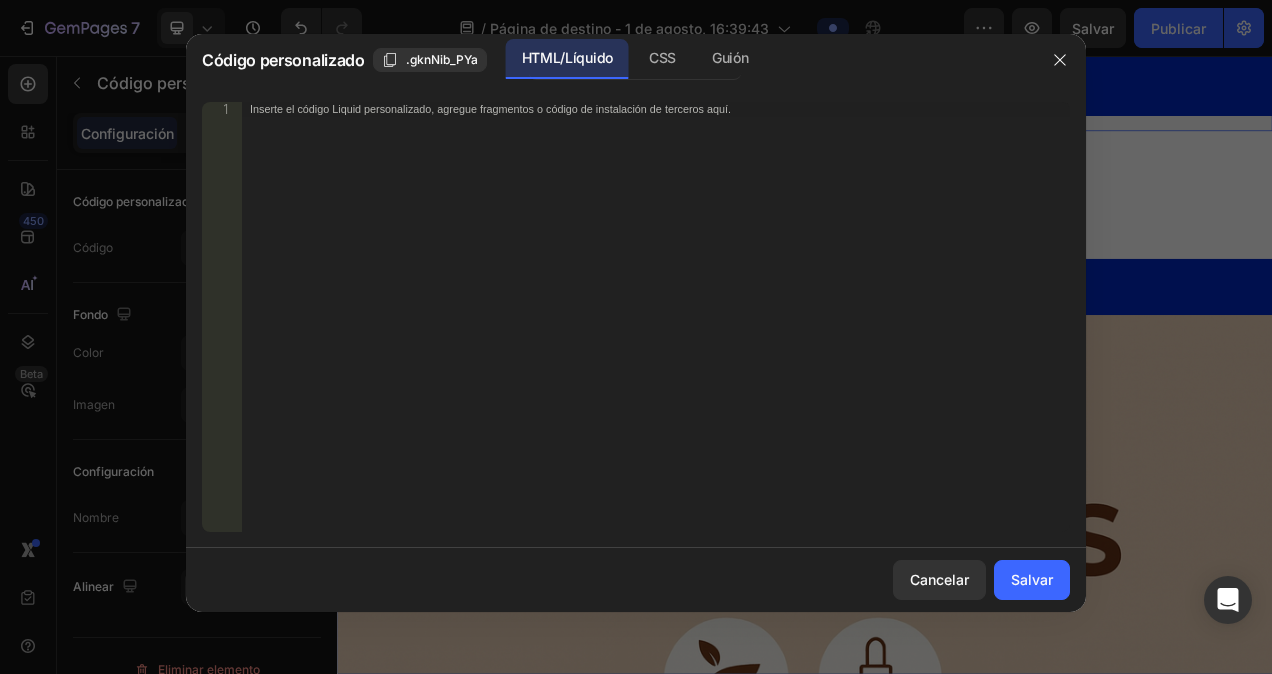 type 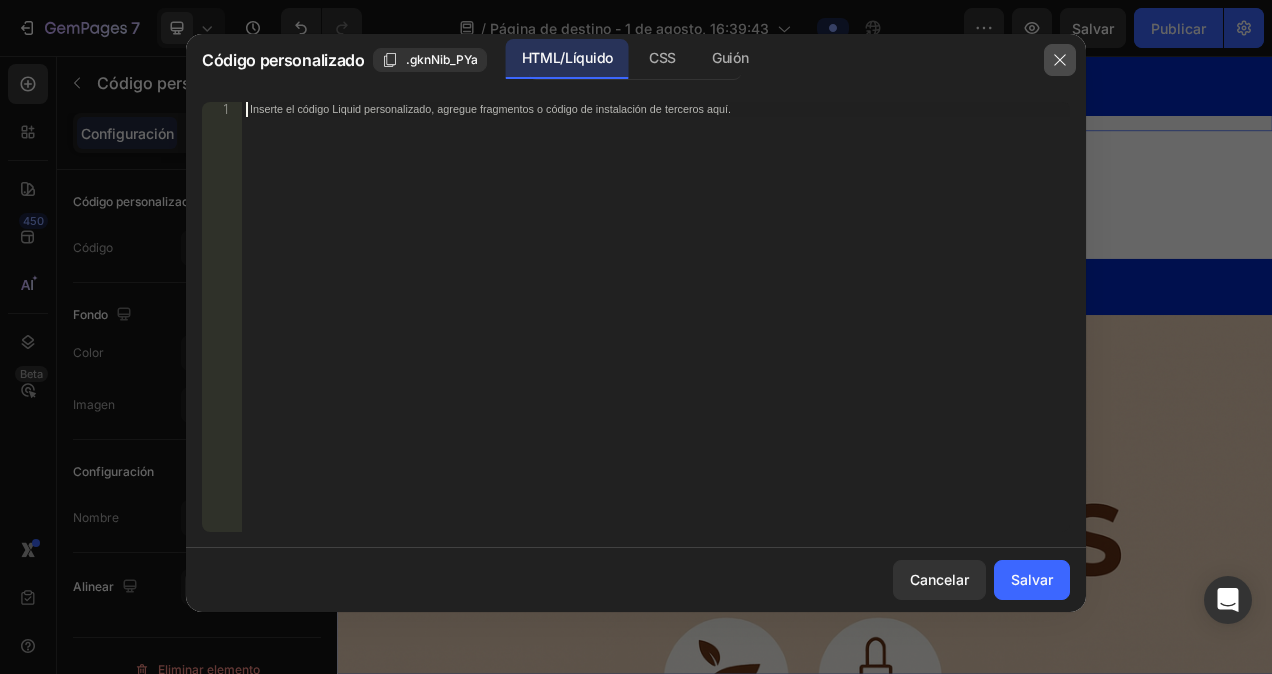 click 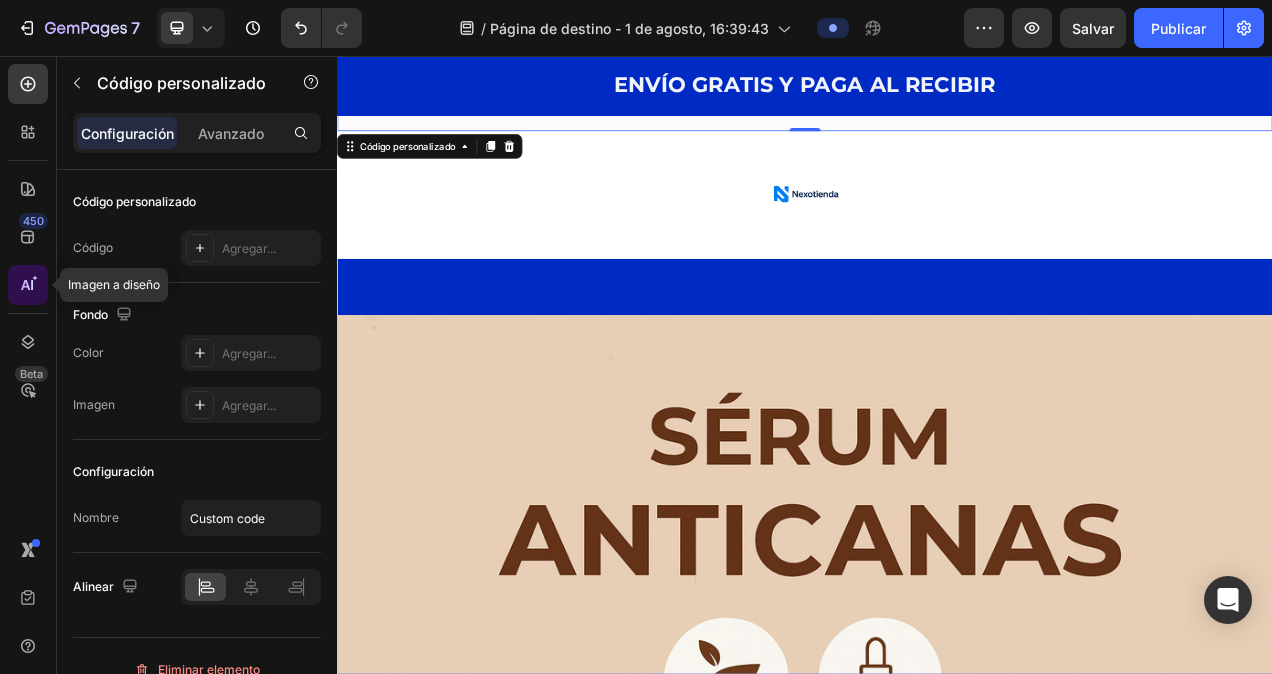 click 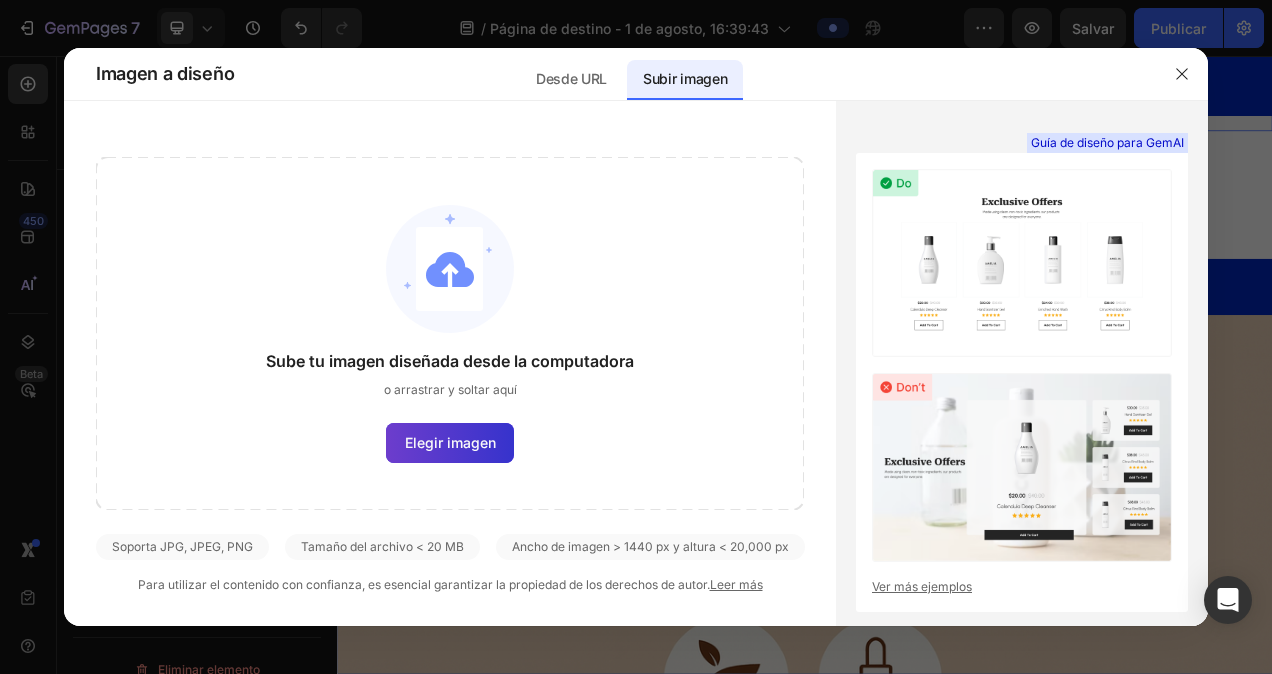 click on "Elegir imagen" at bounding box center (450, 442) 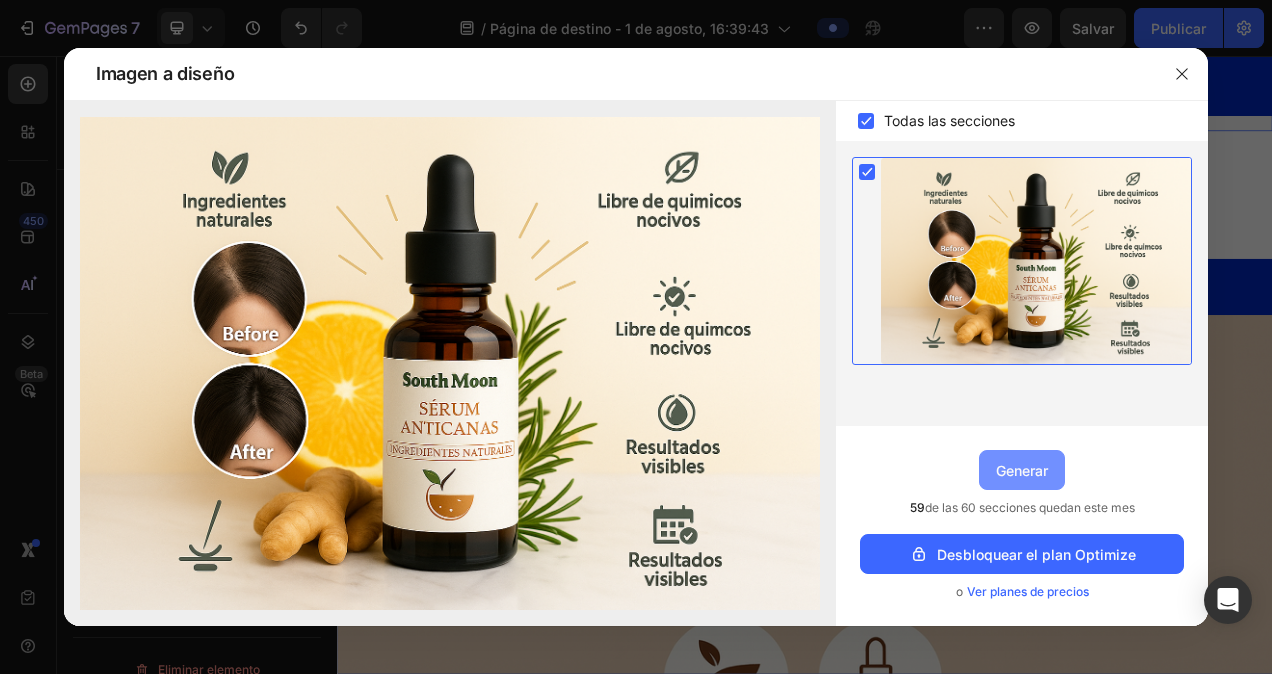 click on "Generar" 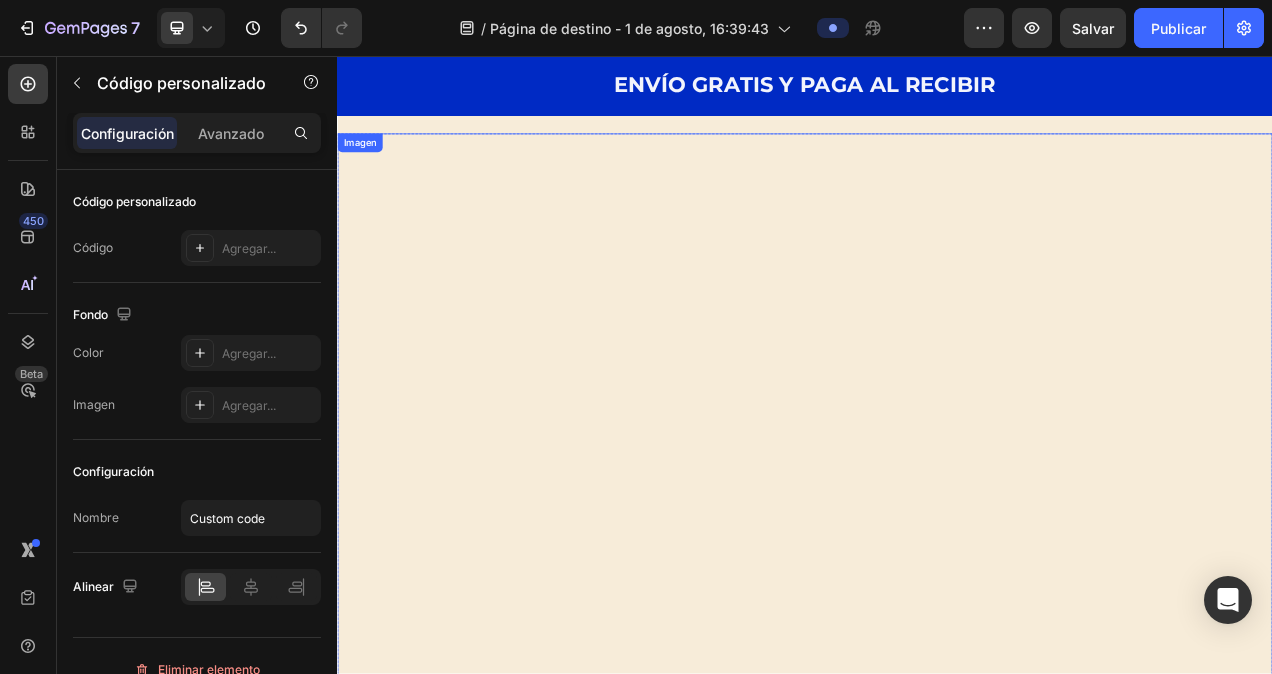 scroll, scrollTop: 7627, scrollLeft: 0, axis: vertical 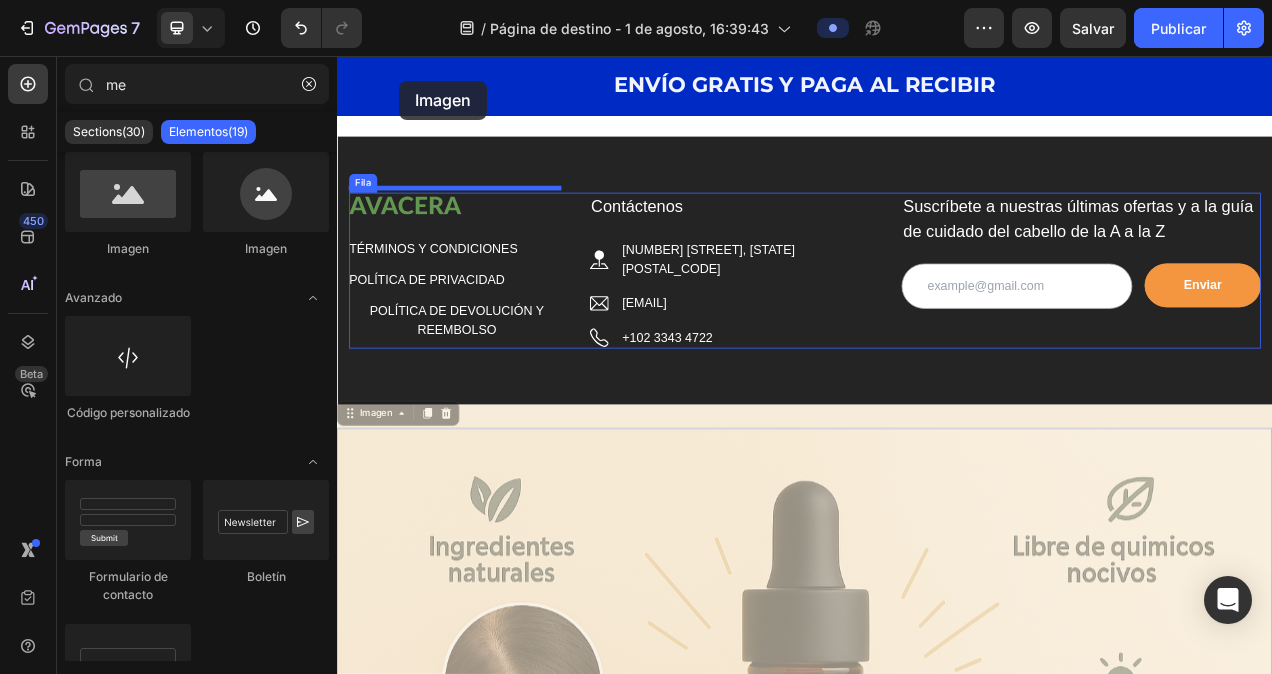 drag, startPoint x: 354, startPoint y: 389, endPoint x: 417, endPoint y: 85, distance: 310.45935 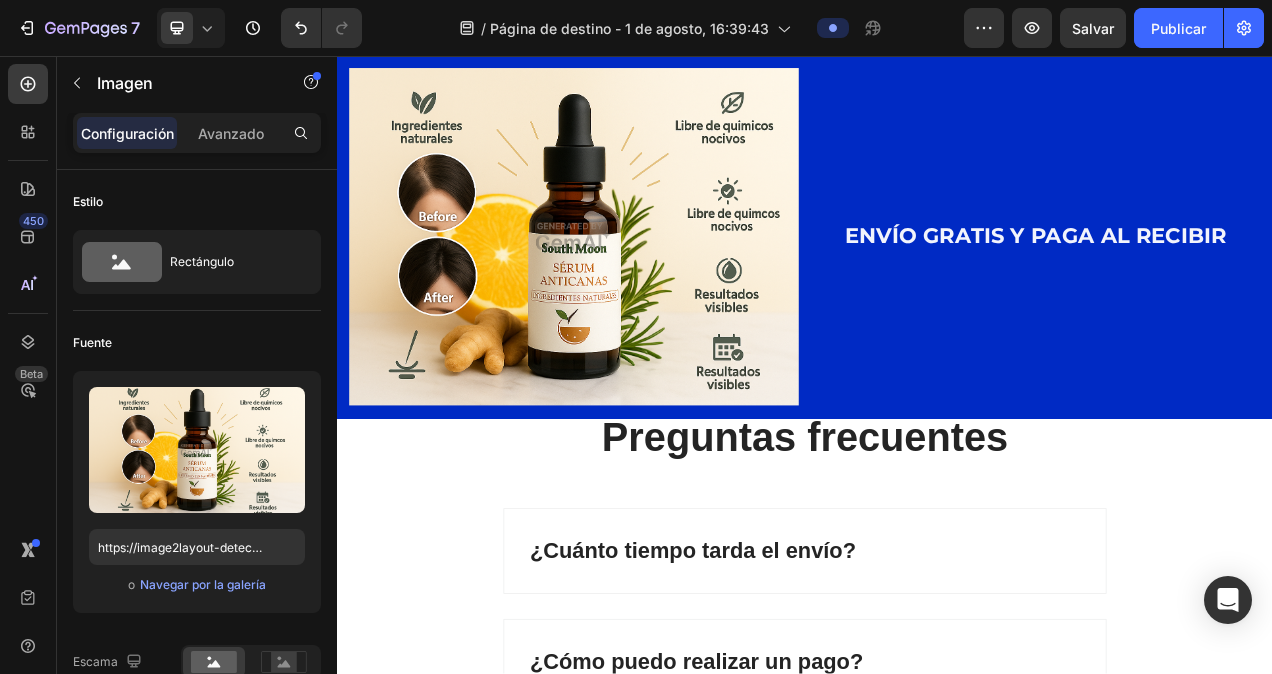 scroll, scrollTop: 5976, scrollLeft: 0, axis: vertical 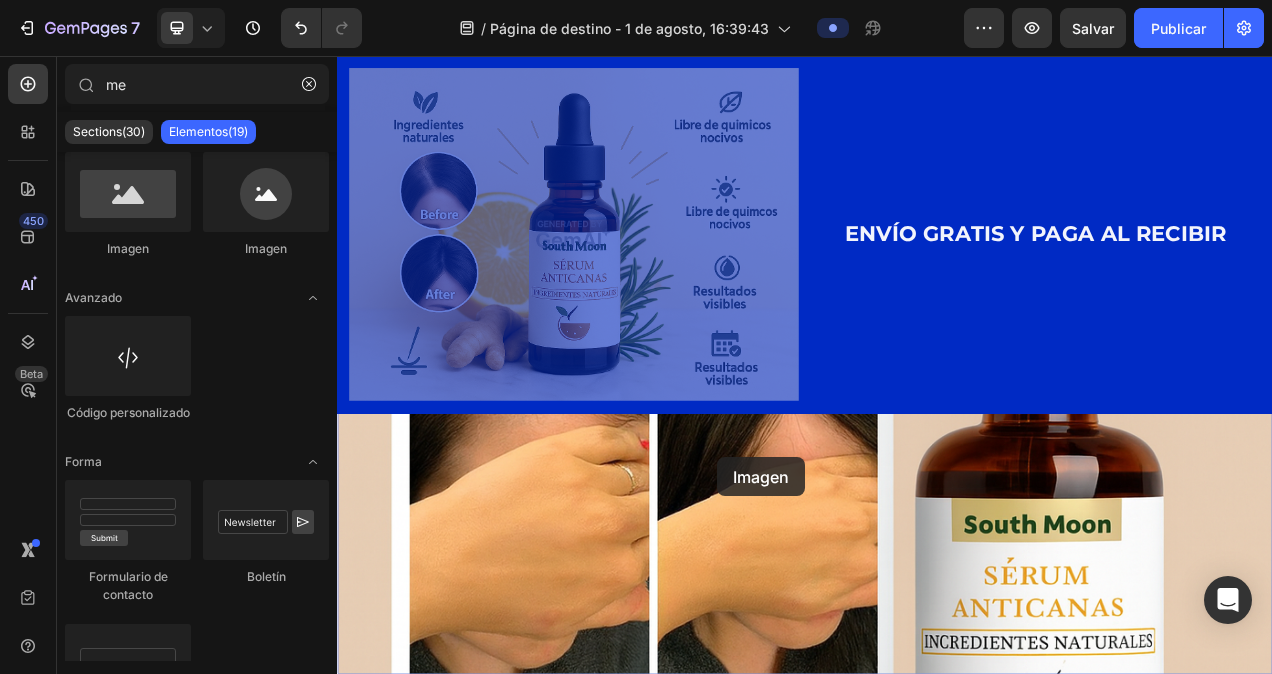 drag, startPoint x: 826, startPoint y: 561, endPoint x: 825, endPoint y: 574, distance: 13.038404 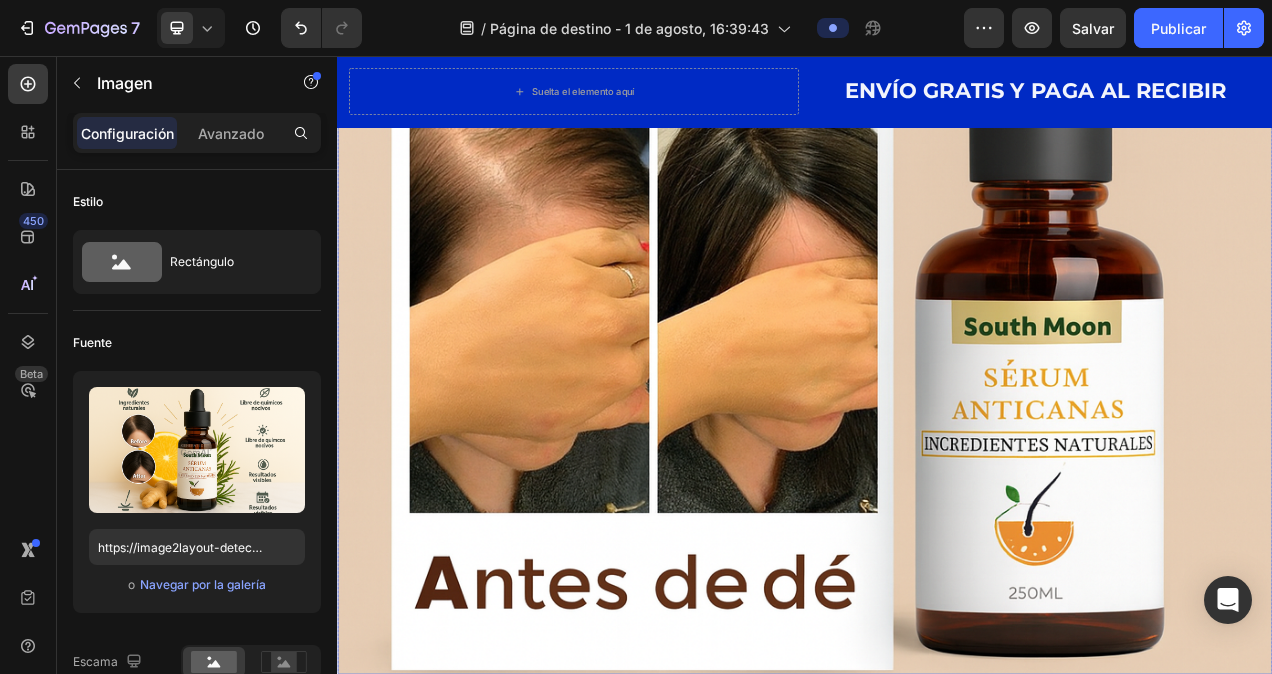 scroll, scrollTop: 1150, scrollLeft: 0, axis: vertical 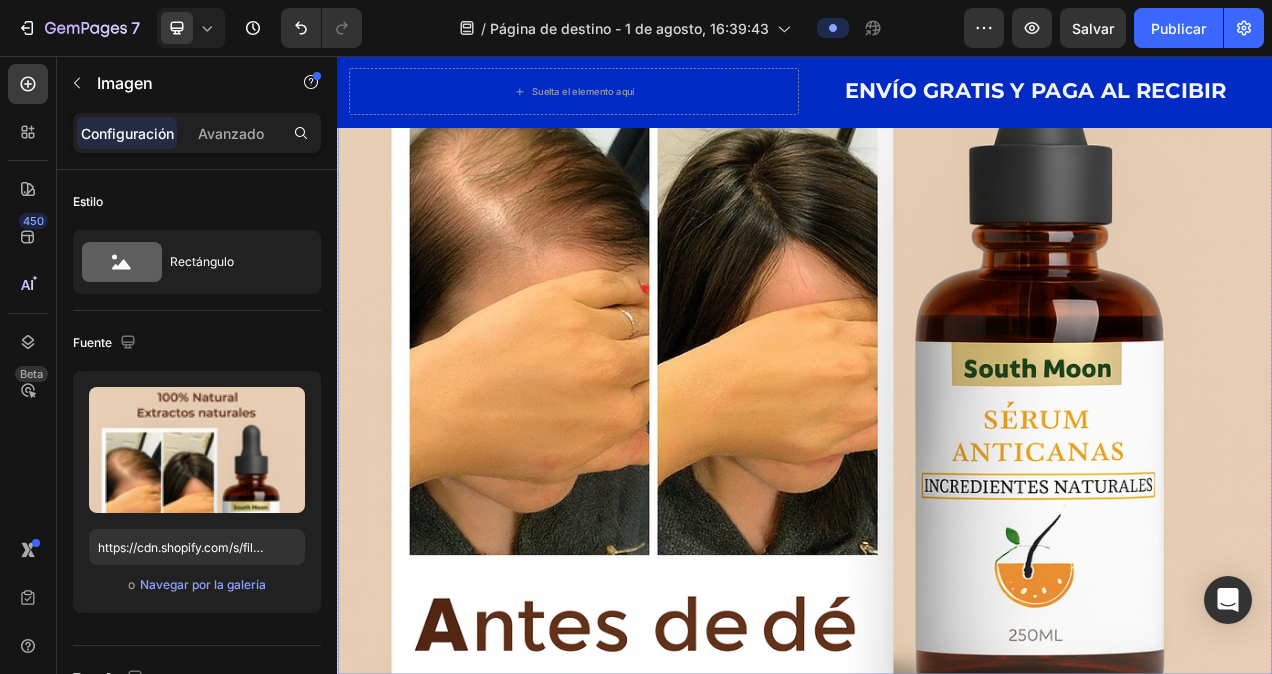 click at bounding box center [937, 139] 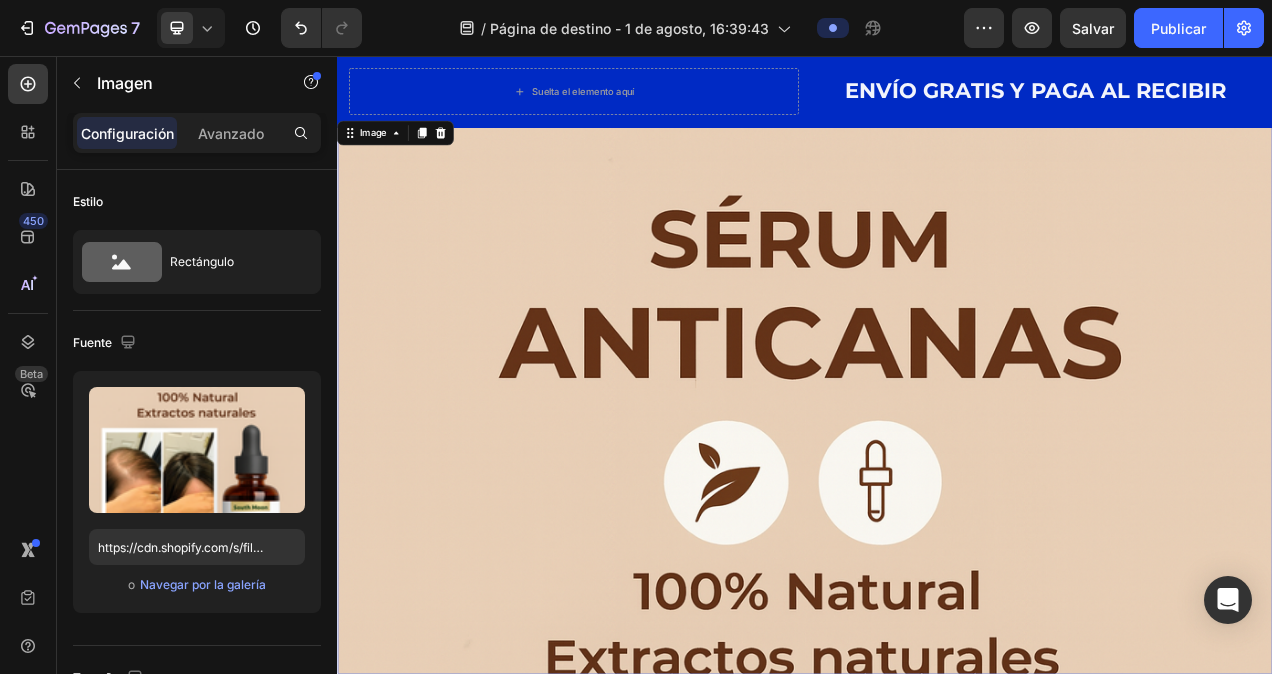 scroll, scrollTop: 0, scrollLeft: 0, axis: both 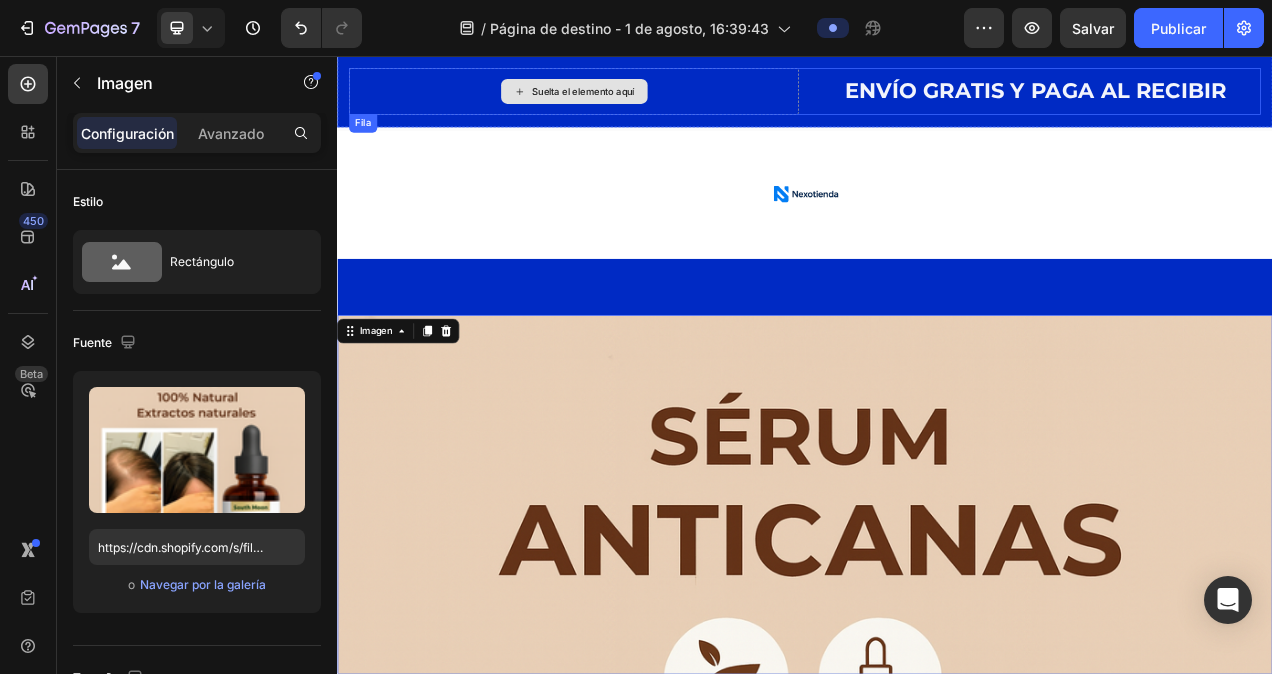 click on "Suelta el elemento aquí" at bounding box center [640, 102] 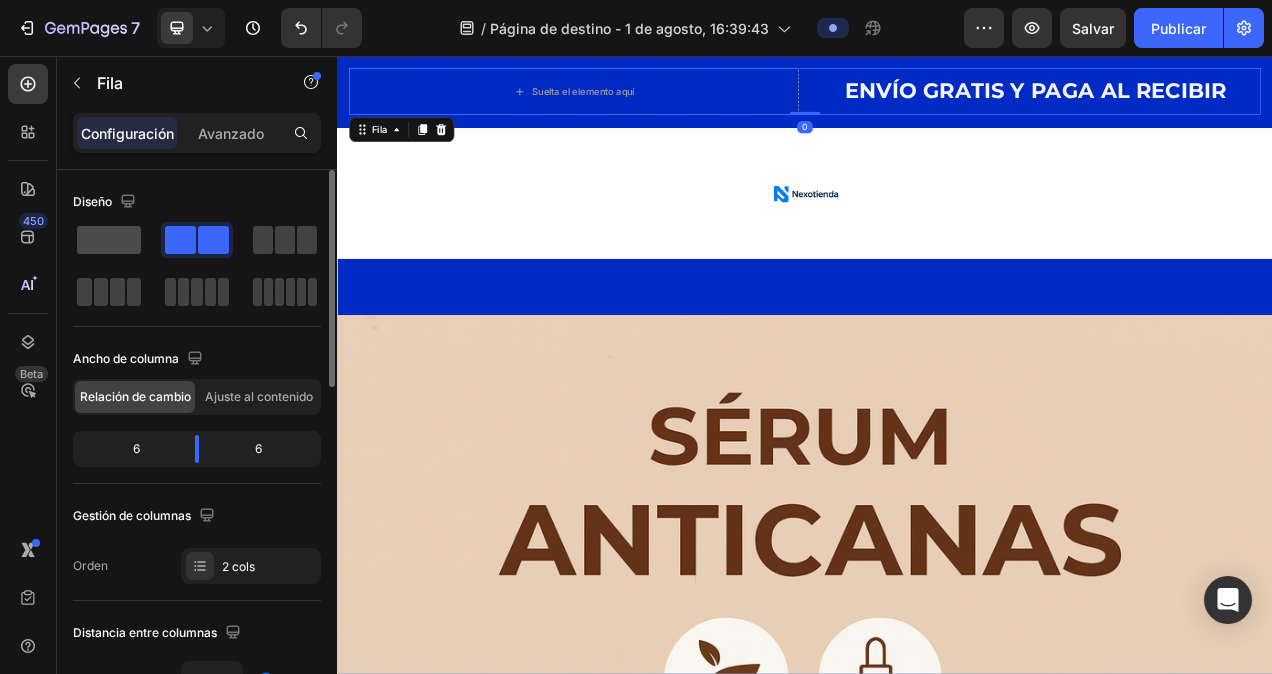 click 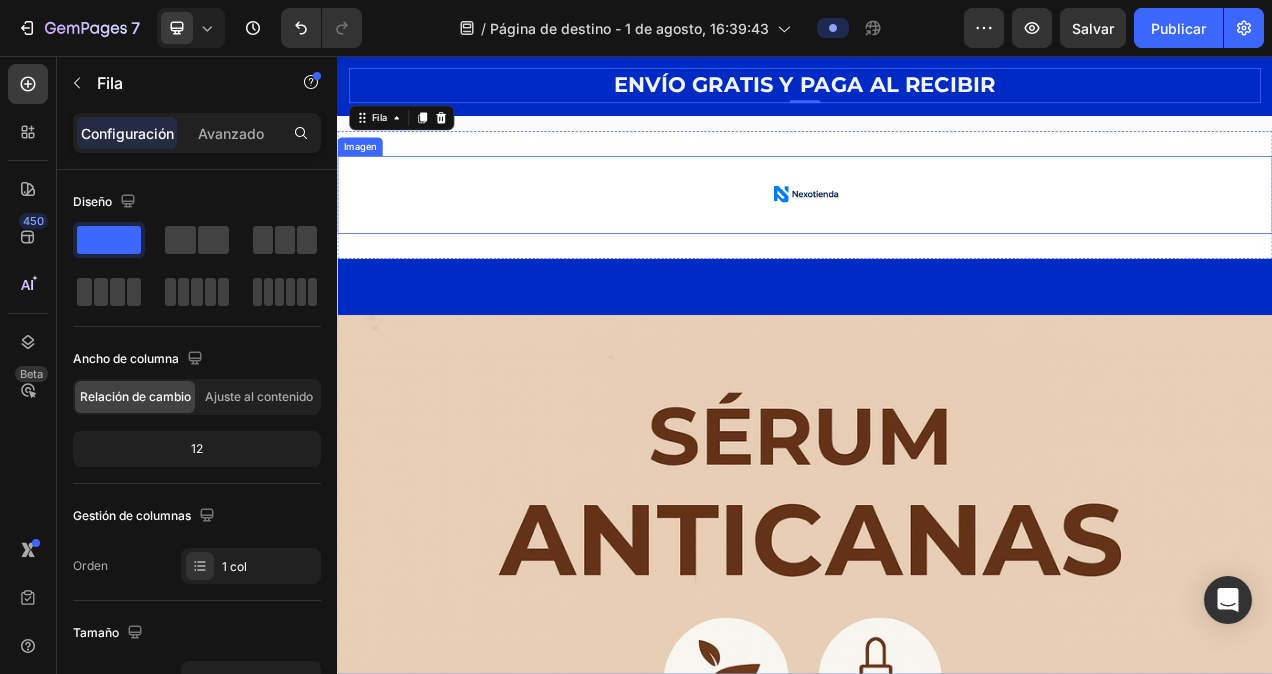click at bounding box center (937, 235) 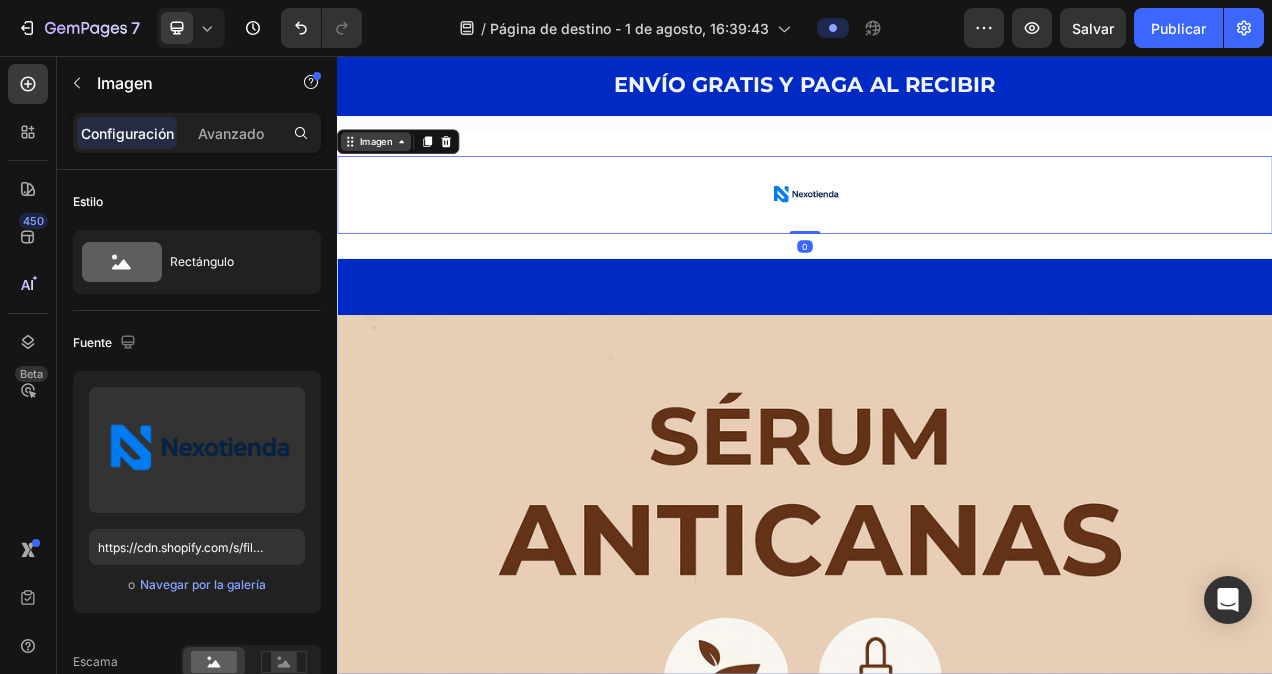click on "Imagen" at bounding box center [387, 166] 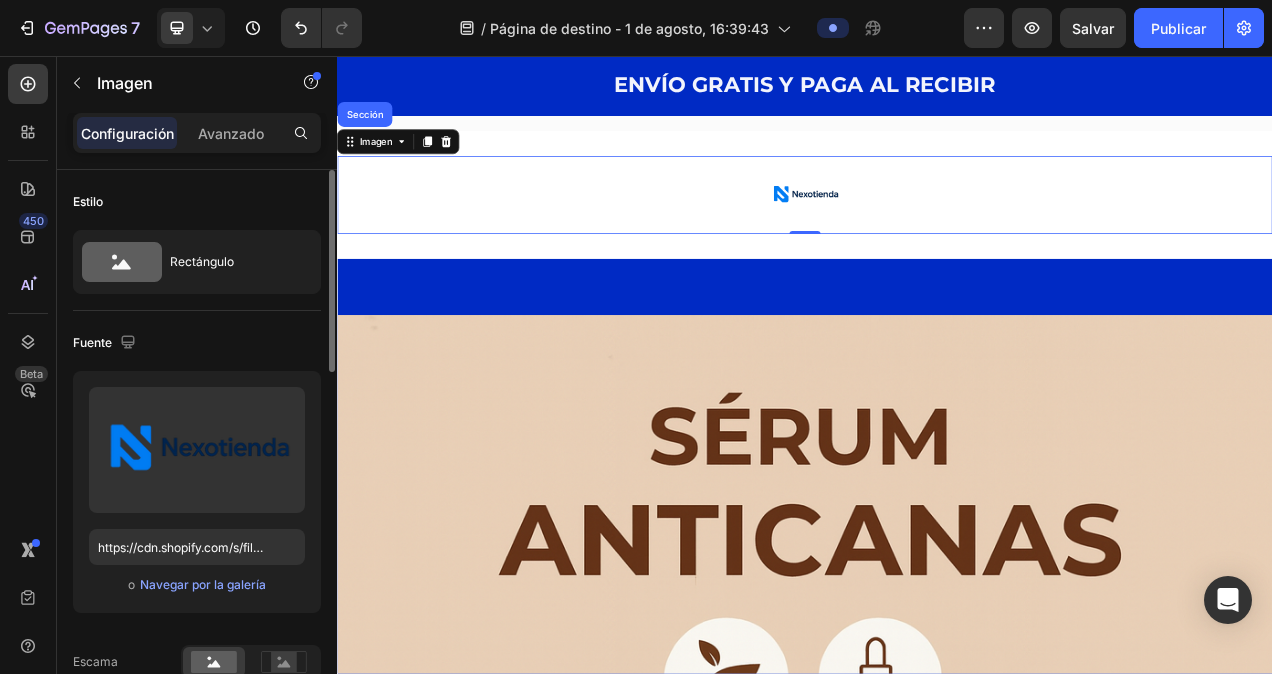 click on "Fuente" 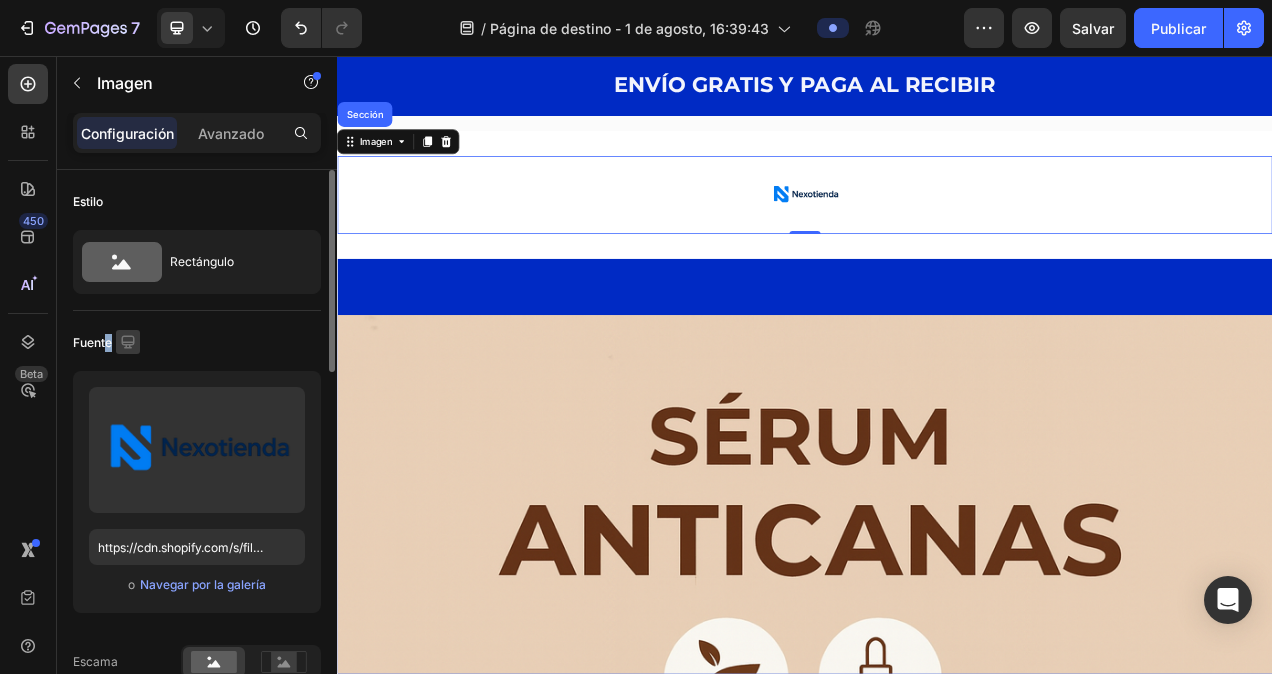 drag, startPoint x: 109, startPoint y: 338, endPoint x: 134, endPoint y: 344, distance: 25.70992 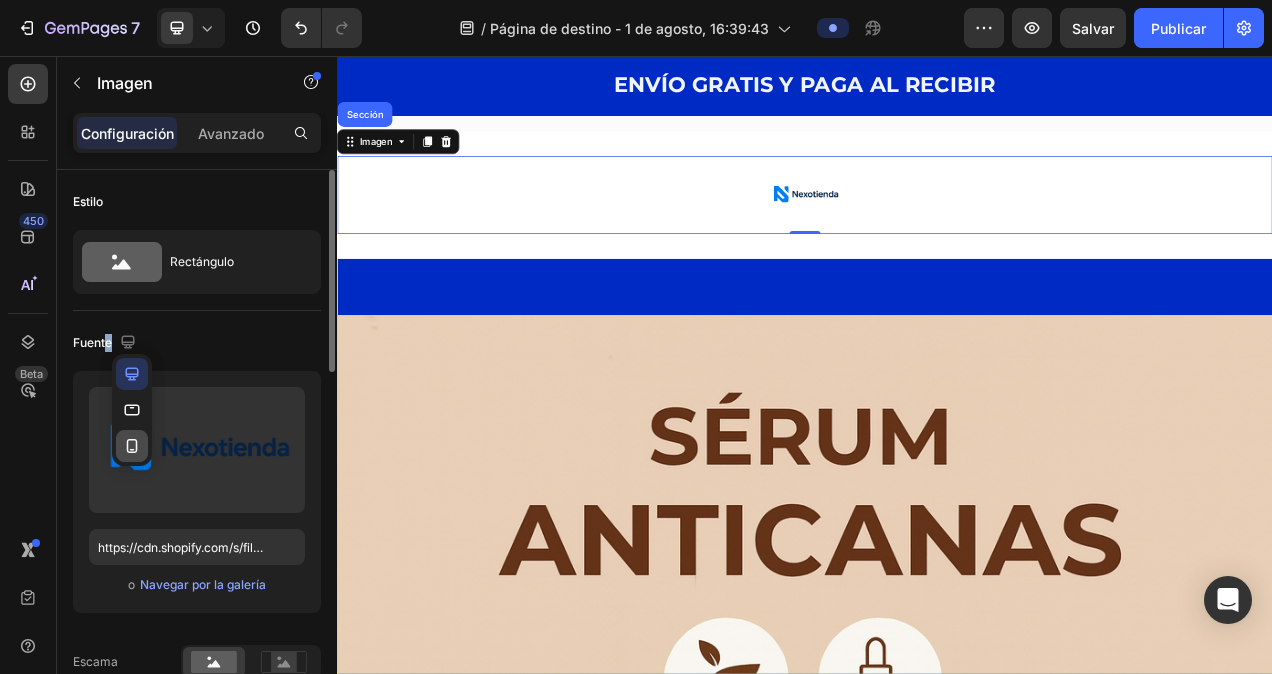 click 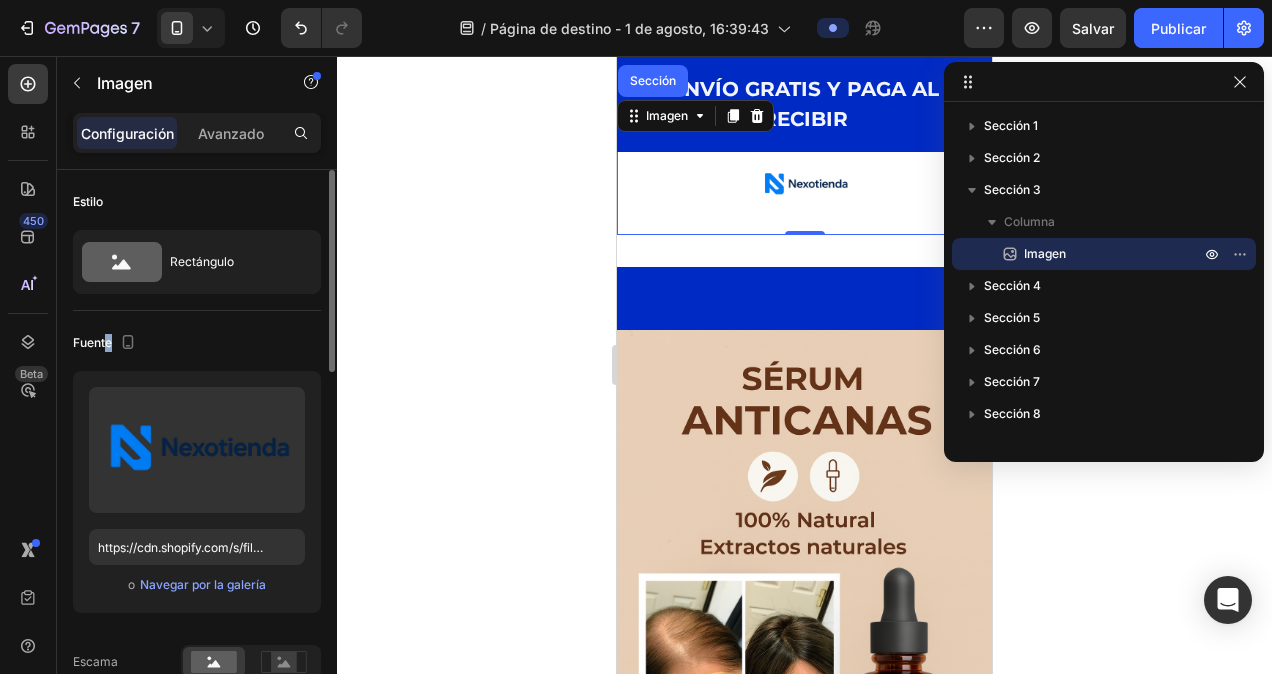 scroll, scrollTop: 58, scrollLeft: 0, axis: vertical 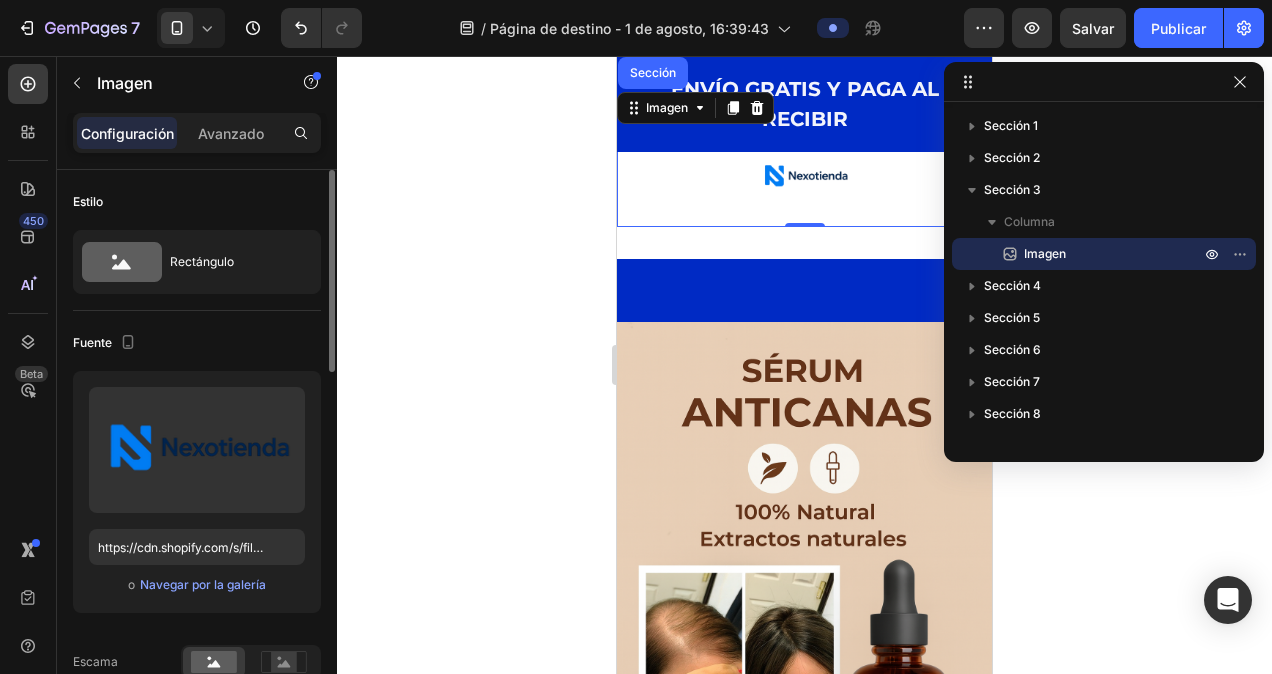 click 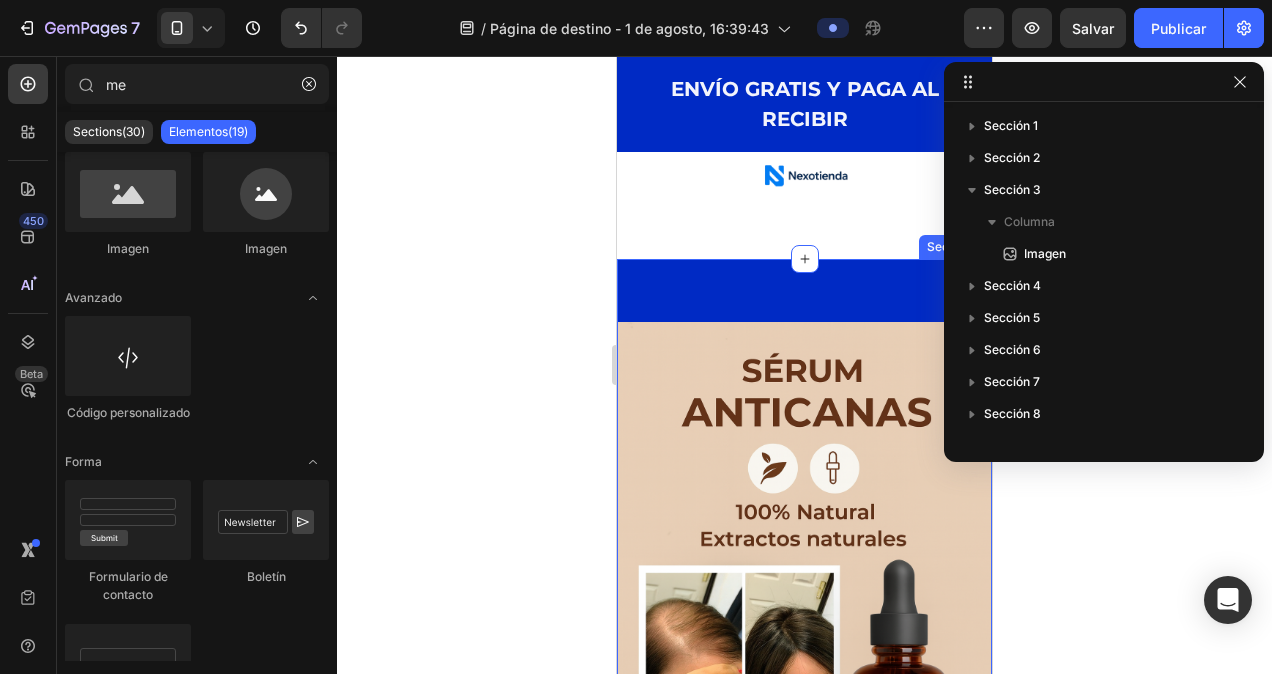 click 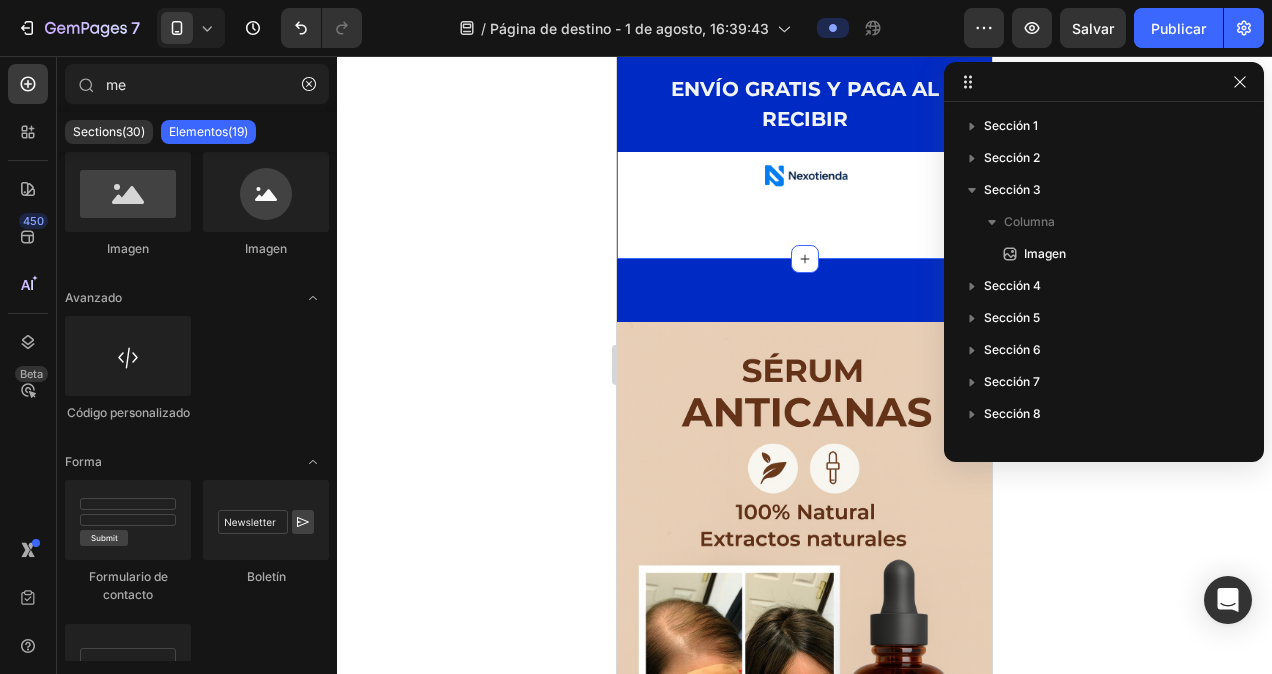 click 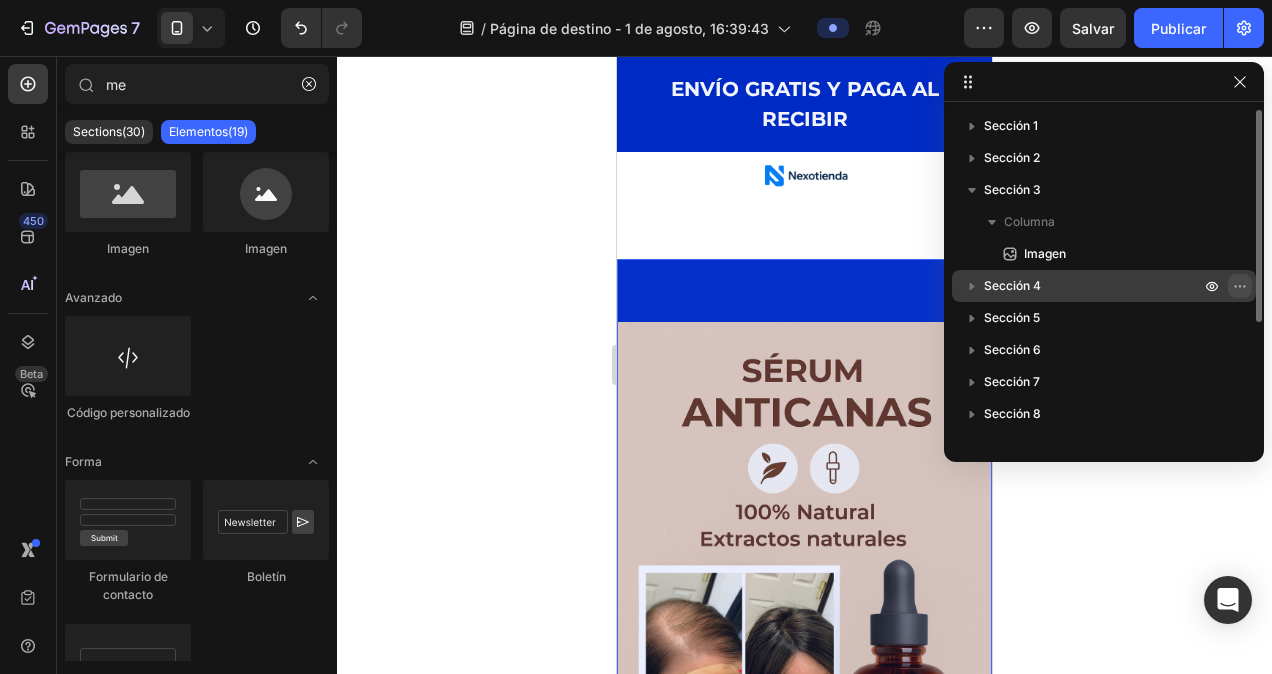 click 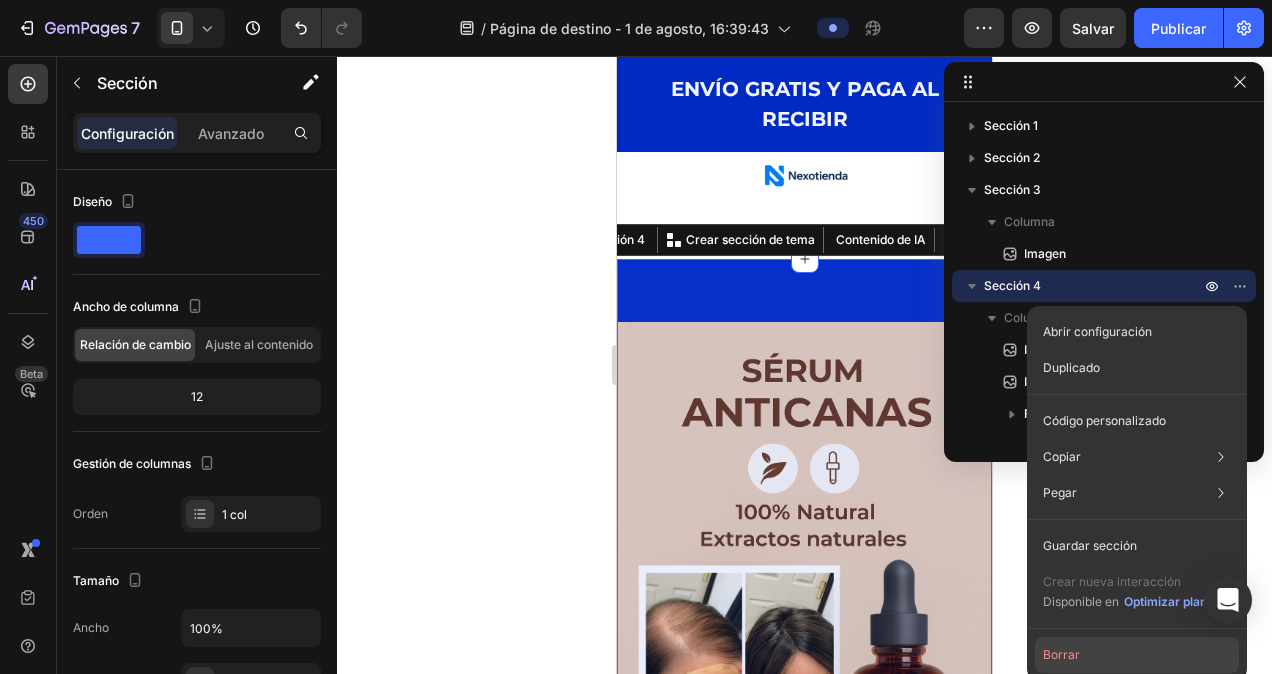 click on "Borrar" 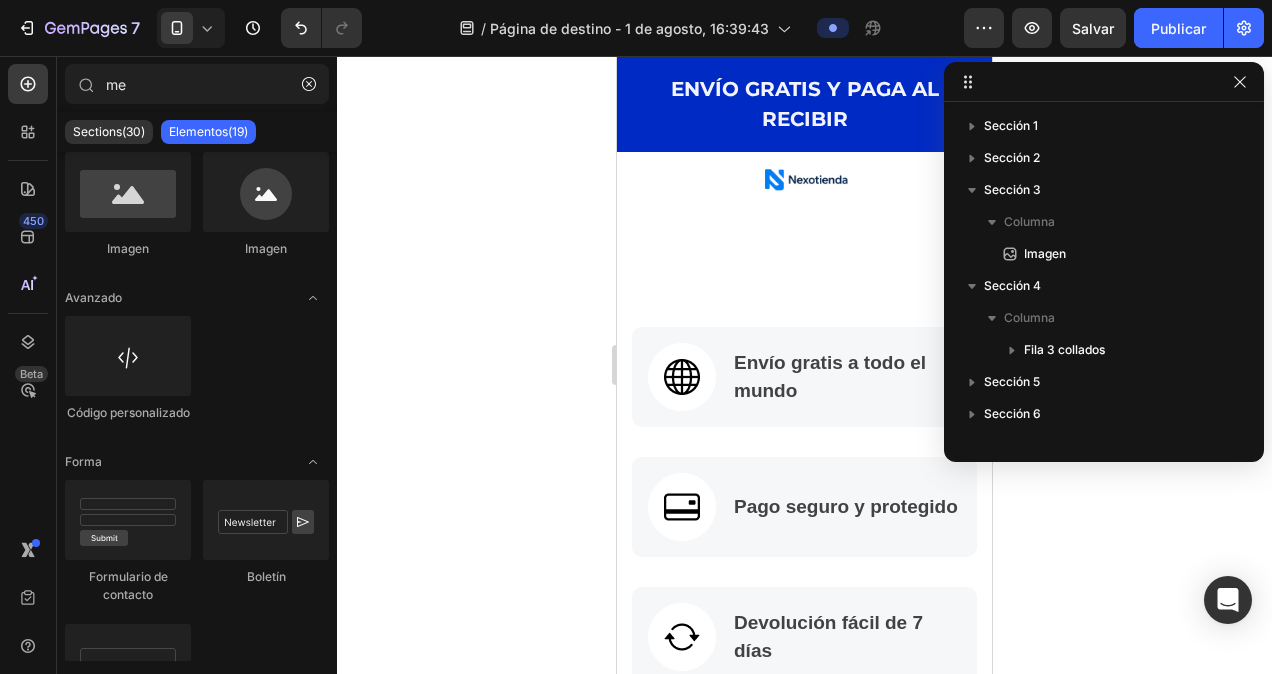 scroll, scrollTop: 0, scrollLeft: 0, axis: both 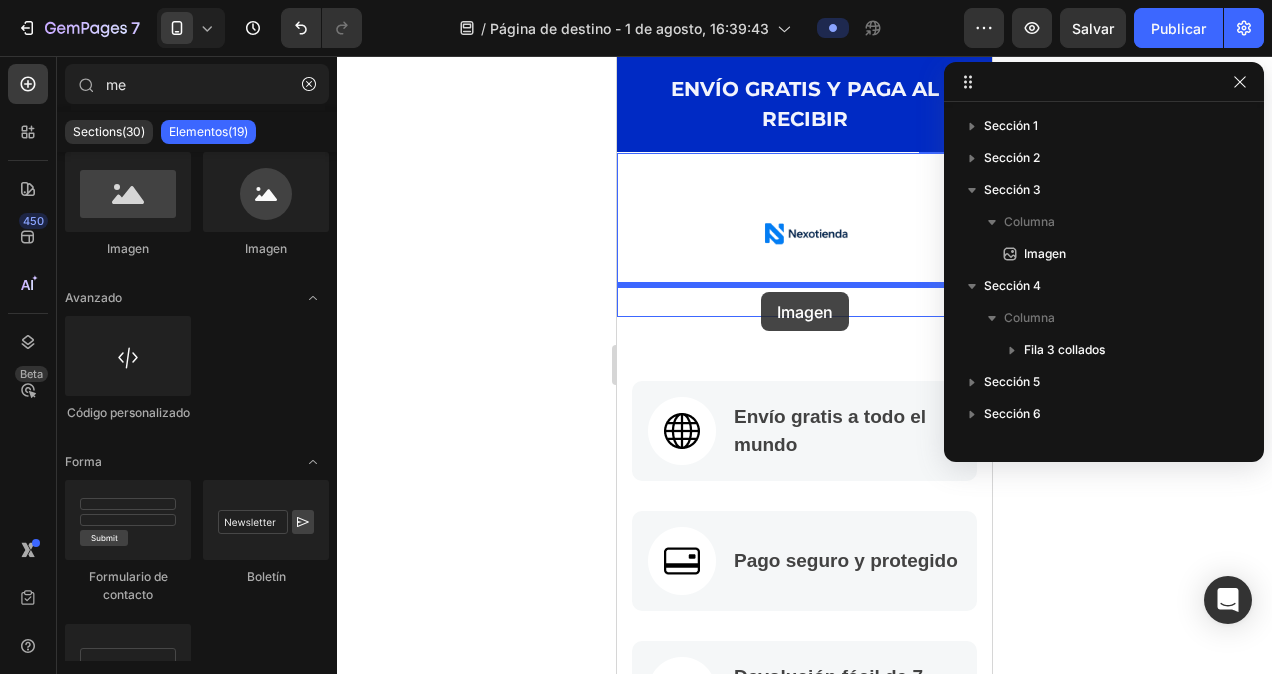 drag, startPoint x: 932, startPoint y: 266, endPoint x: 770, endPoint y: 284, distance: 162.99693 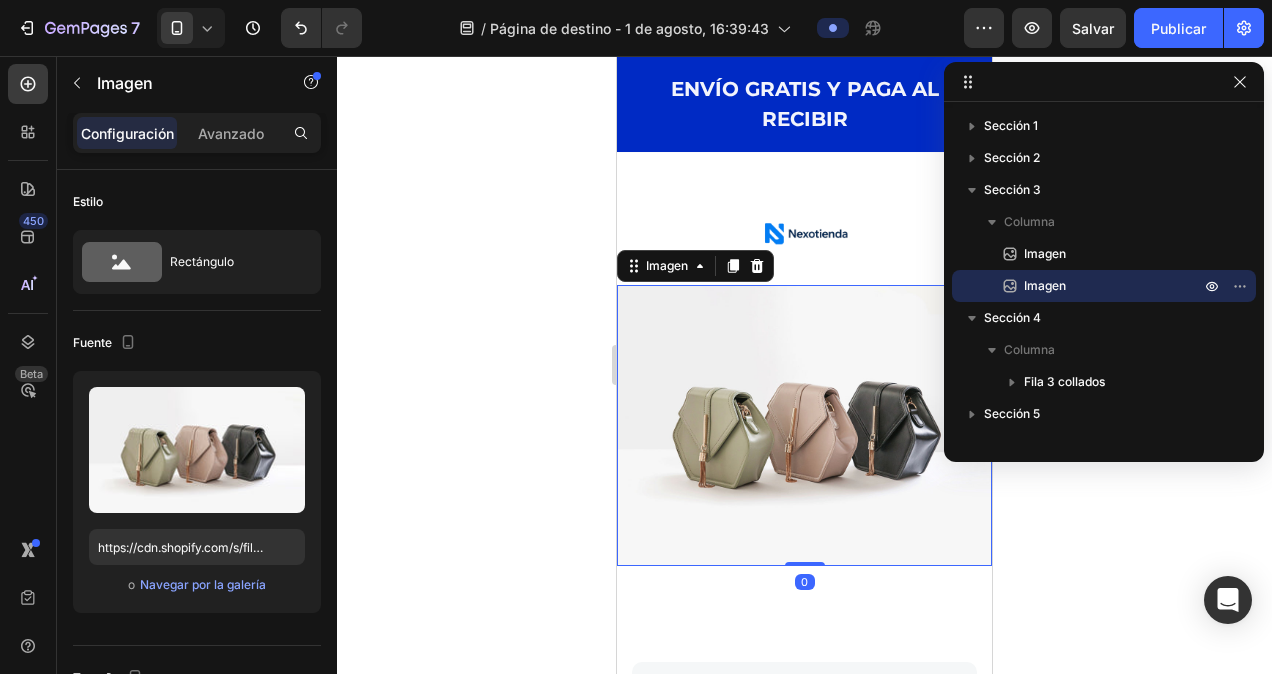 click 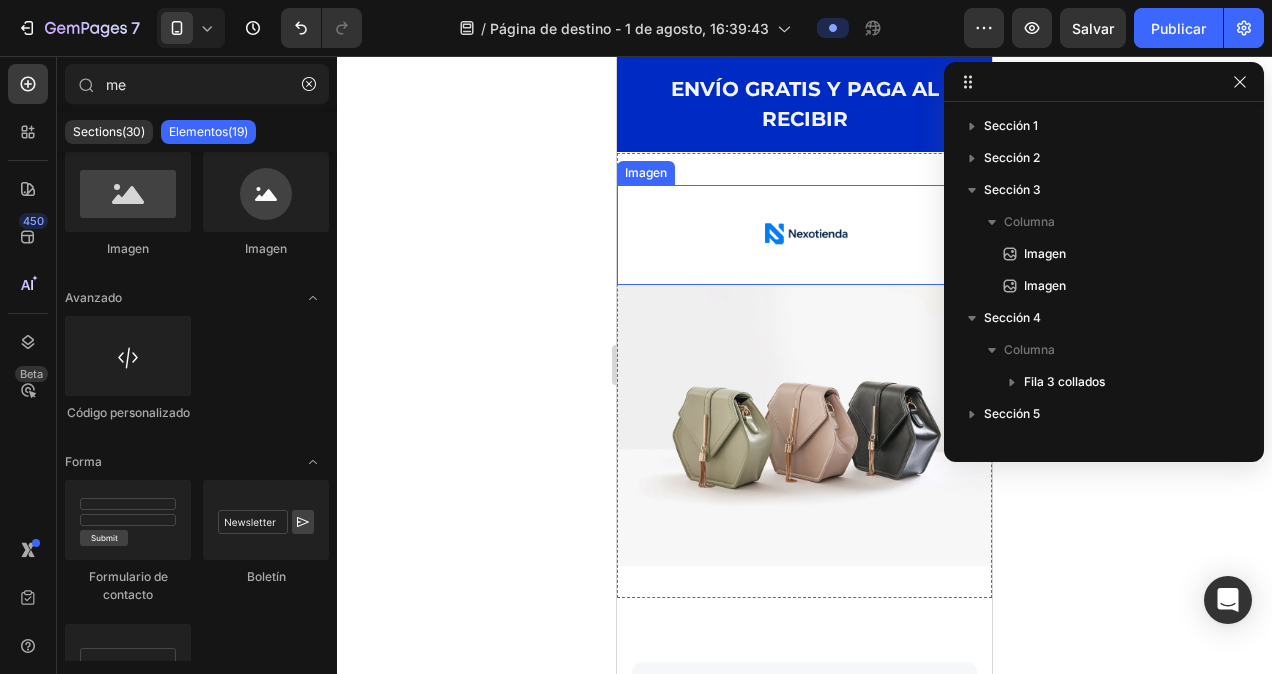 click at bounding box center (804, 235) 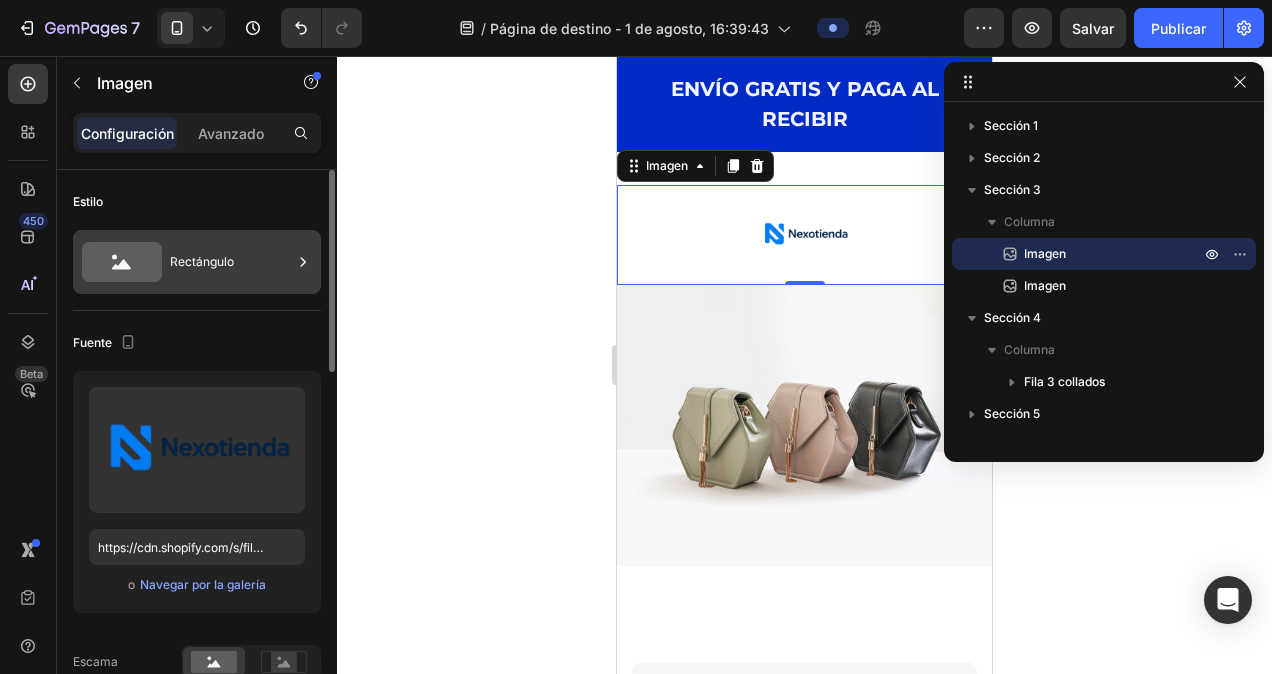 click on "Rectángulo" at bounding box center (231, 262) 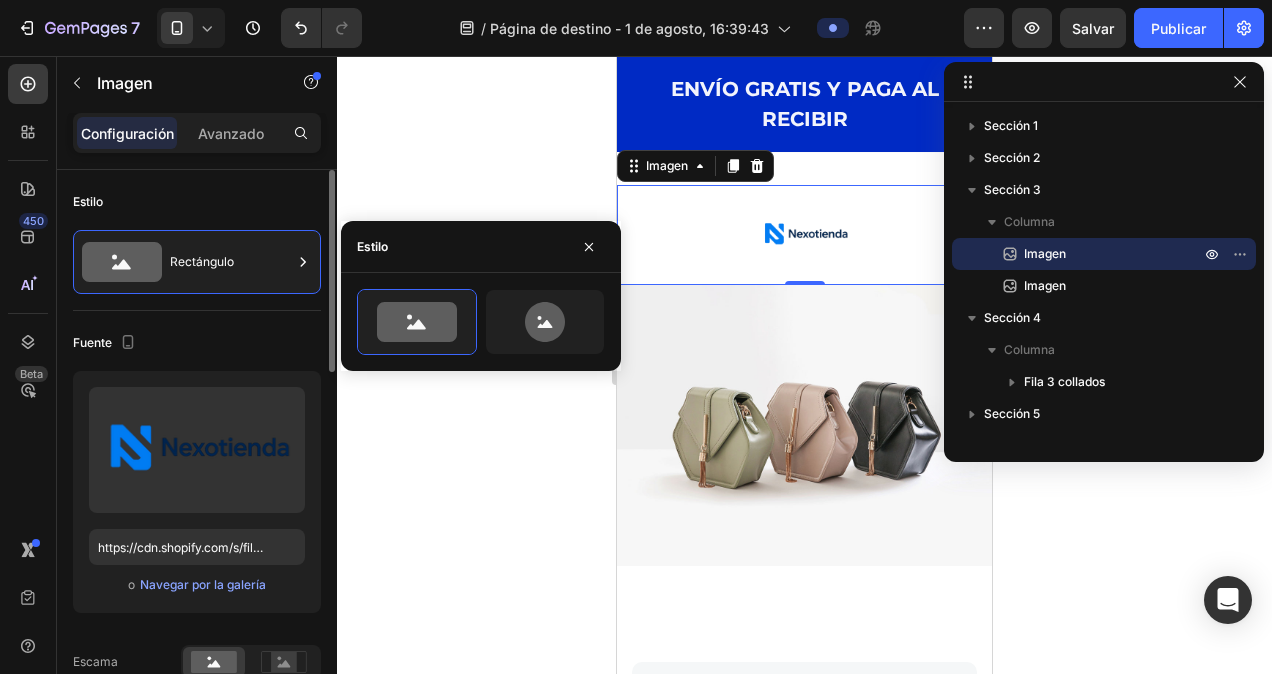 click on "Estilo" at bounding box center (197, 202) 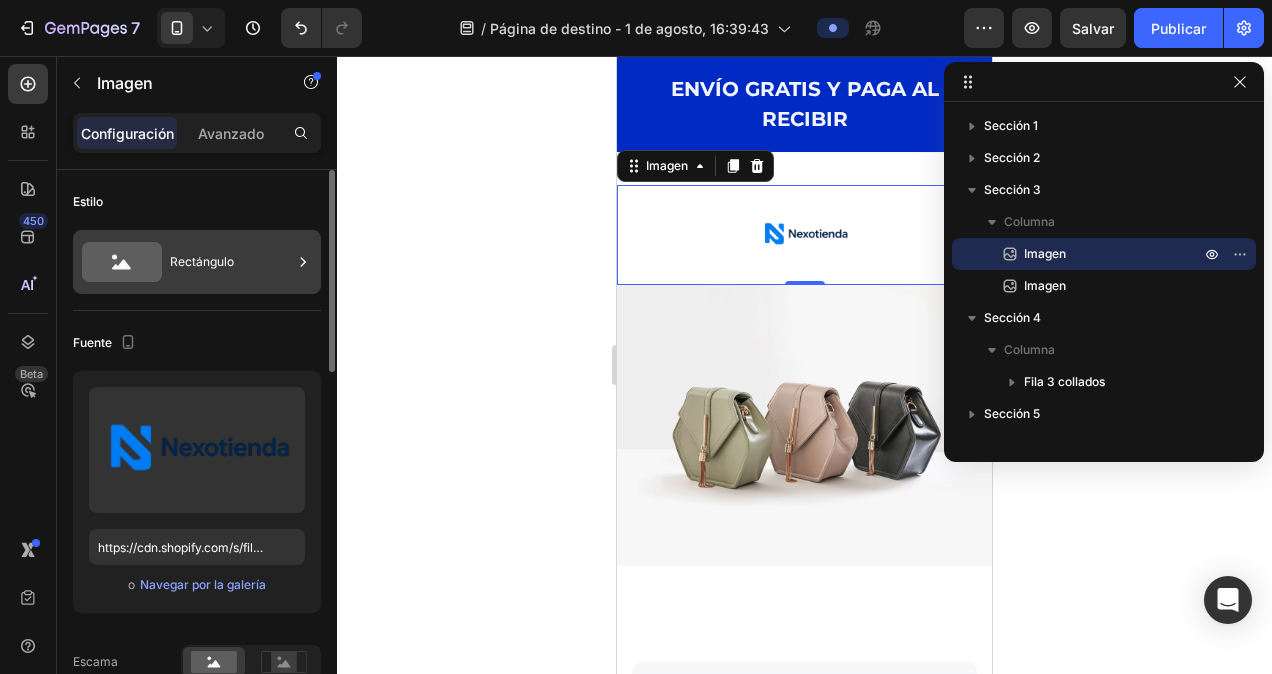 click 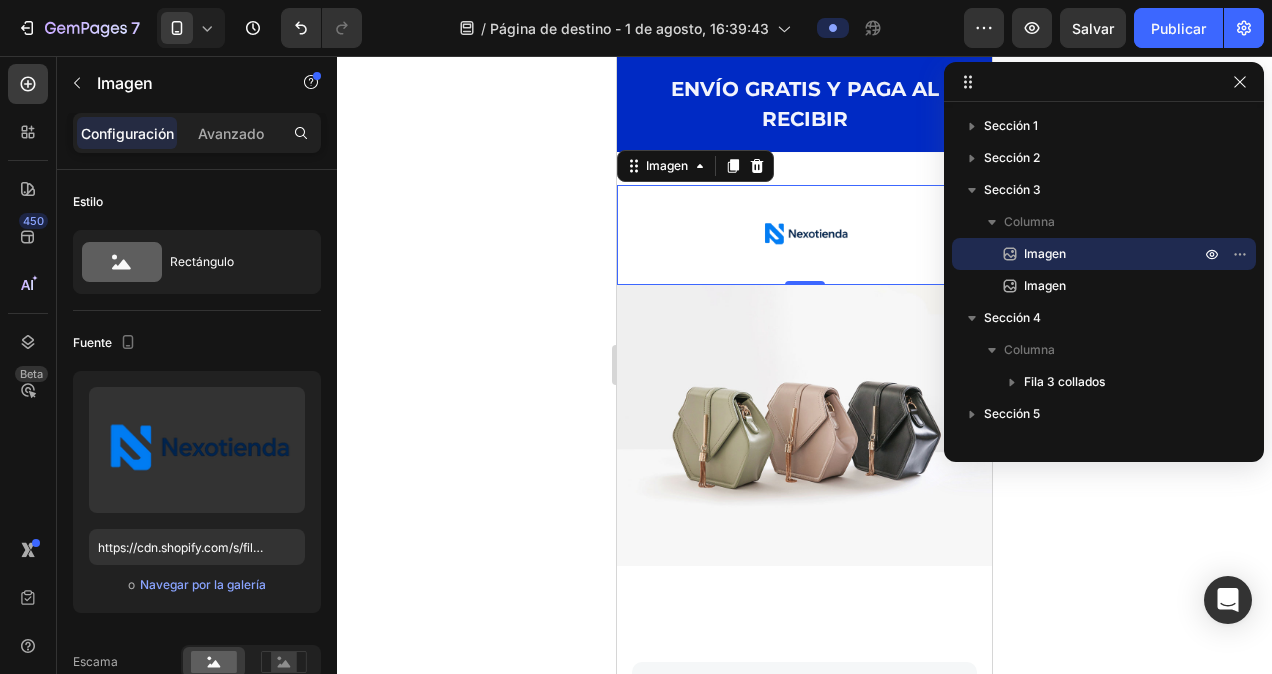 click 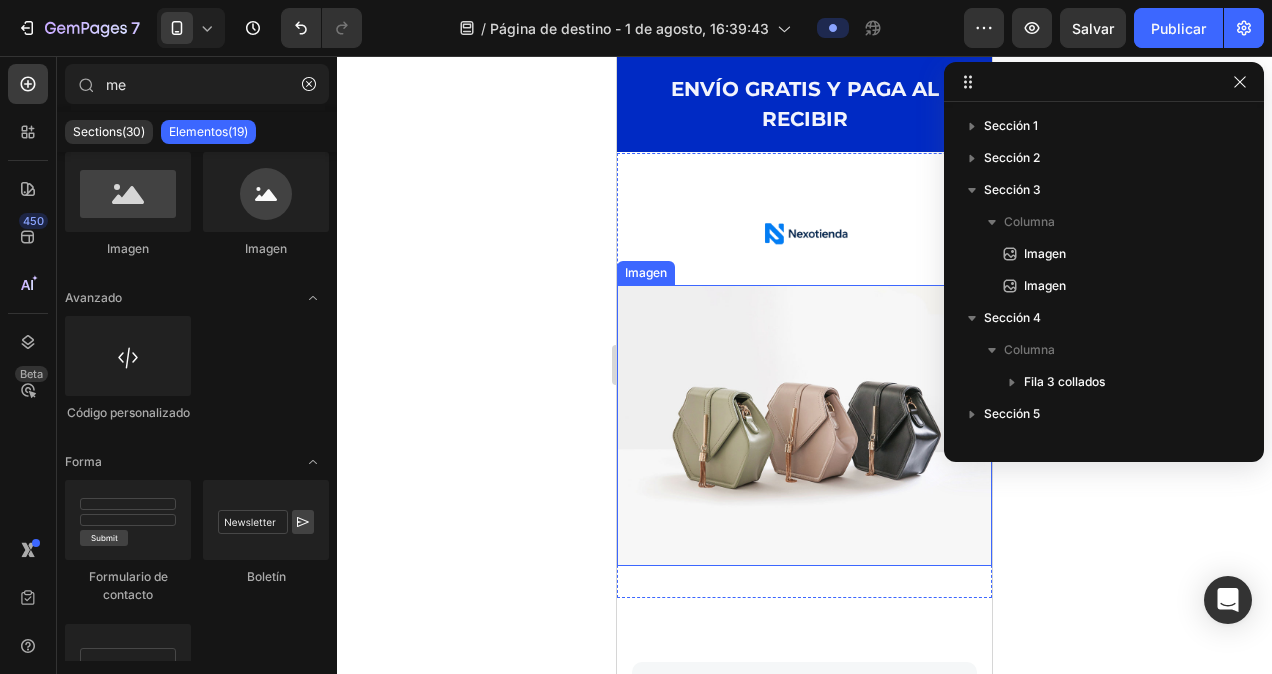 click at bounding box center (804, 425) 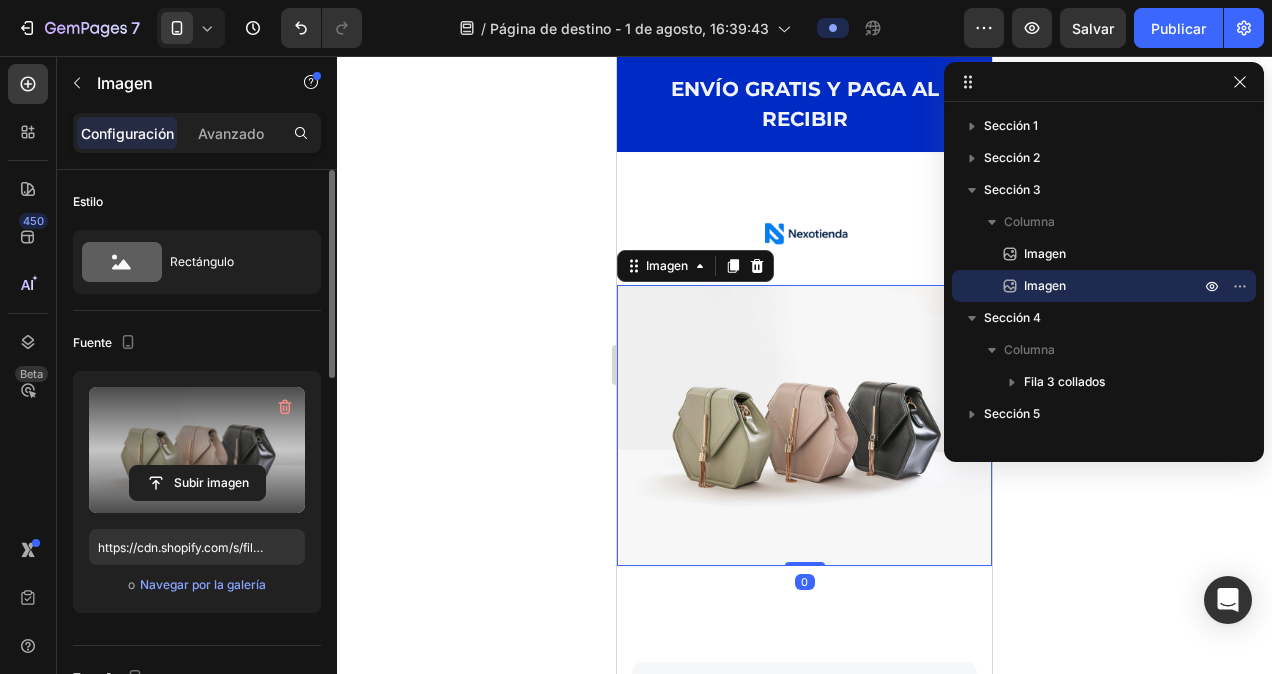 click at bounding box center [197, 450] 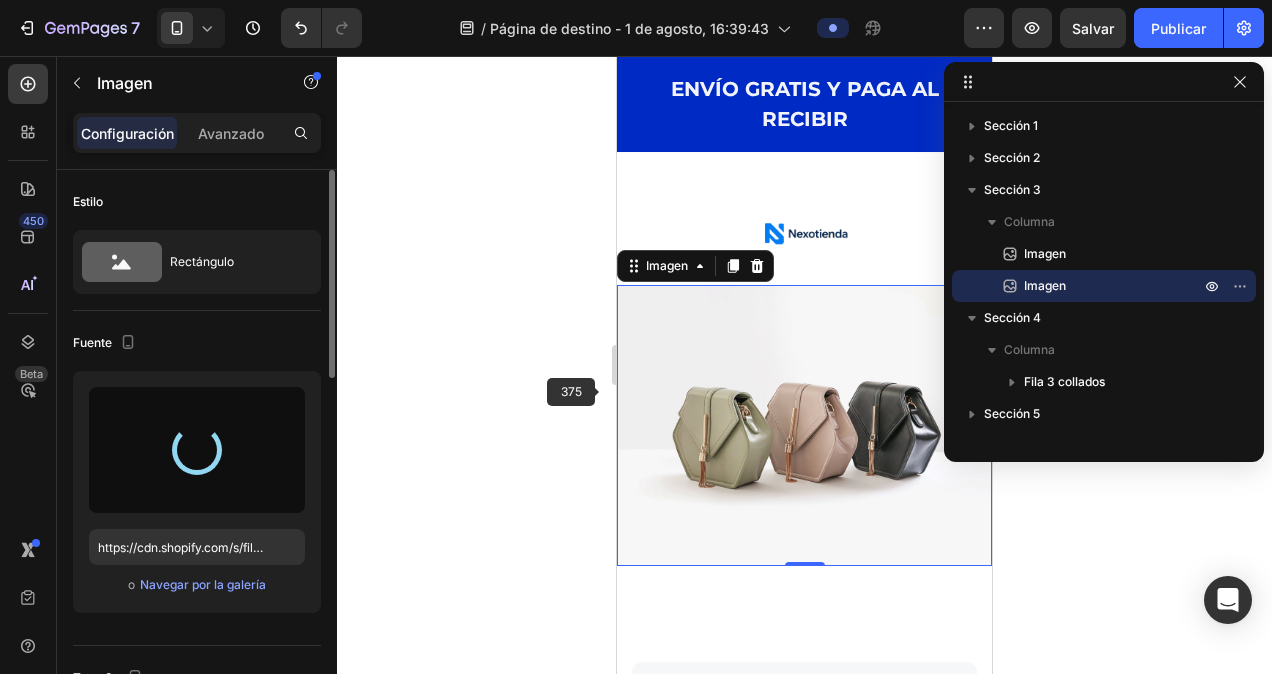 type on "https://cdn.shopify.com/s/files/1/0721/5159/7214/files/gempages_577058422168486803-001b5527-b31e-4a21-8828-97579dccd2a3.png" 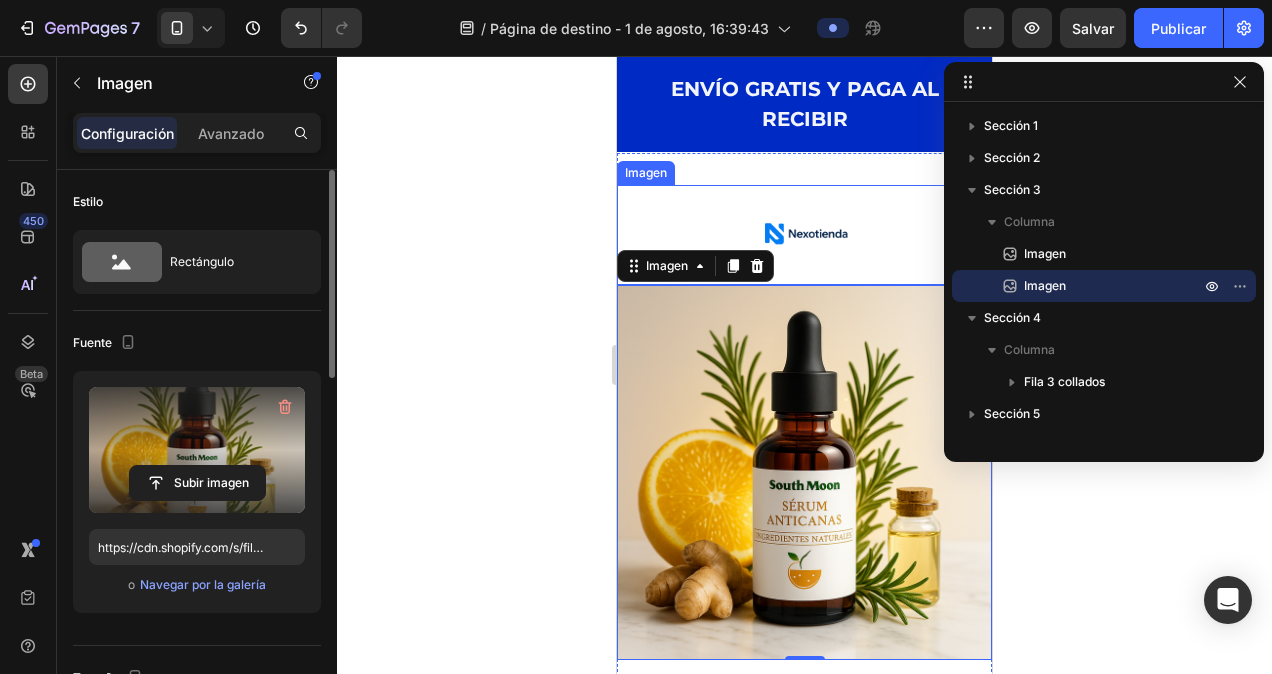 click at bounding box center (804, 235) 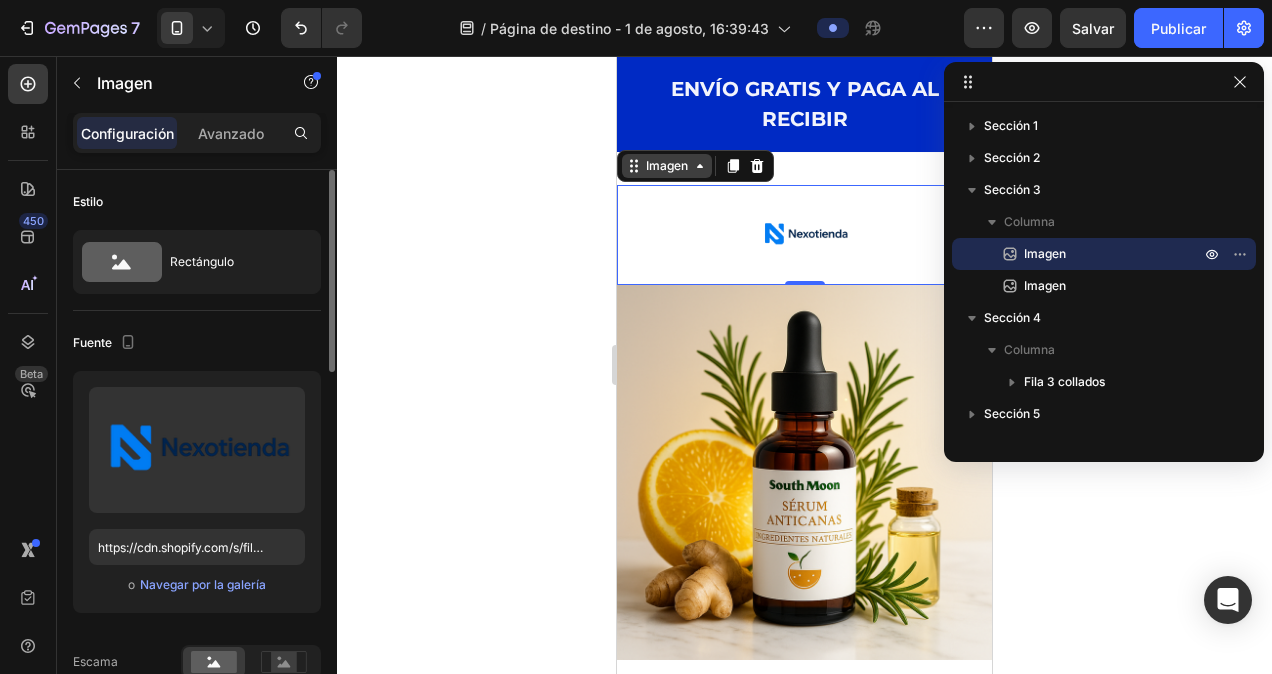 click 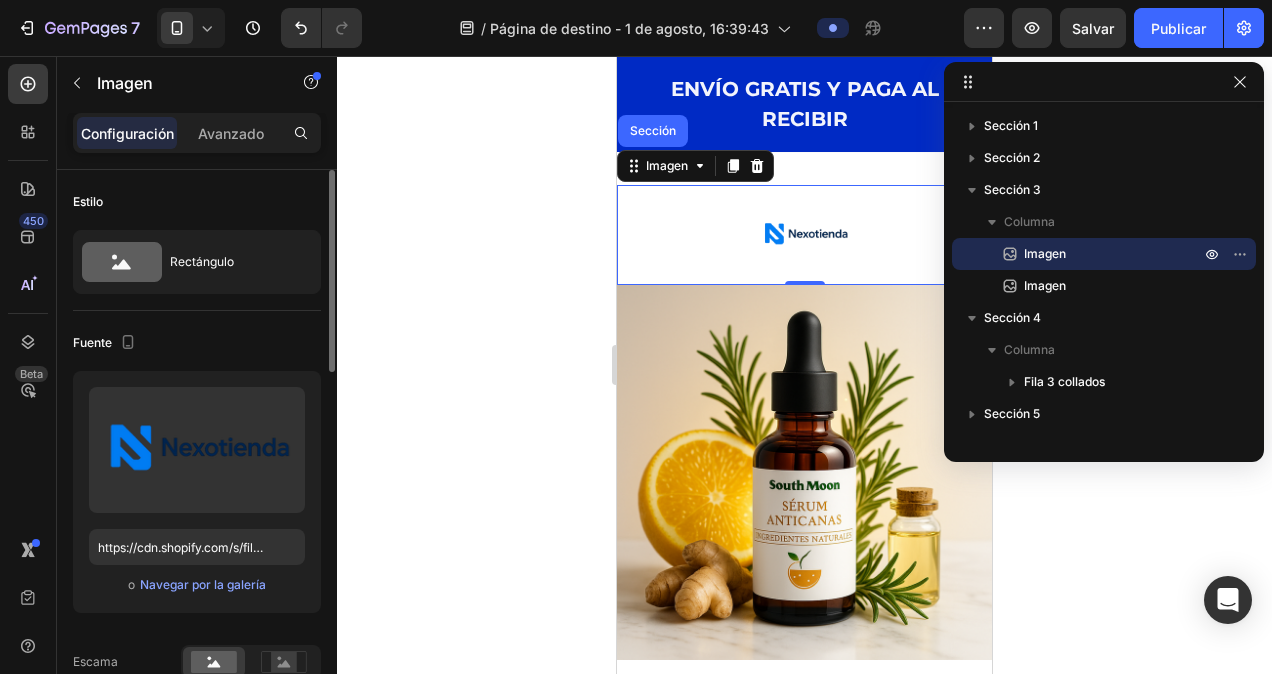 click at bounding box center (804, 235) 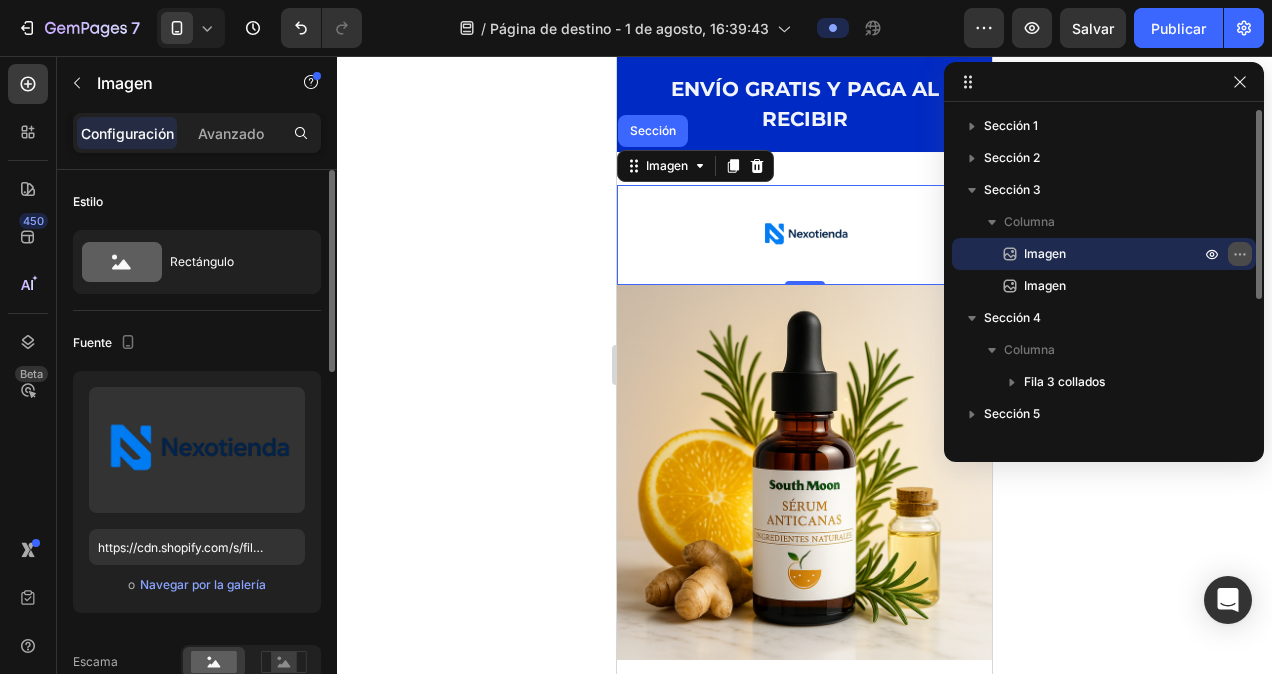click 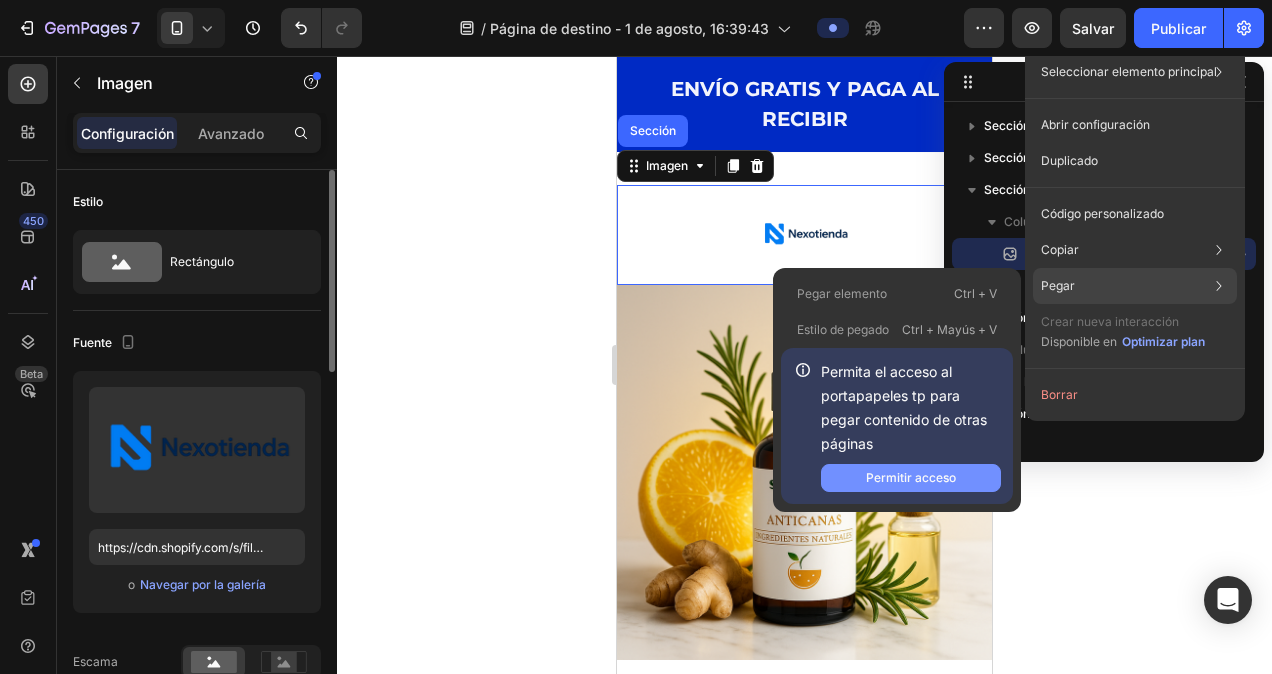 click on "Permitir acceso" 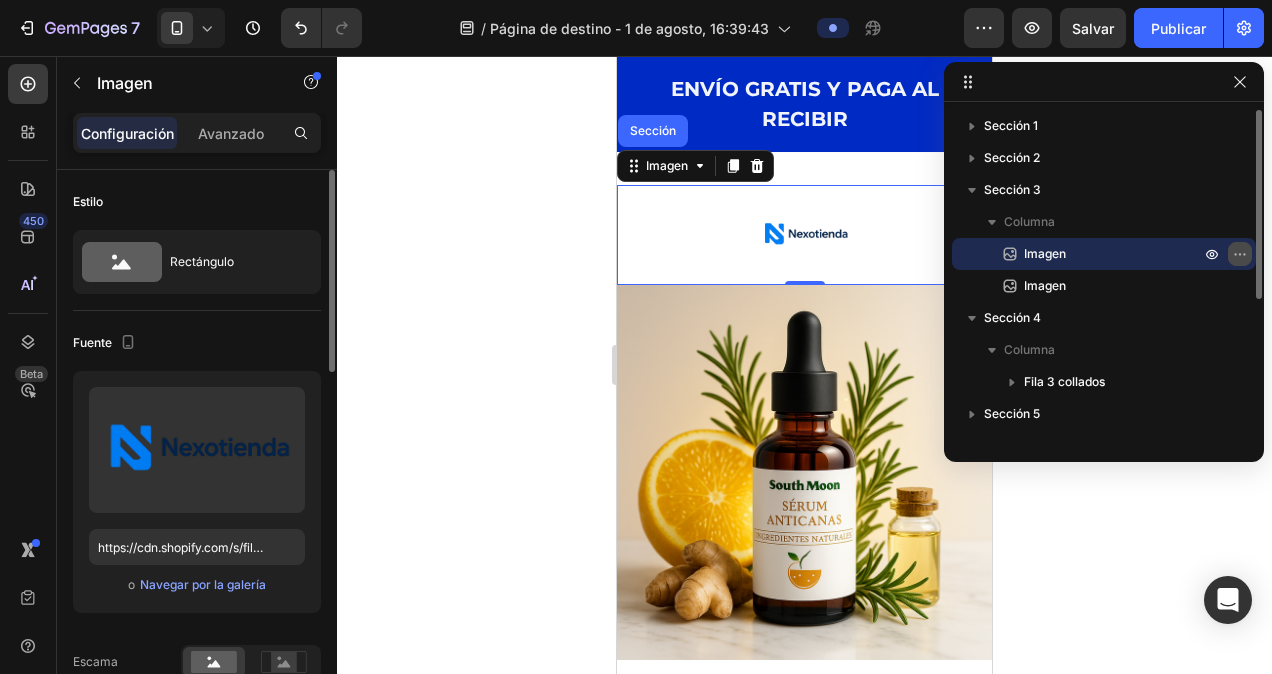 click 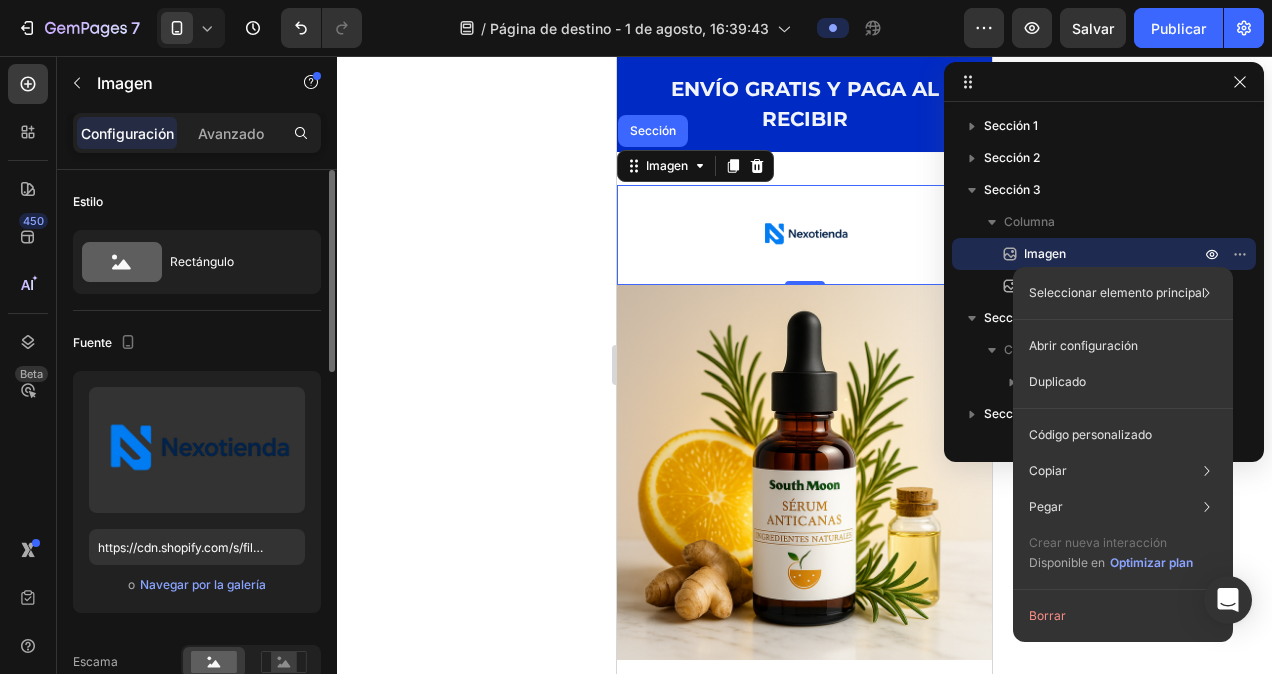 click 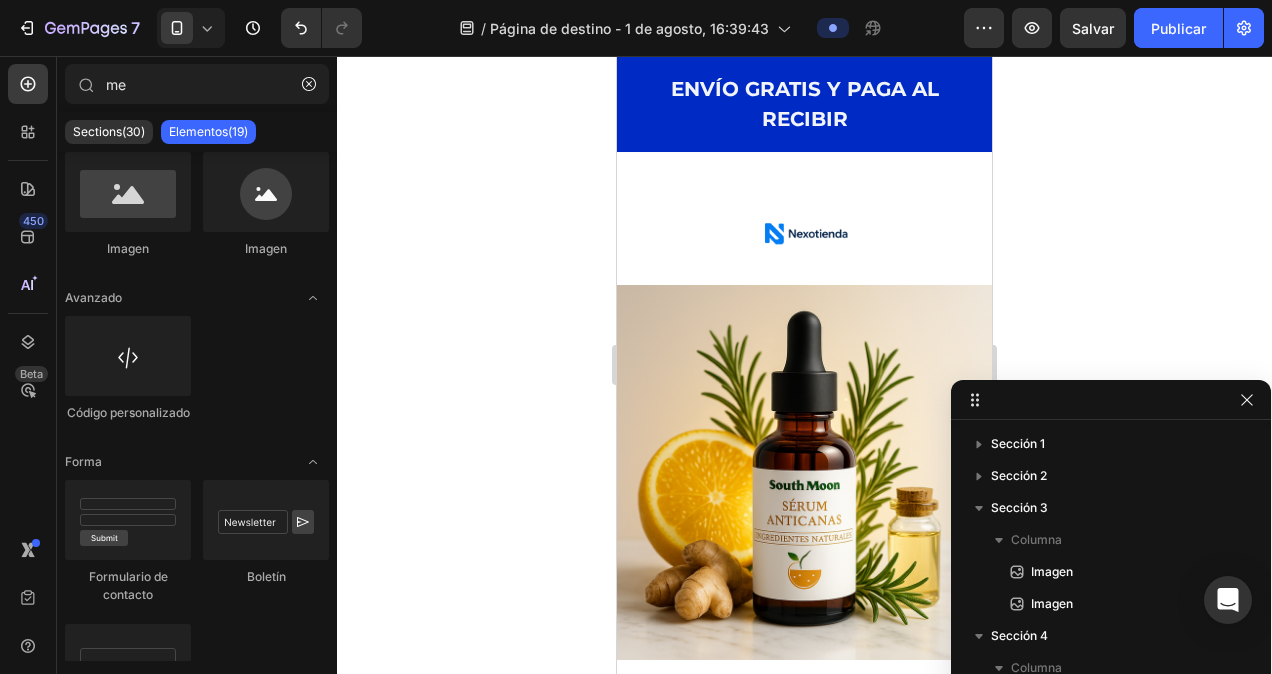 drag, startPoint x: 1122, startPoint y: 84, endPoint x: 1181, endPoint y: 393, distance: 314.58228 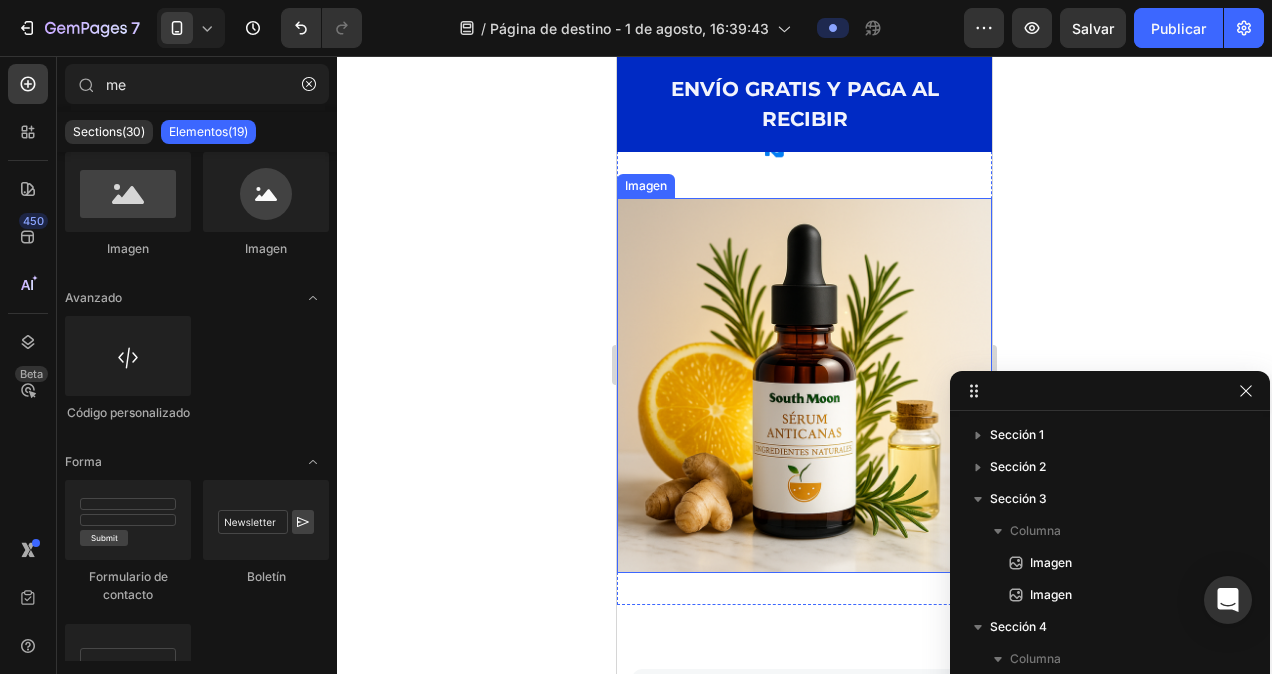 scroll, scrollTop: 0, scrollLeft: 0, axis: both 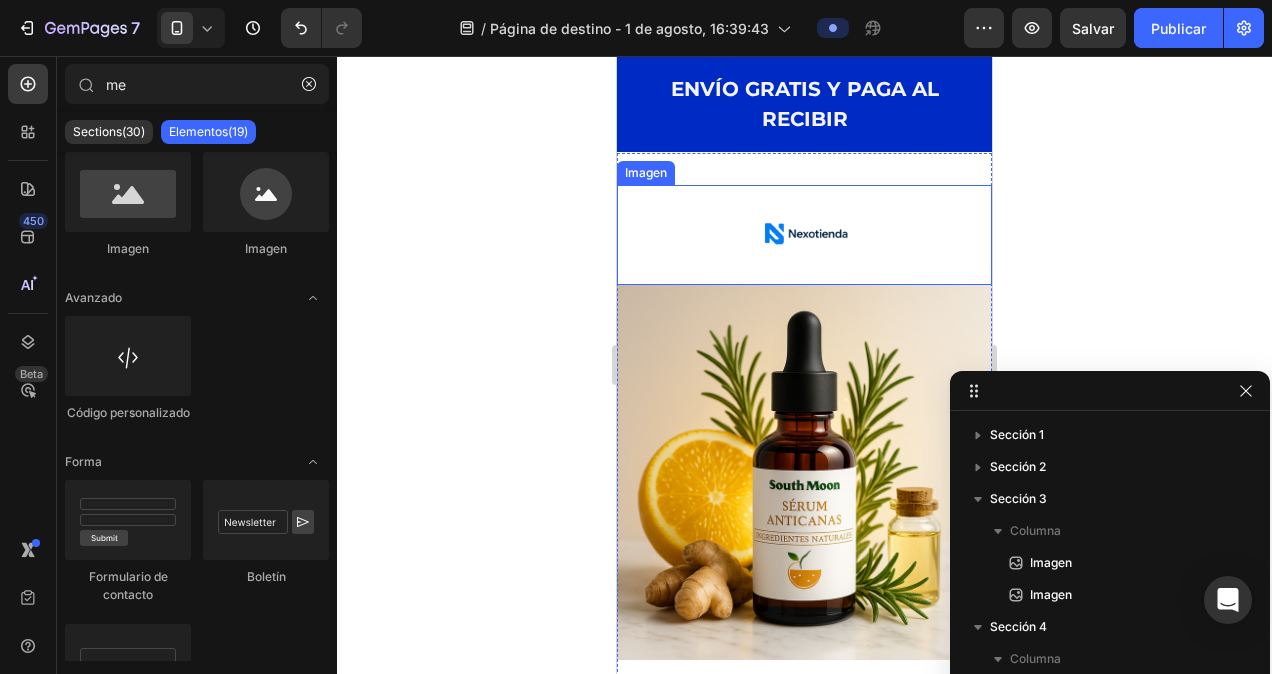 click at bounding box center [804, 235] 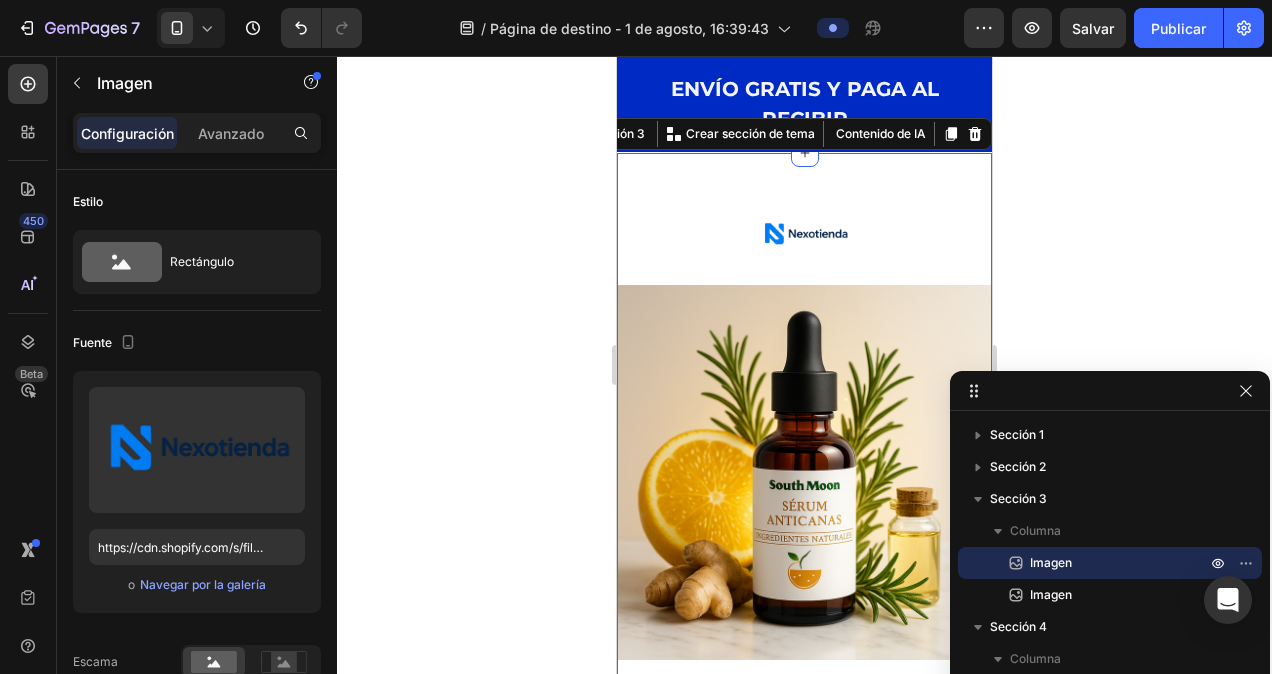 click on "Imagen Imagen Sección 3   You can create reusable sections Crear sección de tema Contenido de IA Write with GemAI What would you like to describe here? Tone and Voice Persuasive Product Show more Generate" at bounding box center [804, 422] 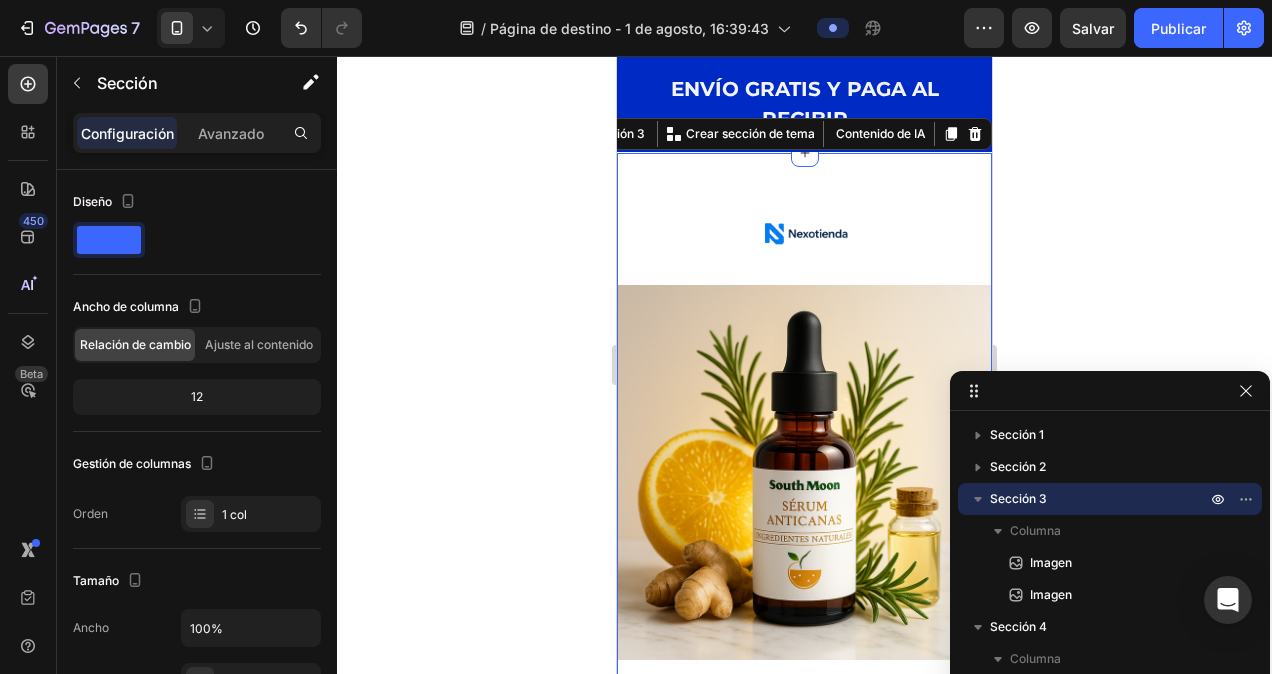 click 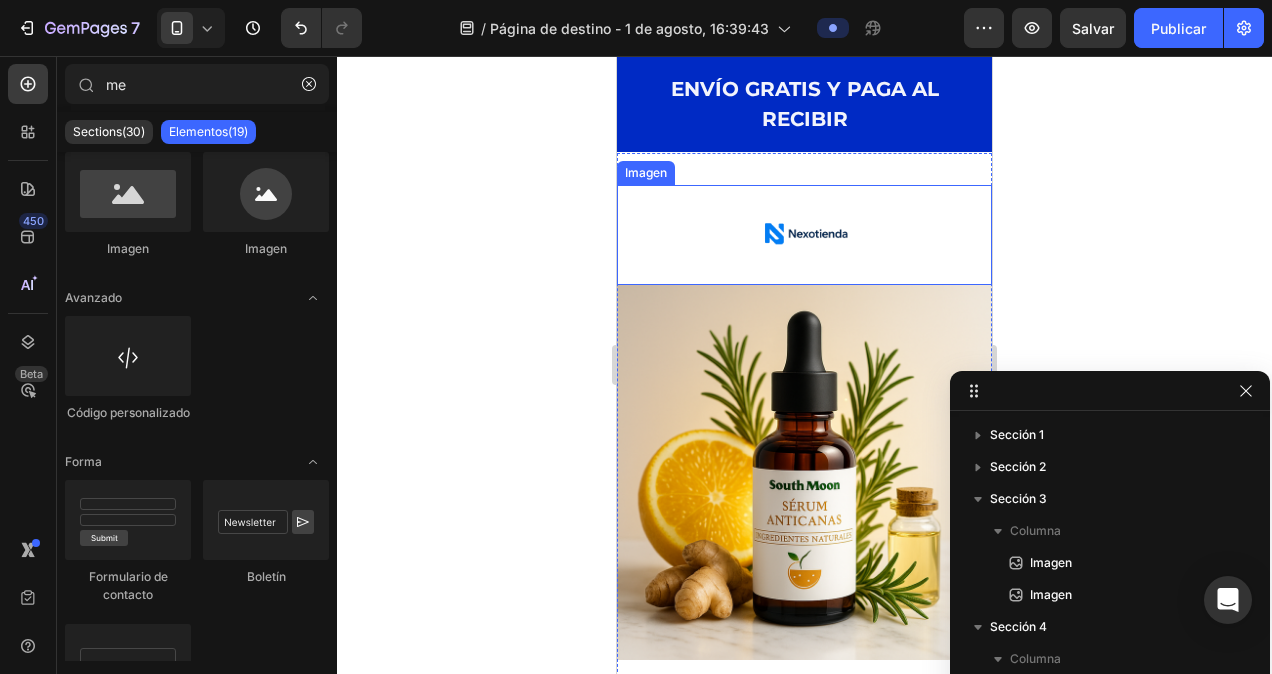 click at bounding box center [804, 235] 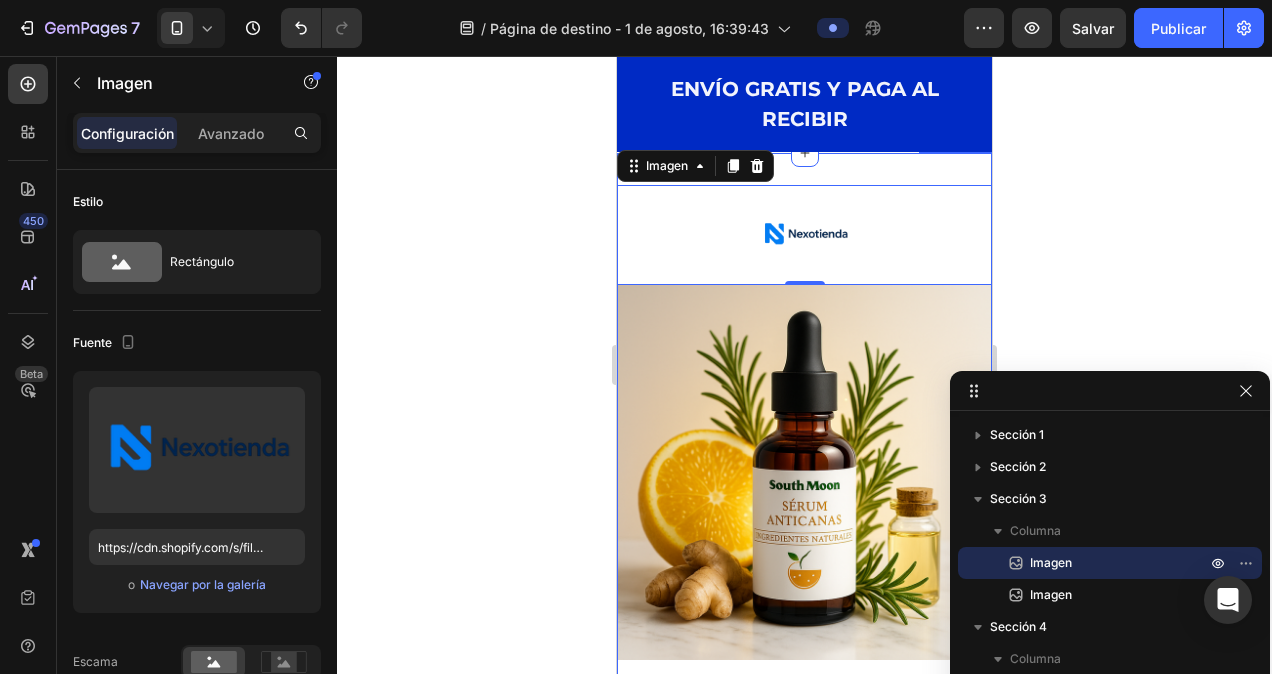 click on "Imagen   0 Imagen Sección 3" at bounding box center [804, 422] 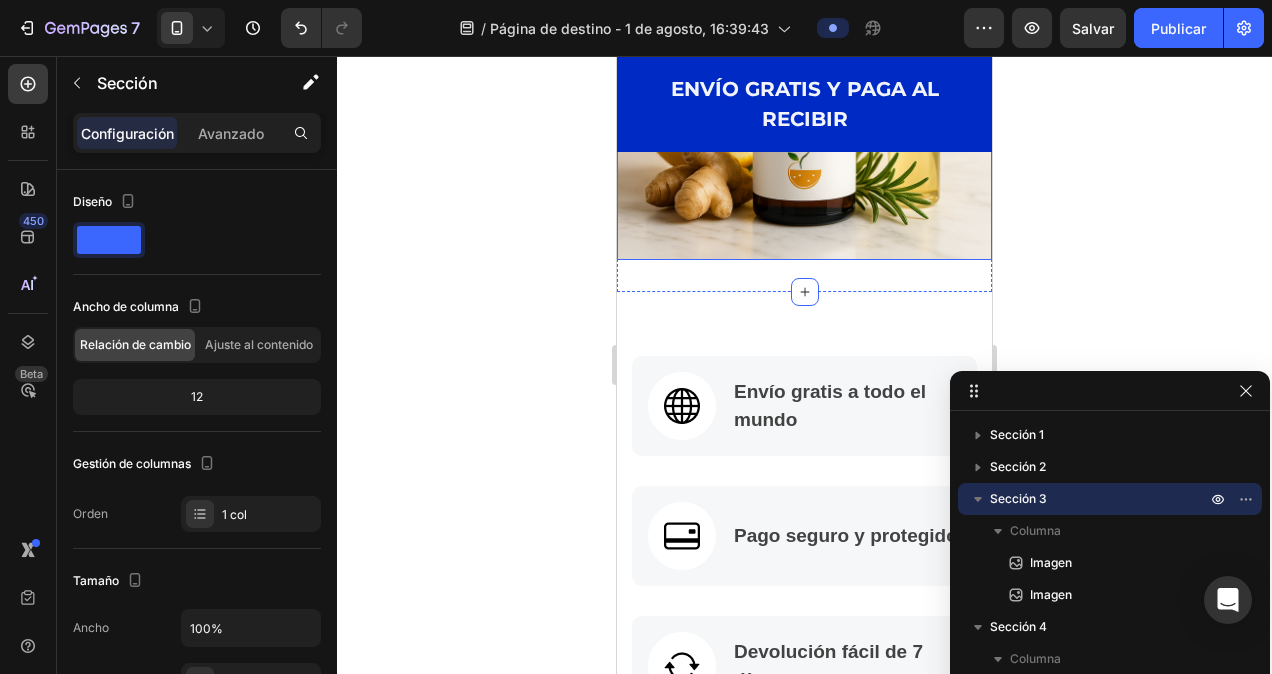 scroll, scrollTop: 0, scrollLeft: 0, axis: both 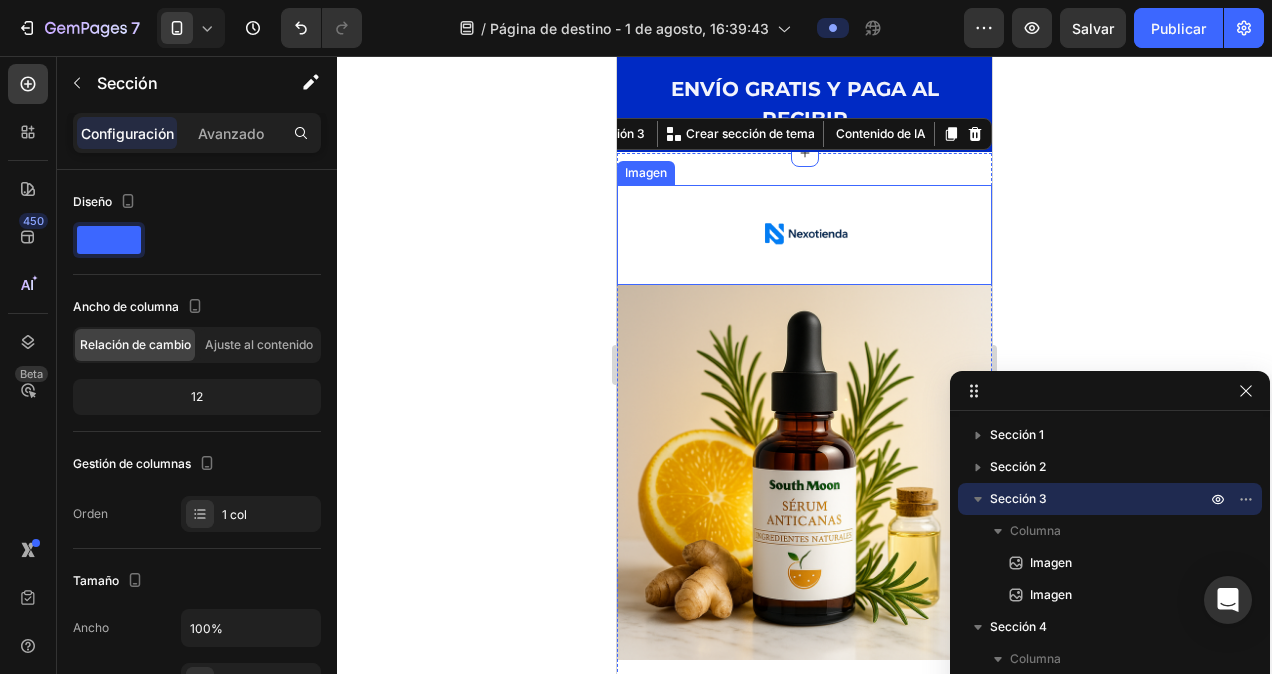 click at bounding box center [804, 235] 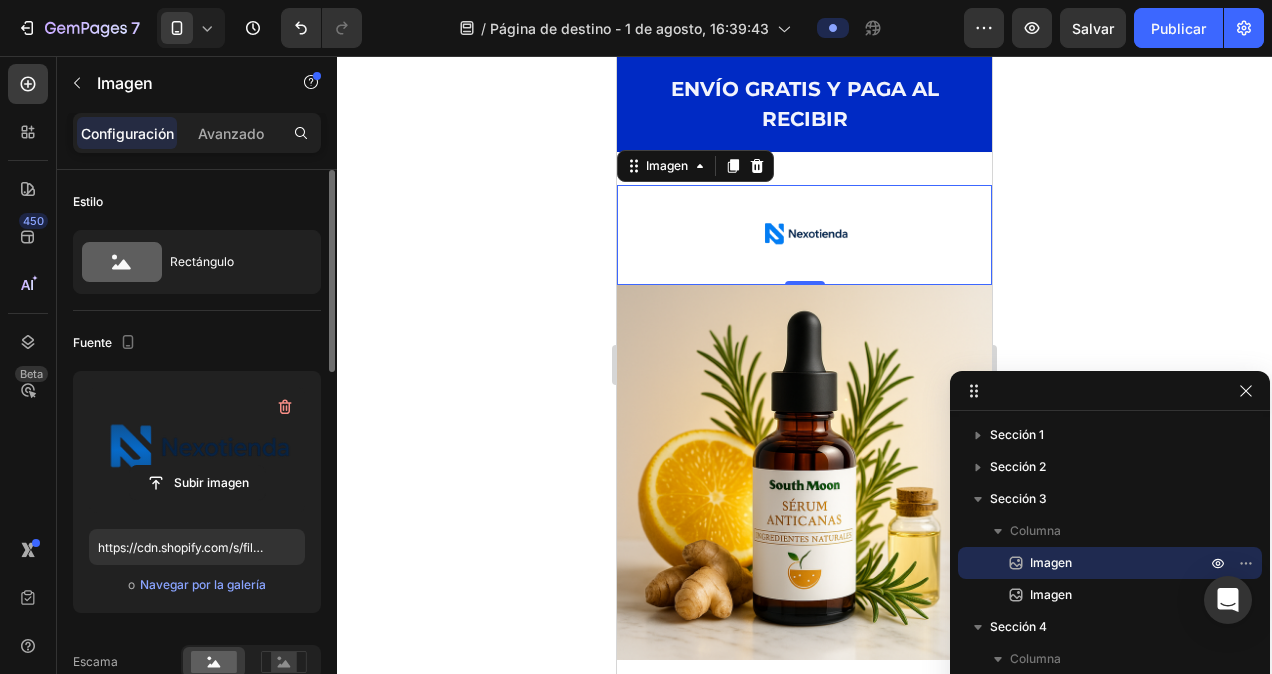 scroll, scrollTop: 200, scrollLeft: 0, axis: vertical 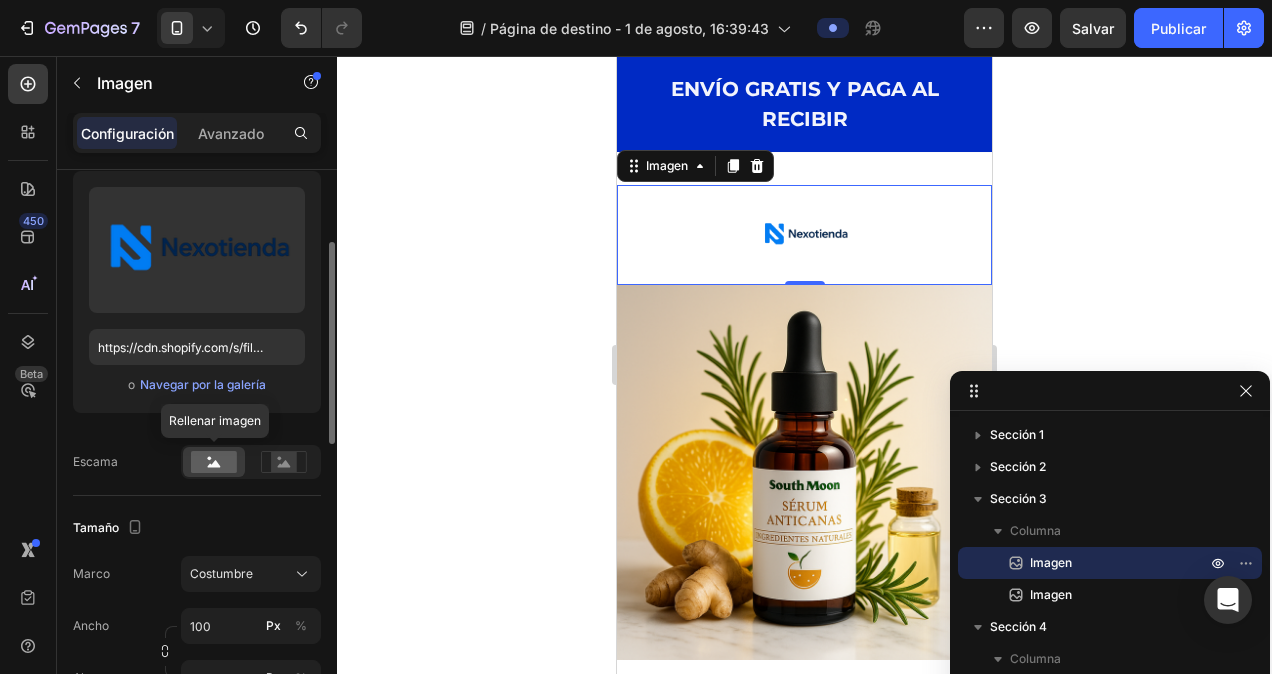 click 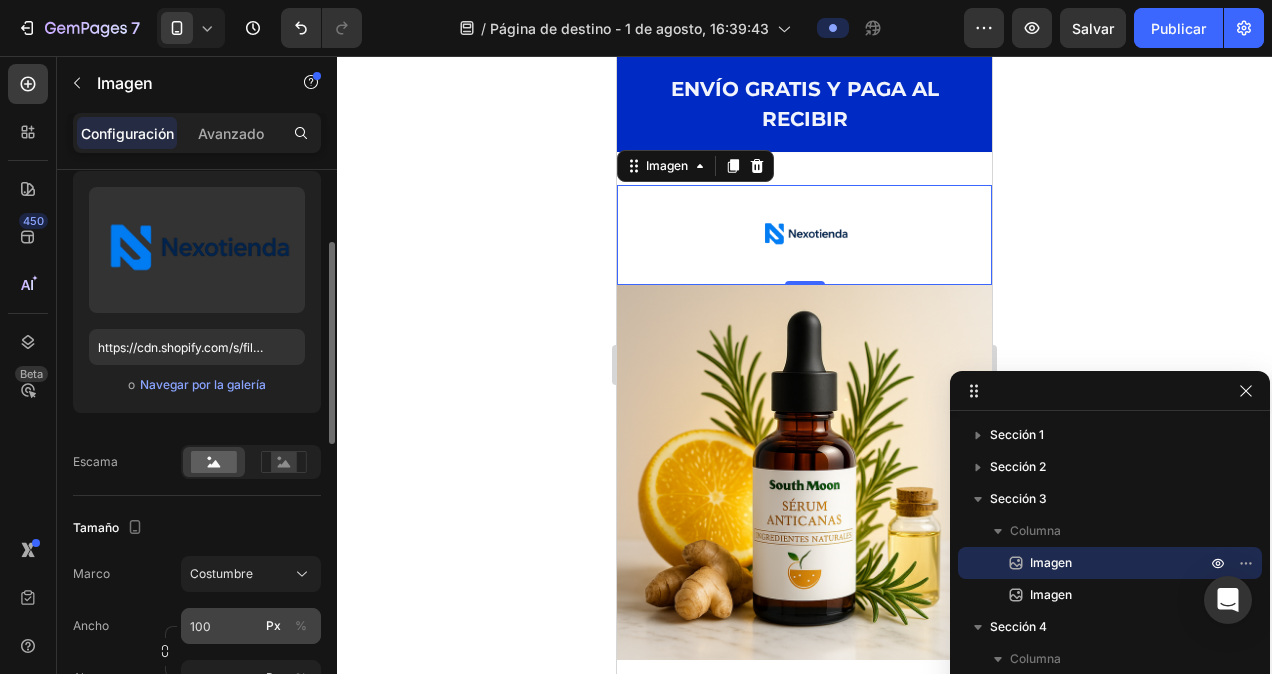 scroll, scrollTop: 300, scrollLeft: 0, axis: vertical 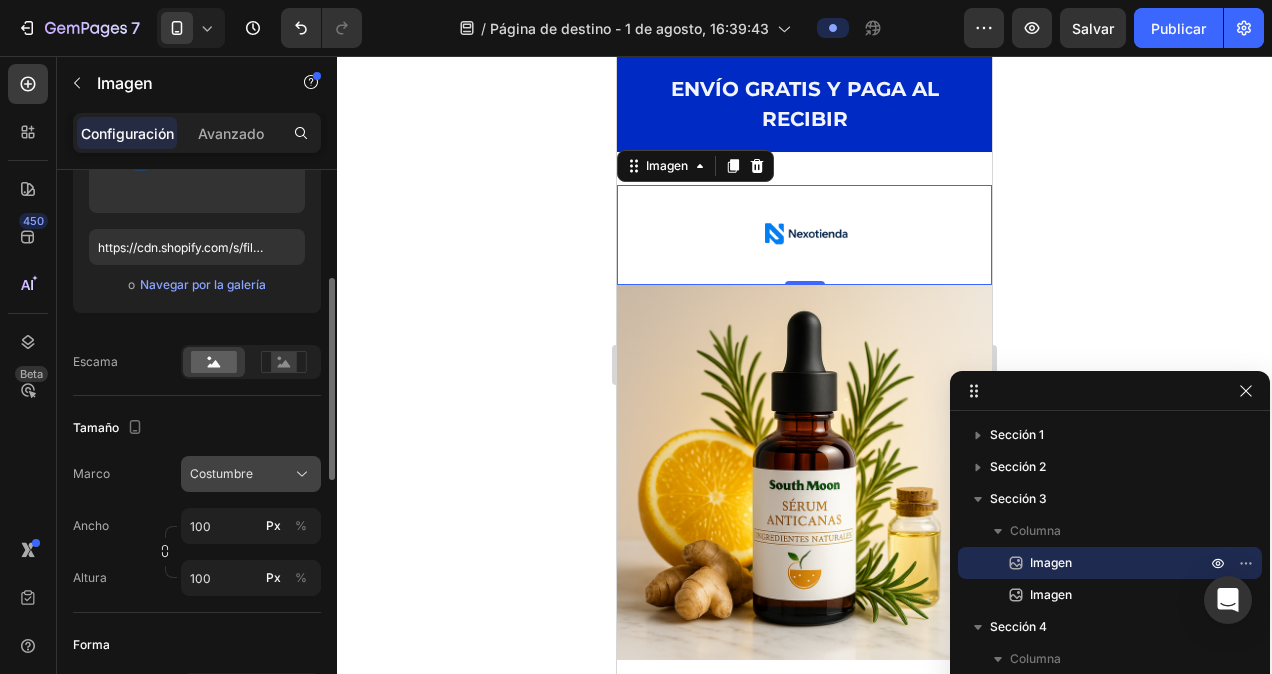 click on "Costumbre" at bounding box center [251, 474] 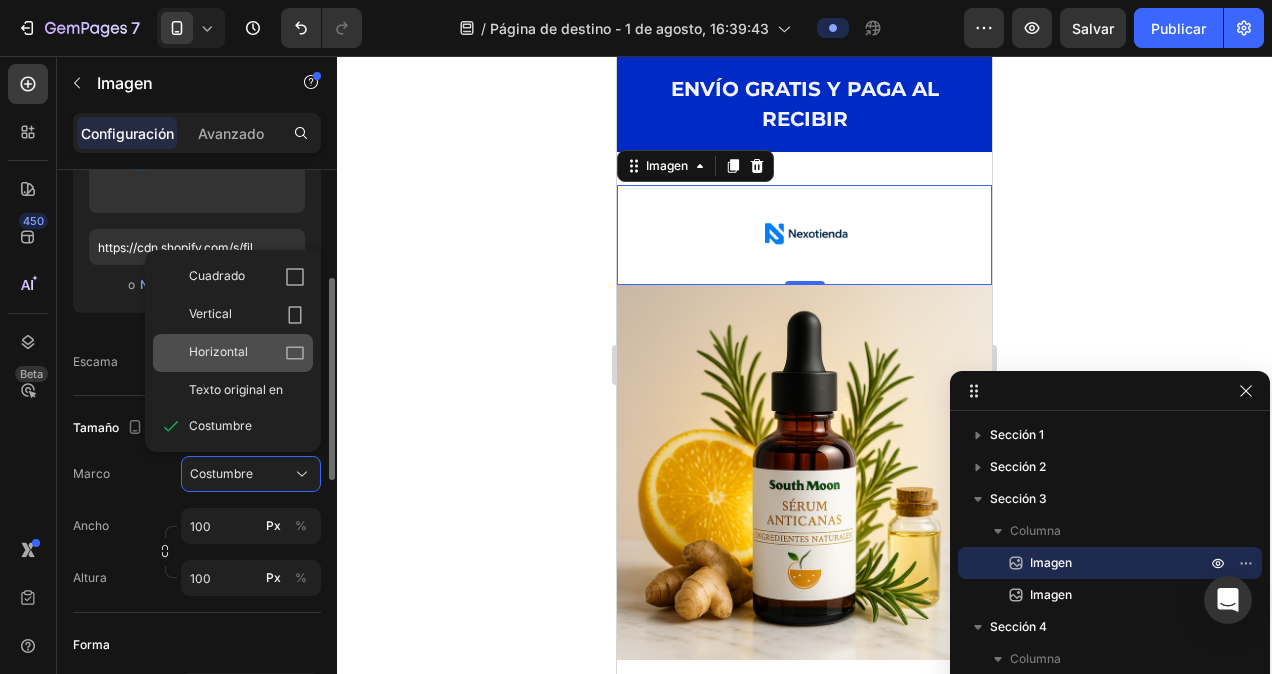 click on "Horizontal" at bounding box center [218, 353] 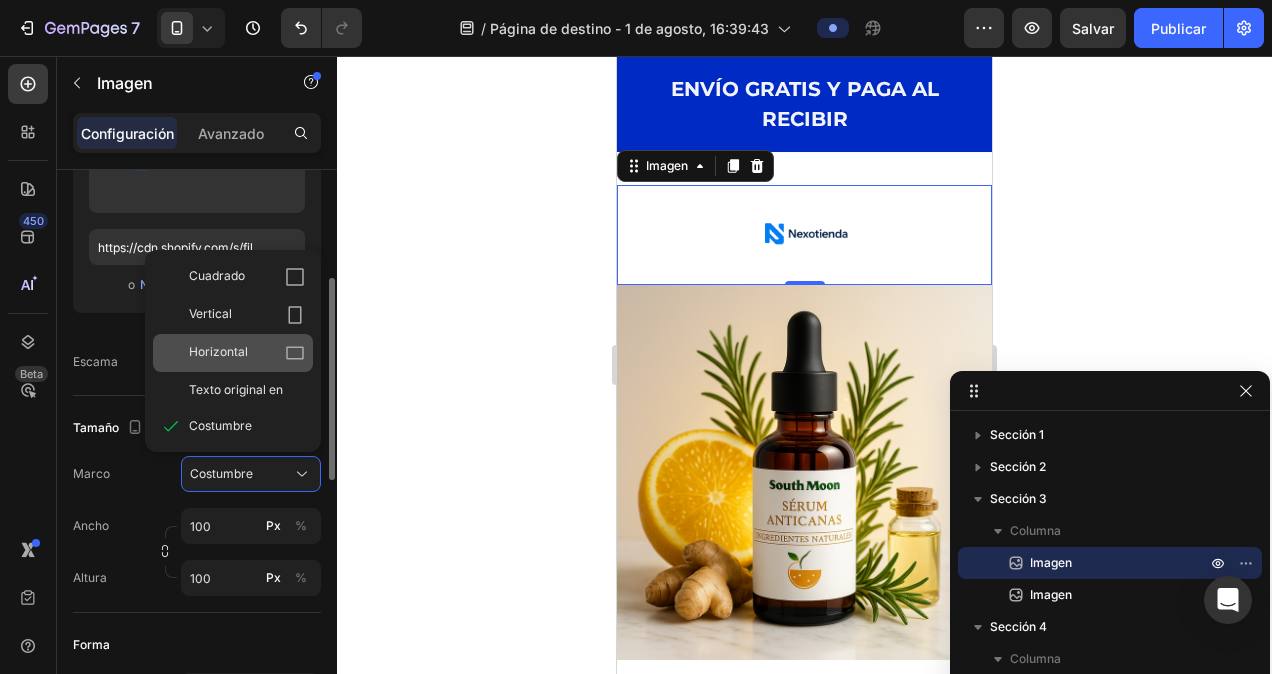 type 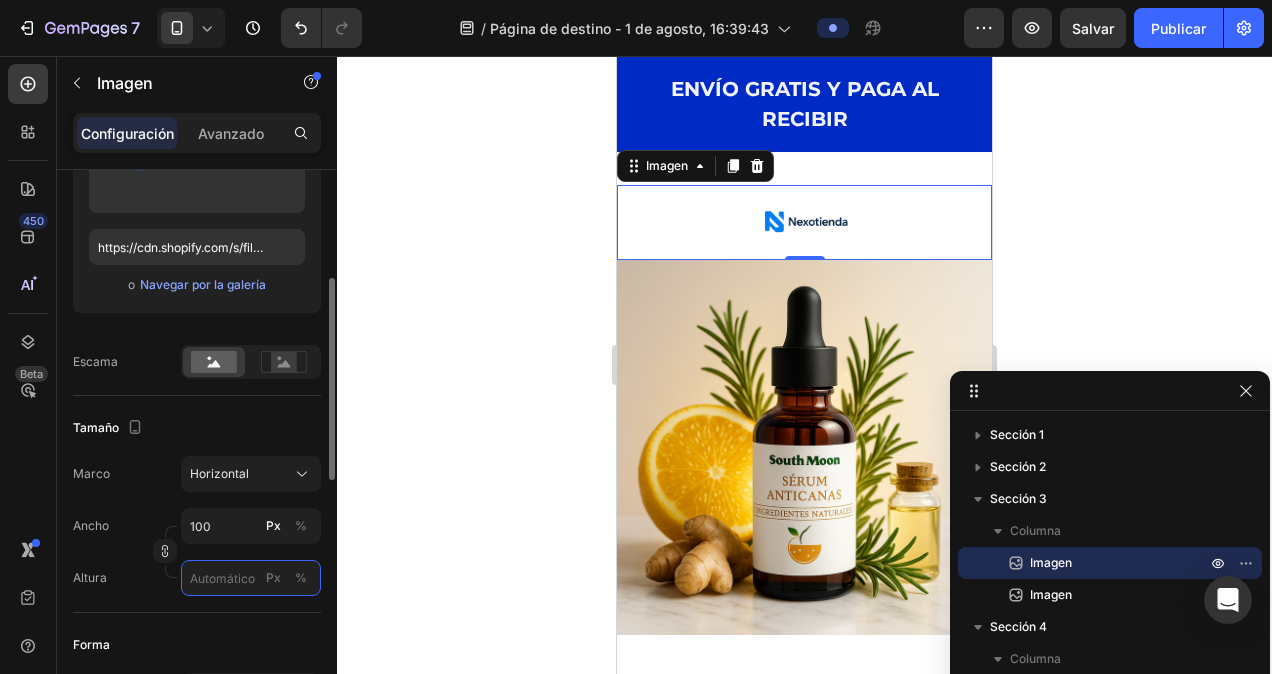 click on "Px %" at bounding box center [251, 578] 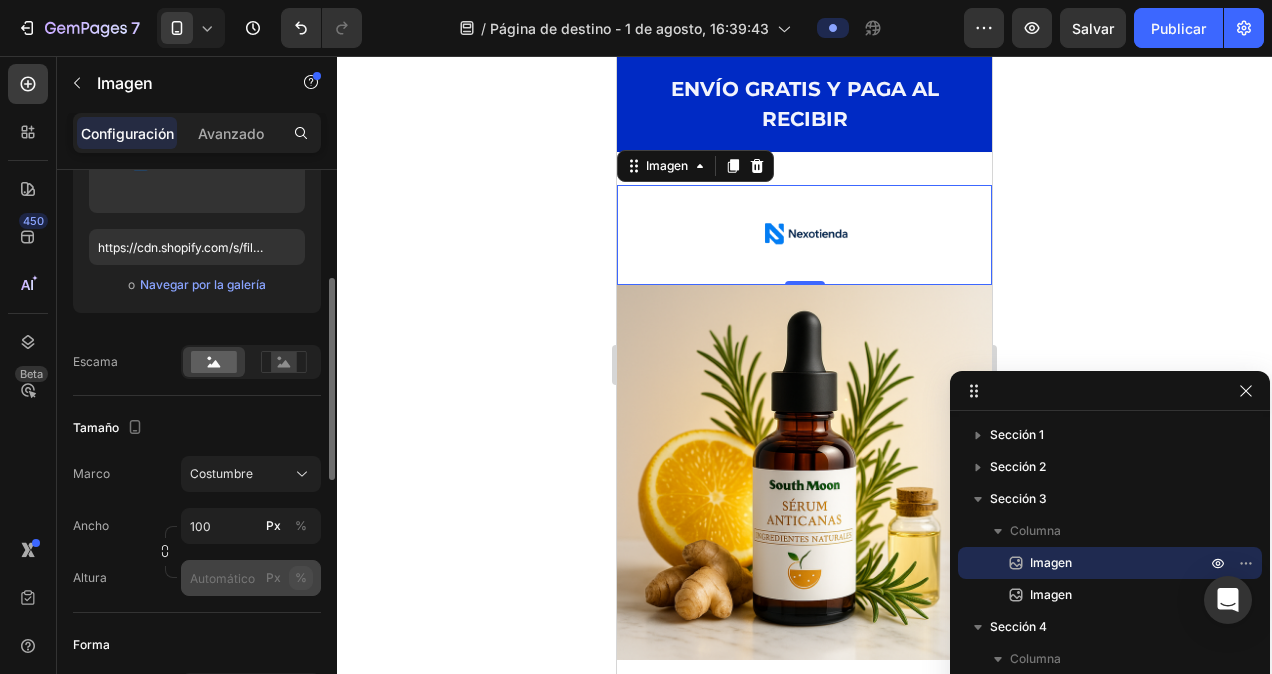 click on "%" at bounding box center [301, 578] 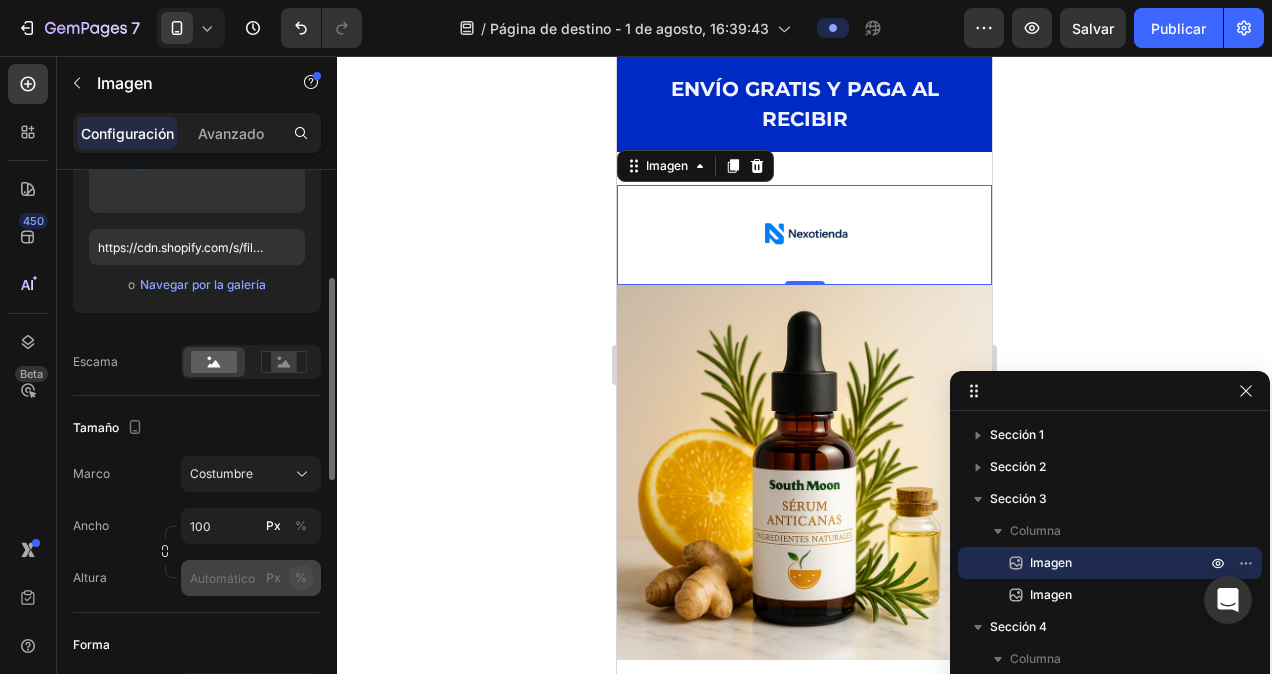 click on "%" at bounding box center (301, 578) 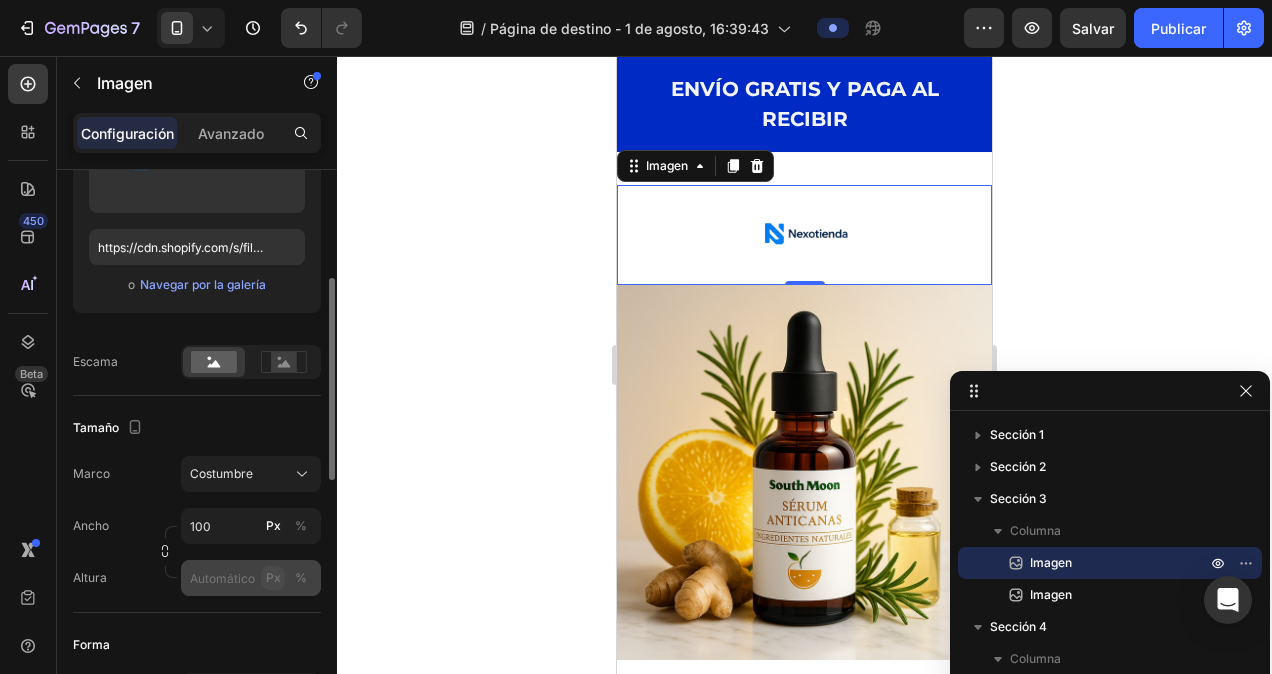 click on "Px" 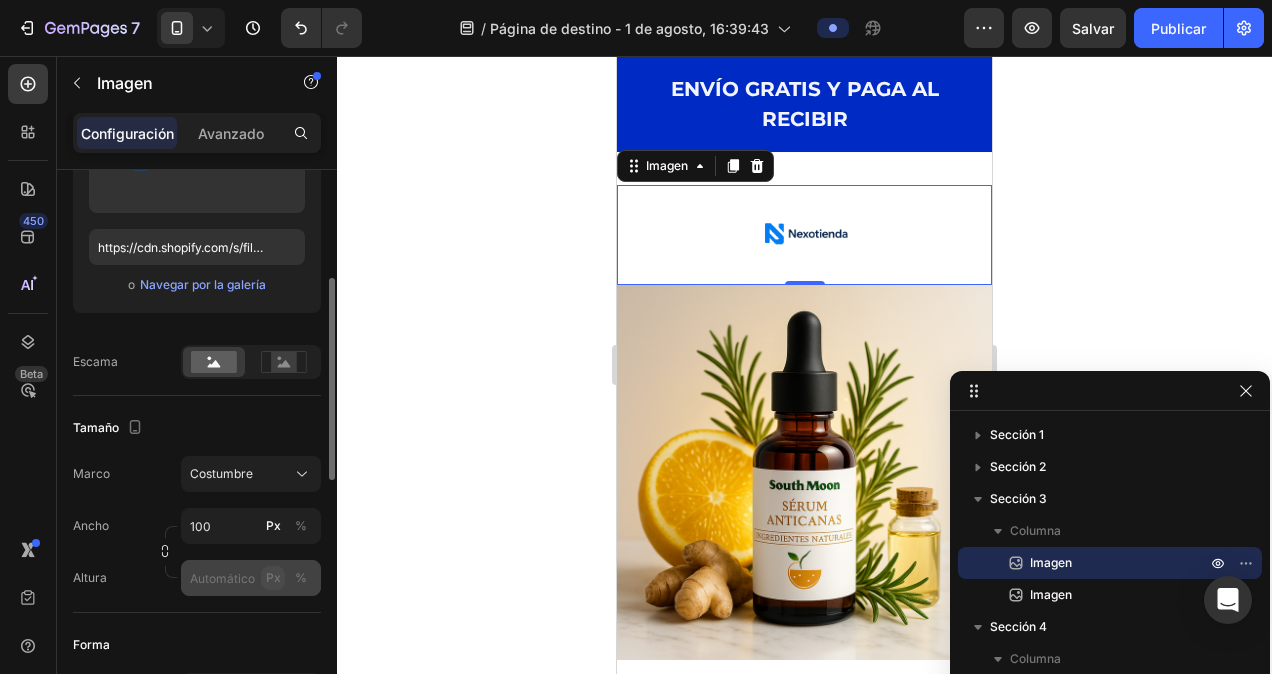 click on "Px" 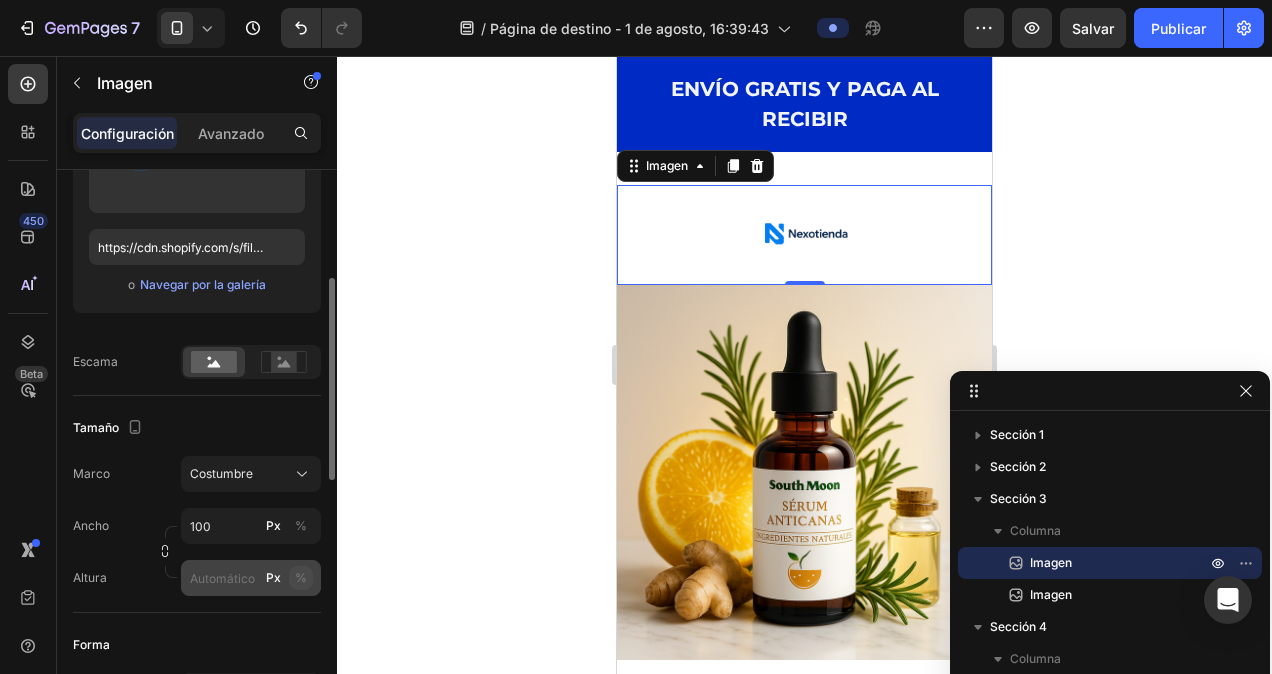 click on "%" 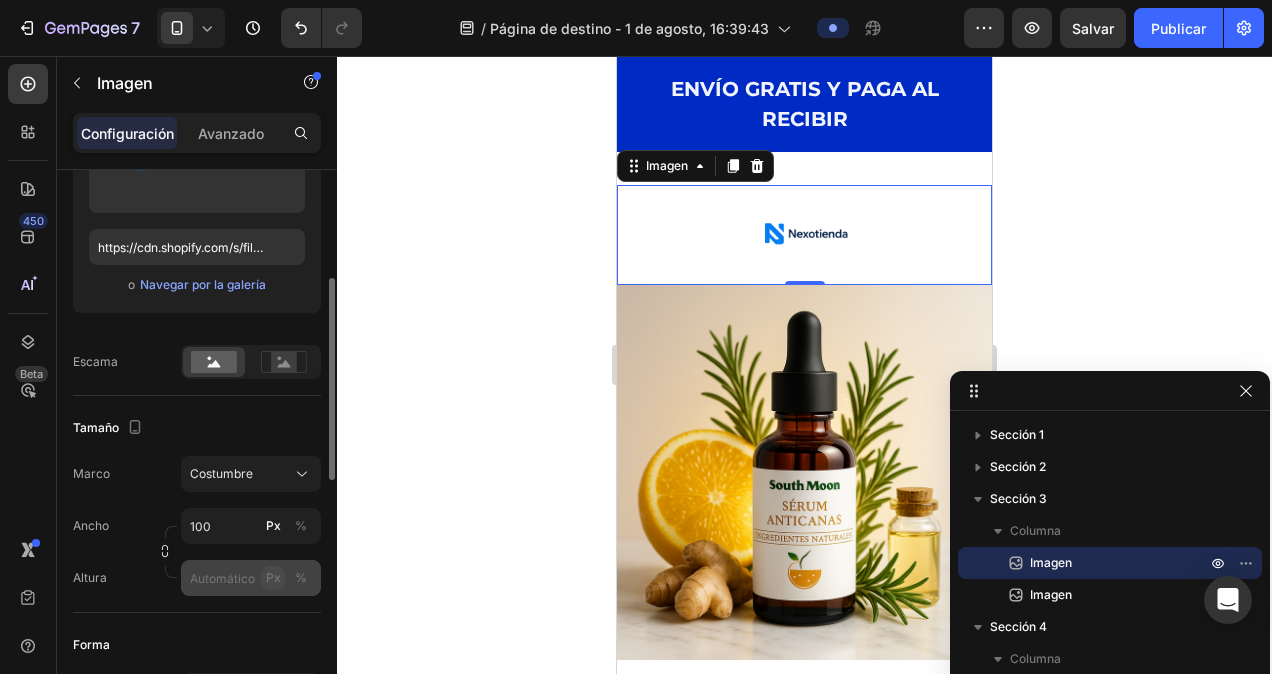 click on "Px" 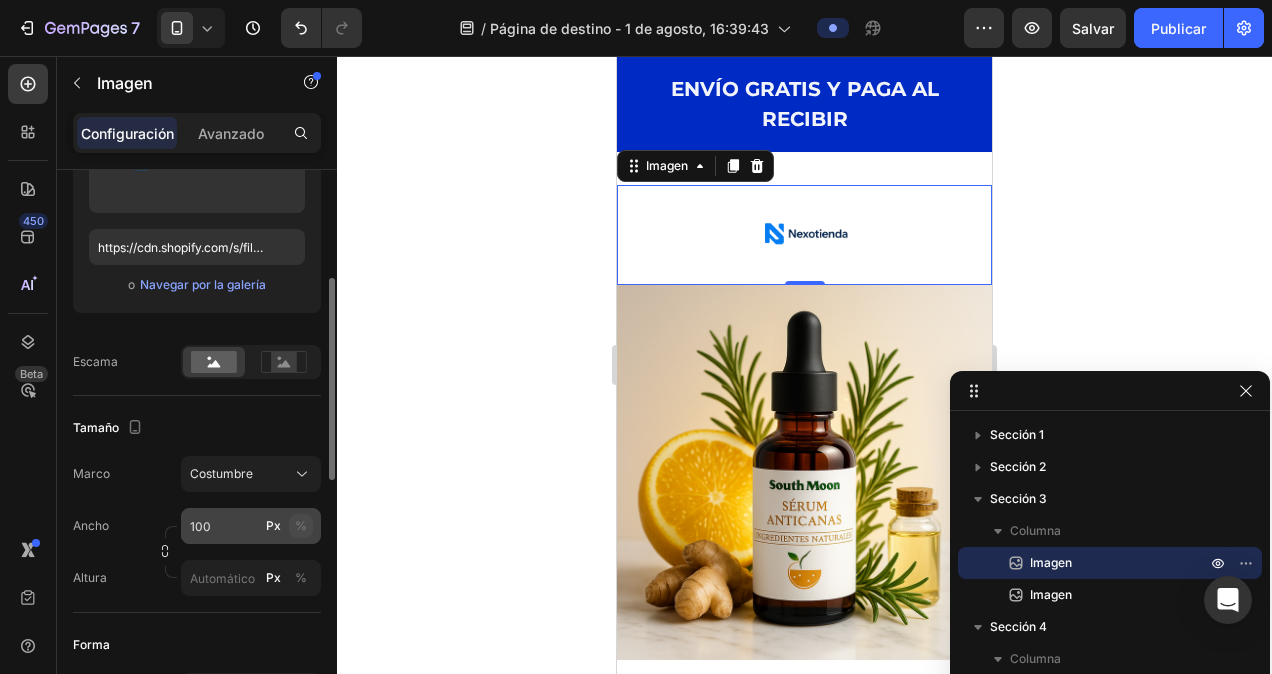 click on "%" at bounding box center (301, 526) 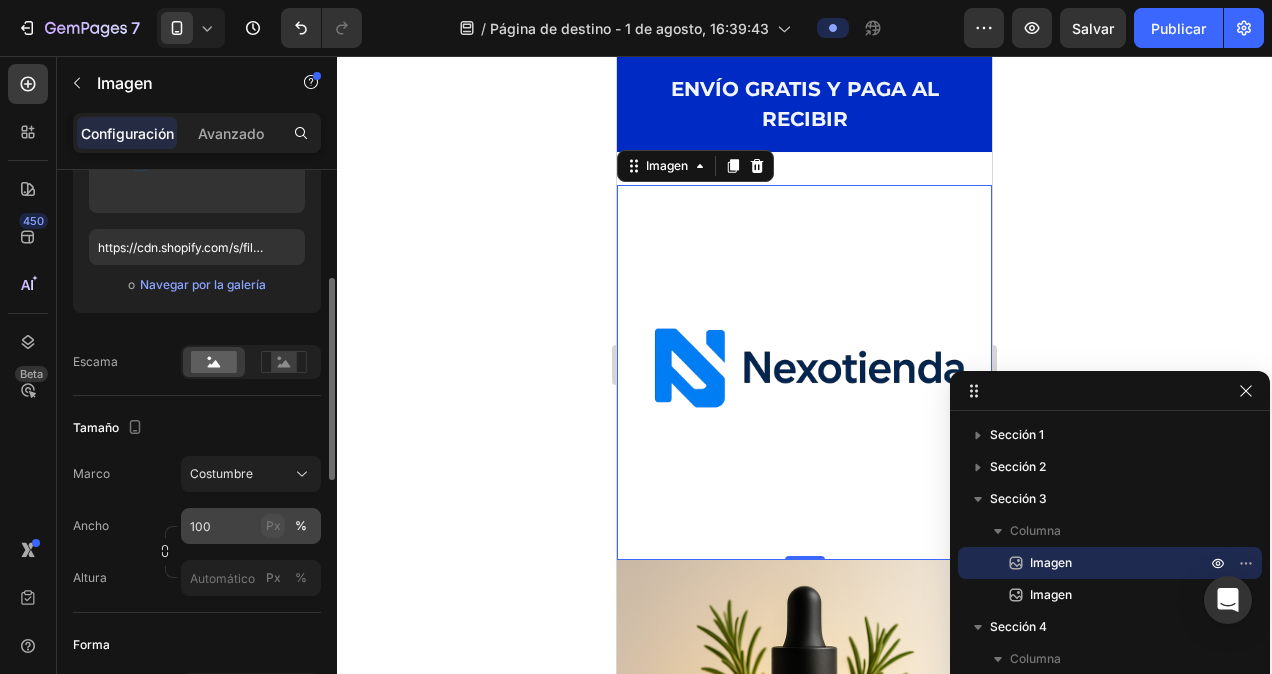 click on "Px" 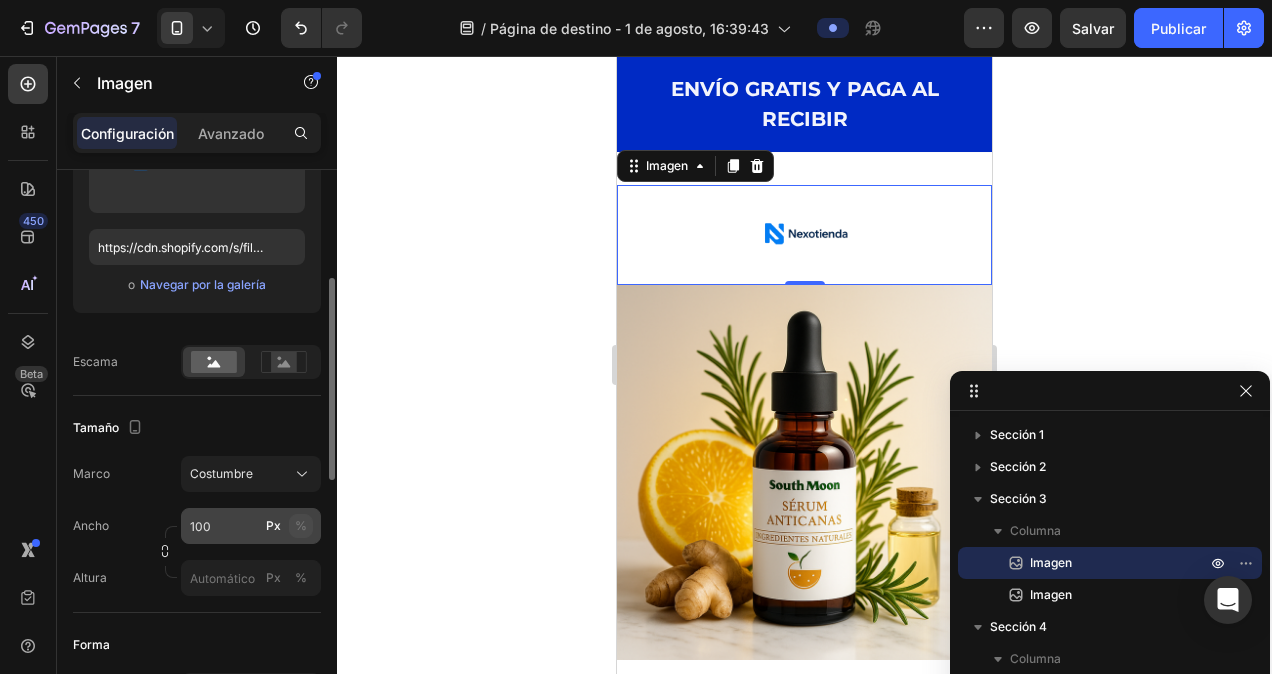 click on "%" at bounding box center [301, 526] 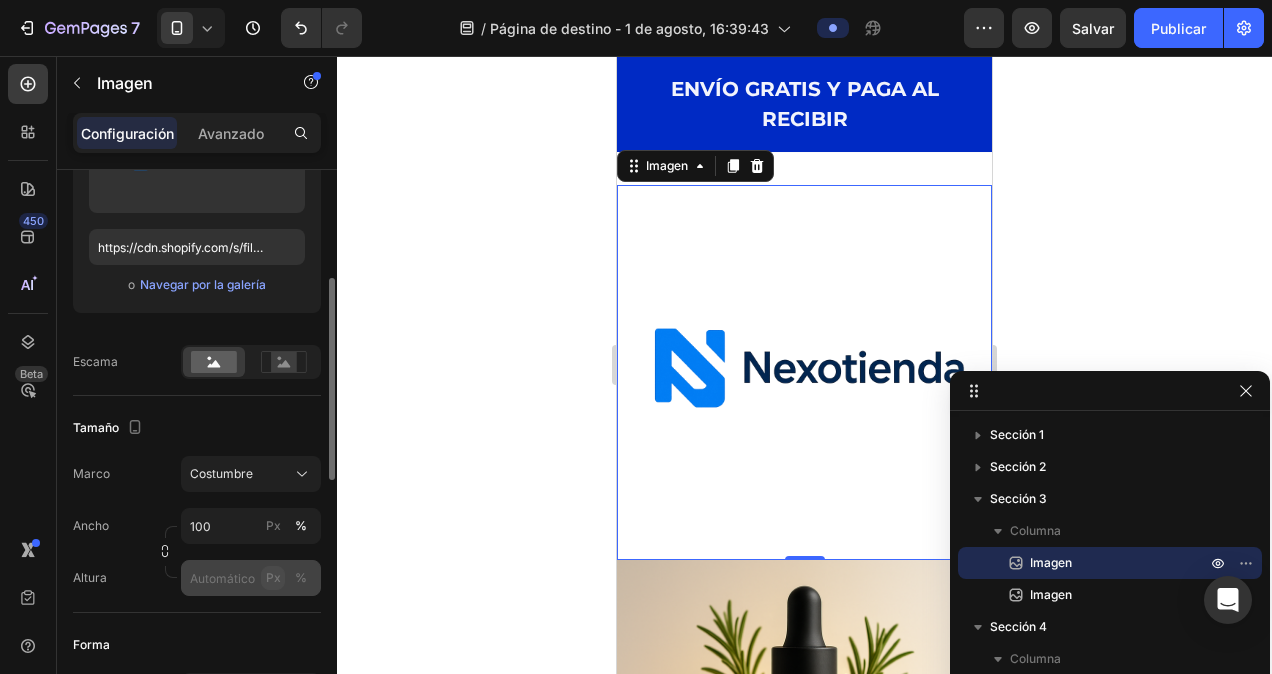 click on "Px" 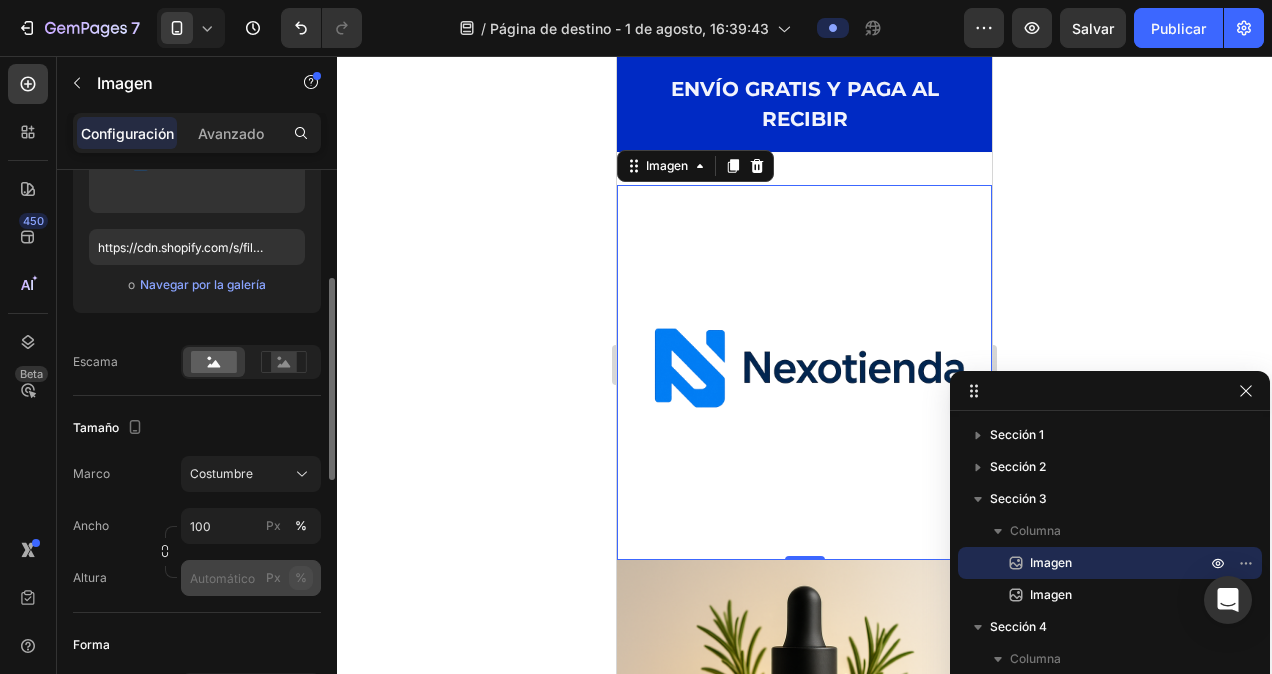 click on "%" 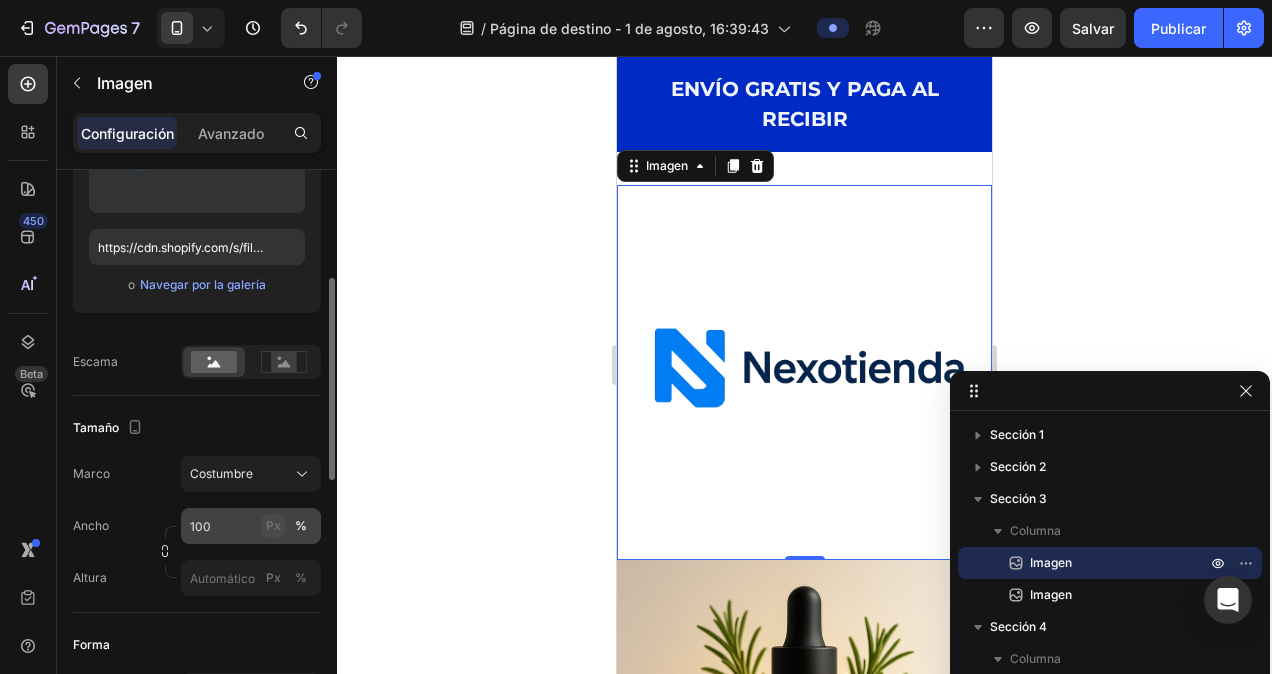 click on "Px" 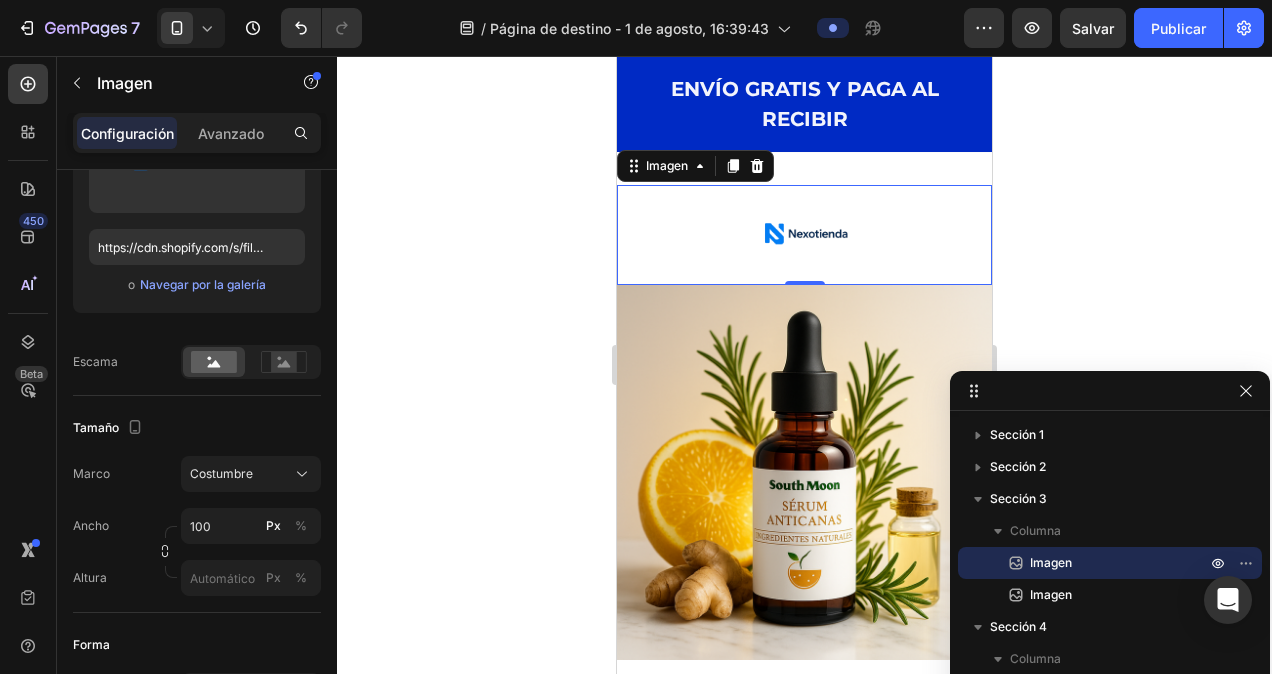 click 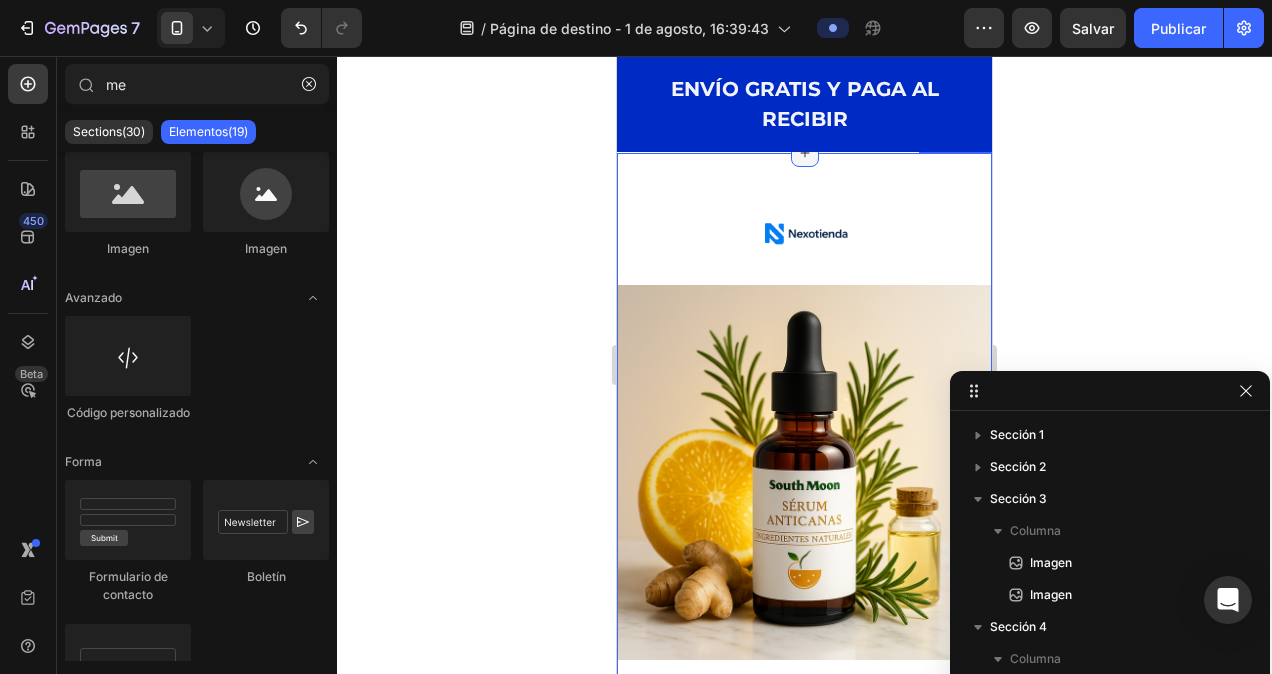 click at bounding box center (805, 153) 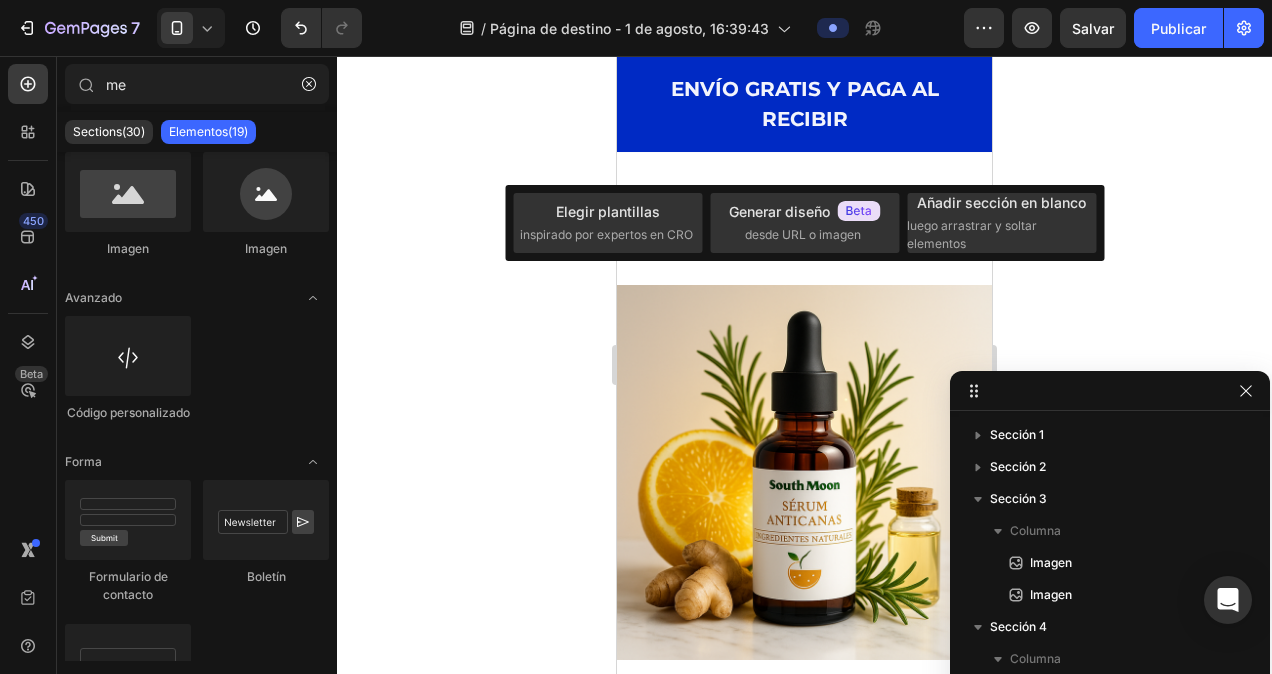 click 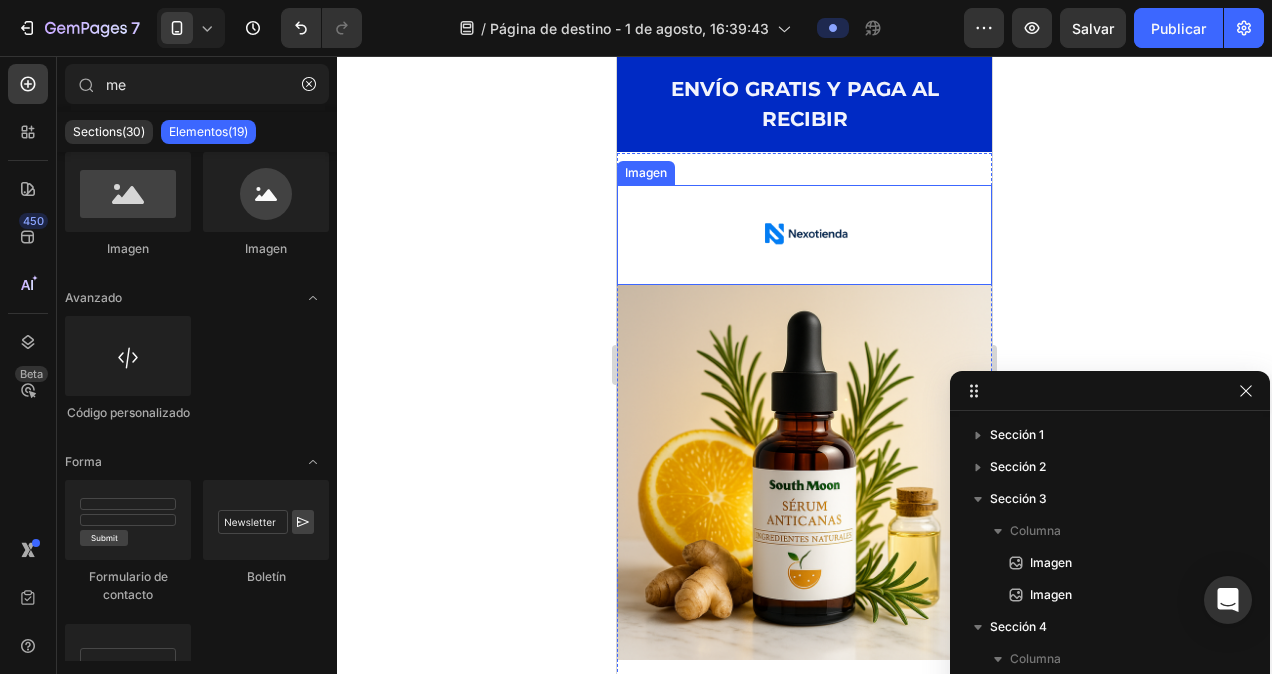click at bounding box center [804, 235] 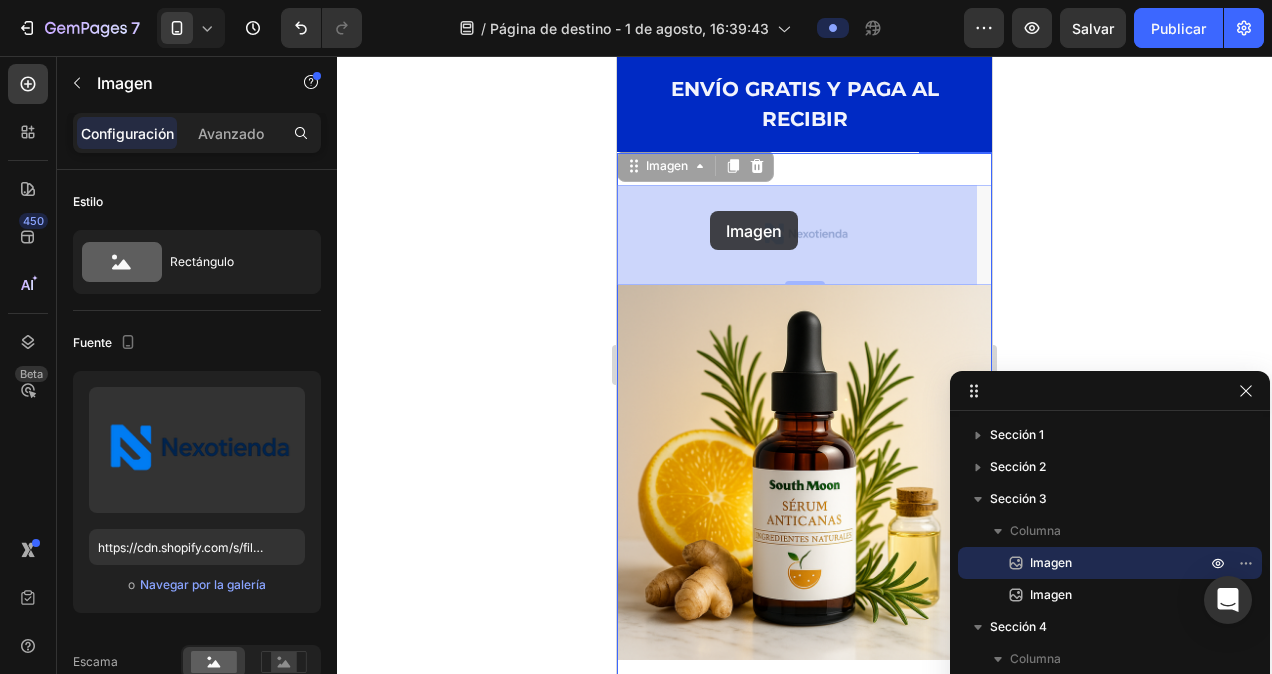 drag, startPoint x: 686, startPoint y: 247, endPoint x: 709, endPoint y: 206, distance: 47.010635 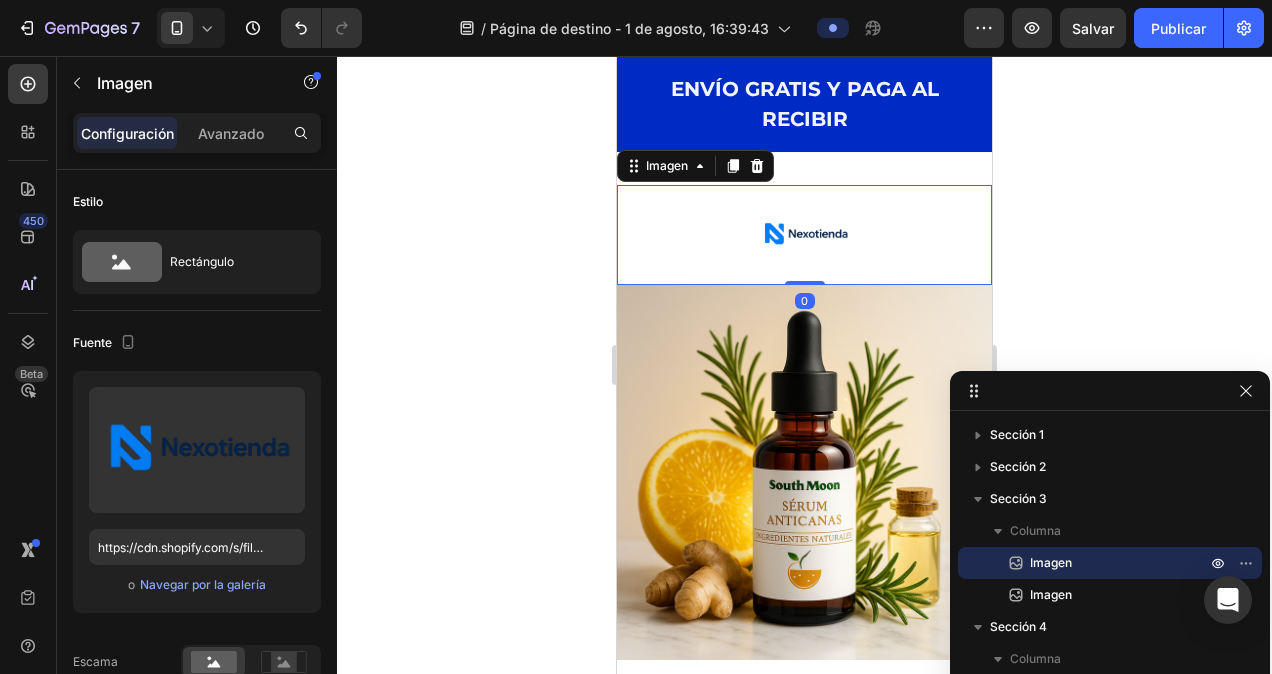 drag, startPoint x: 792, startPoint y: 282, endPoint x: 802, endPoint y: 240, distance: 43.174065 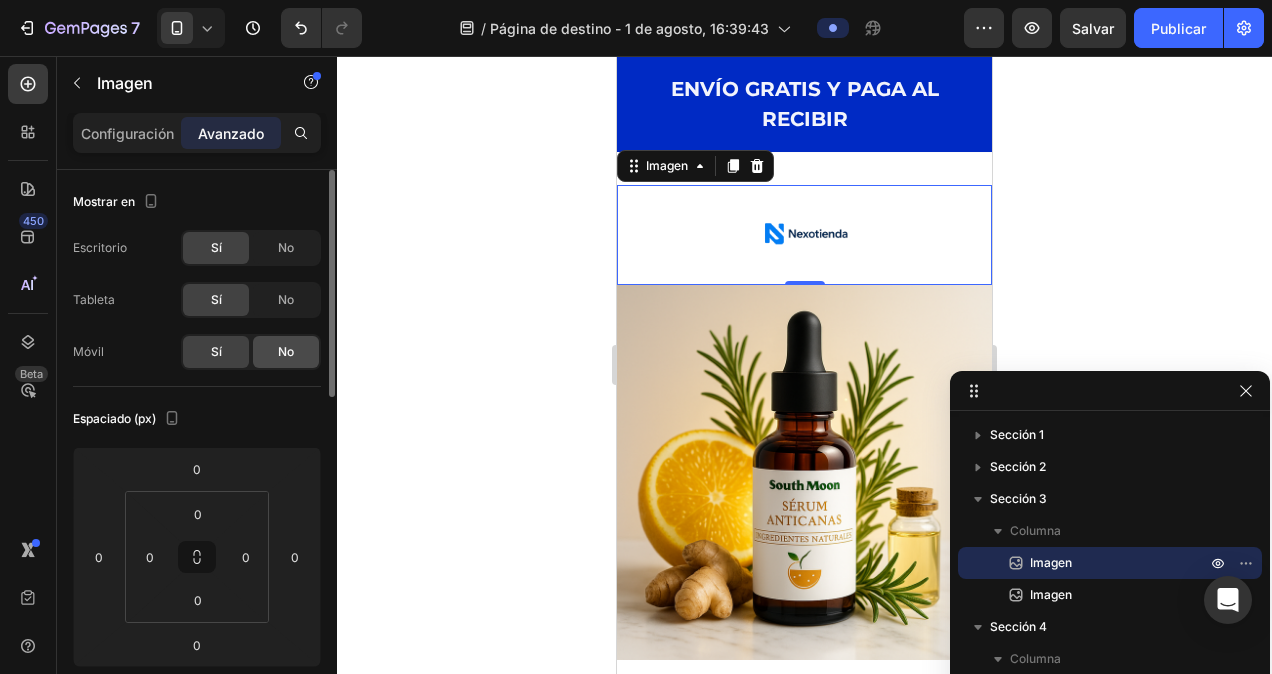 click on "No" 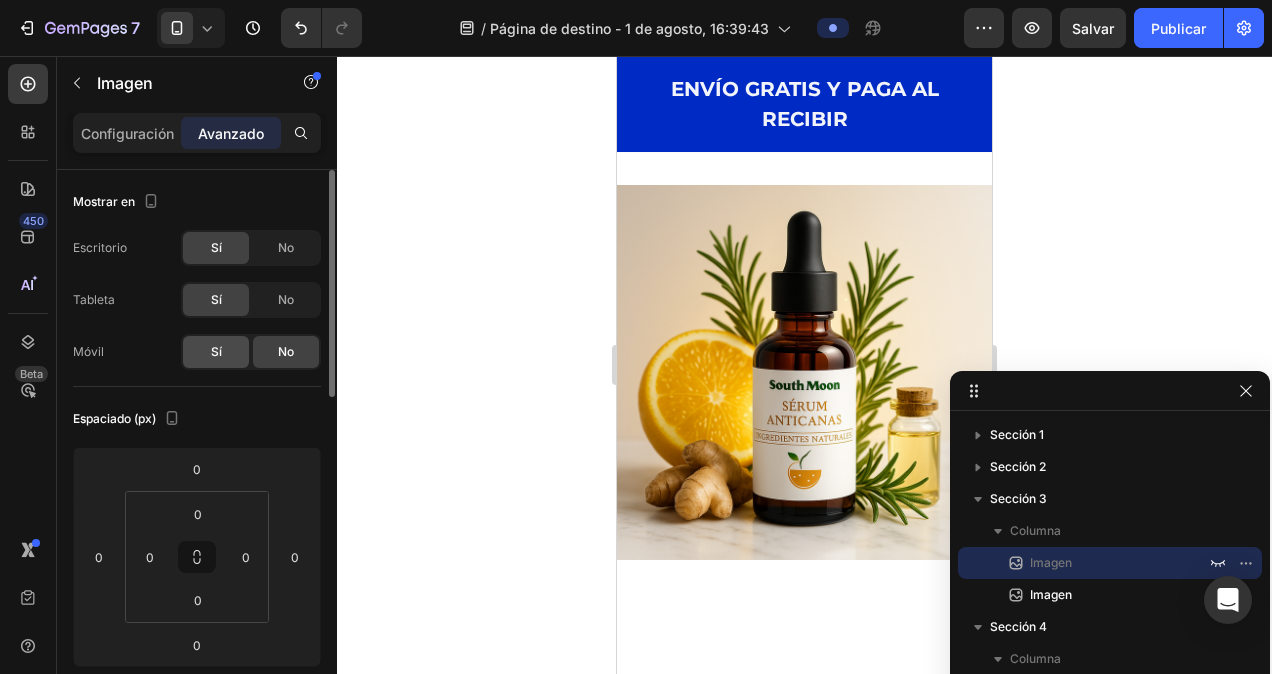 click on "Sí" 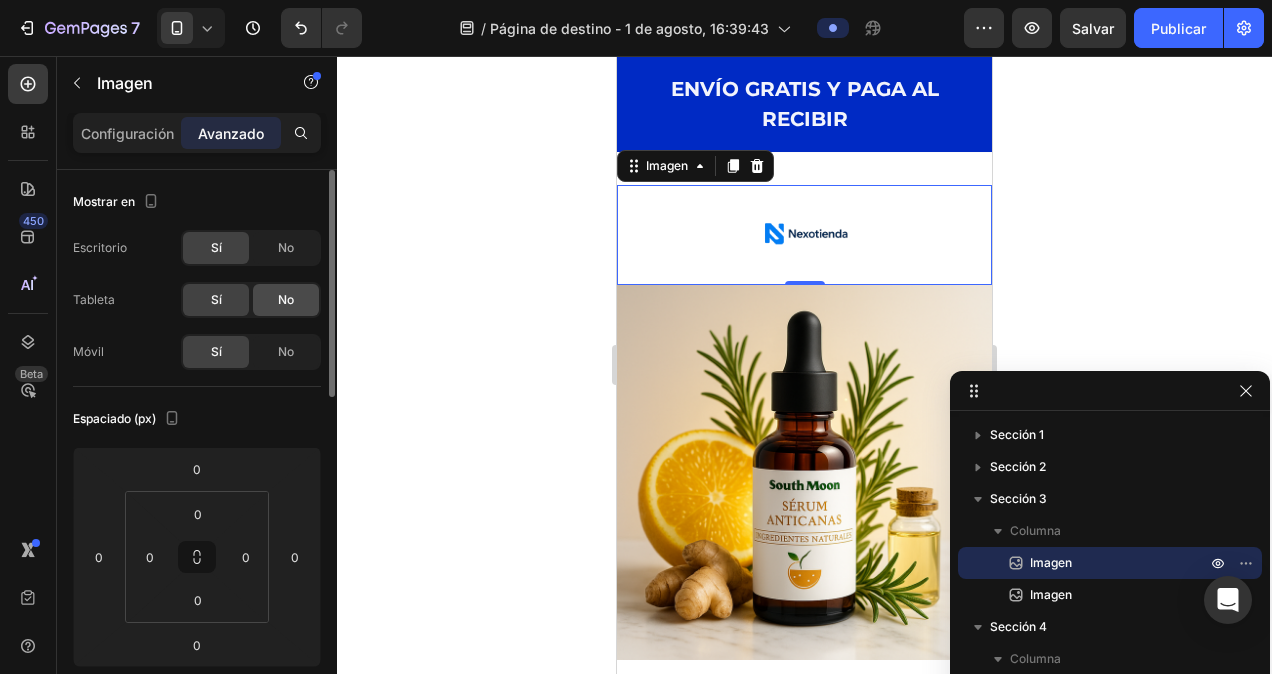 click on "No" 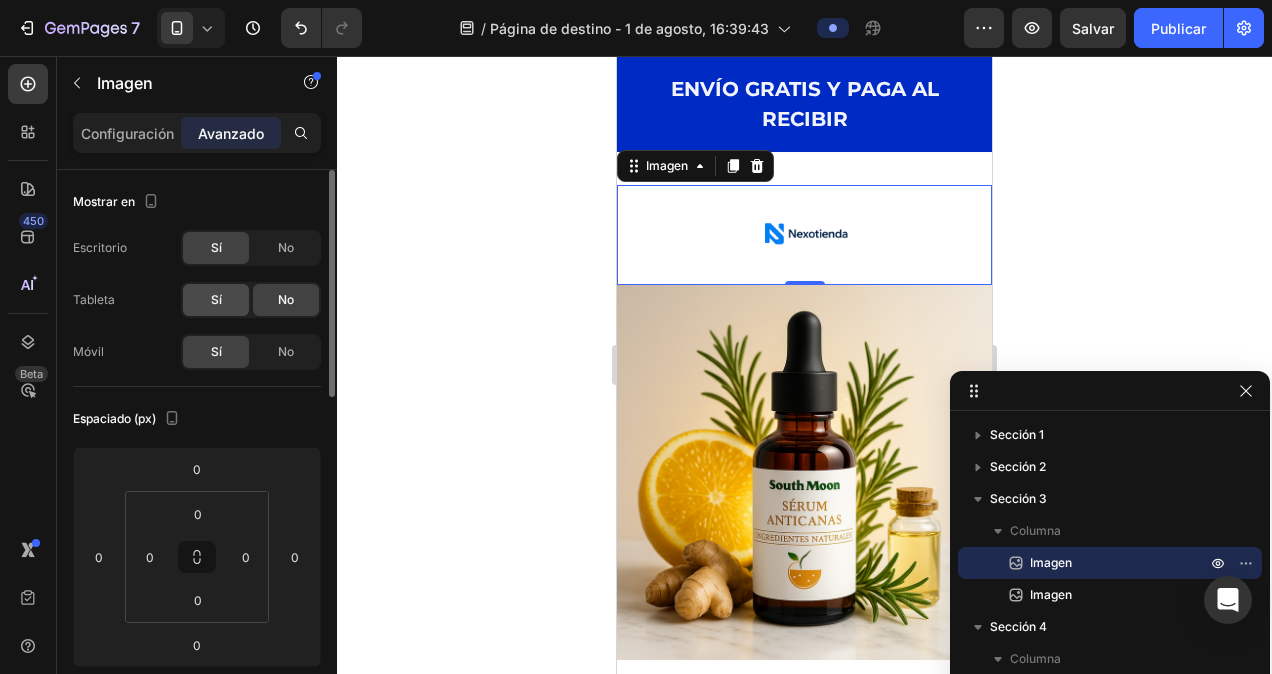 click on "Sí" 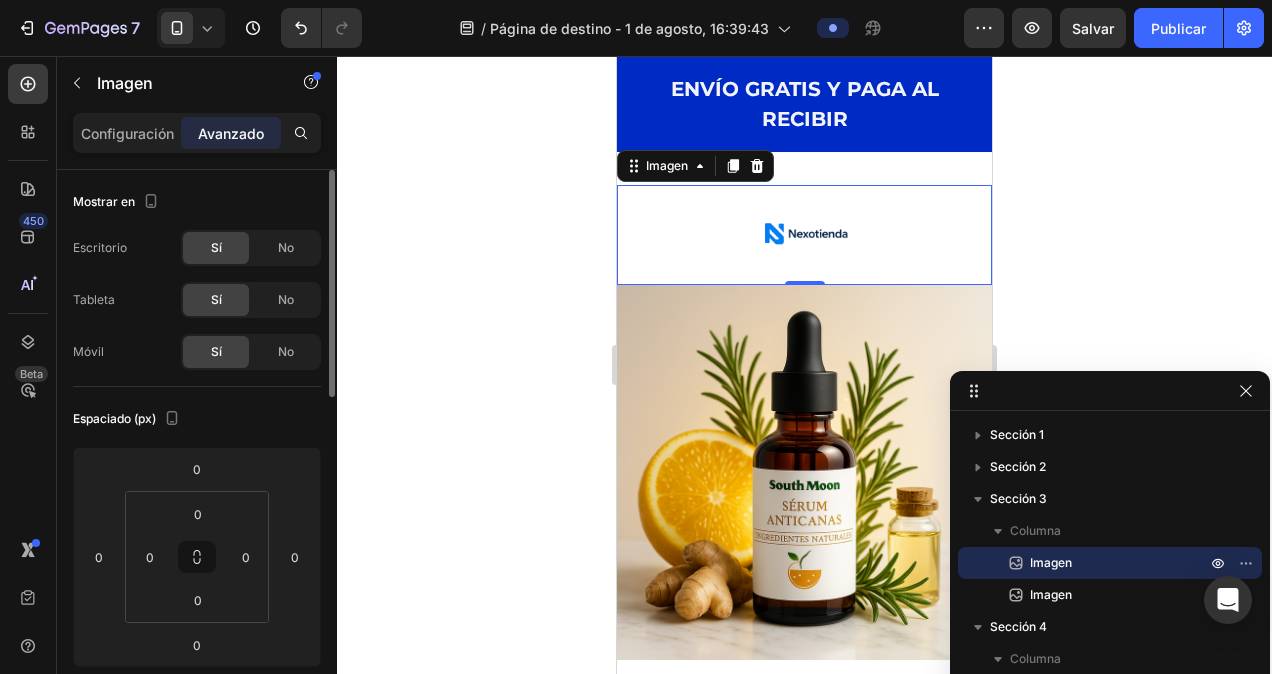 scroll, scrollTop: 100, scrollLeft: 0, axis: vertical 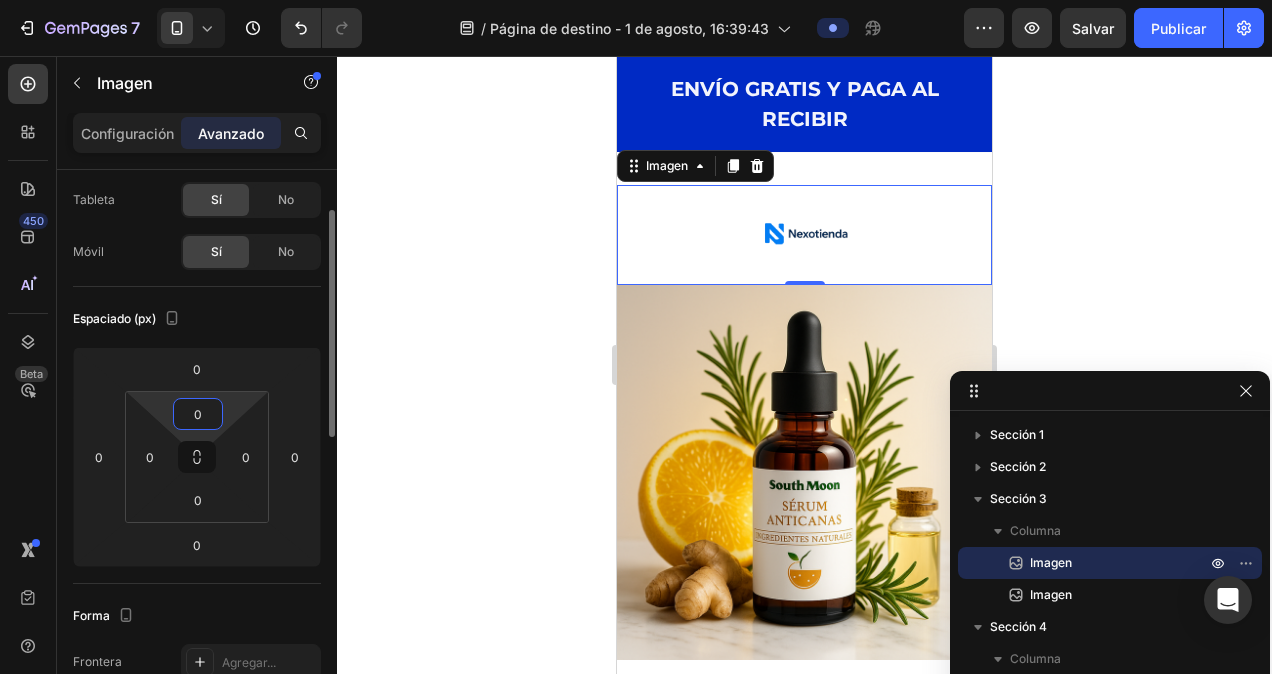 drag, startPoint x: 200, startPoint y: 416, endPoint x: 200, endPoint y: 397, distance: 19 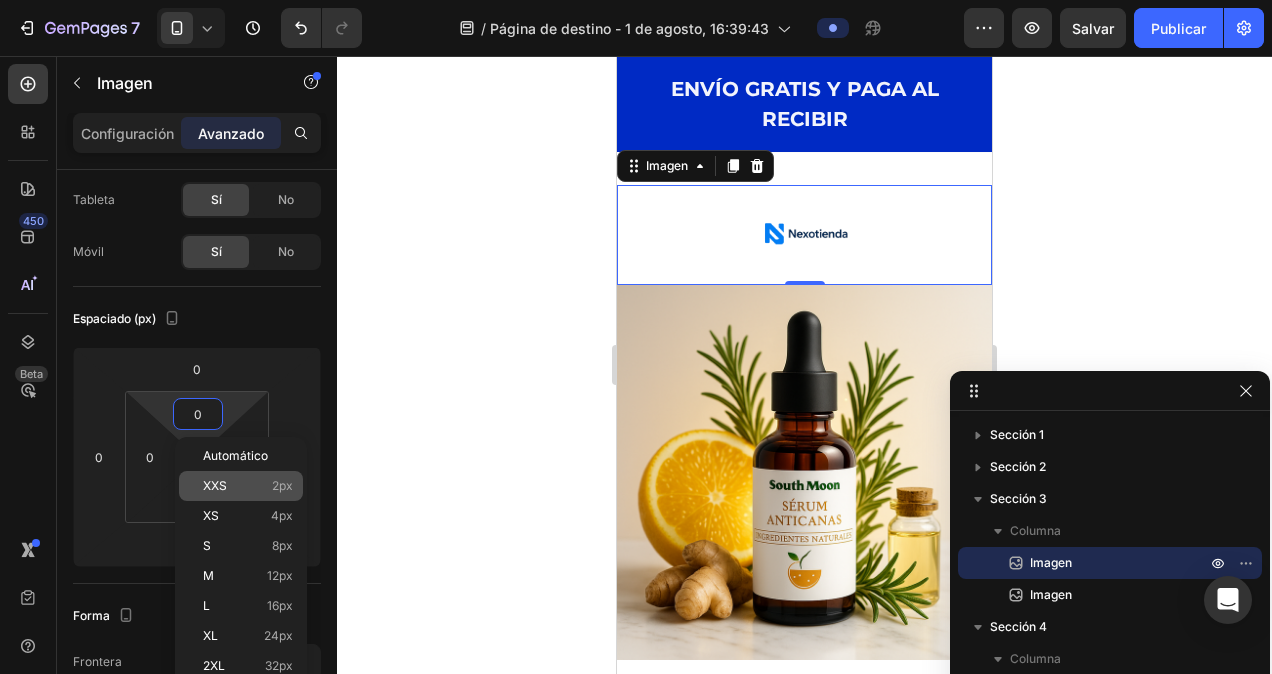 click on "XXS 2px" 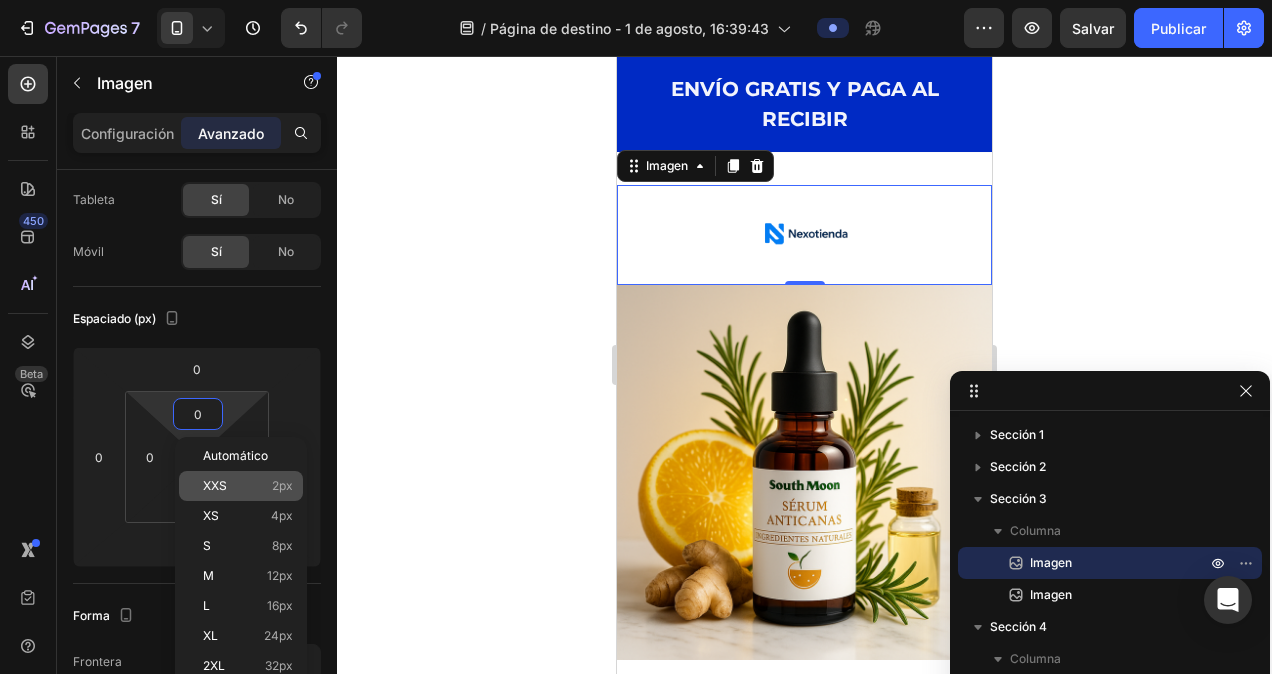 type on "2" 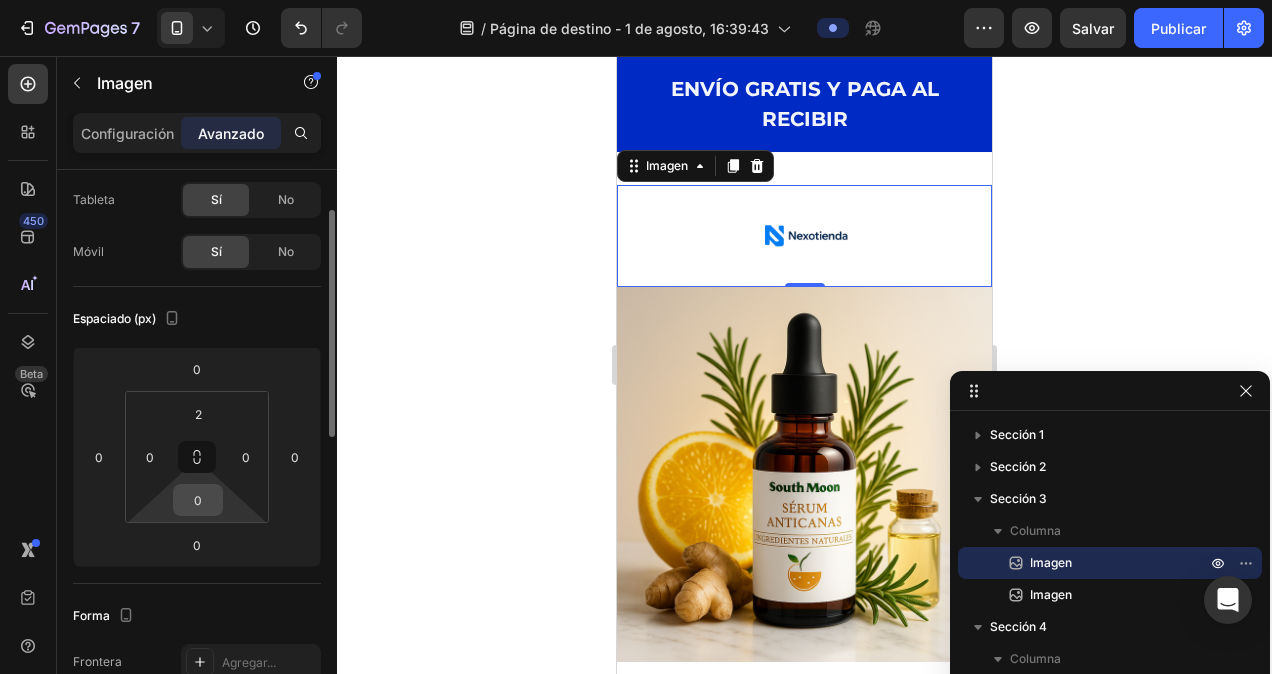click on "0" at bounding box center (198, 500) 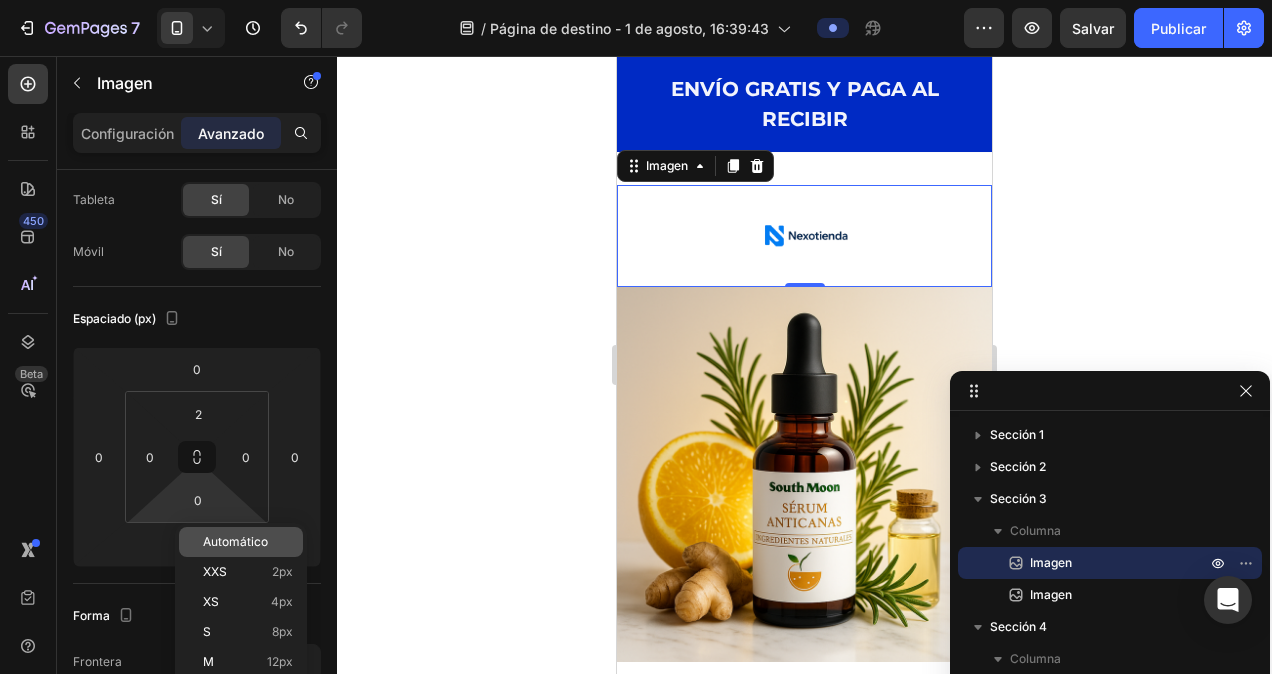 click on "Automático" 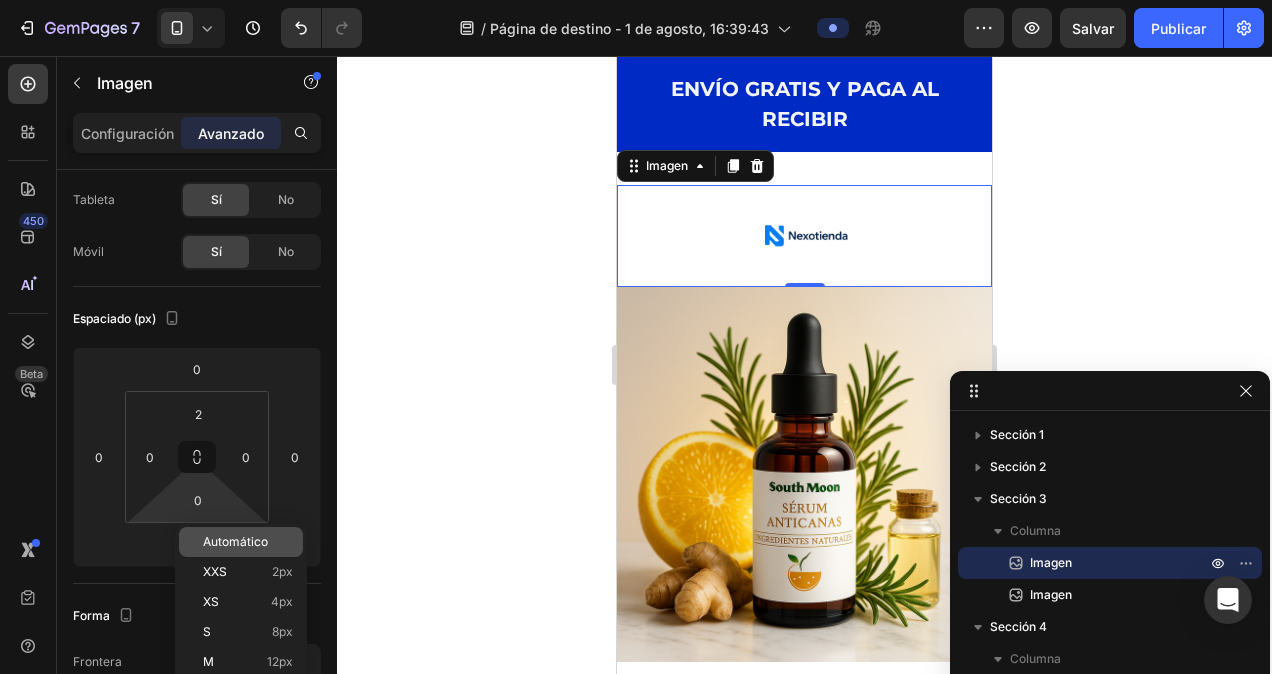 type on "Auto" 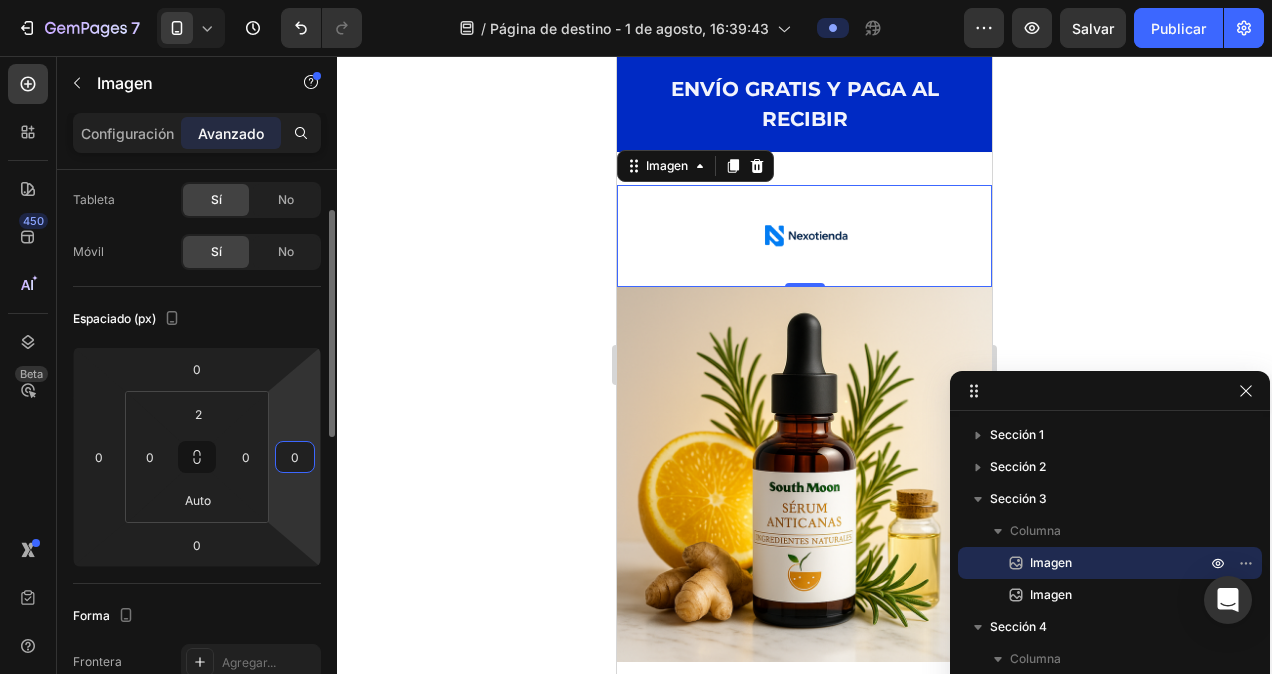 click on "0" at bounding box center [295, 457] 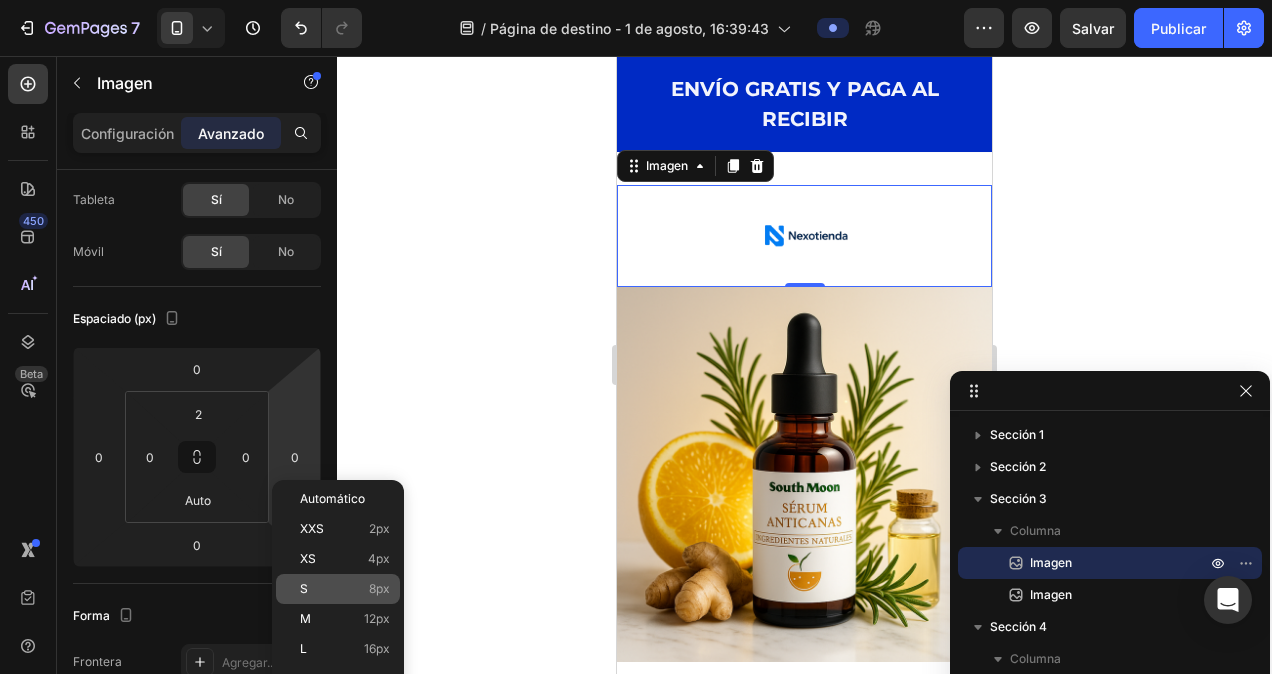 click on "S 8px" 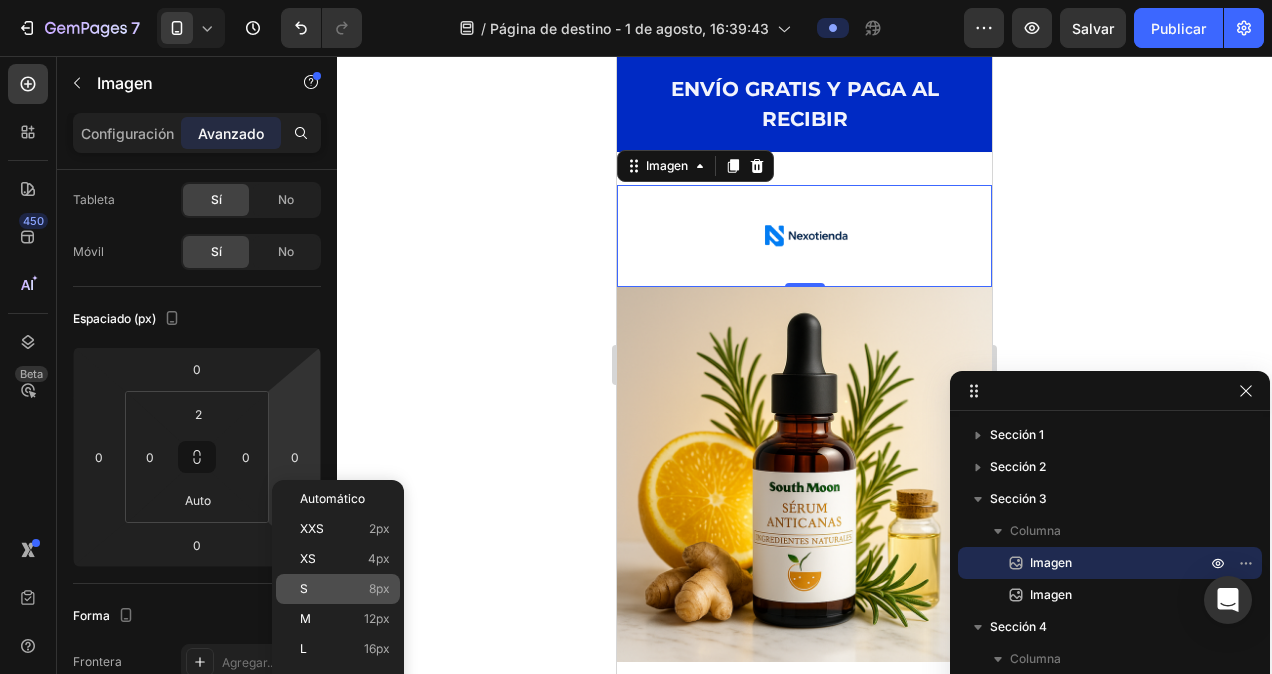 type on "8" 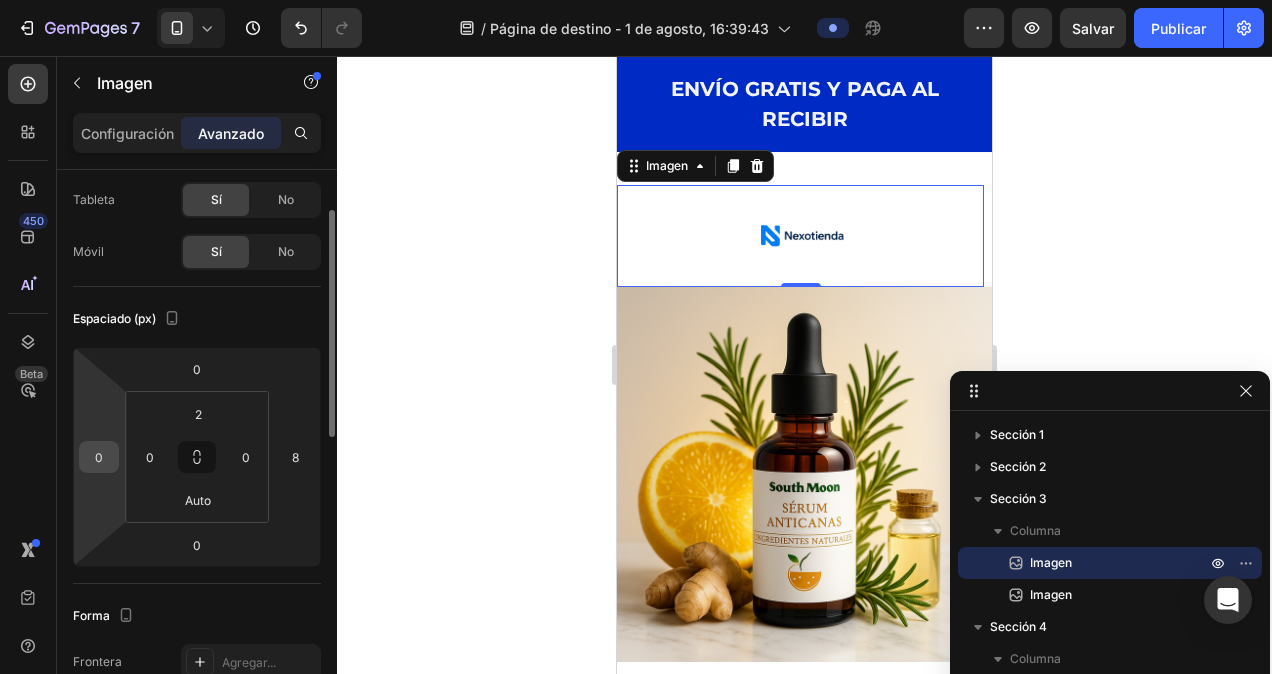 click on "0" at bounding box center [99, 457] 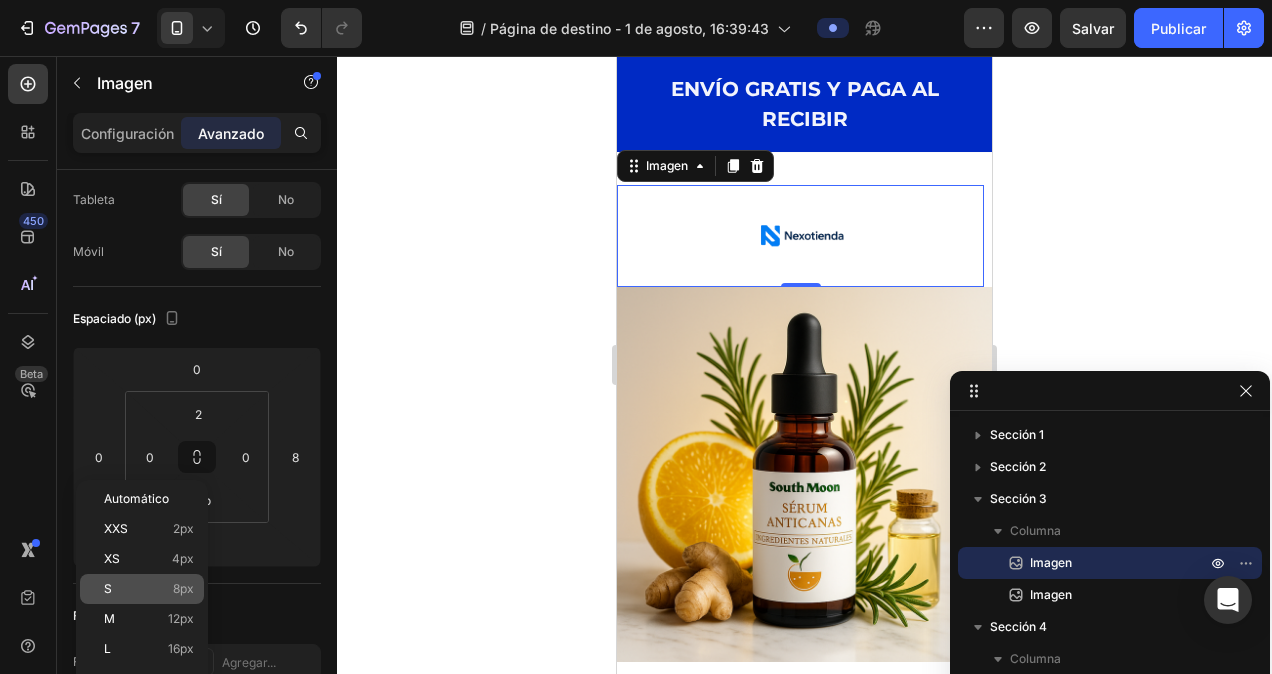 click on "S 8px" 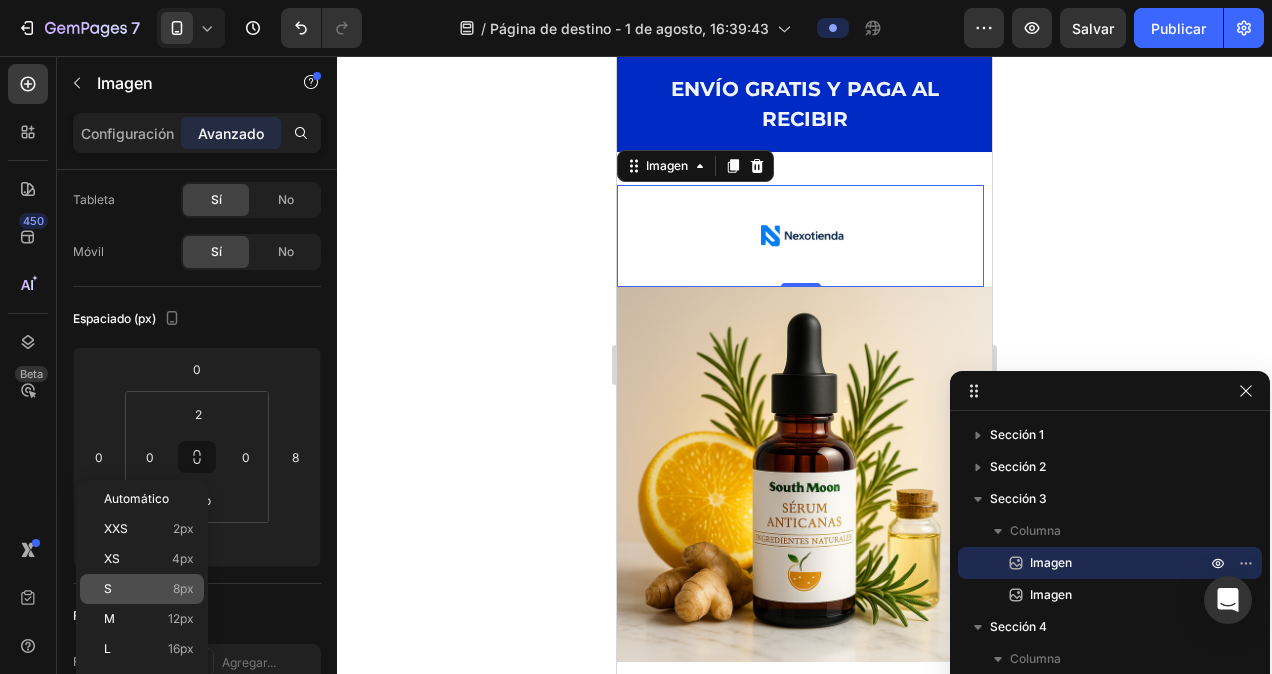 type on "8" 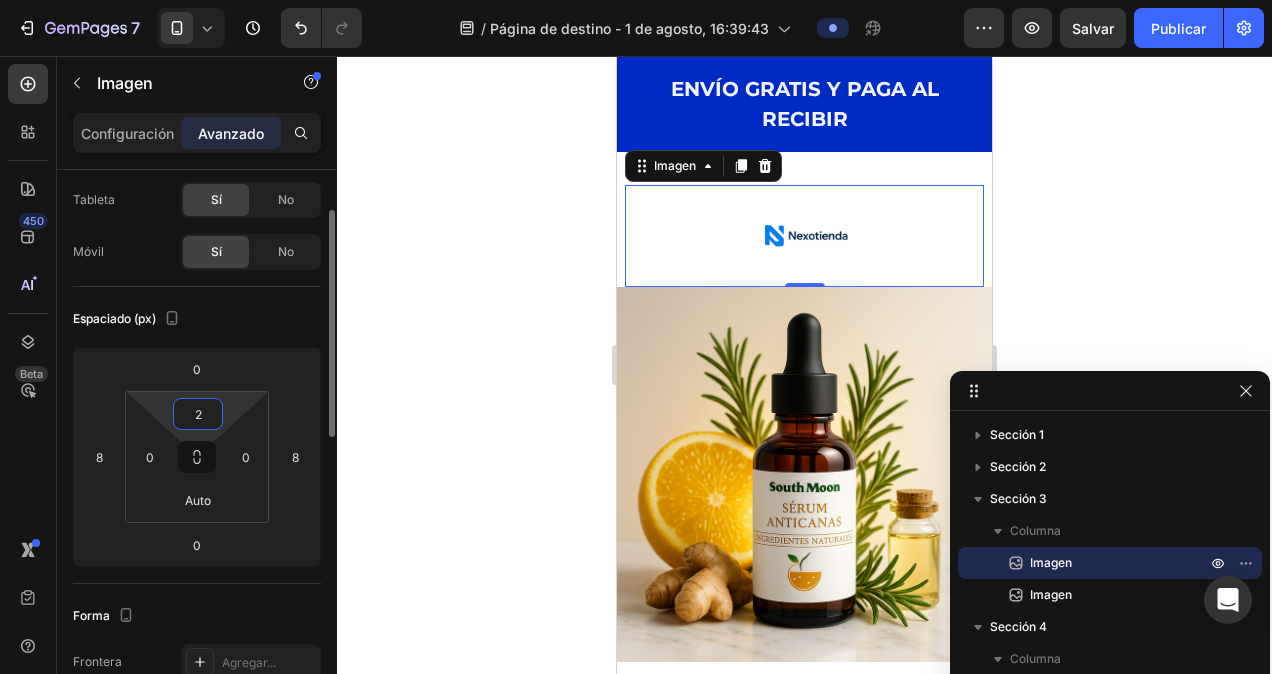 click on "2" at bounding box center (198, 414) 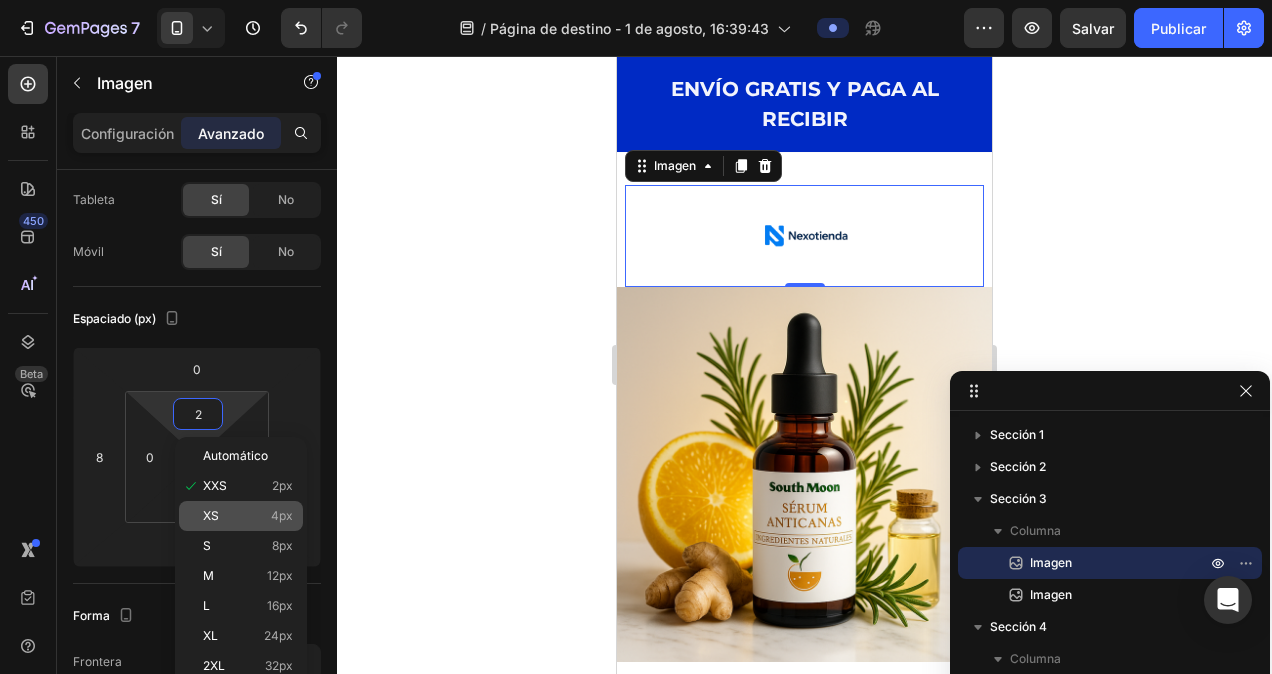 click on "XS 4px" 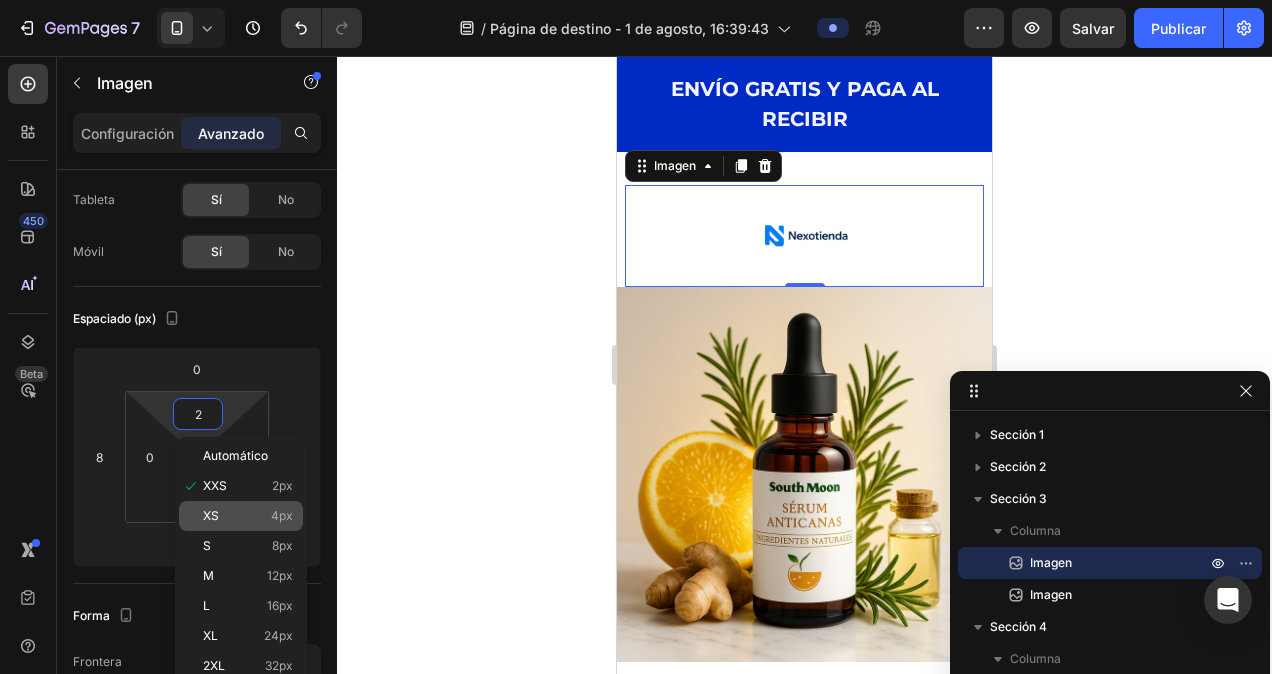 type on "4" 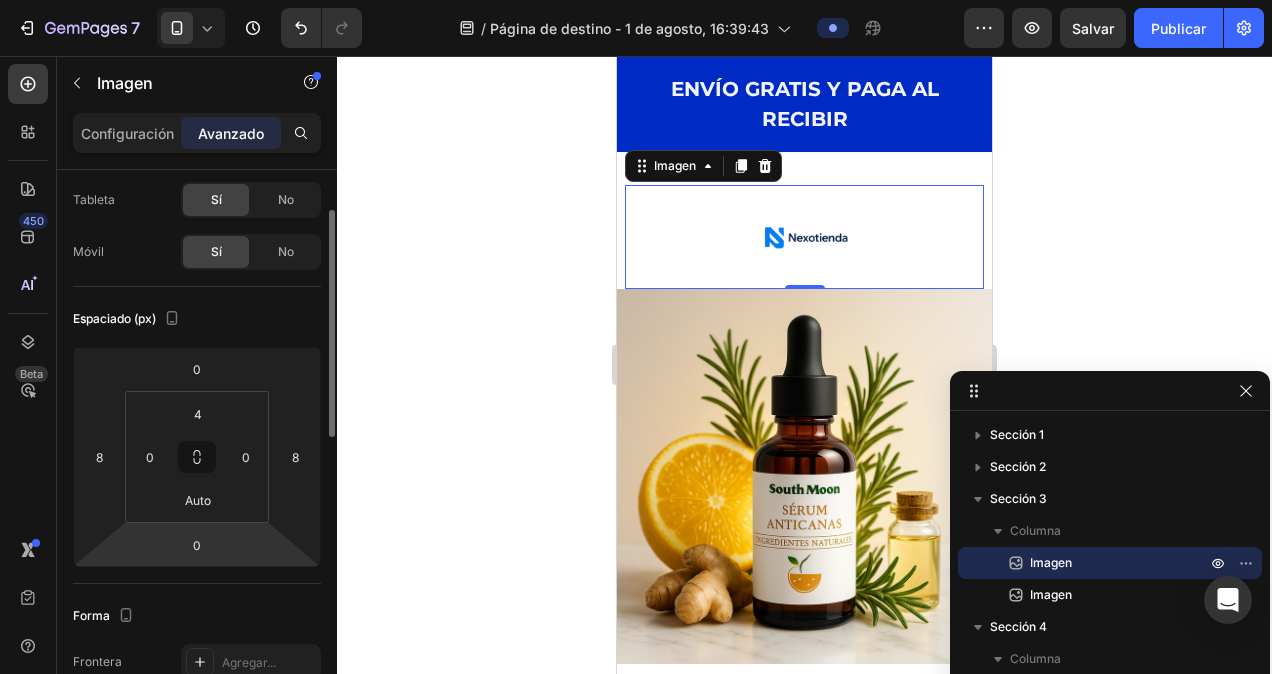 click on "7   /  Página de destino - 1 de agosto, 16:39:43 Preview  Salvar   Publicar  450 Beta me Sections(30) Elementos(19) Lista de contenido
Acordeón
Acordeón
Acordeón
Lista de artículos Potenciador de conversión
Temporizador
Contador de existencias Producto
Producto
Lista de productos
Medio" at bounding box center [636, 0] 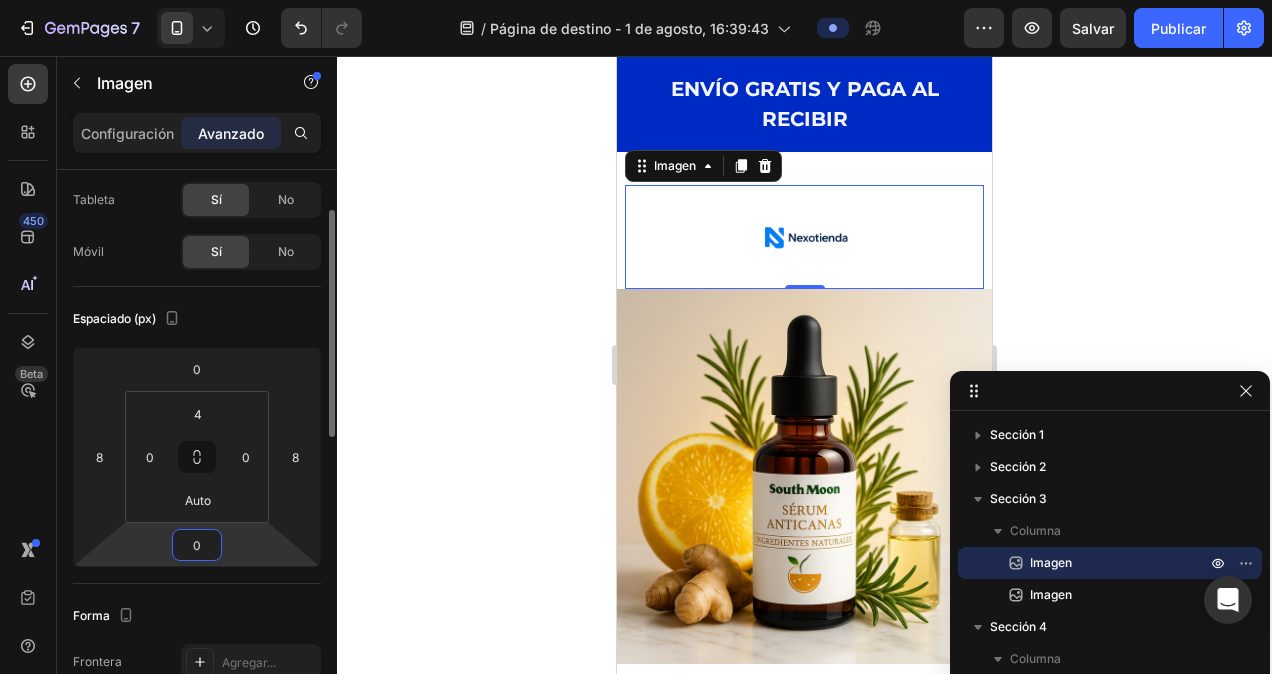click on "0" at bounding box center [197, 545] 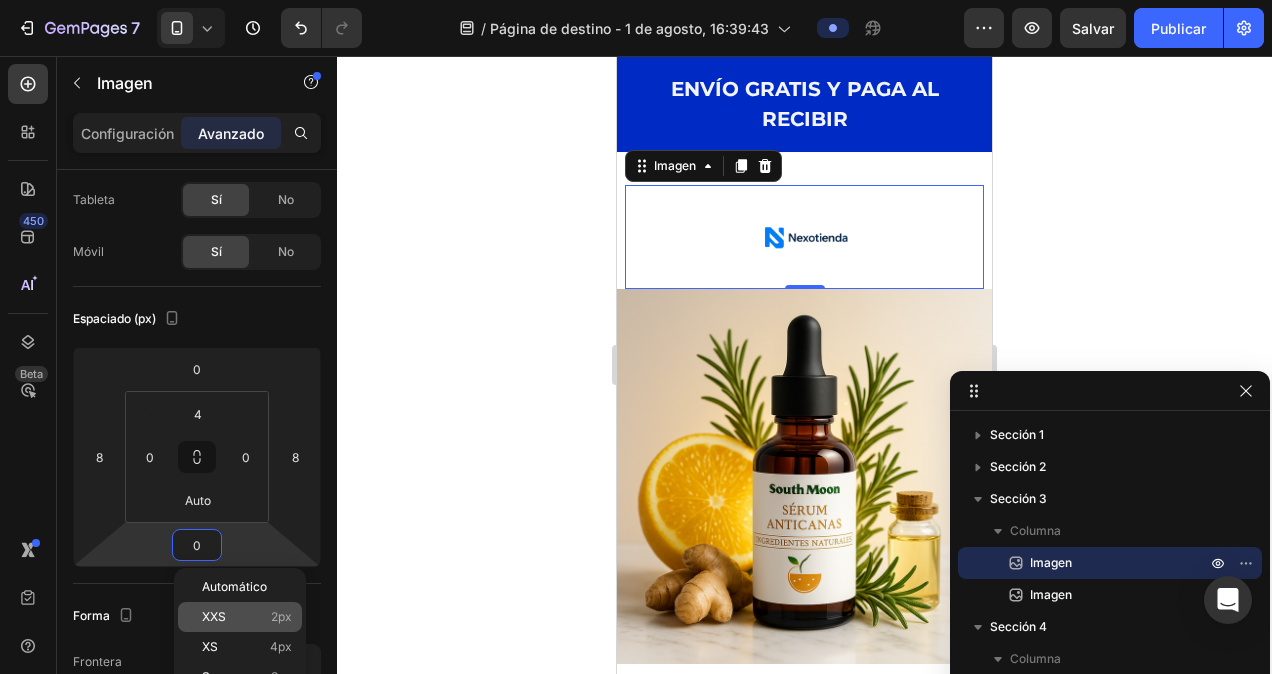 click on "XXS" at bounding box center [214, 617] 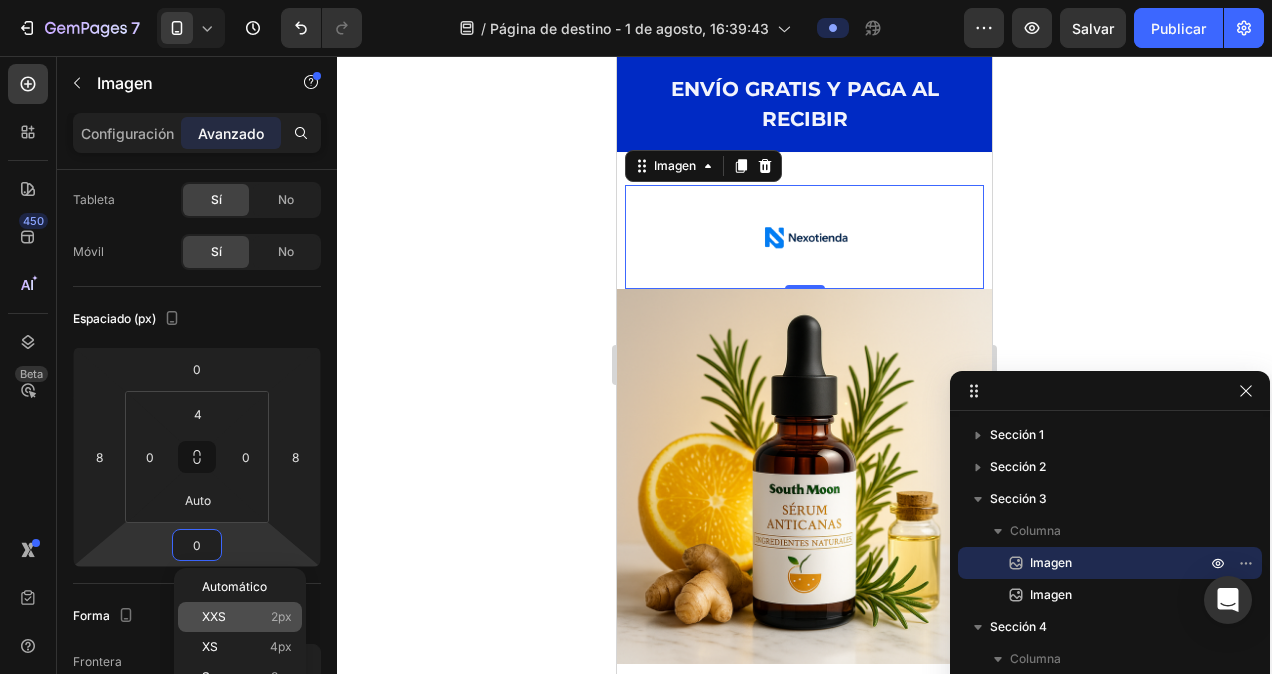 type on "2" 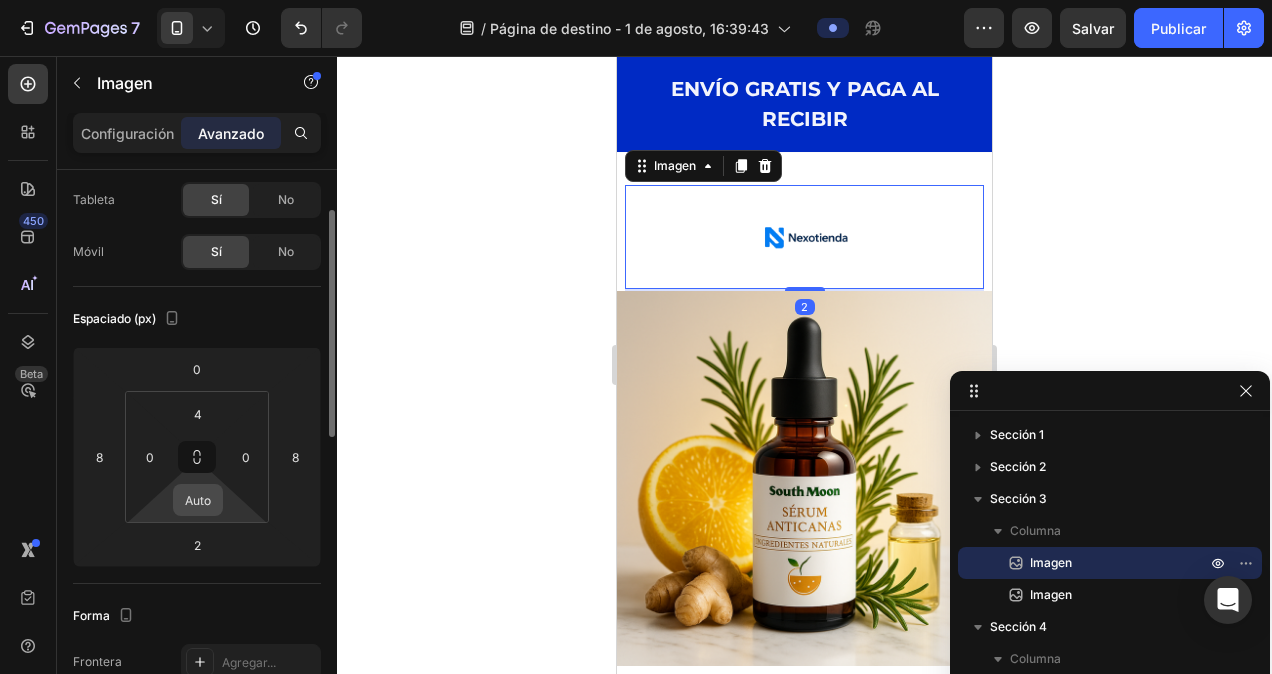 click on "Auto" at bounding box center [198, 500] 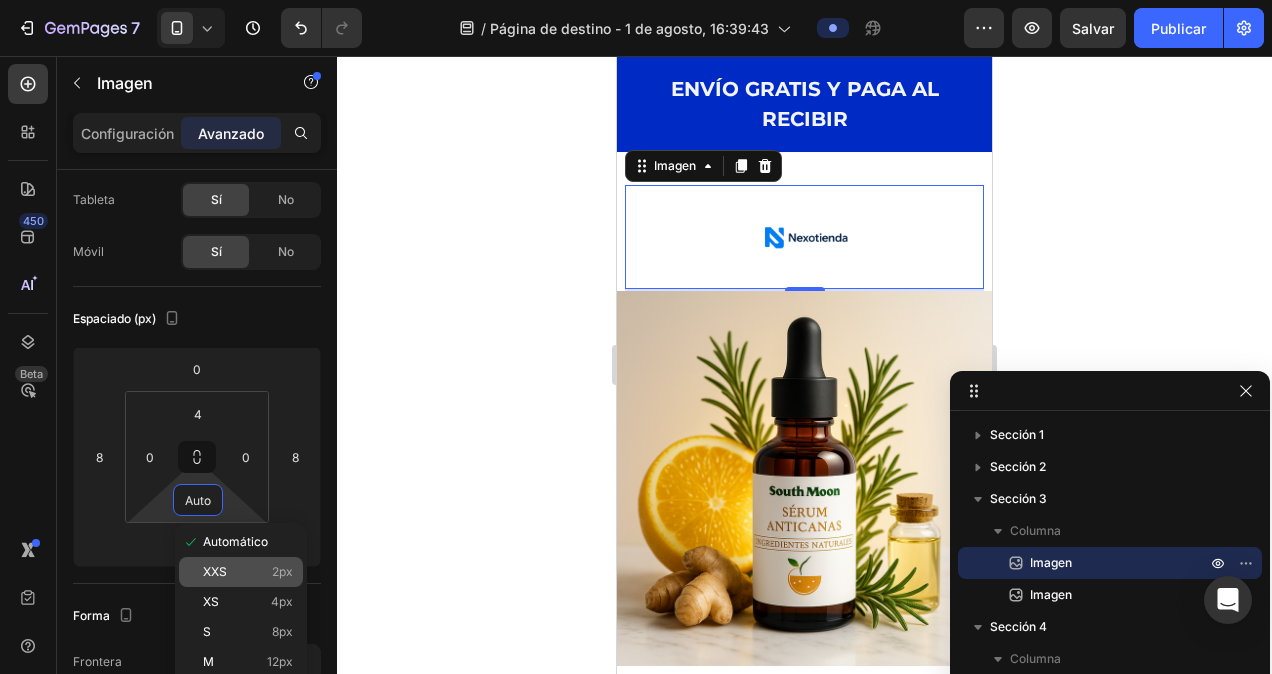 click on "XXS" at bounding box center [215, 572] 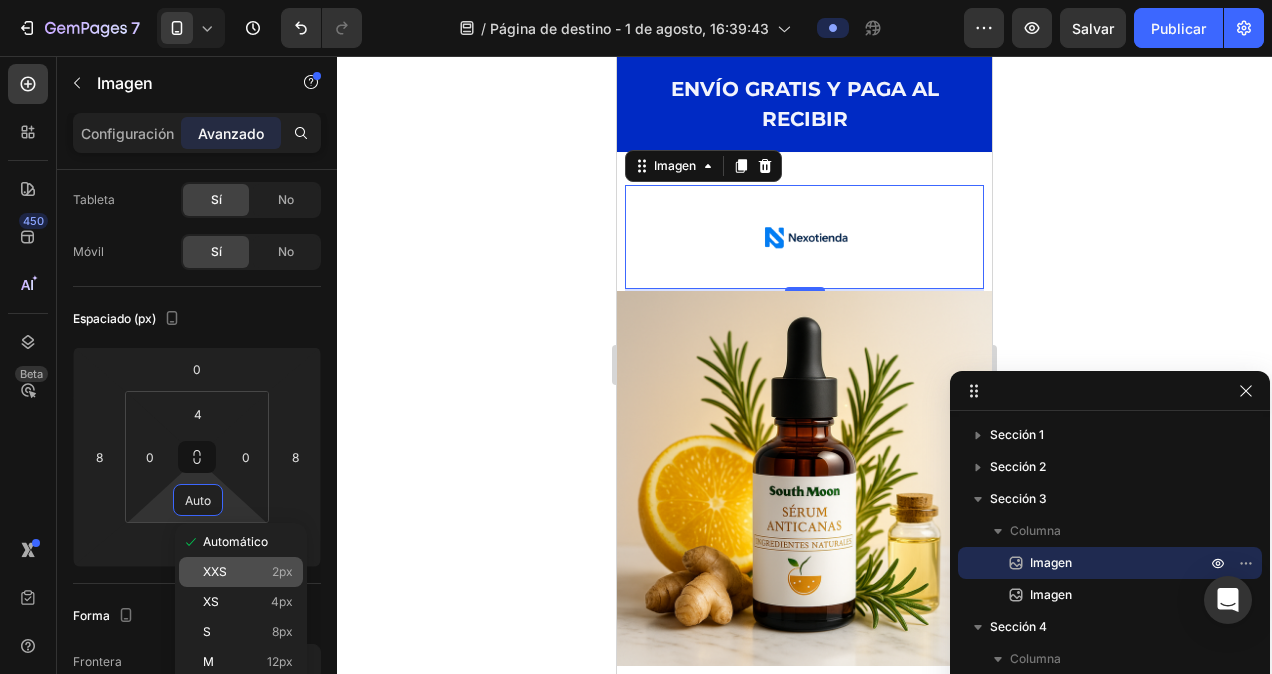 type on "2" 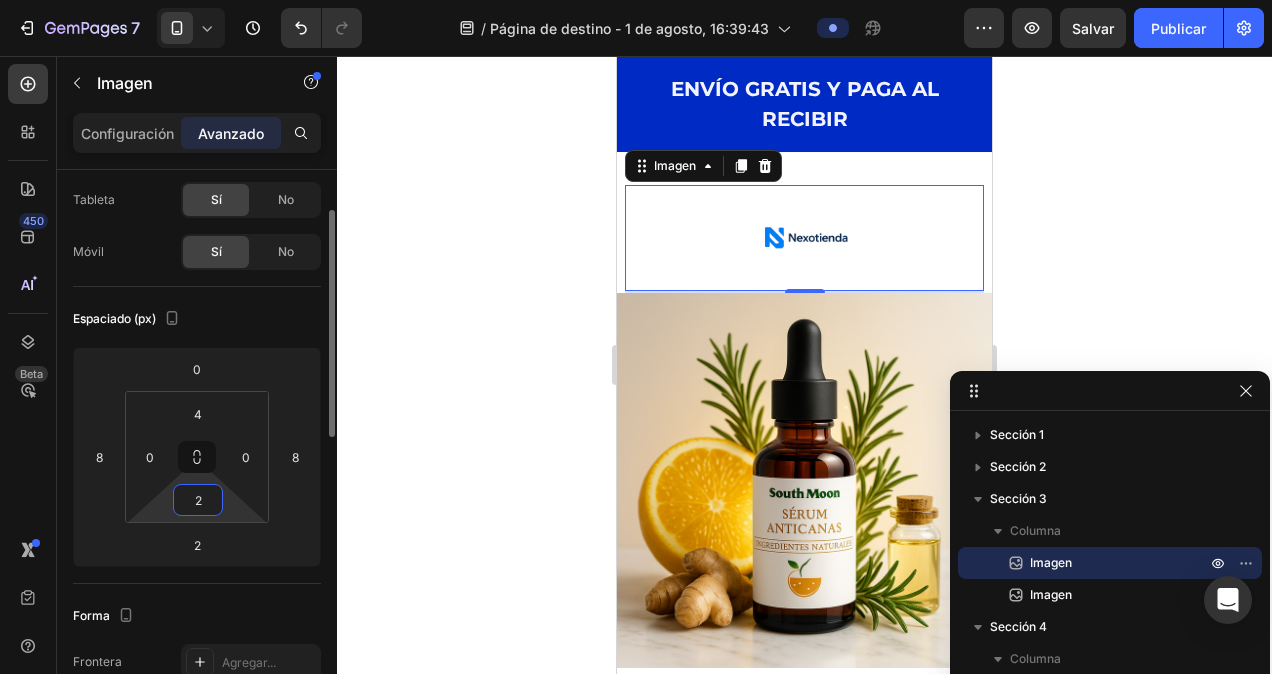 click on "2" at bounding box center [198, 500] 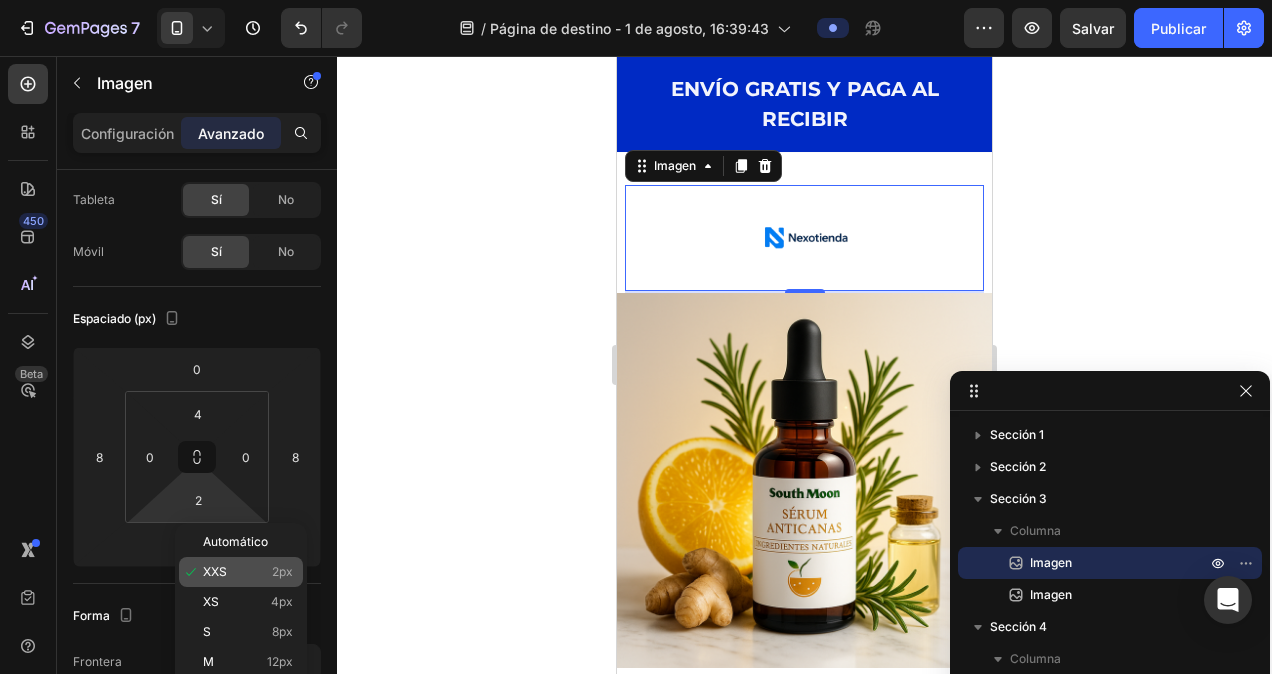 click on "XXS" at bounding box center (215, 572) 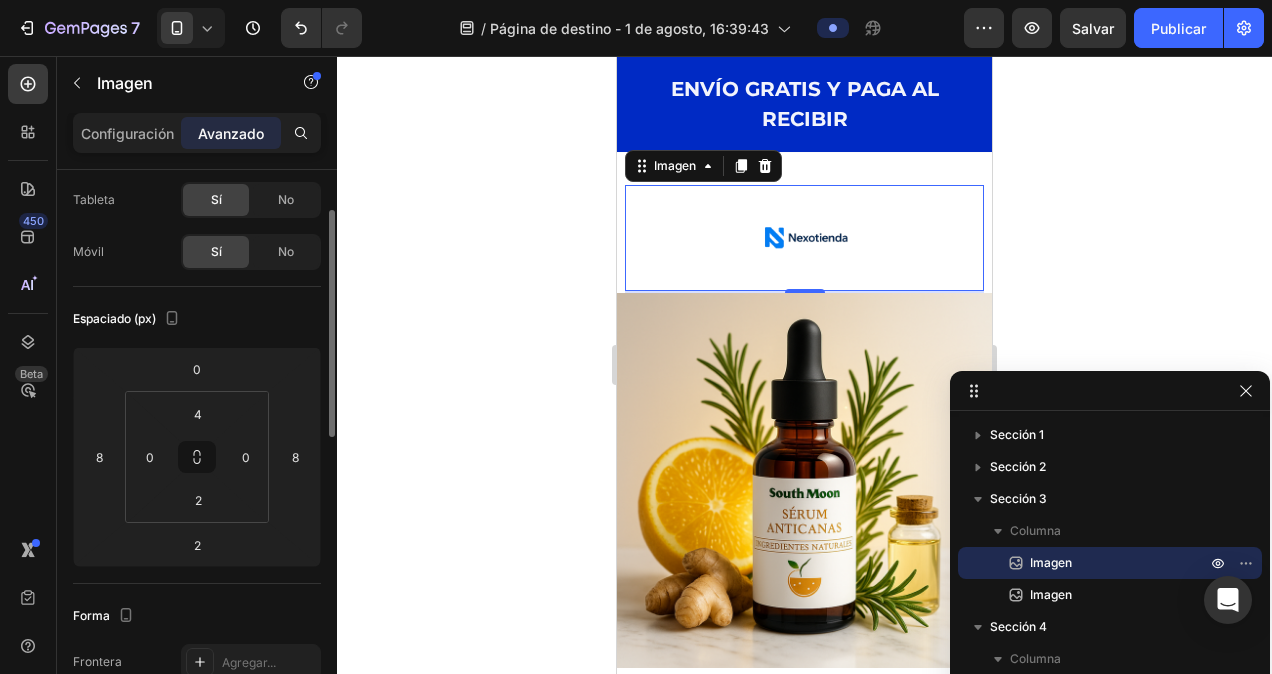 click on "Espaciado (px) 0 8 2 8 4 0 2 0" 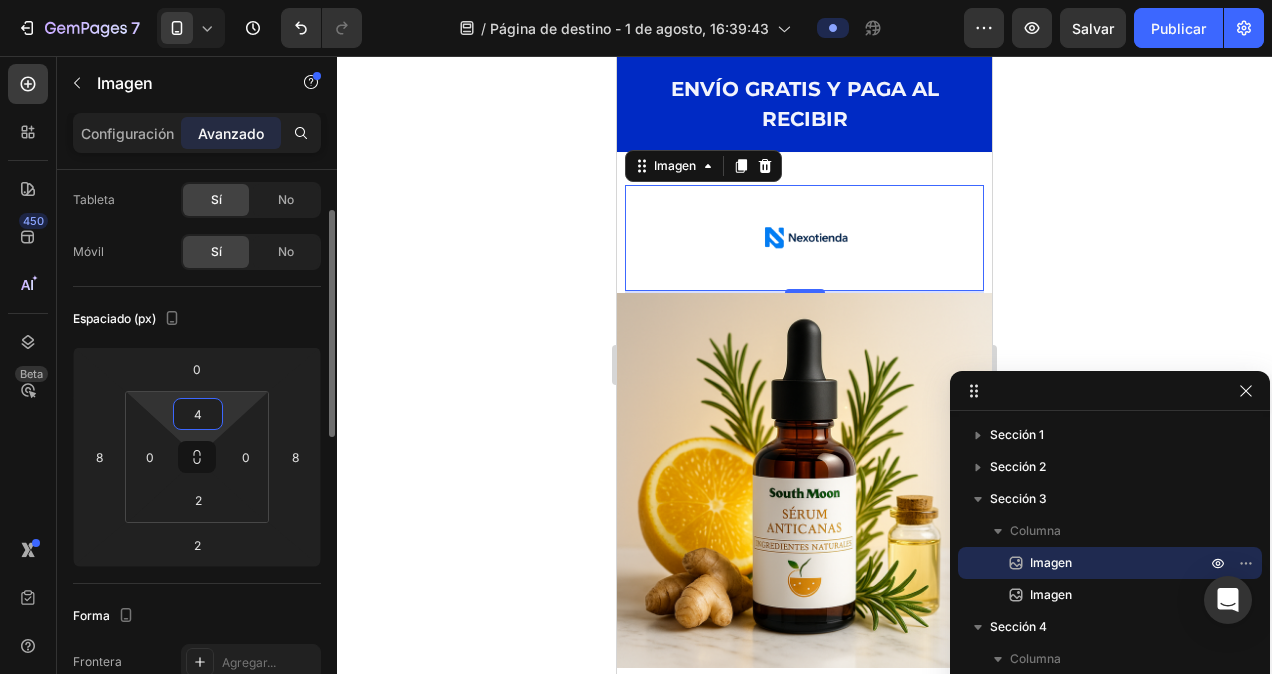 click on "4" at bounding box center (198, 414) 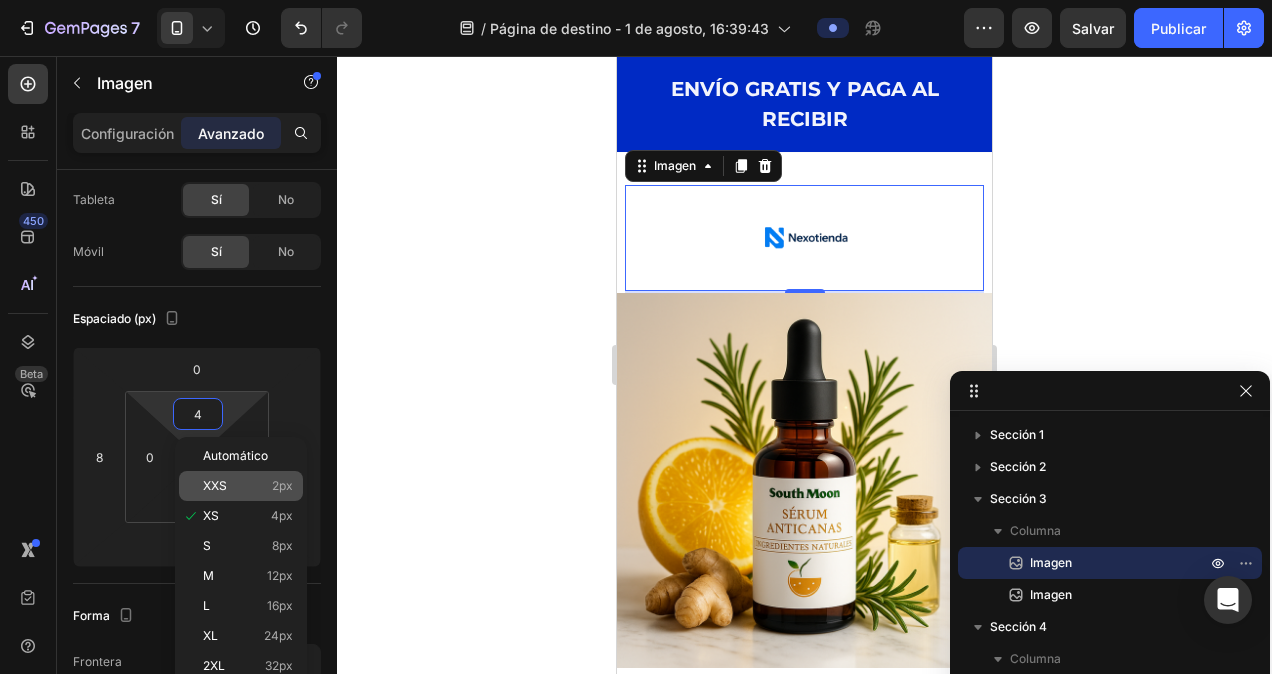 click on "XXS 2px" 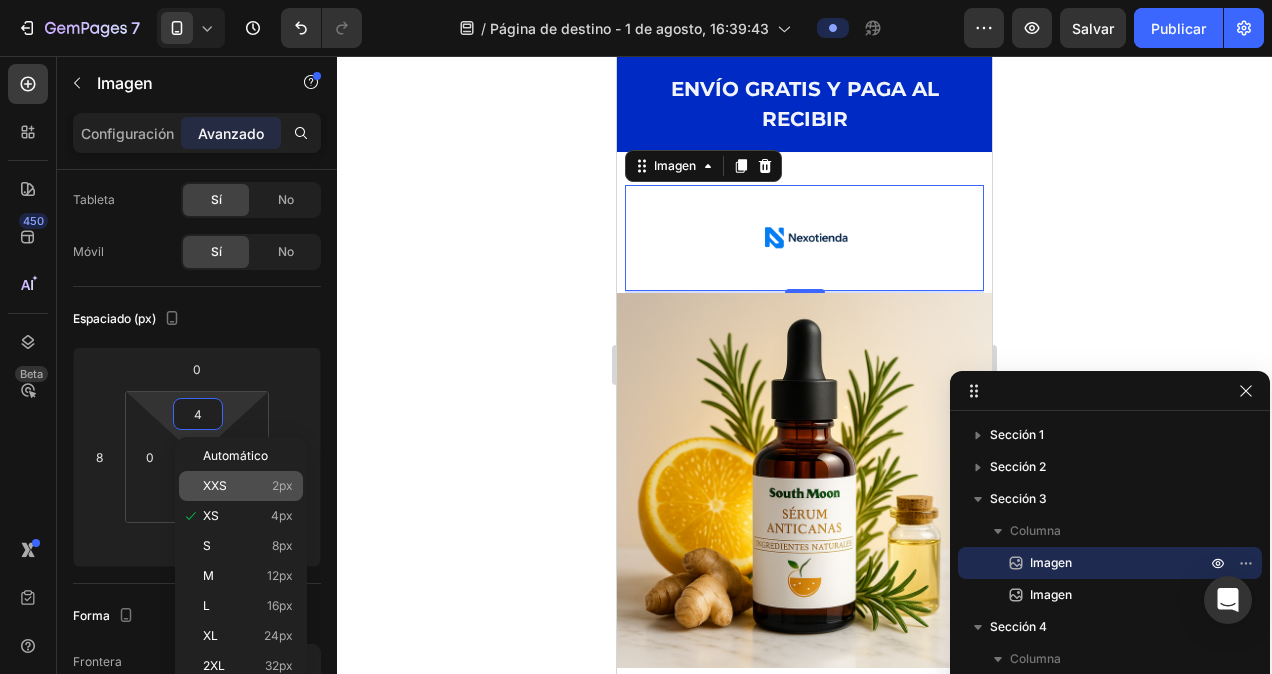 type on "2" 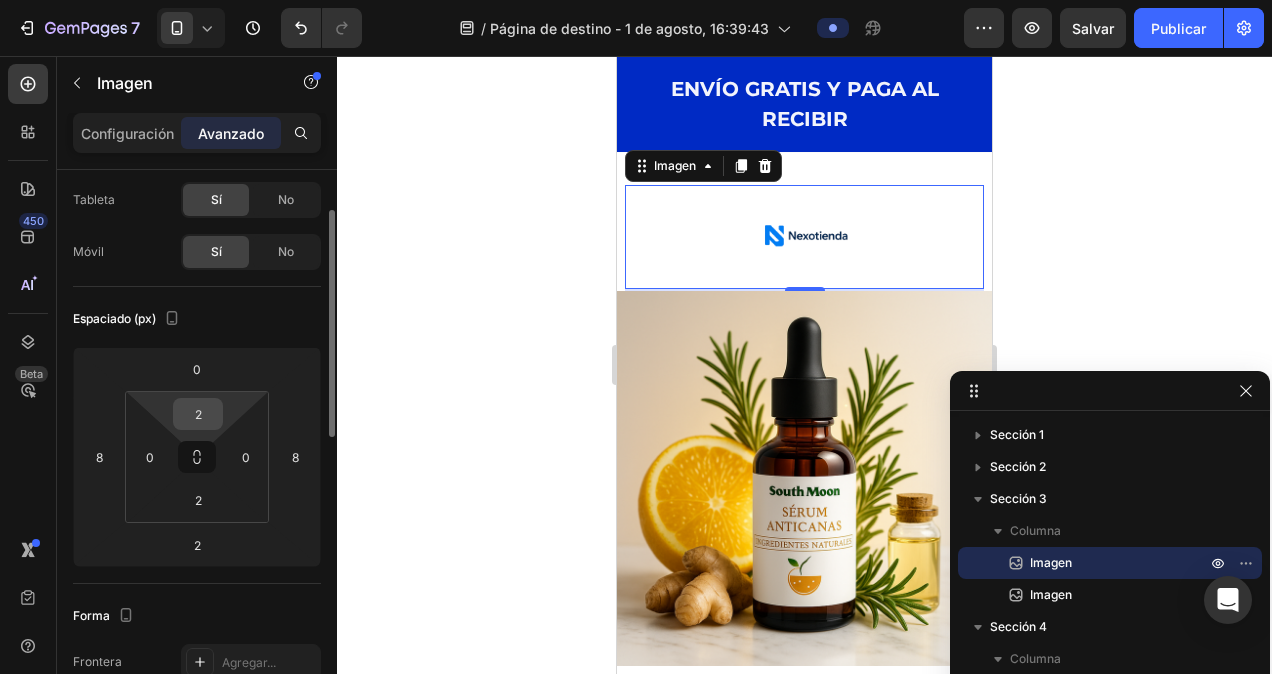 click on "2" at bounding box center [198, 414] 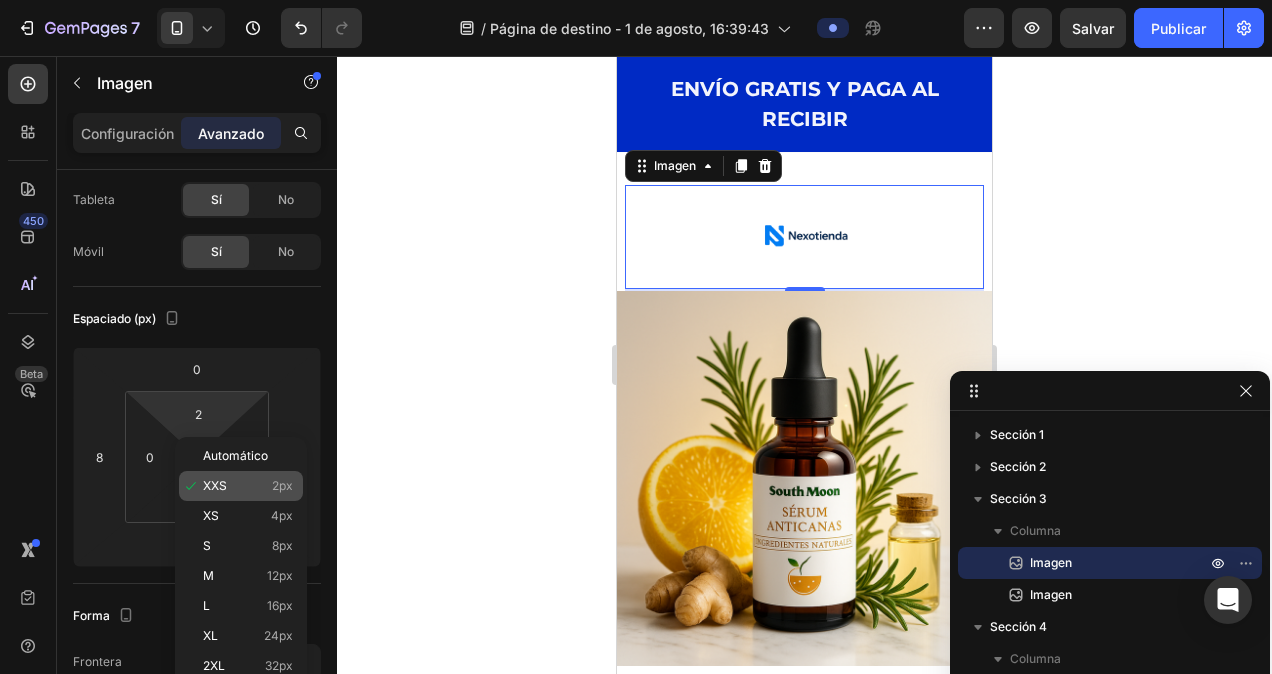 click on "XXS 2px" 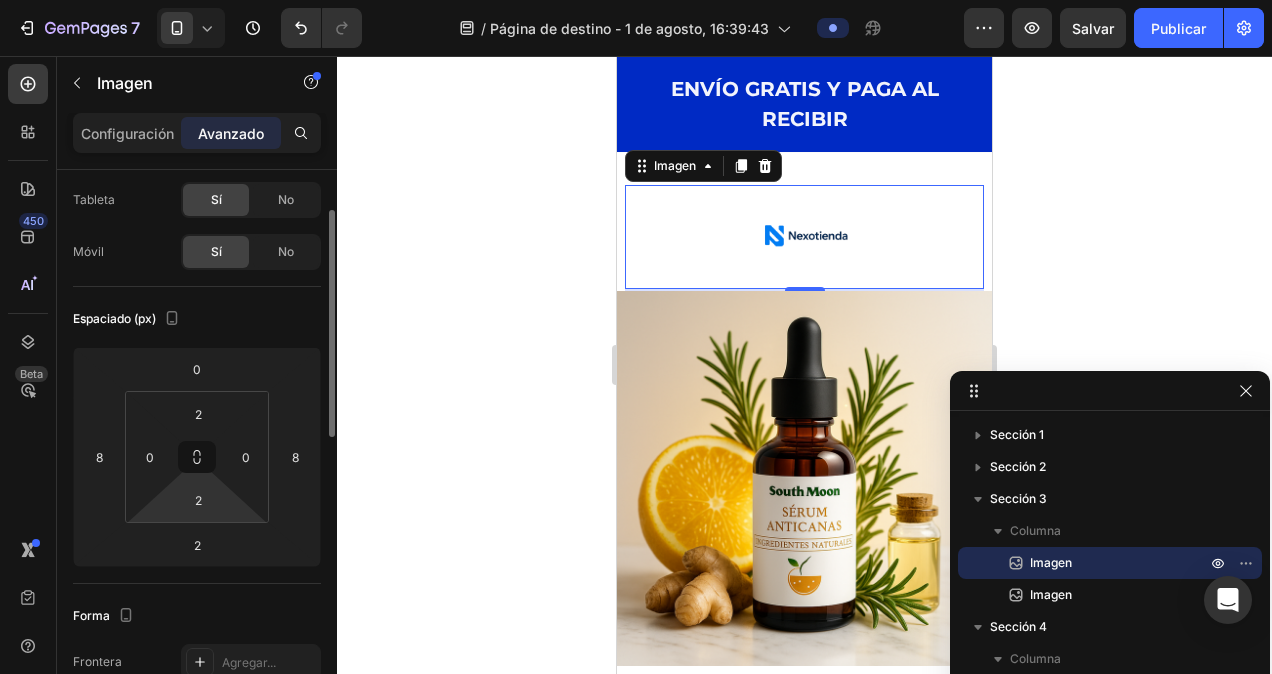 scroll, scrollTop: 300, scrollLeft: 0, axis: vertical 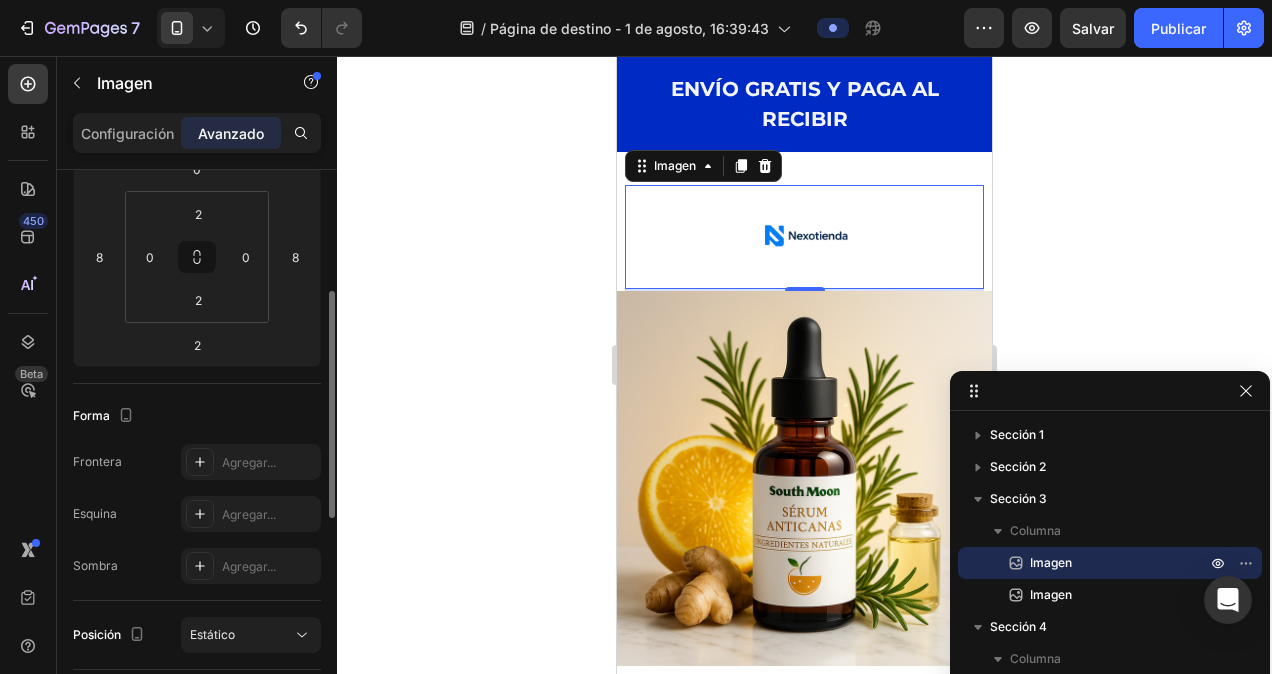 click on "Forma Frontera Agregar... Esquina Agregar... Sombra Agregar..." 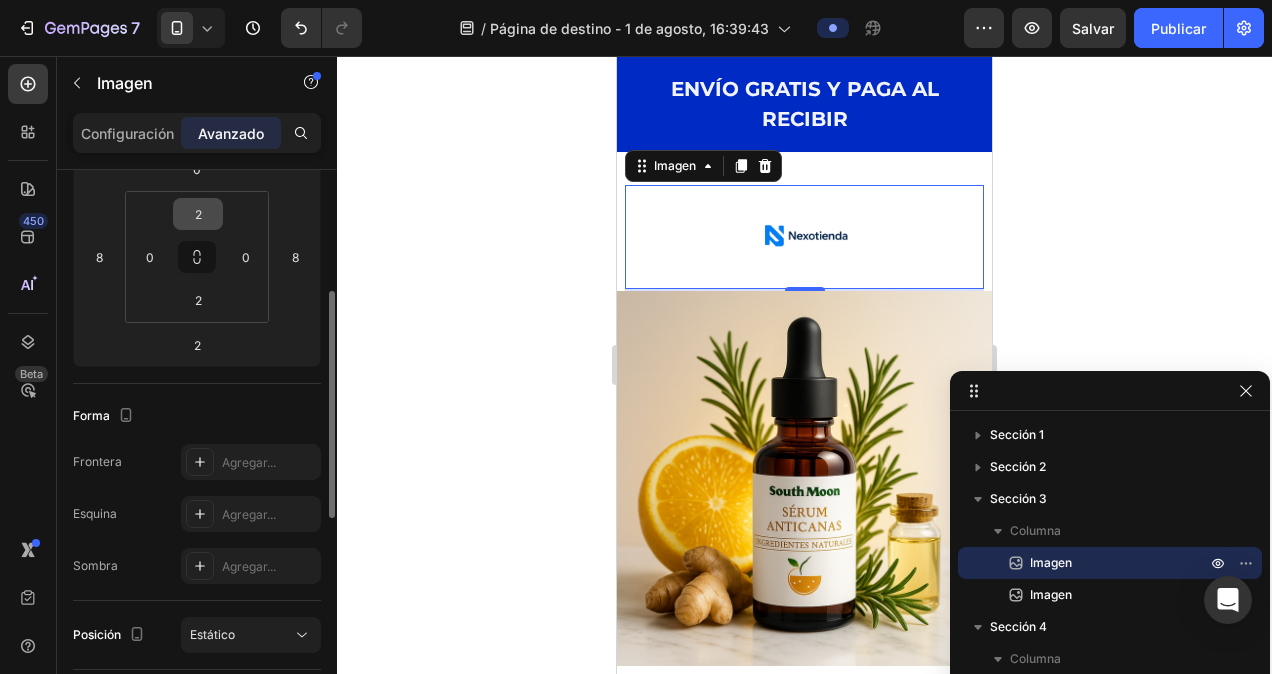 scroll, scrollTop: 0, scrollLeft: 0, axis: both 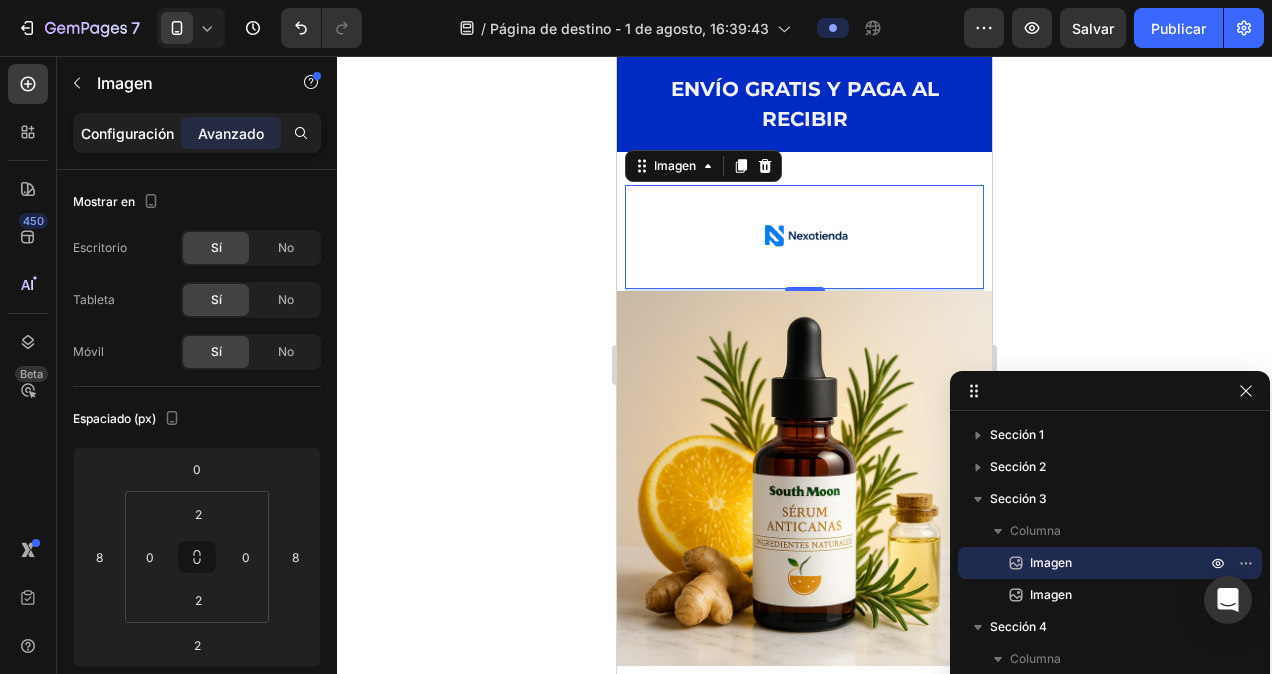 click on "Configuración" at bounding box center (127, 133) 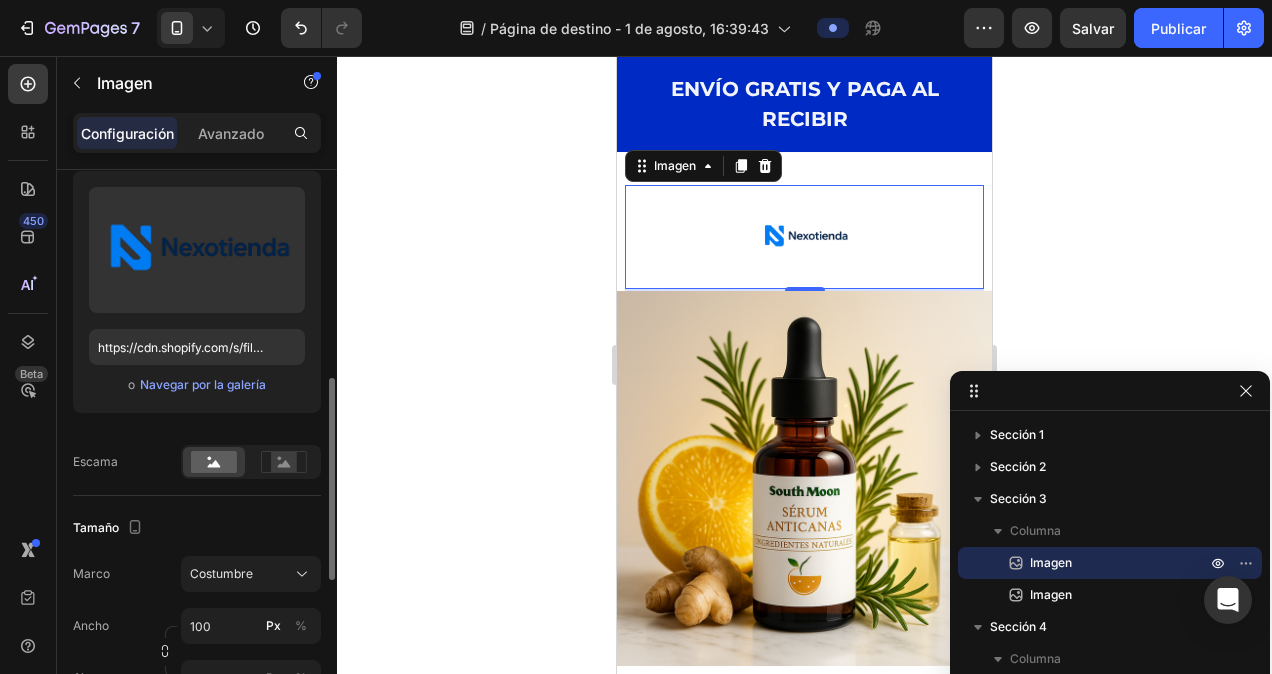 scroll, scrollTop: 300, scrollLeft: 0, axis: vertical 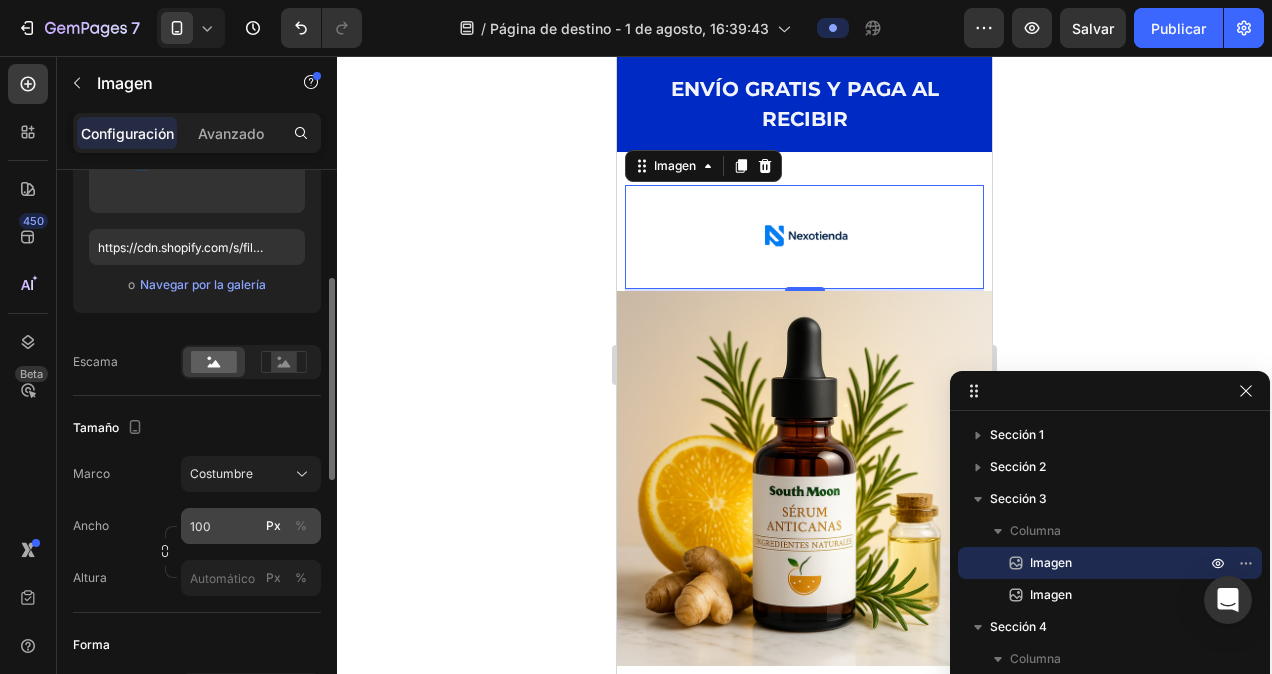 click on "Px" 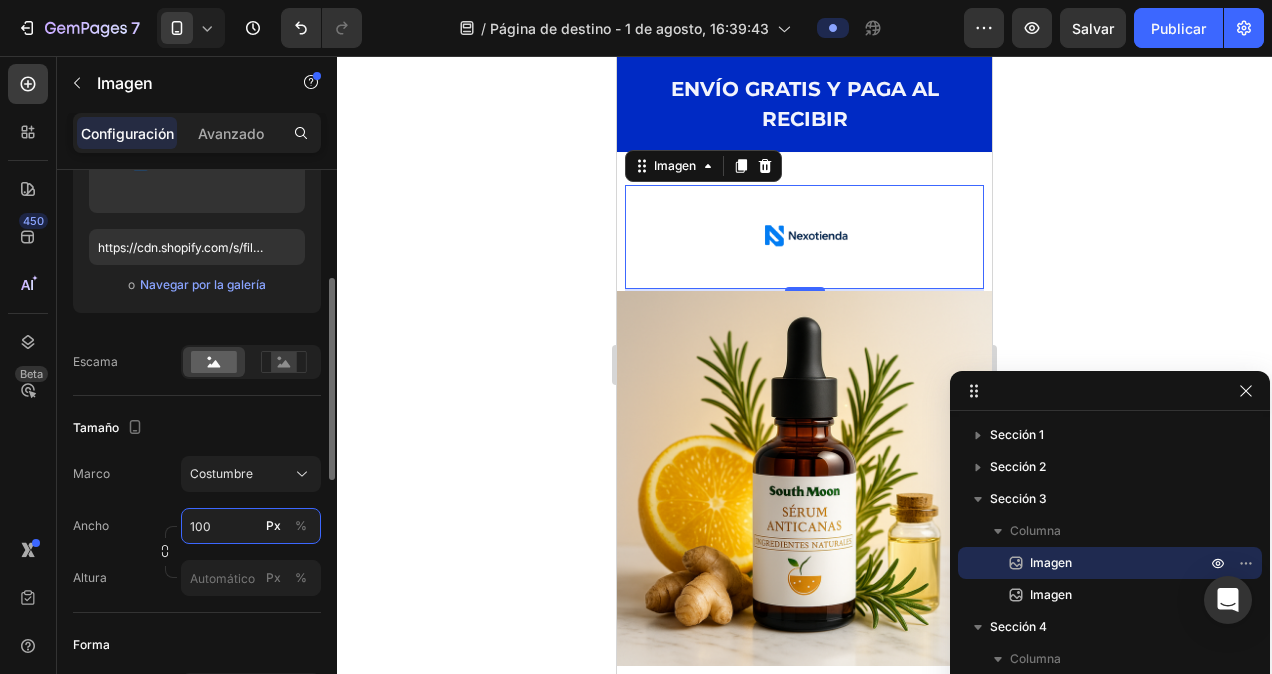 click on "100" at bounding box center (251, 526) 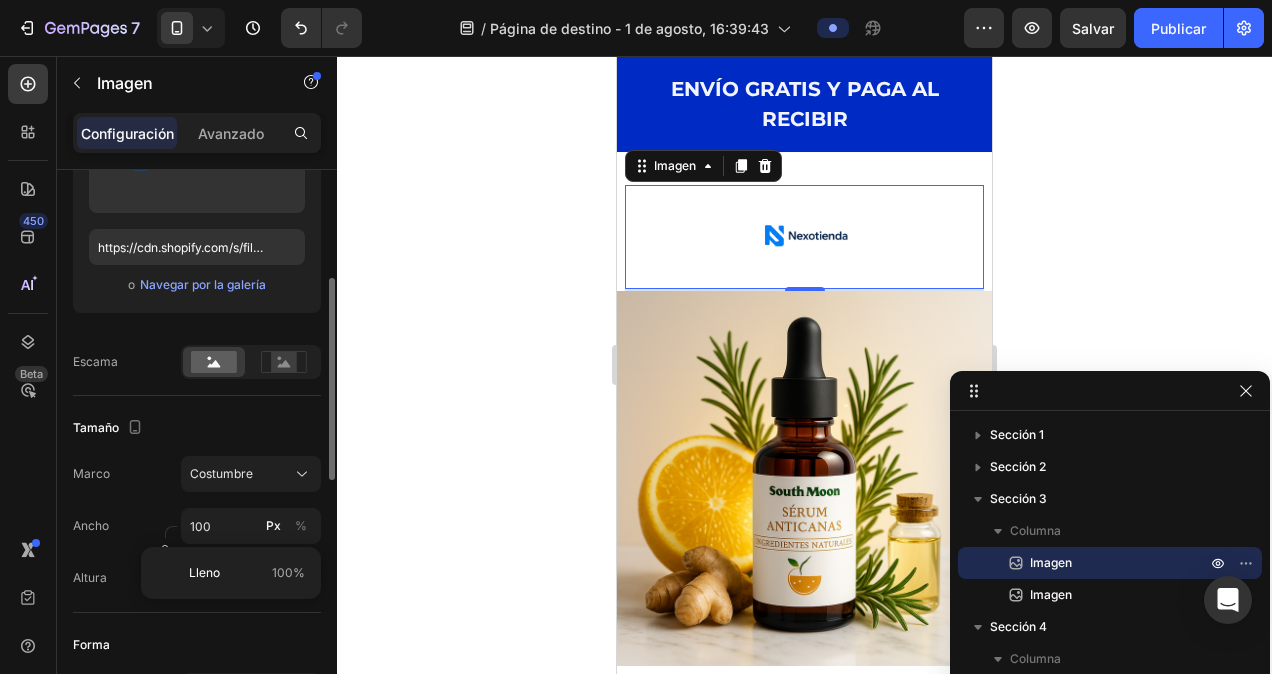 click on "Forma" at bounding box center [197, 645] 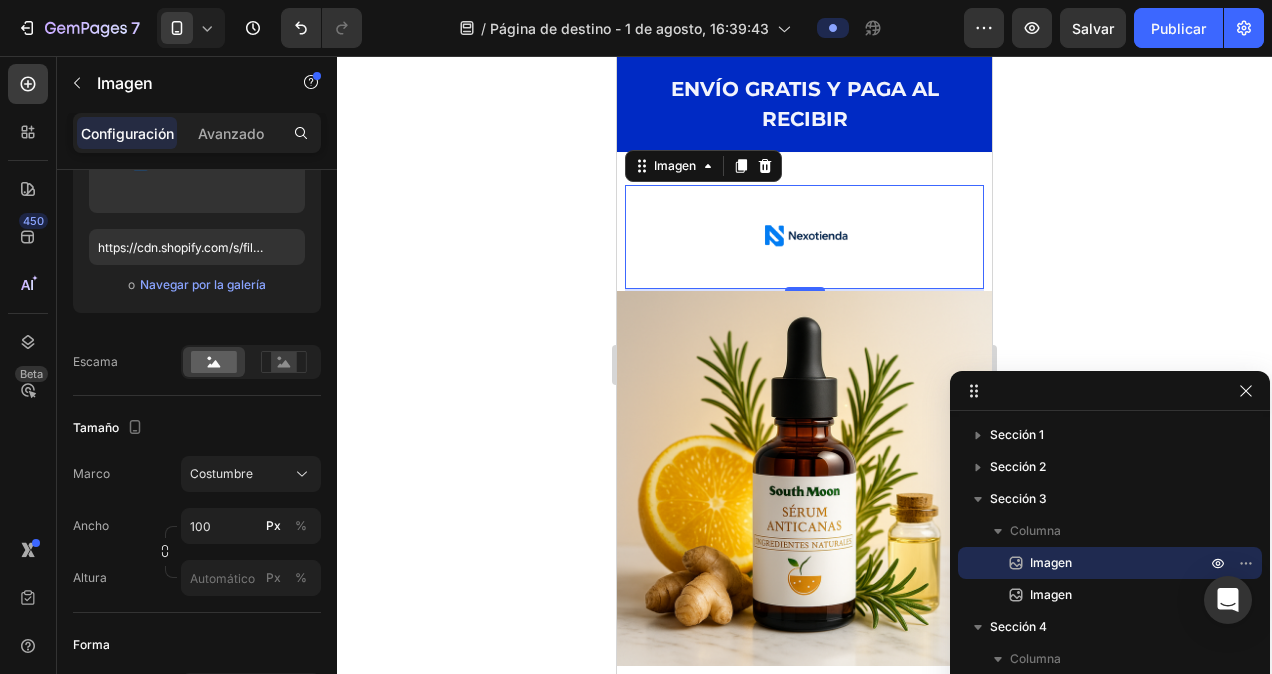 drag, startPoint x: 462, startPoint y: 217, endPoint x: 464, endPoint y: 239, distance: 22.090721 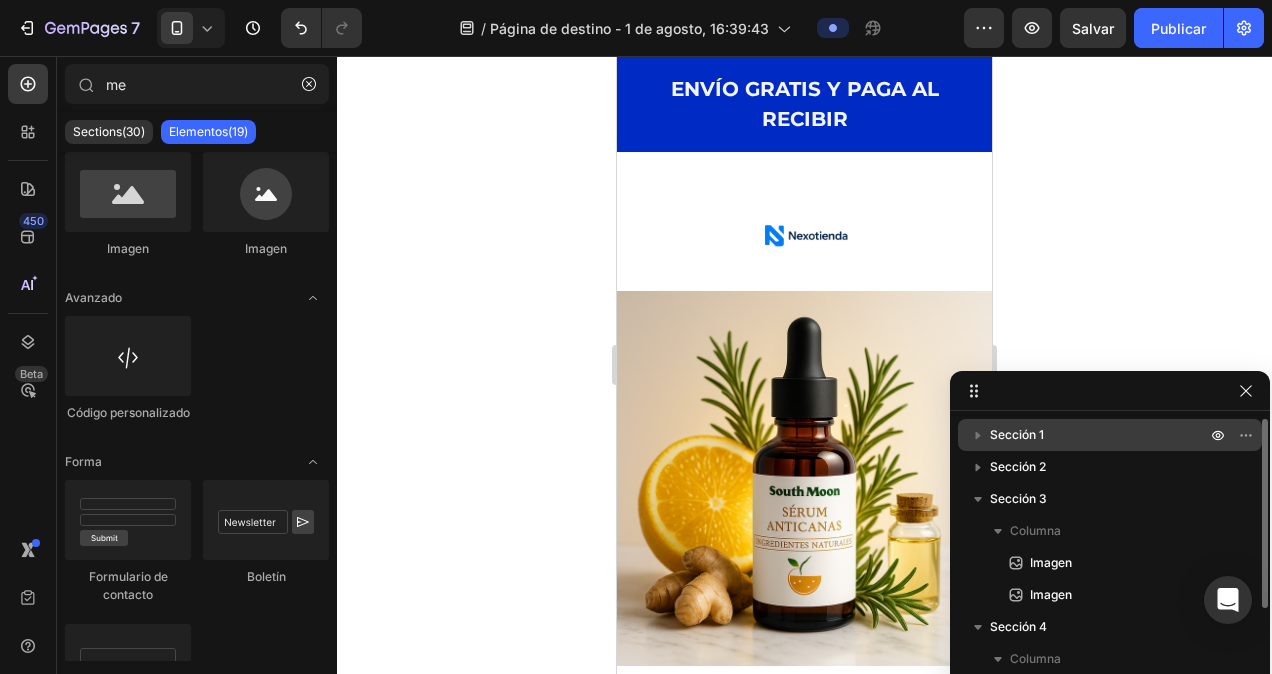 scroll, scrollTop: 100, scrollLeft: 0, axis: vertical 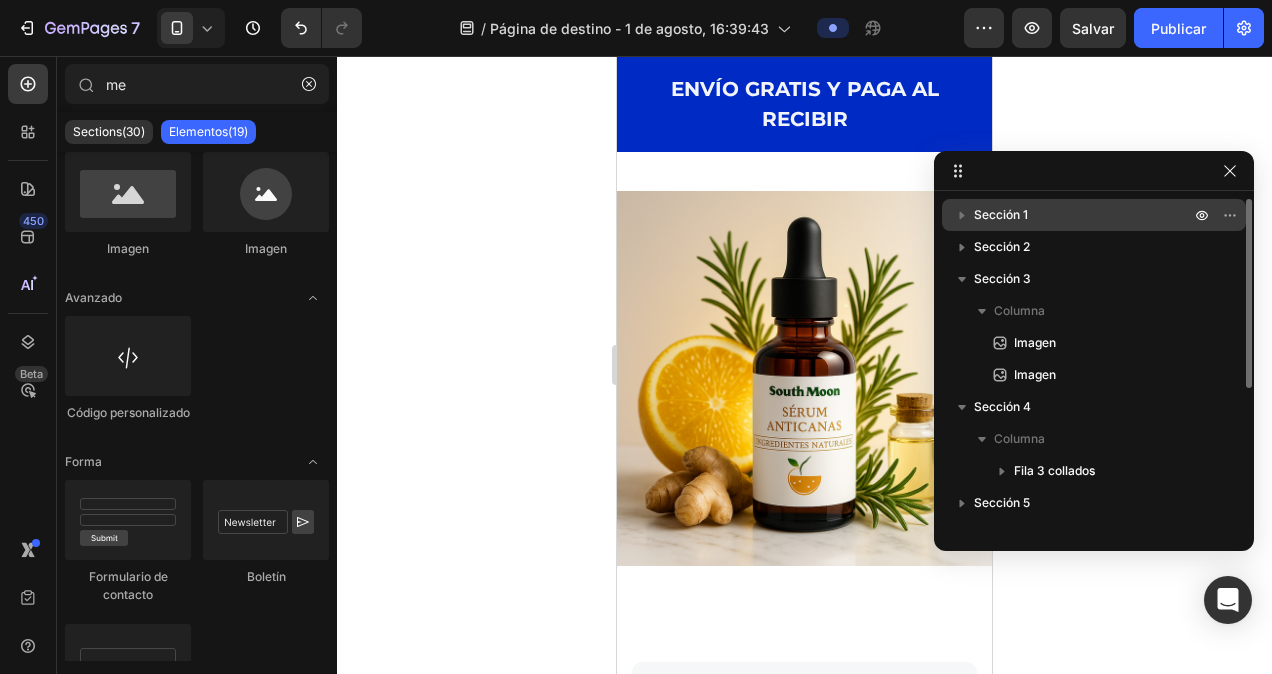 drag, startPoint x: 1127, startPoint y: 399, endPoint x: 1018, endPoint y: 150, distance: 271.81244 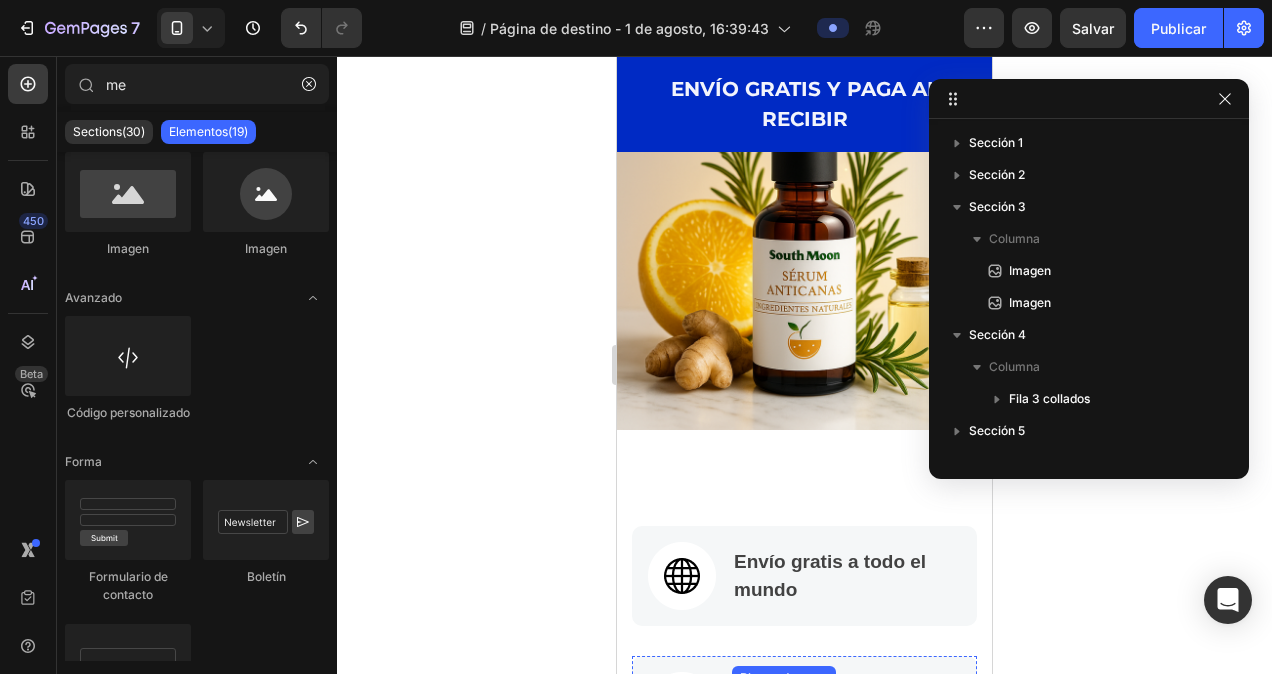 scroll, scrollTop: 200, scrollLeft: 0, axis: vertical 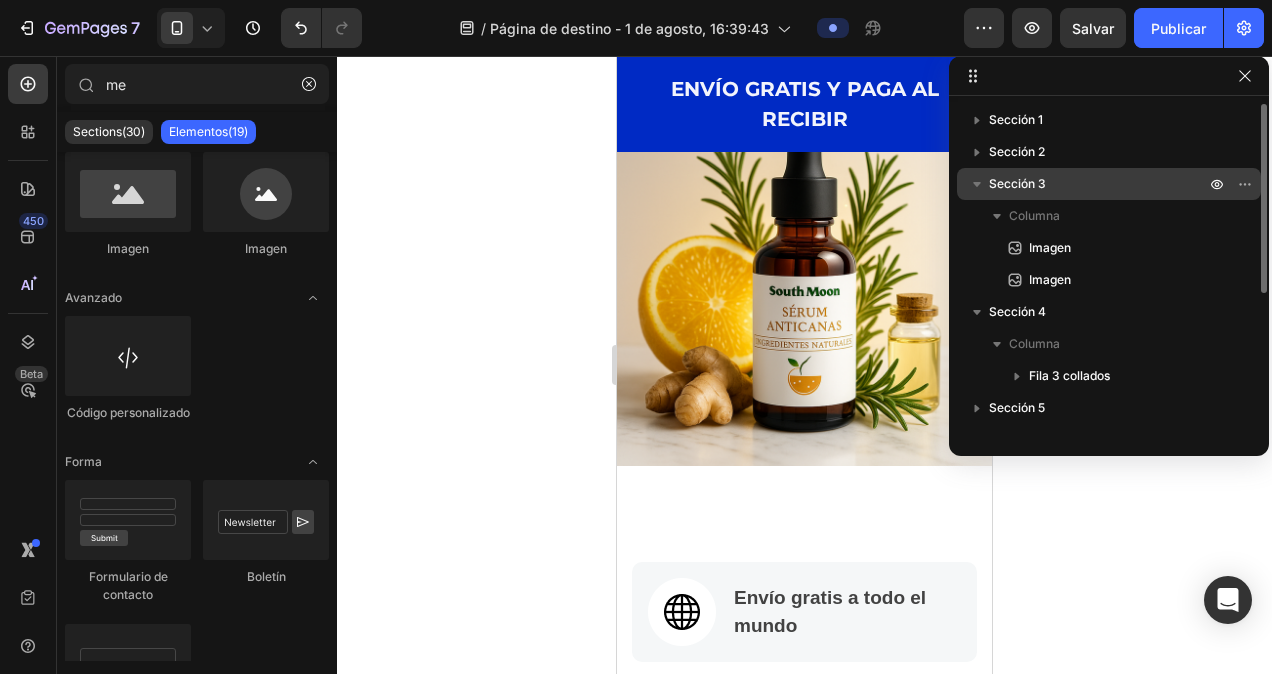 drag, startPoint x: 1108, startPoint y: 101, endPoint x: 959, endPoint y: 196, distance: 176.7088 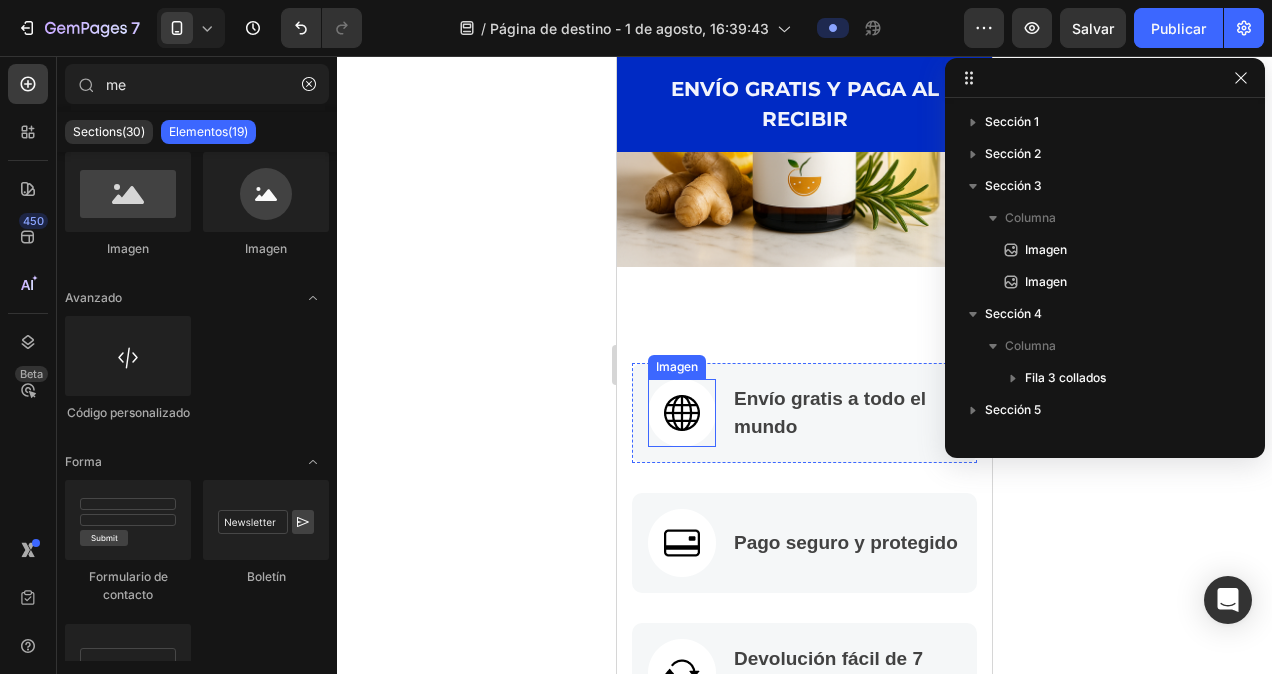 scroll, scrollTop: 400, scrollLeft: 0, axis: vertical 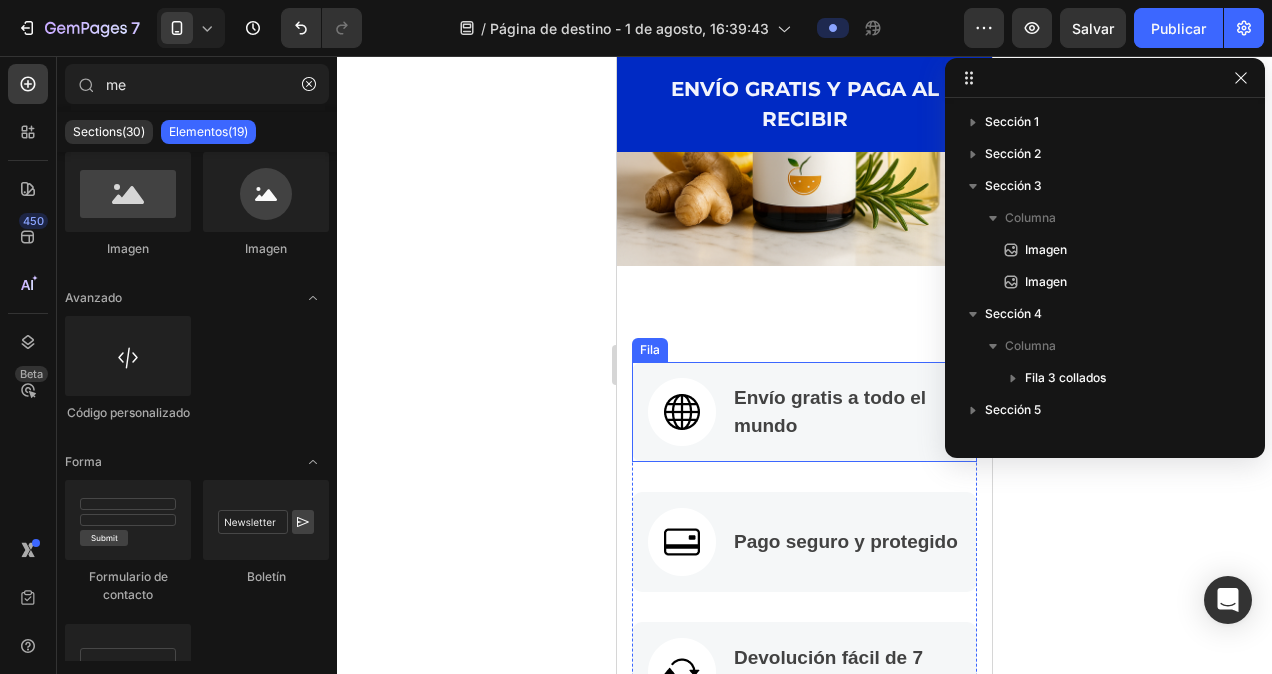 click on "Imagen Envío gratis a todo el mundo  Bloque de texto Fila" at bounding box center [804, 412] 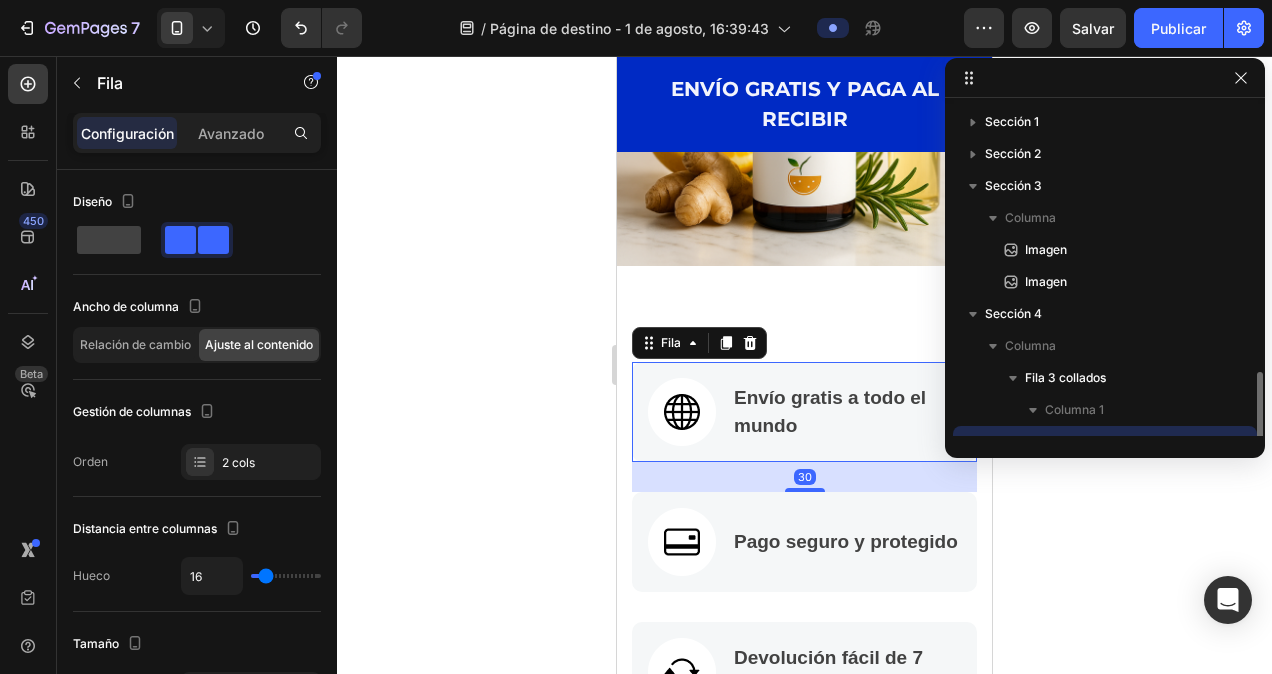 scroll, scrollTop: 186, scrollLeft: 0, axis: vertical 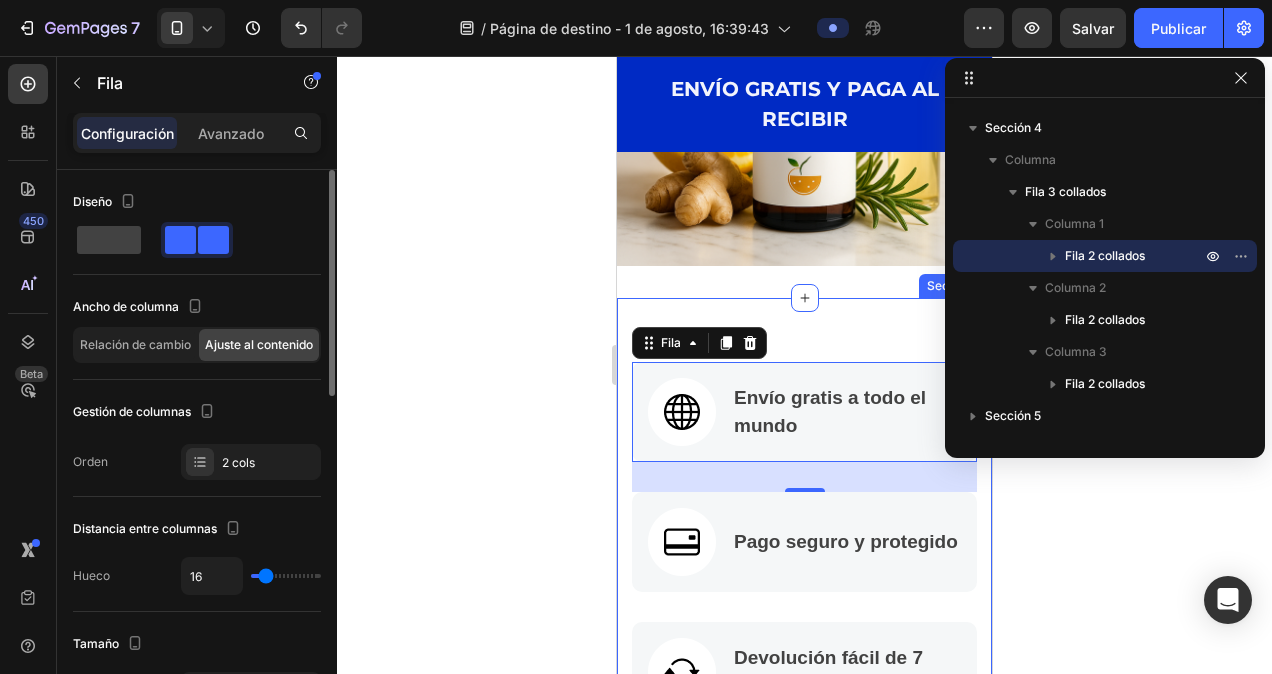 type on "26" 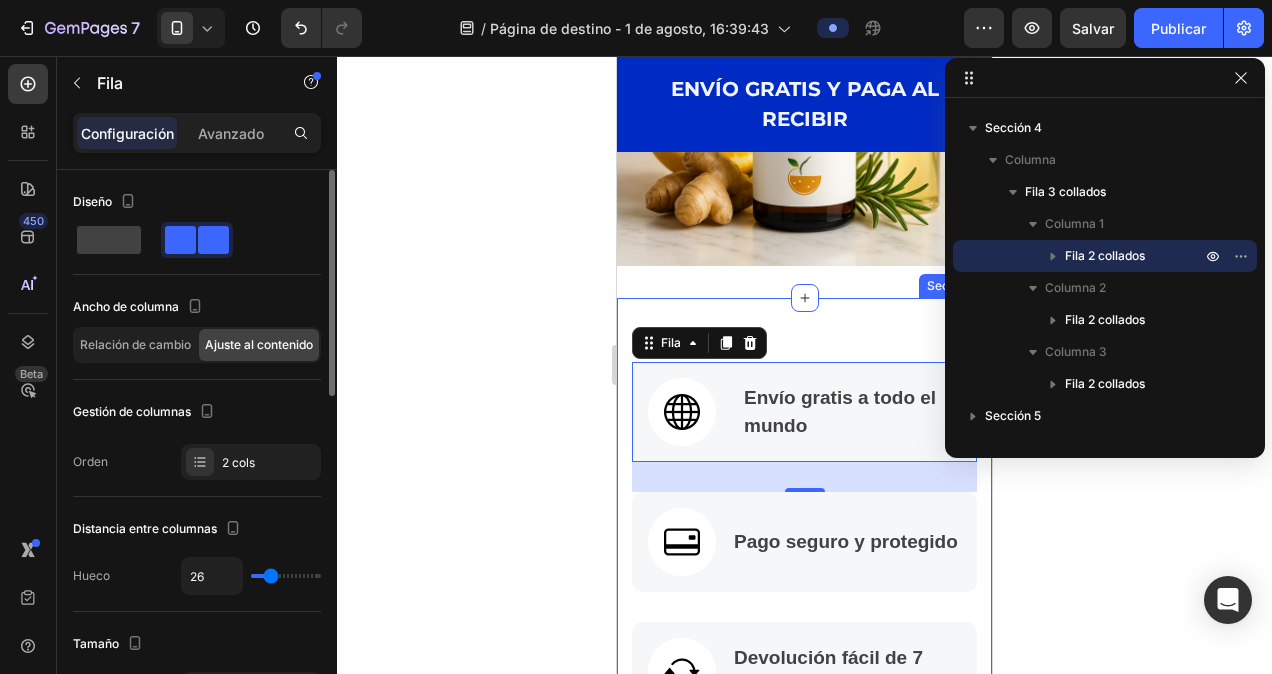 type on "19" 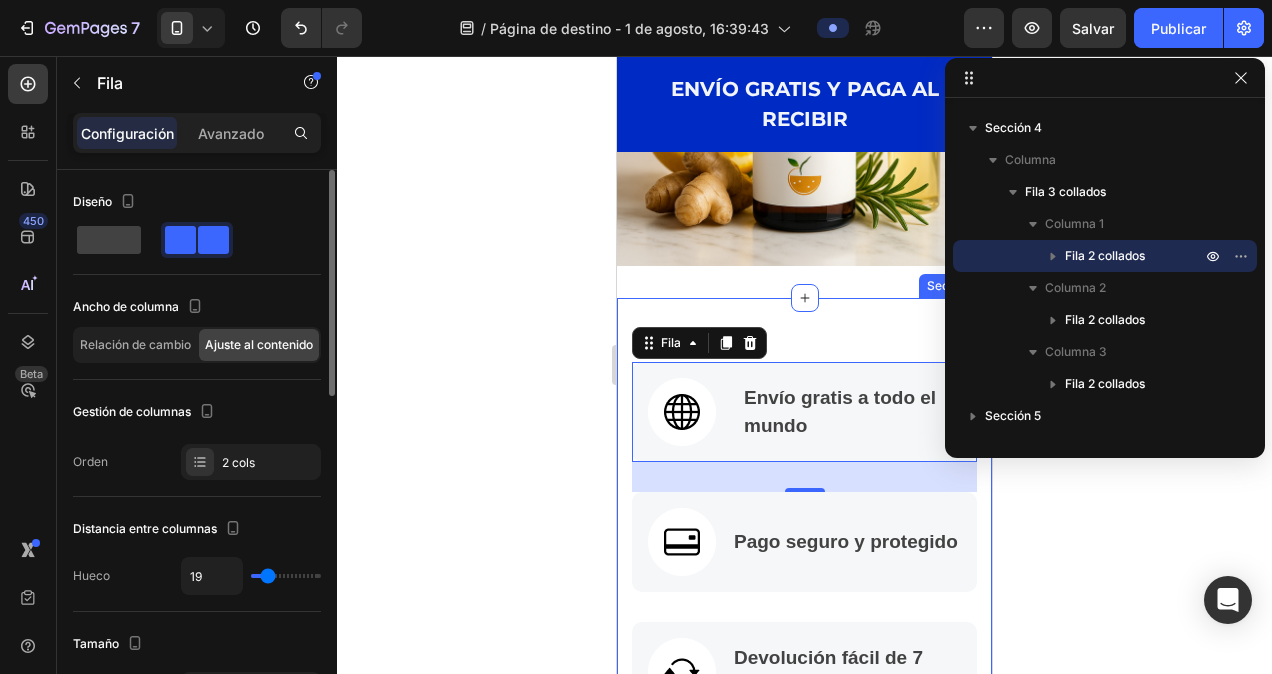 type on "14" 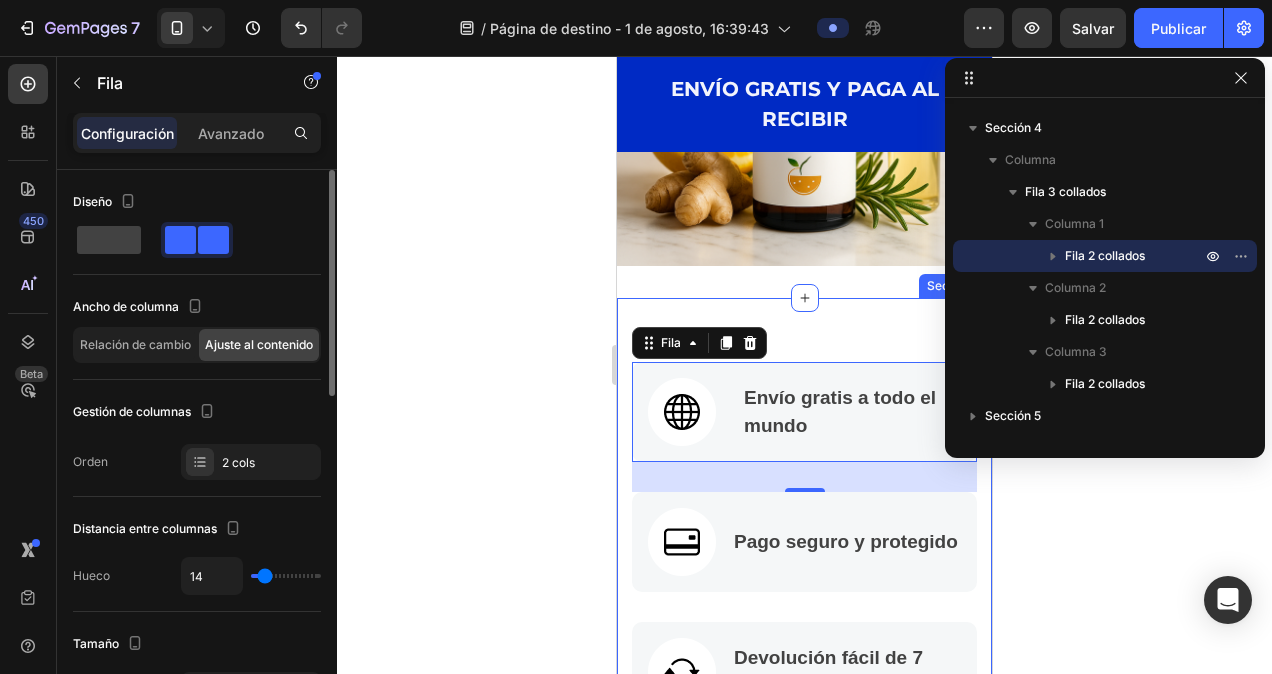 type on "7" 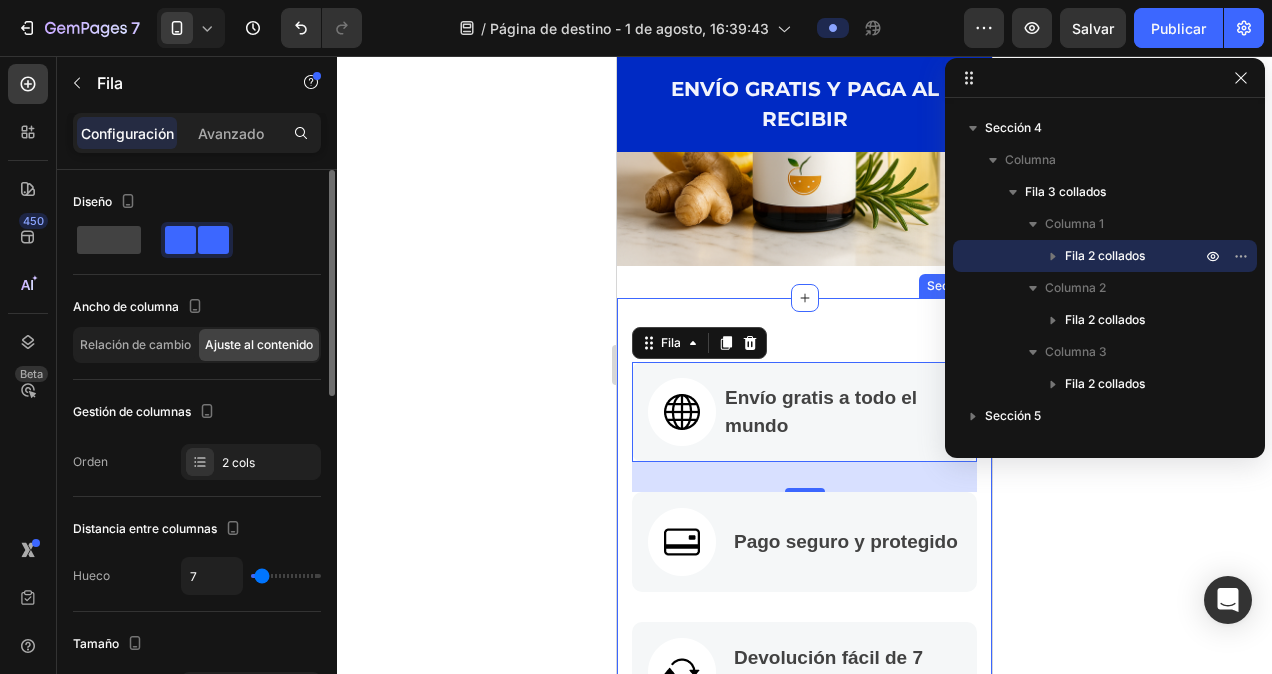 type on "7" 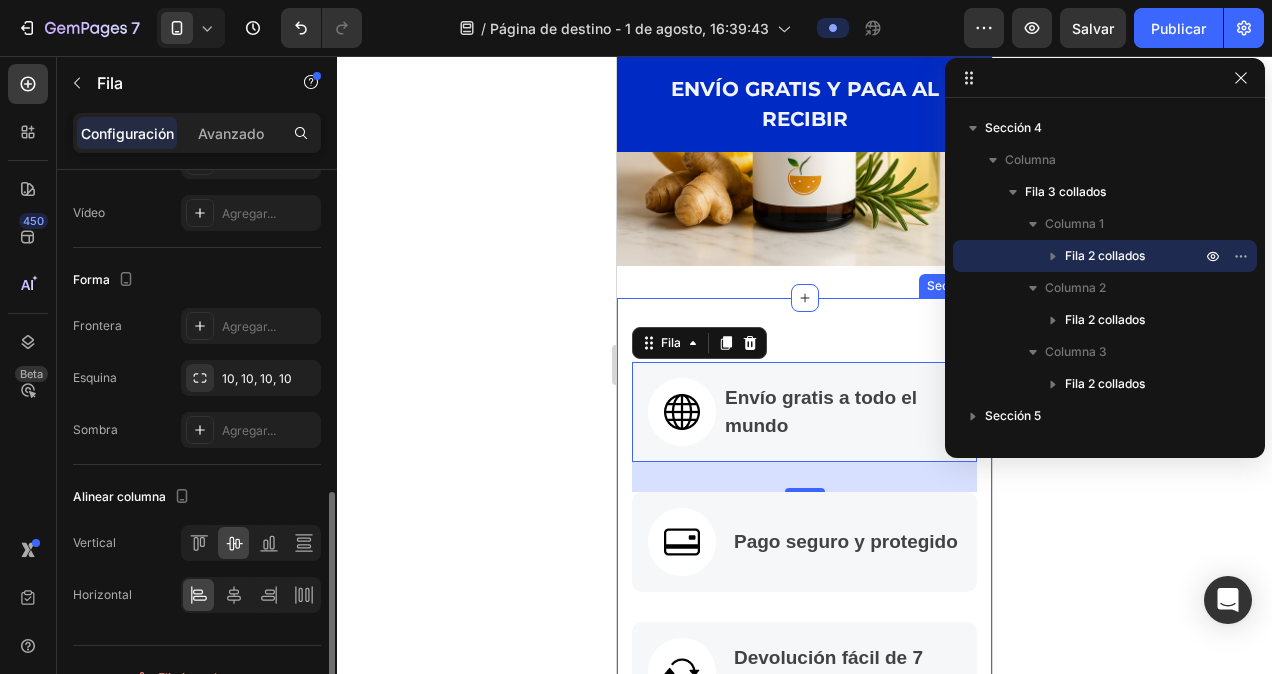 scroll, scrollTop: 600, scrollLeft: 0, axis: vertical 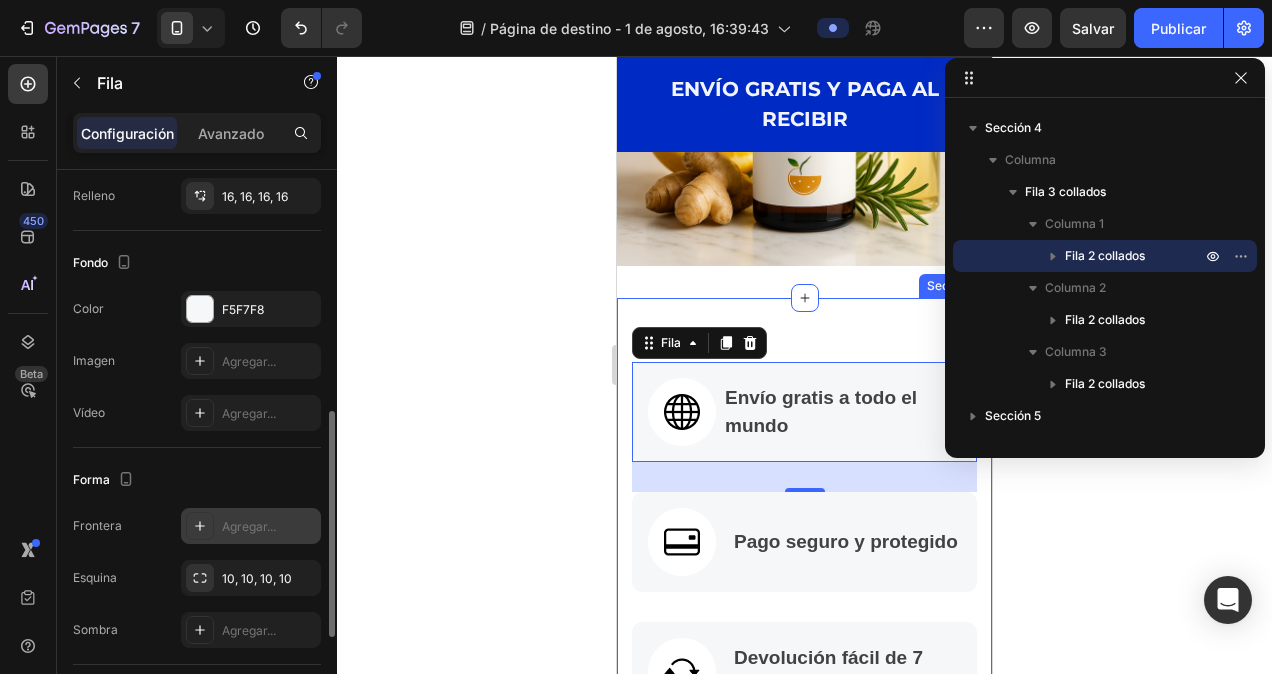 click 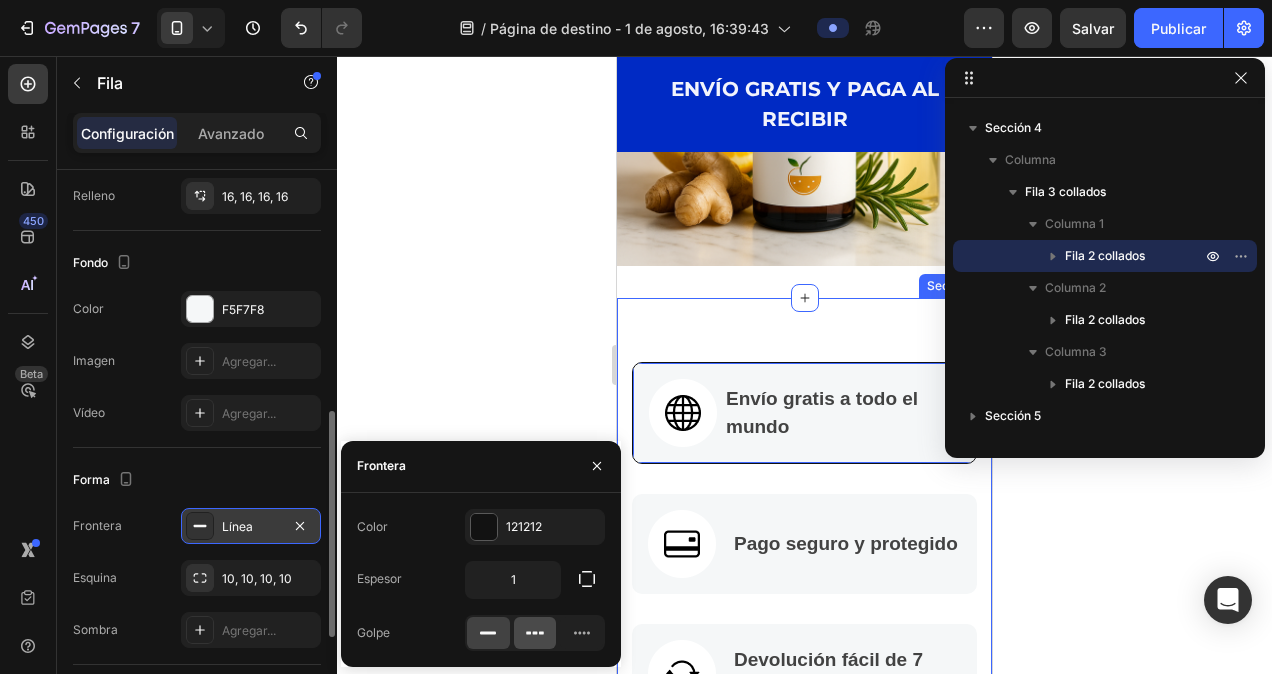 click 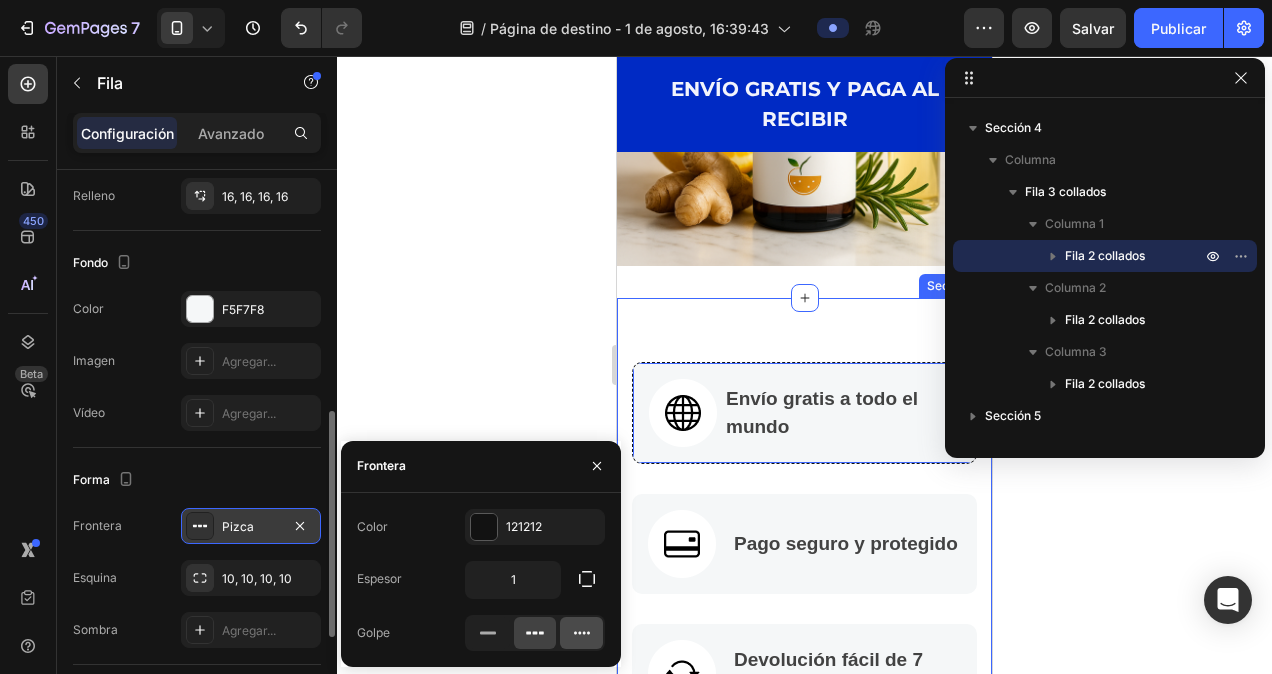 click 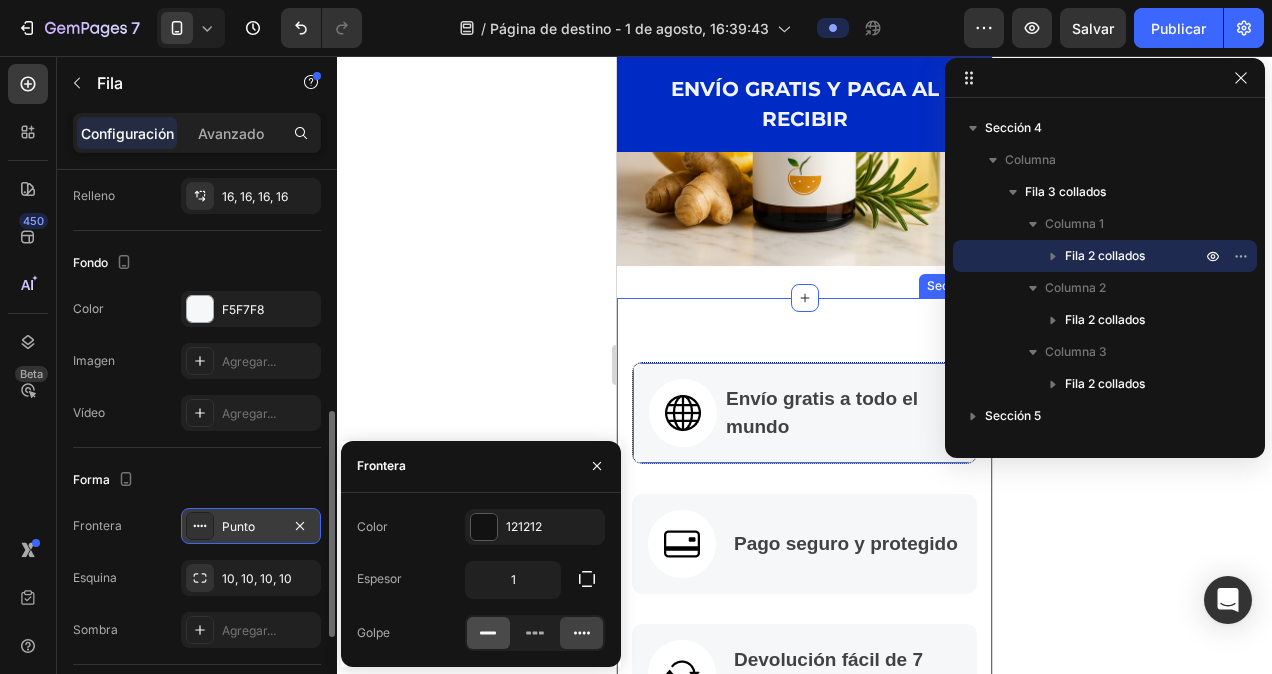 click 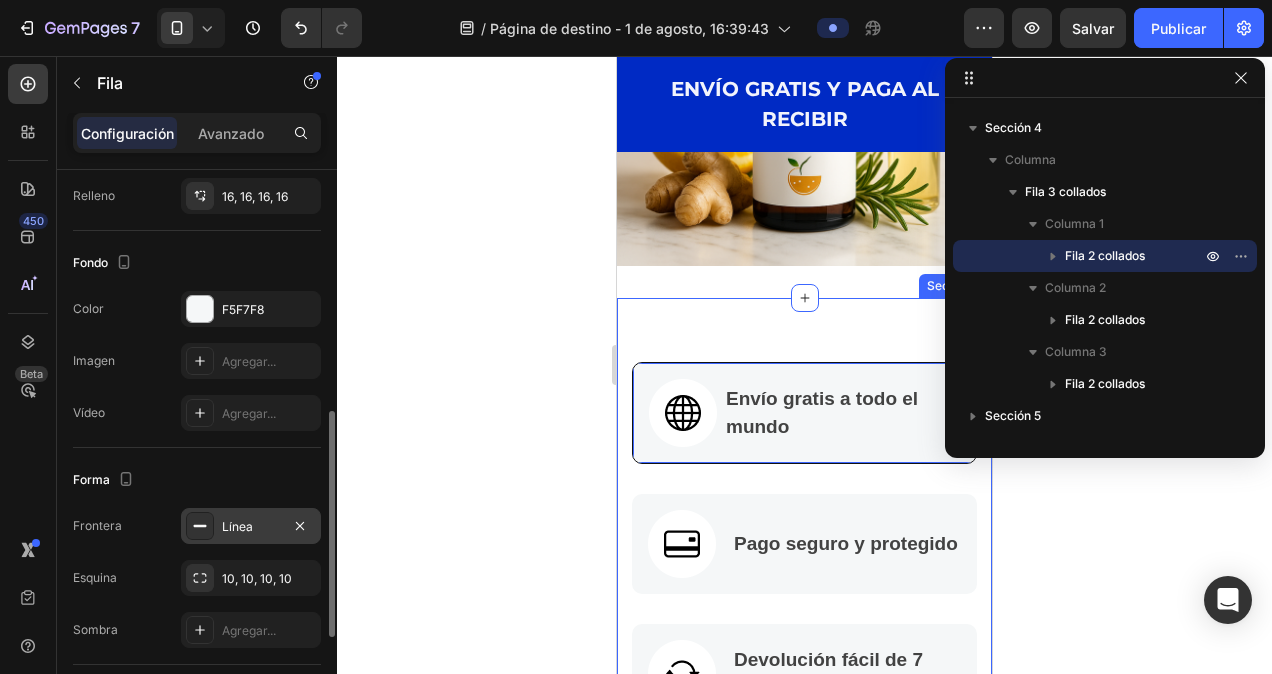 click on "Forma" at bounding box center (197, 480) 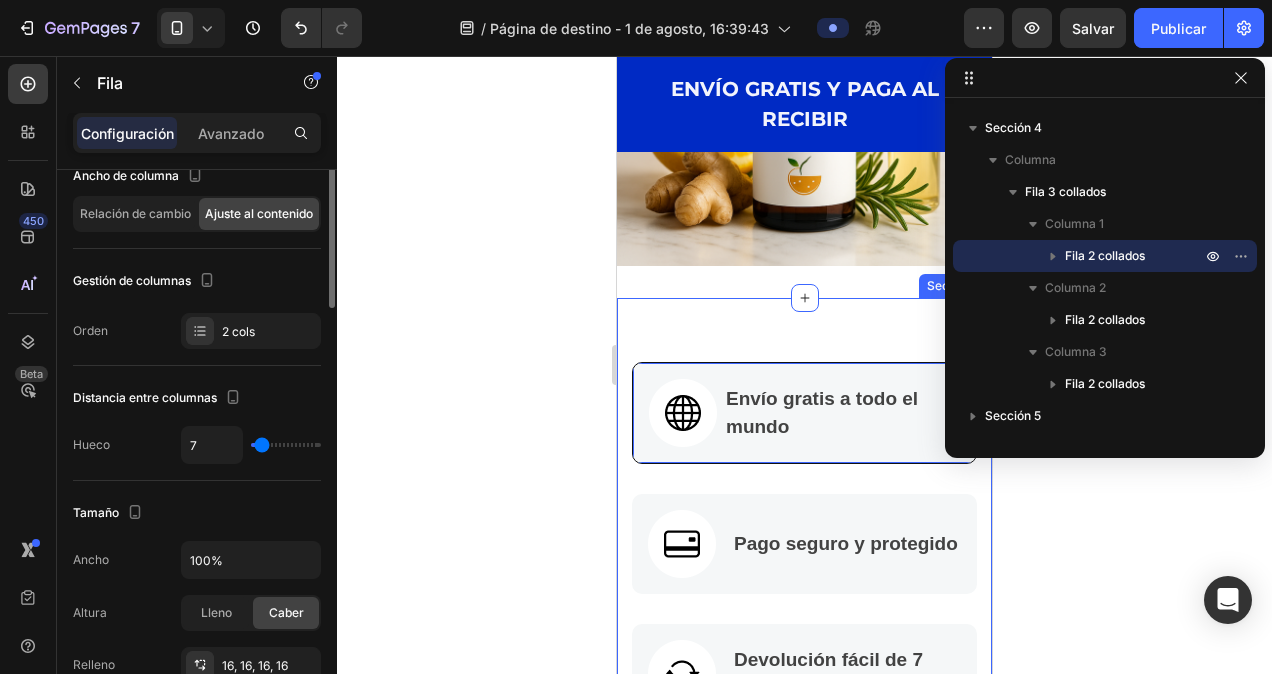 scroll, scrollTop: 31, scrollLeft: 0, axis: vertical 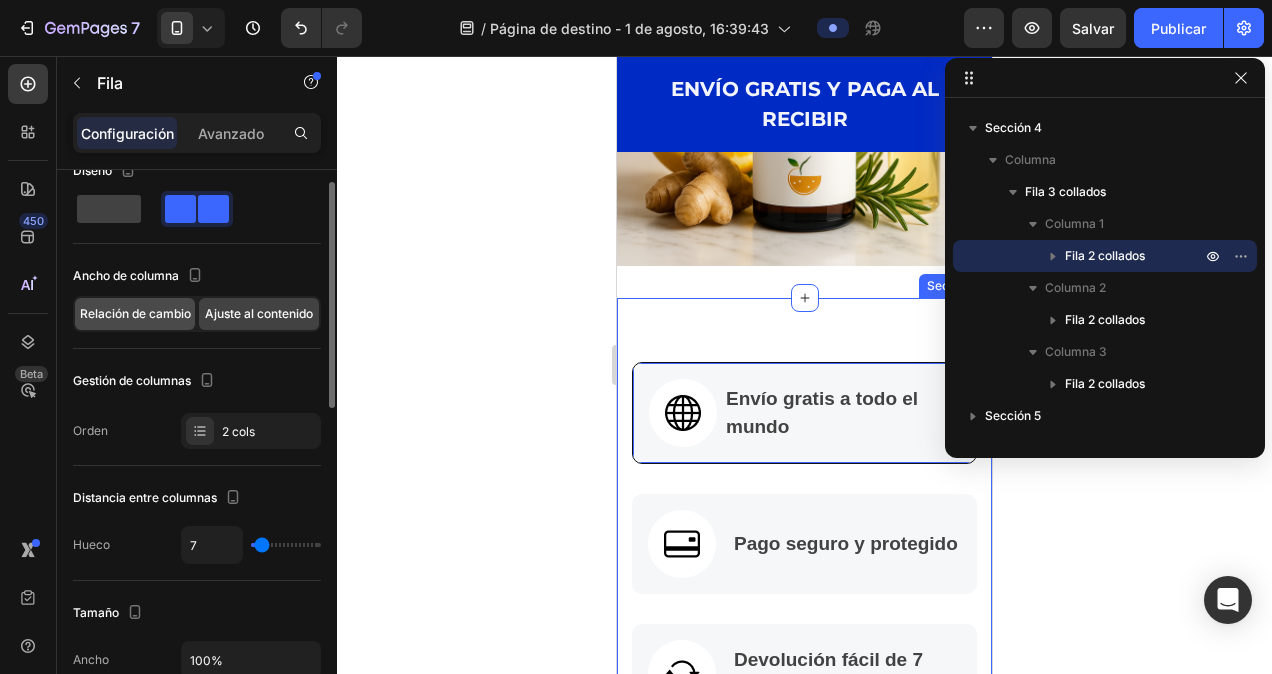 click on "Relación de cambio" 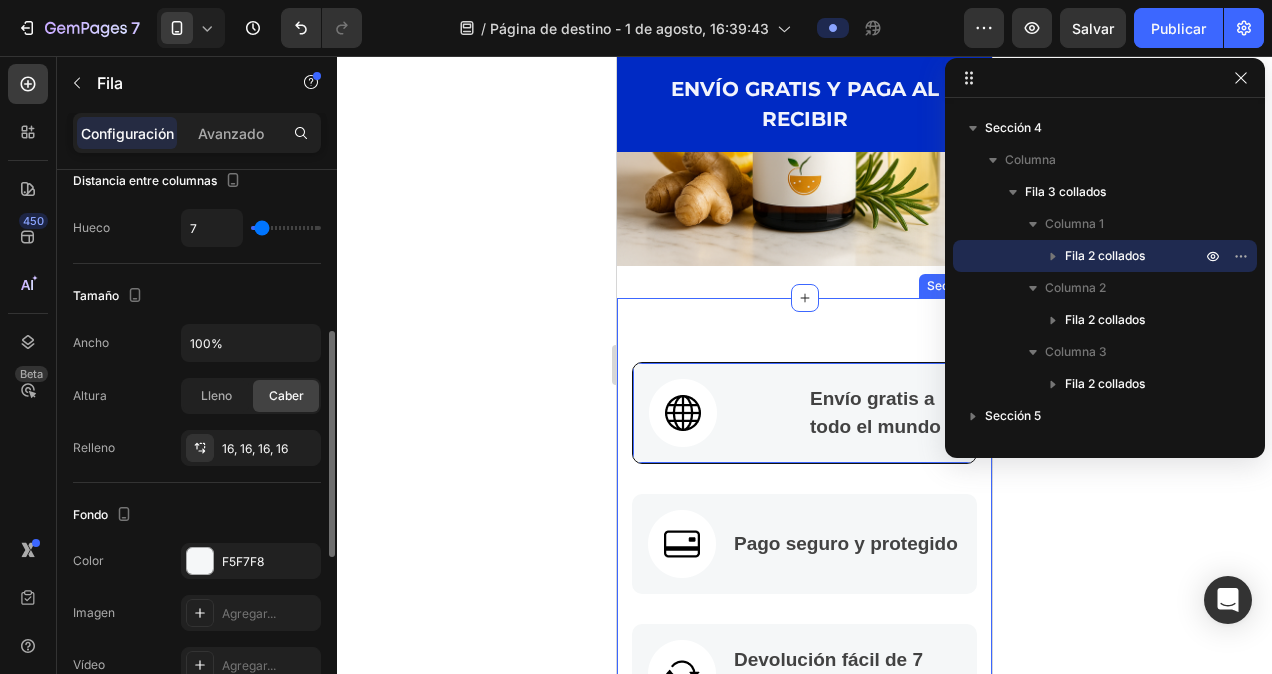 scroll, scrollTop: 500, scrollLeft: 0, axis: vertical 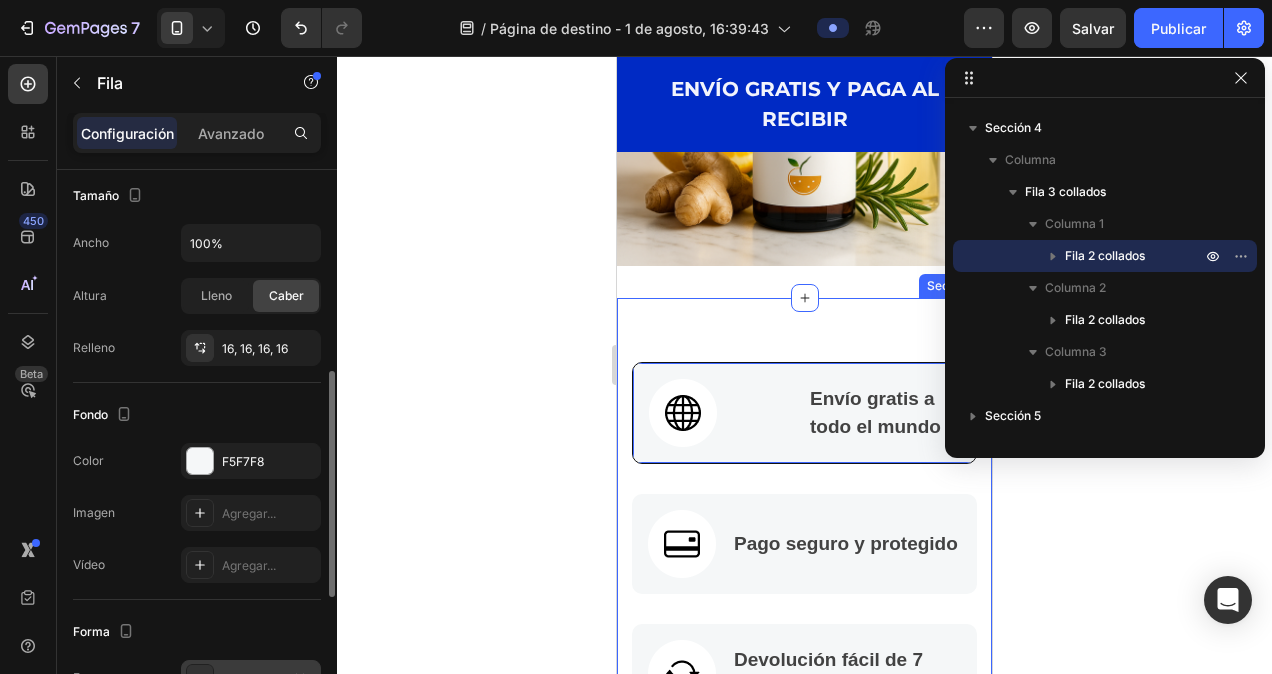 click on "Vídeo" 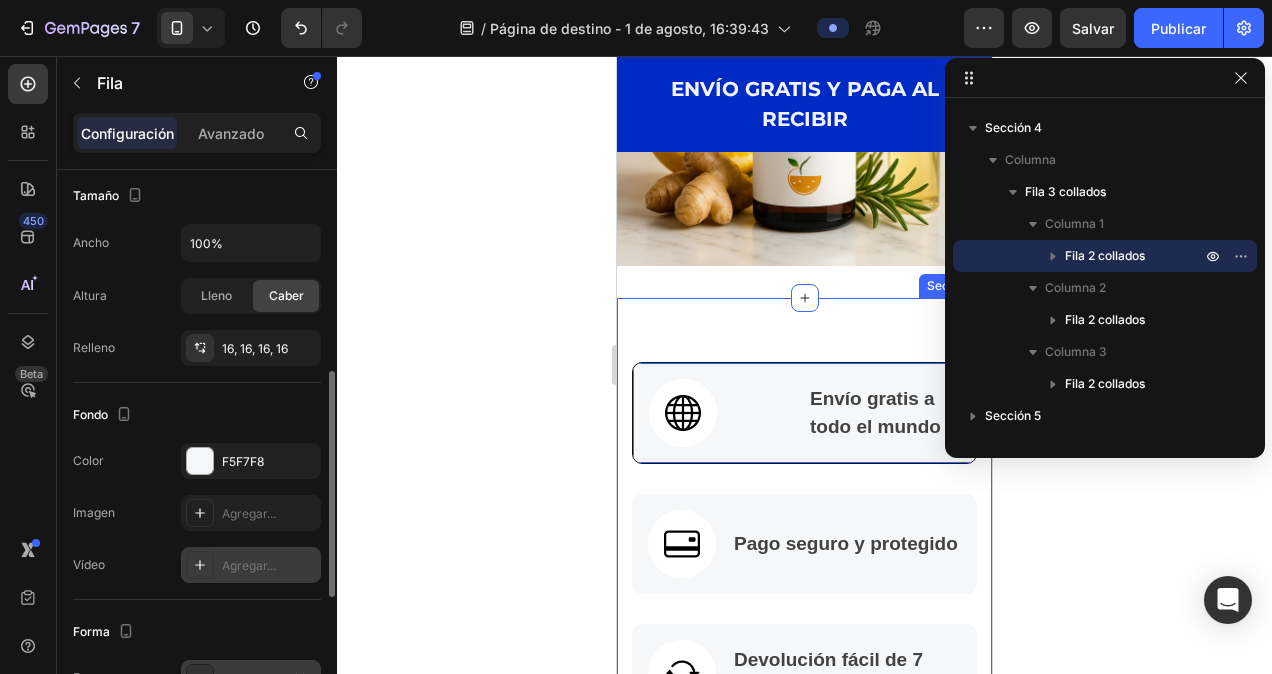 click at bounding box center (200, 565) 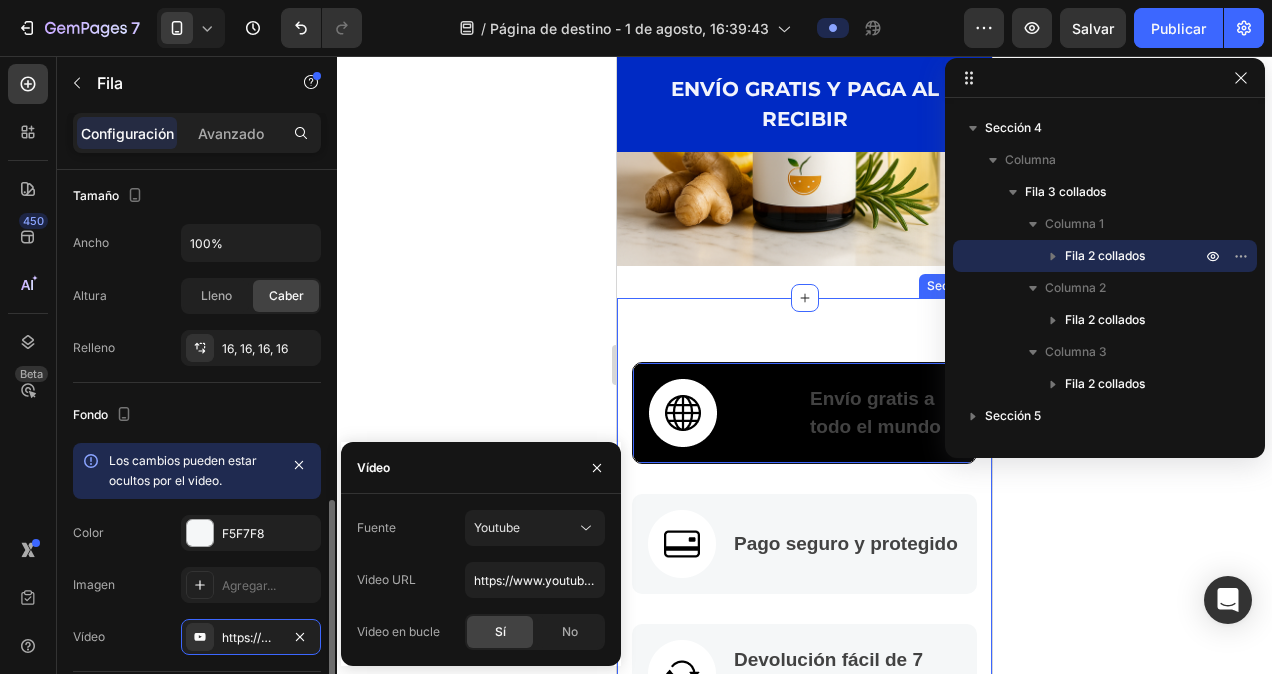scroll, scrollTop: 600, scrollLeft: 0, axis: vertical 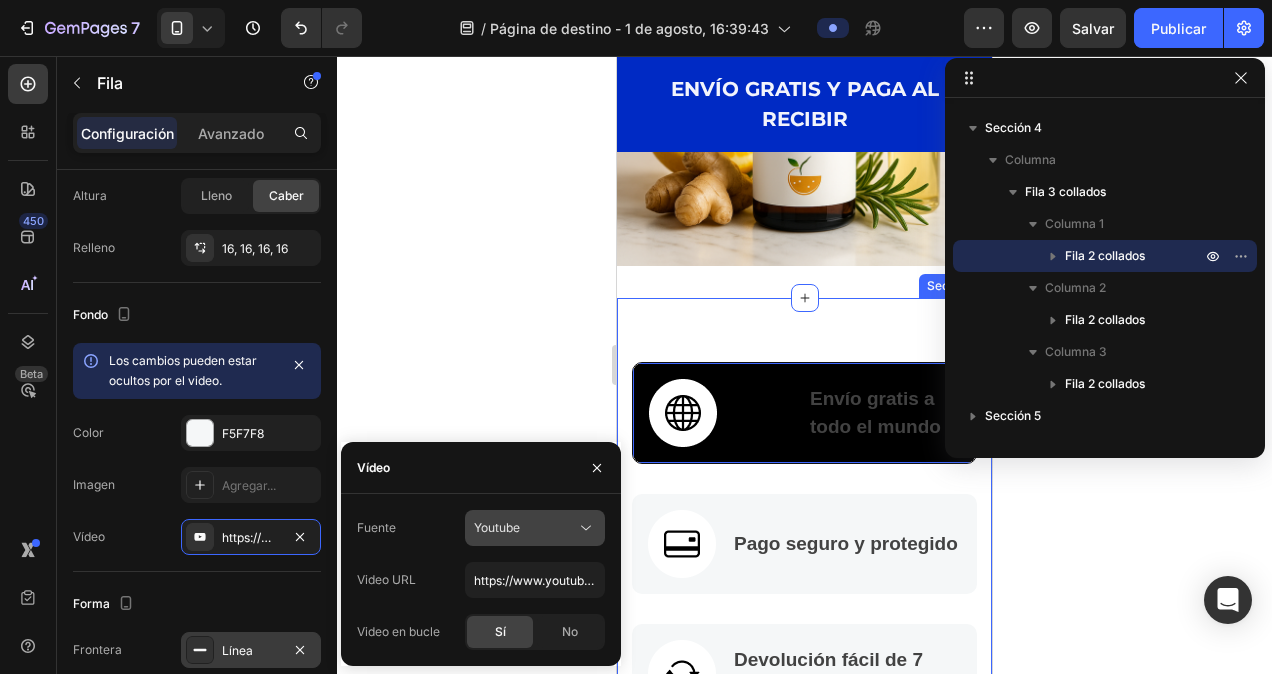 click 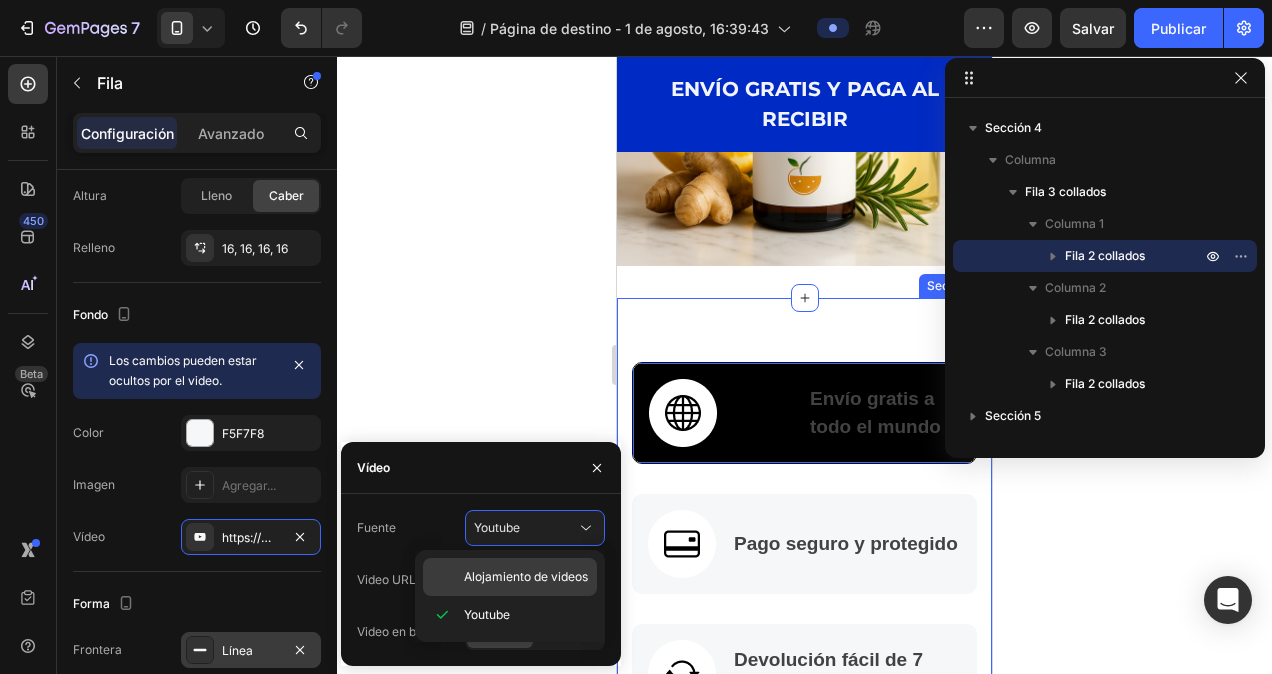 click on "Alojamiento de videos" at bounding box center [526, 577] 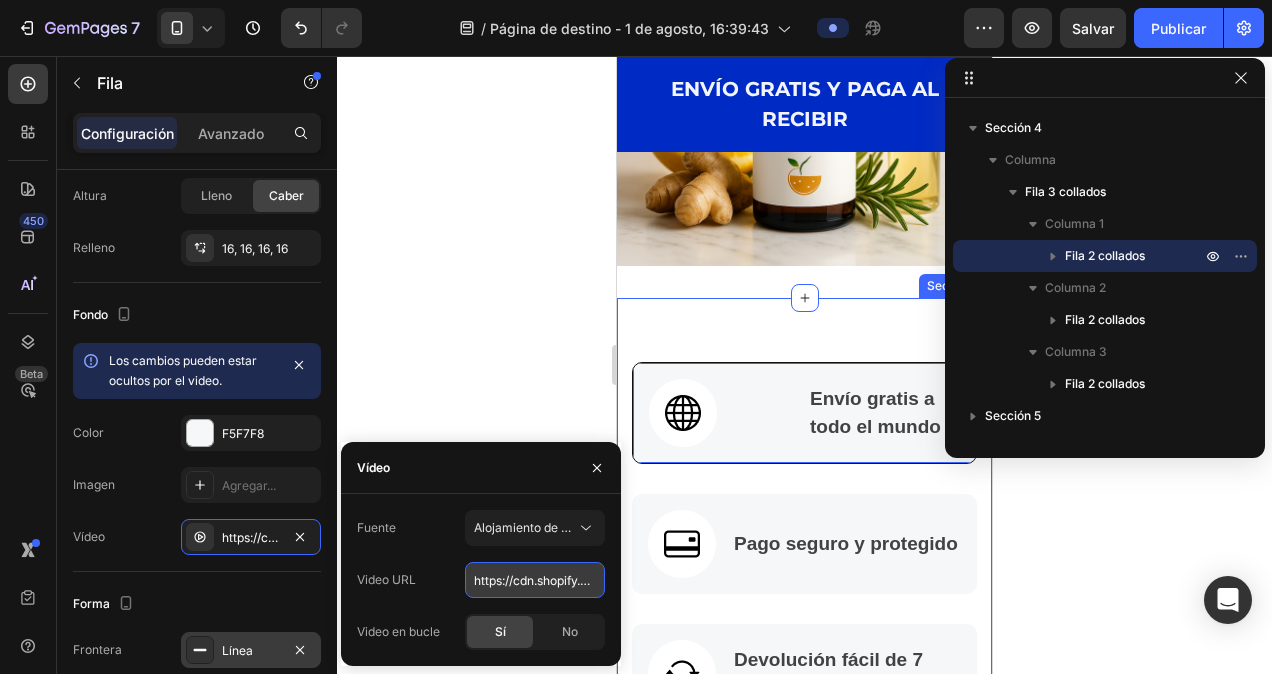 click on "https://cdn.shopify.com/videos/c/o/v/92a407d4e0c94a288eb54cac18c387dc.mp4" at bounding box center [535, 580] 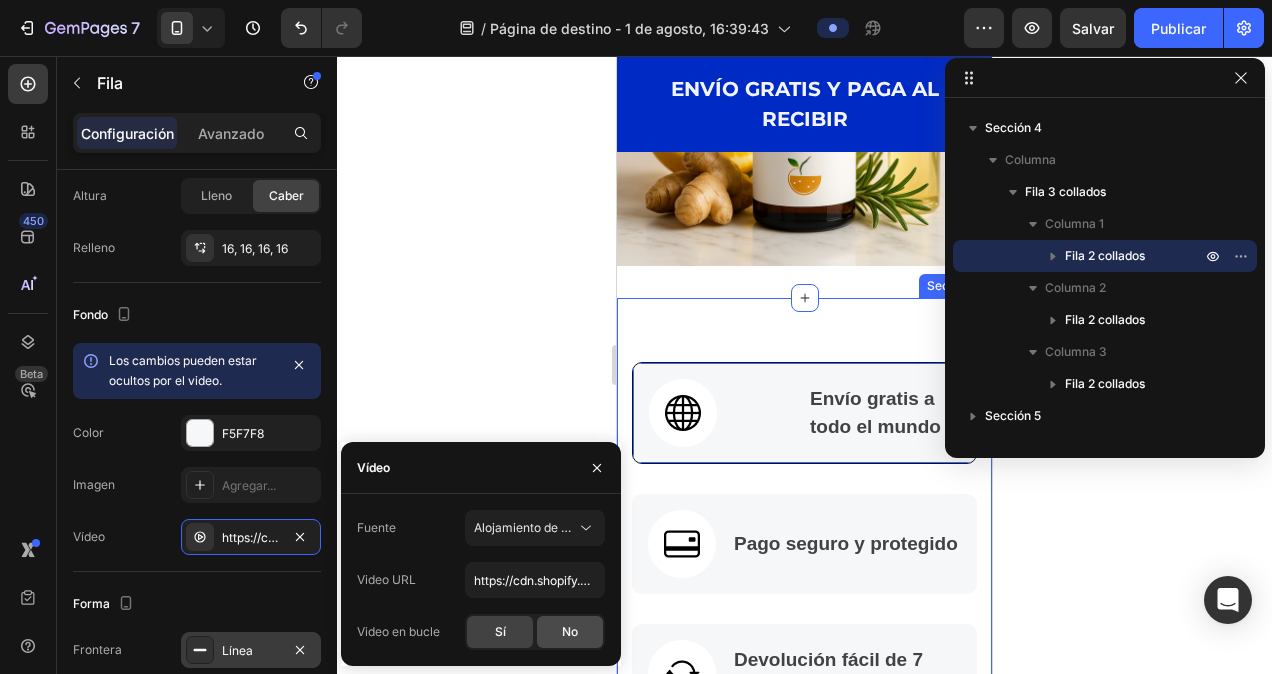 click on "No" 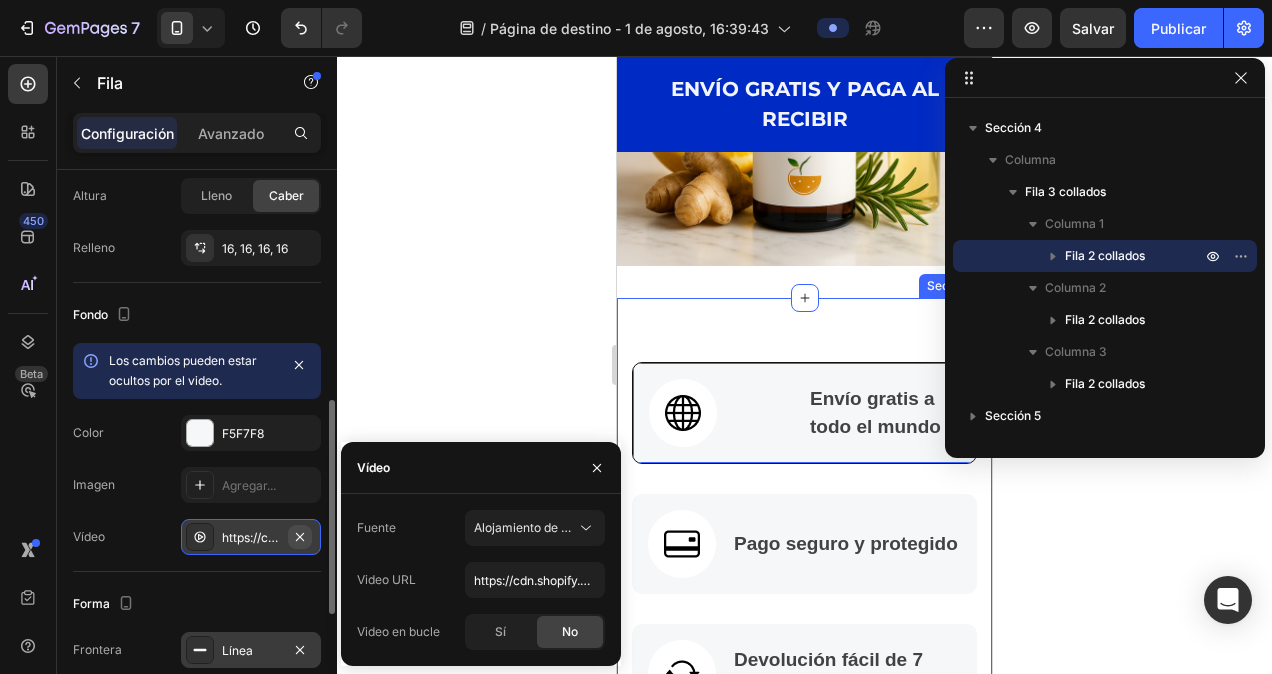 click 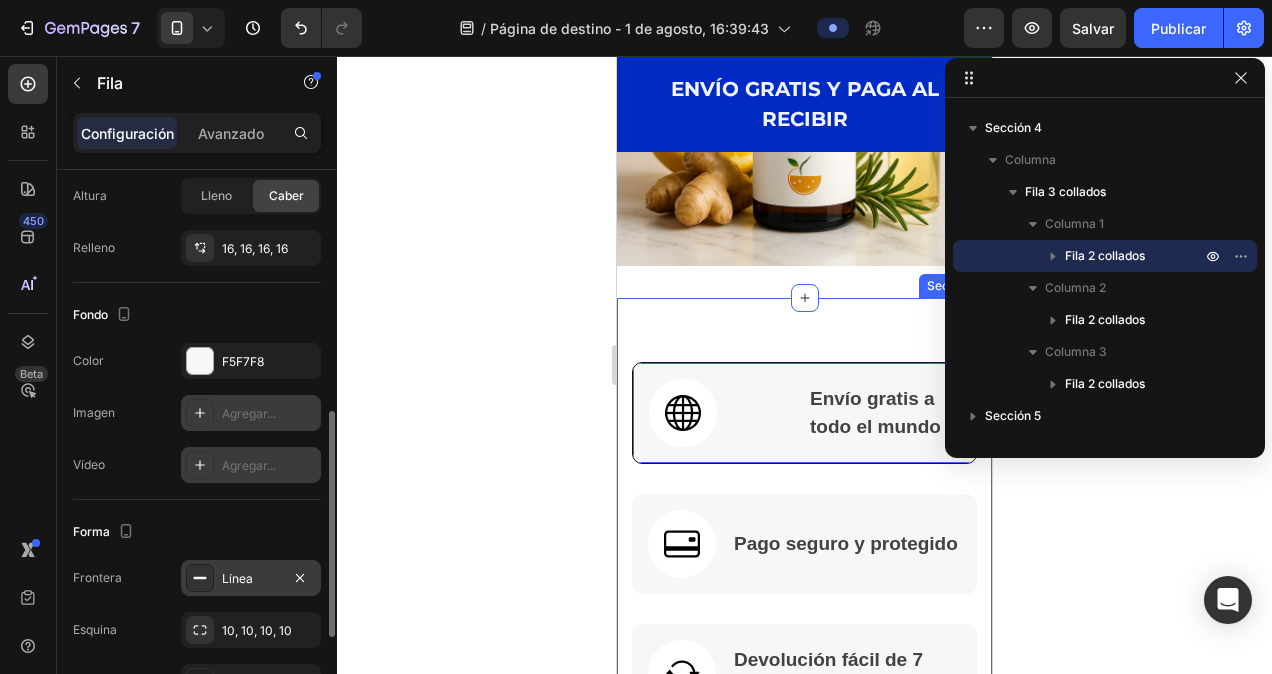 click on "Agregar..." at bounding box center (269, 414) 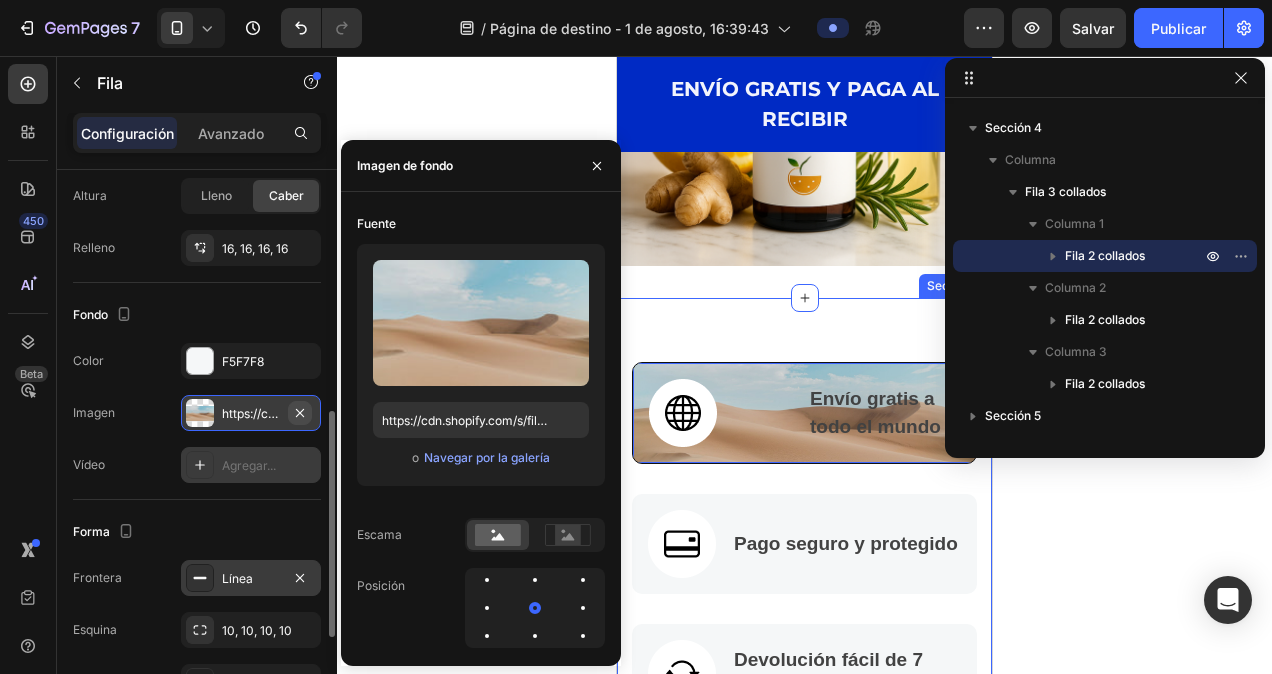 click 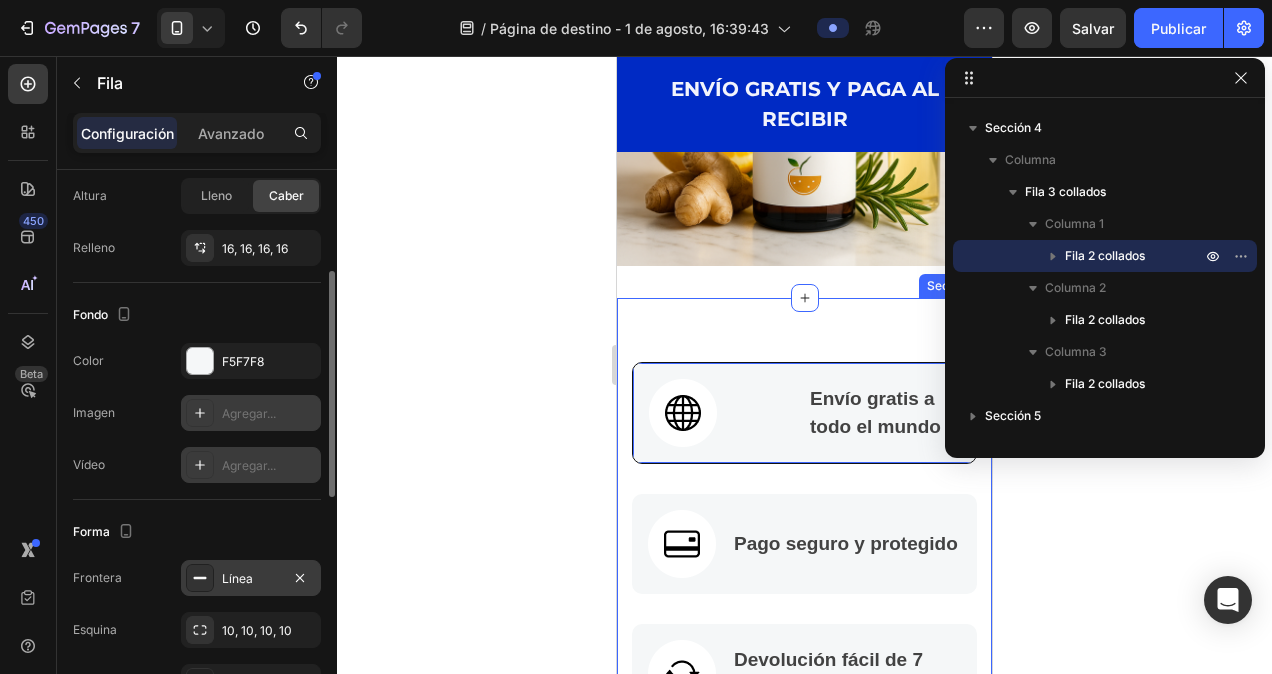 scroll, scrollTop: 500, scrollLeft: 0, axis: vertical 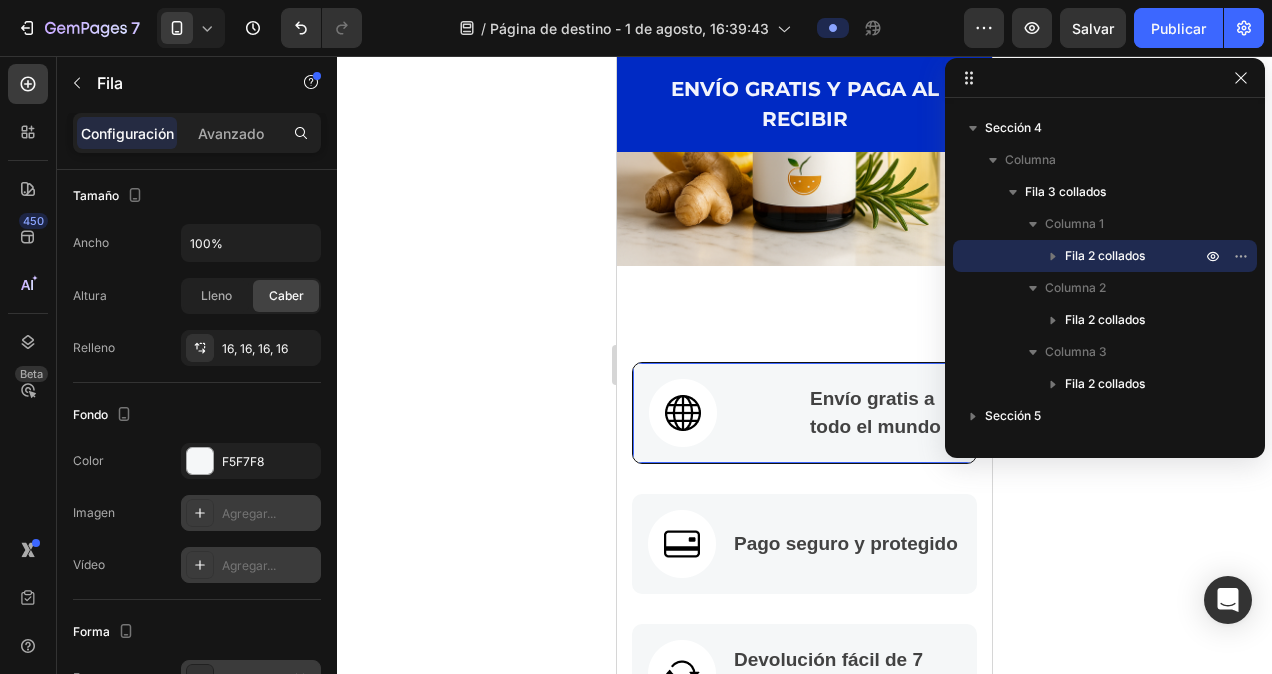 click on "Imagen Envío gratis a todo el mundo  Bloque de texto Fila   30" at bounding box center (804, 413) 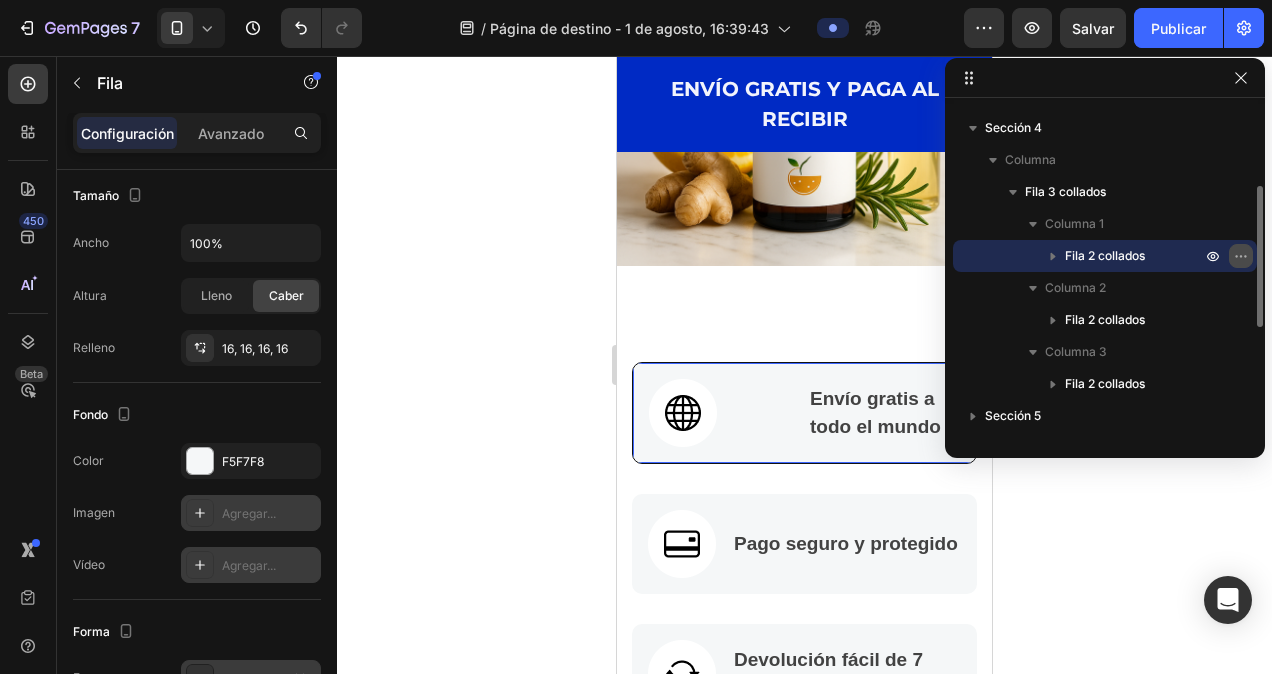 click 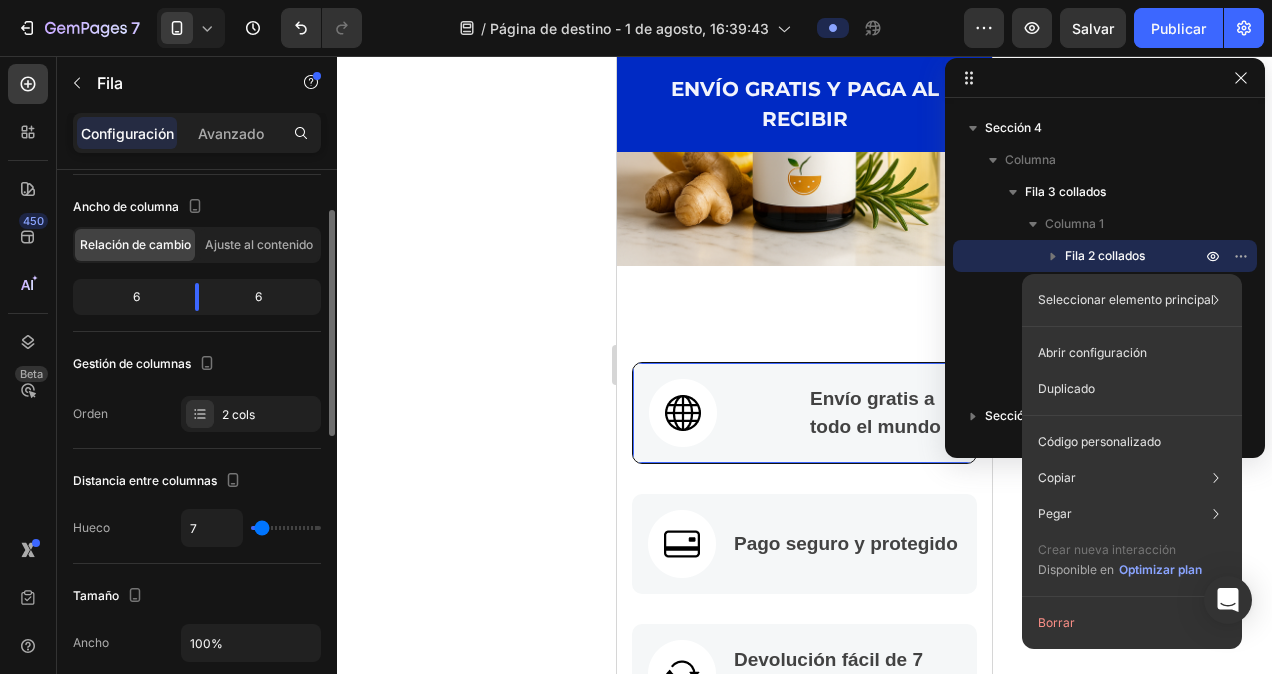 scroll, scrollTop: 0, scrollLeft: 0, axis: both 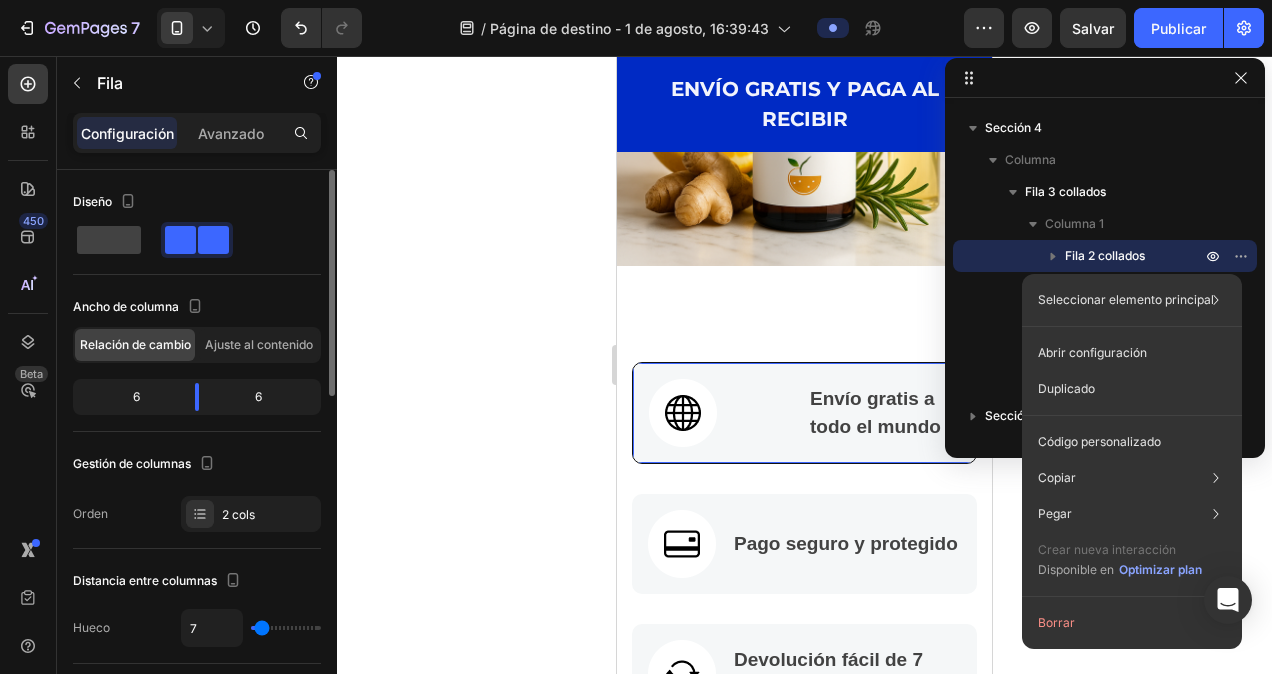 click on "6" 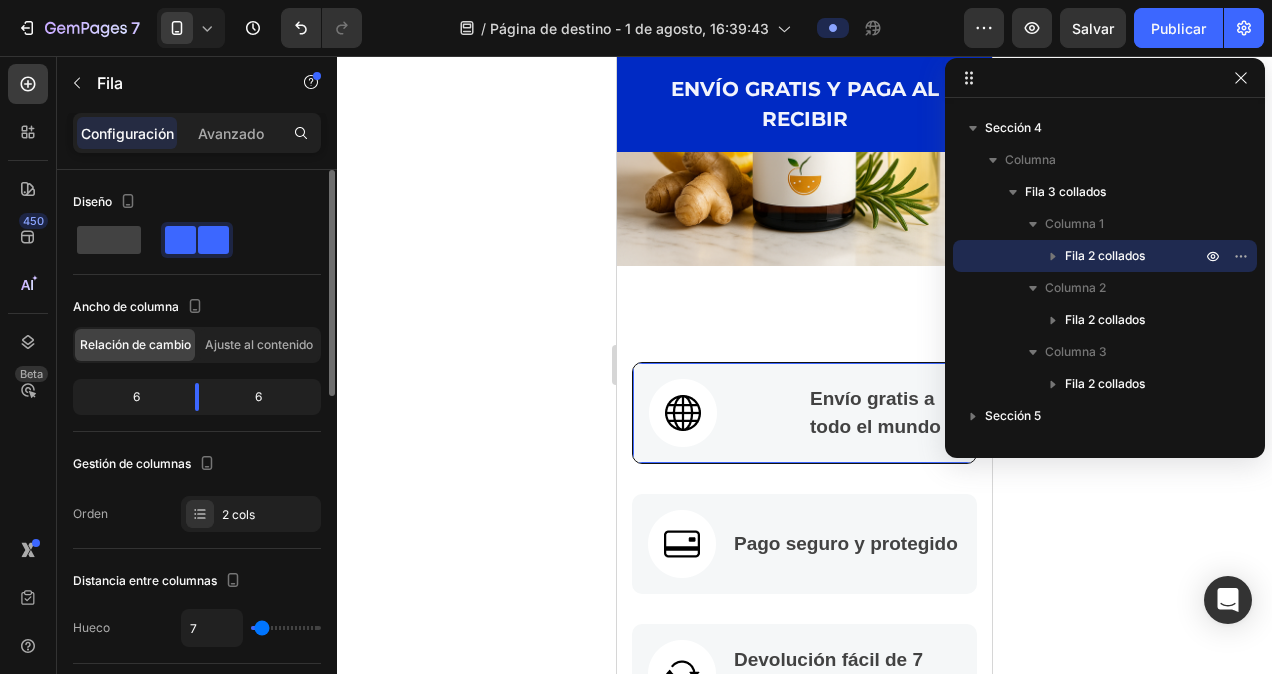 click on "6" 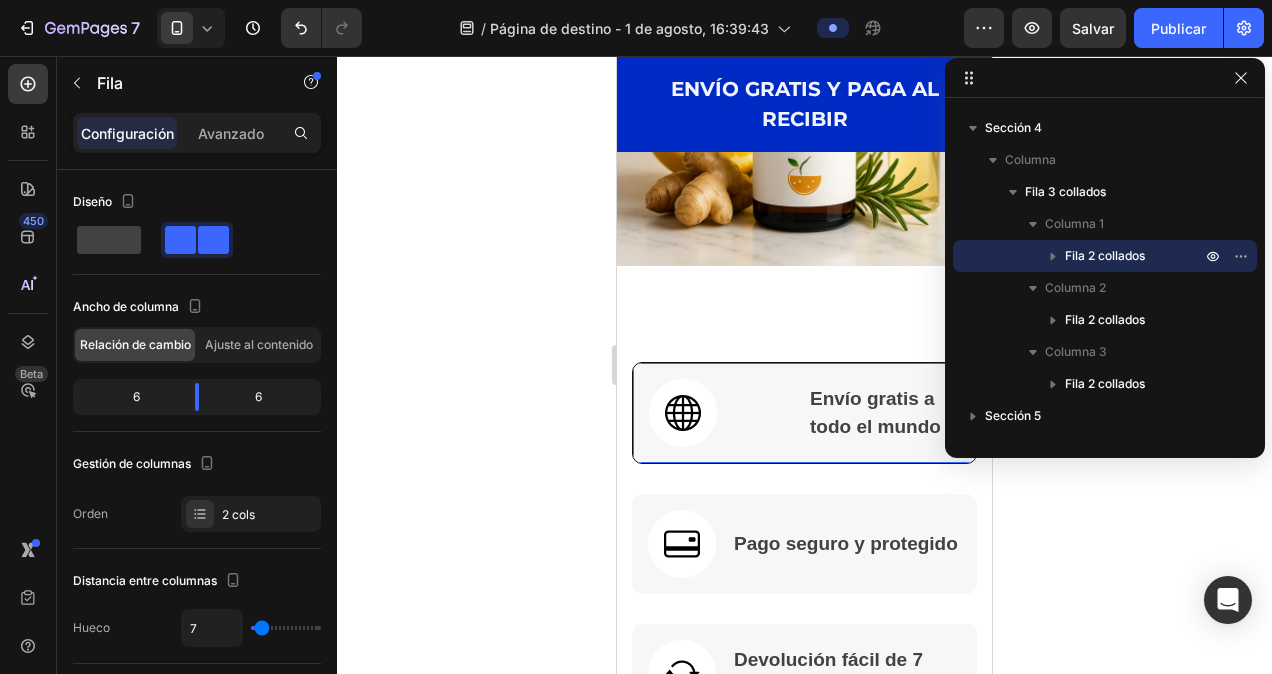 click 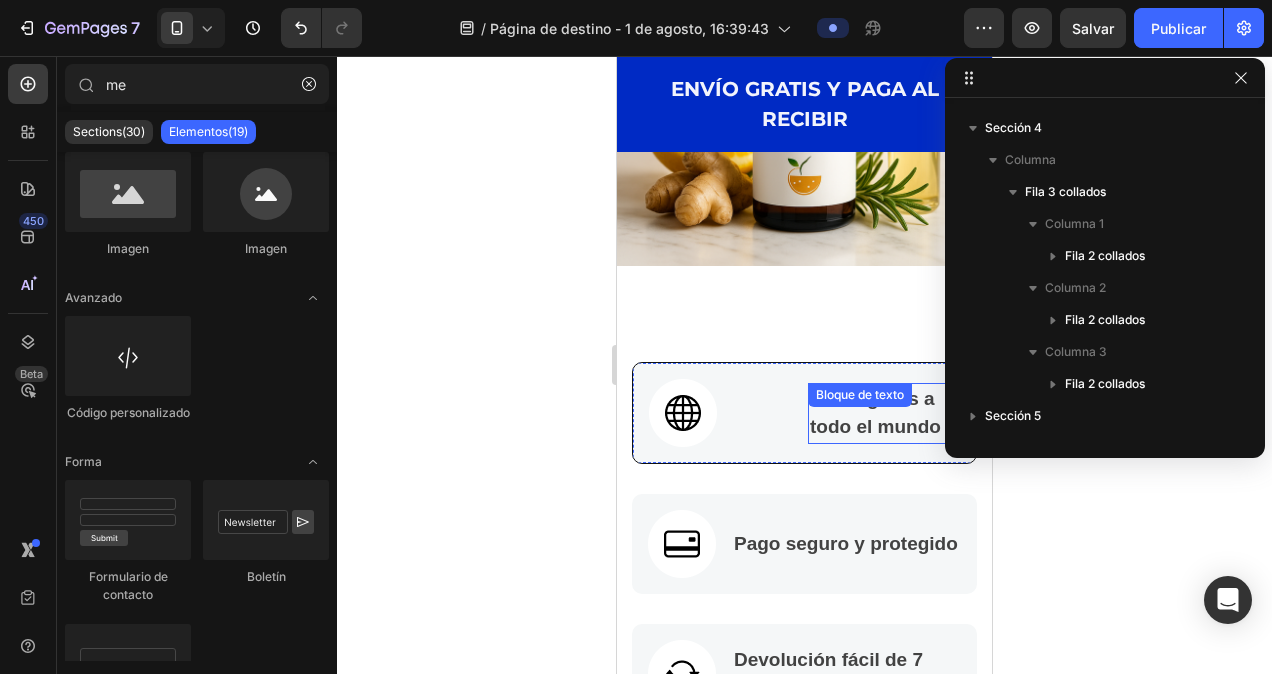 click on "Envío gratis a todo el mundo  Bloque de texto" at bounding box center [884, 413] 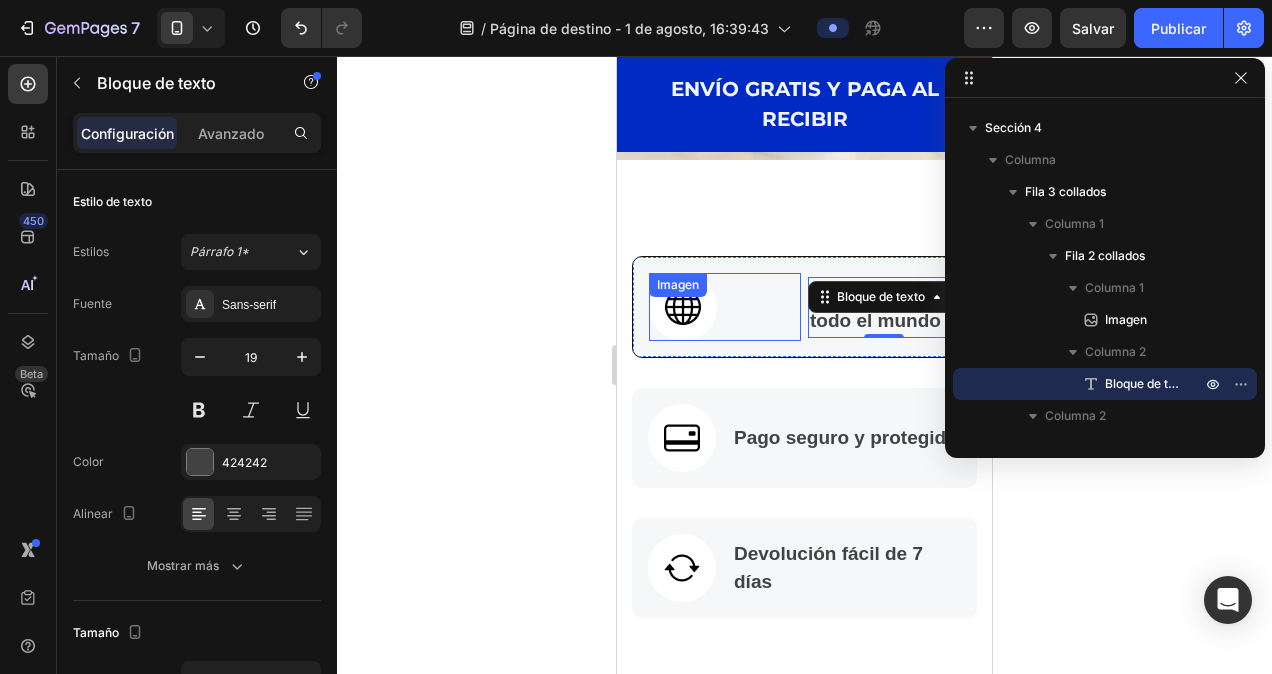 scroll, scrollTop: 300, scrollLeft: 0, axis: vertical 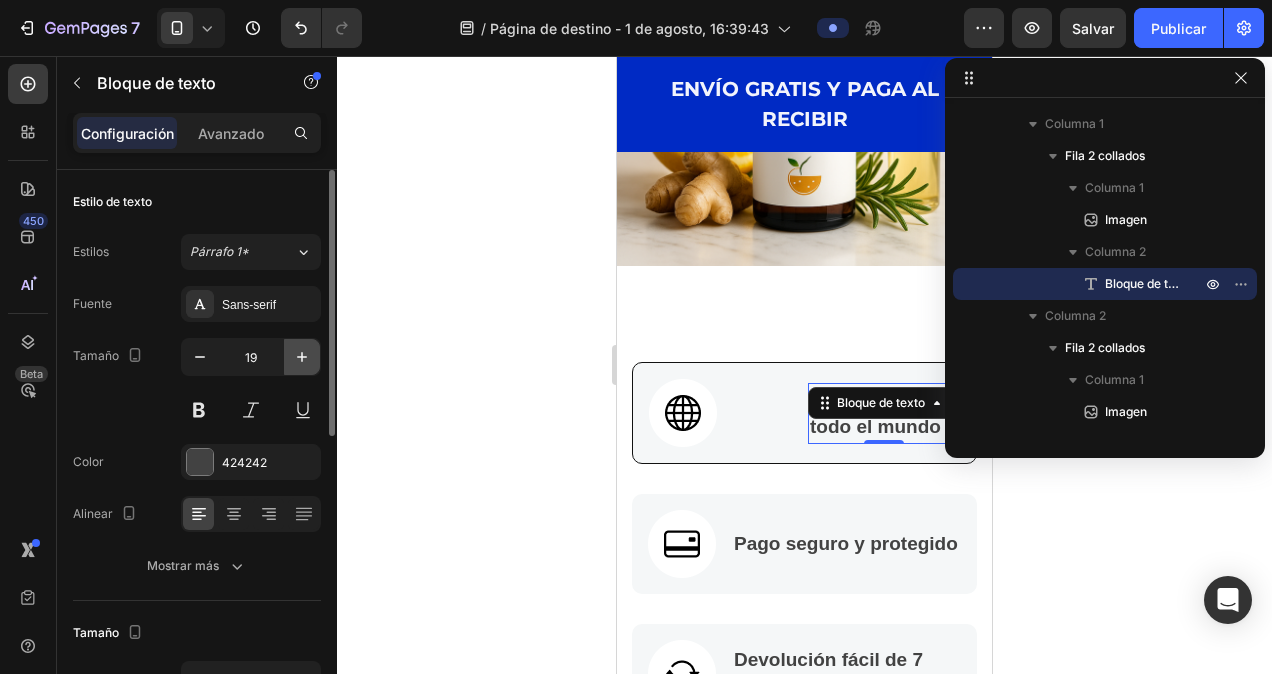 click 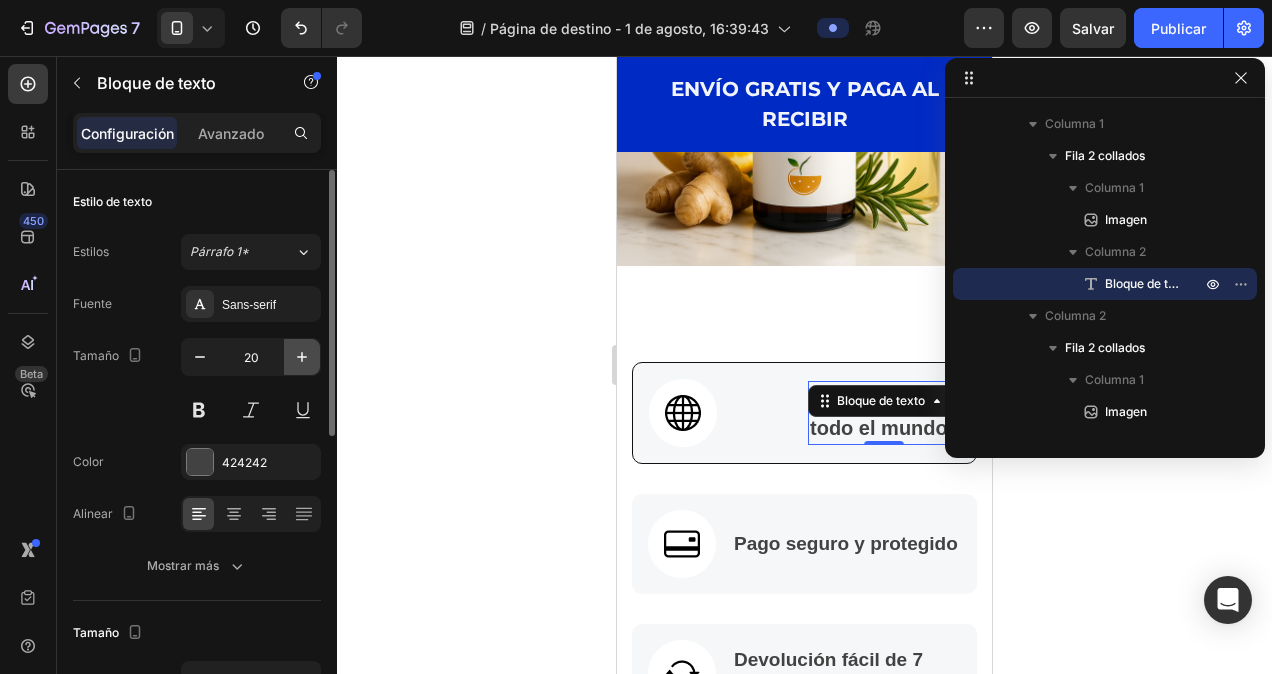 click 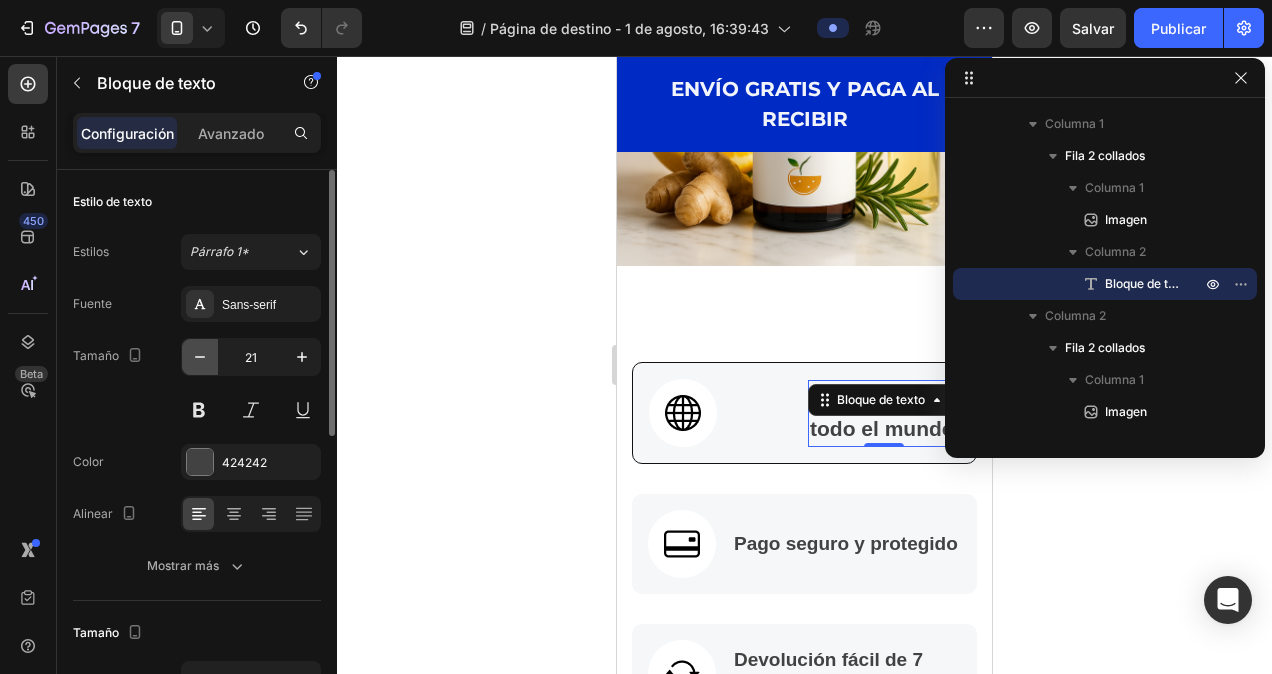 click 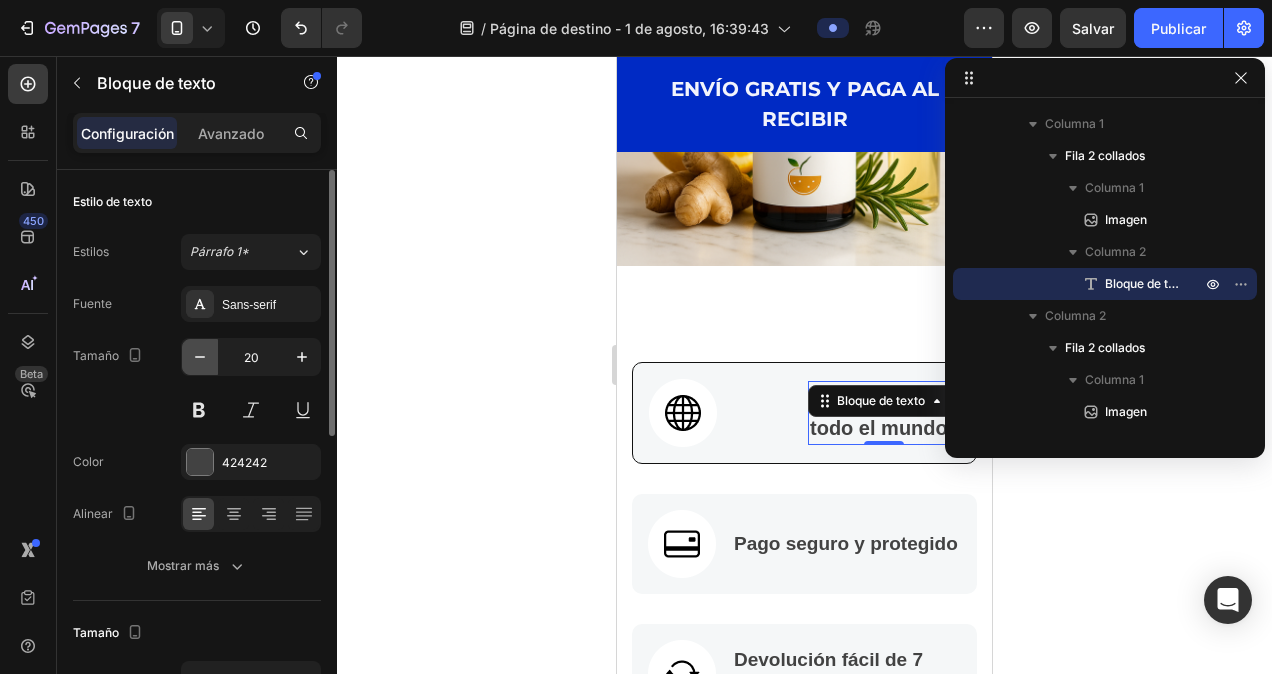 click 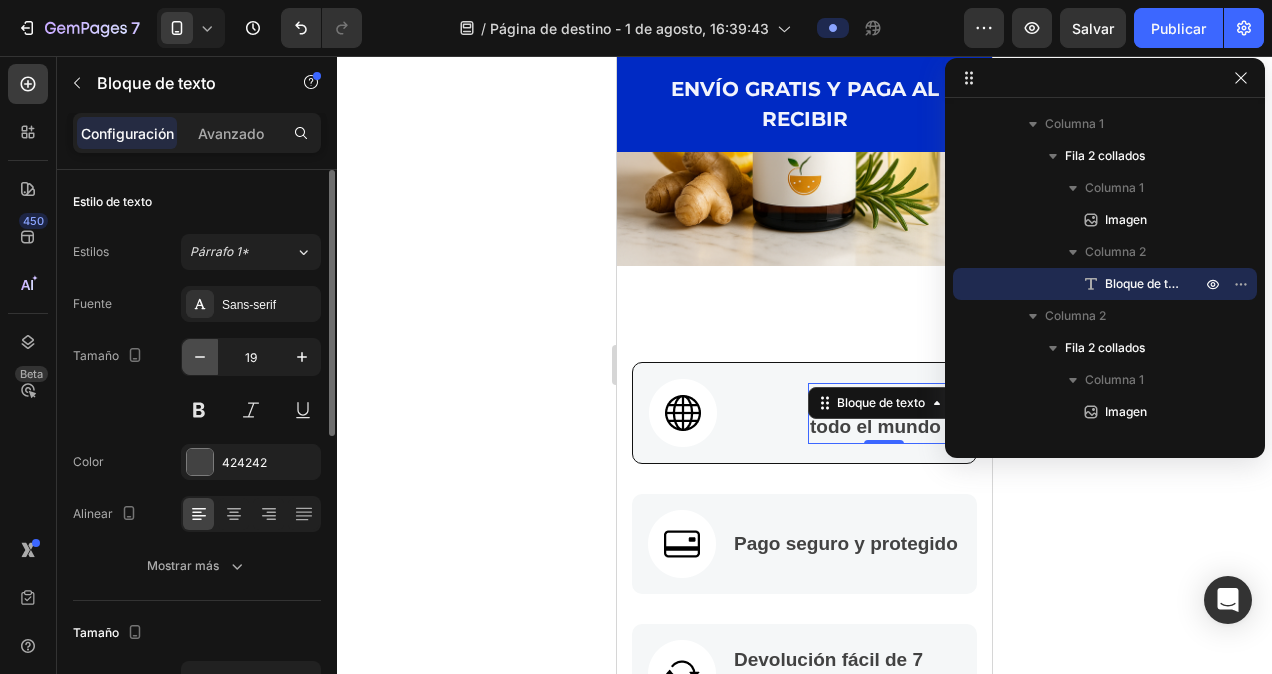 click 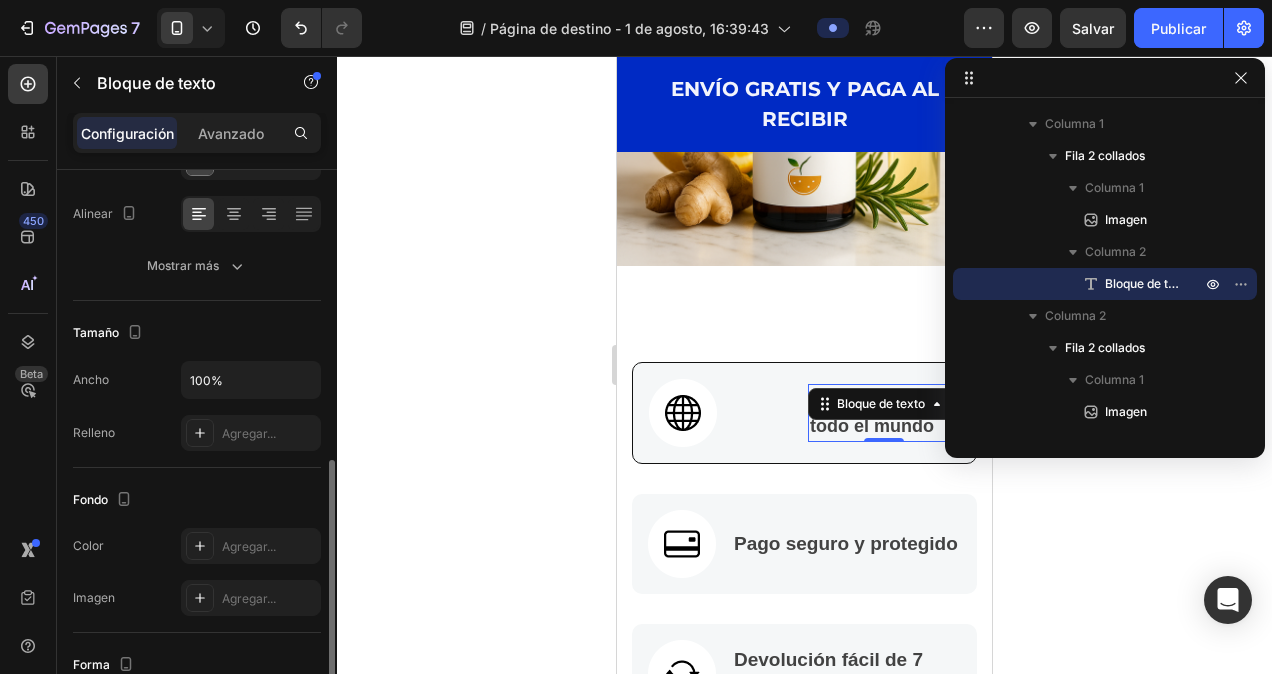 scroll, scrollTop: 200, scrollLeft: 0, axis: vertical 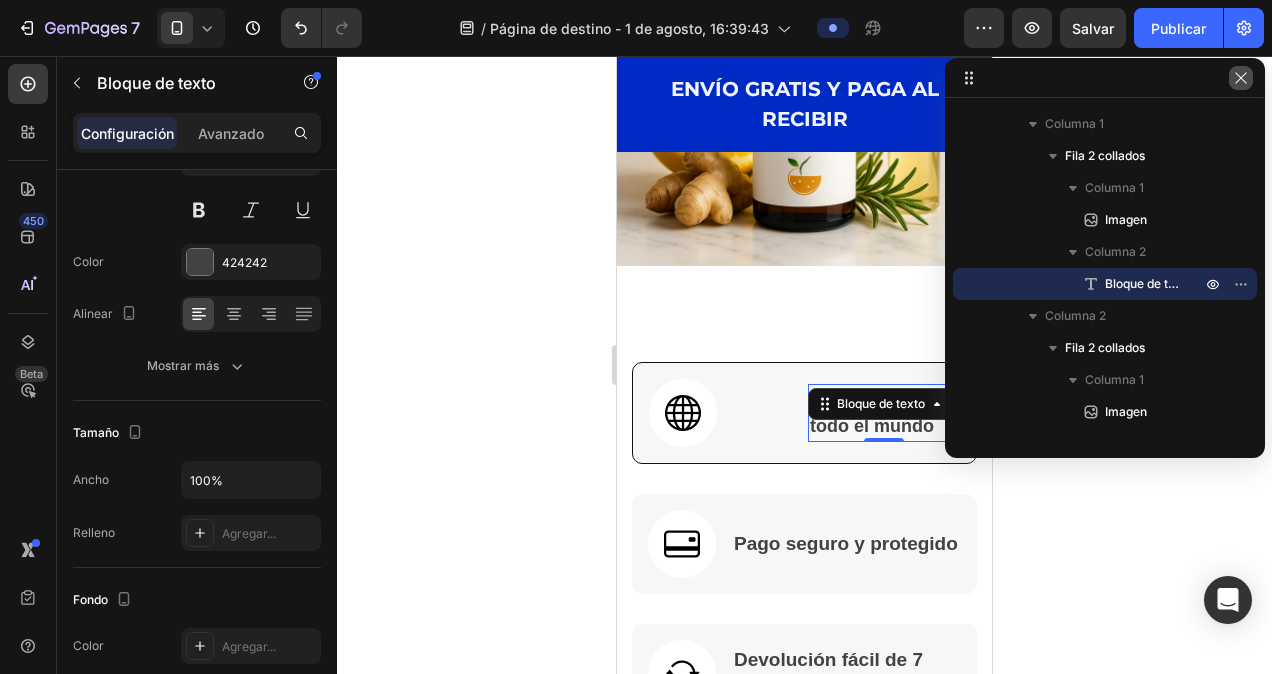 click 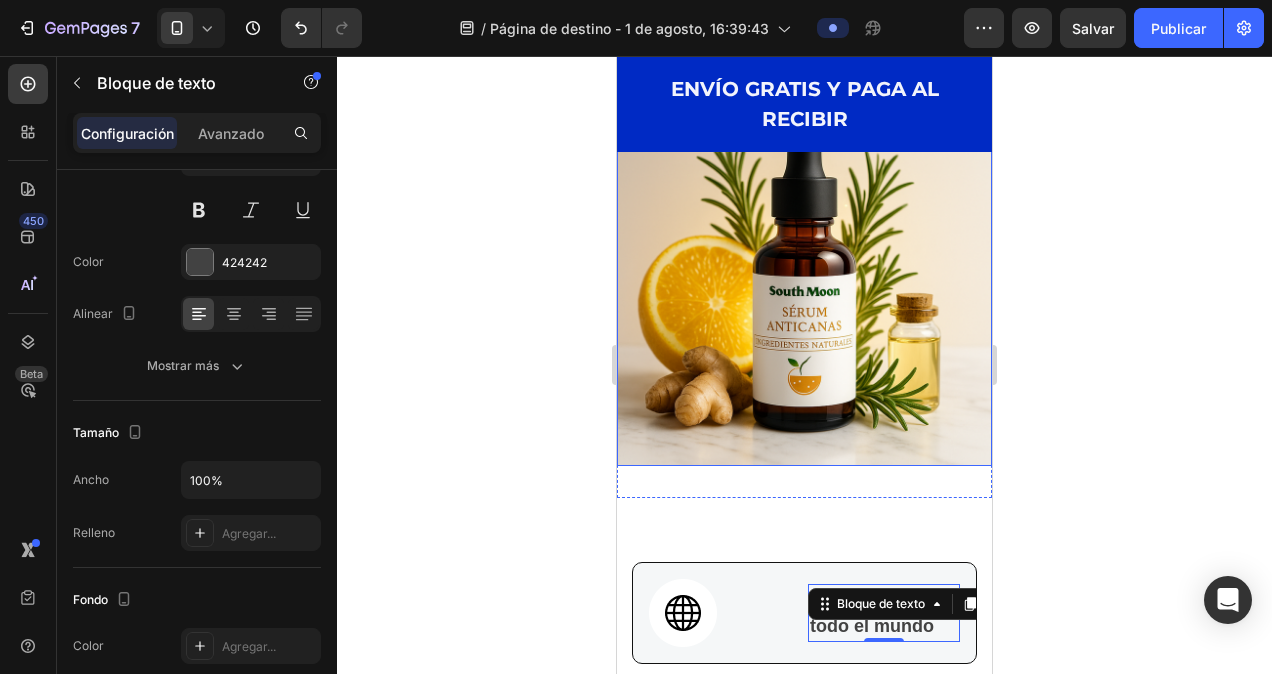 scroll, scrollTop: 0, scrollLeft: 0, axis: both 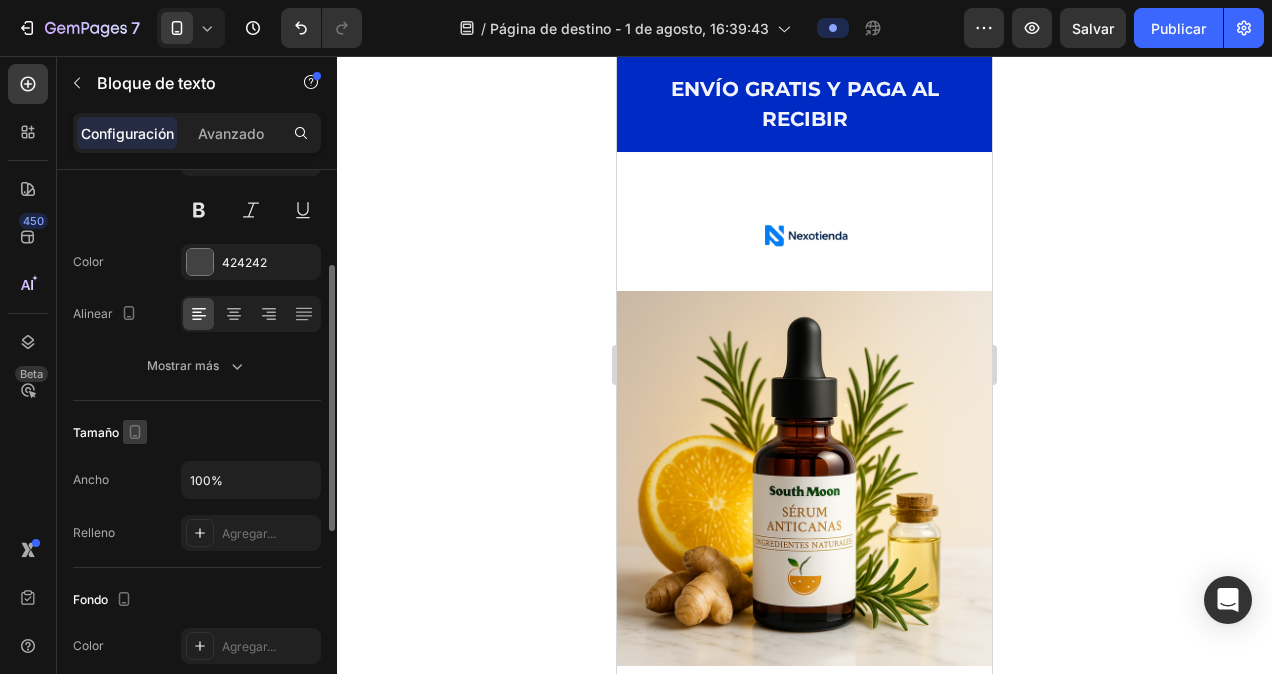click 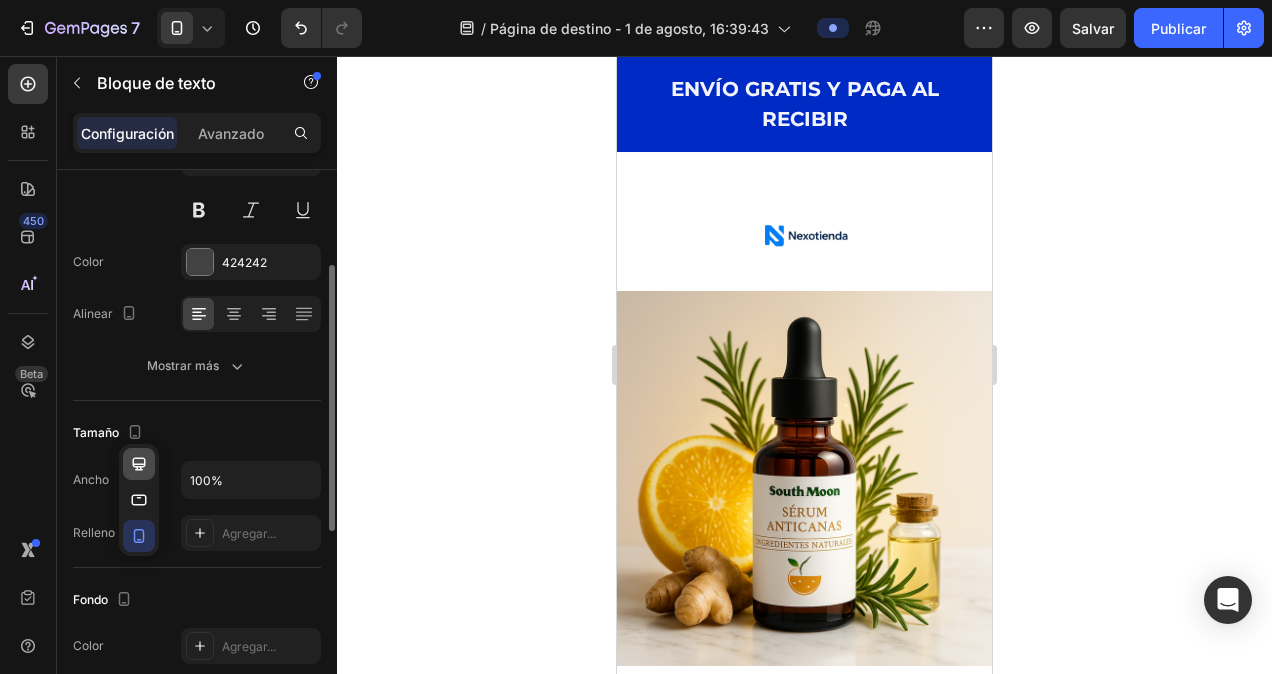 click 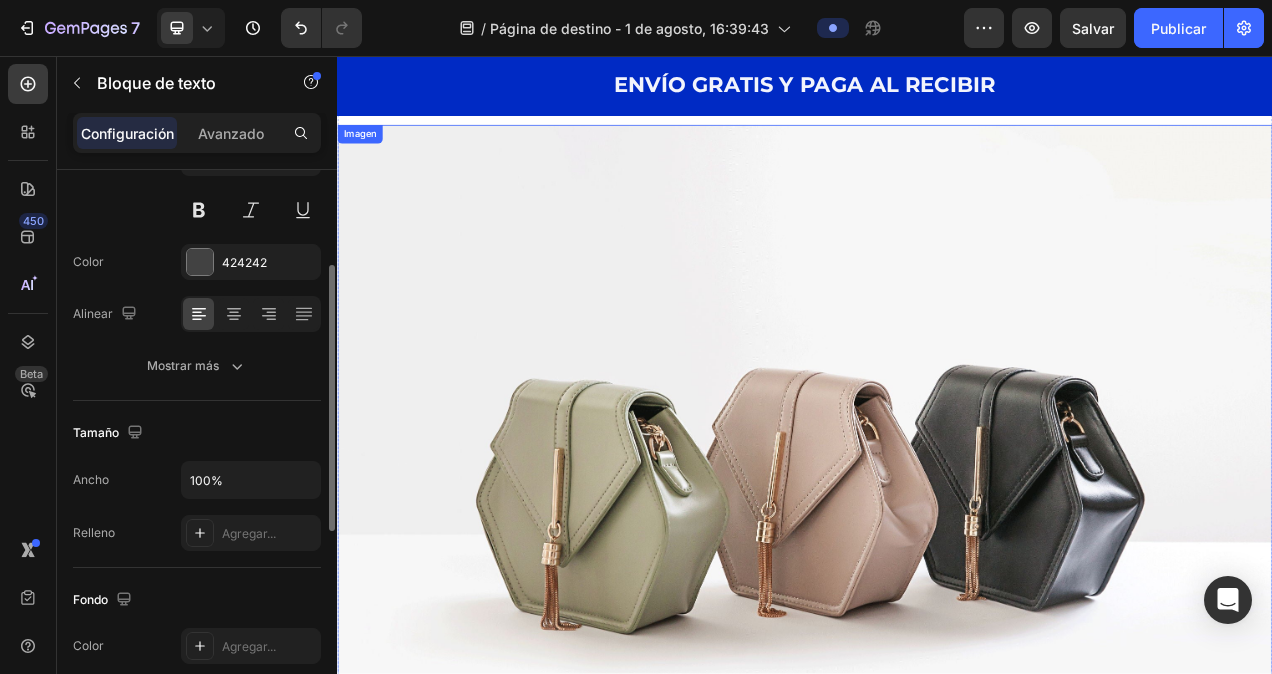 scroll, scrollTop: 0, scrollLeft: 0, axis: both 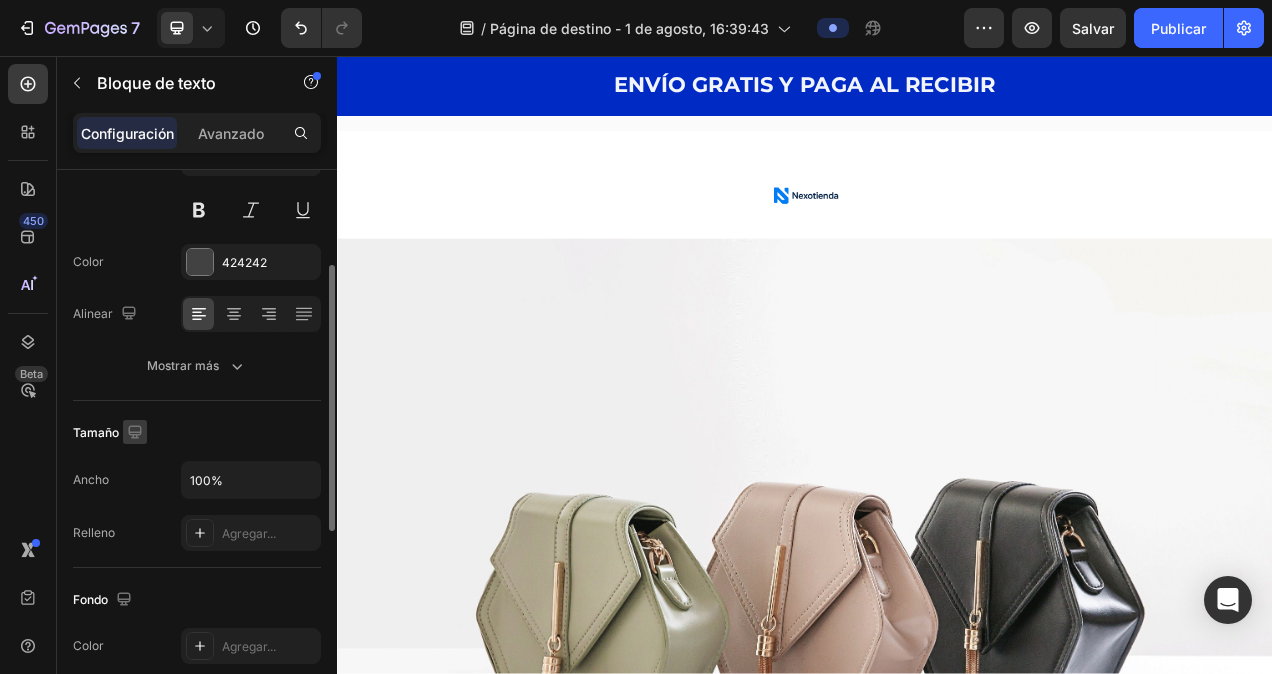 click 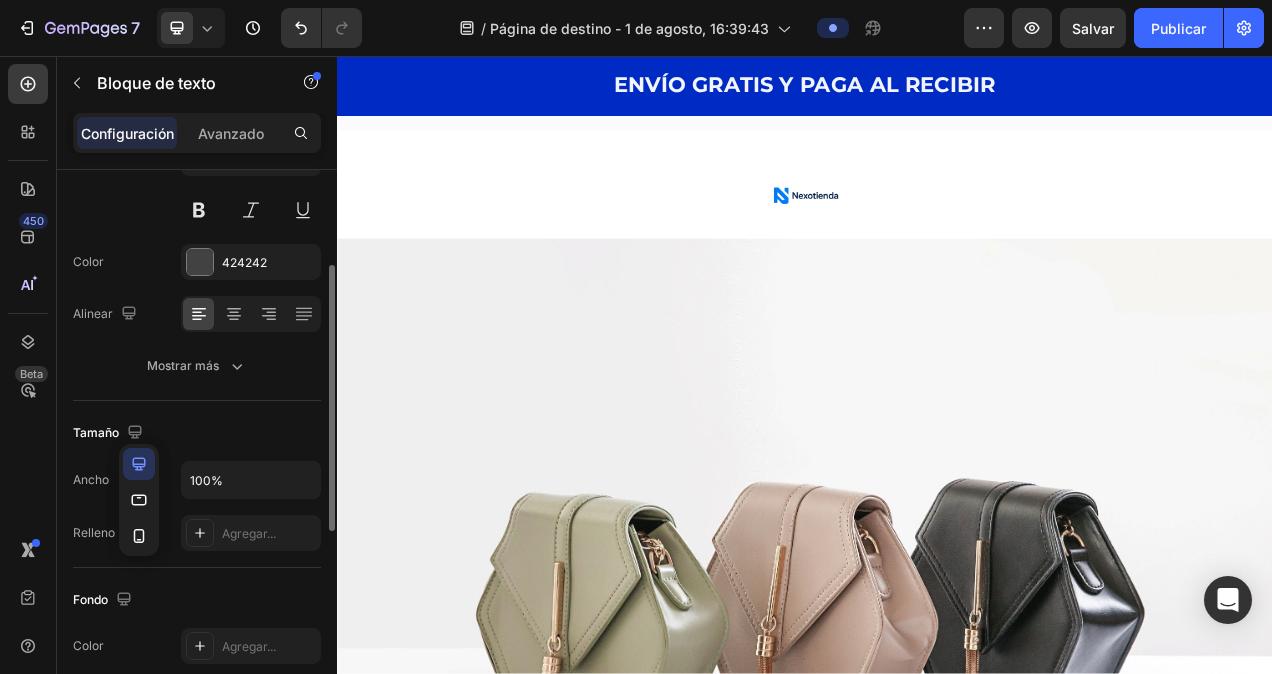 click on "Ancho 100% Relleno Agregar..." at bounding box center [197, 506] 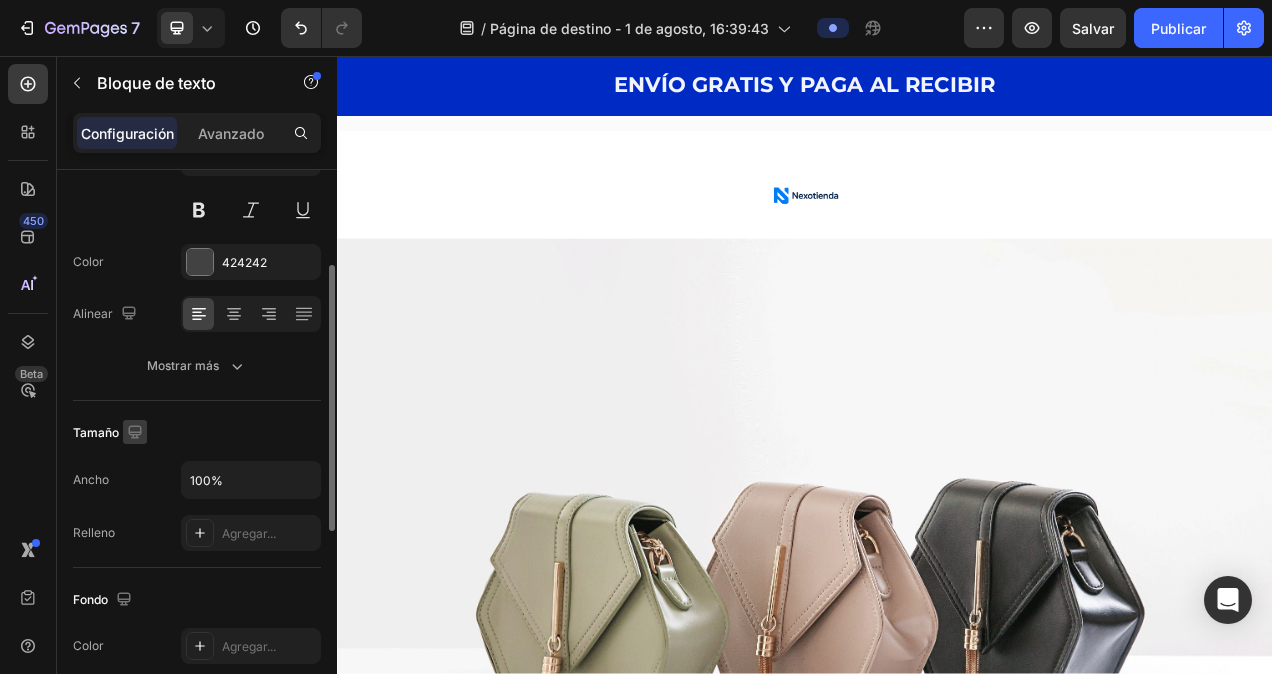 click 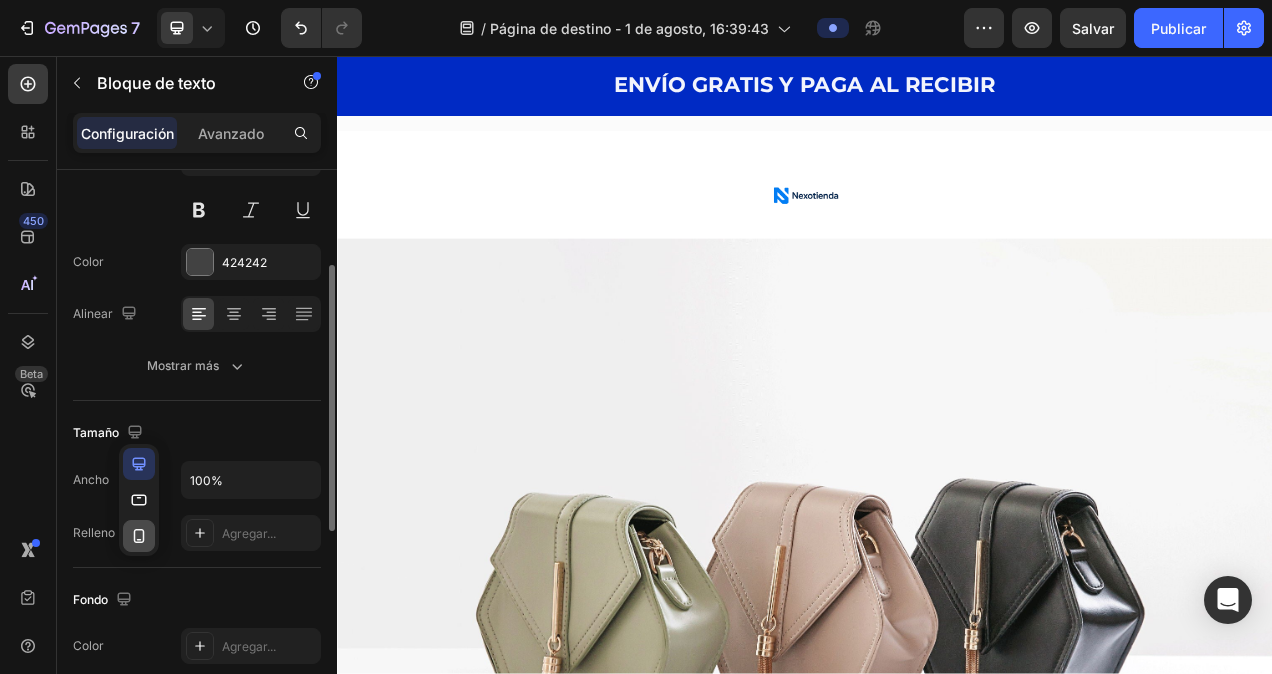 click 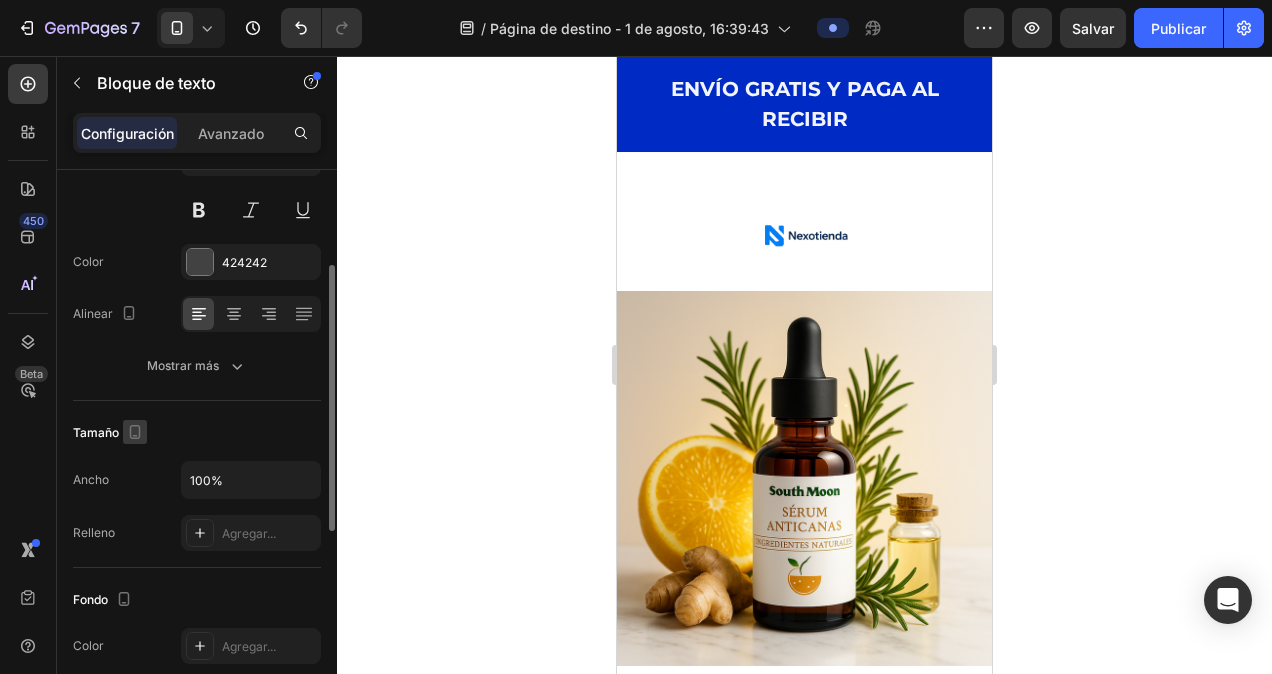click 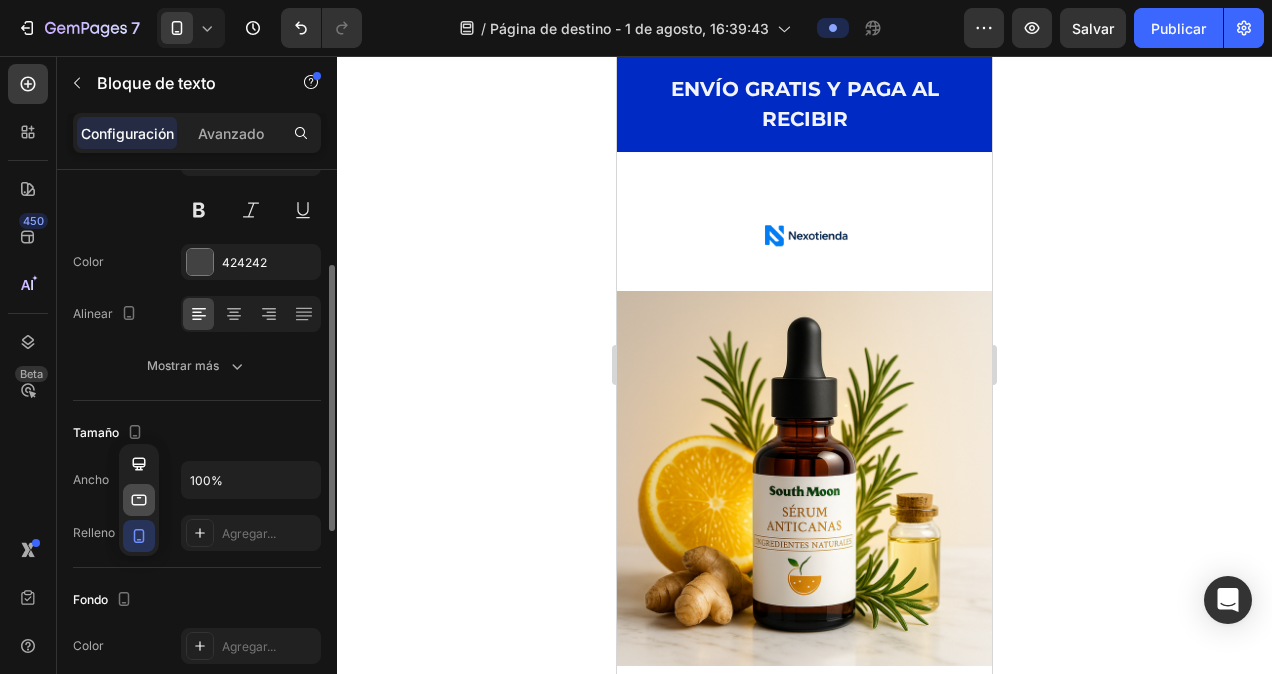 click 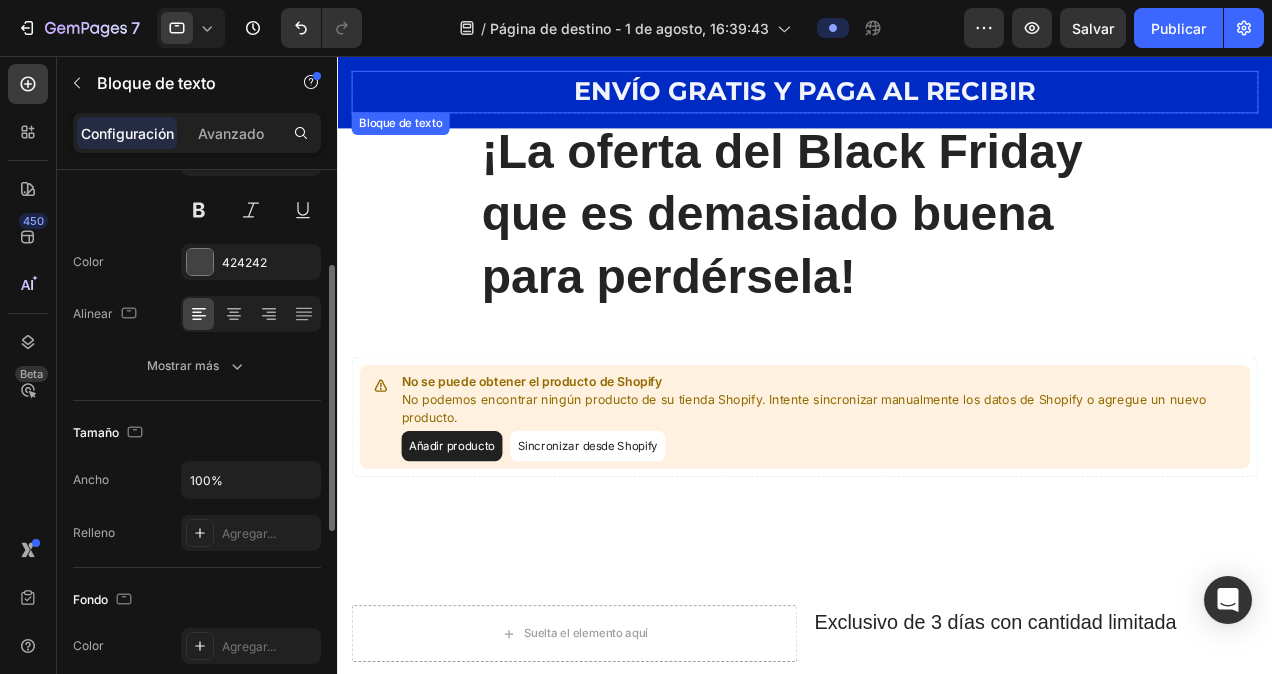 scroll, scrollTop: 0, scrollLeft: 0, axis: both 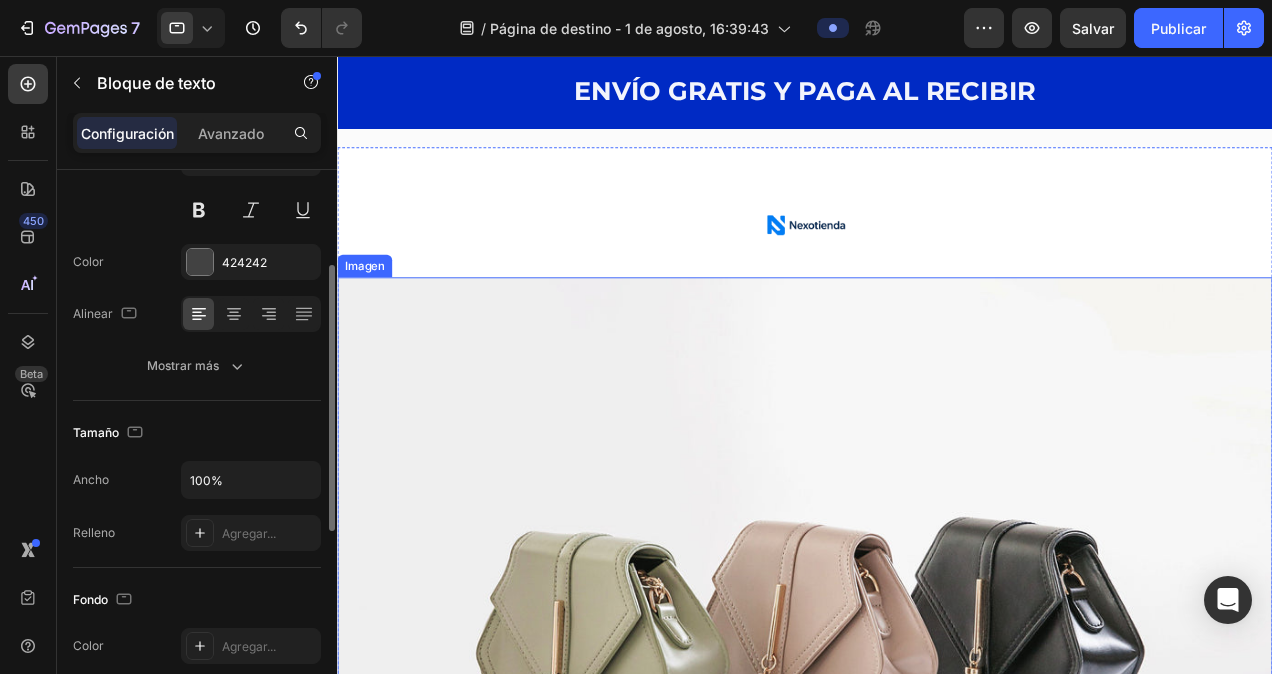 click at bounding box center [833, 663] 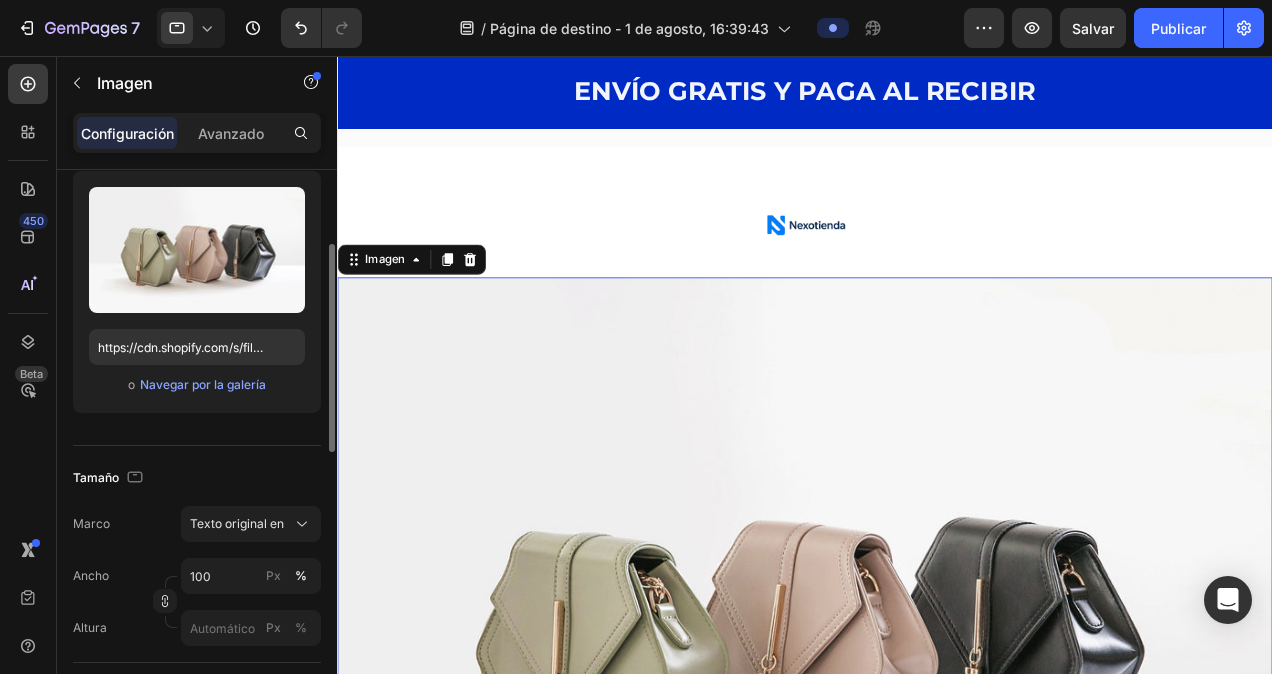 scroll, scrollTop: 0, scrollLeft: 0, axis: both 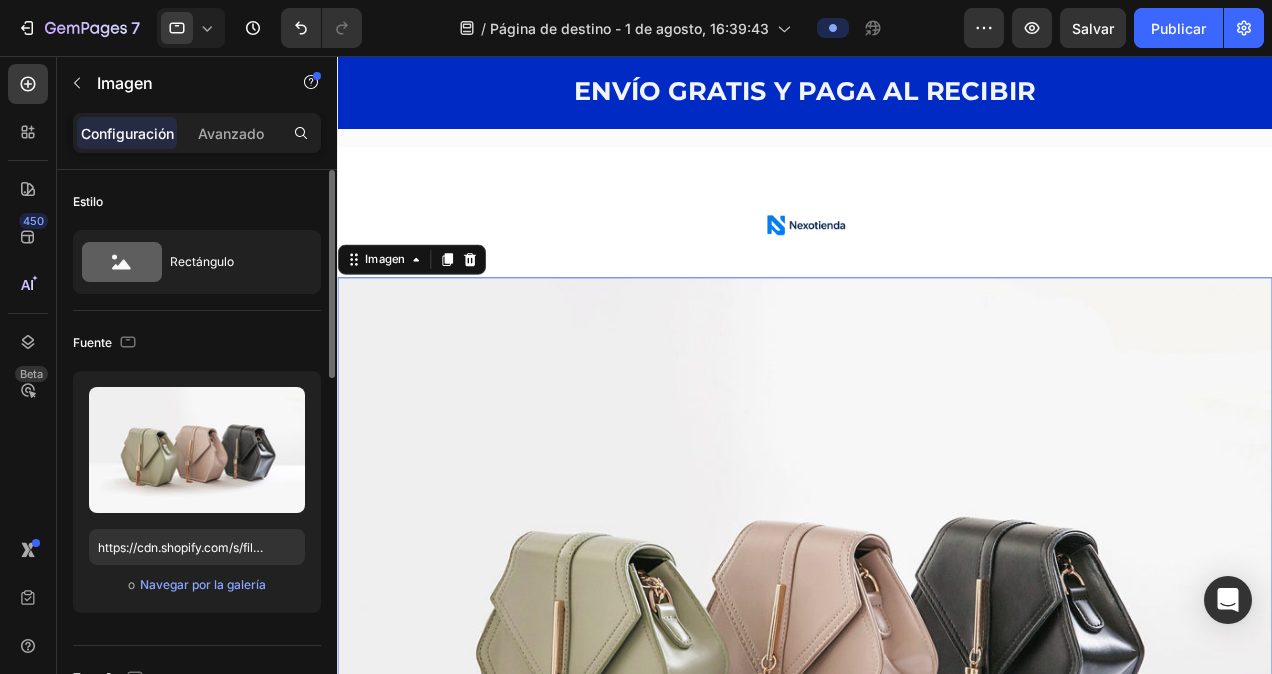 click at bounding box center (833, 663) 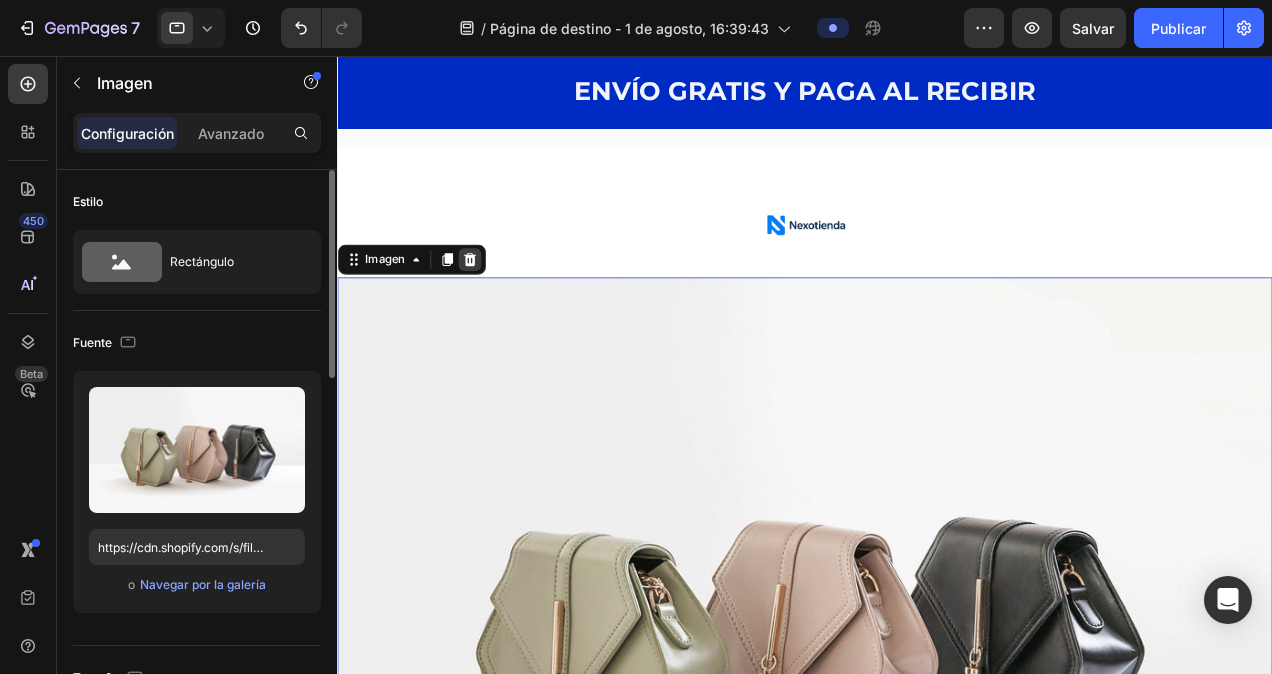 click on "Imagen" at bounding box center (415, 272) 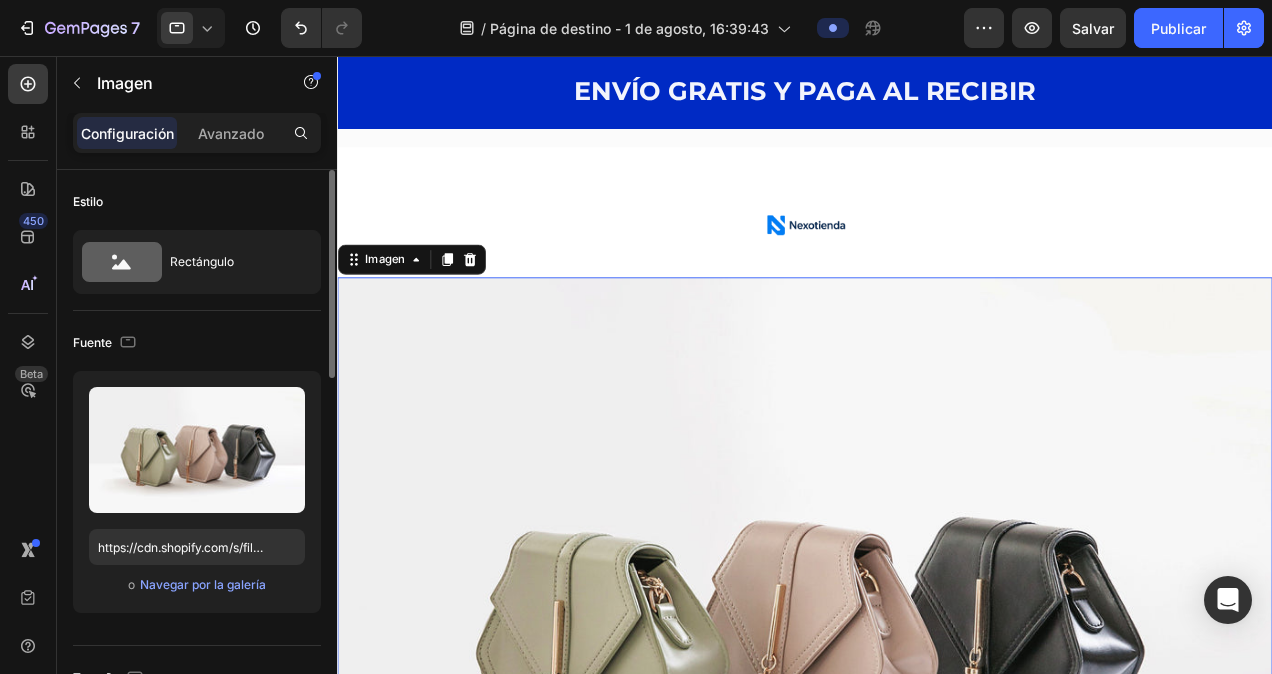 click 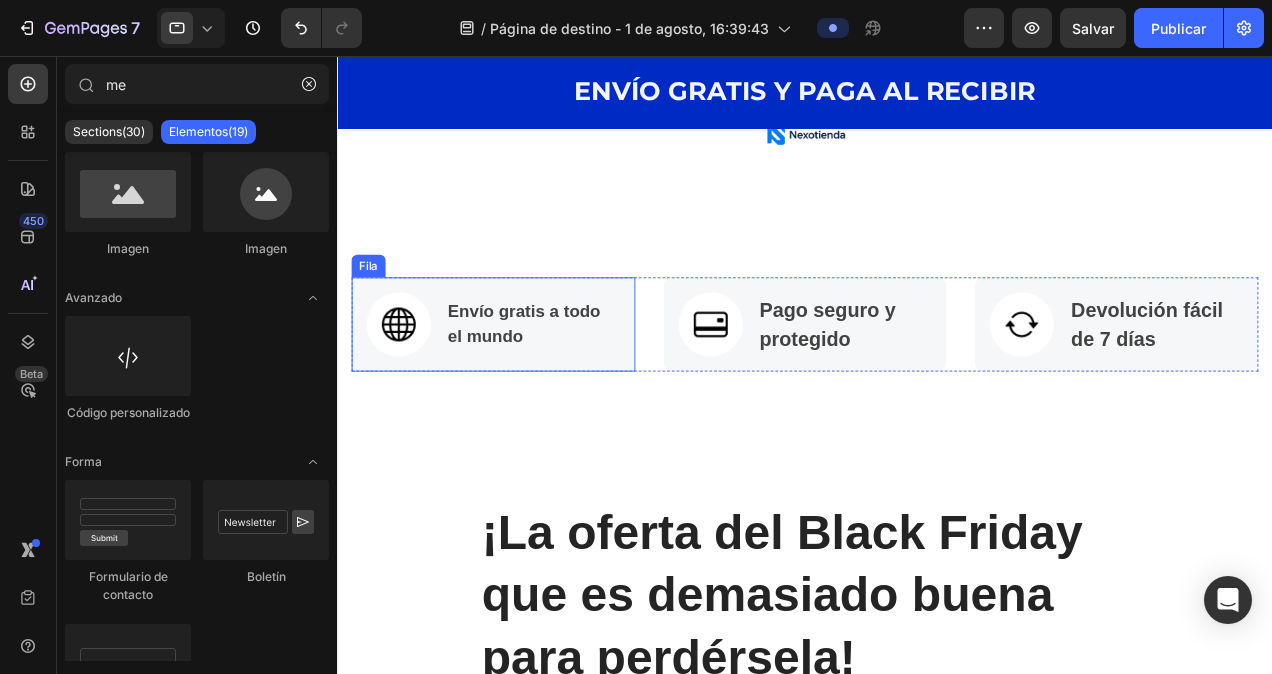 scroll, scrollTop: 200, scrollLeft: 0, axis: vertical 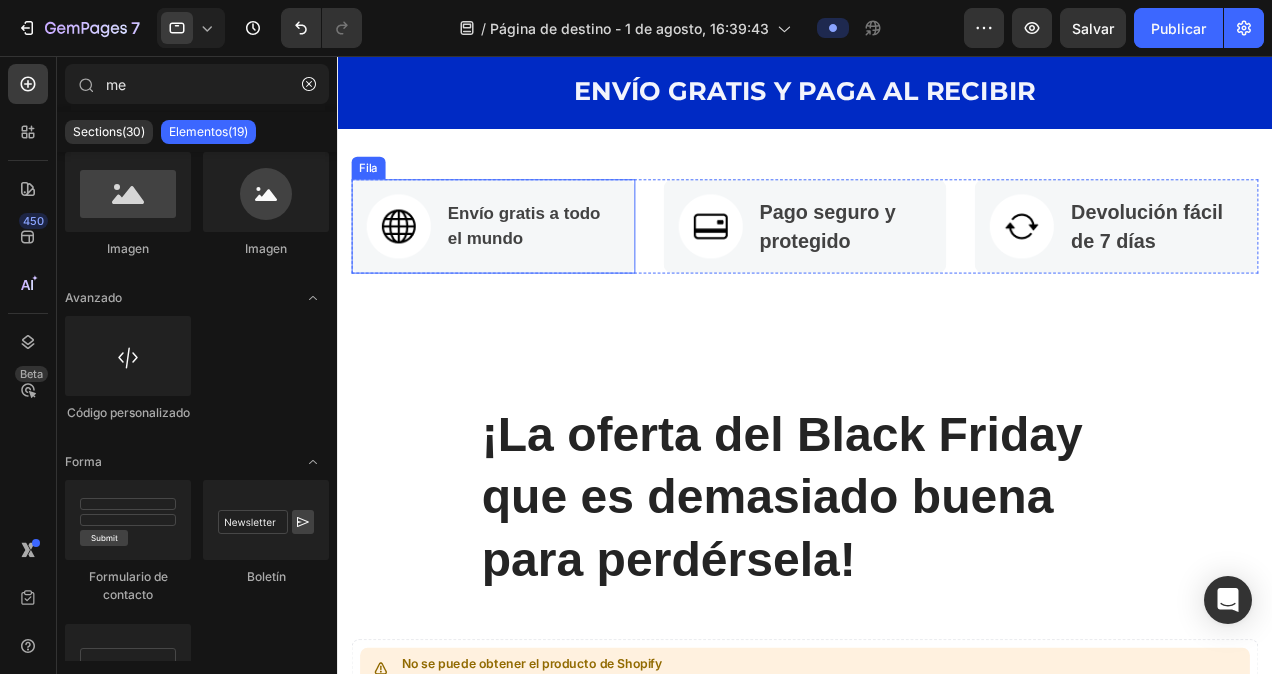 click on "Fila" at bounding box center [370, 175] 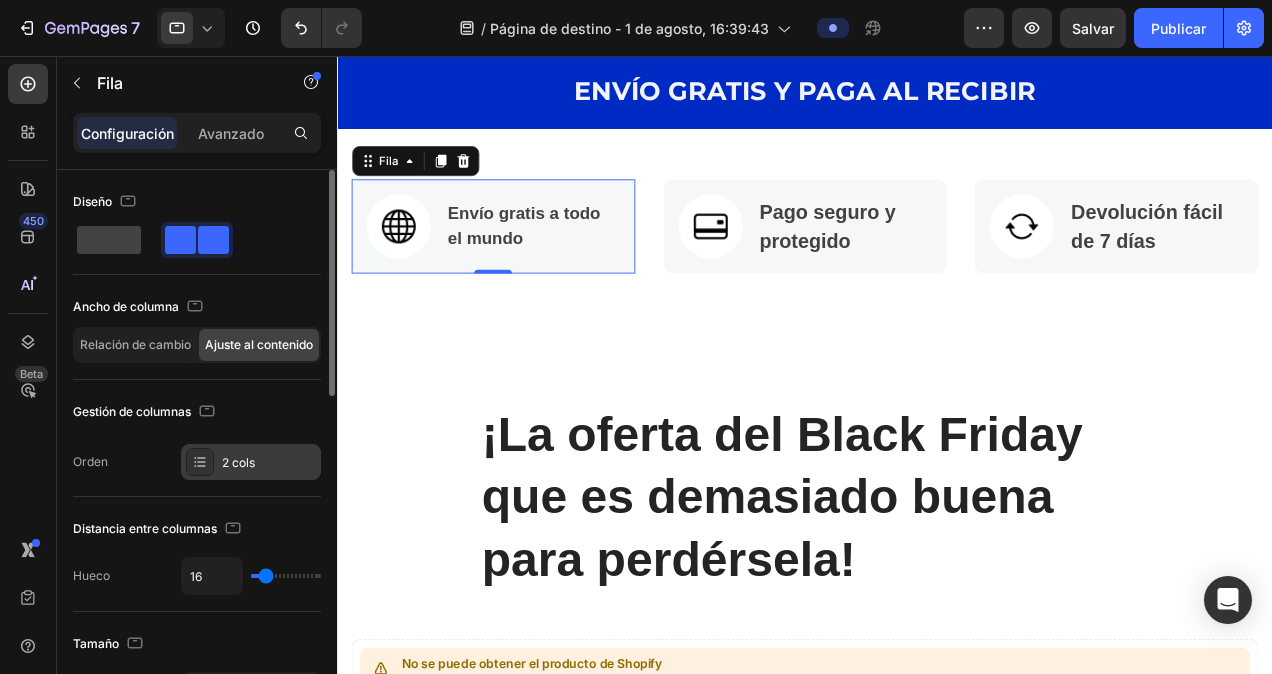click on "2 cols" at bounding box center [269, 463] 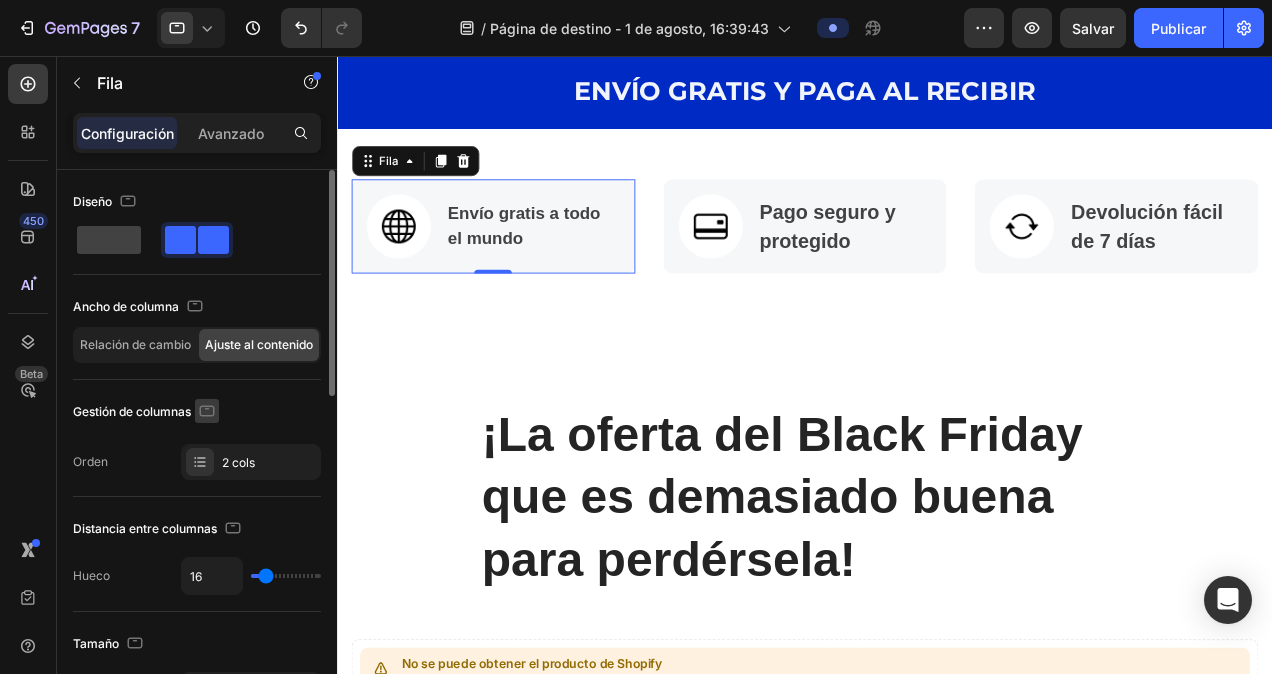 click 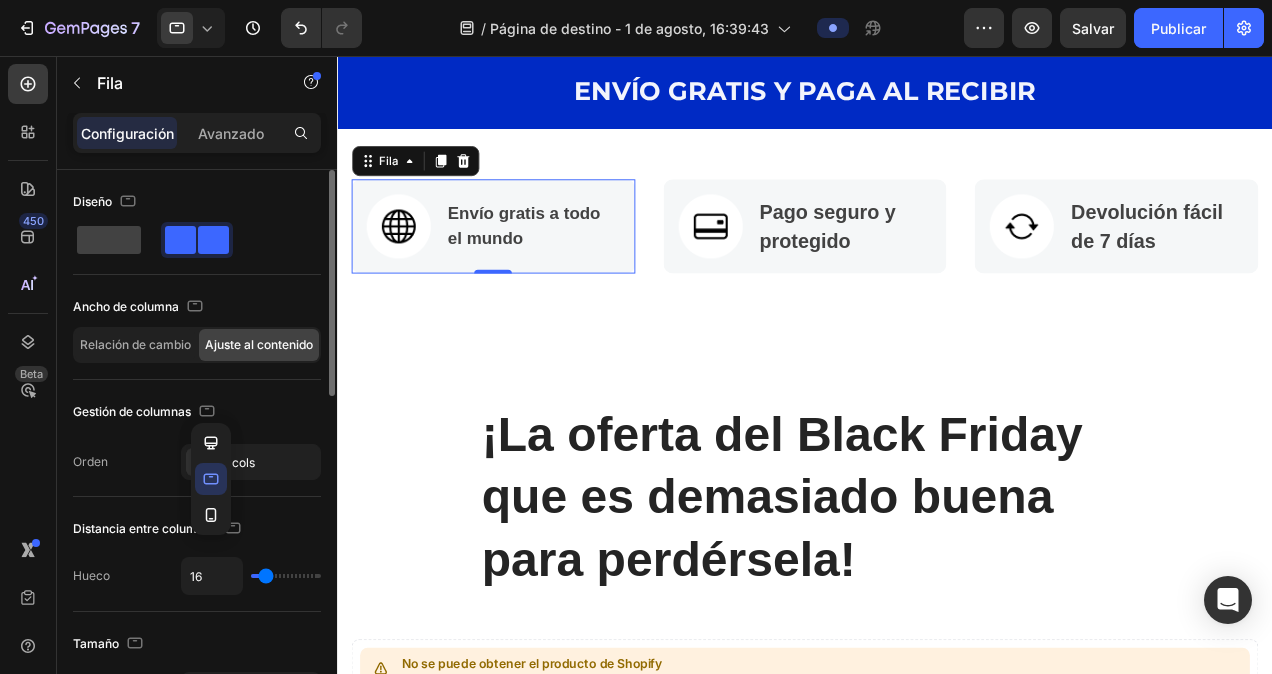 click on "Orden 2 cols" at bounding box center (197, 462) 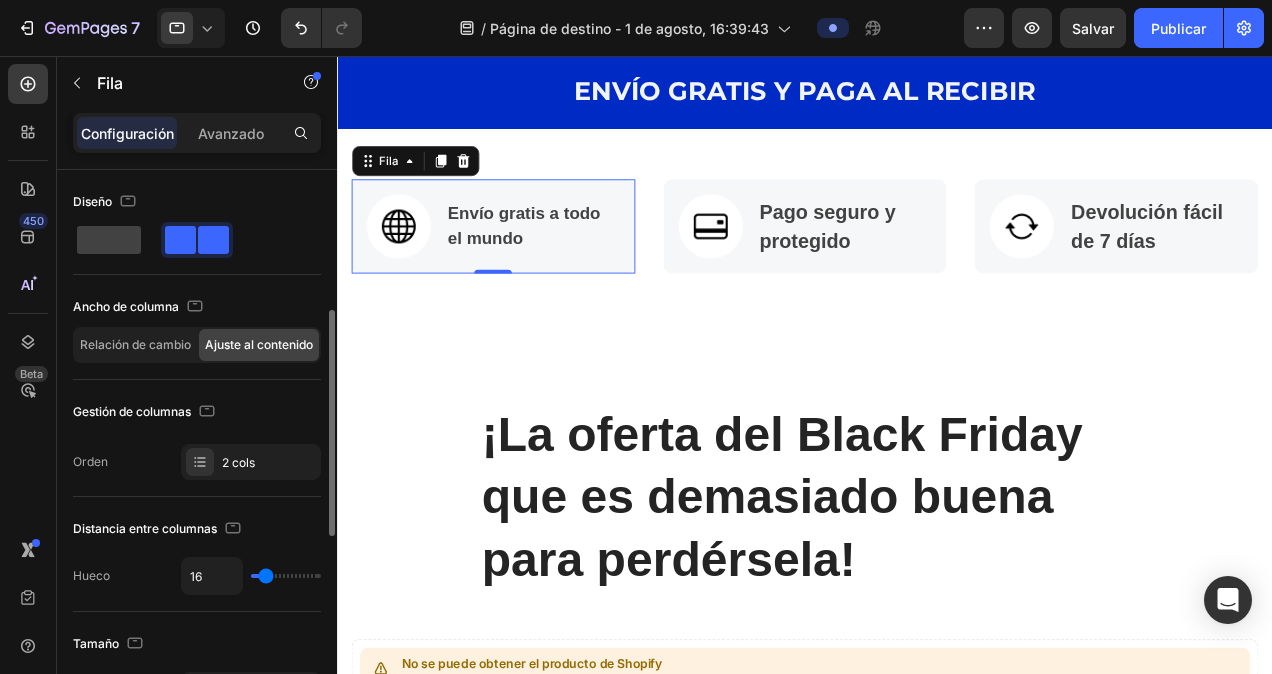 scroll, scrollTop: 100, scrollLeft: 0, axis: vertical 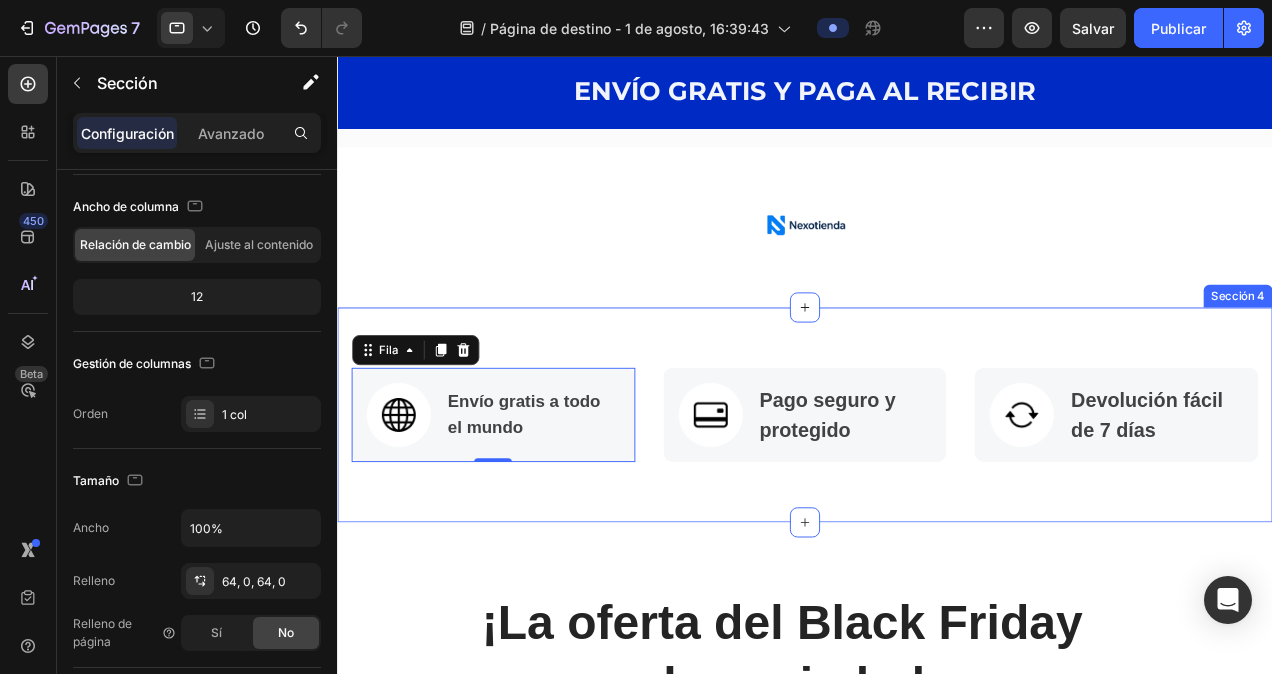 click on "Imagen Envío gratis a todo el mundo  Bloque de texto Fila   0 Imagen Pago seguro y protegido  Bloque de texto Fila Imagen Devolución fácil de 7 días Bloque de texto Fila Fila Sección 4" at bounding box center (833, 437) 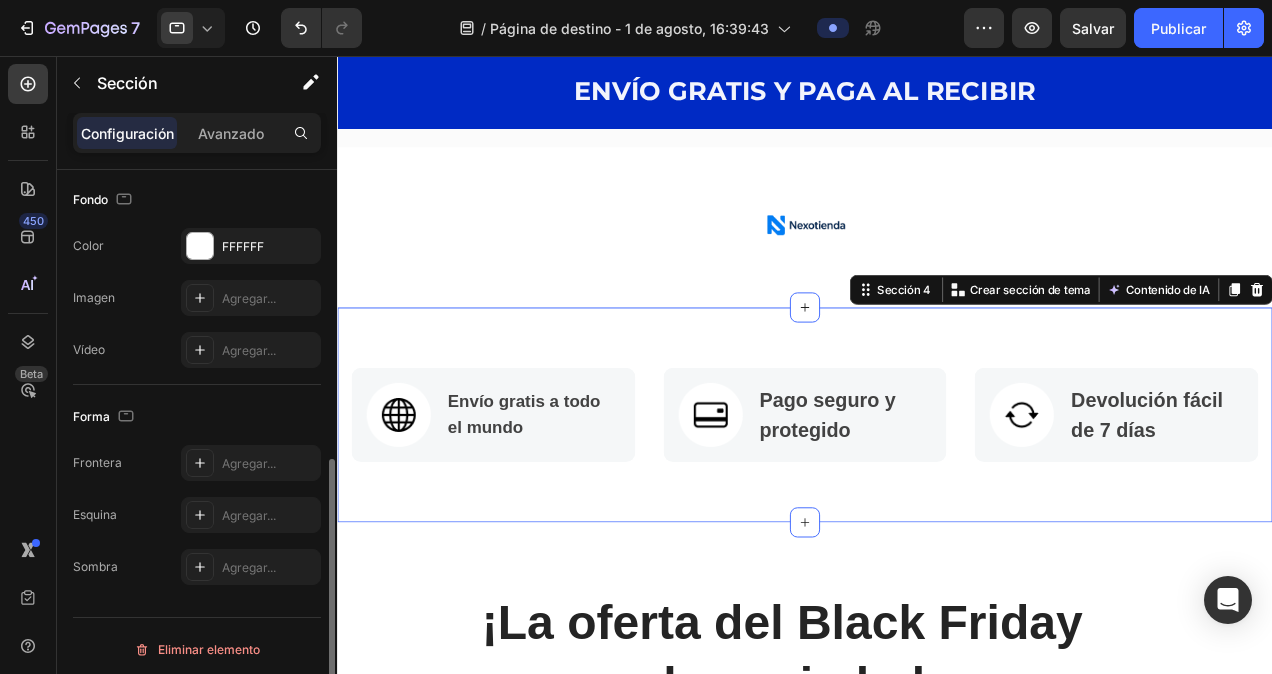 scroll, scrollTop: 604, scrollLeft: 0, axis: vertical 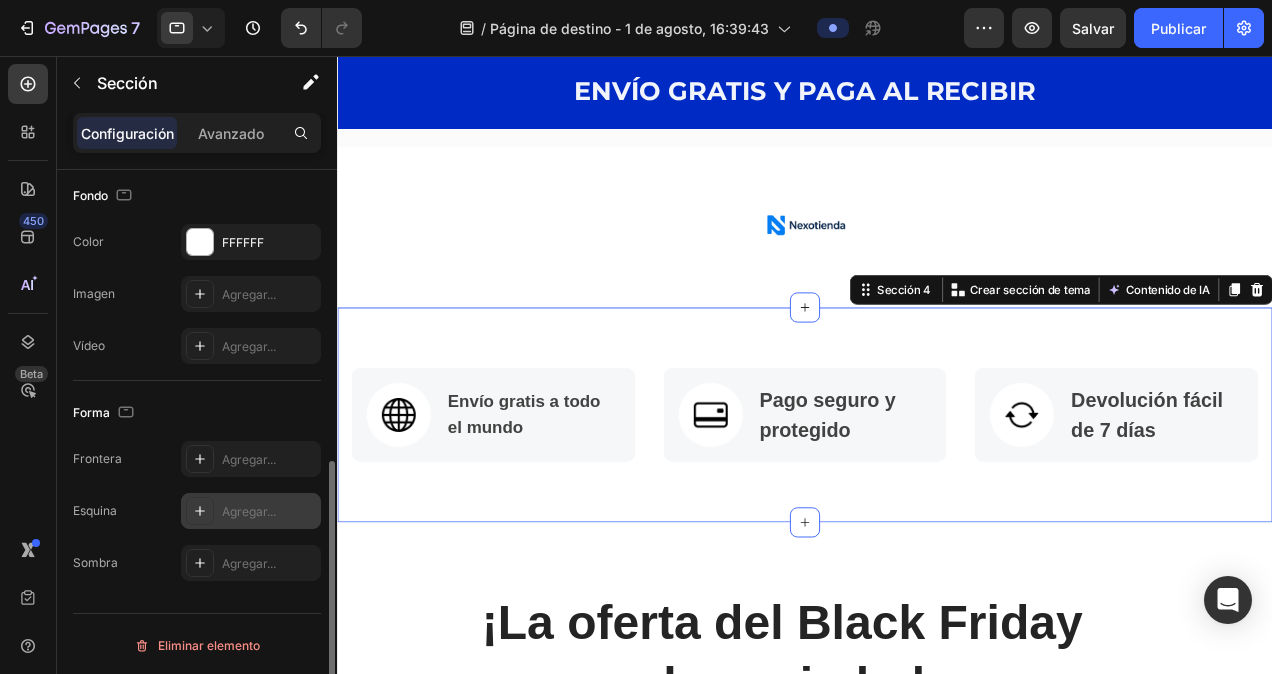 click at bounding box center [200, 511] 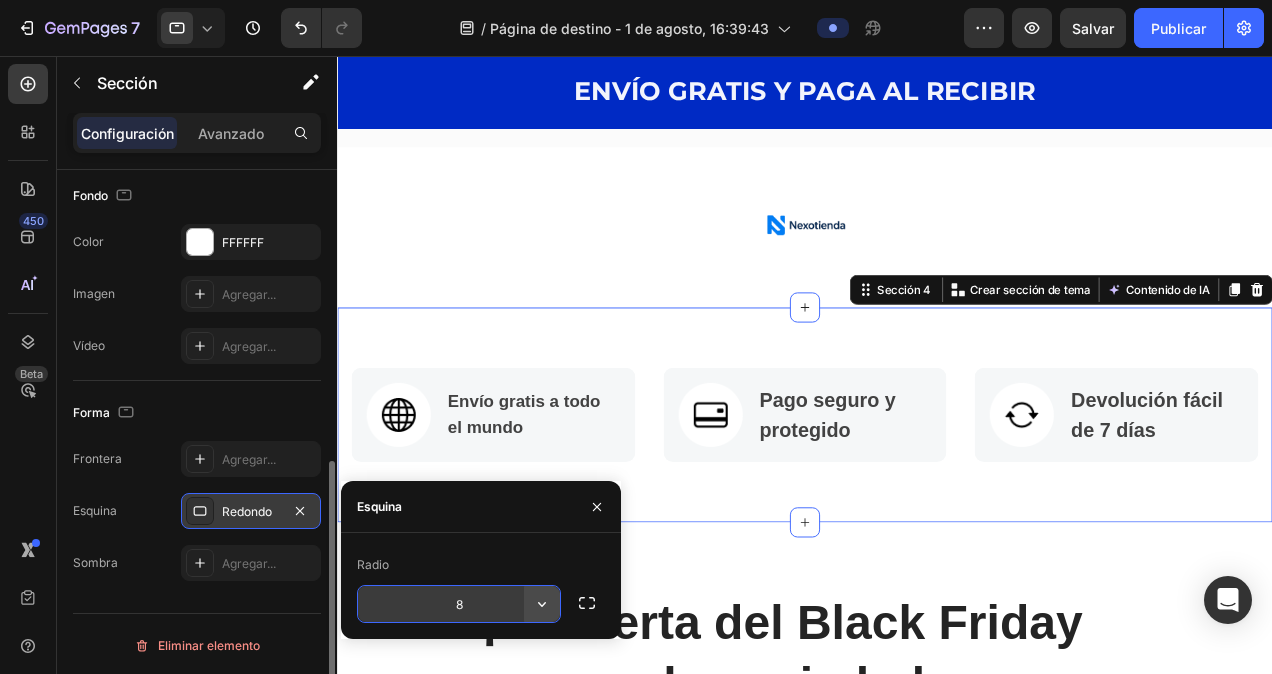 click 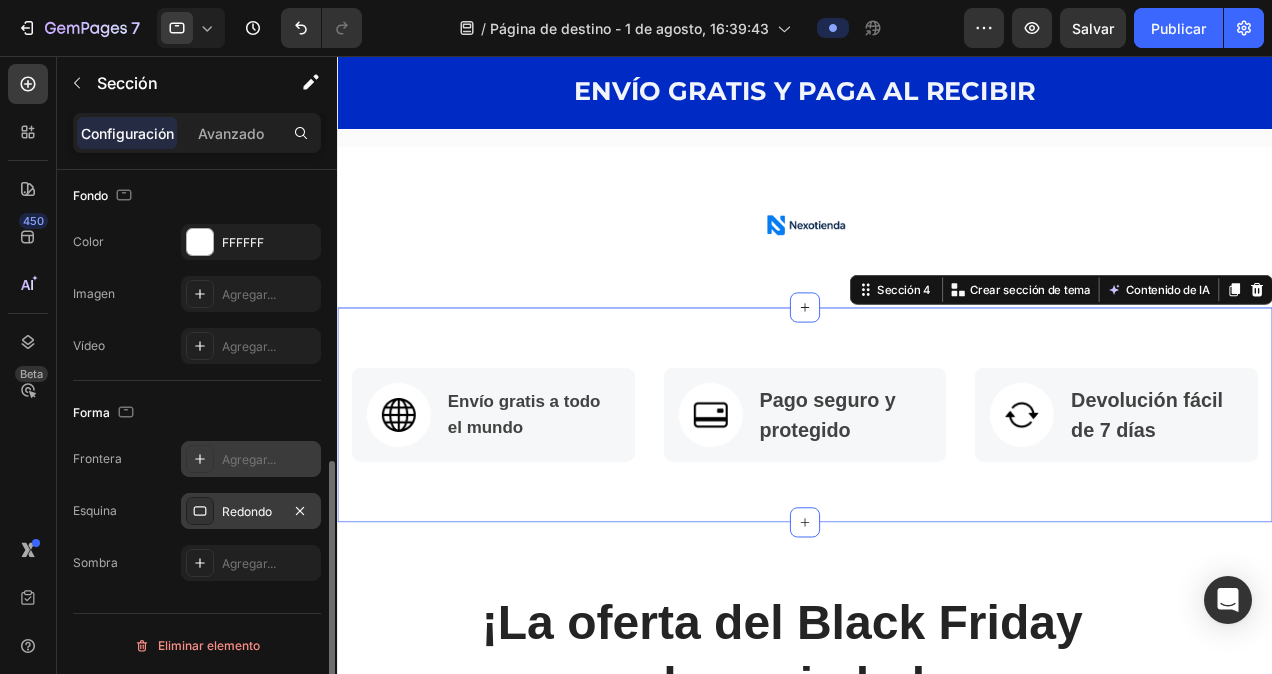 click on "Agregar..." at bounding box center [269, 460] 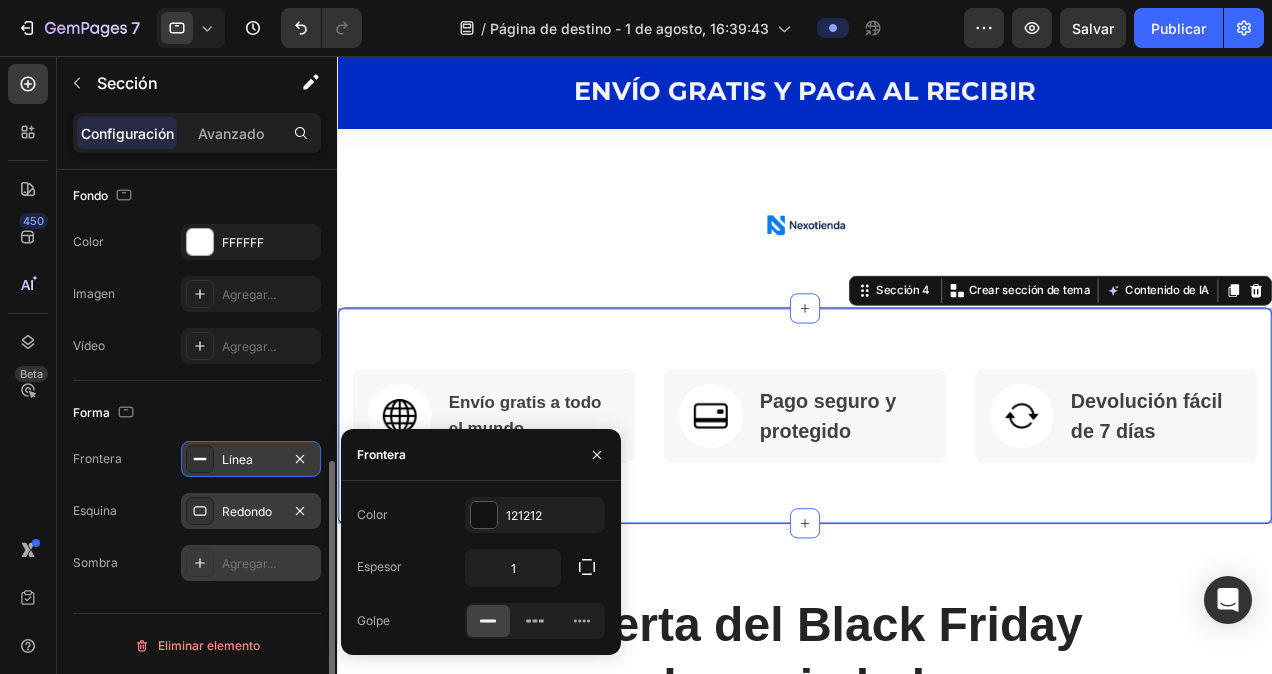 click on "Agregar..." at bounding box center (269, 564) 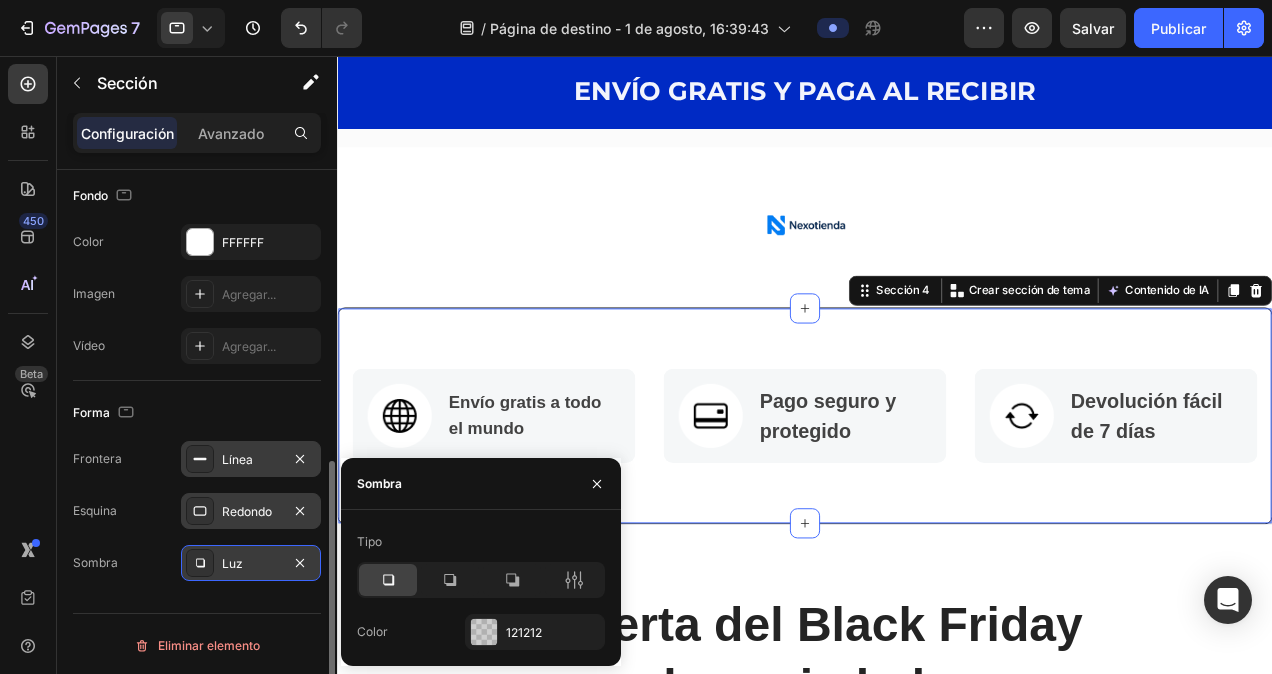 click on "Forma" at bounding box center [197, 413] 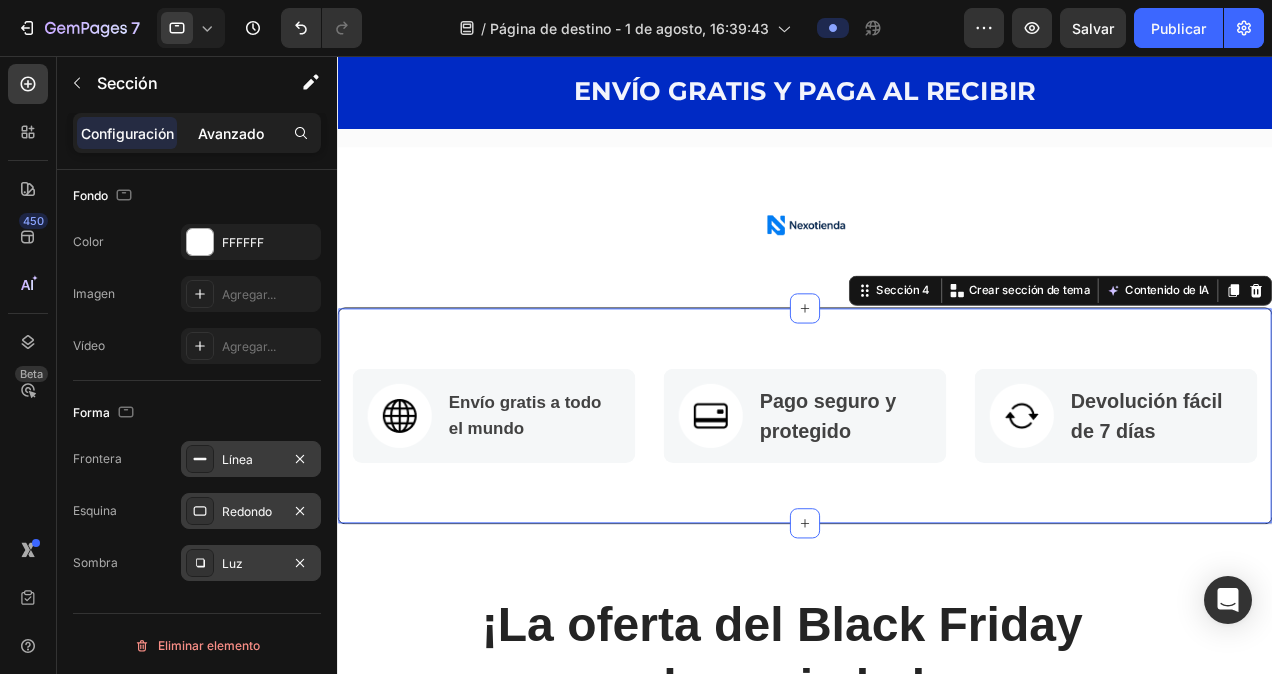 click on "Avanzado" 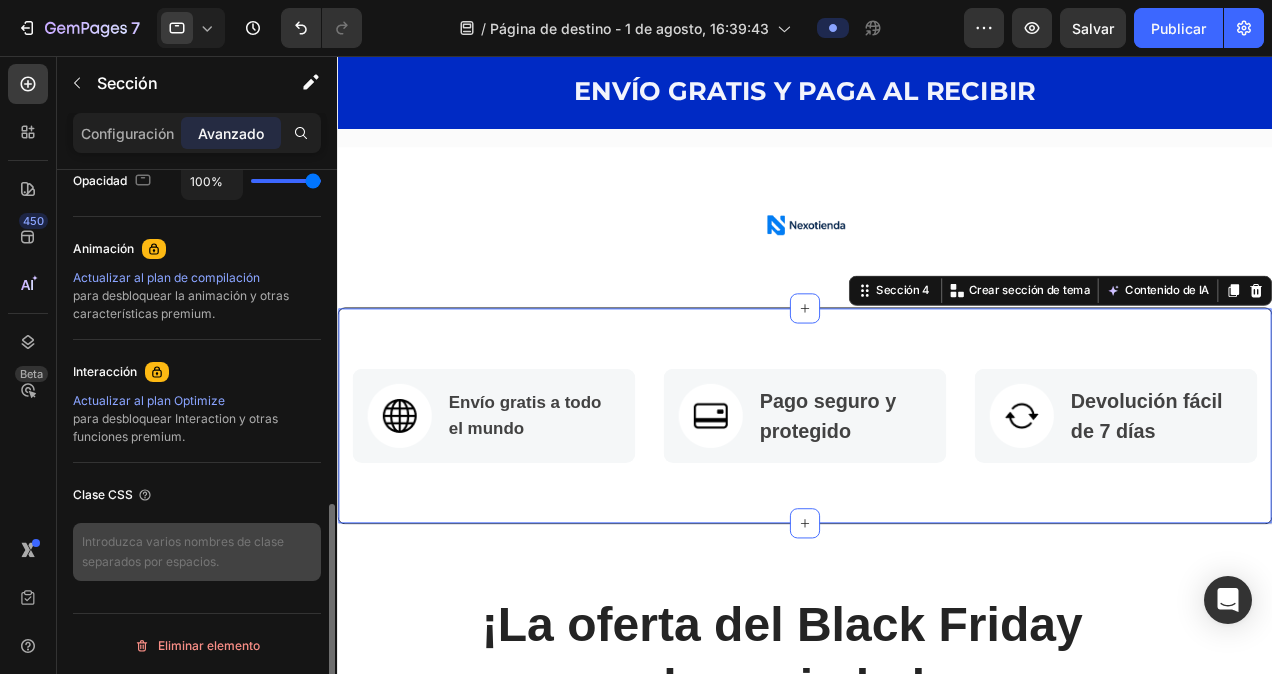scroll, scrollTop: 524, scrollLeft: 0, axis: vertical 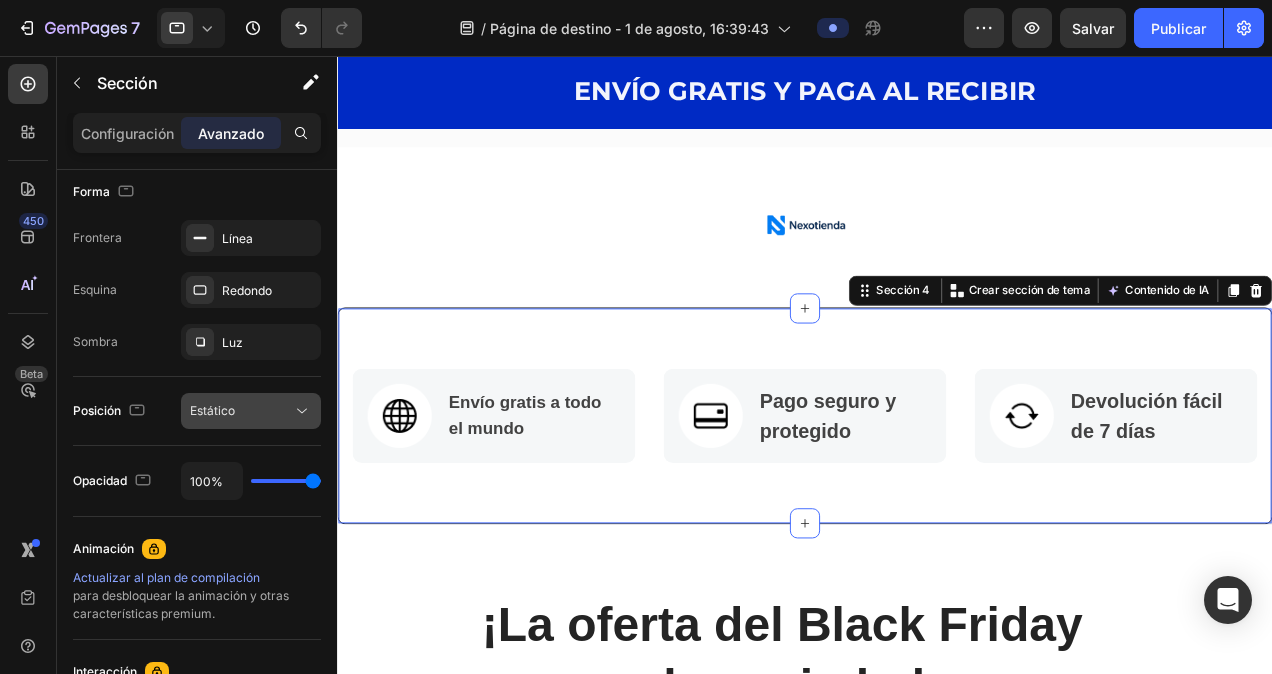 click on "Estático" at bounding box center (241, 411) 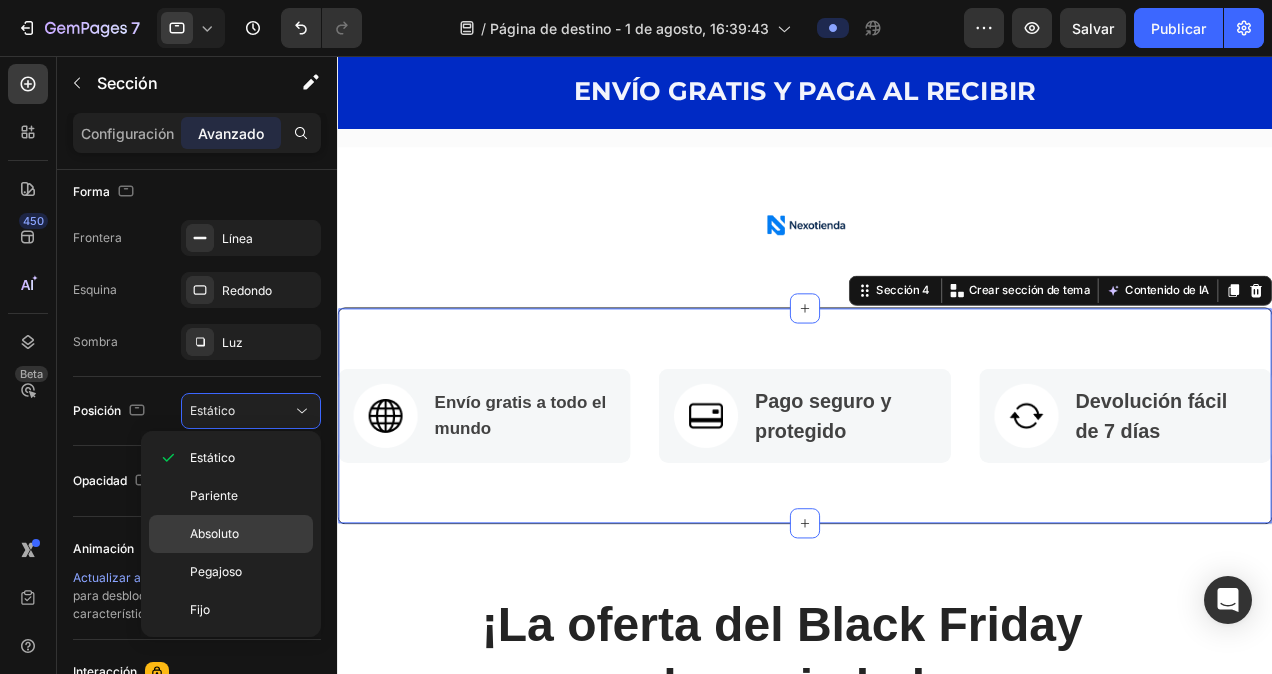 click on "Absoluto" 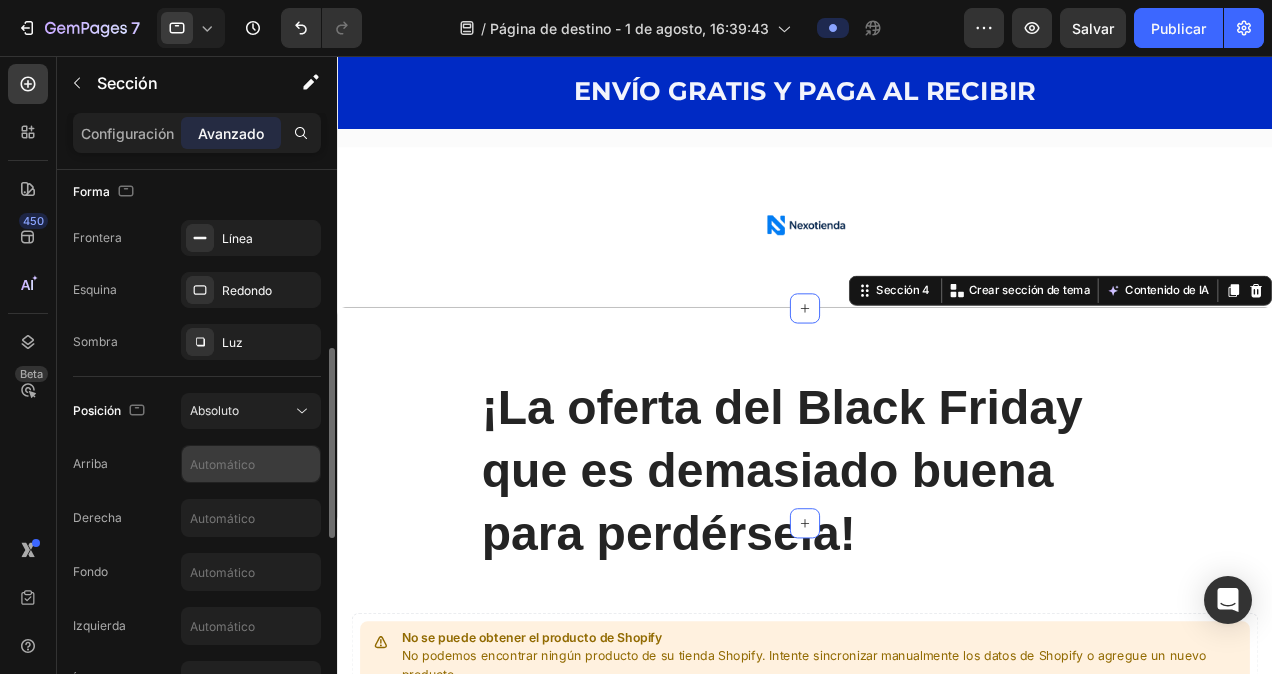 click at bounding box center [251, 464] 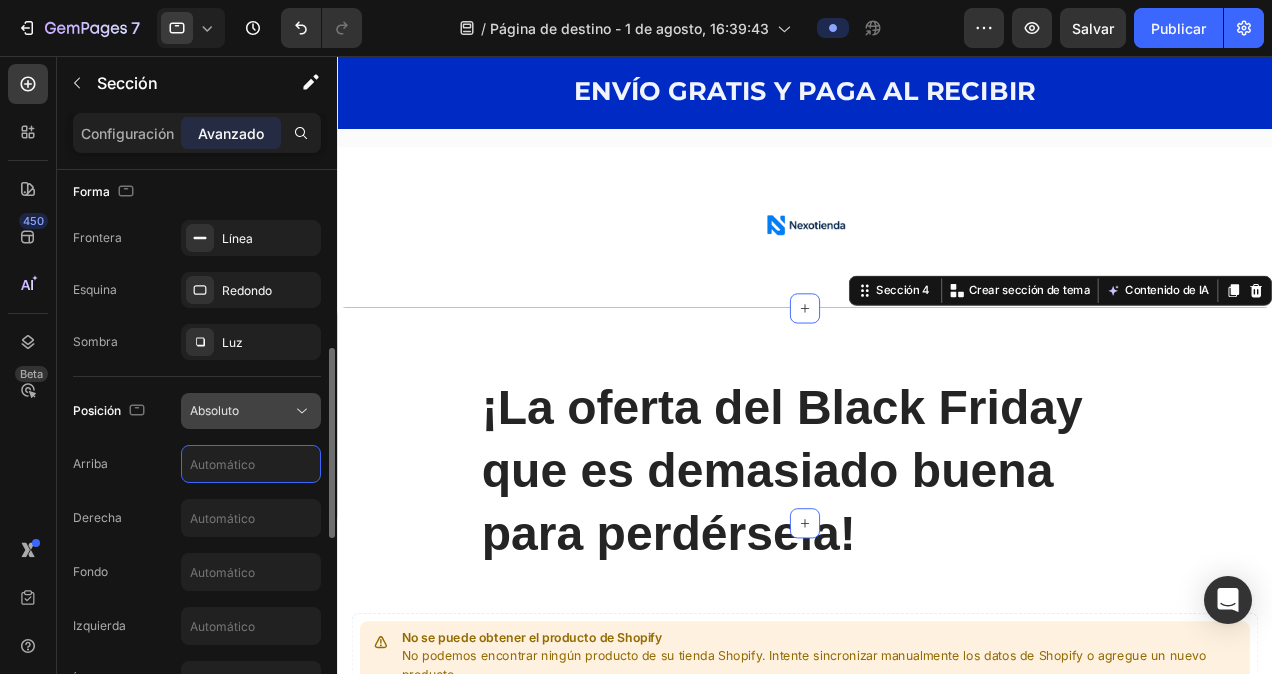 click on "Absoluto" at bounding box center [241, 411] 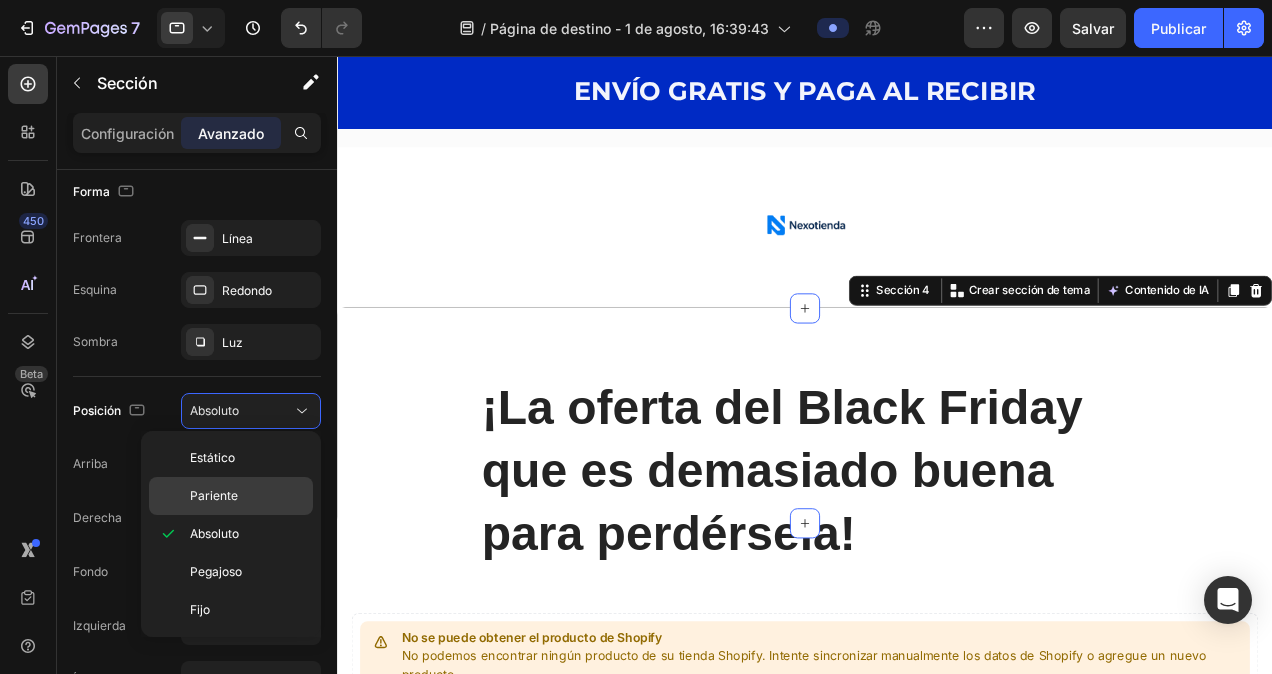 click on "Pariente" 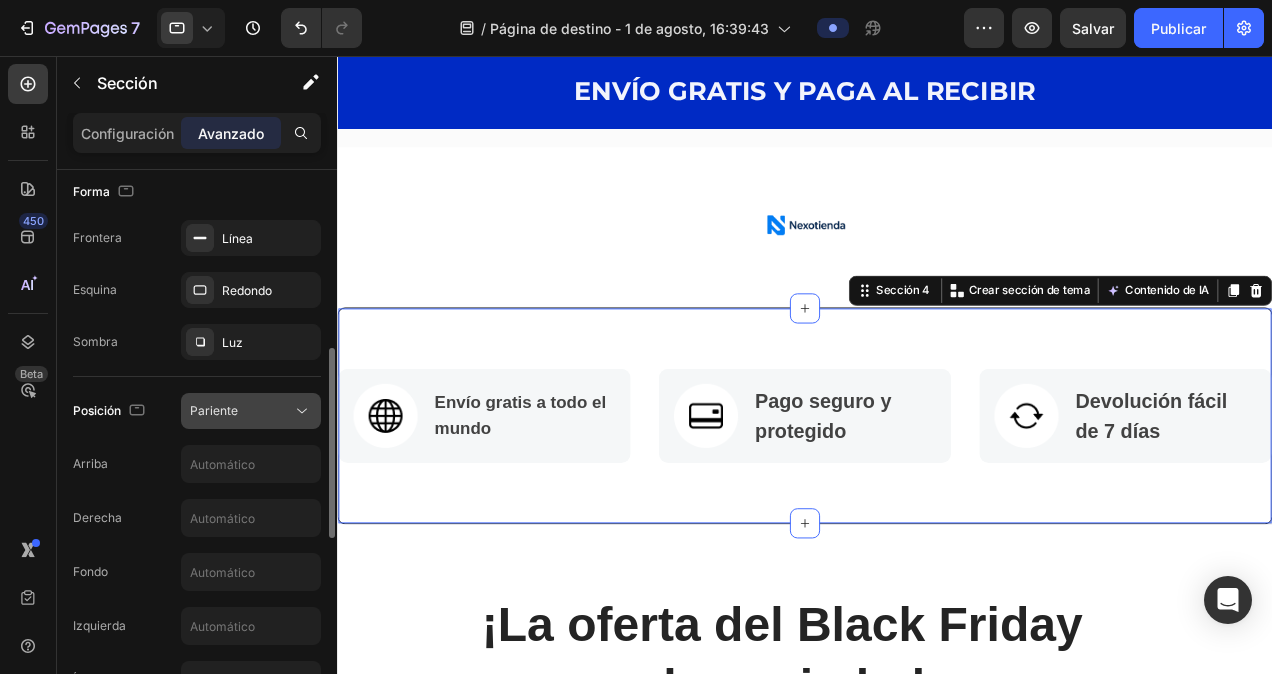 click on "Pariente" at bounding box center (241, 411) 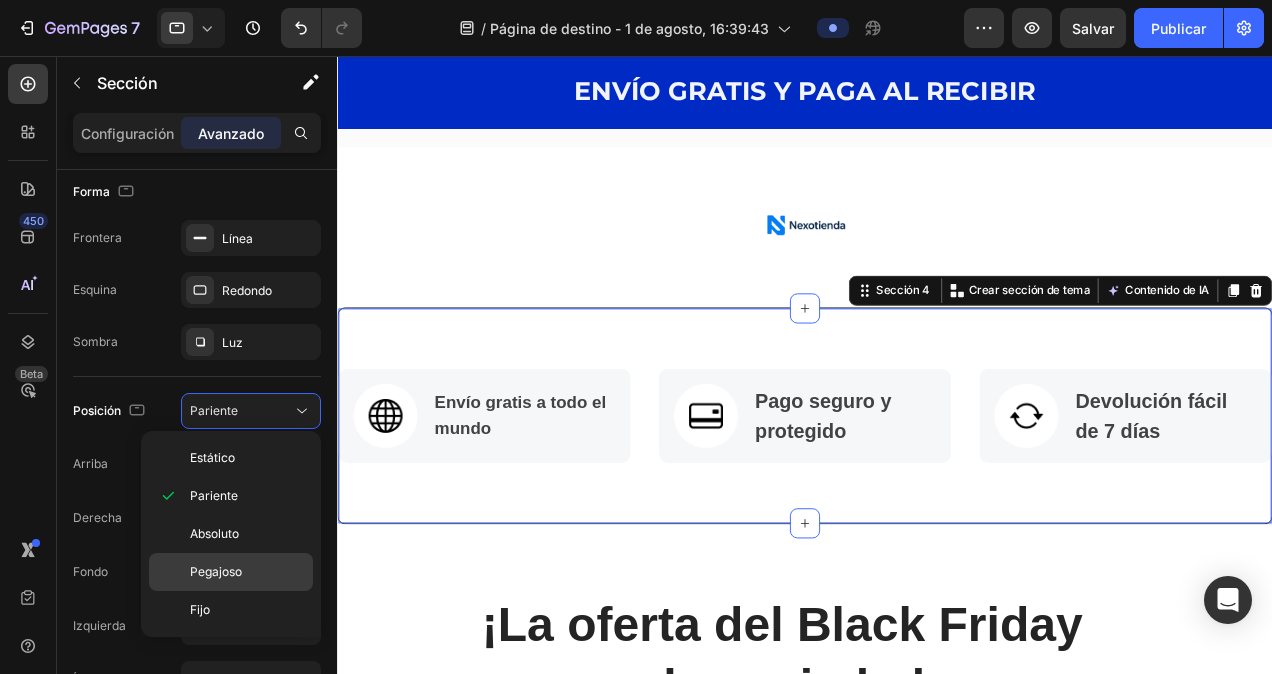 click on "Pegajoso" at bounding box center (216, 572) 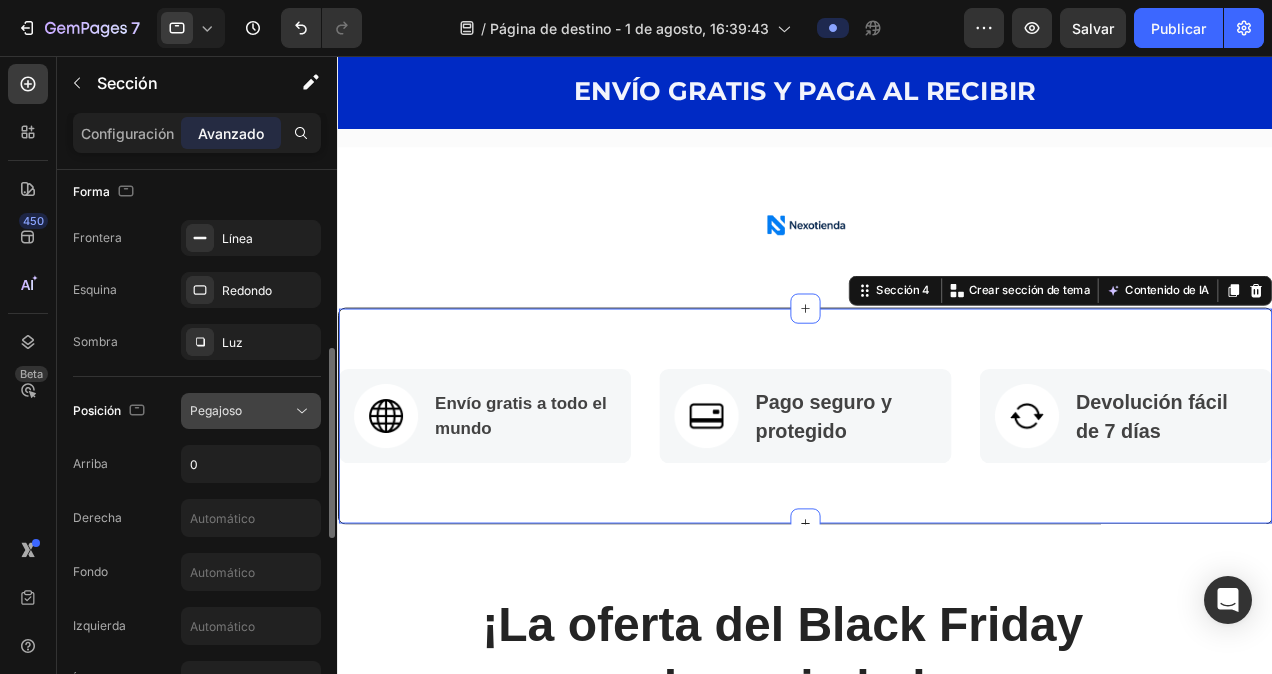 click on "Pegajoso" 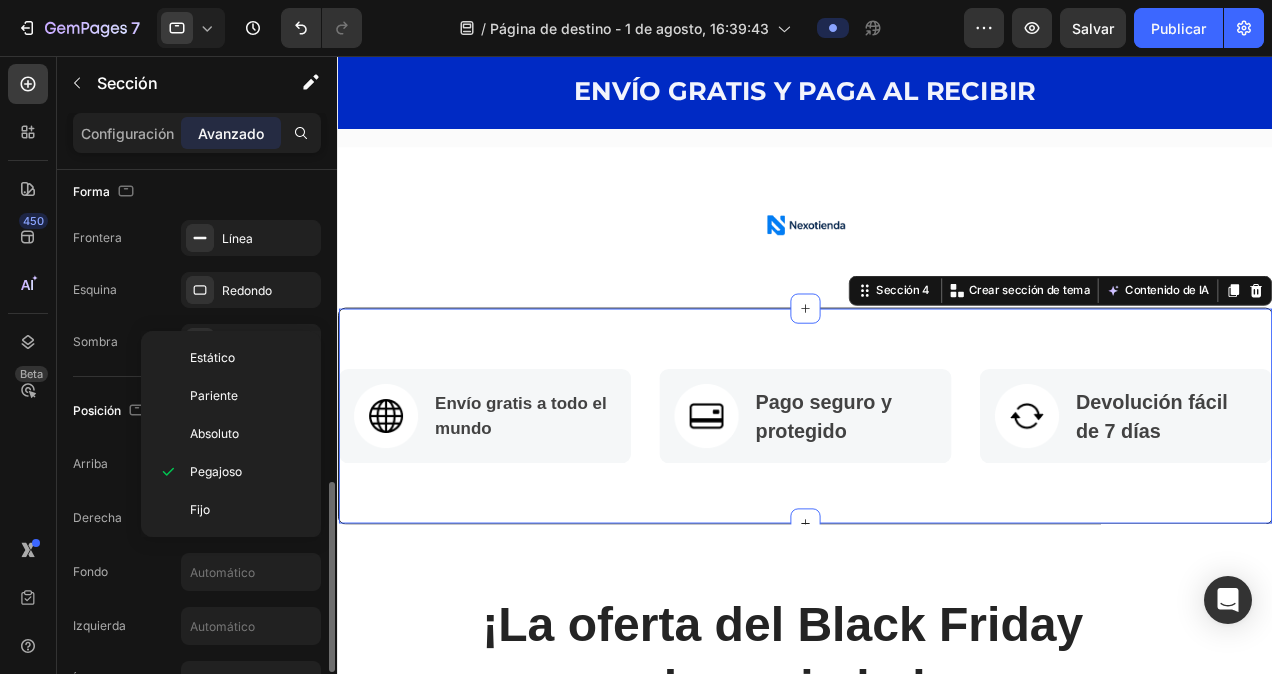 scroll, scrollTop: 624, scrollLeft: 0, axis: vertical 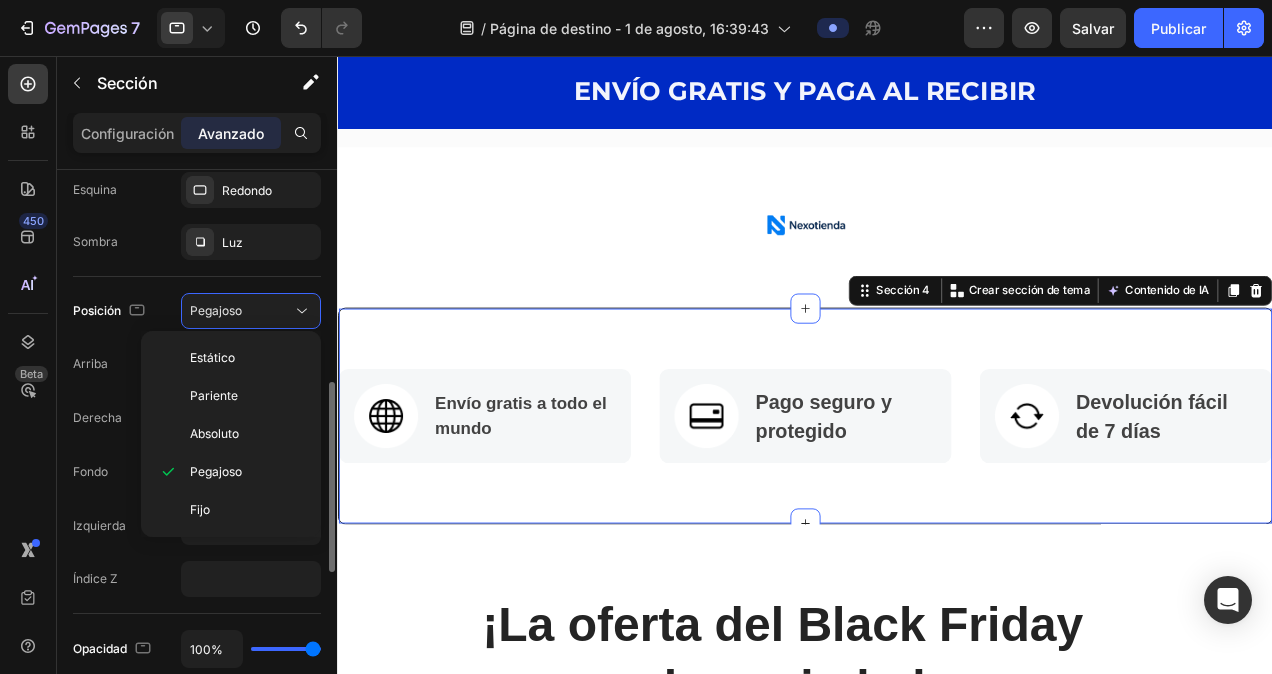 click on "Índice Z" at bounding box center [197, 579] 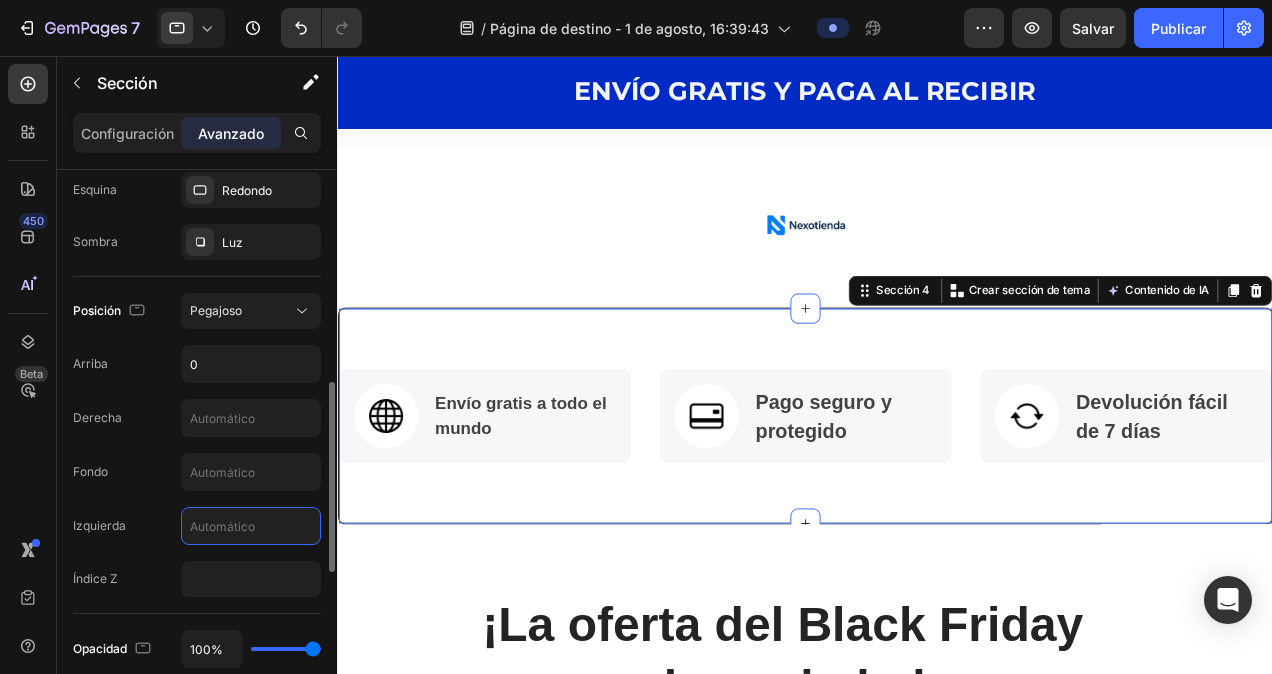 click at bounding box center [251, 526] 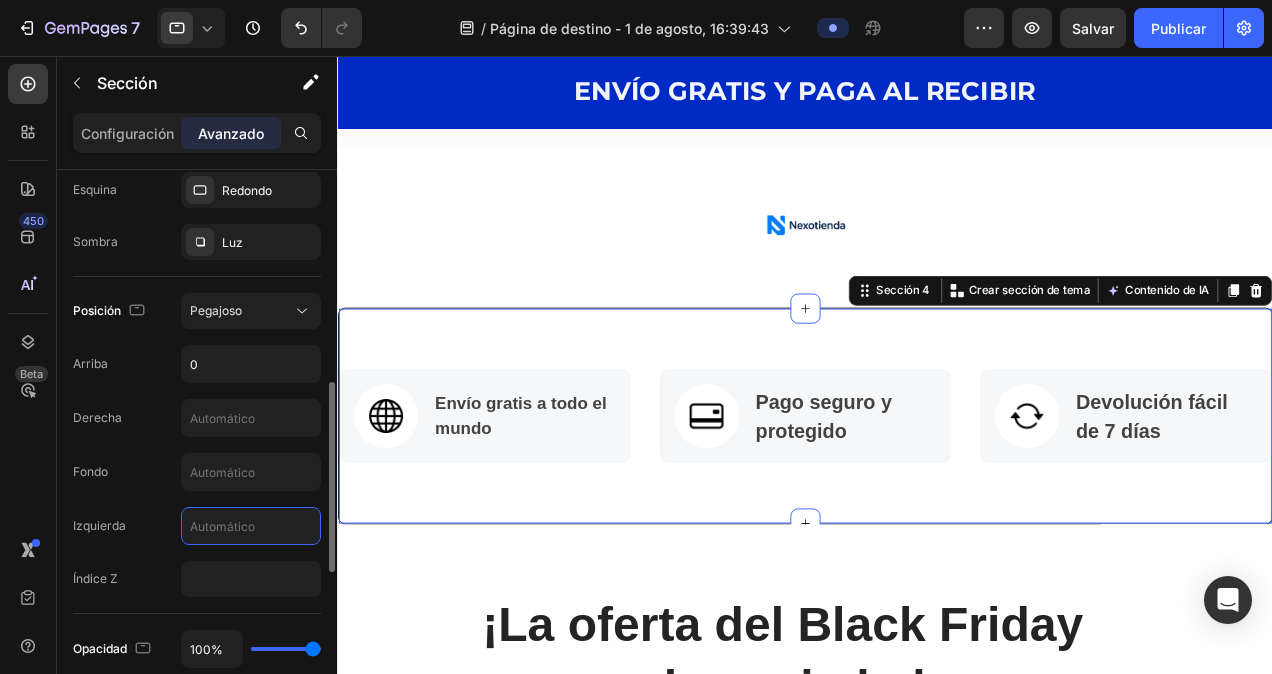click at bounding box center [251, 526] 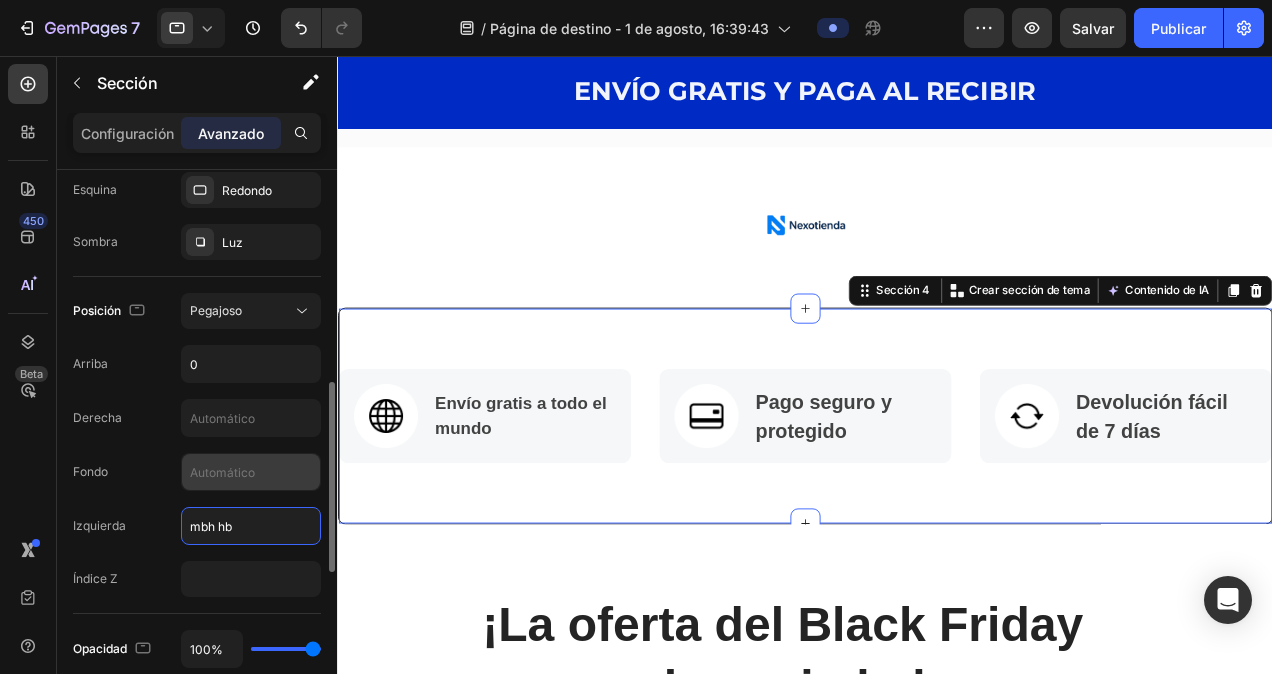 type on "mbh hb" 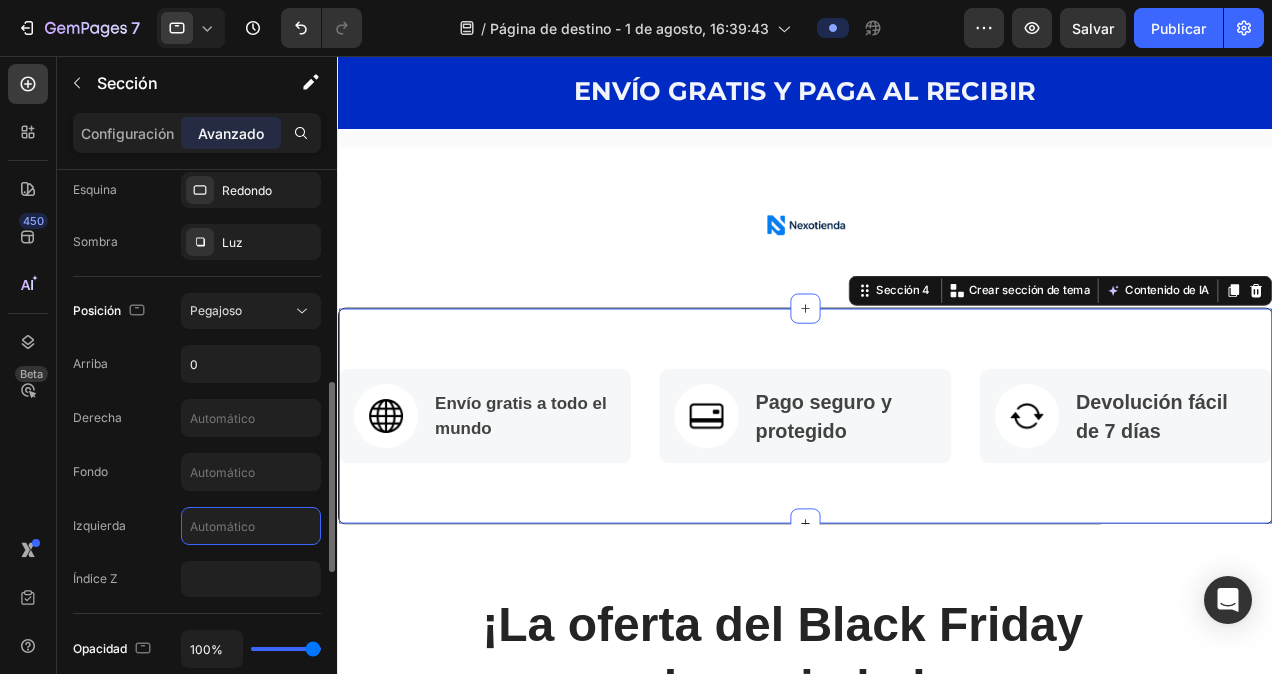 drag, startPoint x: 200, startPoint y: 460, endPoint x: 168, endPoint y: 460, distance: 32 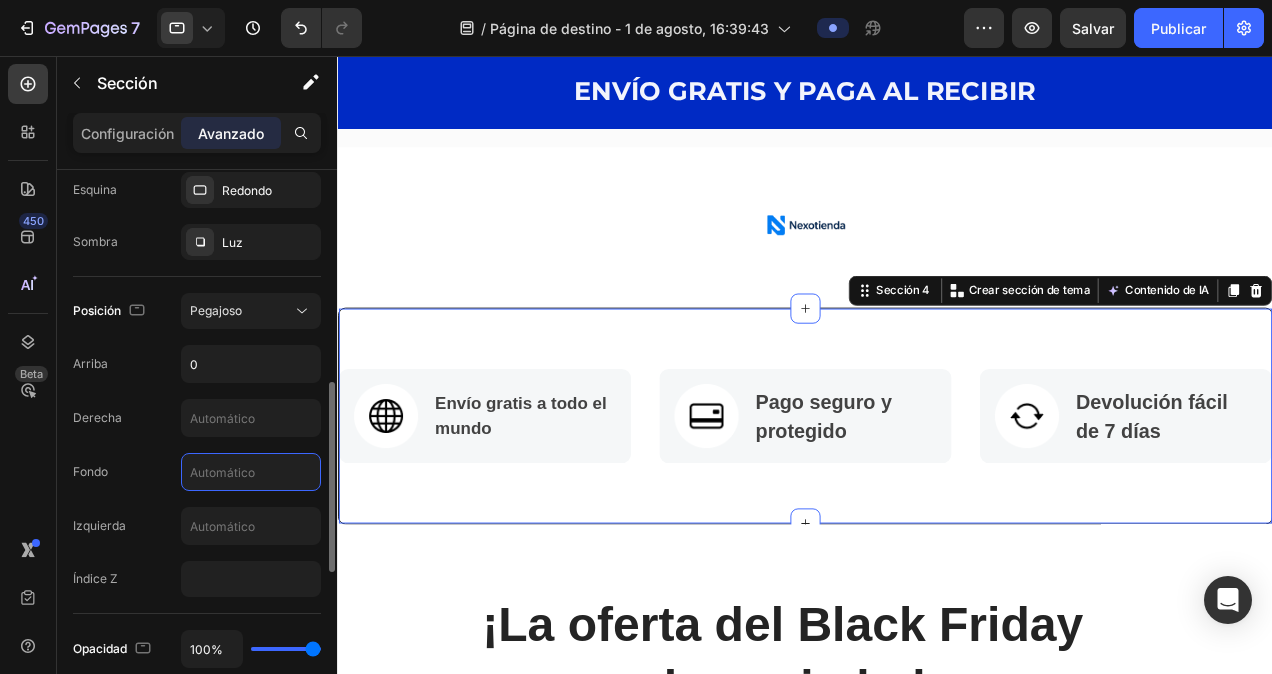 click on "Fondo" at bounding box center (197, 472) 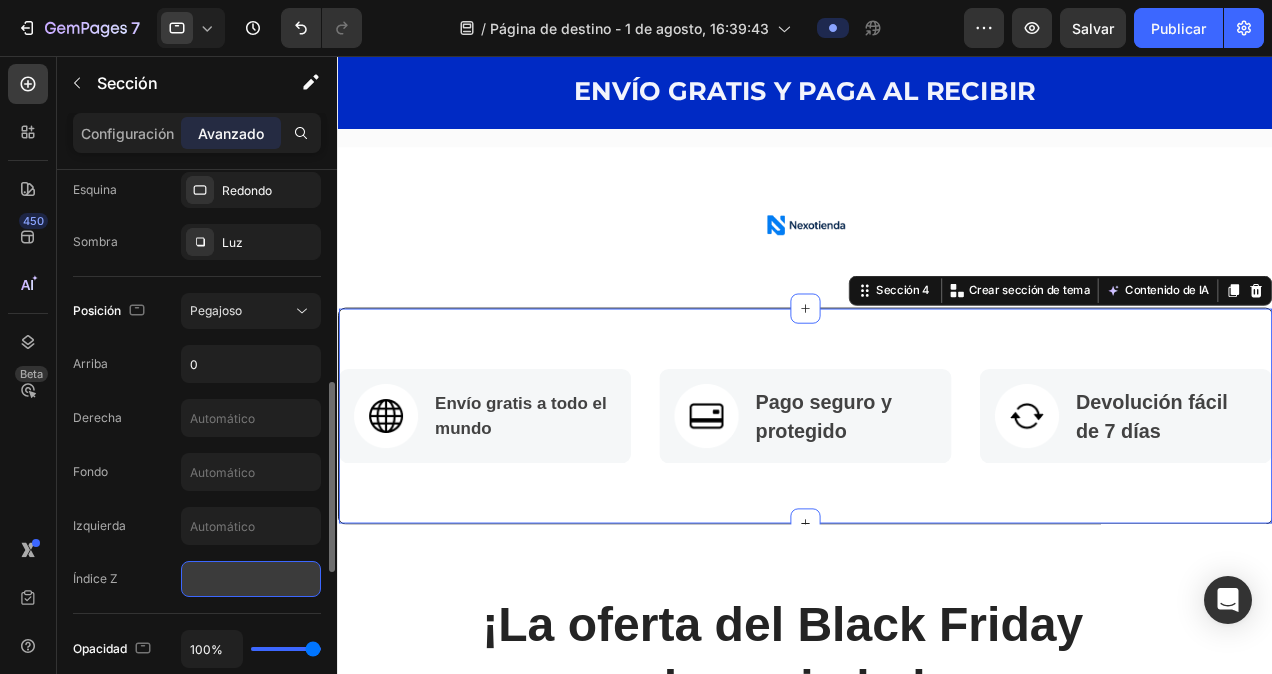 click at bounding box center (251, 579) 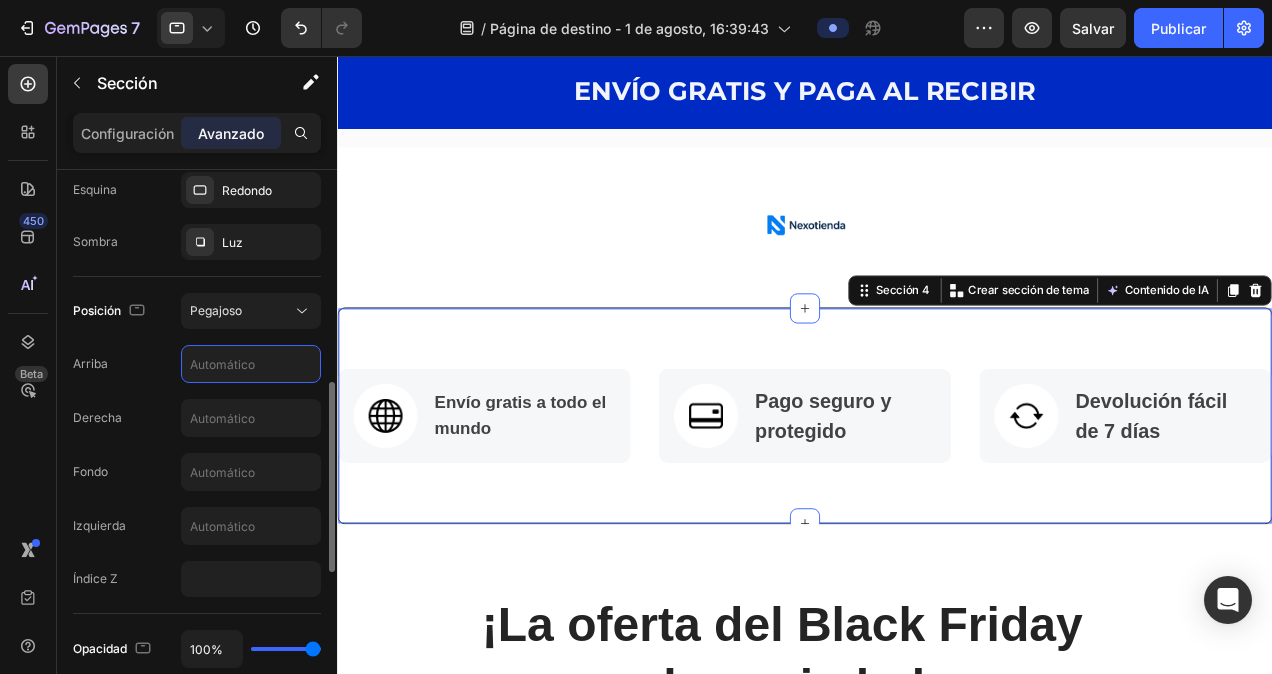 type 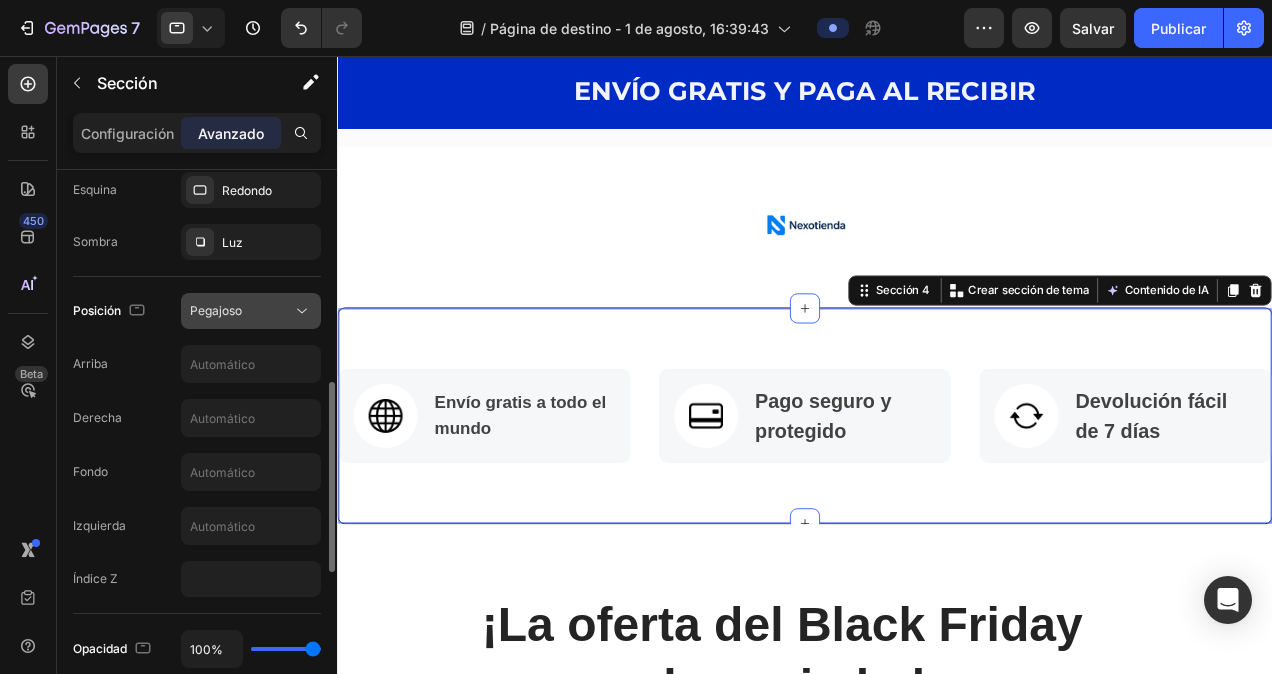 click 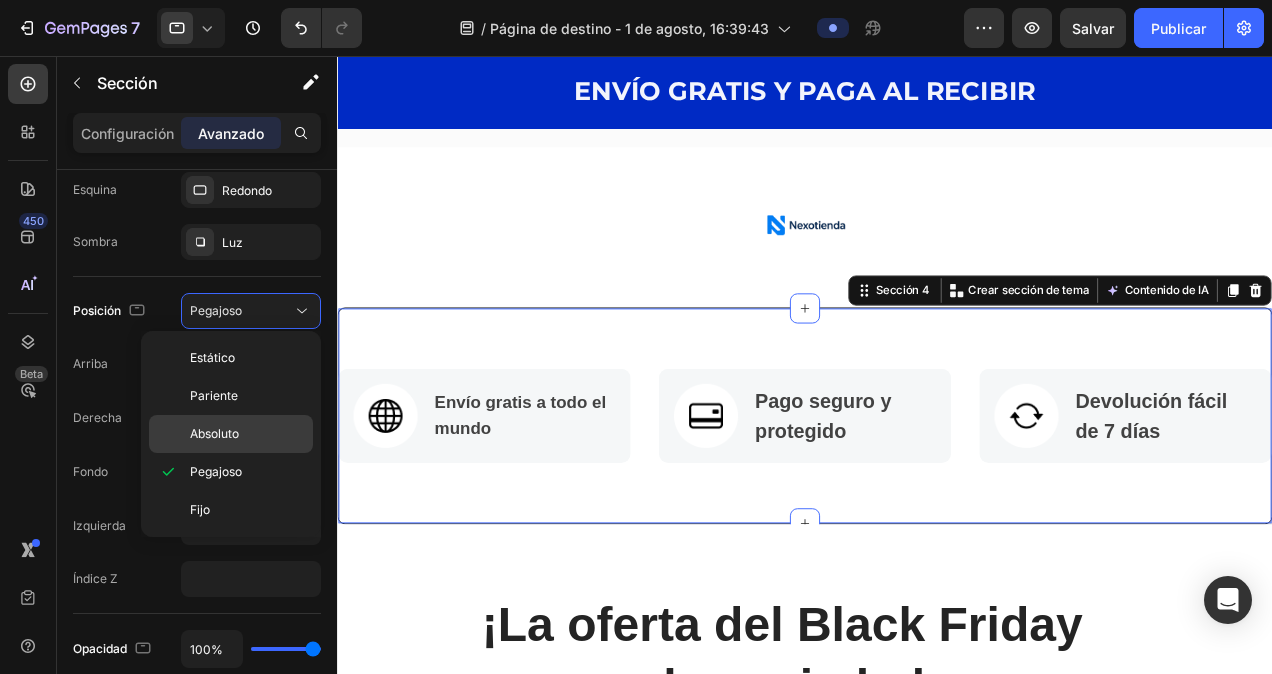 click on "Absoluto" at bounding box center (214, 434) 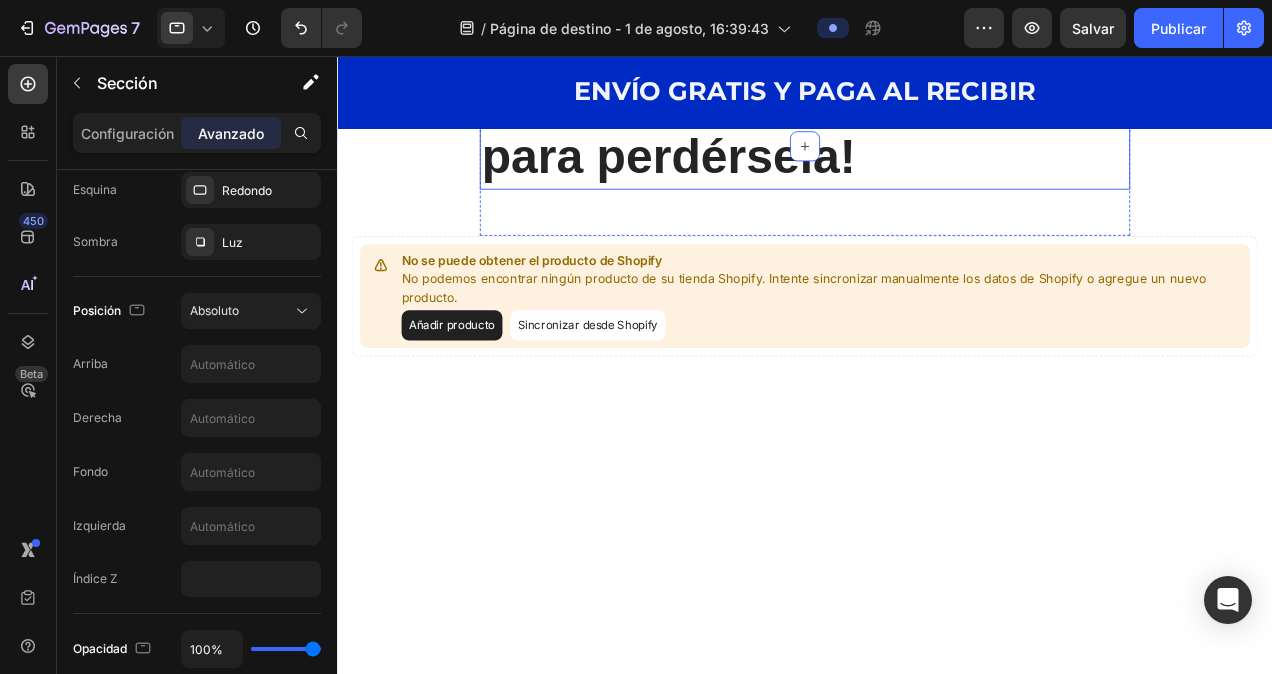 scroll, scrollTop: 0, scrollLeft: 0, axis: both 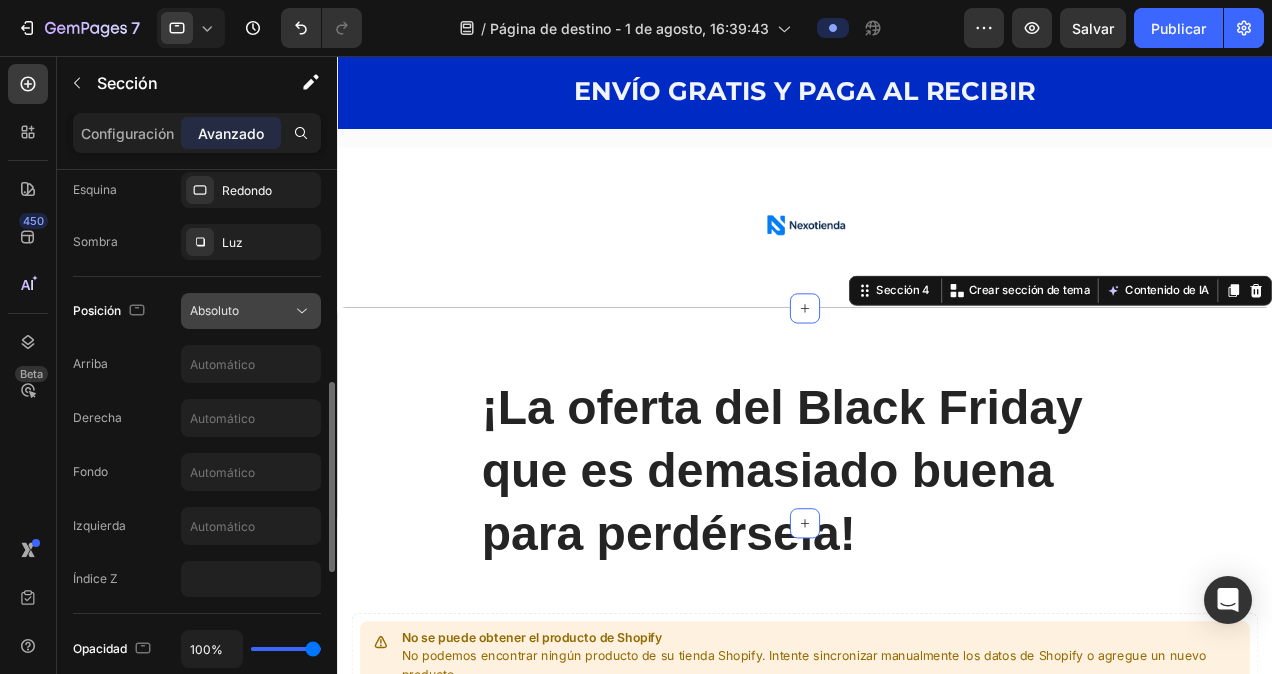 click on "Absoluto" at bounding box center [241, 311] 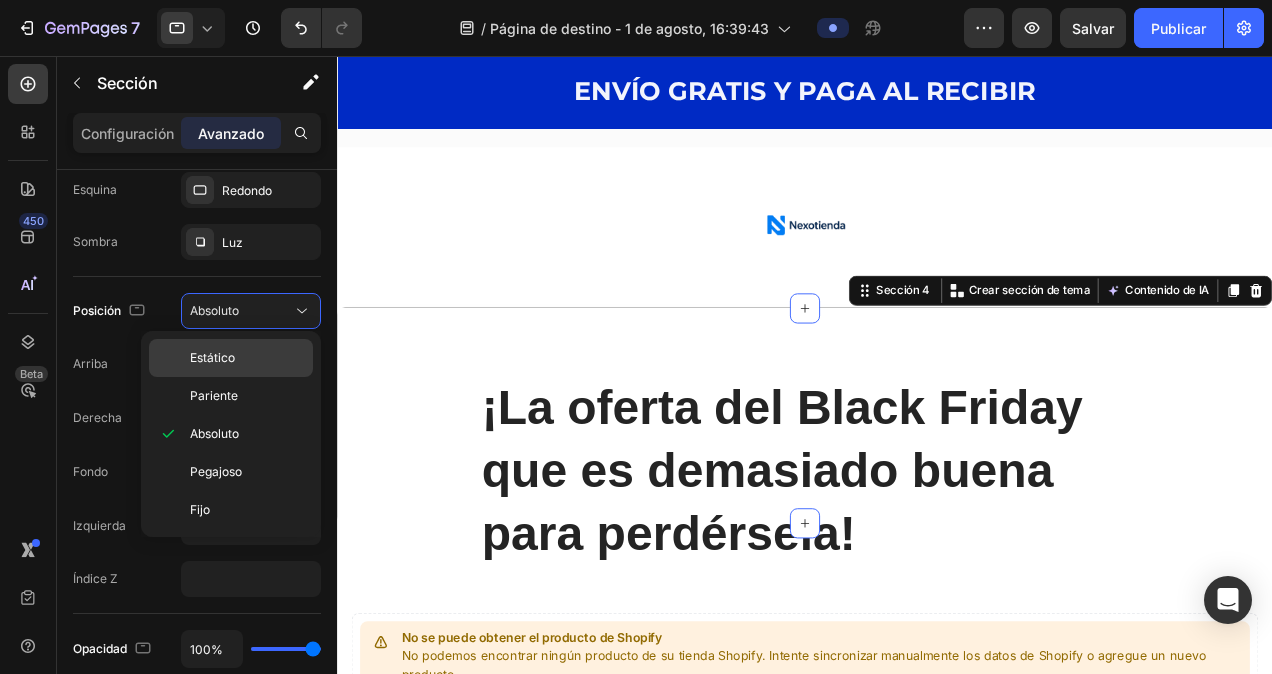 click on "Estático" at bounding box center [212, 358] 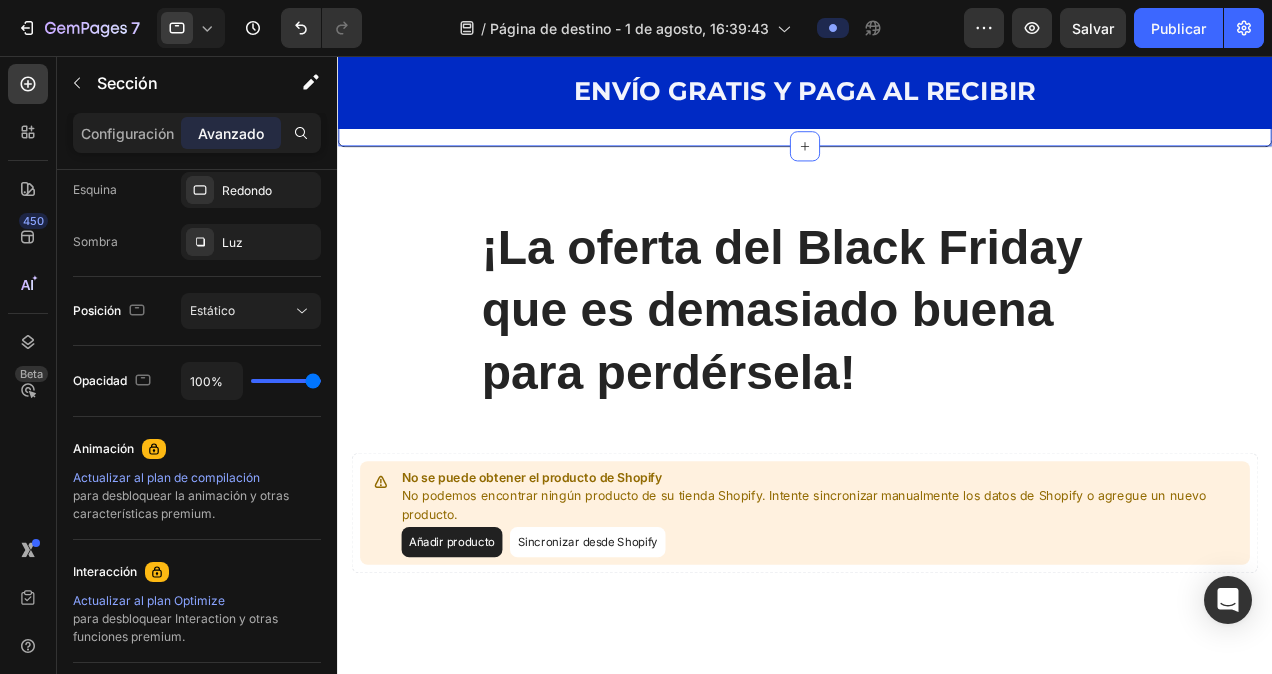 scroll, scrollTop: 0, scrollLeft: 0, axis: both 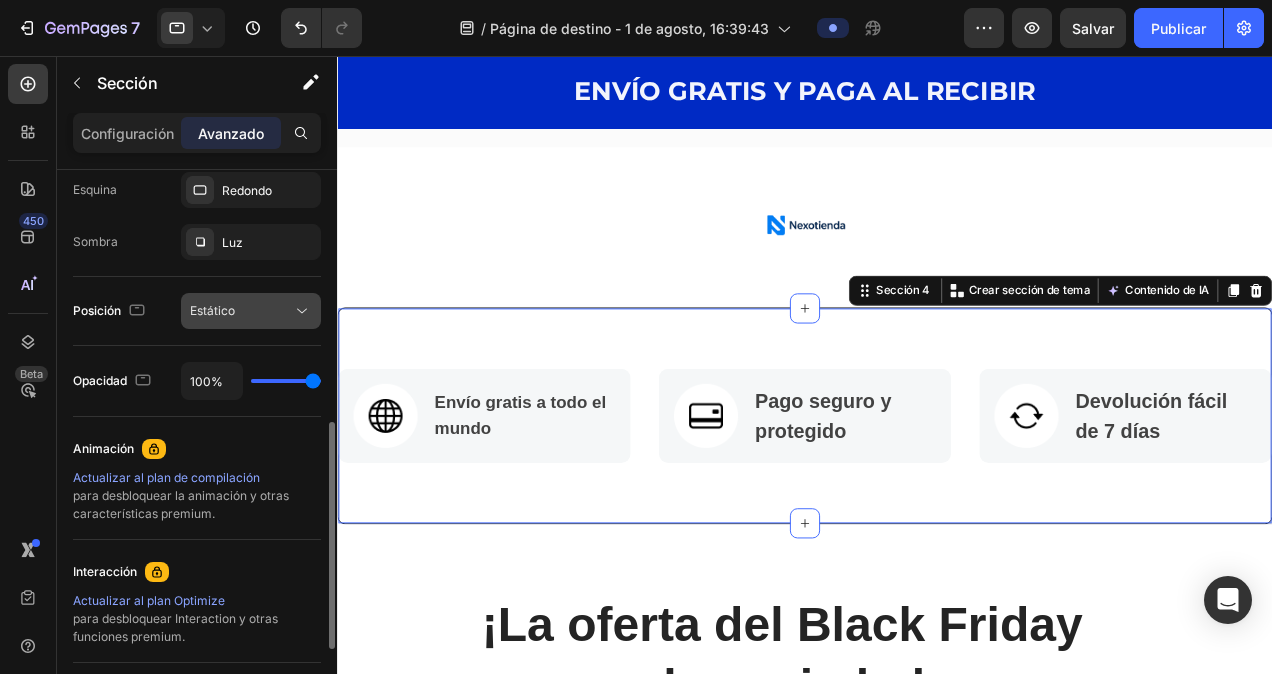 click on "Estático" at bounding box center [241, 311] 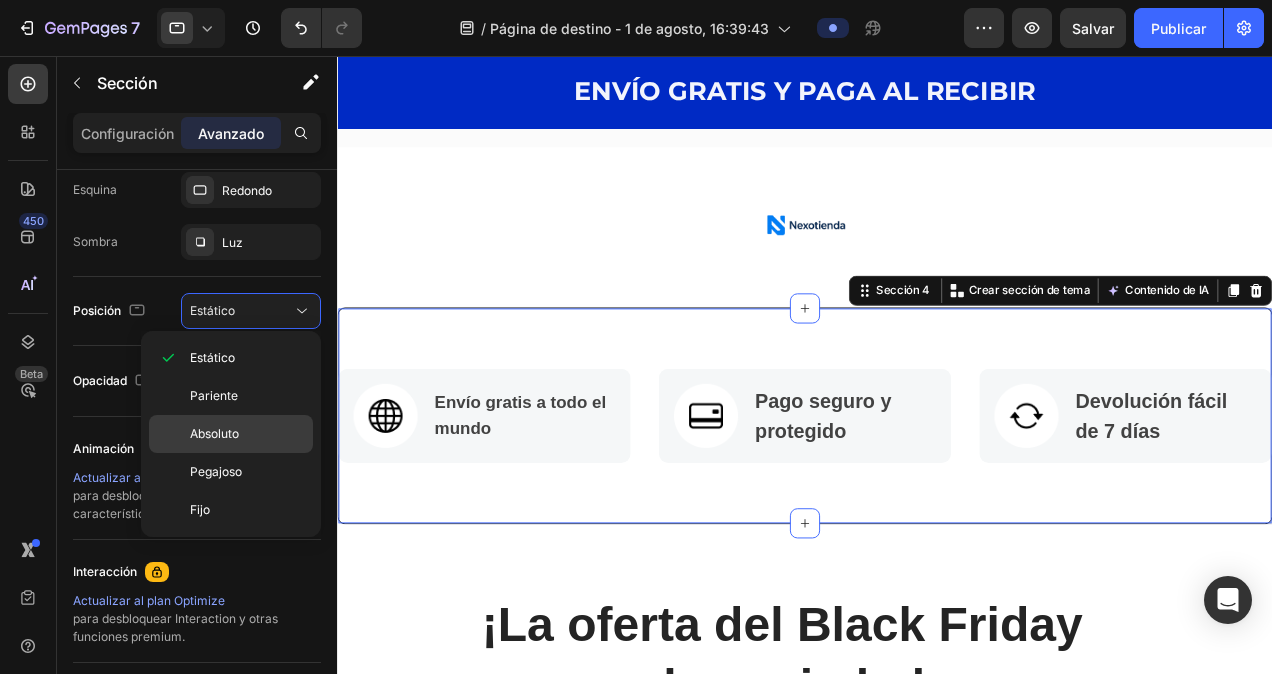 click on "Absoluto" 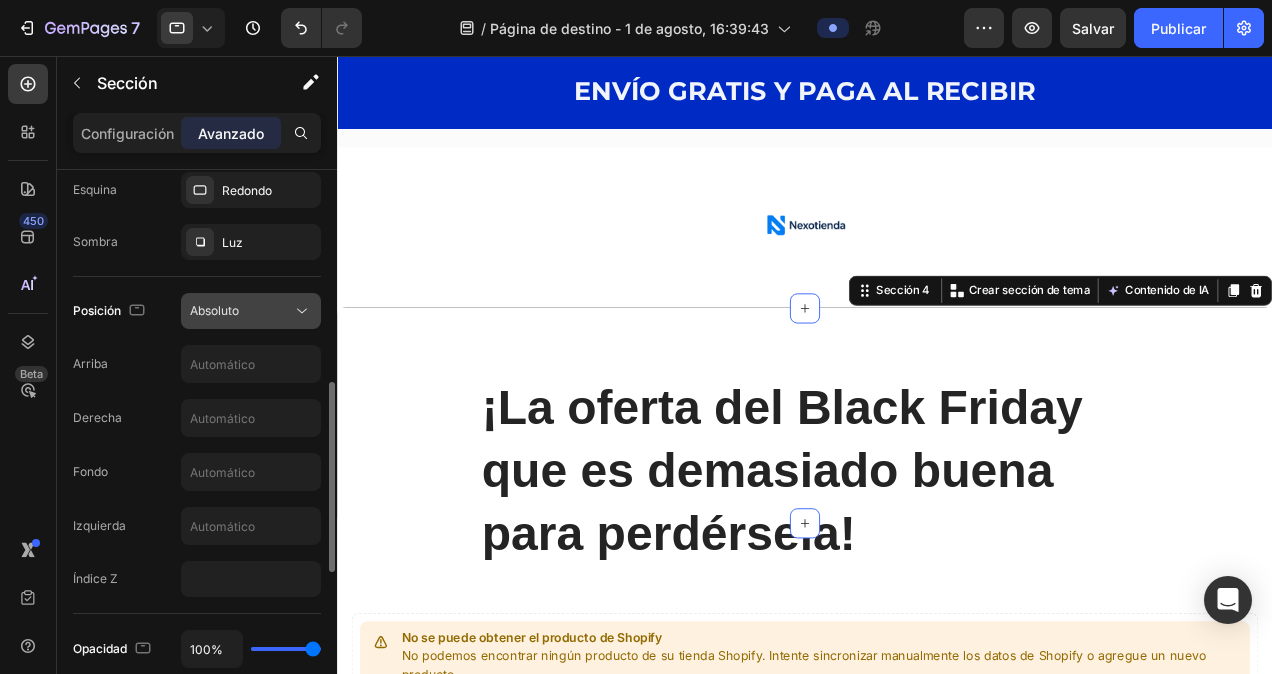click on "Absoluto" at bounding box center (241, 311) 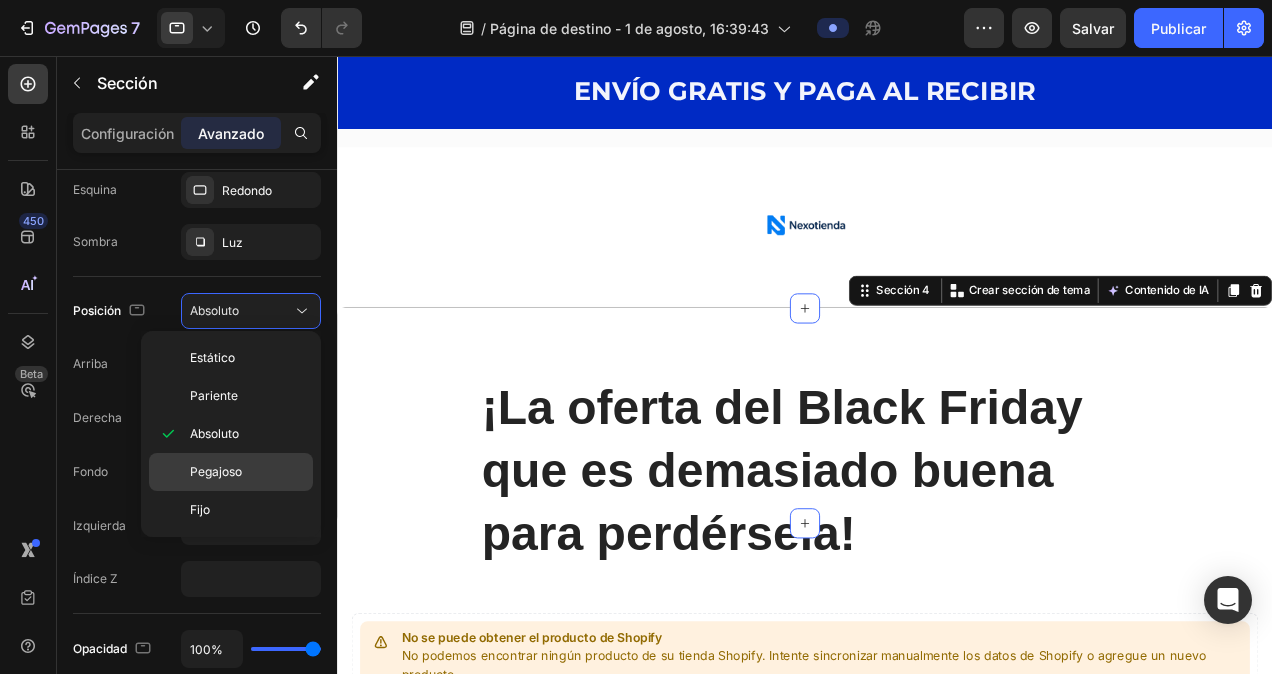 click on "Pegajoso" 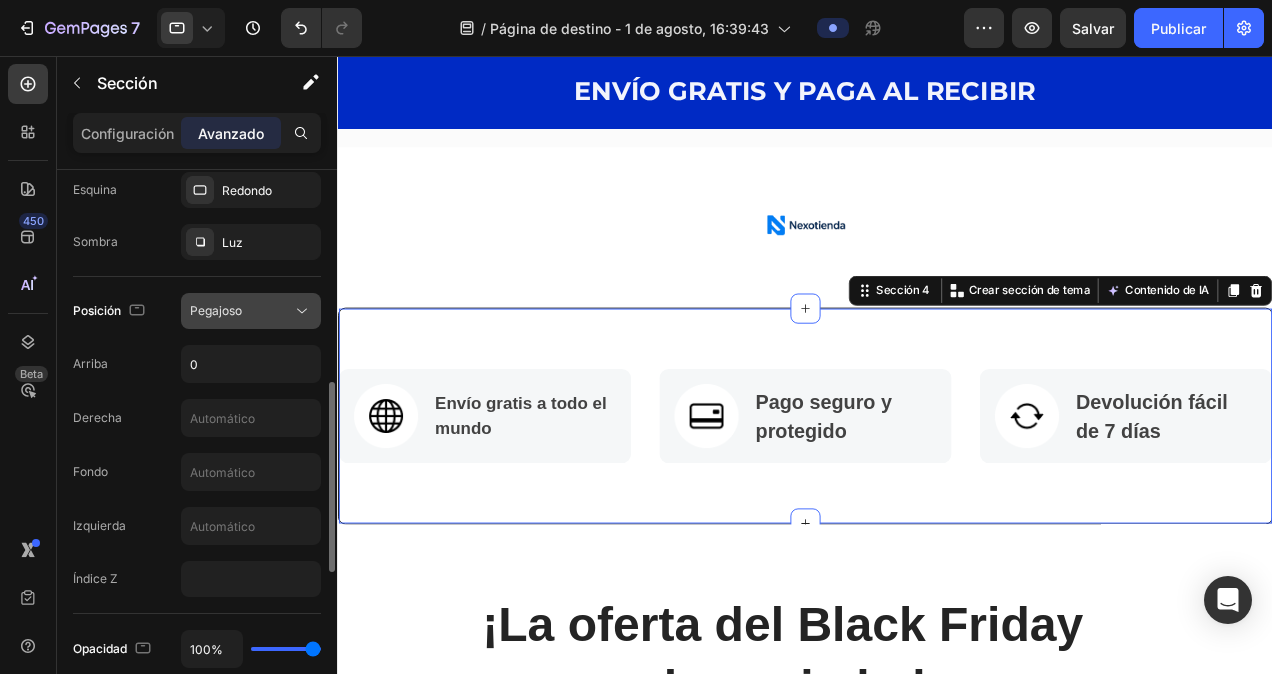 click on "Pegajoso" at bounding box center (241, 311) 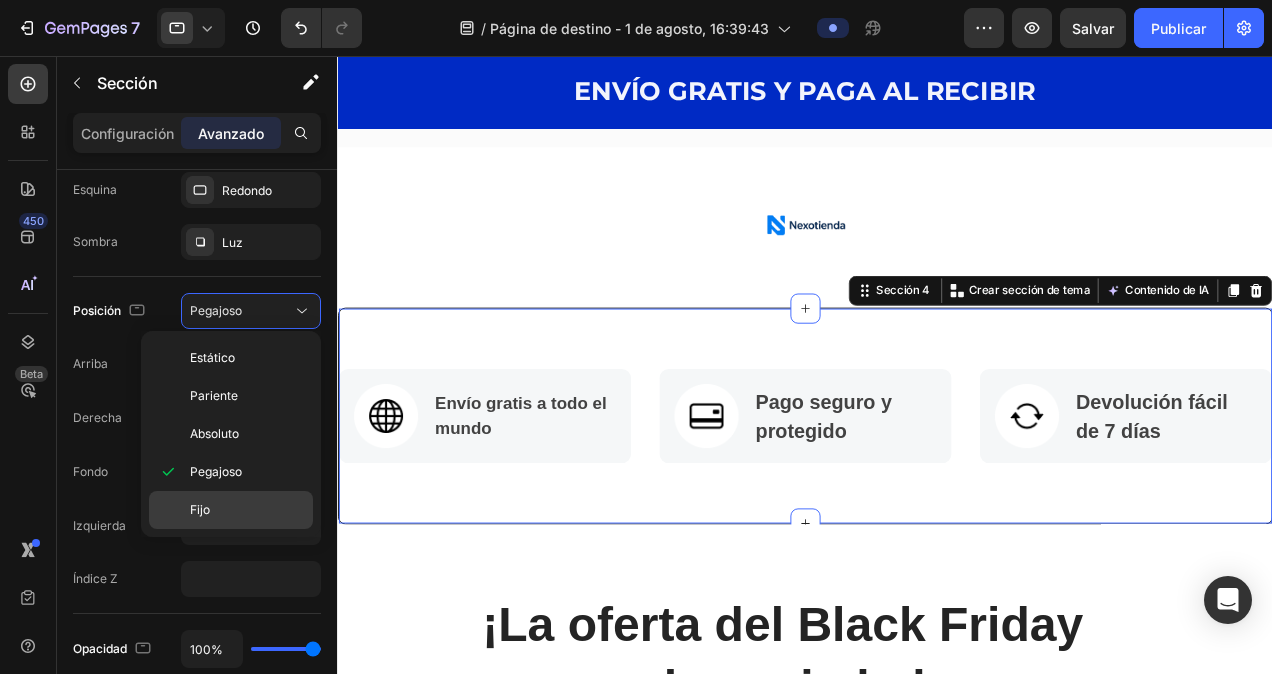 click on "Fijo" 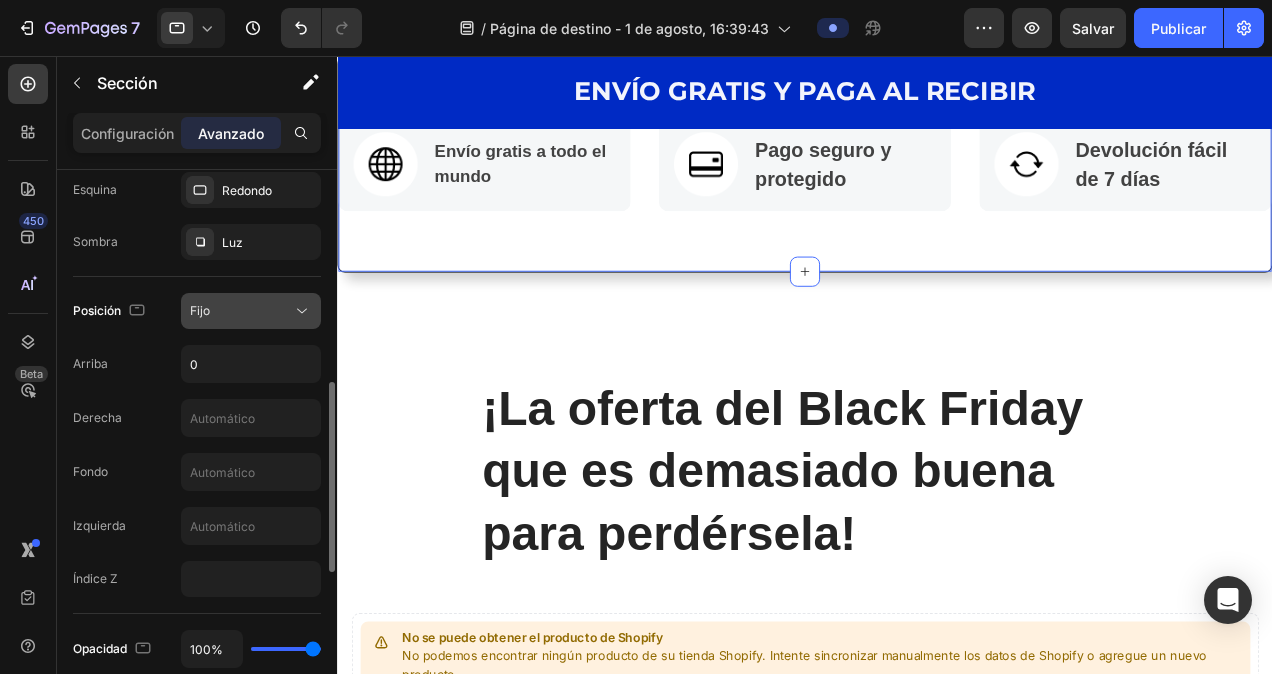 click on "Fijo" at bounding box center [241, 311] 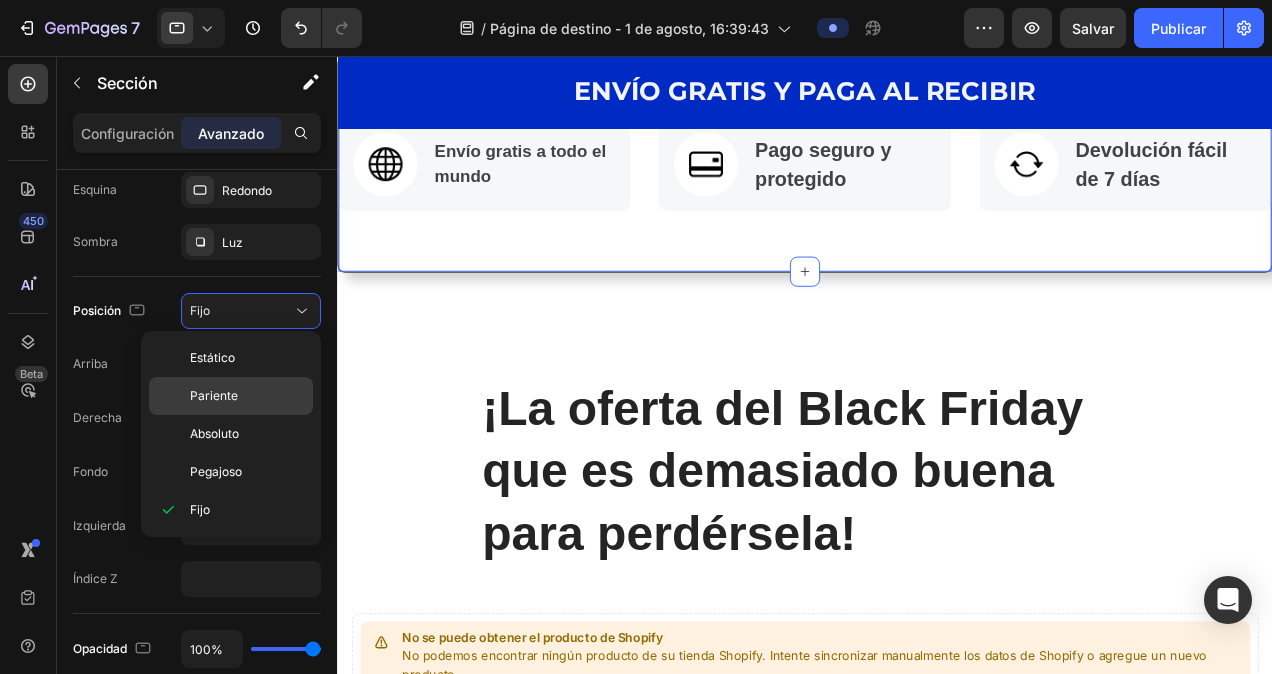 click on "Pariente" 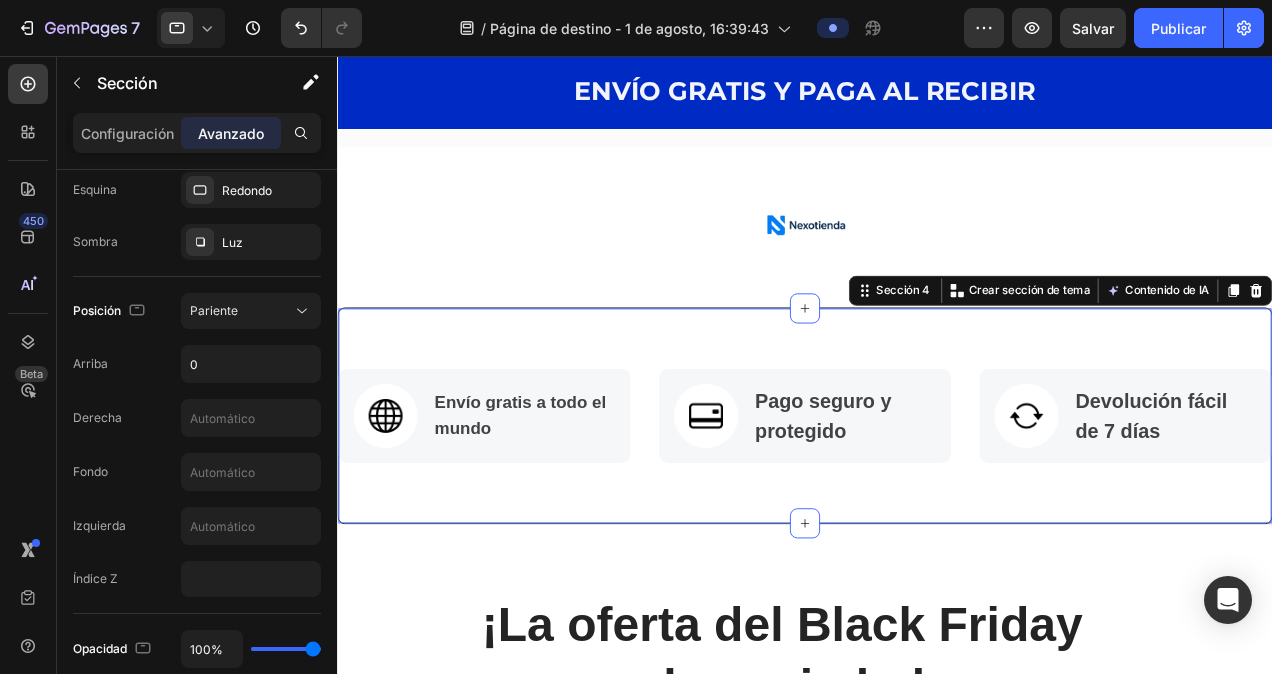 drag, startPoint x: 271, startPoint y: 310, endPoint x: 248, endPoint y: 424, distance: 116.297035 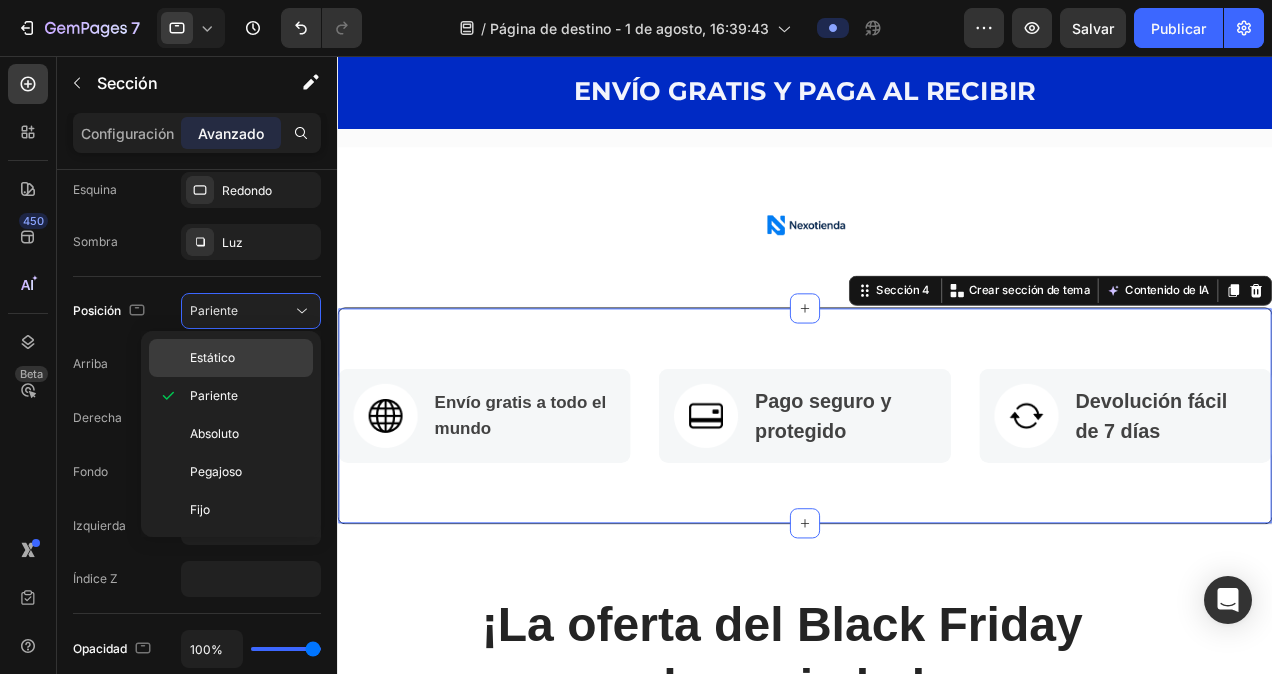 click on "Estático" 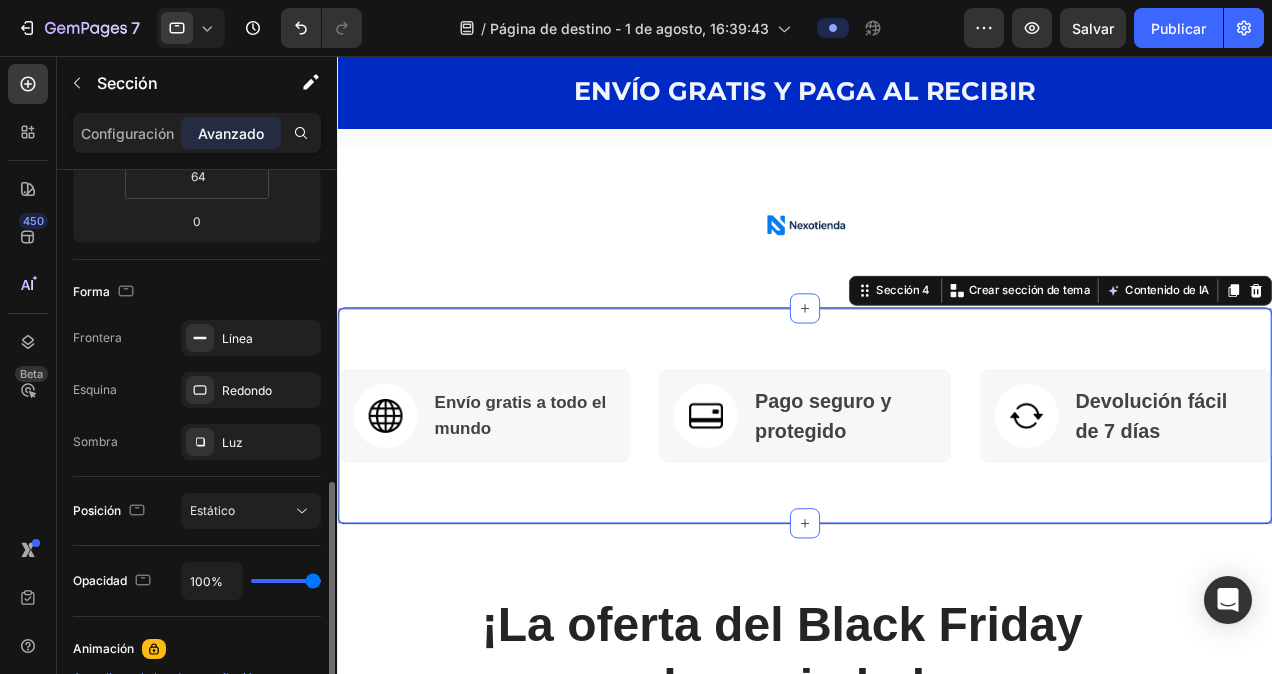 scroll, scrollTop: 524, scrollLeft: 0, axis: vertical 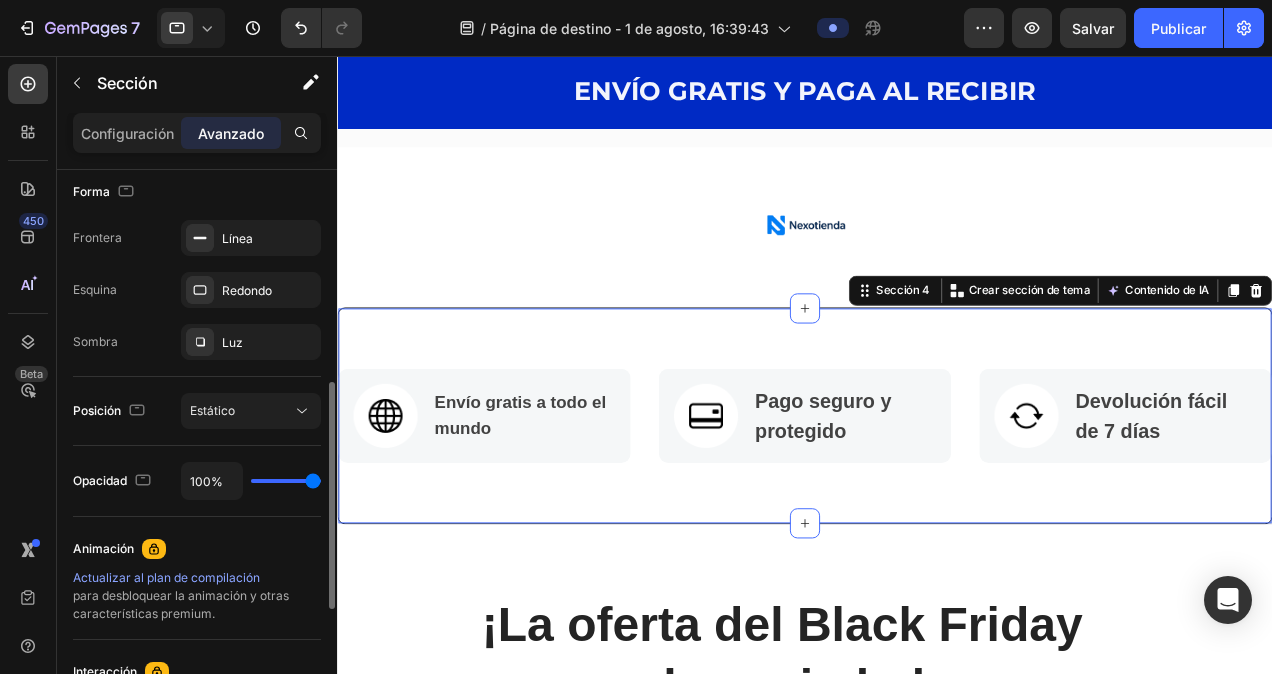 type on "75%" 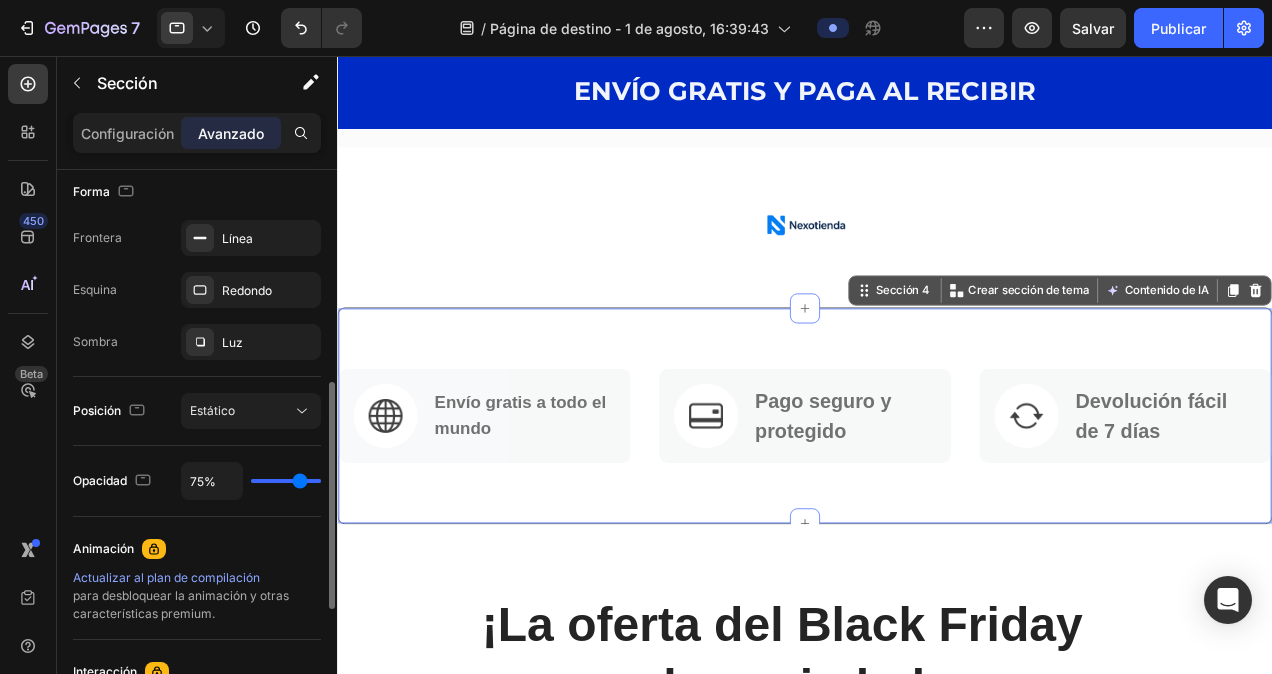 type on "72%" 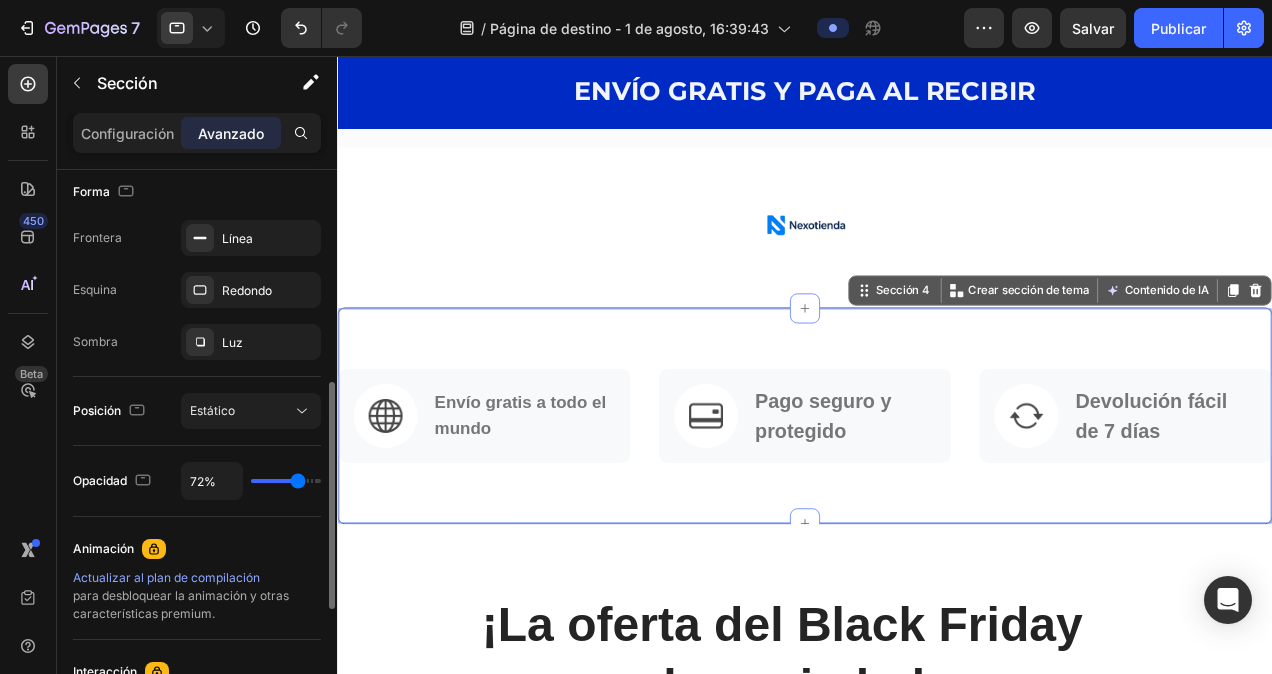 type on "36%" 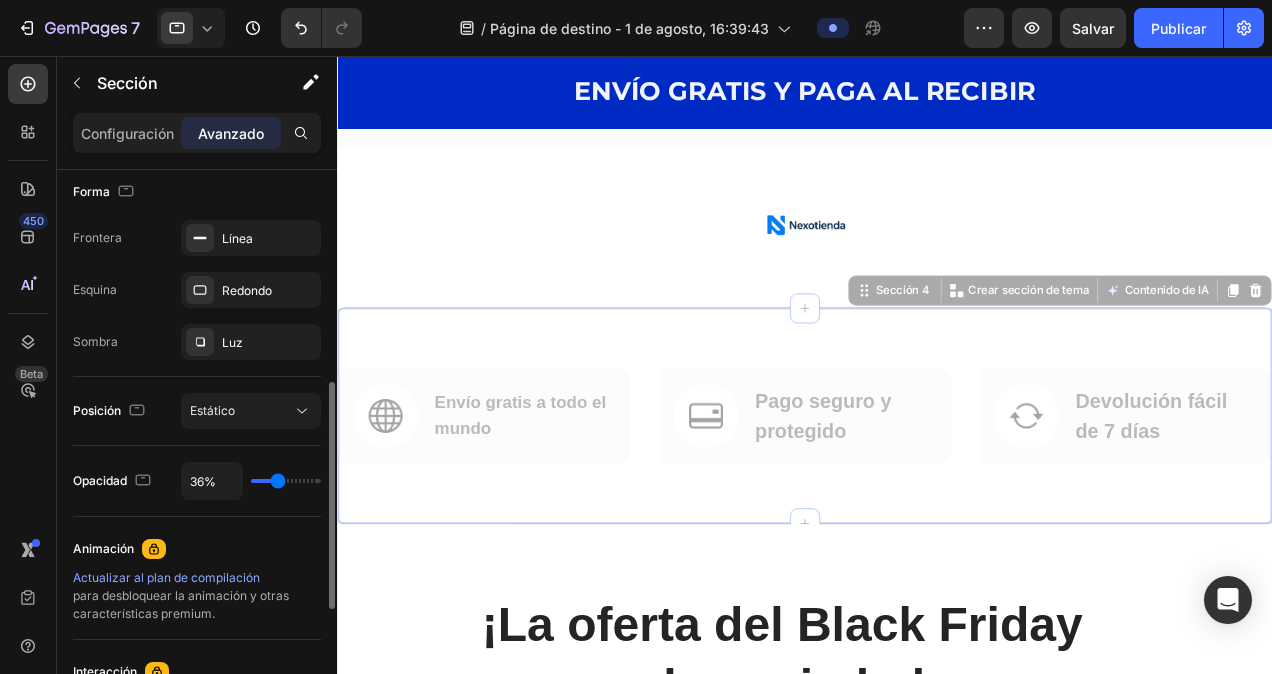 type on "0%" 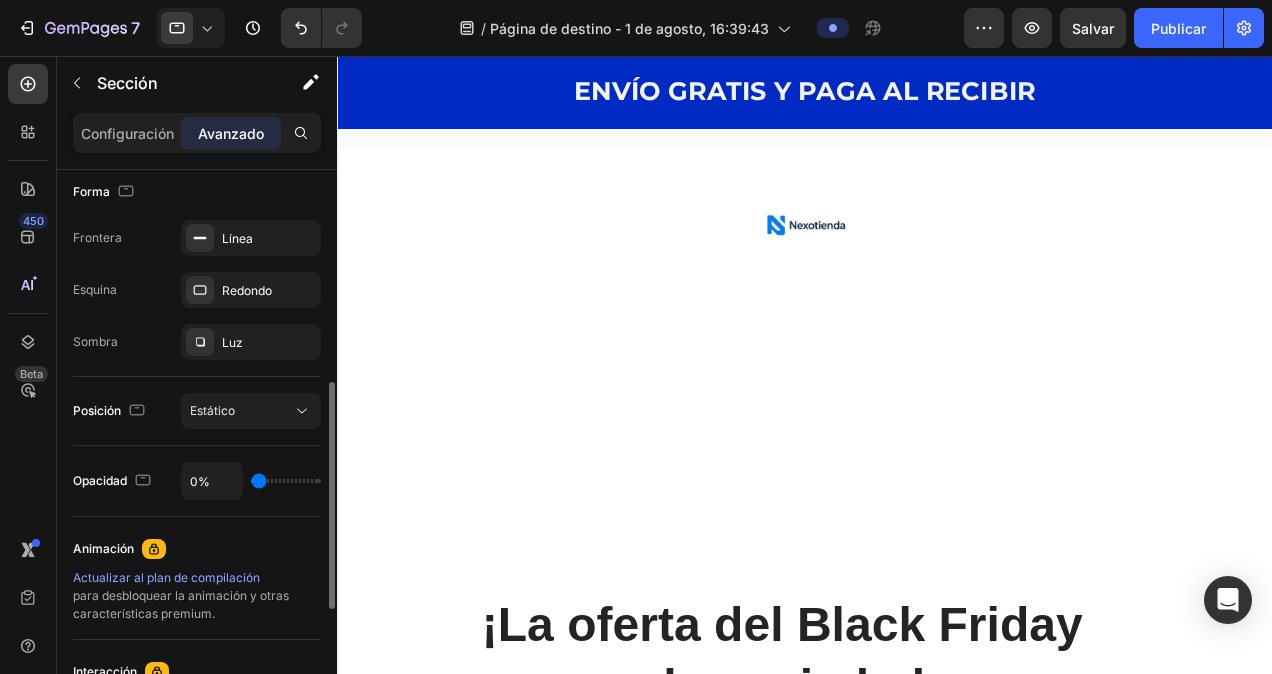 type on "31%" 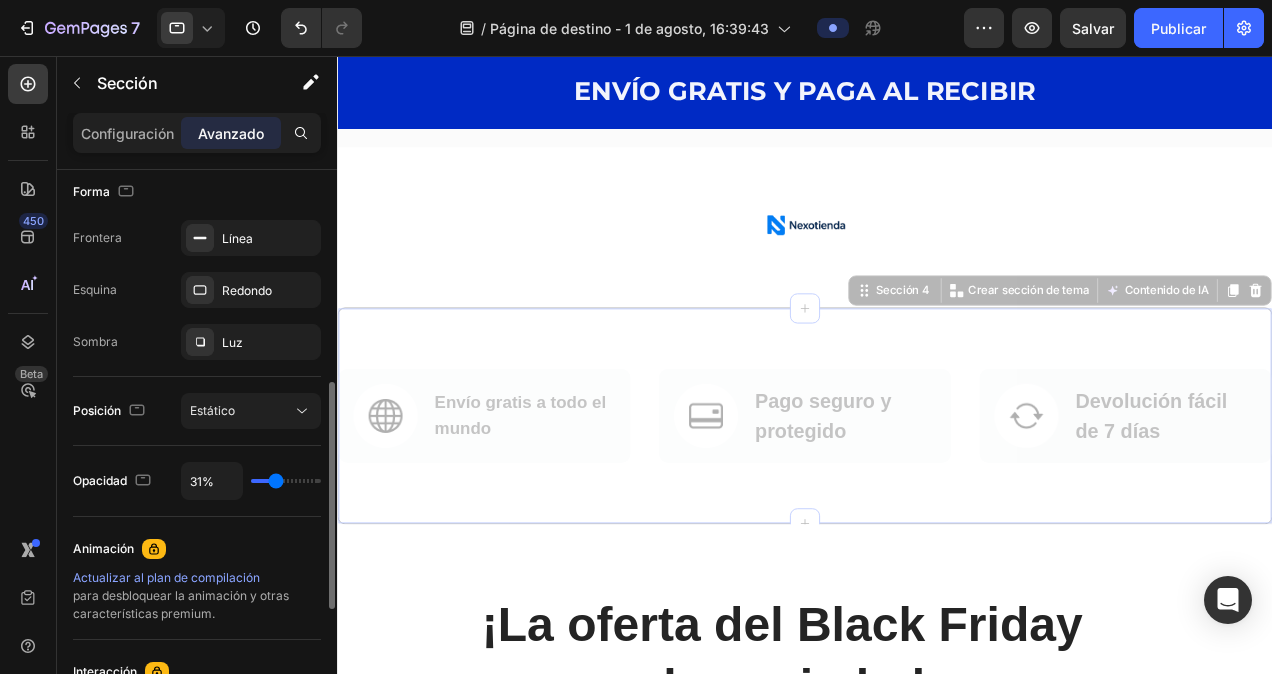 type on "38%" 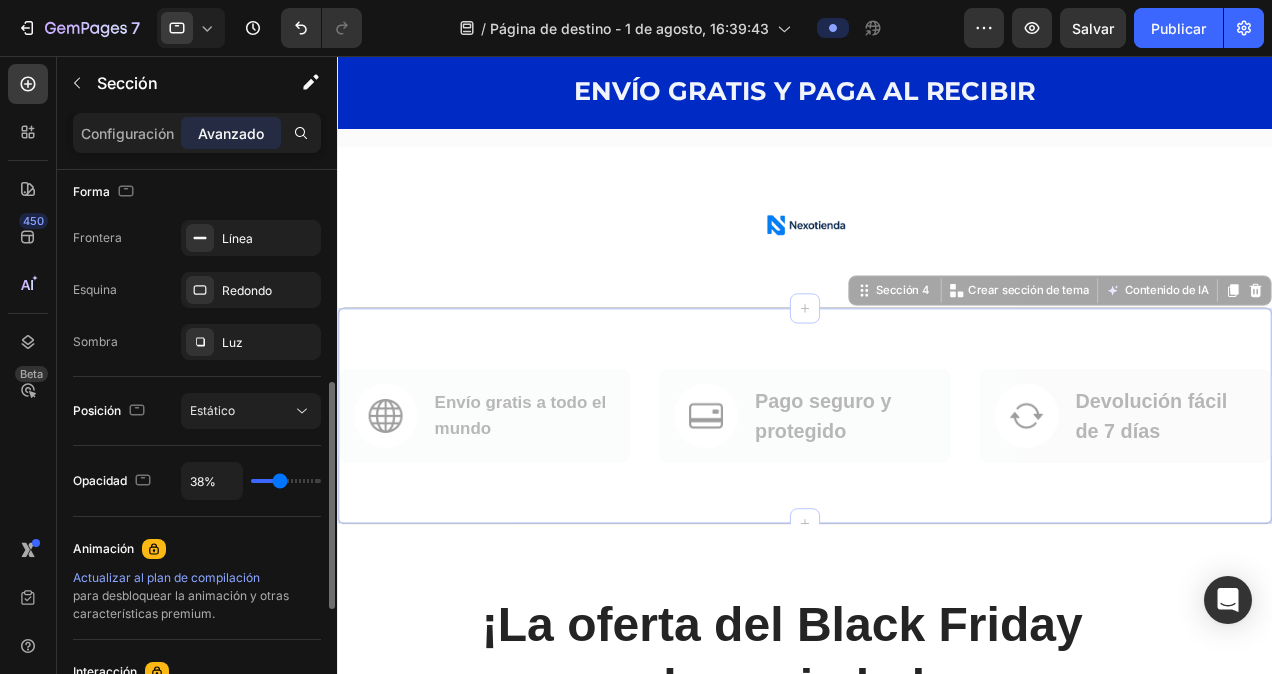 type on "98%" 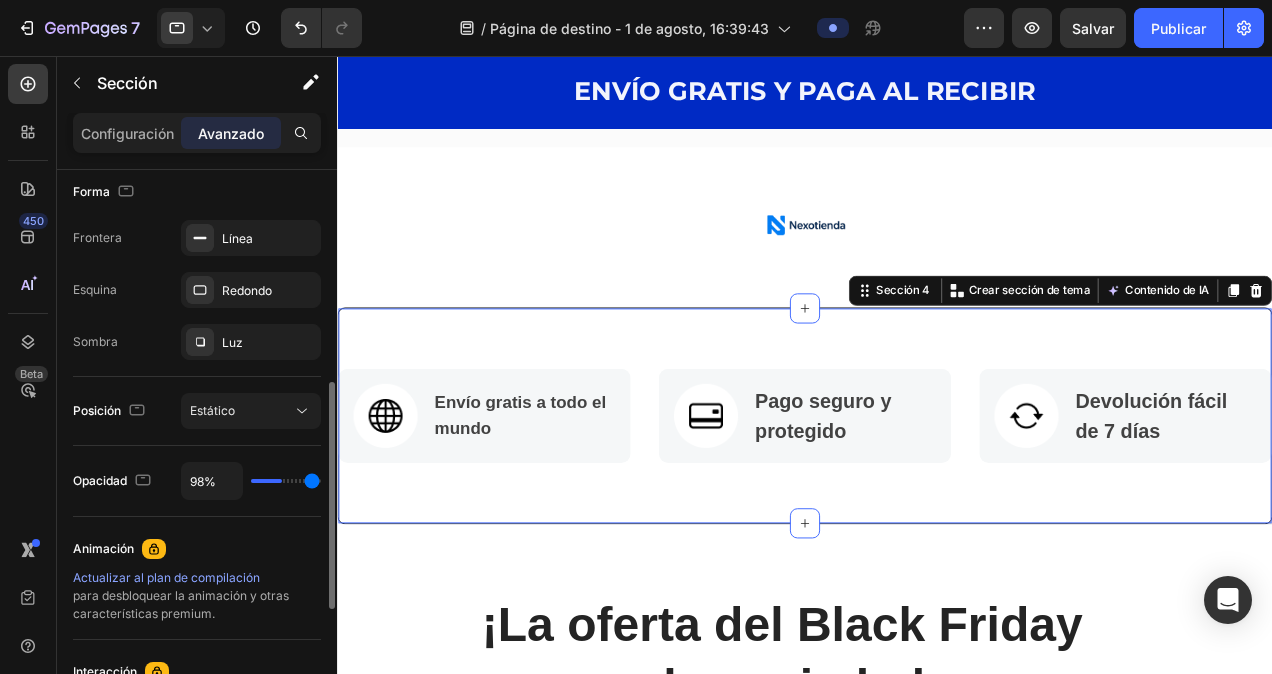type on "100%" 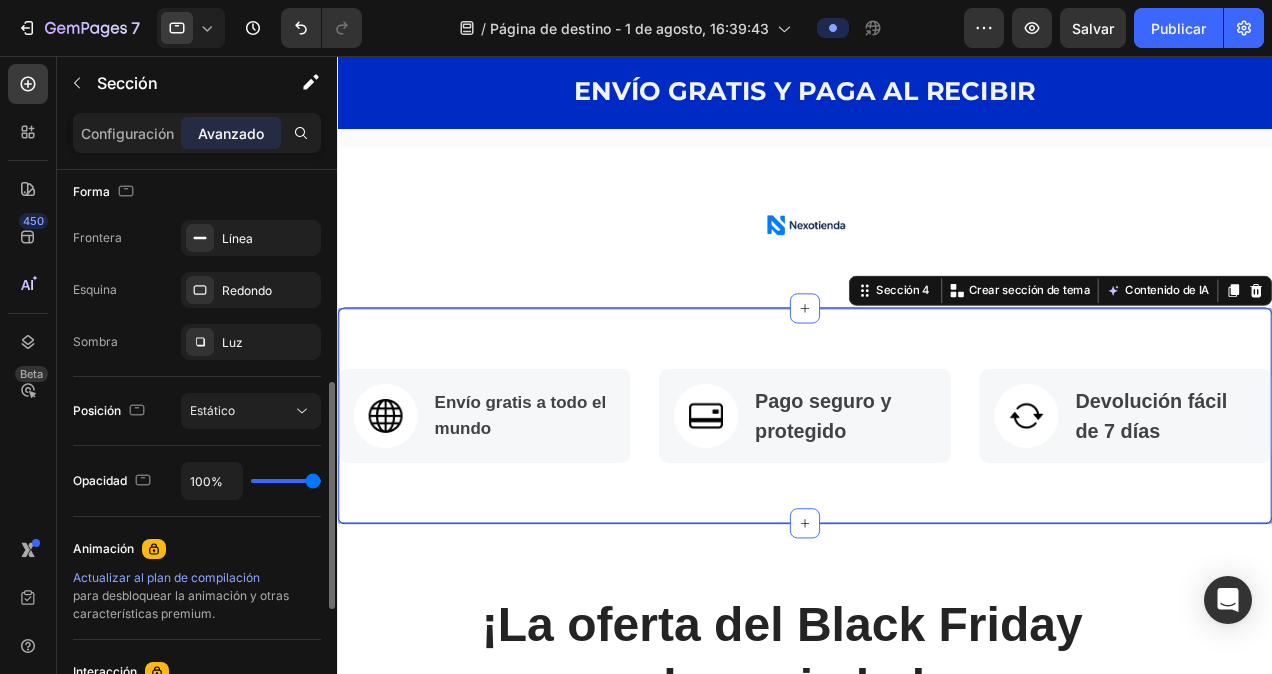 drag, startPoint x: 319, startPoint y: 476, endPoint x: 370, endPoint y: 480, distance: 51.156624 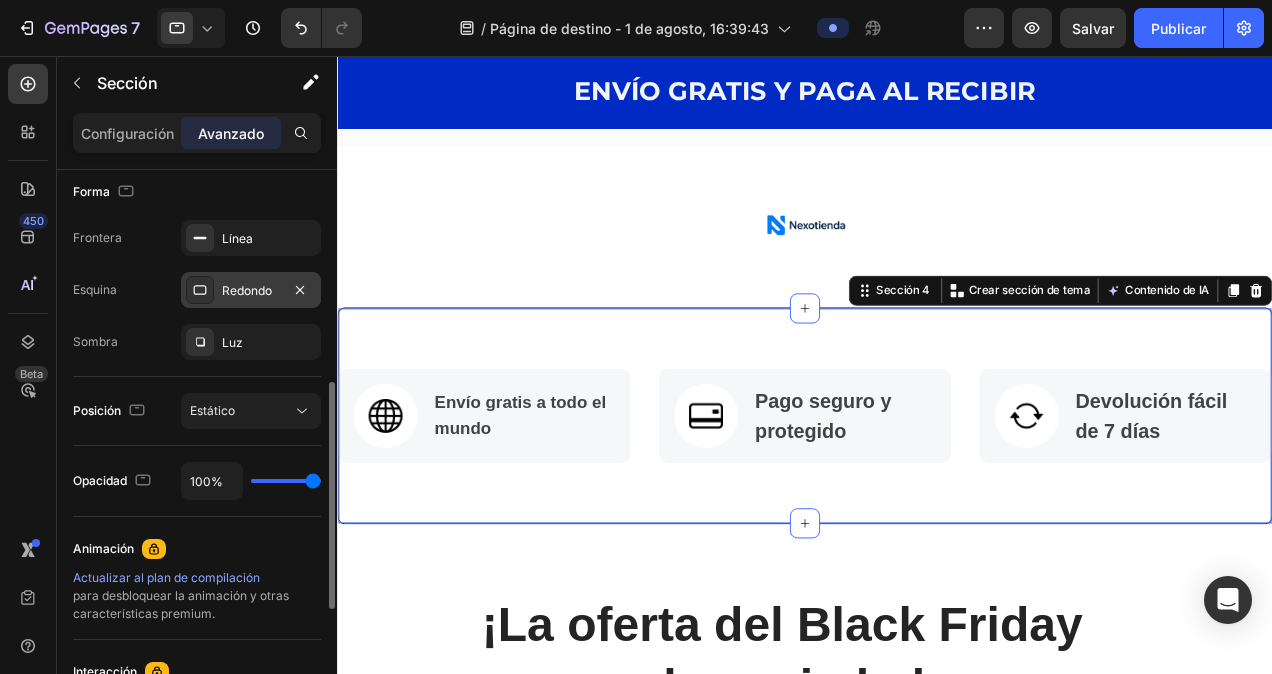 scroll, scrollTop: 324, scrollLeft: 0, axis: vertical 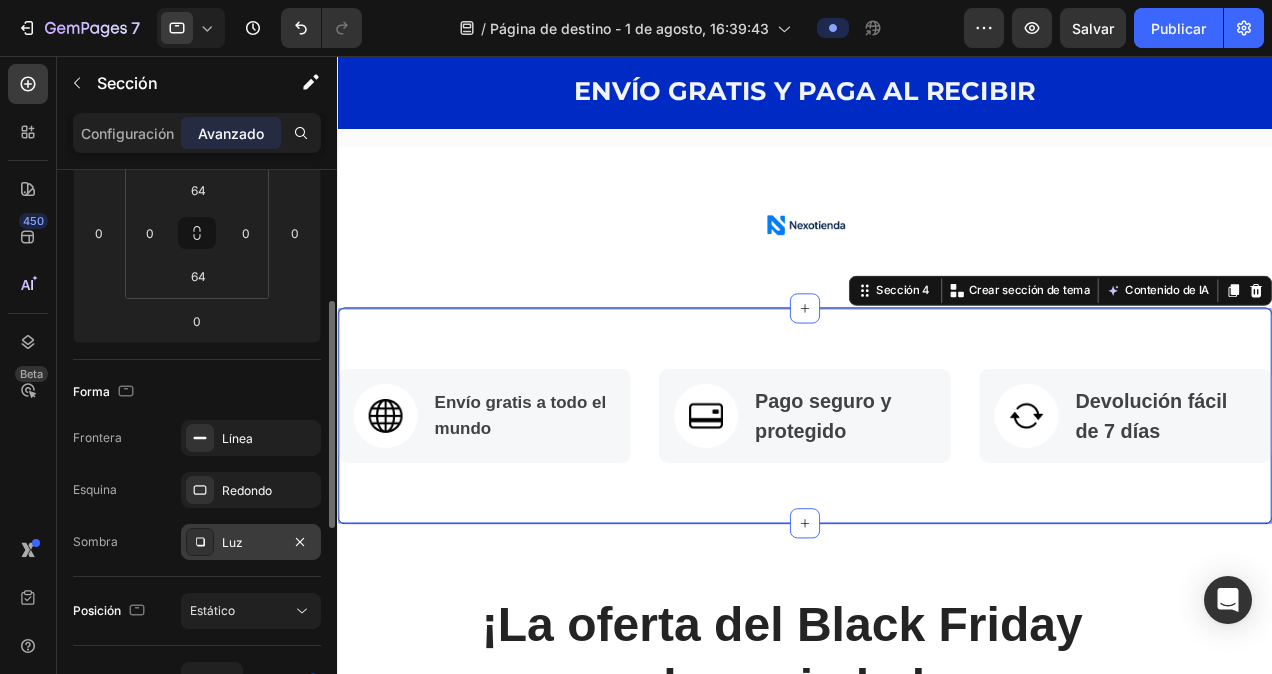 click 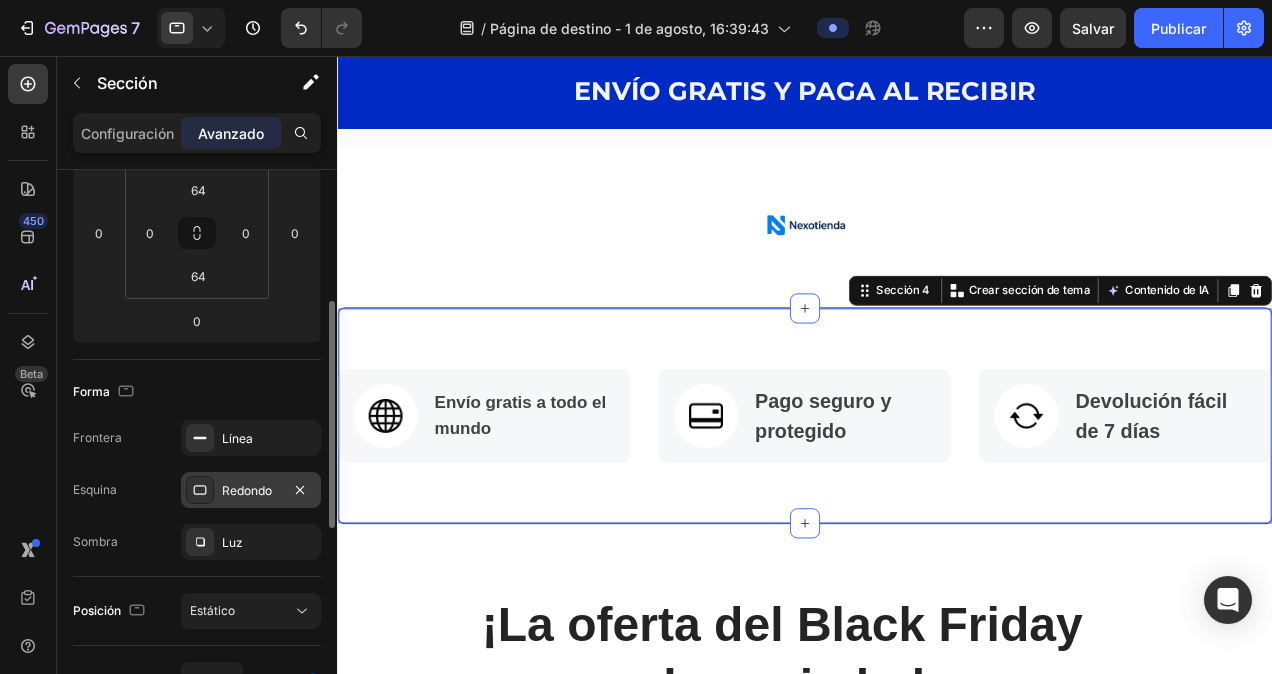 click at bounding box center (200, 490) 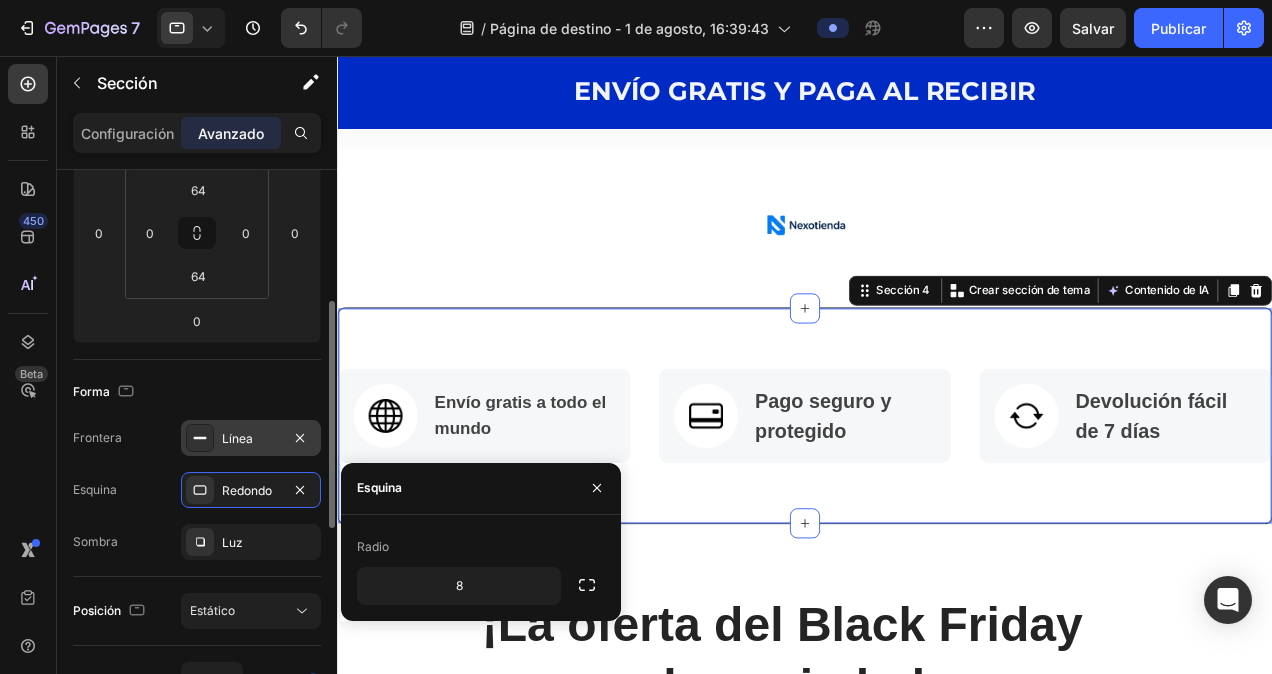click 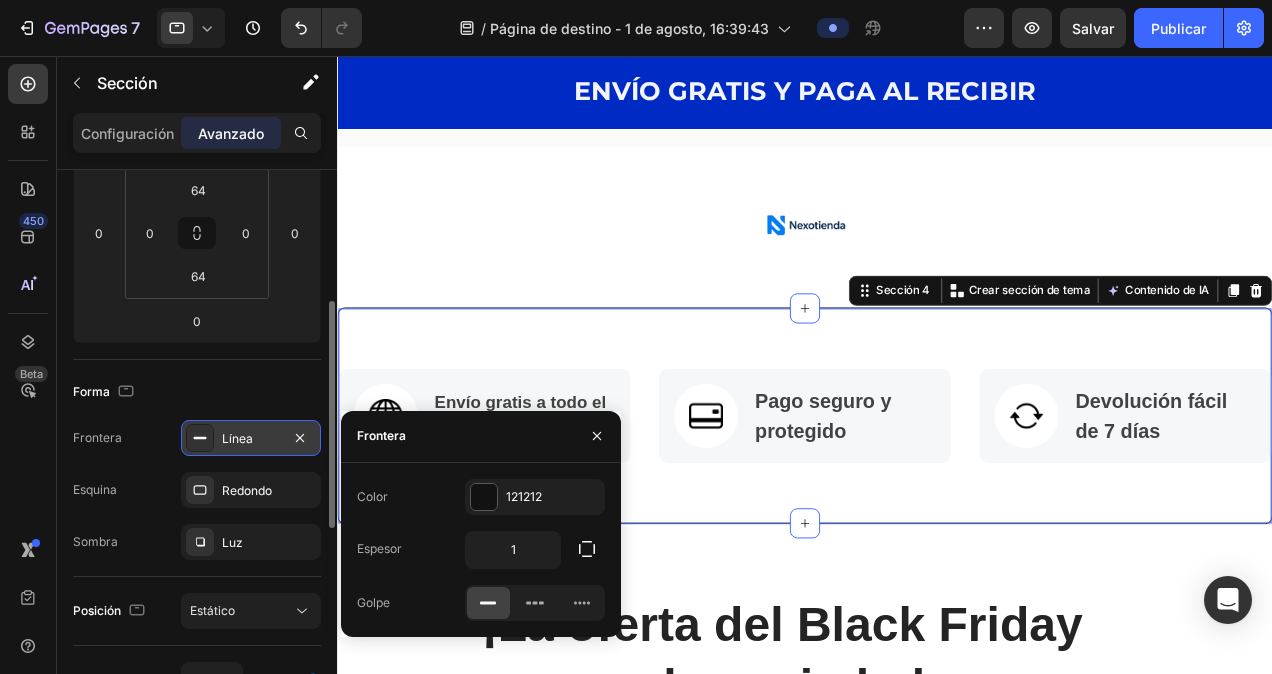scroll, scrollTop: 0, scrollLeft: 0, axis: both 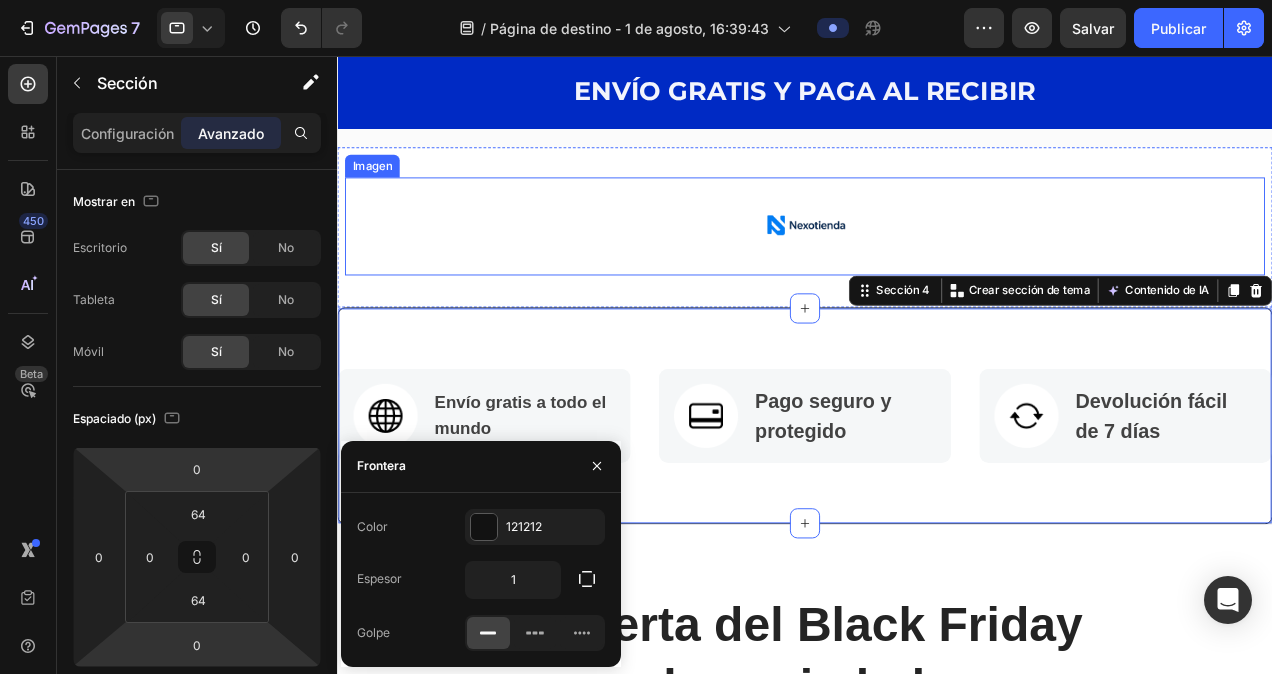 drag, startPoint x: 541, startPoint y: 214, endPoint x: 541, endPoint y: 245, distance: 31 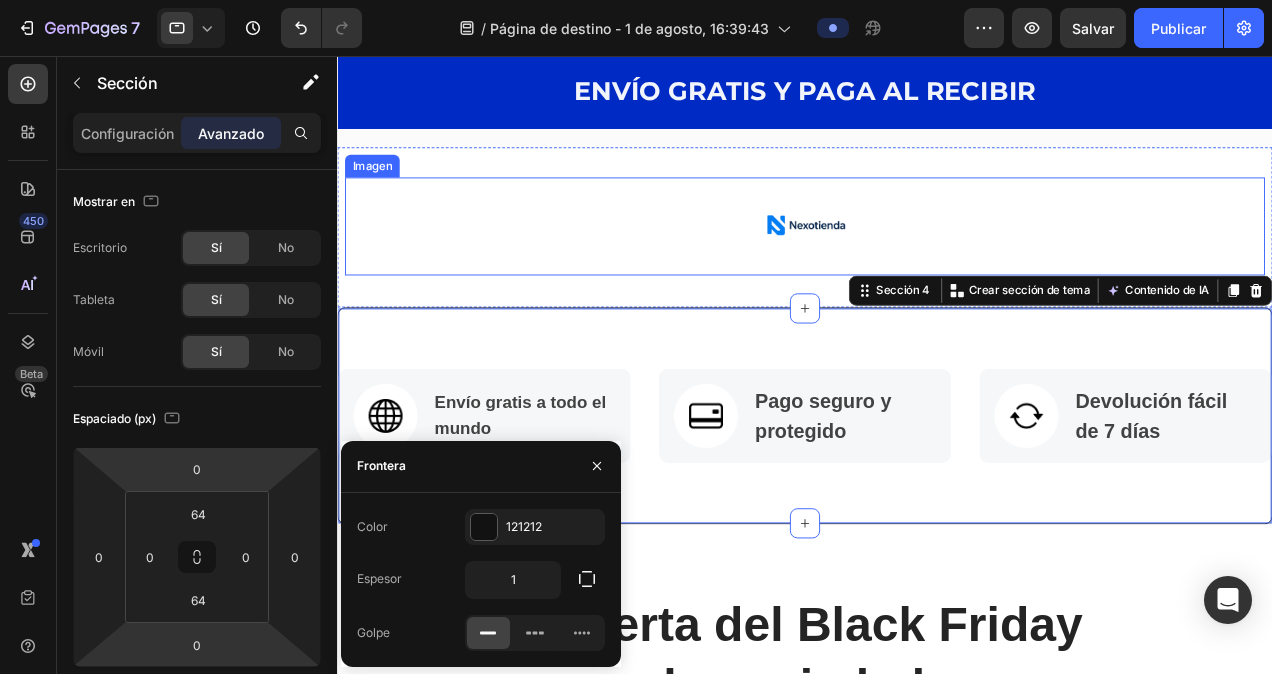 click at bounding box center [833, 237] 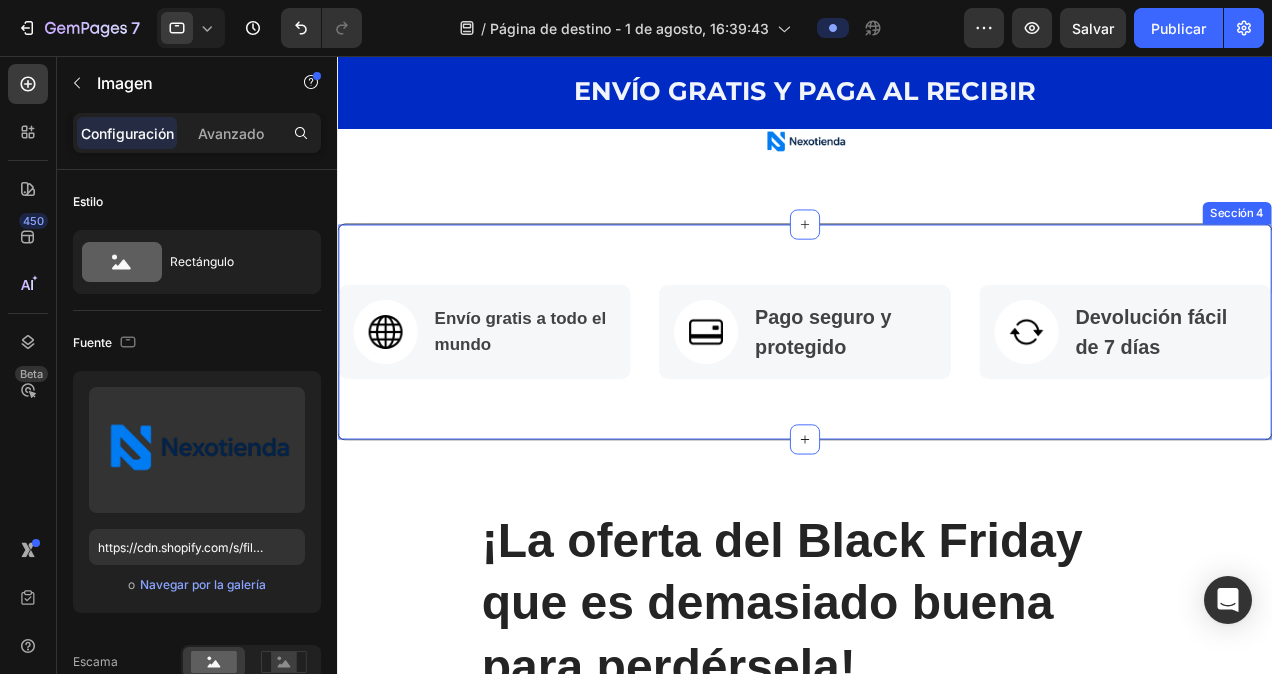 scroll, scrollTop: 82, scrollLeft: 0, axis: vertical 